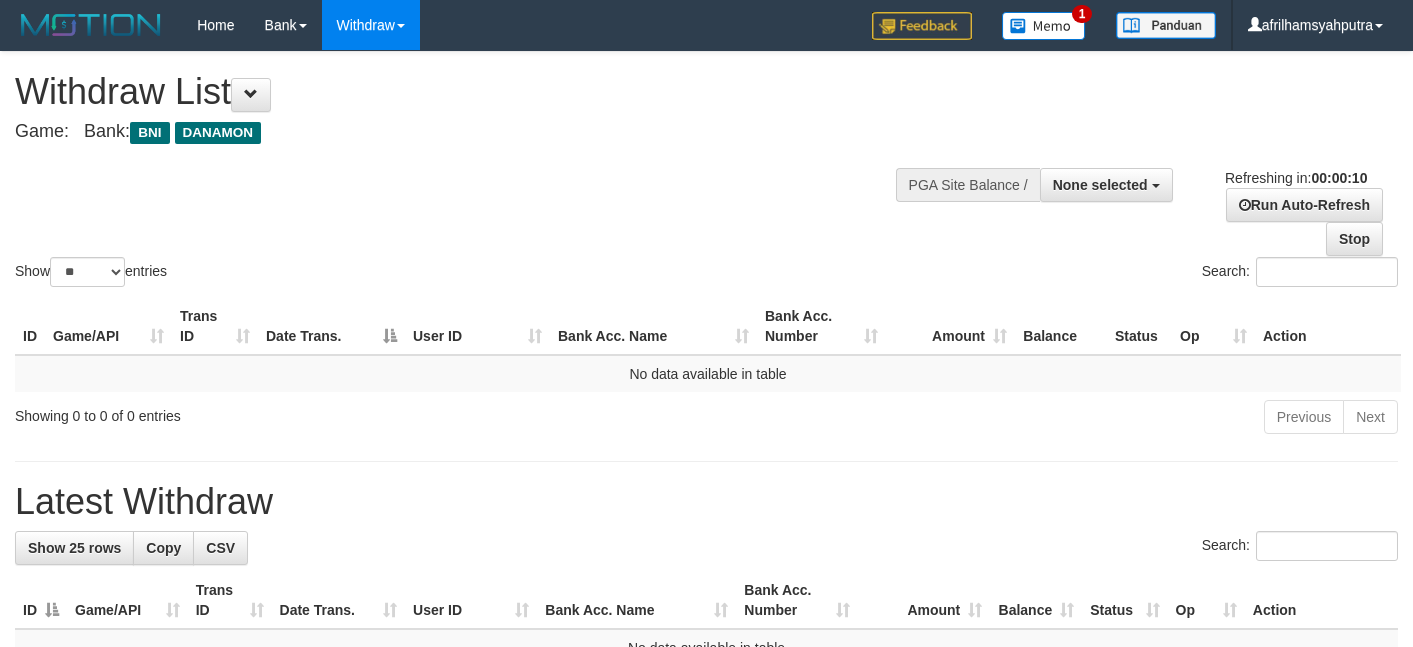 select 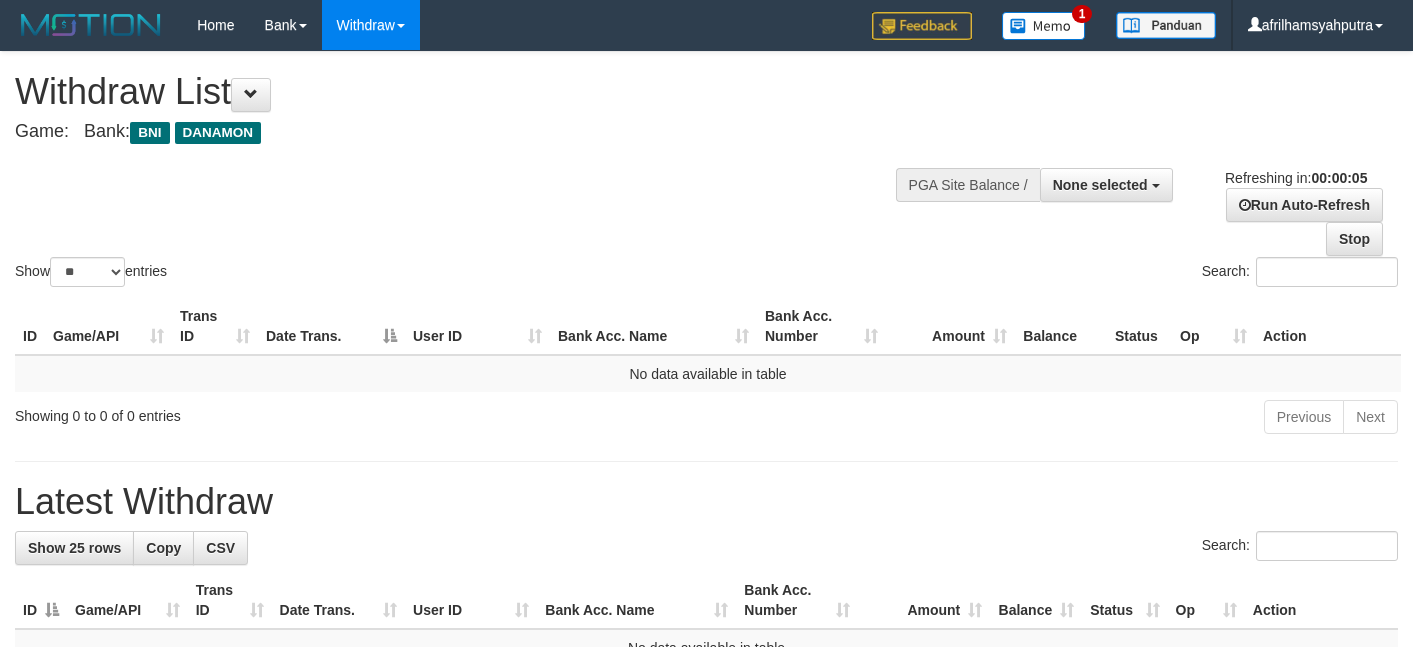 scroll, scrollTop: 0, scrollLeft: 0, axis: both 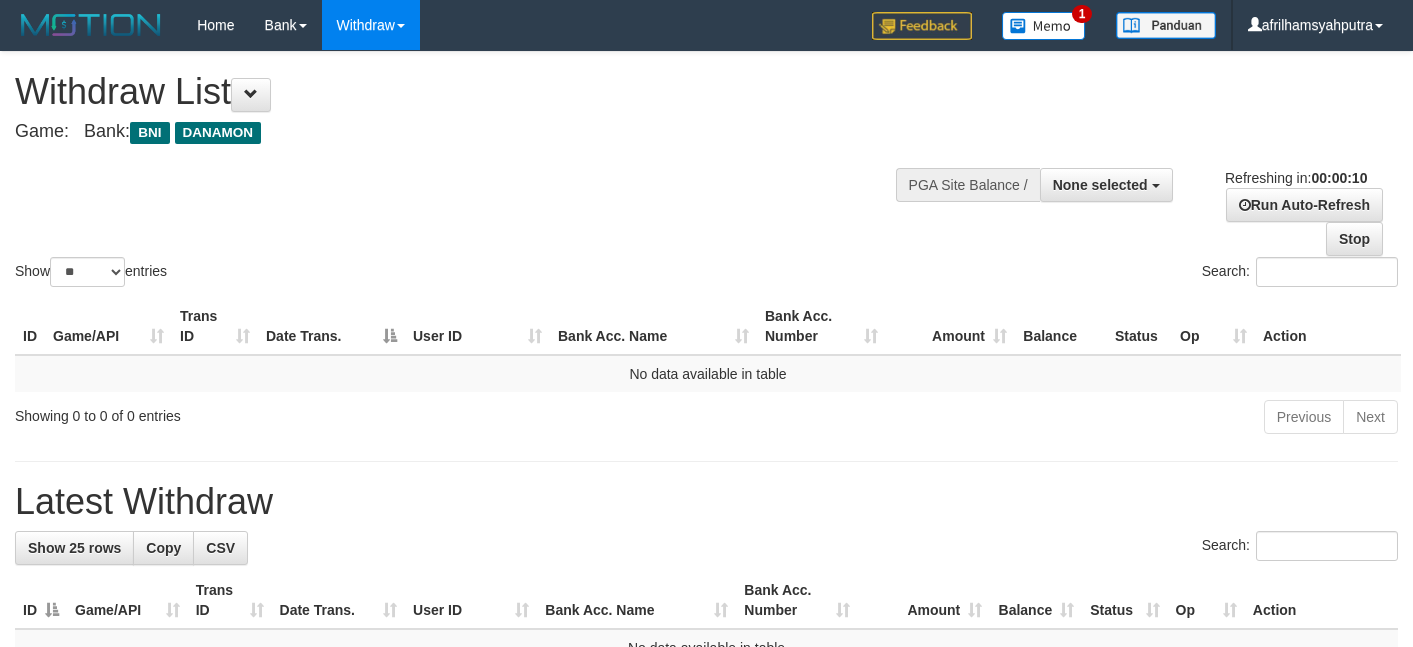 select 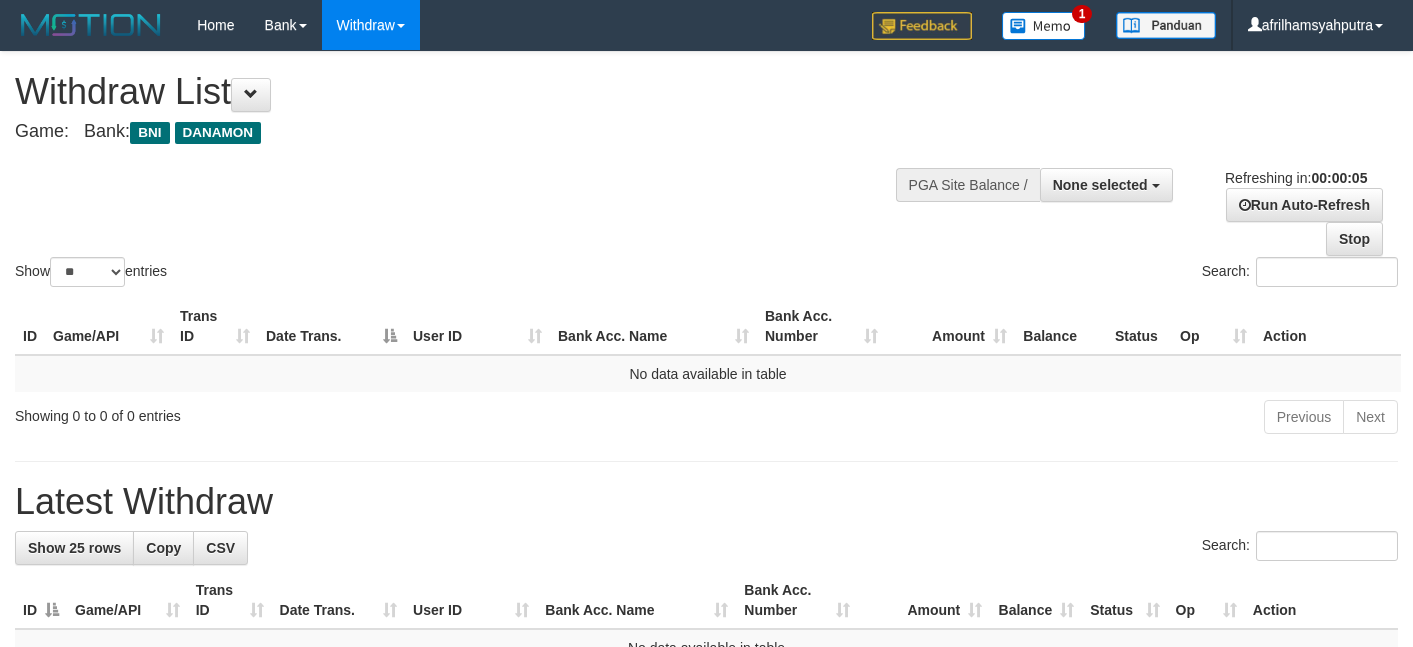 scroll, scrollTop: 0, scrollLeft: 0, axis: both 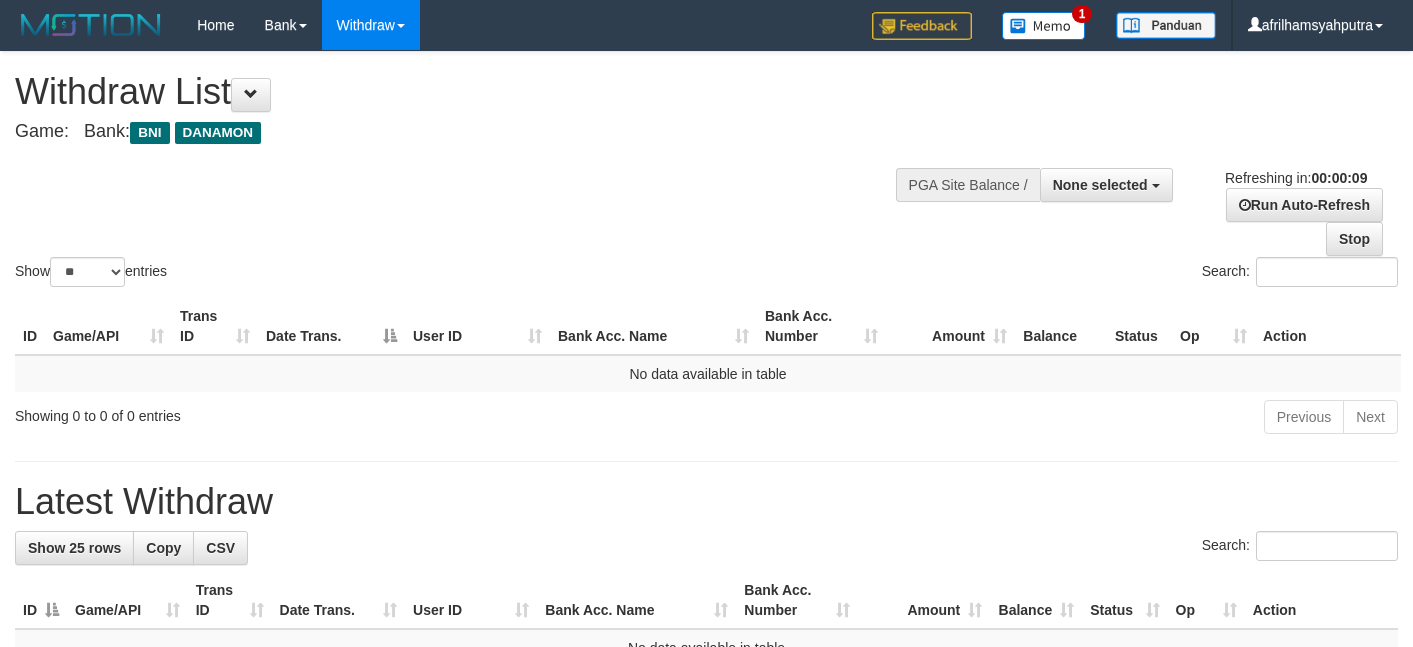 select 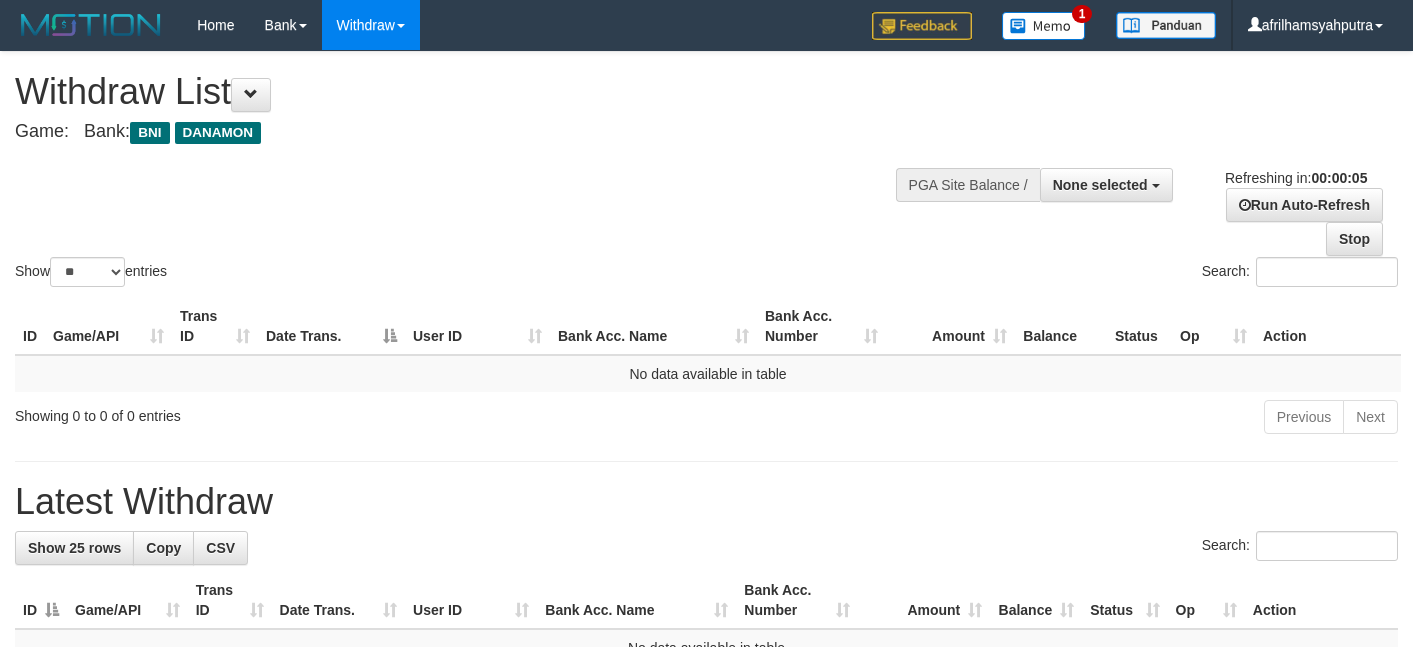 scroll, scrollTop: 0, scrollLeft: 0, axis: both 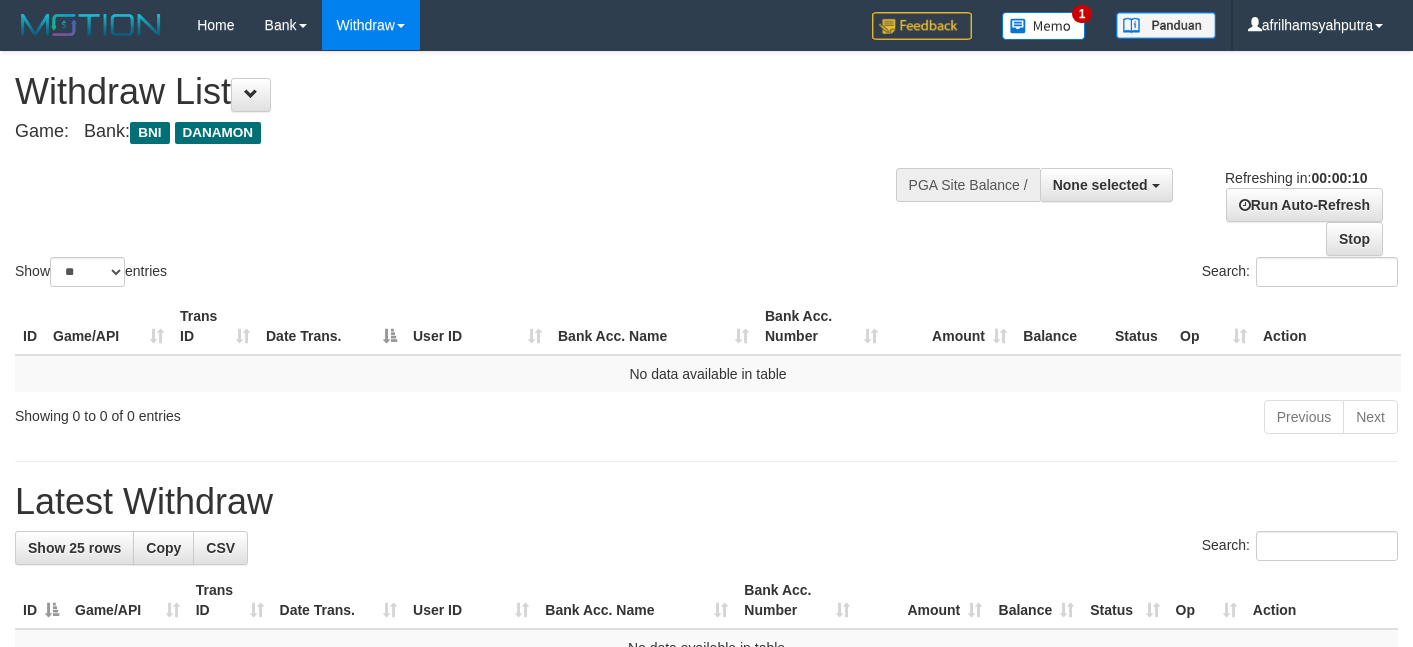 select 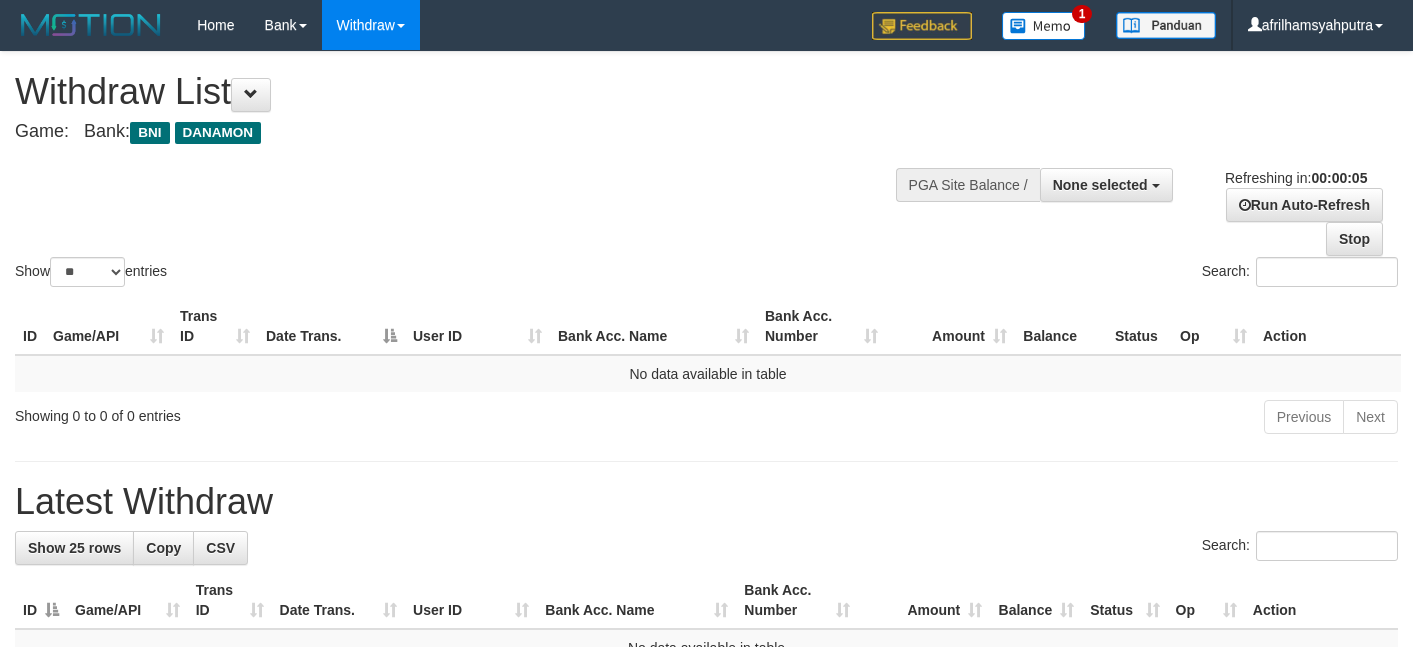 scroll, scrollTop: 0, scrollLeft: 0, axis: both 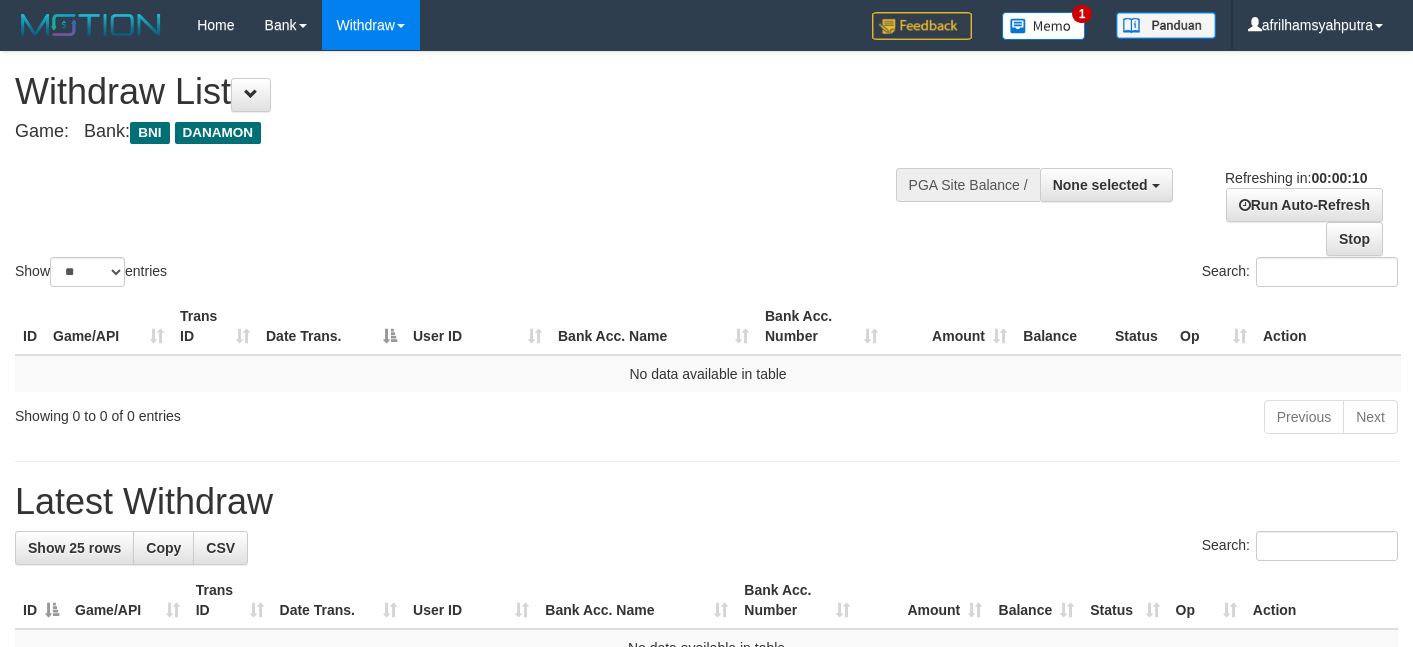 select 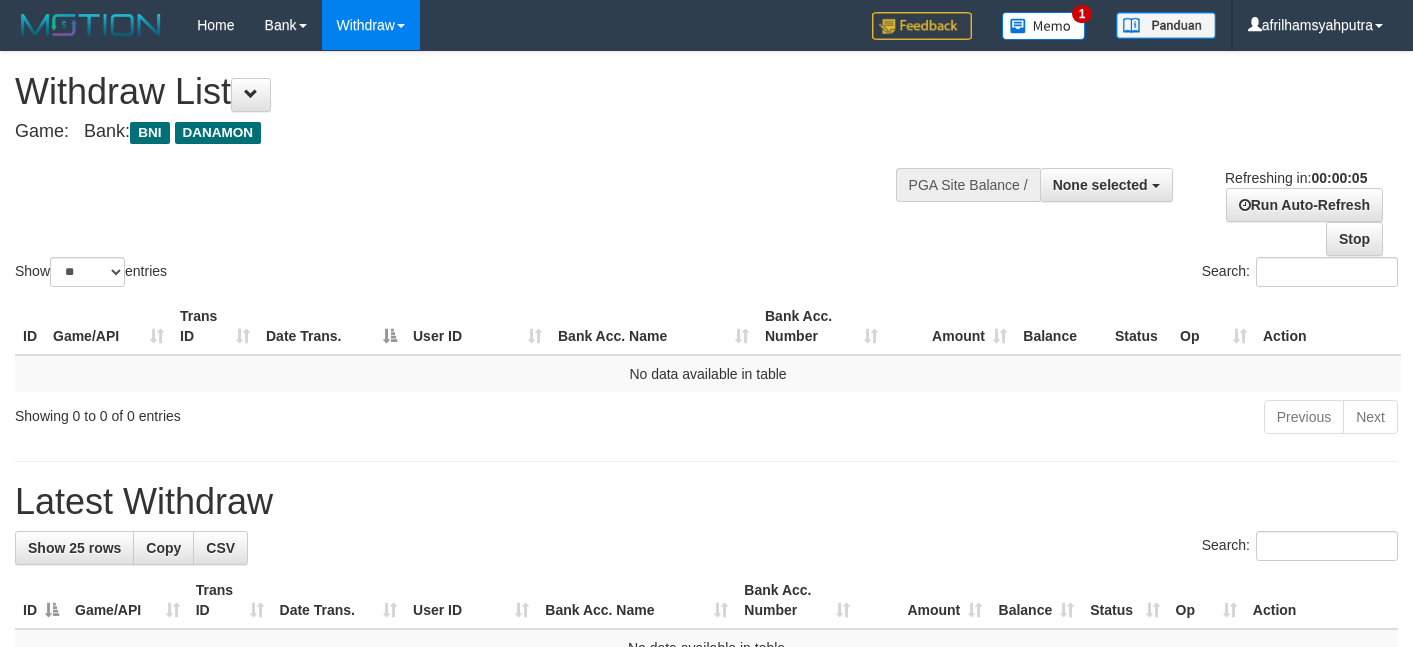 scroll, scrollTop: 0, scrollLeft: 0, axis: both 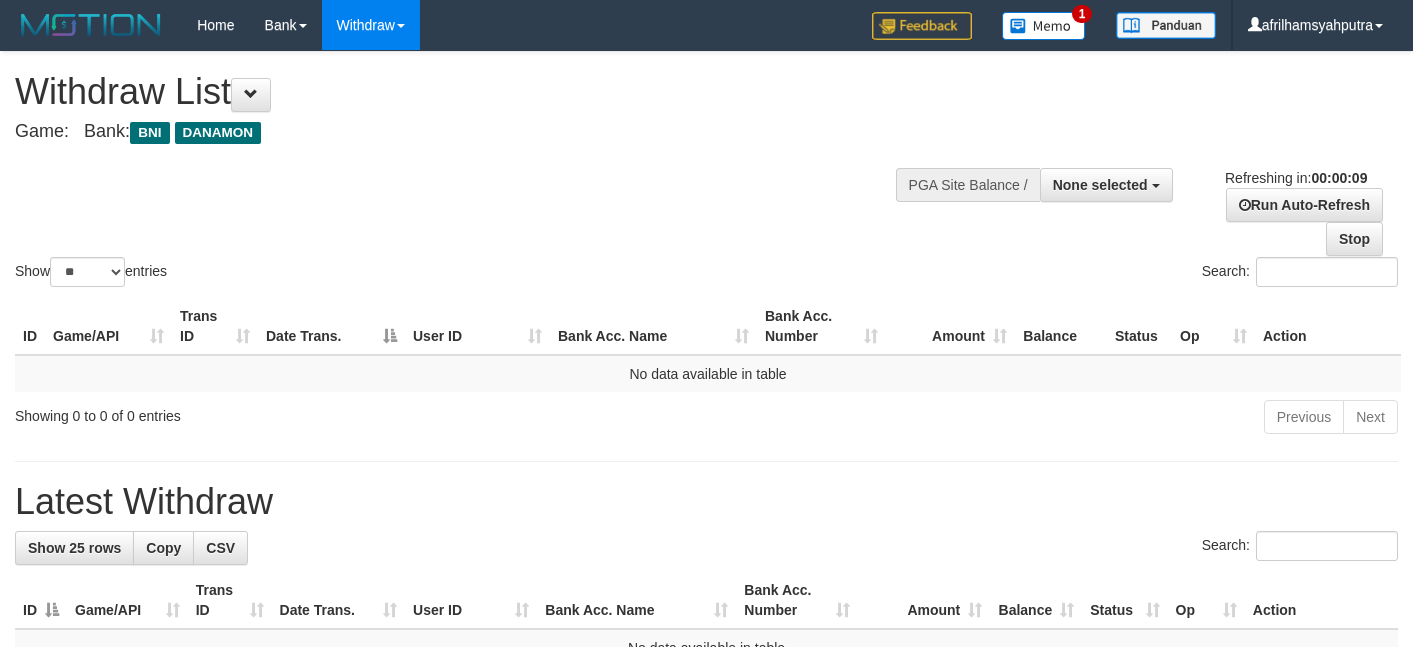 select 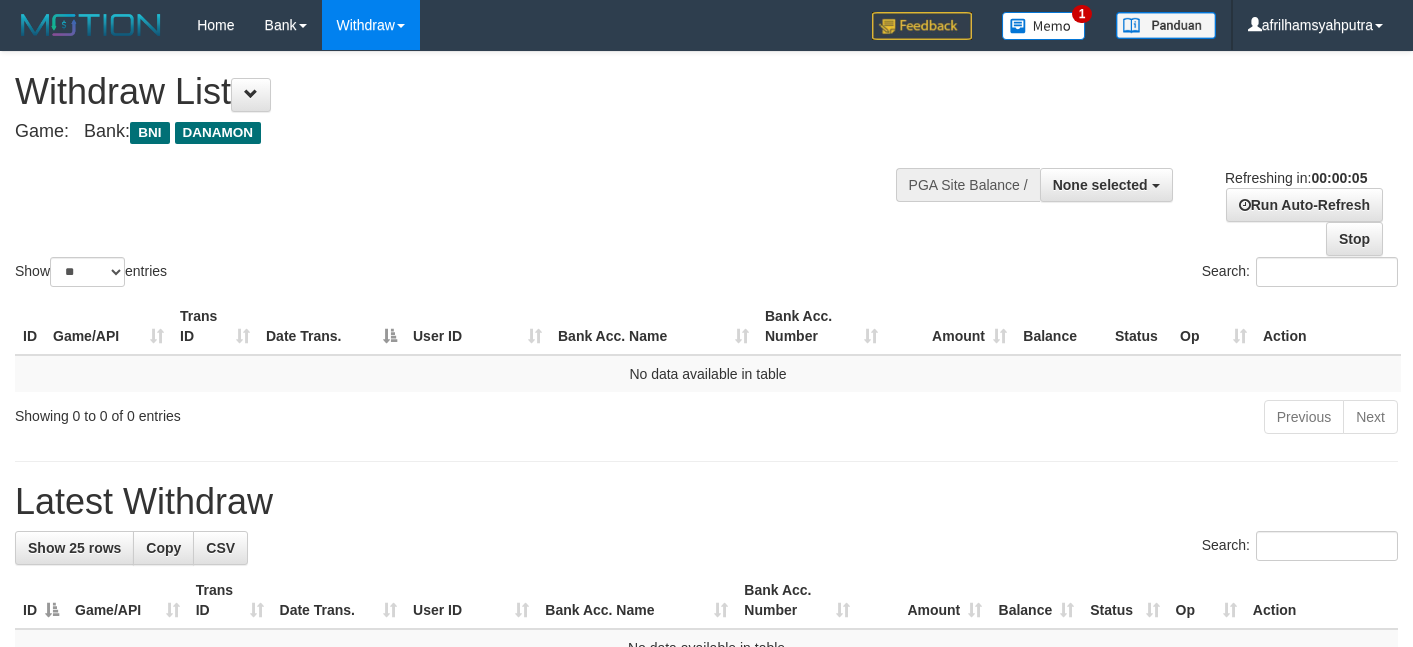 scroll, scrollTop: 0, scrollLeft: 0, axis: both 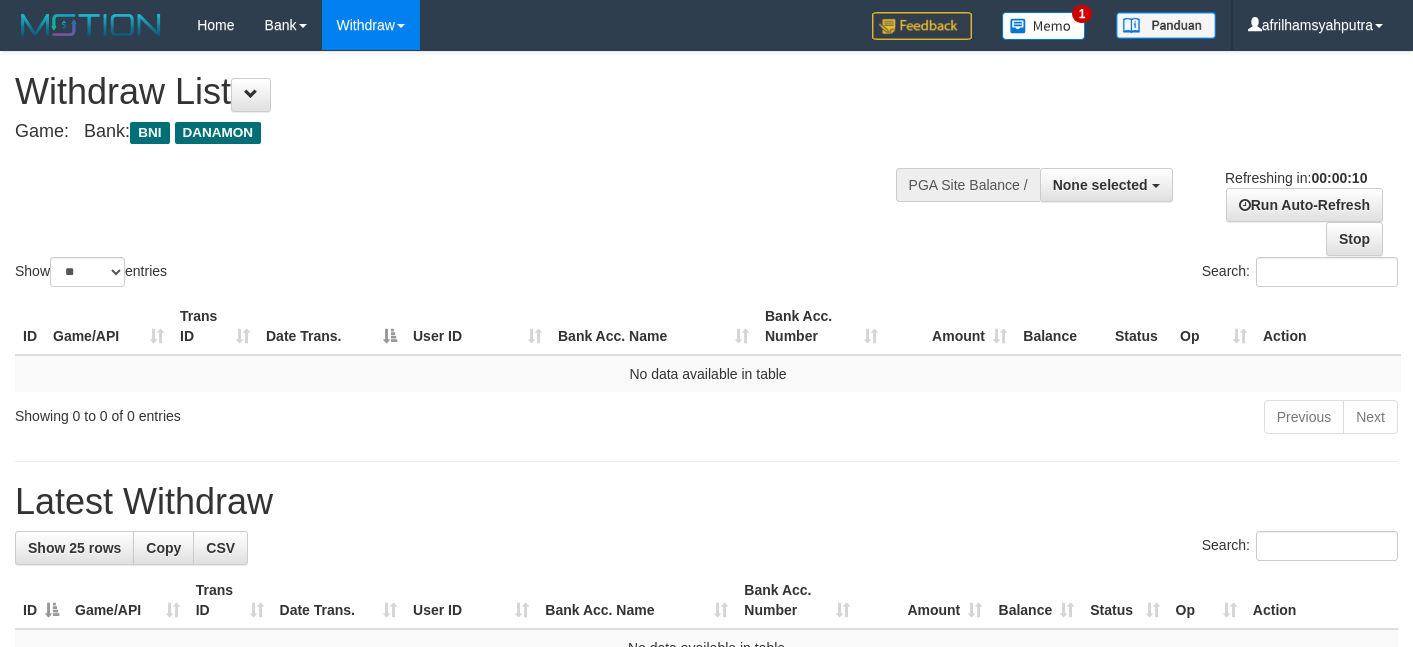 select 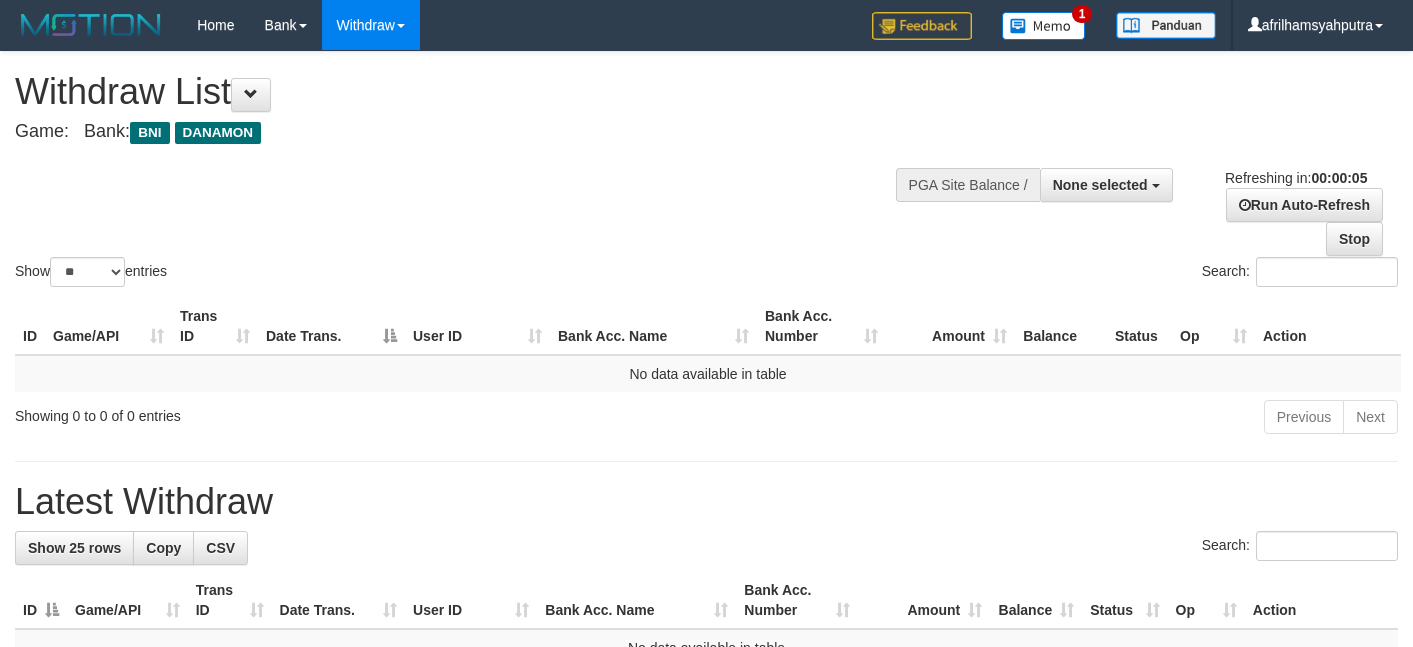 scroll, scrollTop: 0, scrollLeft: 0, axis: both 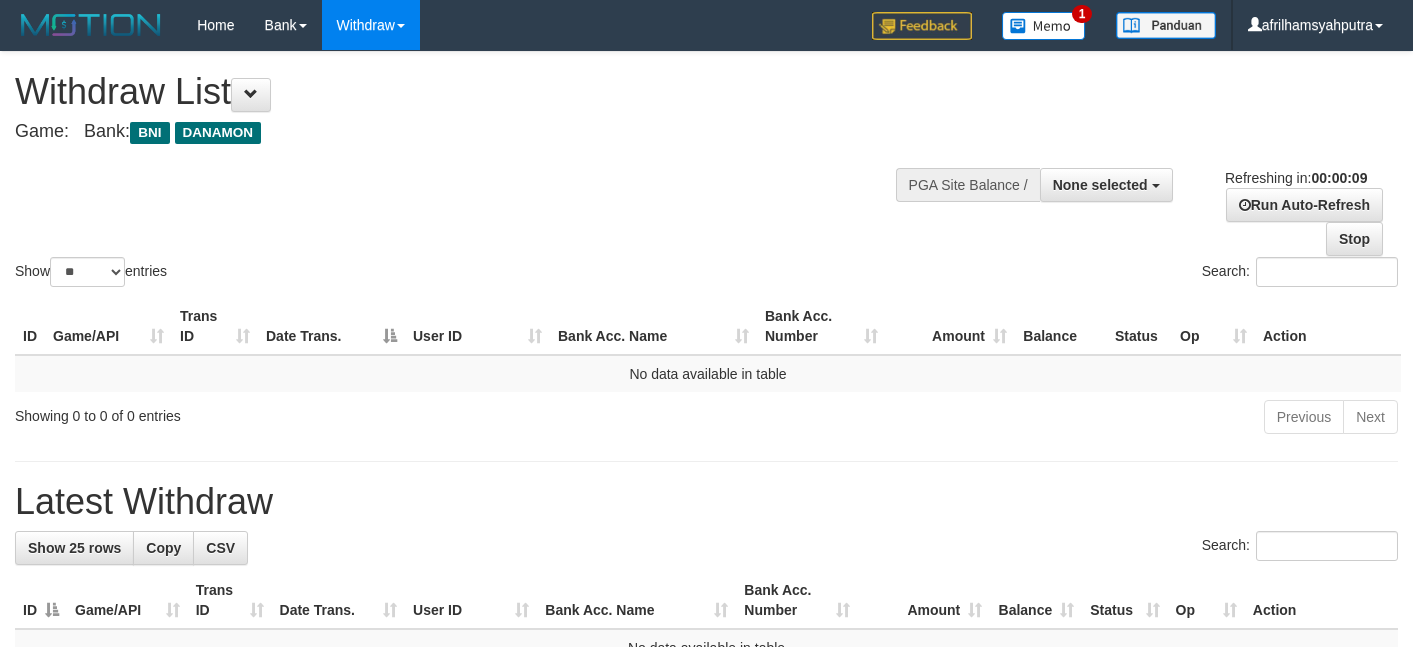 select 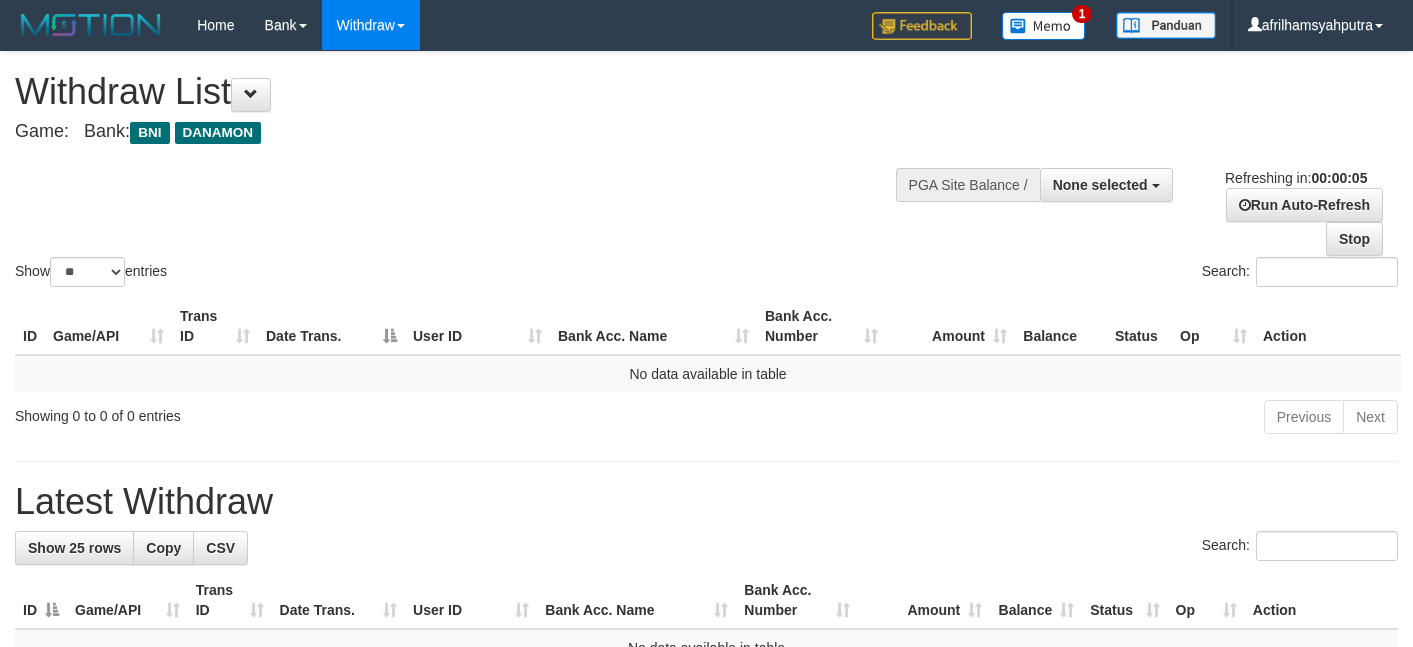scroll, scrollTop: 0, scrollLeft: 0, axis: both 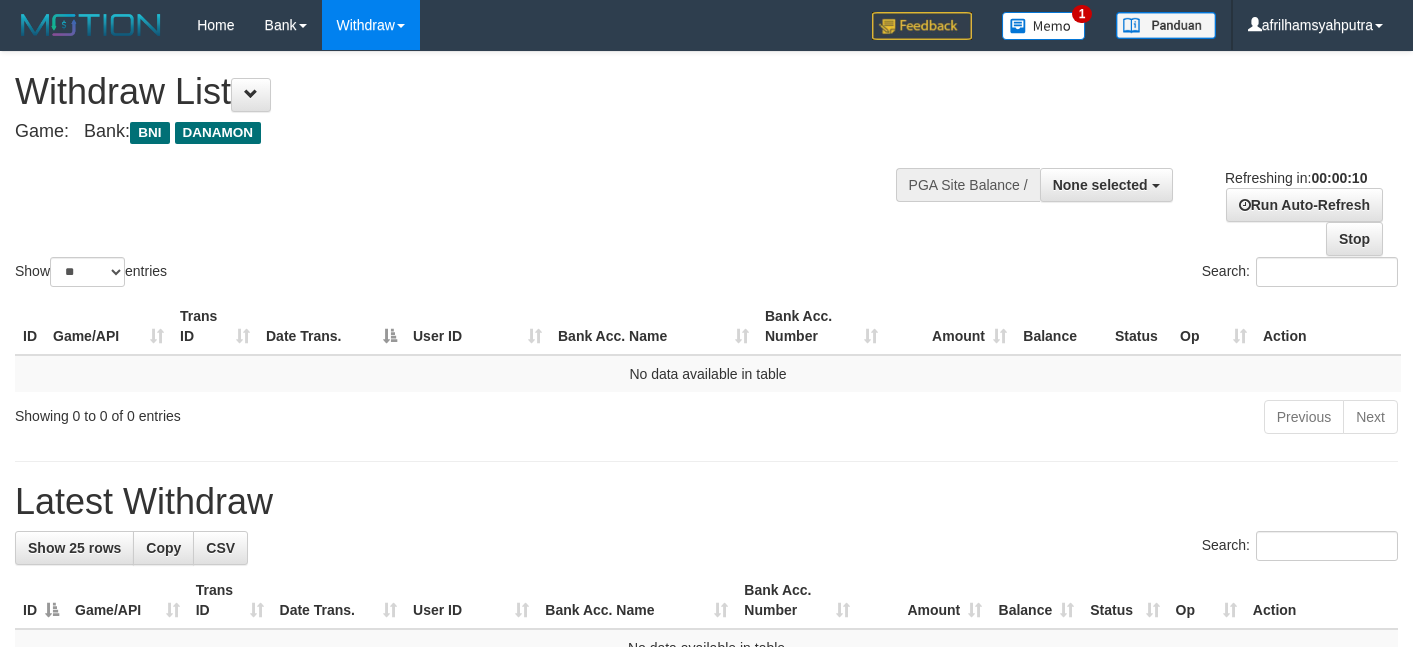 select 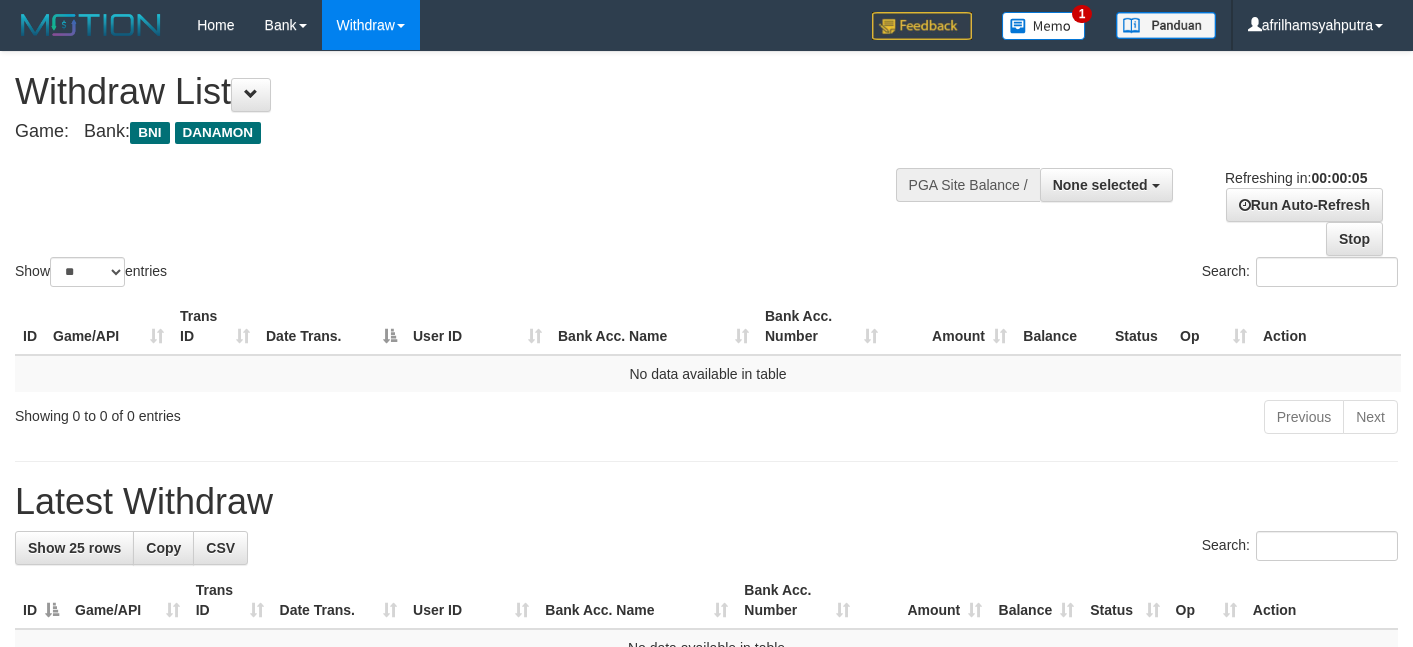 scroll, scrollTop: 0, scrollLeft: 0, axis: both 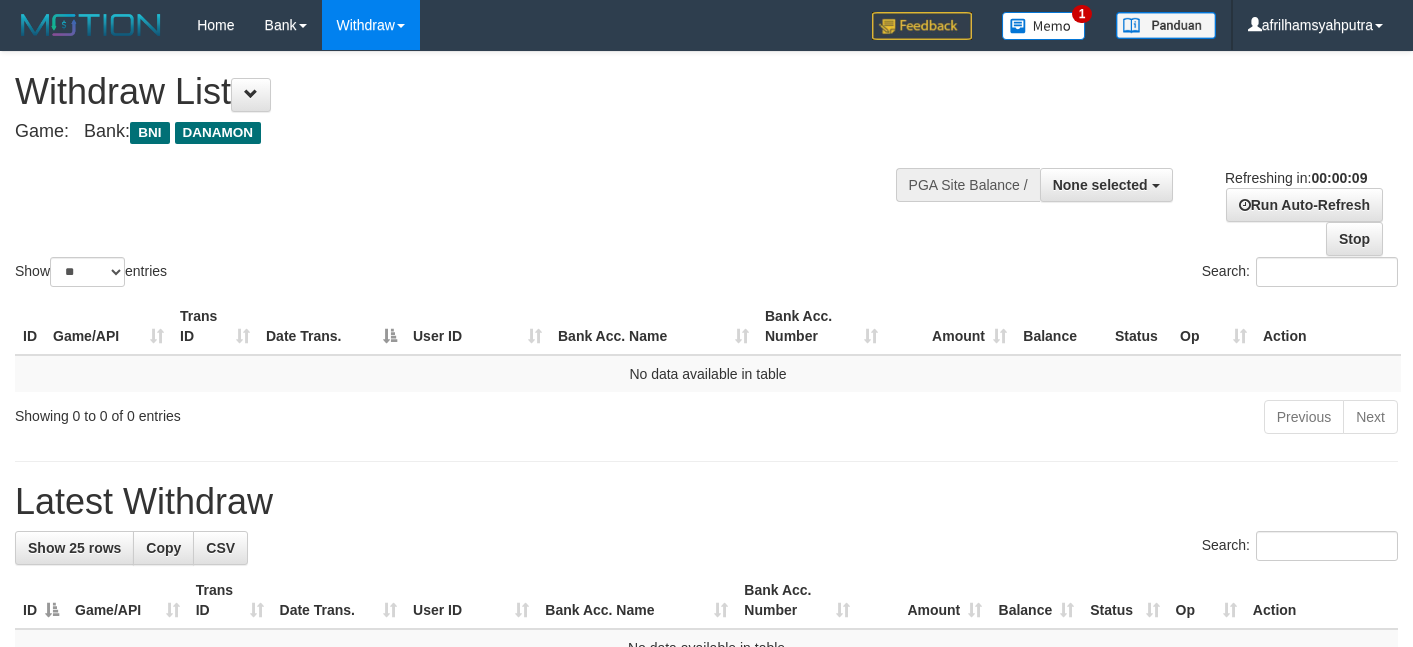 select 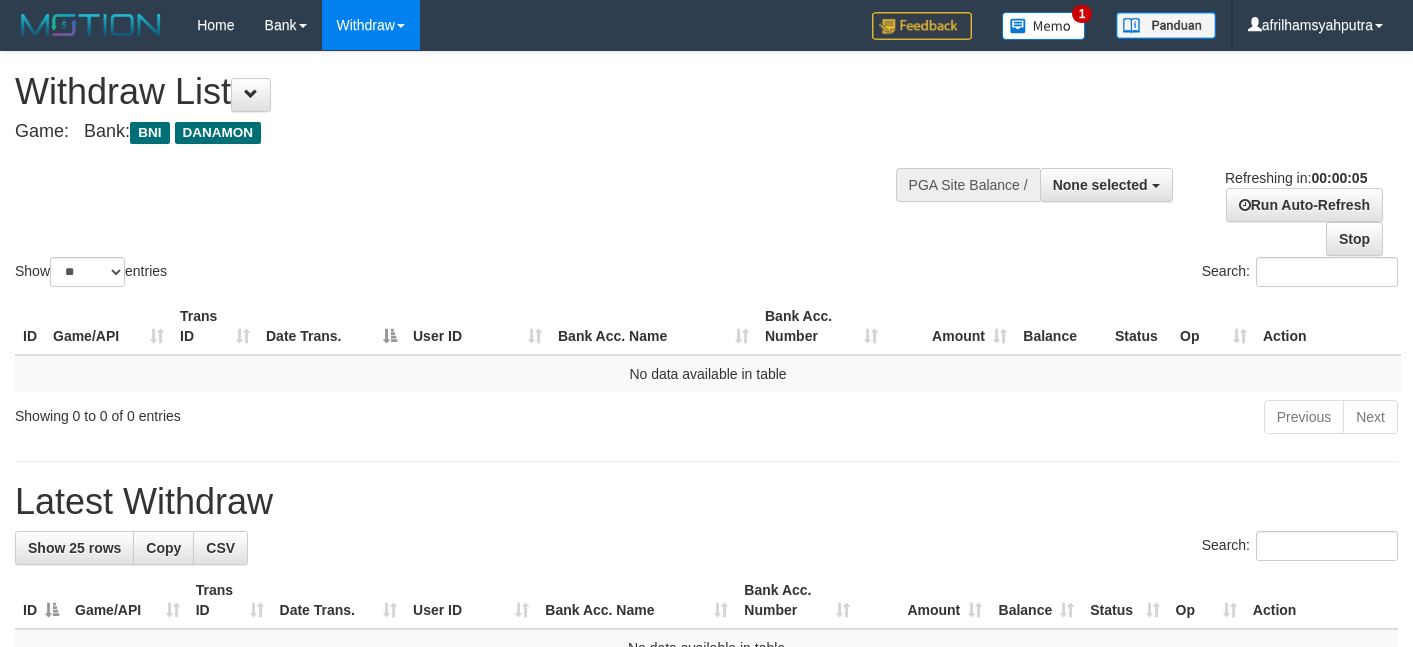 scroll, scrollTop: 0, scrollLeft: 0, axis: both 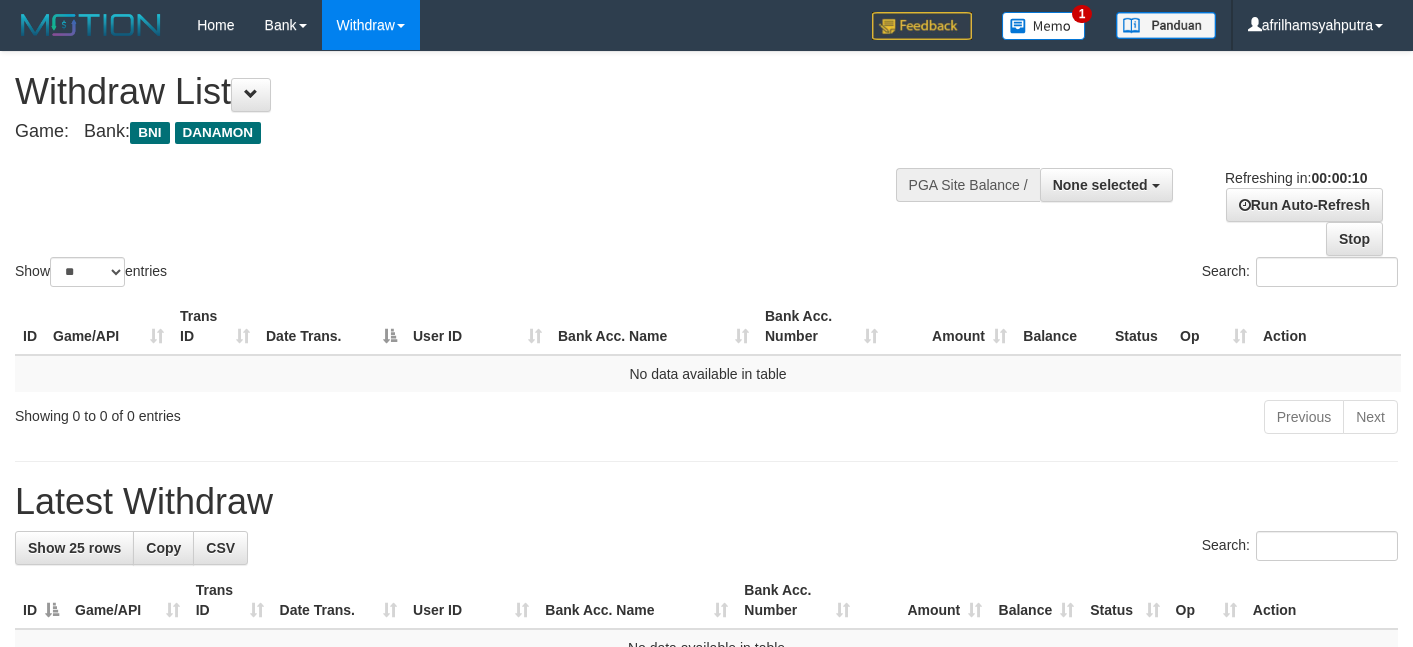 select 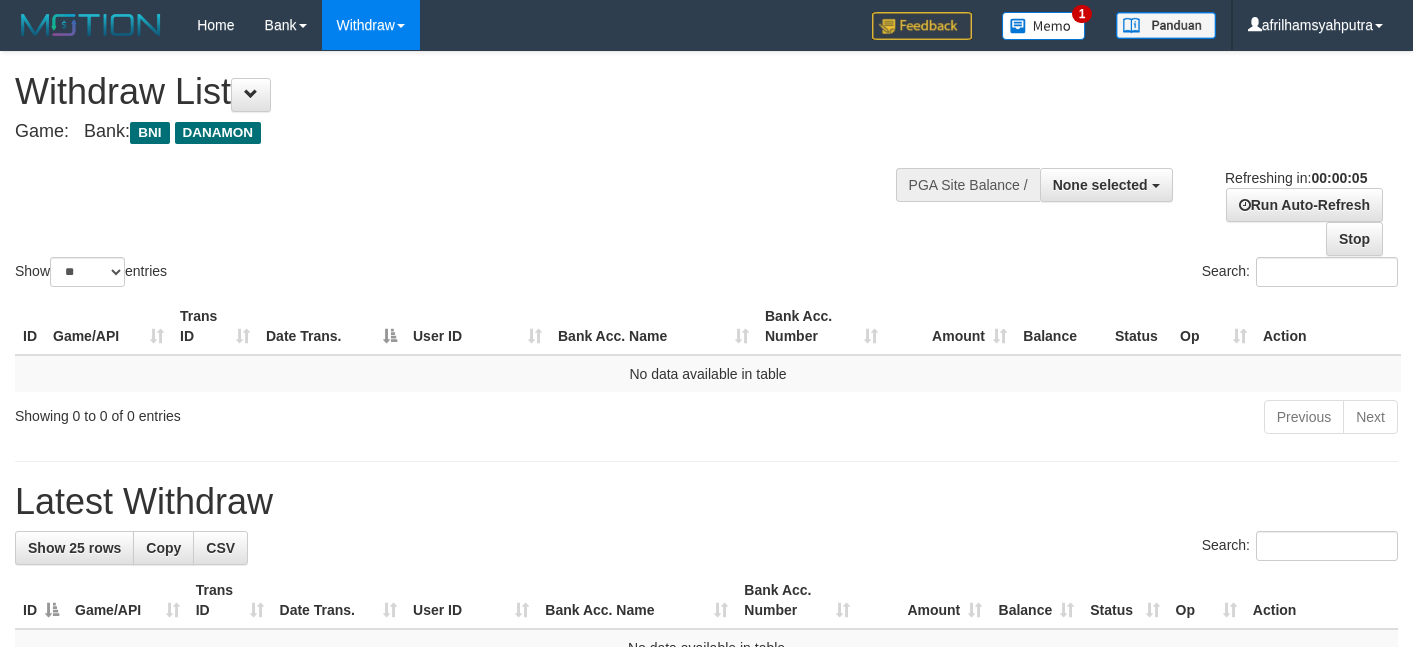 scroll, scrollTop: 0, scrollLeft: 0, axis: both 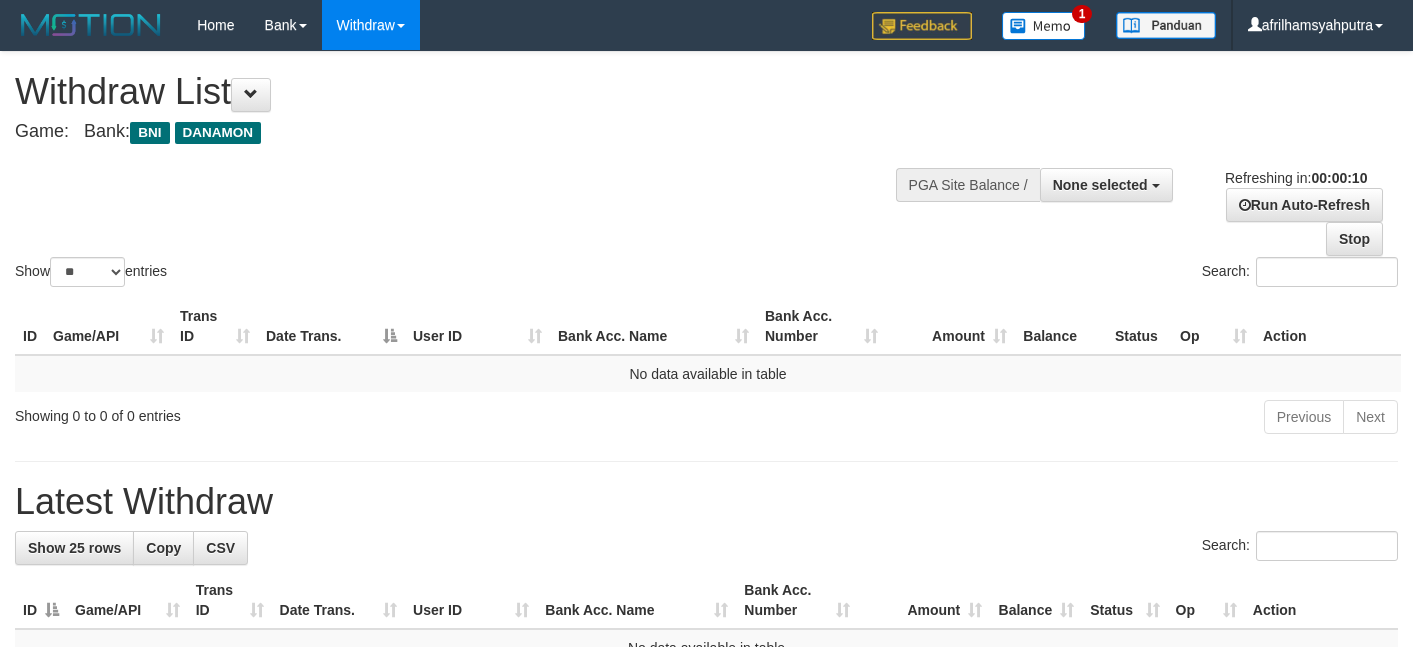 select 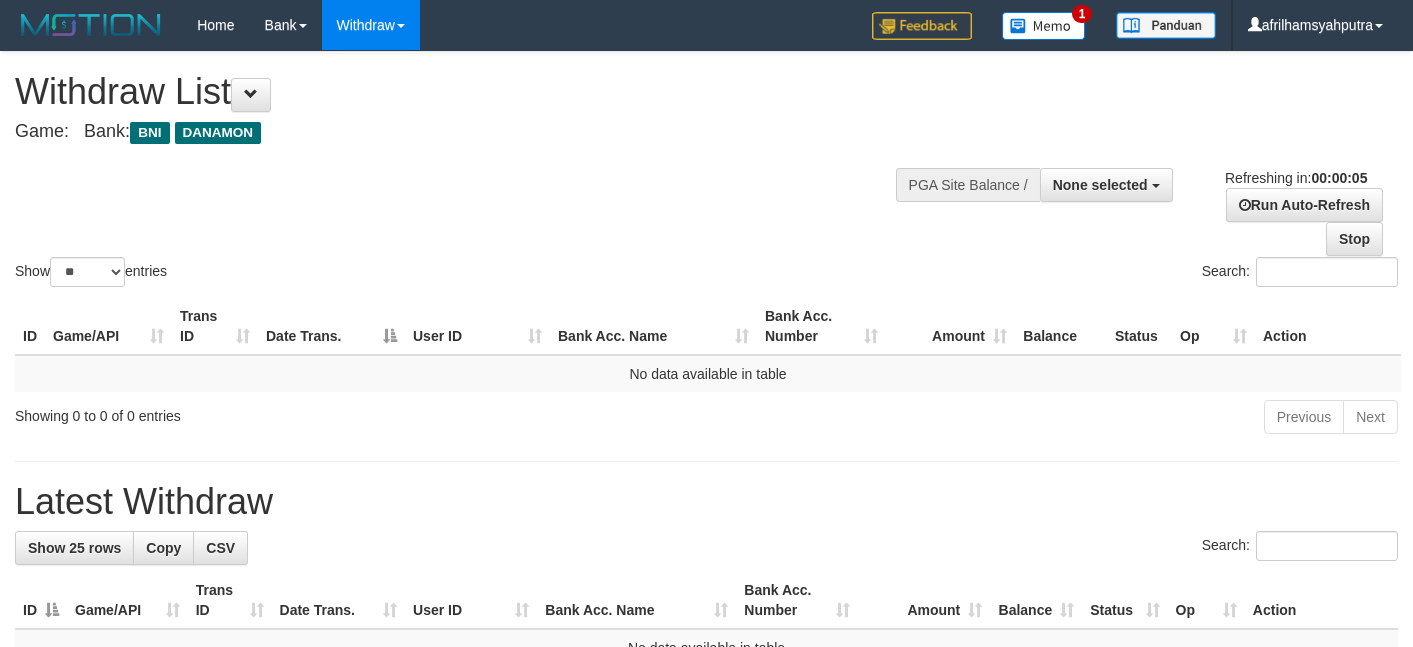 scroll, scrollTop: 0, scrollLeft: 0, axis: both 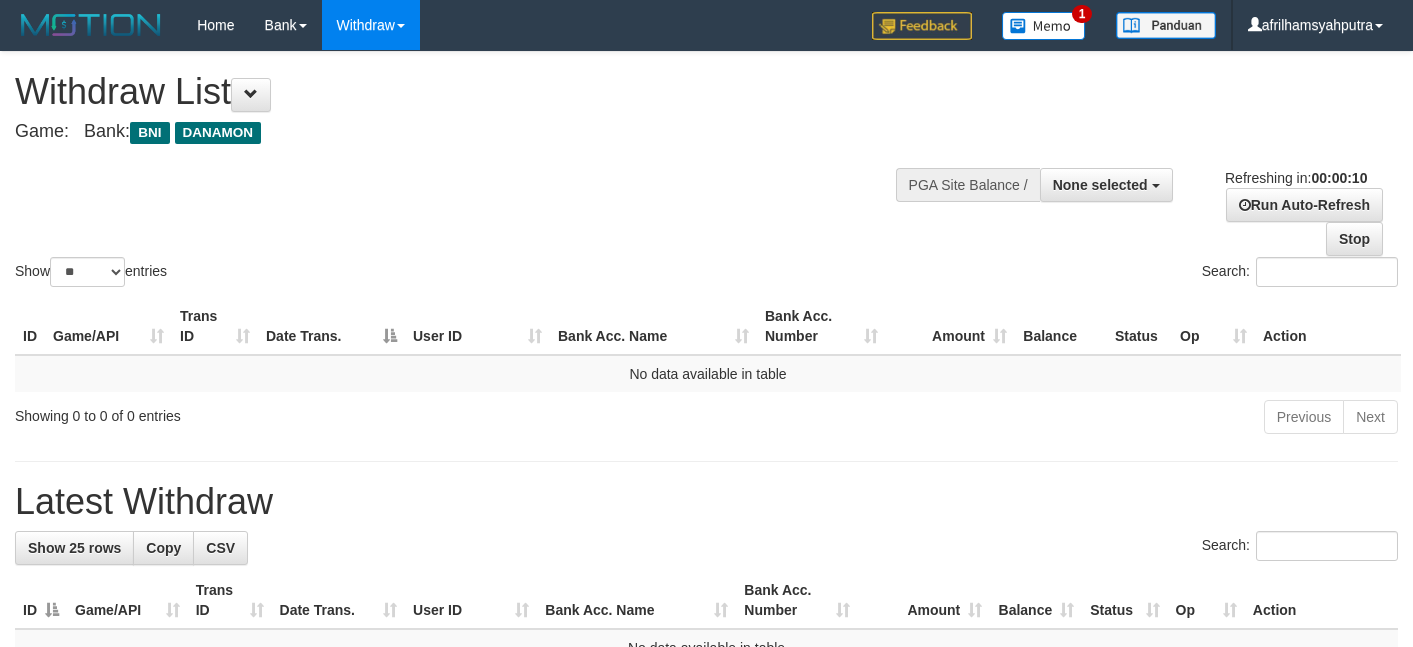 select 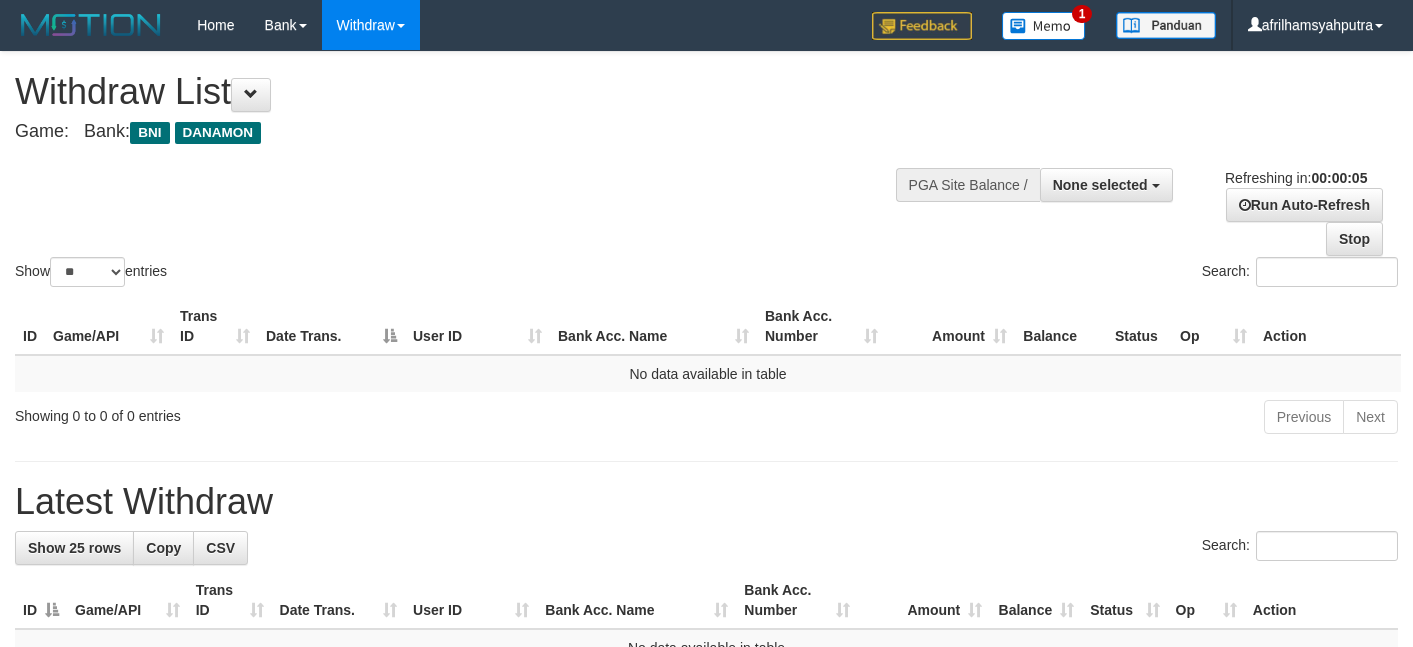 scroll, scrollTop: 0, scrollLeft: 0, axis: both 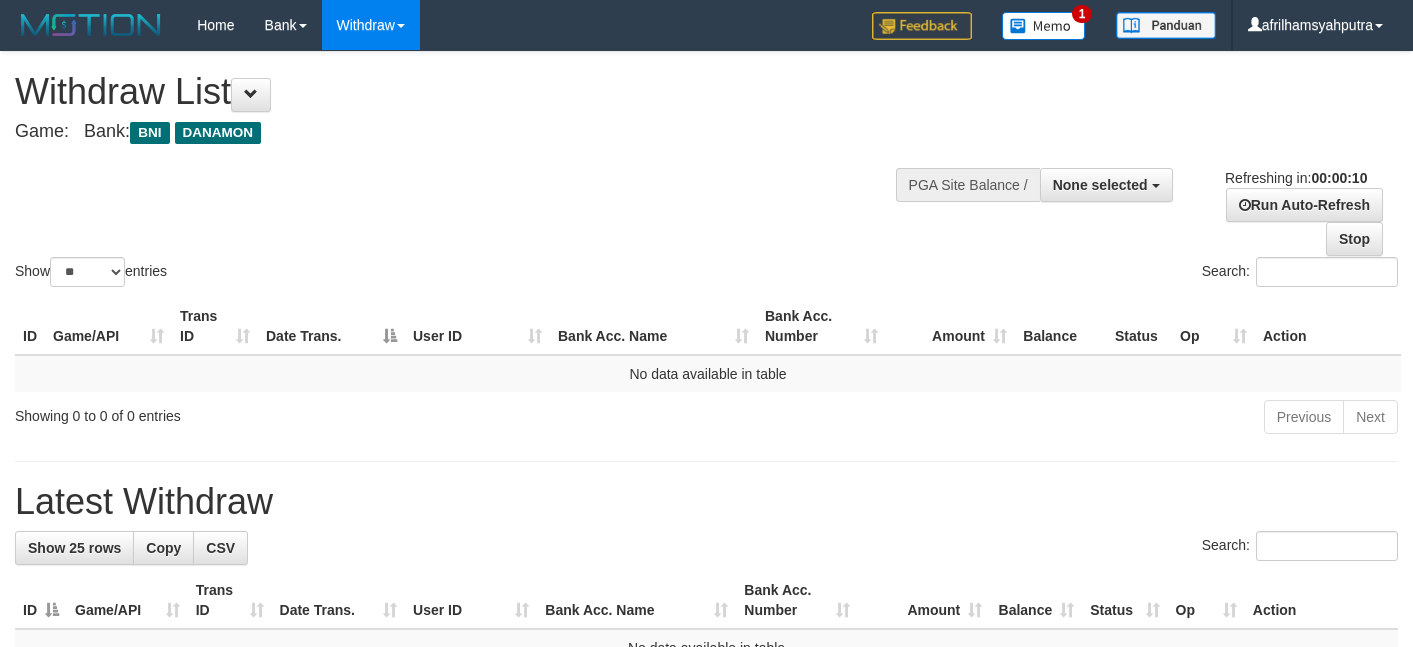 select 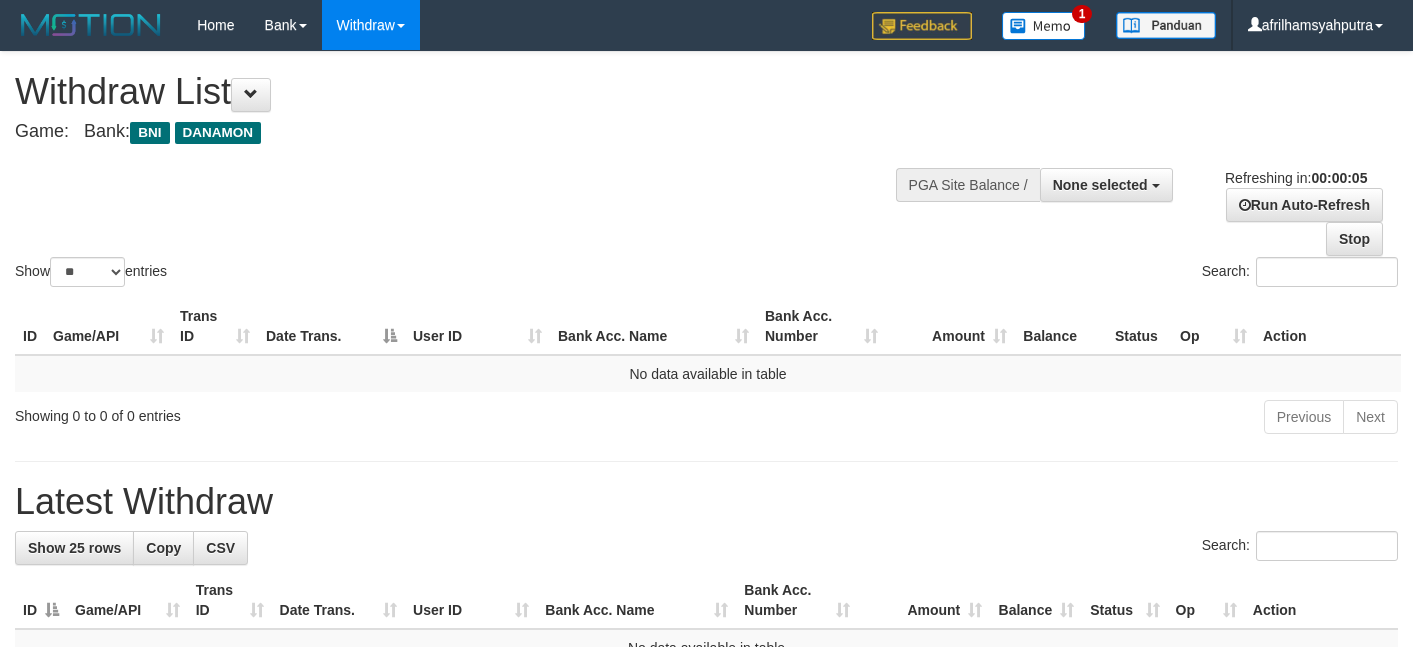 scroll, scrollTop: 0, scrollLeft: 0, axis: both 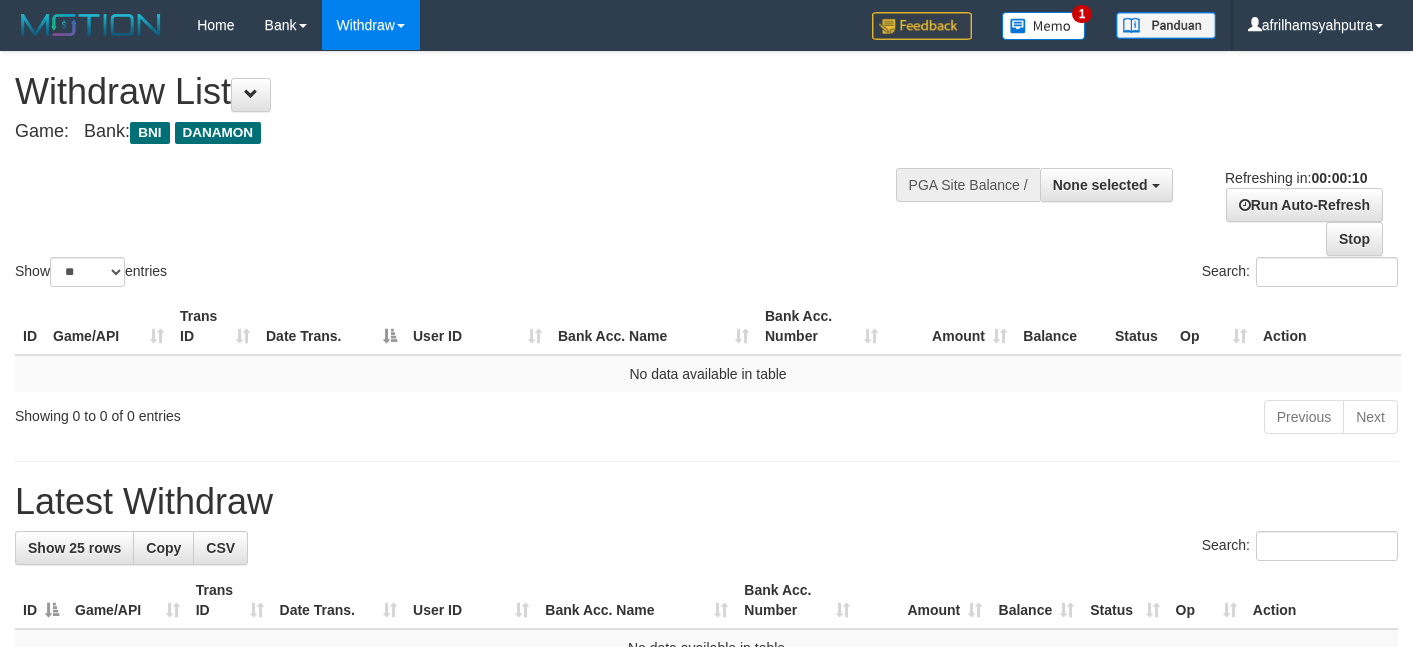 select 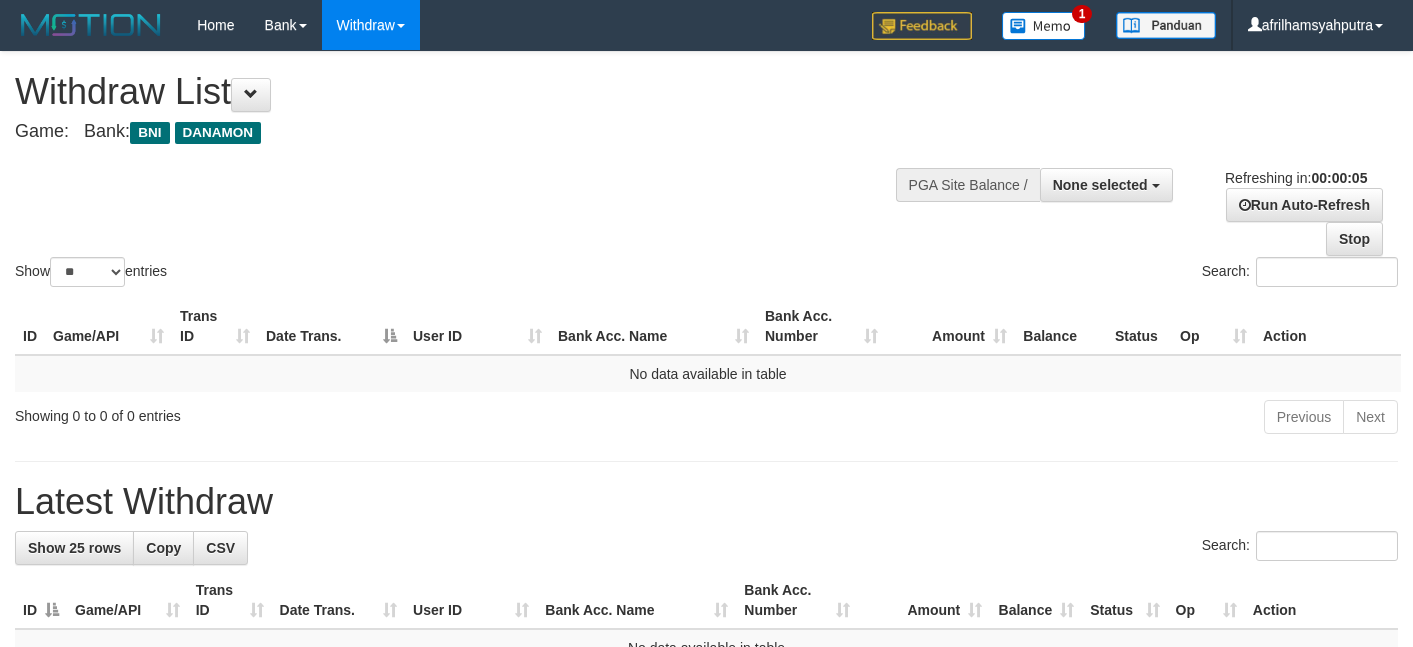 scroll, scrollTop: 0, scrollLeft: 0, axis: both 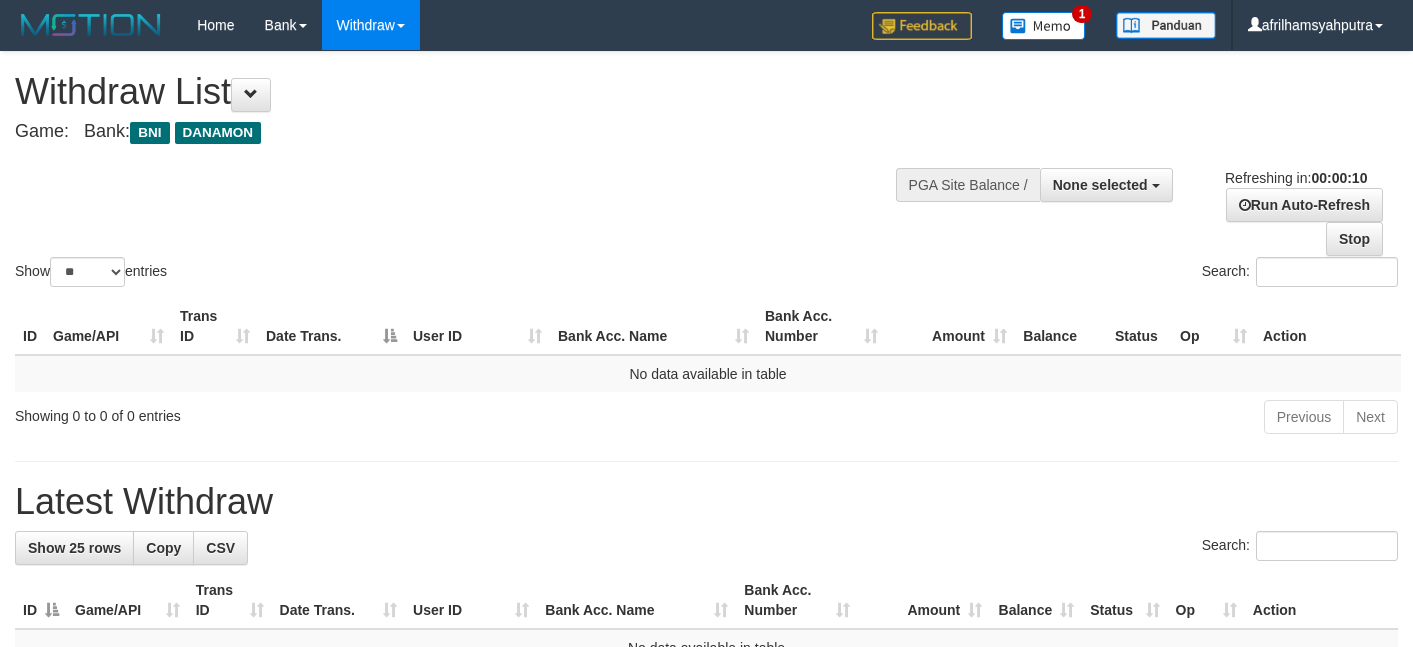 select 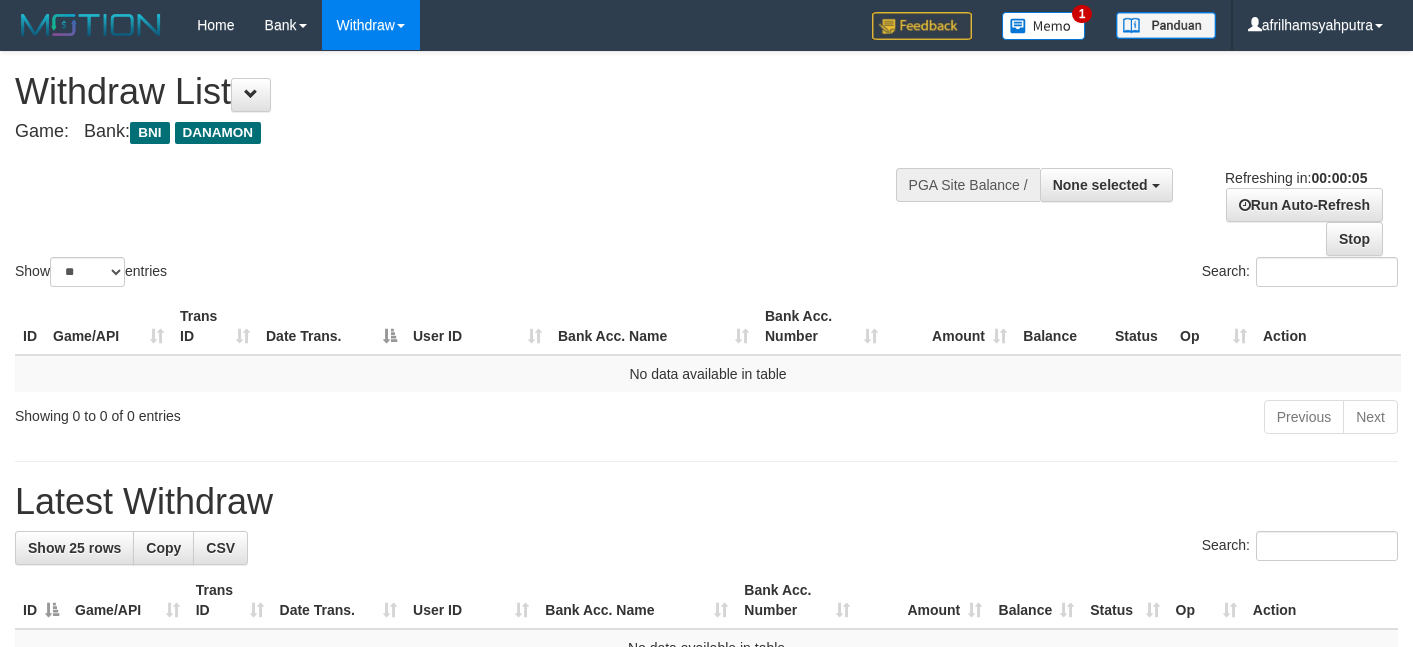 scroll, scrollTop: 0, scrollLeft: 0, axis: both 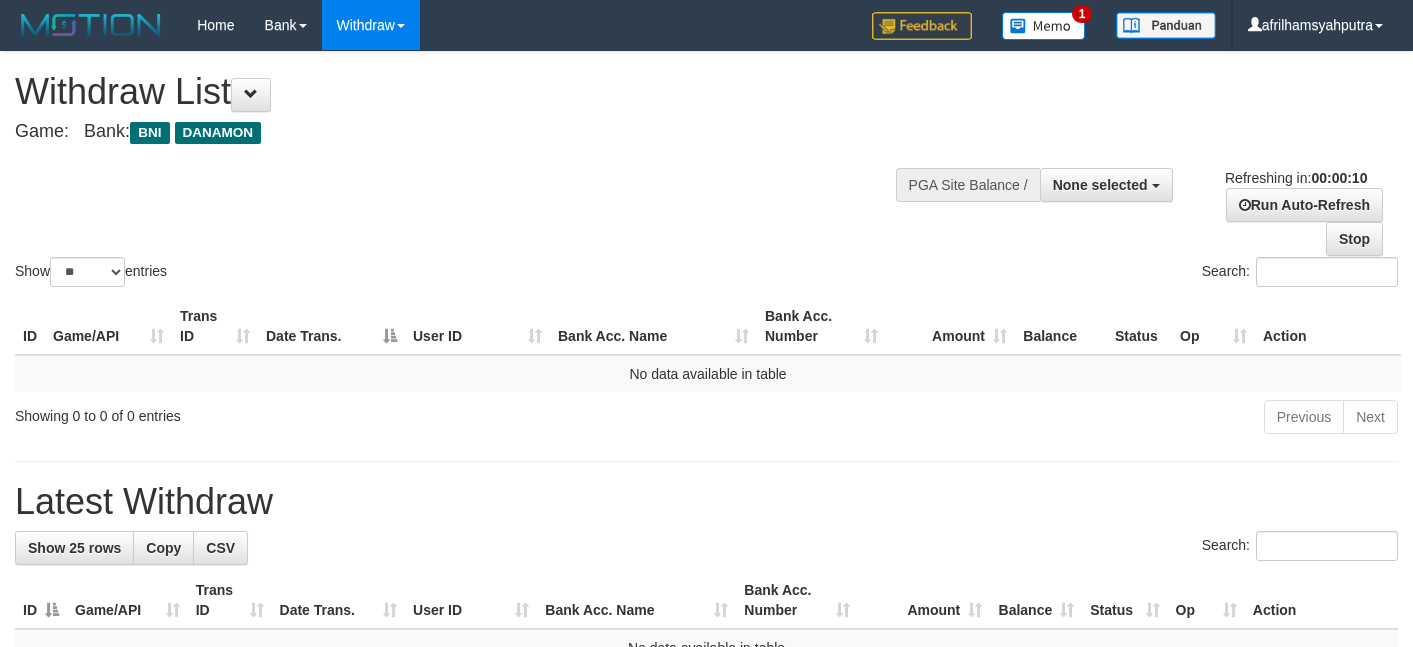 select 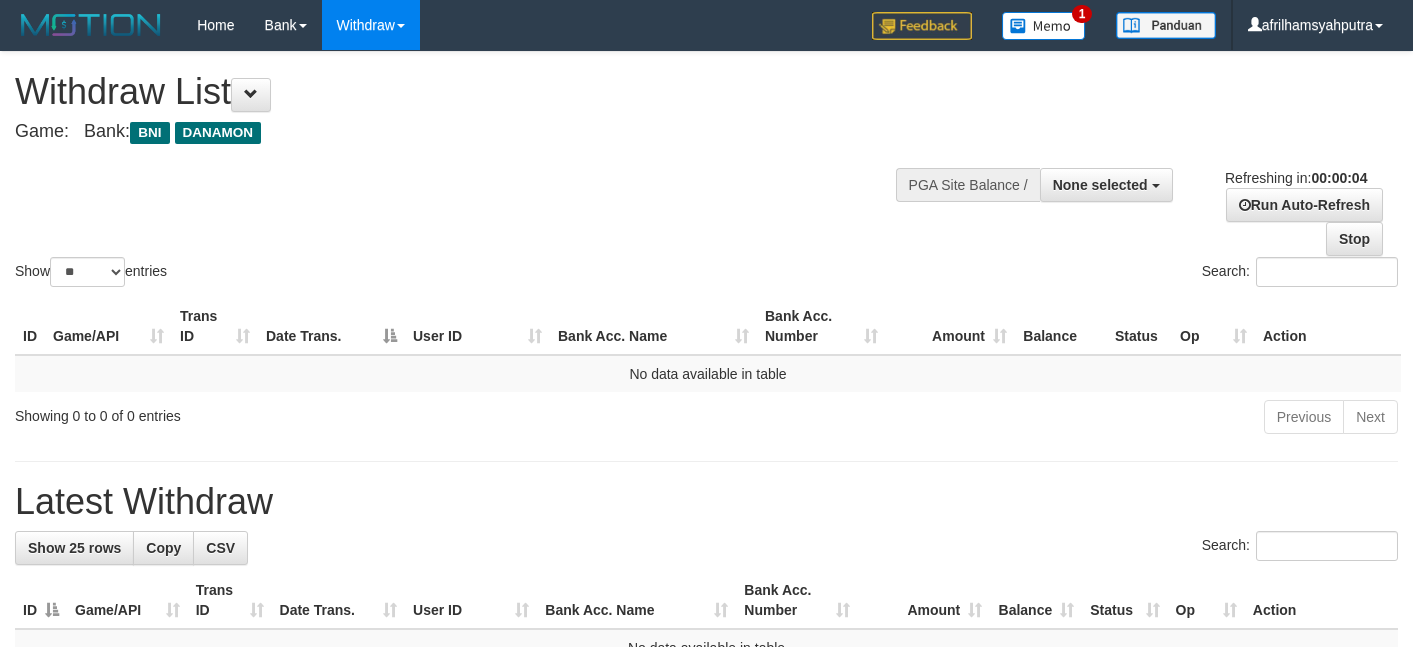 scroll, scrollTop: 0, scrollLeft: 0, axis: both 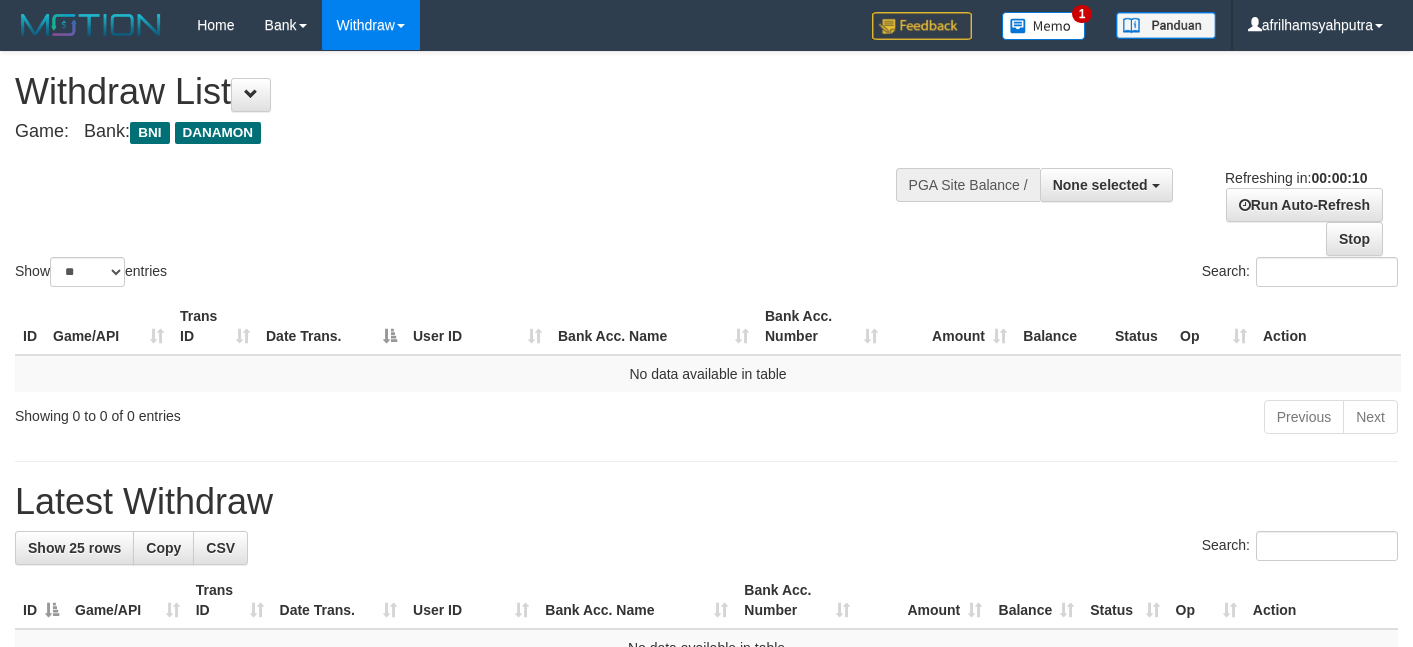 select 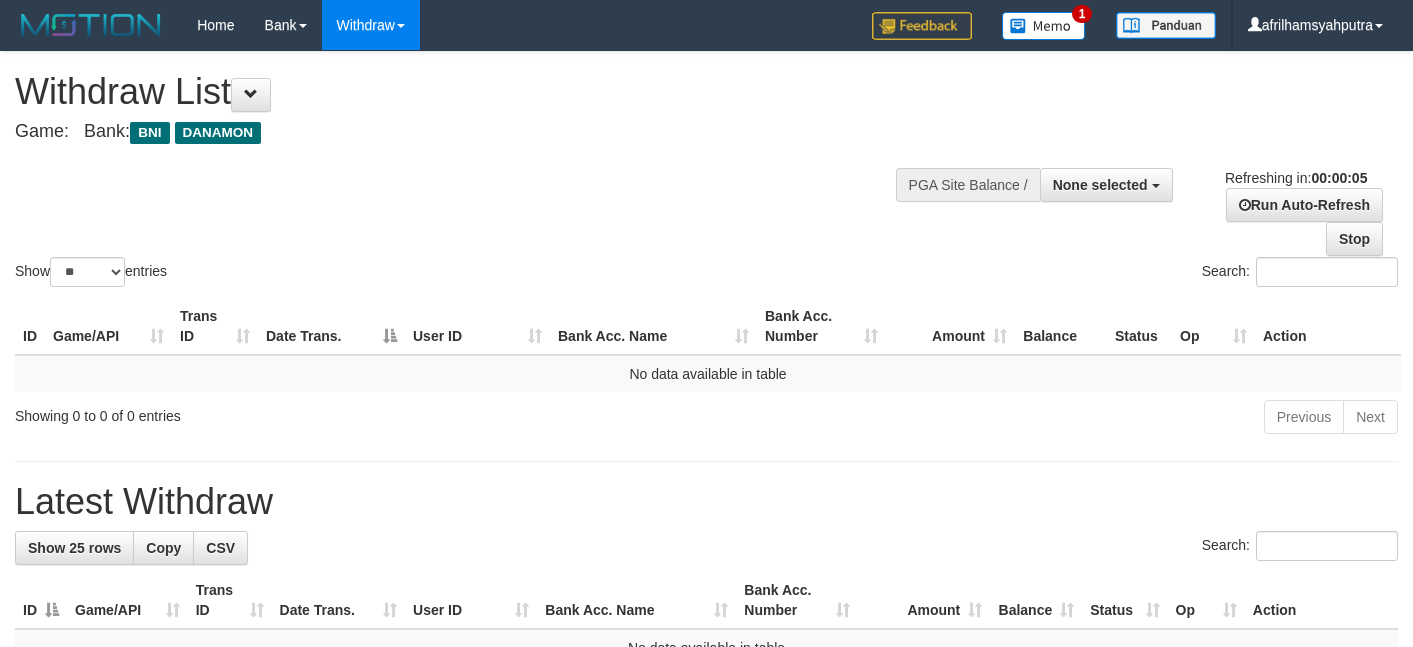 scroll, scrollTop: 0, scrollLeft: 0, axis: both 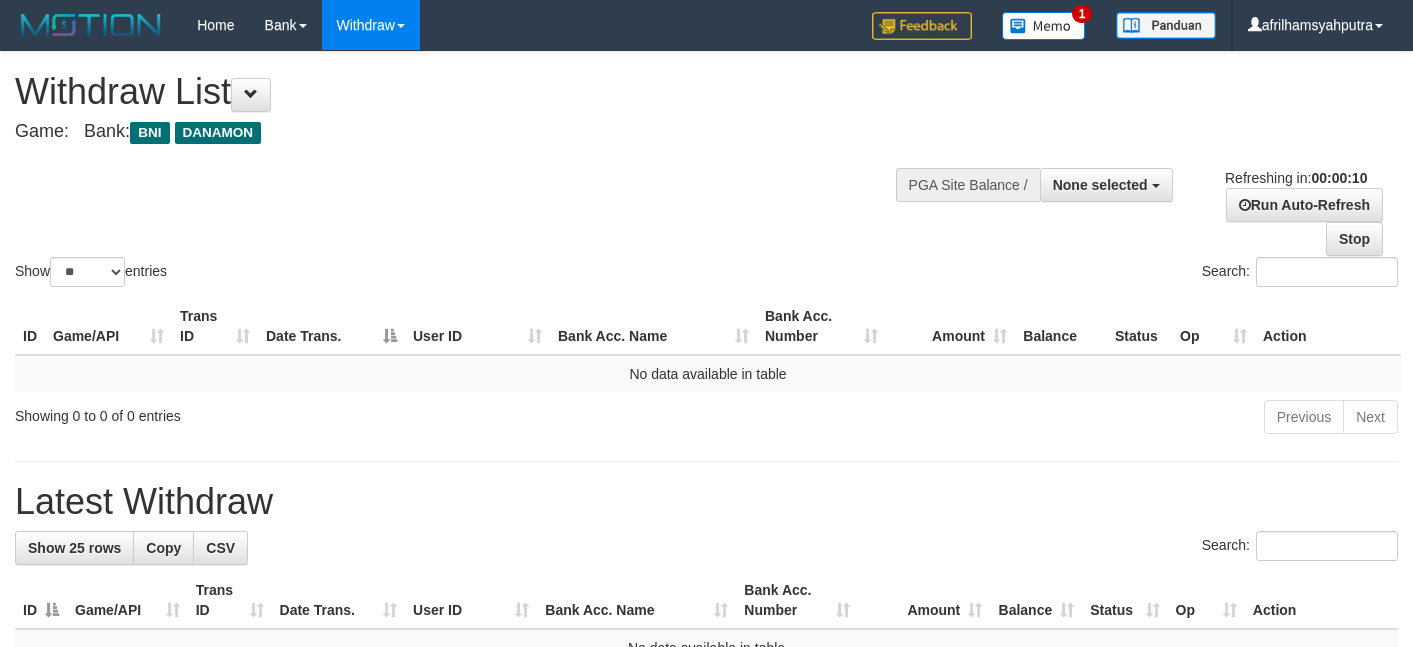 select 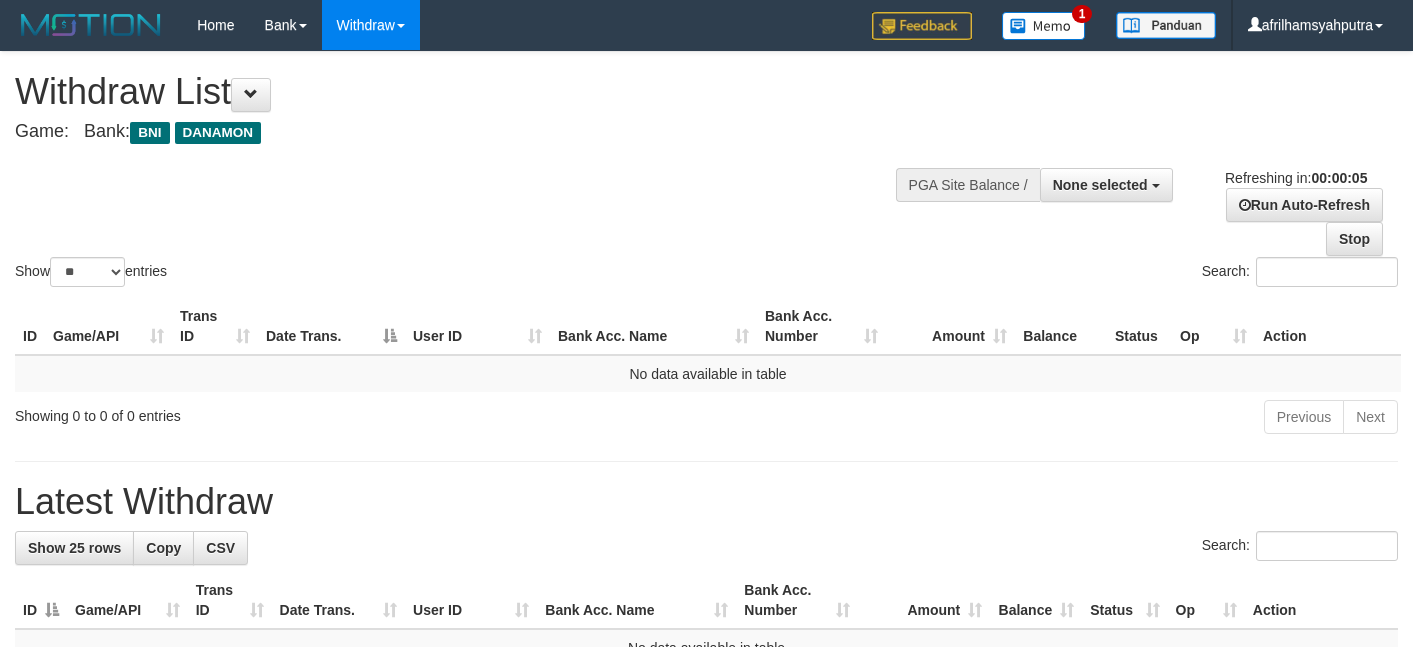 scroll, scrollTop: 0, scrollLeft: 0, axis: both 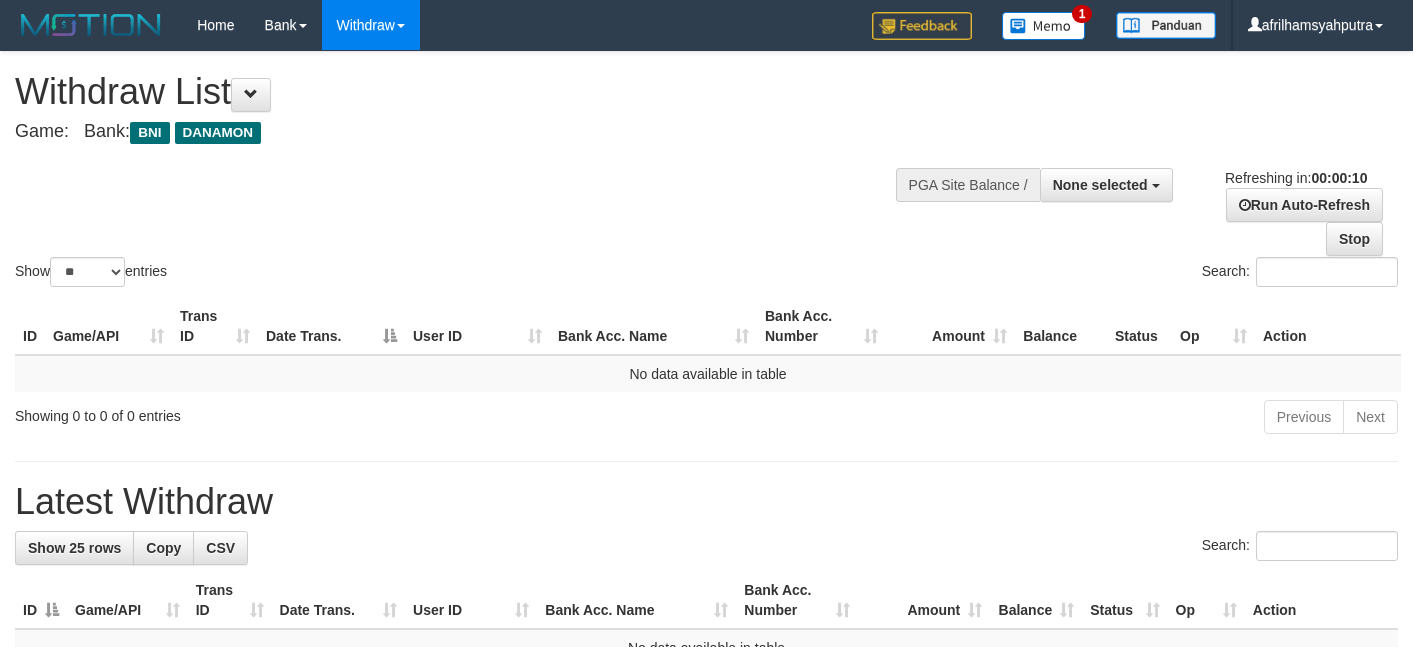 select 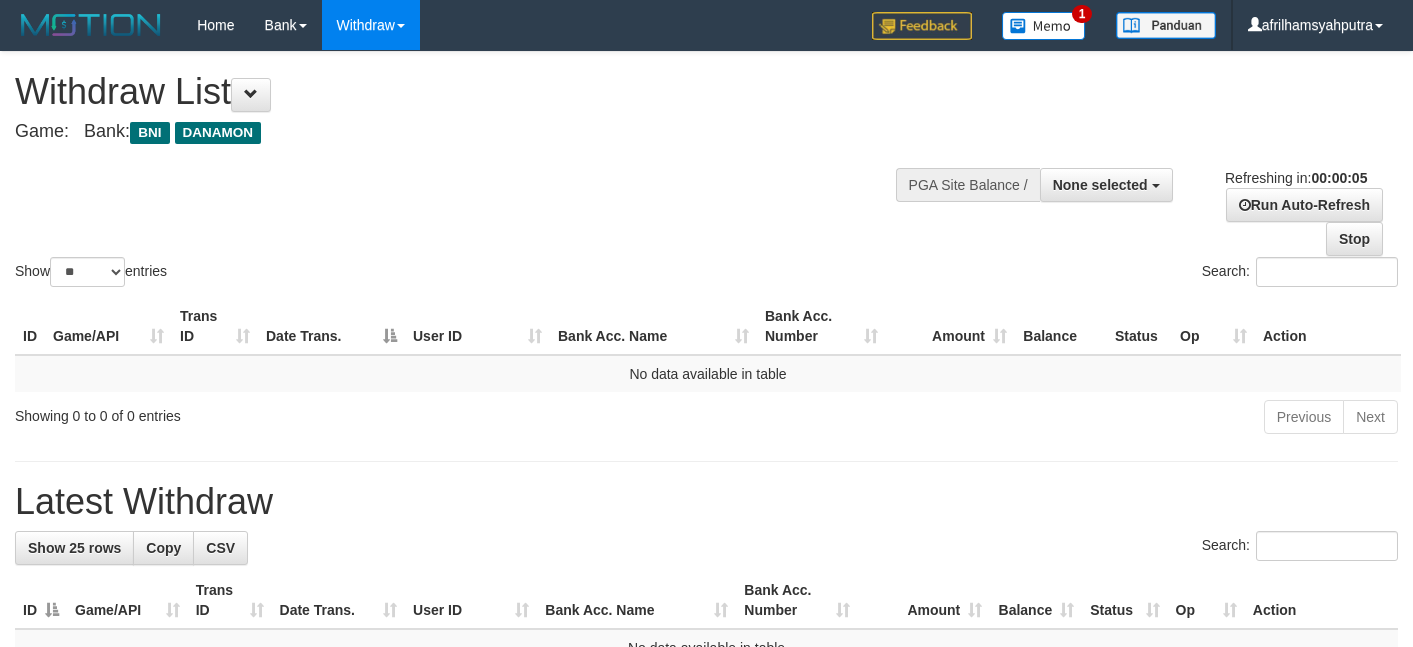 scroll, scrollTop: 0, scrollLeft: 0, axis: both 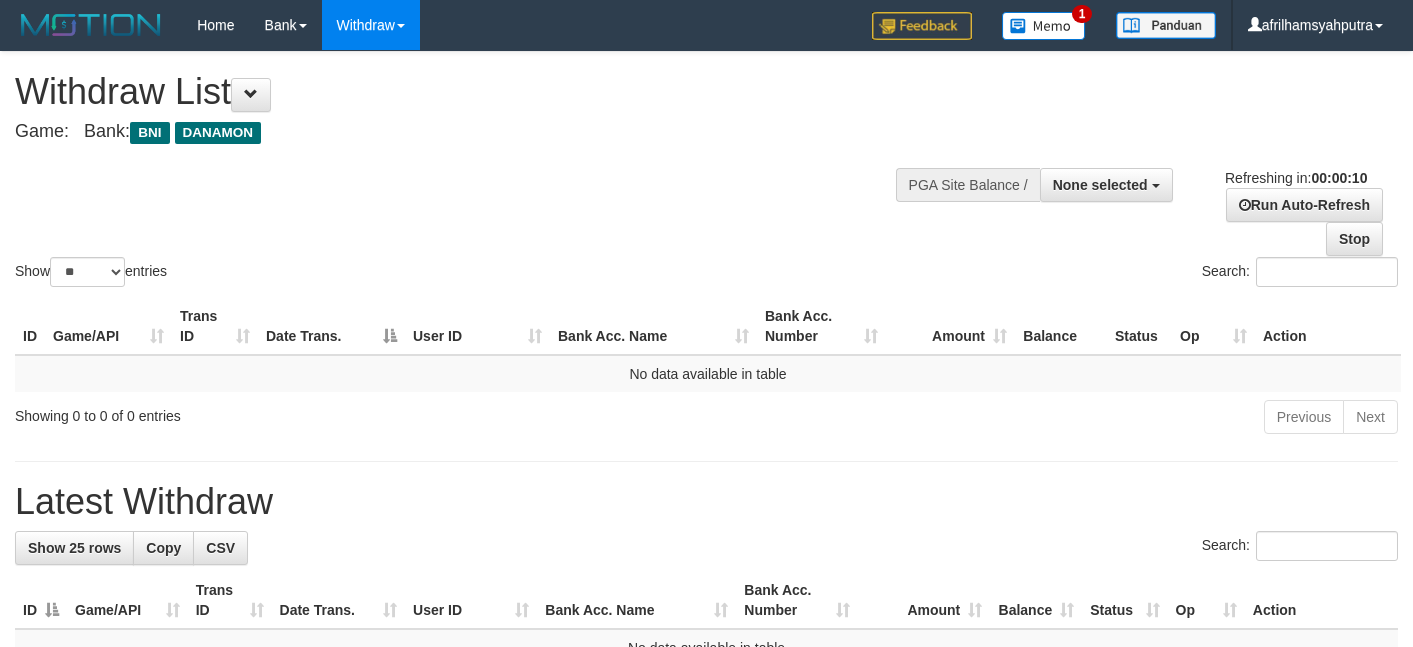 select 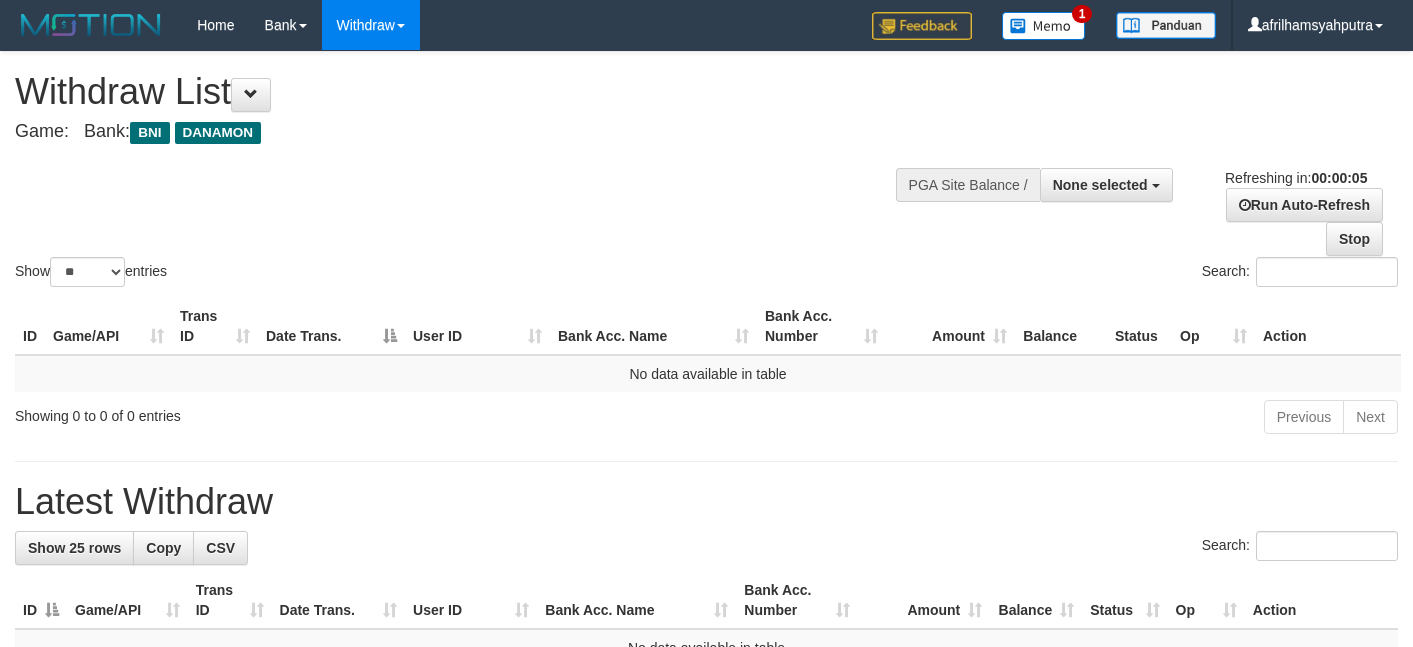 scroll, scrollTop: 0, scrollLeft: 0, axis: both 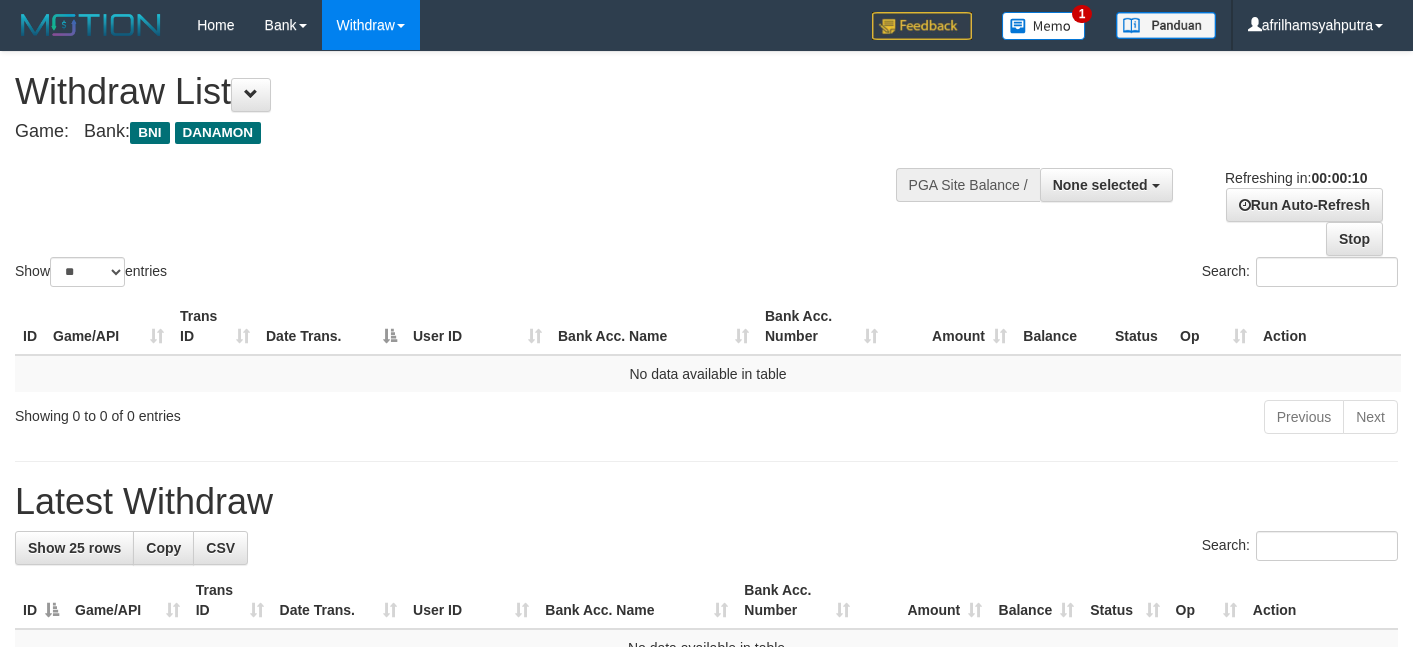 select 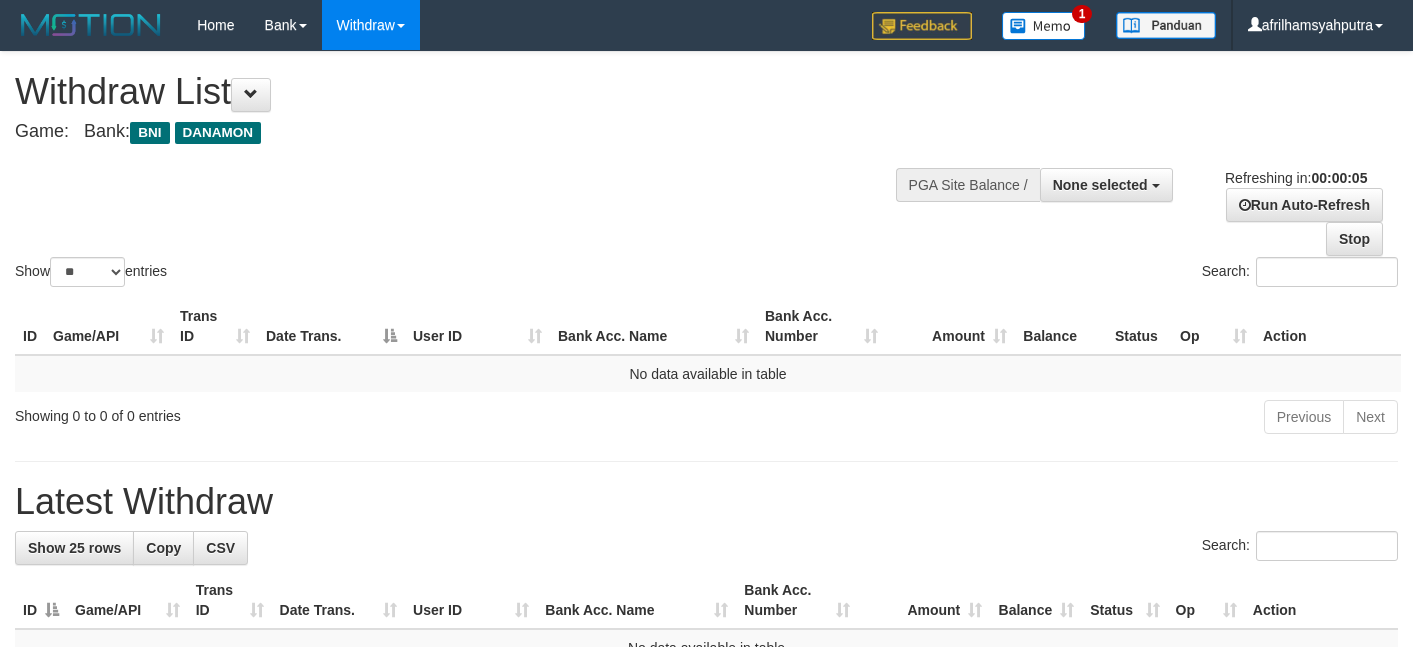 scroll, scrollTop: 0, scrollLeft: 0, axis: both 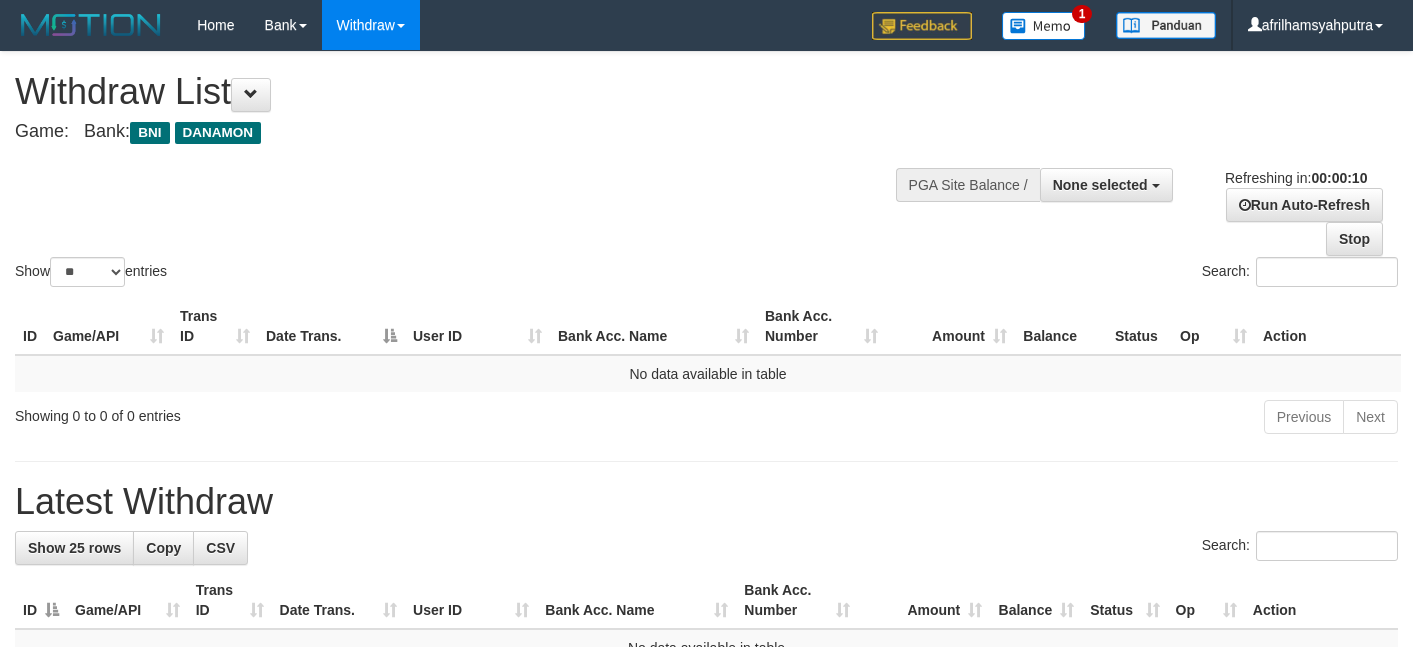 select 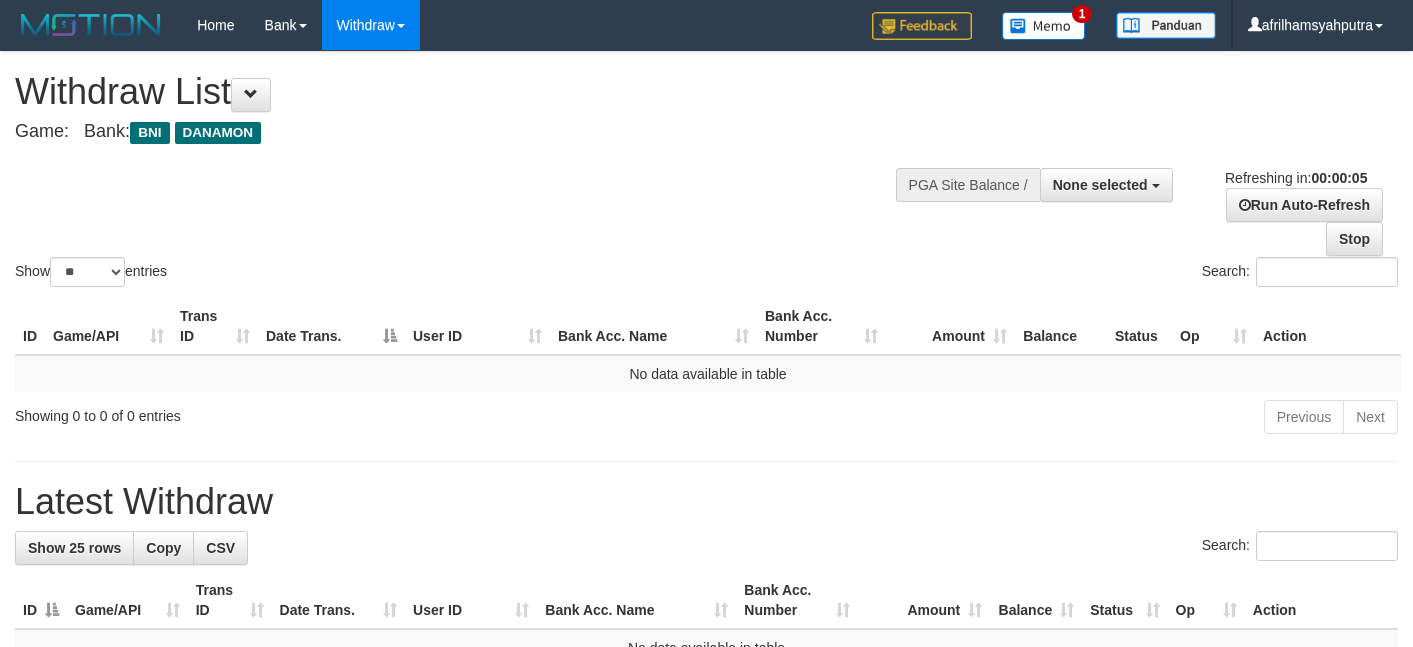 scroll, scrollTop: 0, scrollLeft: 0, axis: both 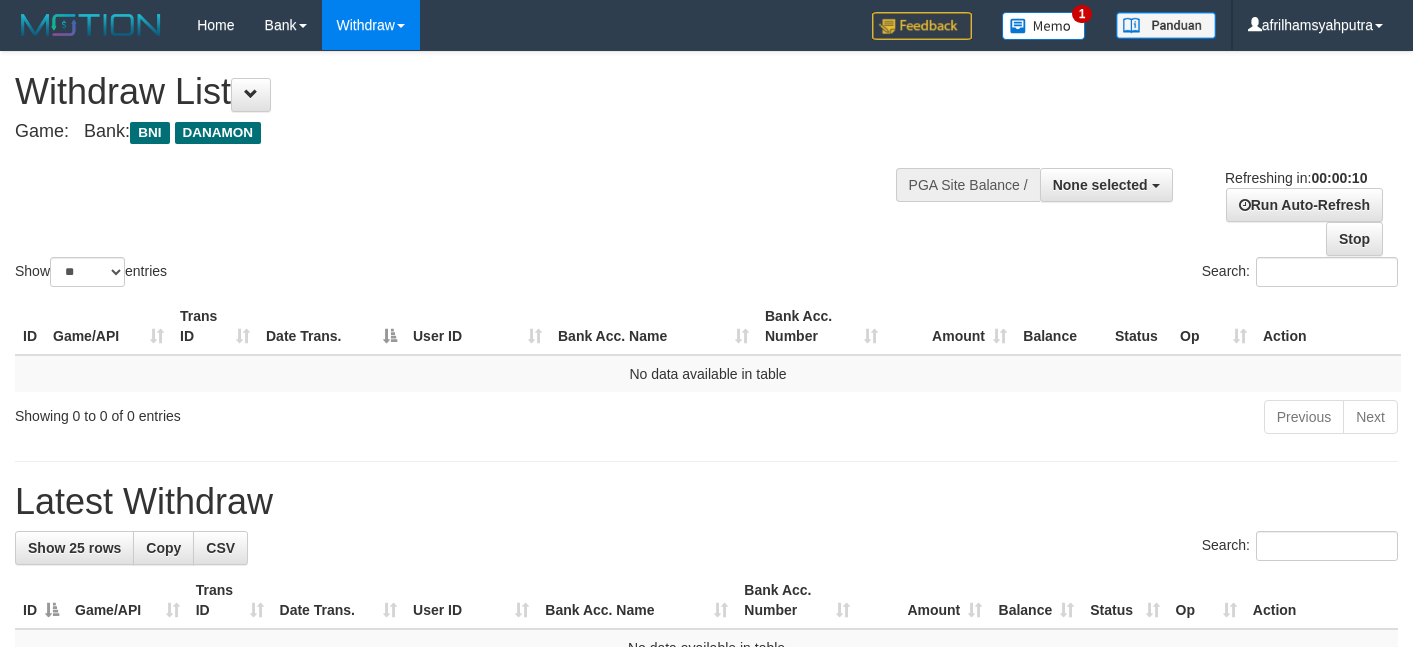 select 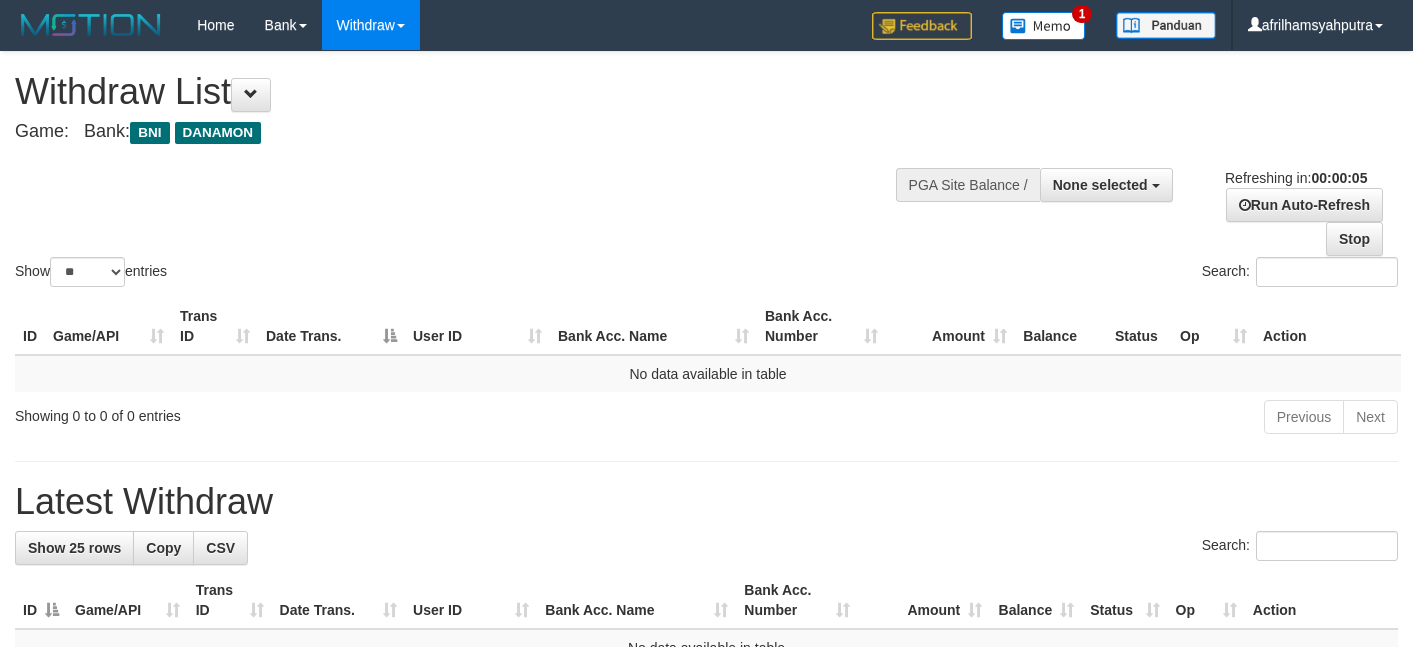 scroll, scrollTop: 0, scrollLeft: 0, axis: both 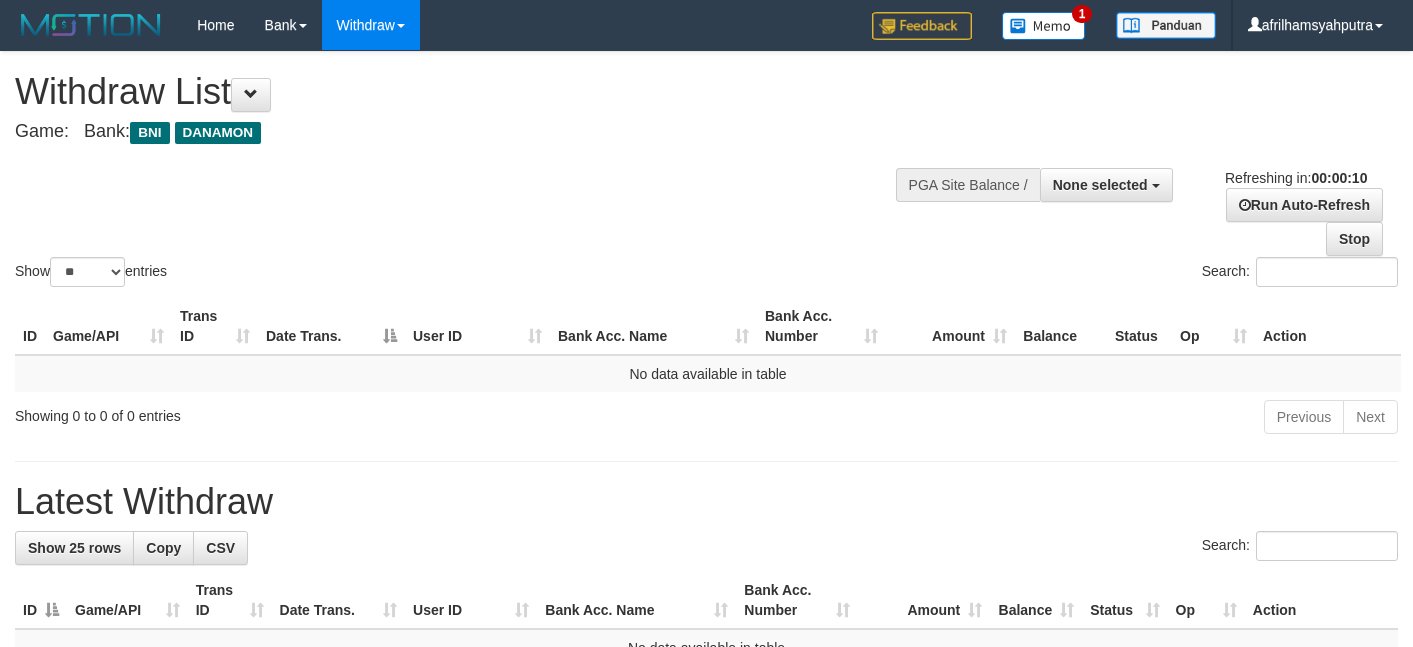 select 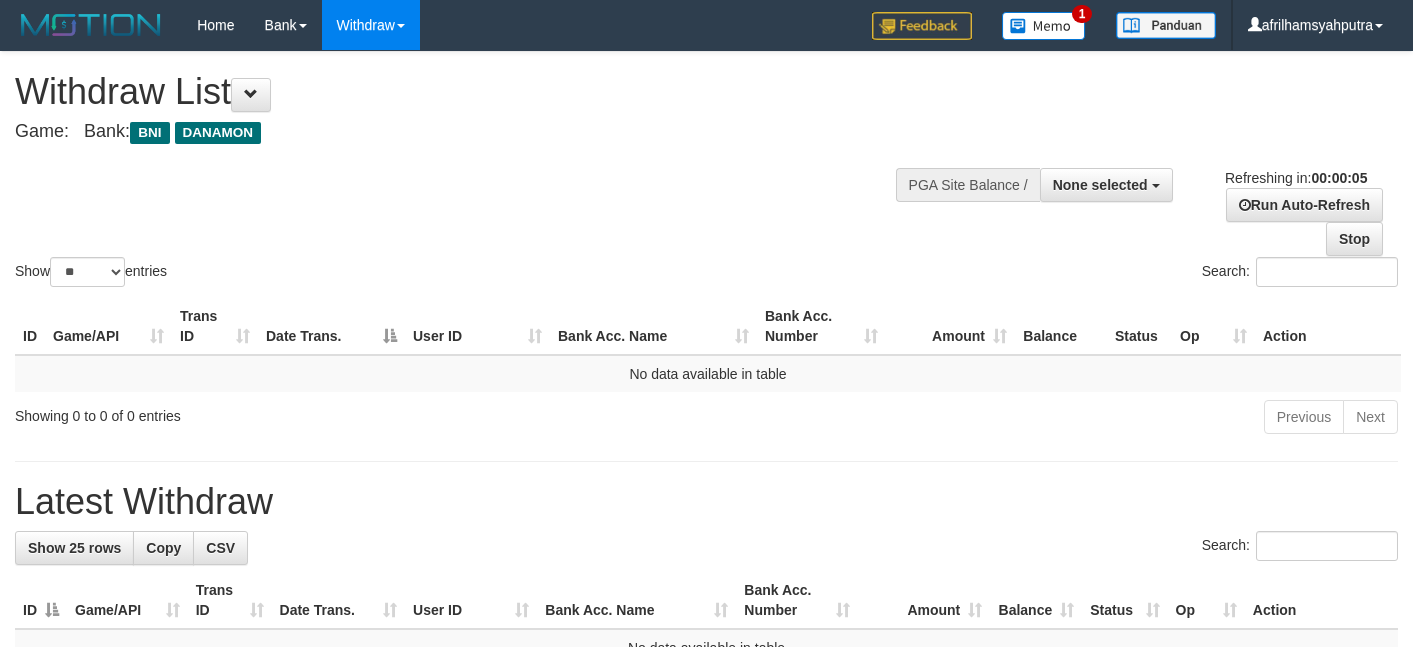 scroll, scrollTop: 0, scrollLeft: 0, axis: both 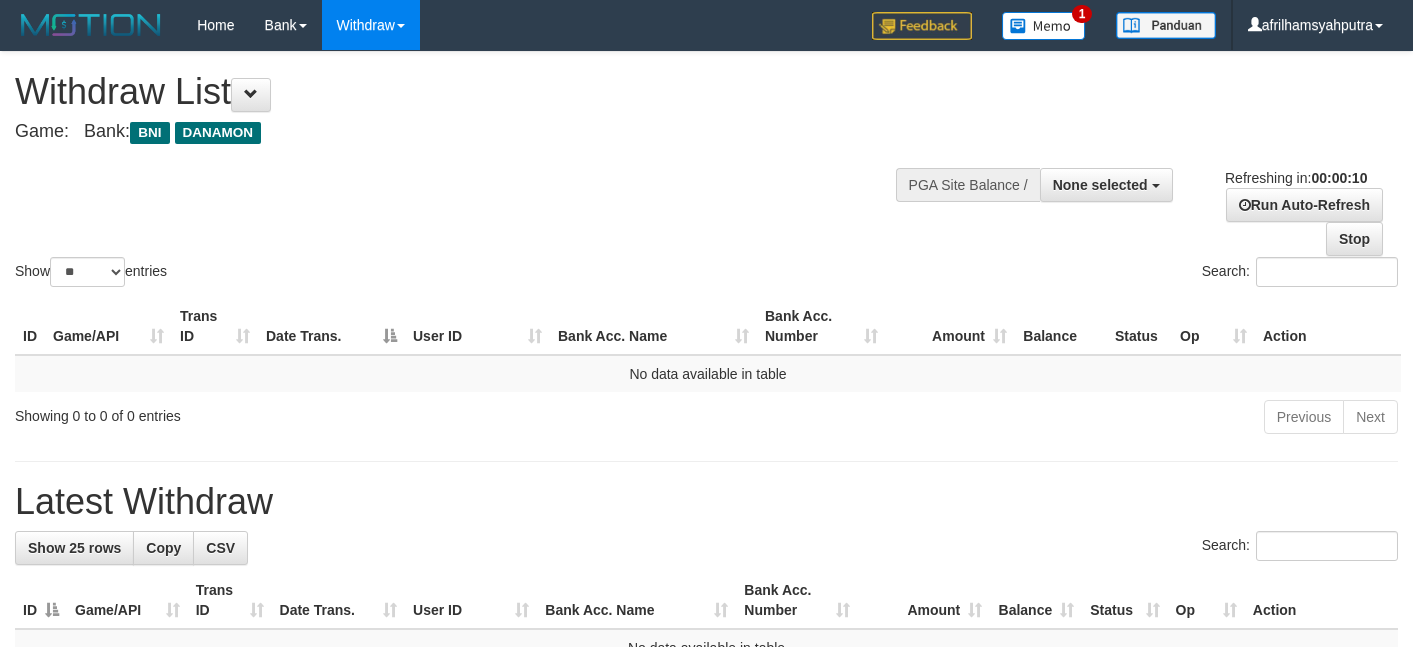 select 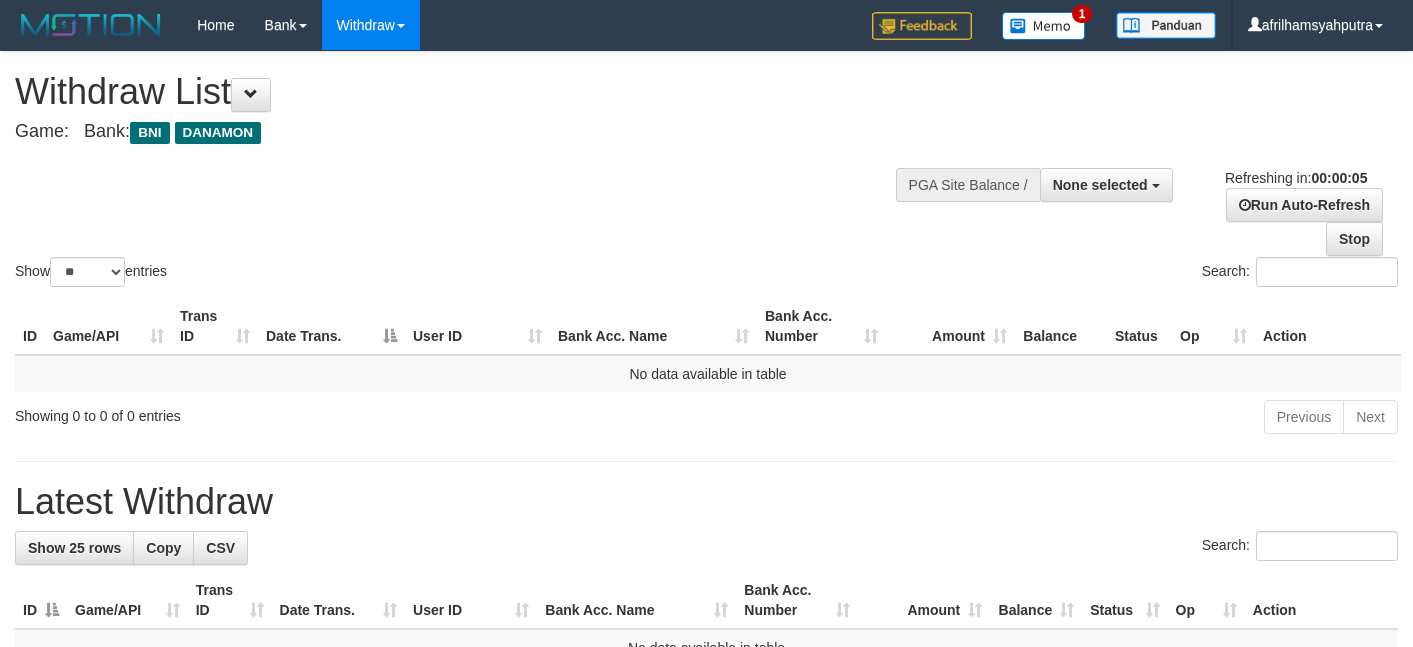 scroll, scrollTop: 0, scrollLeft: 0, axis: both 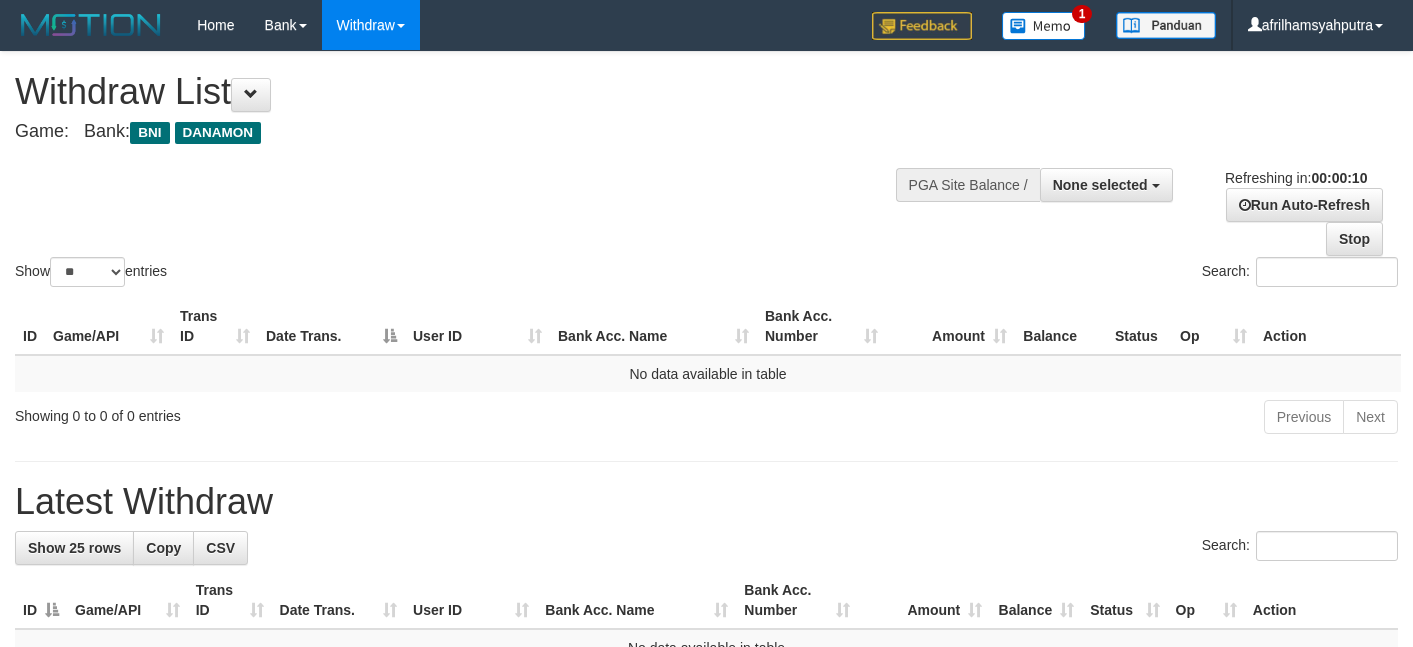 select 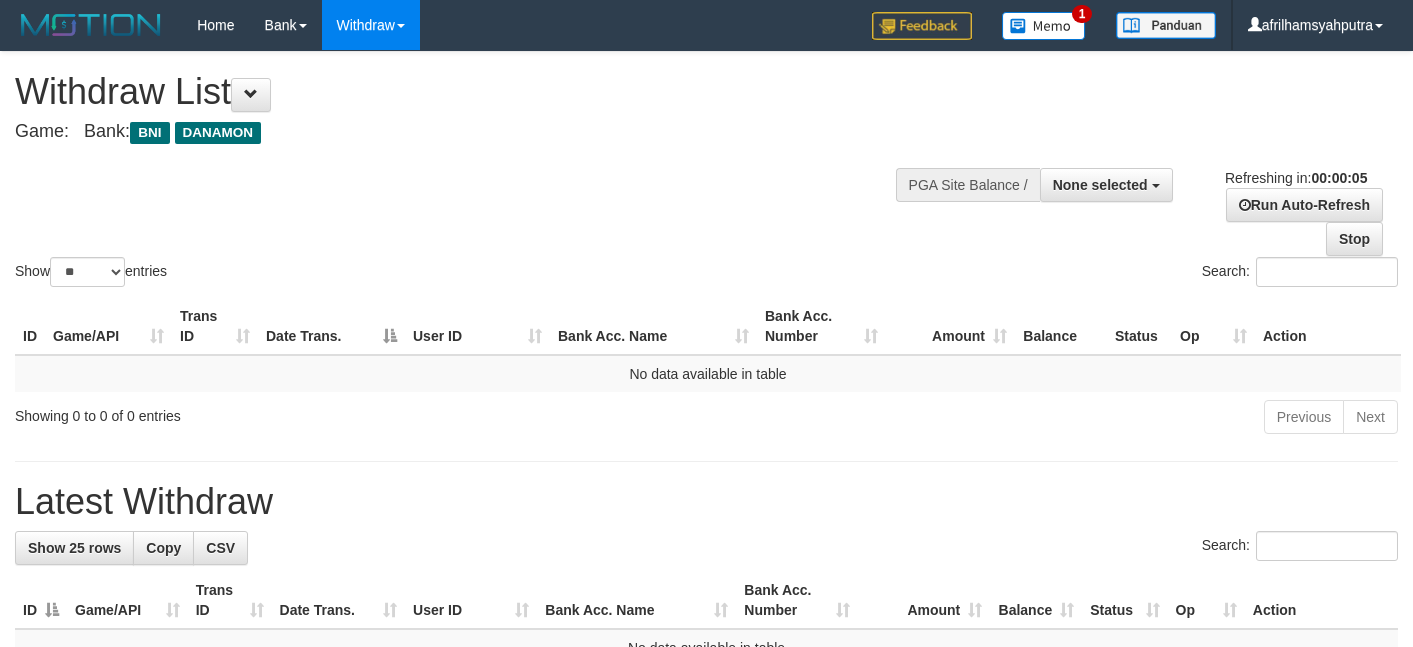 scroll, scrollTop: 0, scrollLeft: 0, axis: both 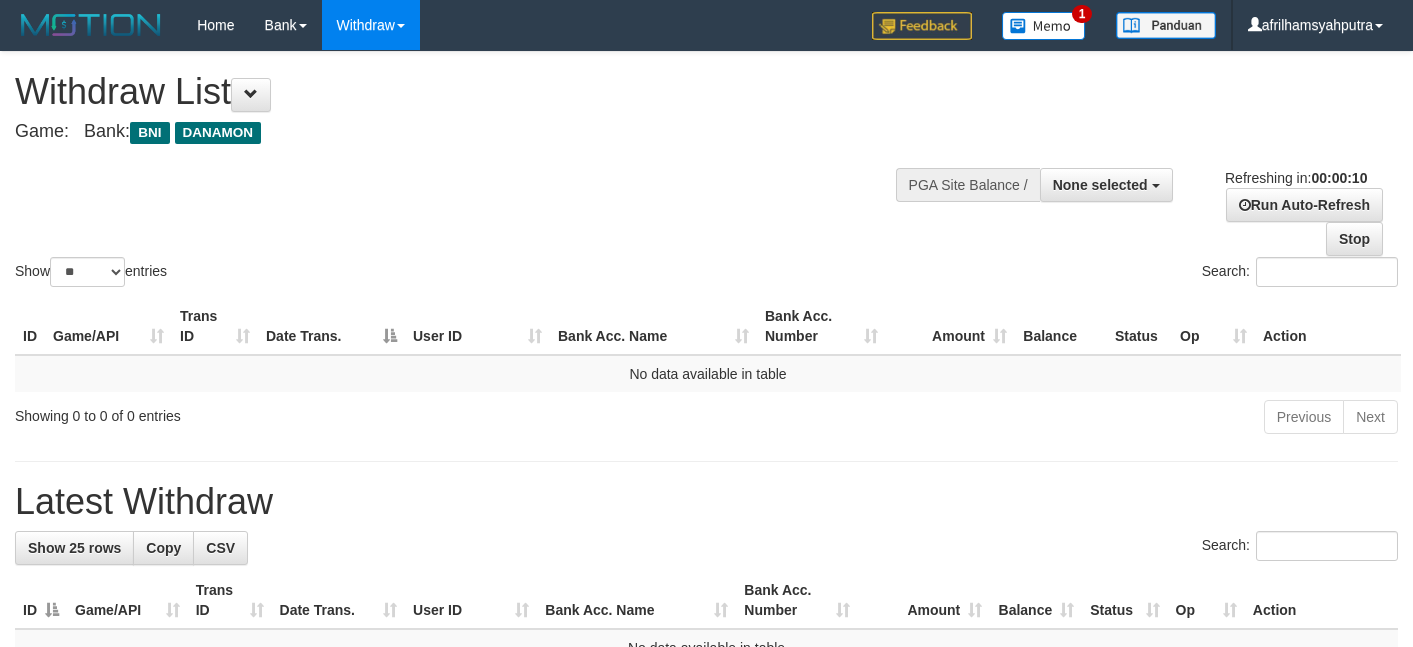 select 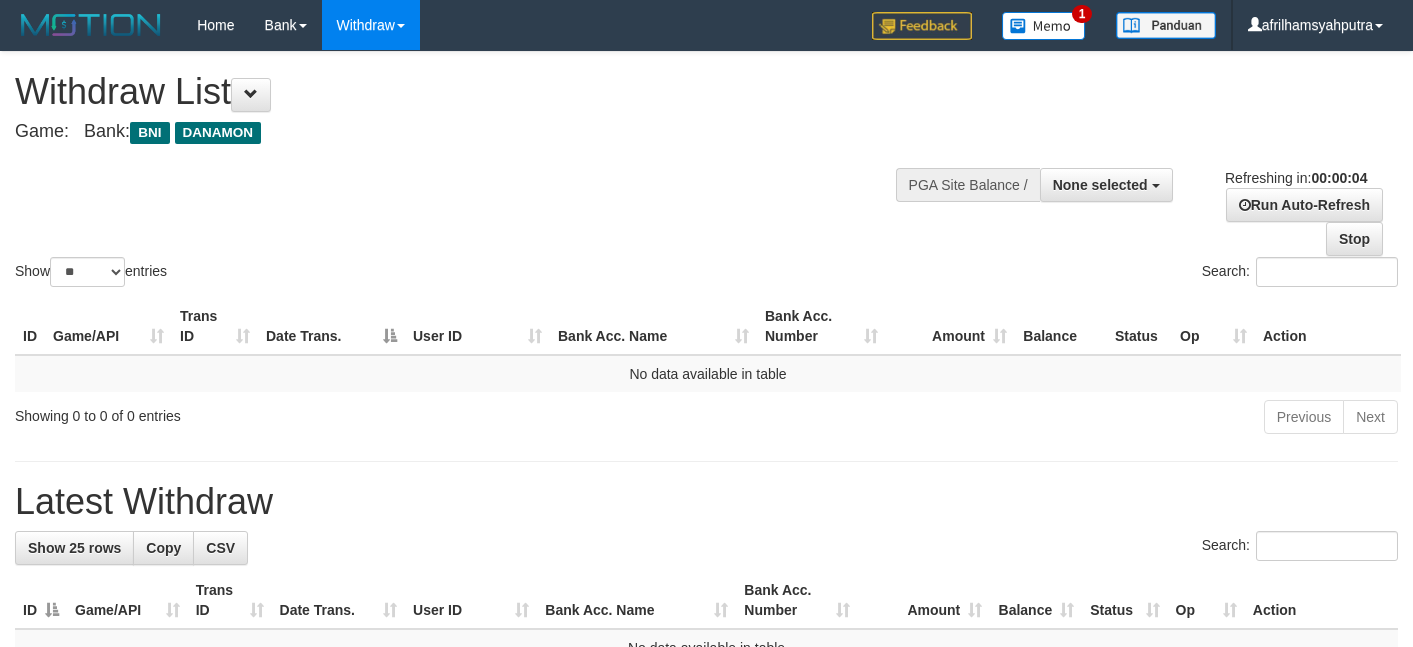 scroll, scrollTop: 0, scrollLeft: 0, axis: both 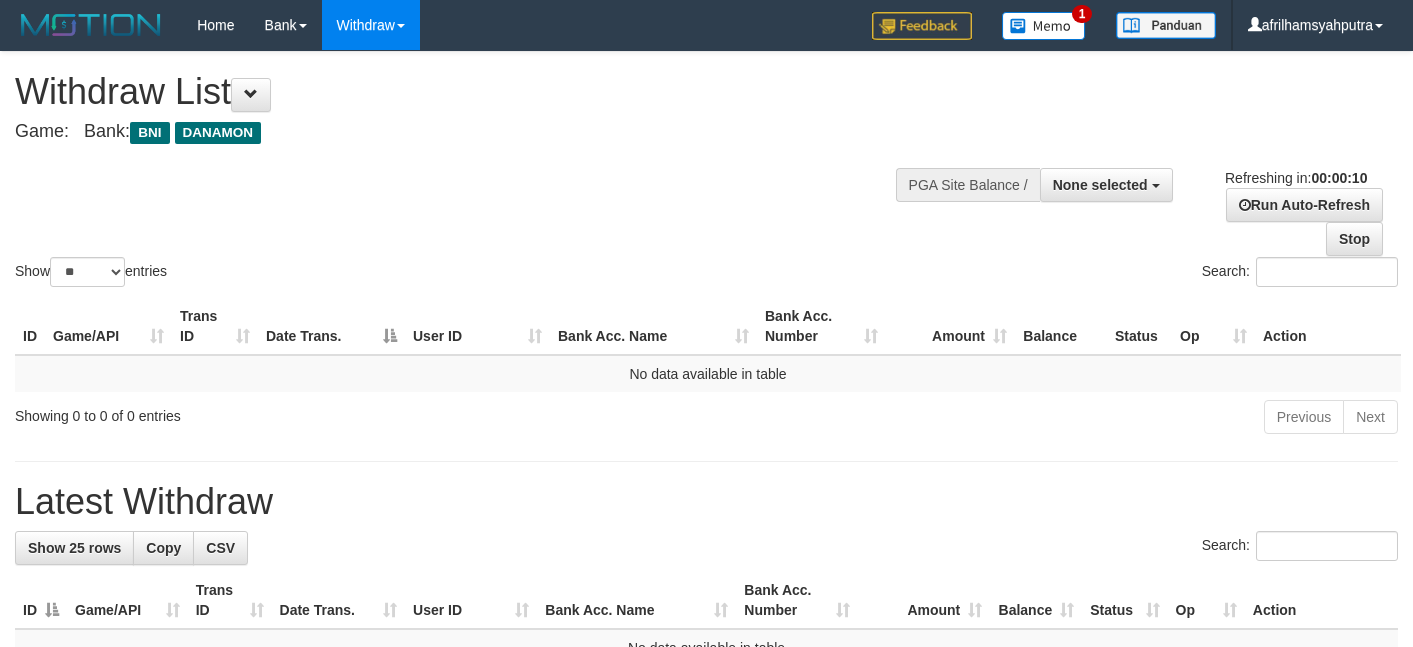 select 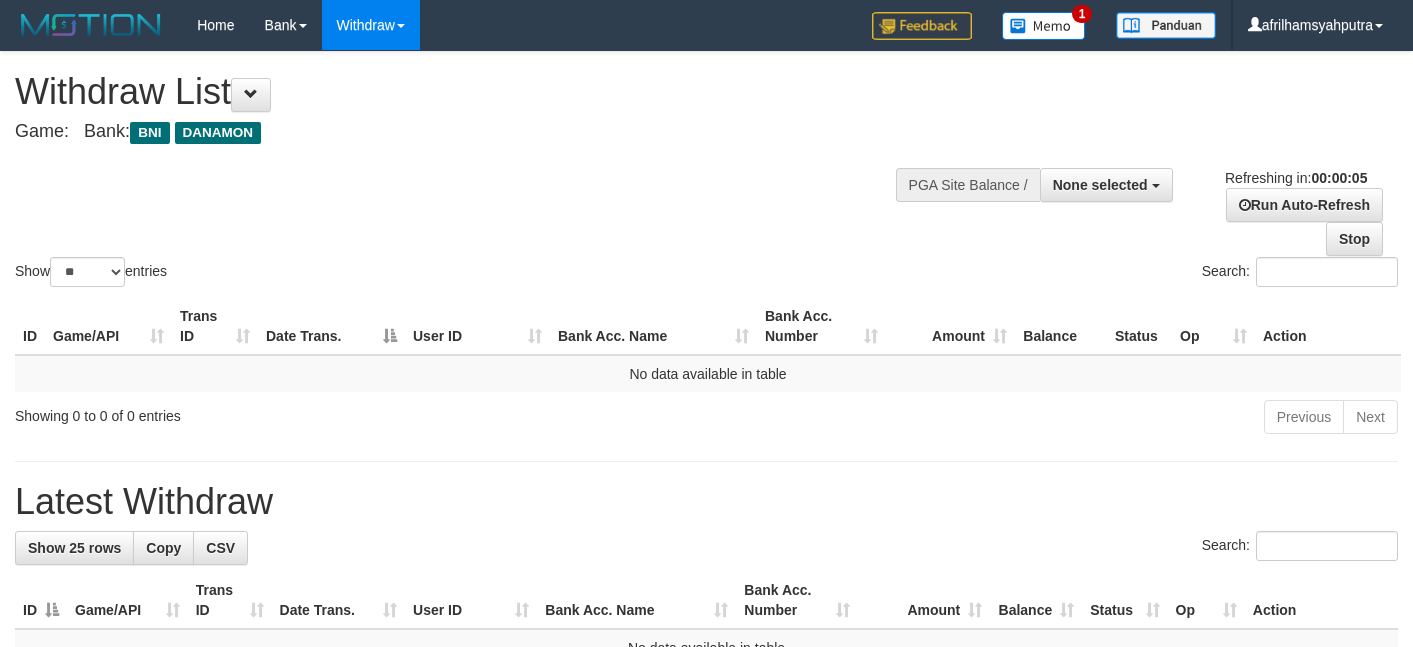 scroll, scrollTop: 0, scrollLeft: 0, axis: both 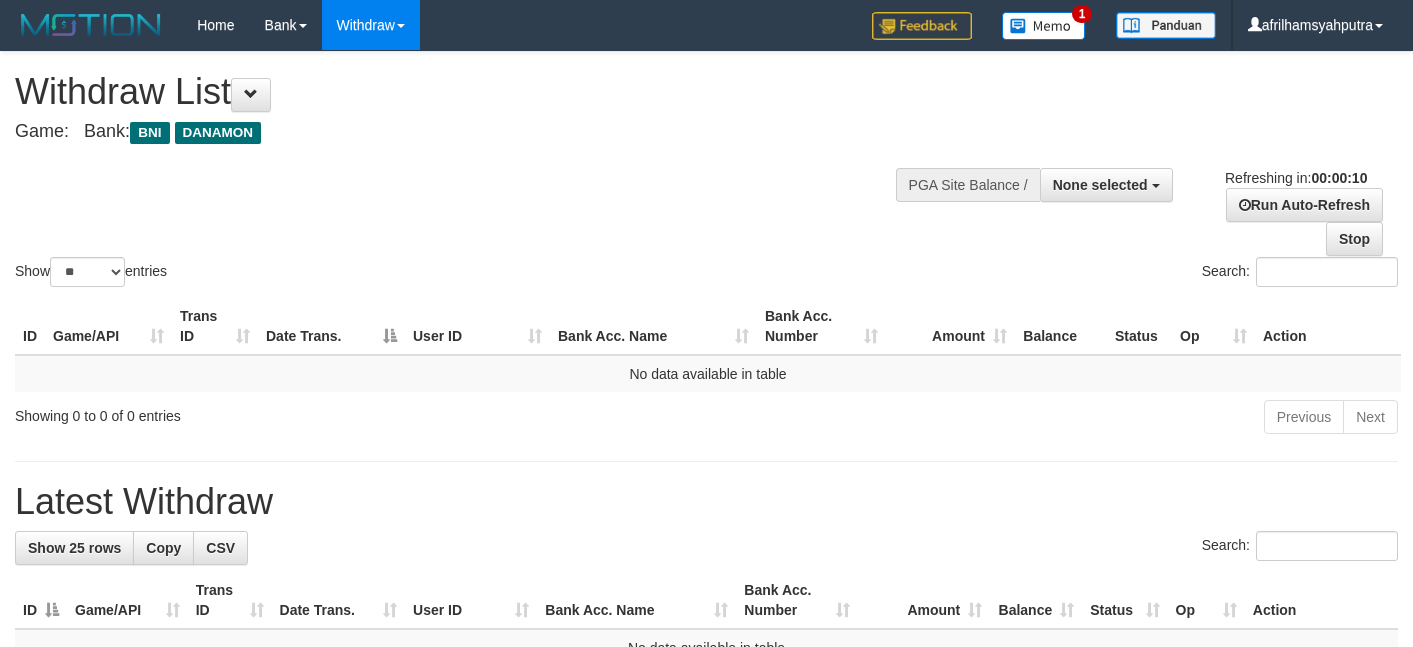 select 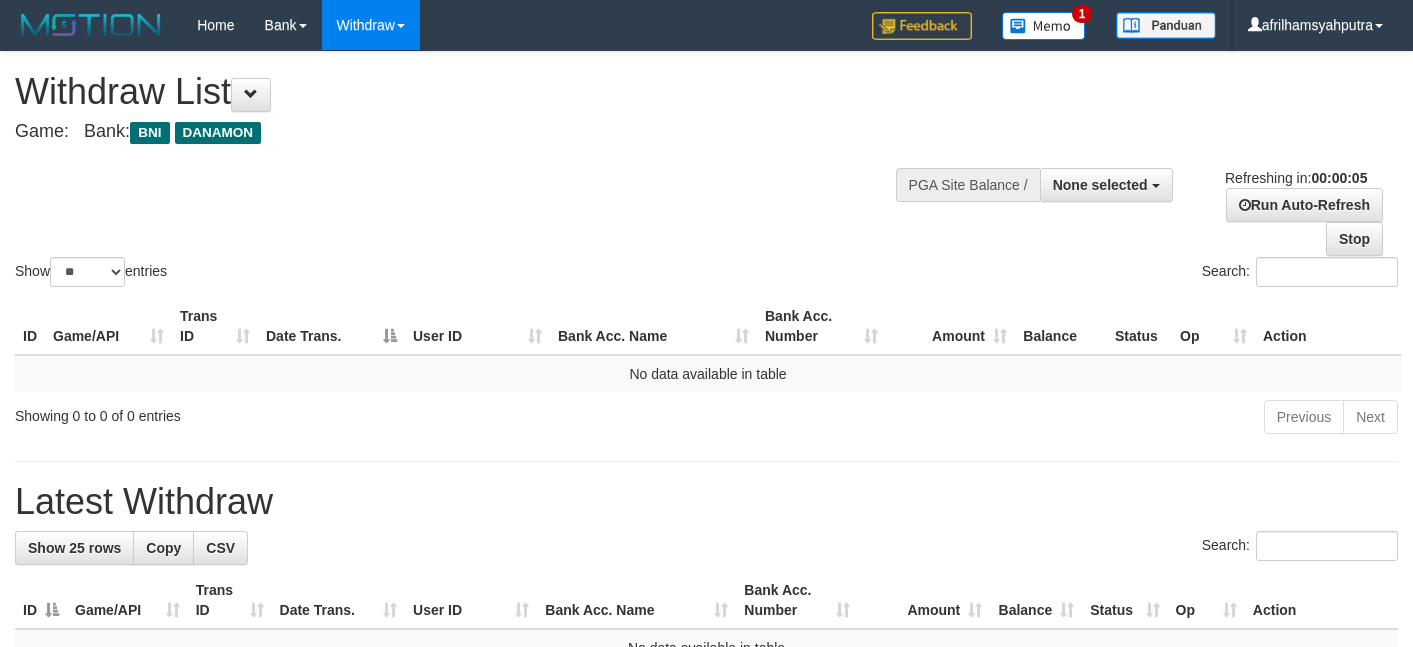 scroll, scrollTop: 0, scrollLeft: 0, axis: both 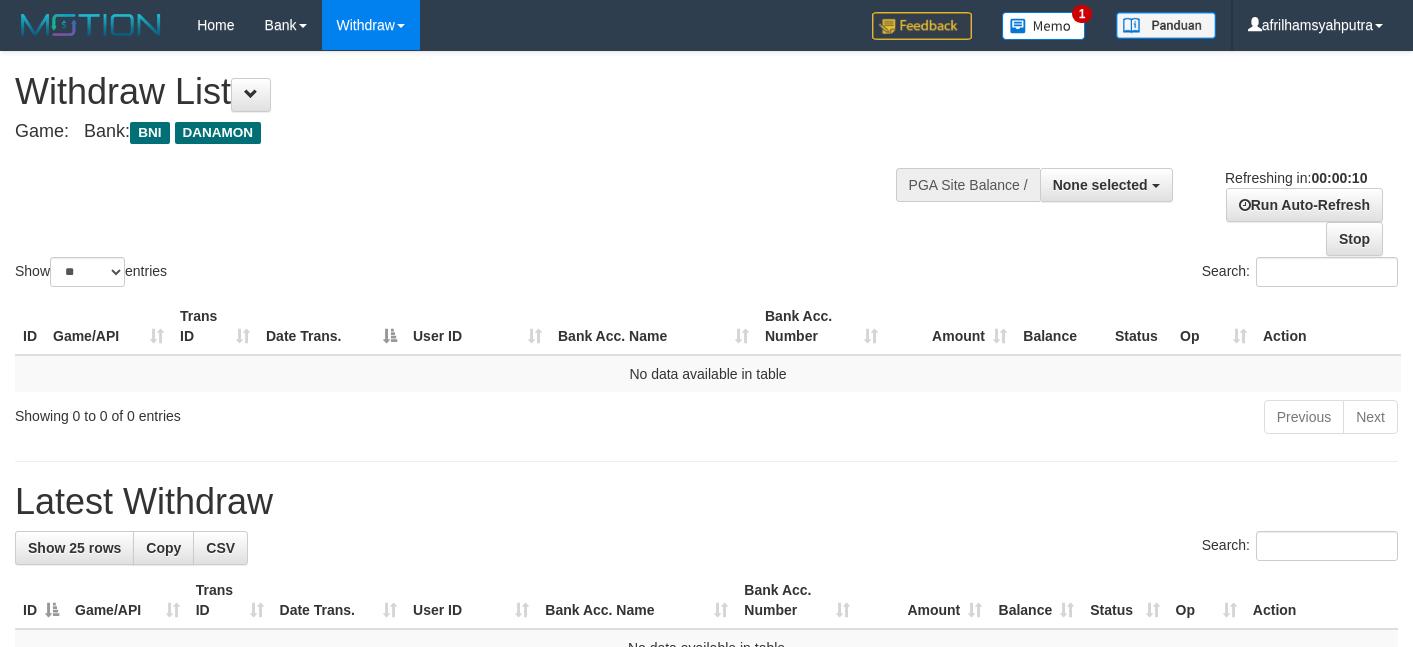select 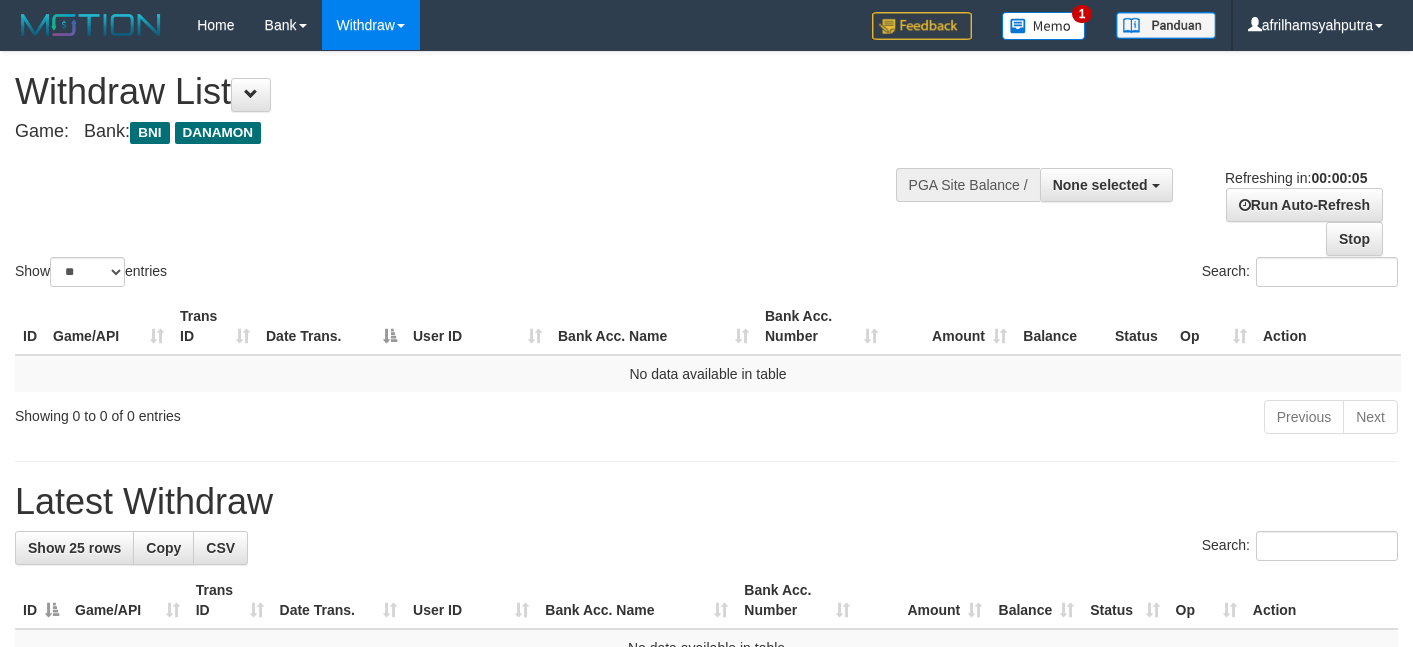 scroll, scrollTop: 0, scrollLeft: 0, axis: both 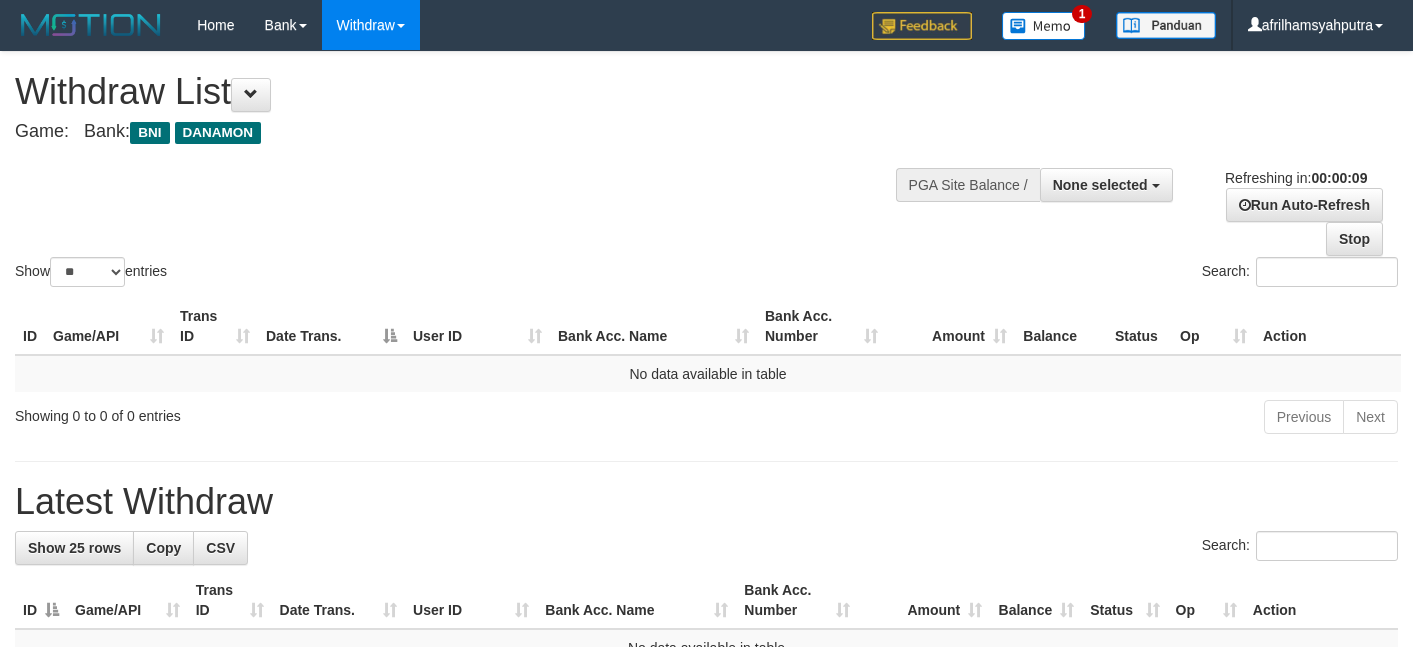 select 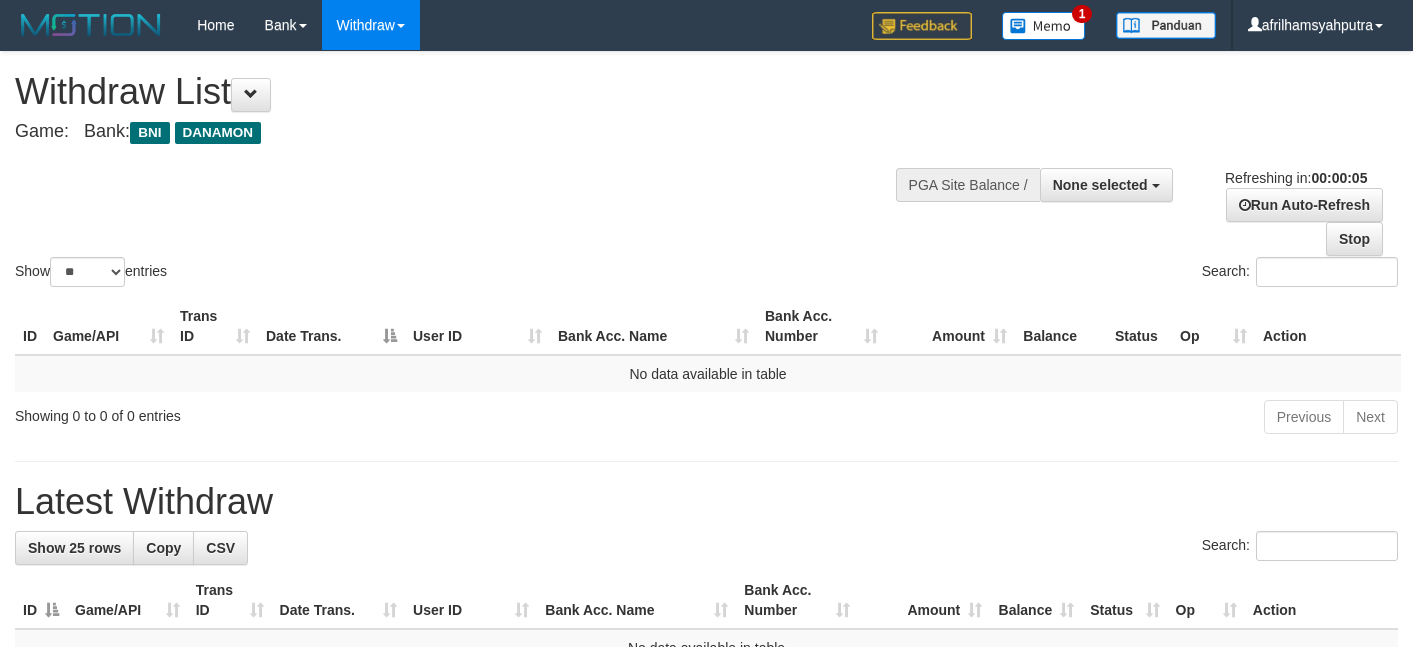 scroll, scrollTop: 0, scrollLeft: 0, axis: both 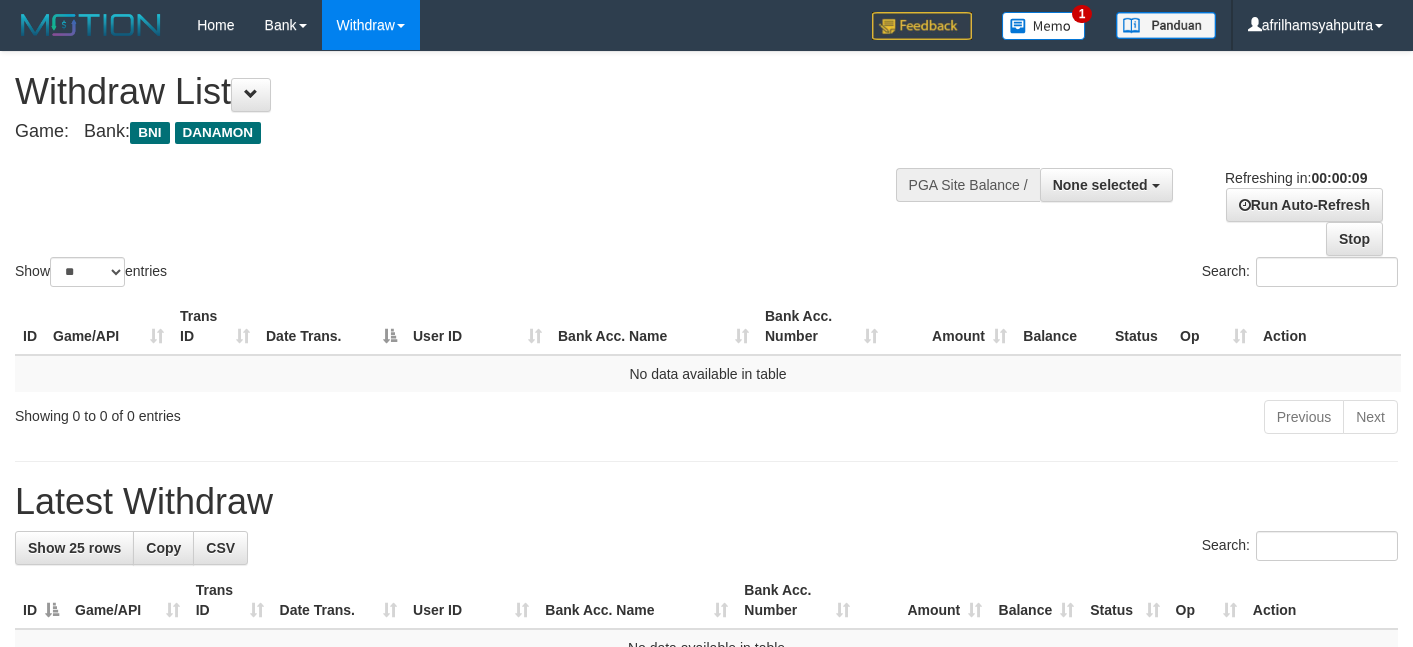 select 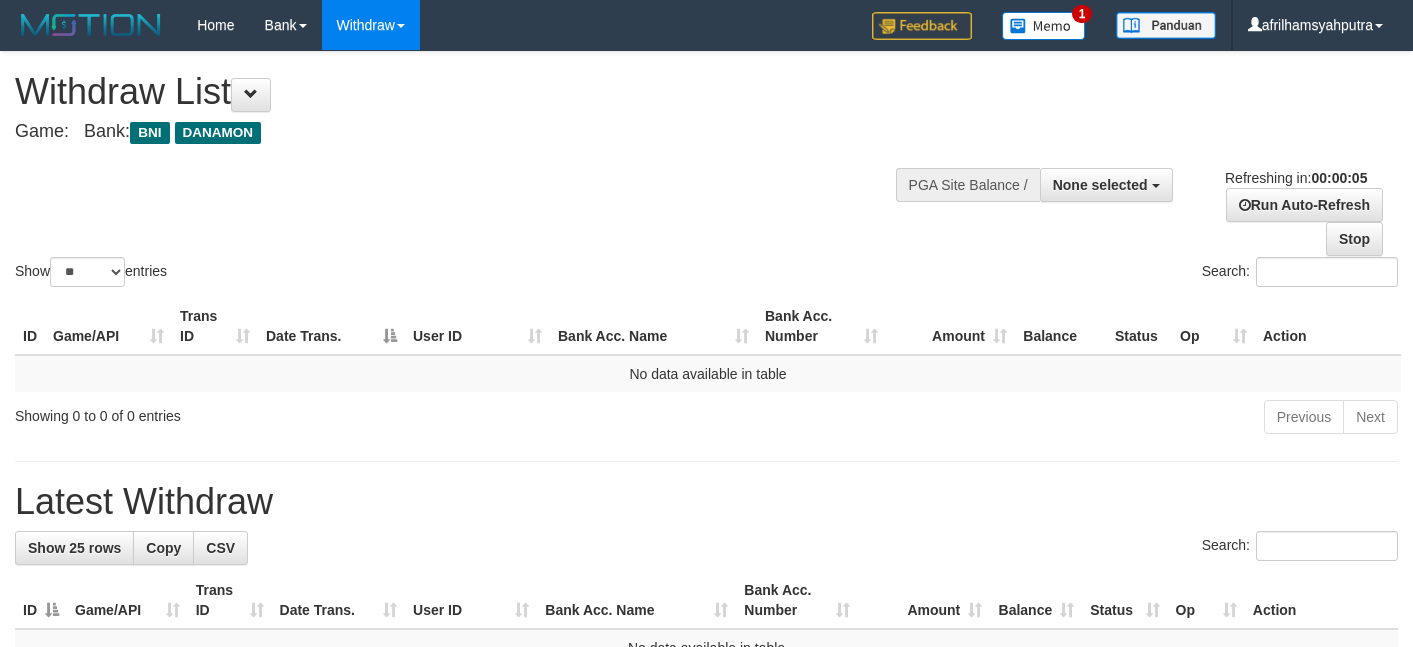 scroll, scrollTop: 0, scrollLeft: 0, axis: both 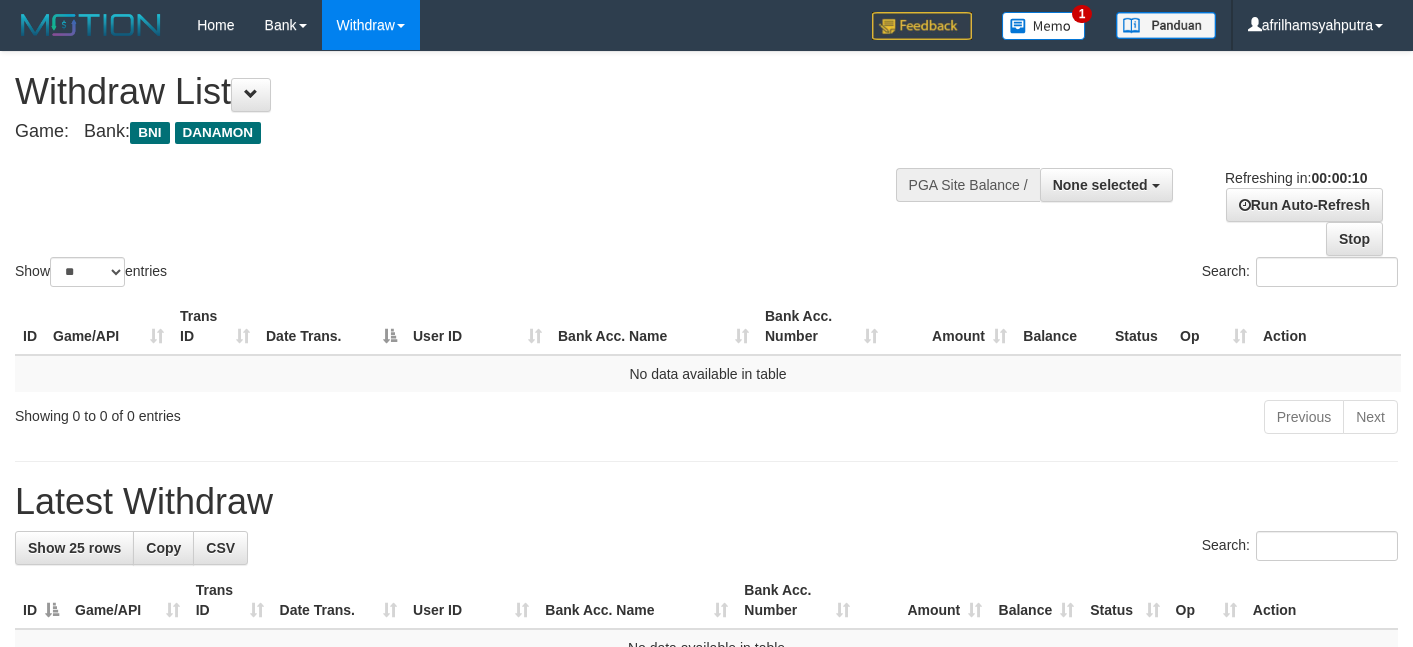 select 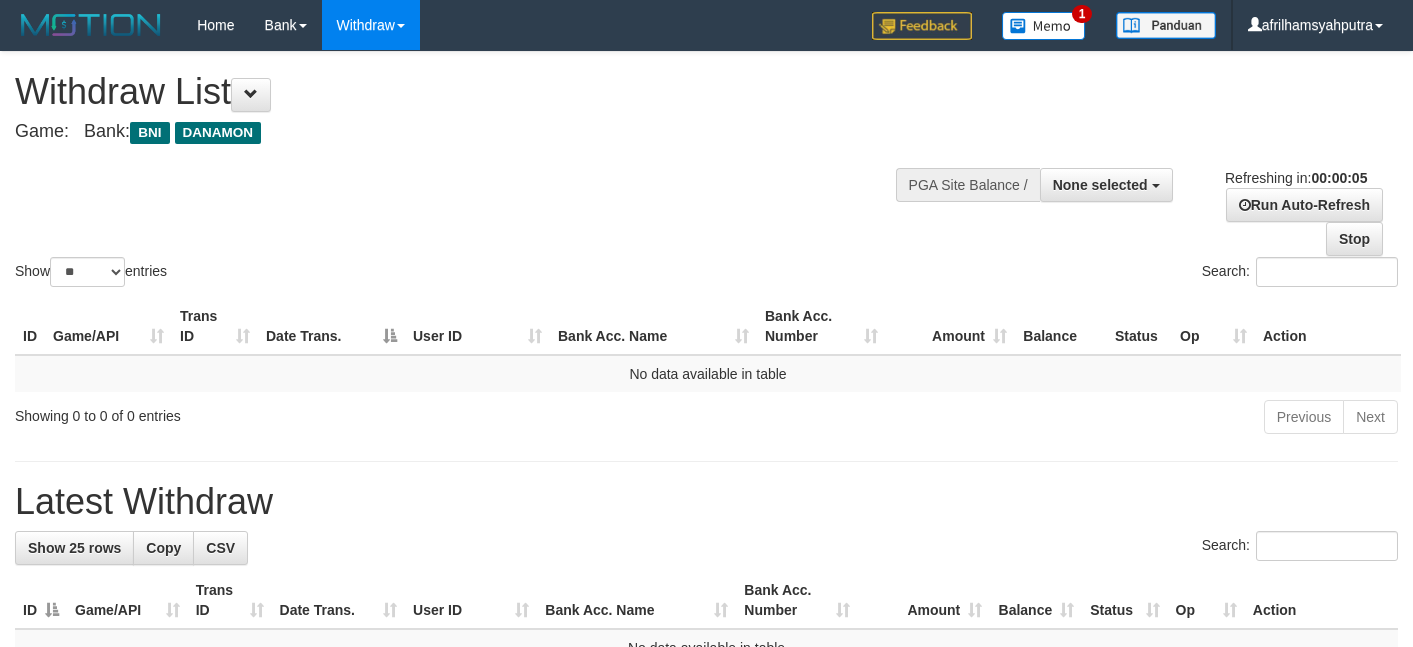 scroll, scrollTop: 0, scrollLeft: 0, axis: both 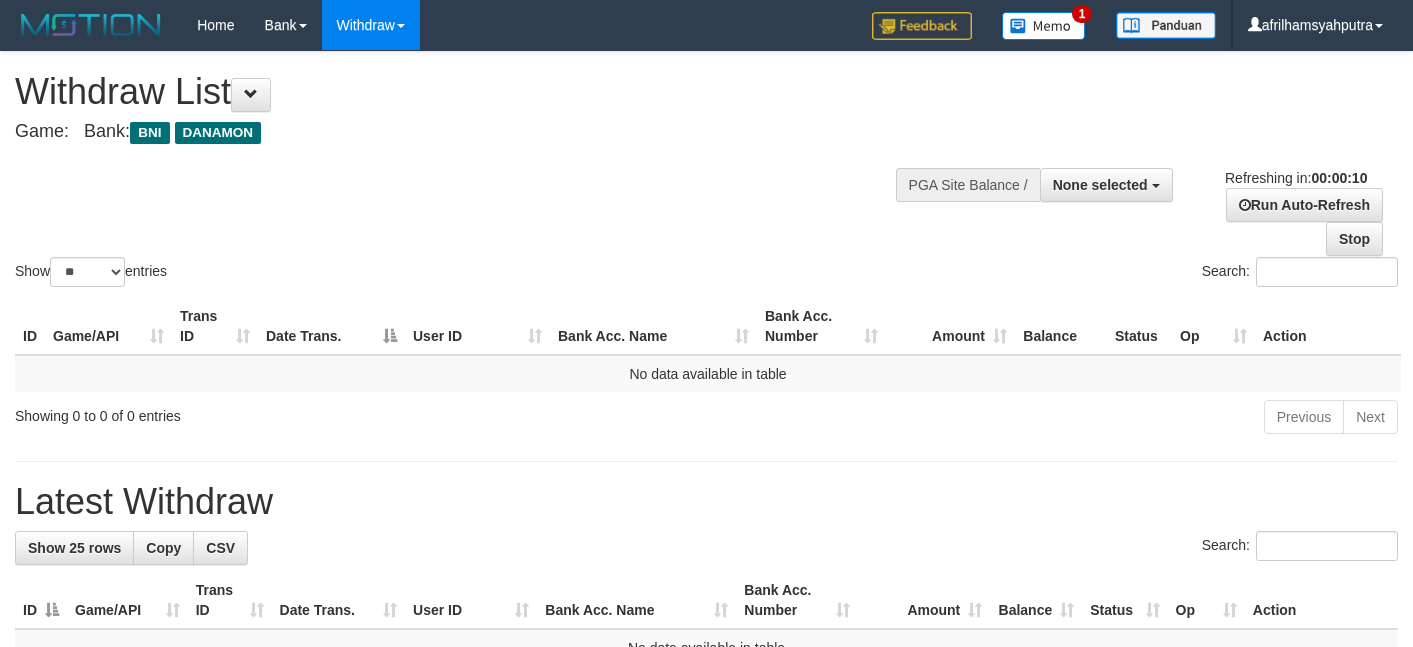 select 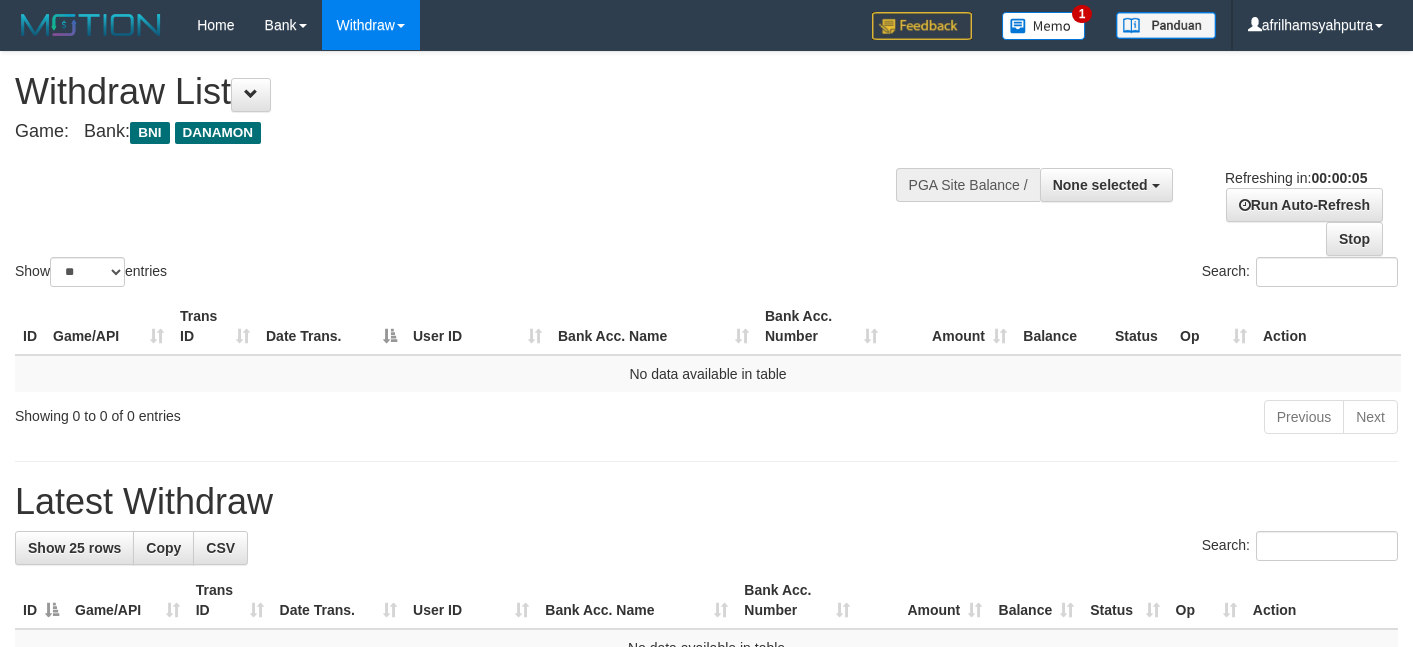 scroll, scrollTop: 0, scrollLeft: 0, axis: both 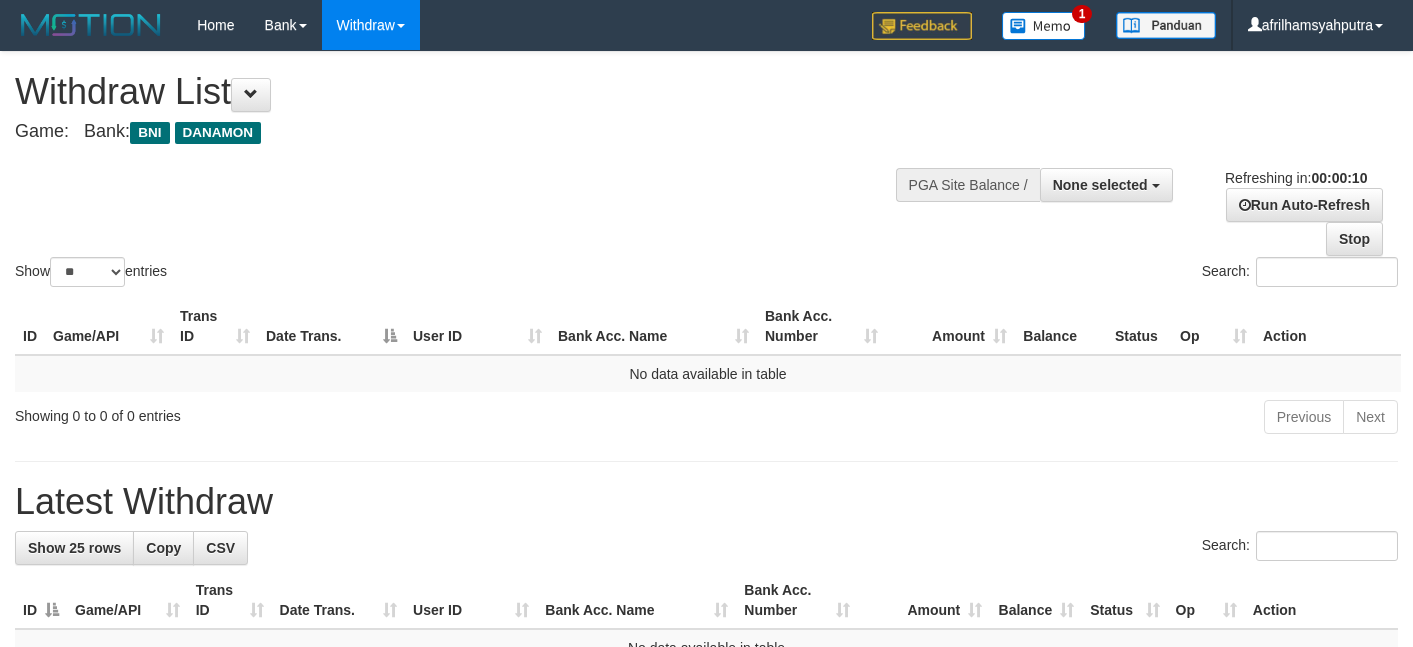 select 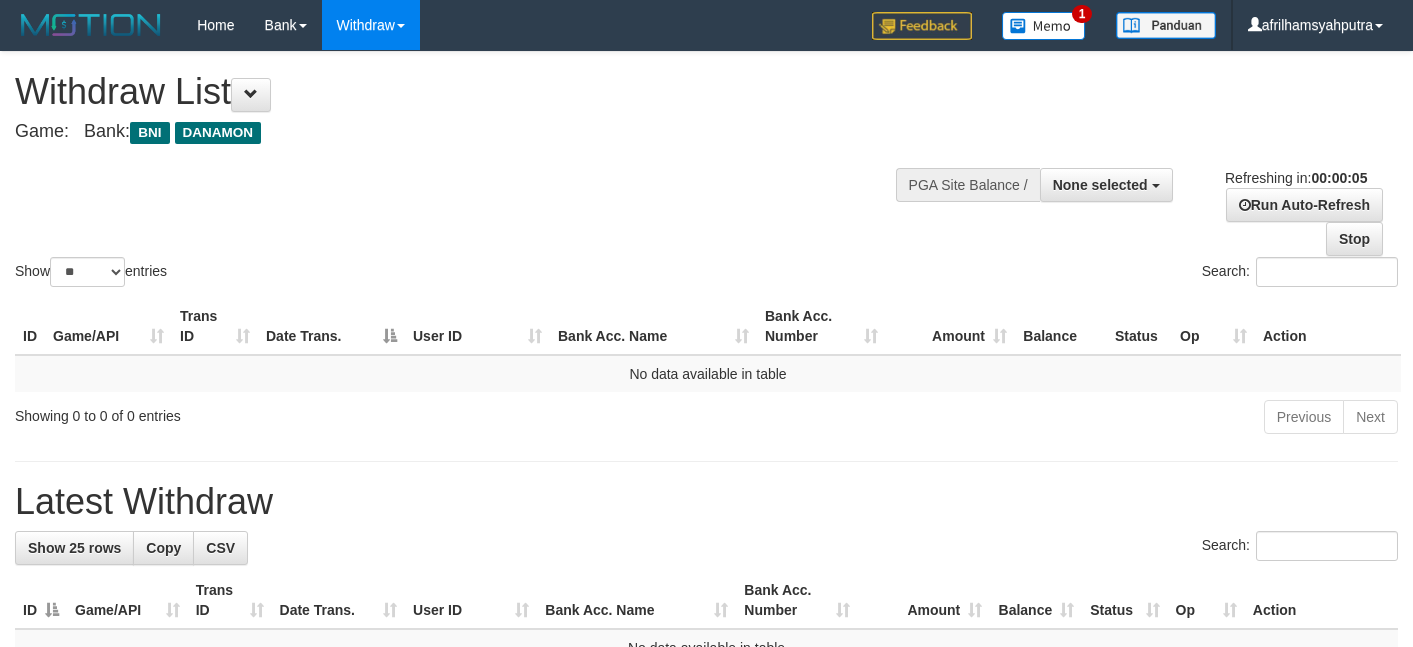 scroll, scrollTop: 0, scrollLeft: 0, axis: both 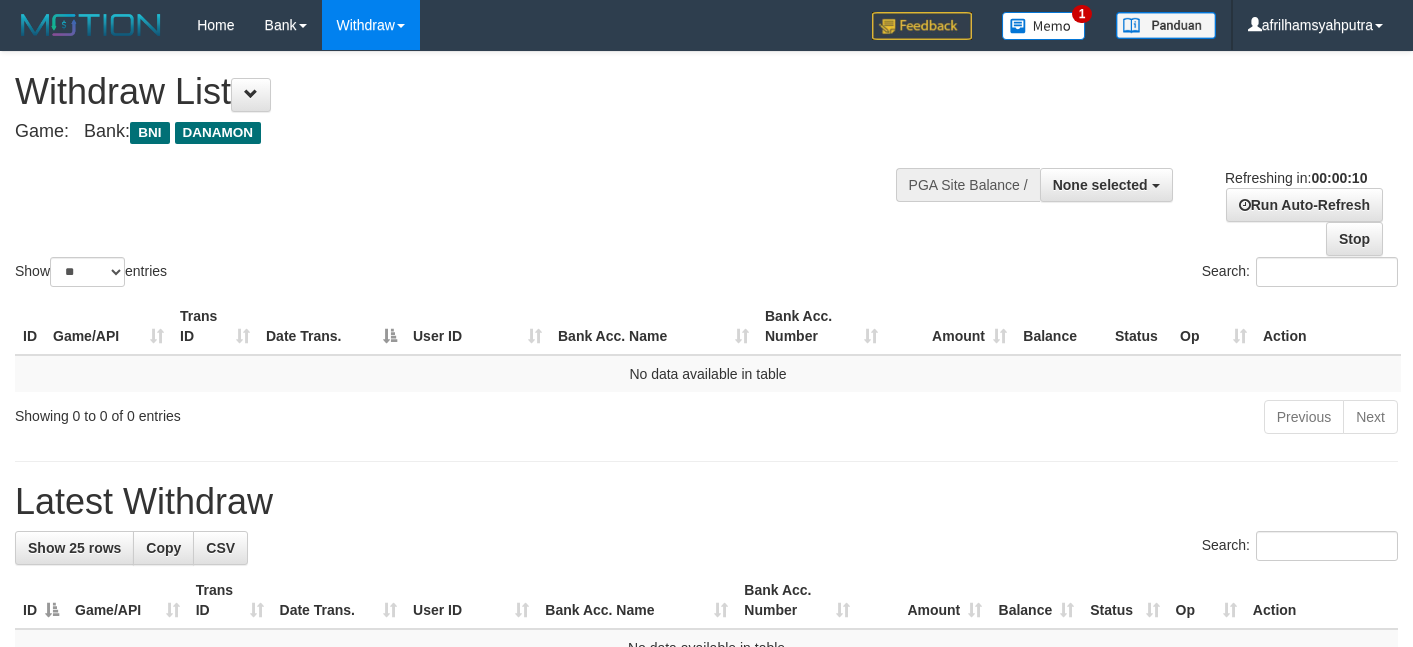 select 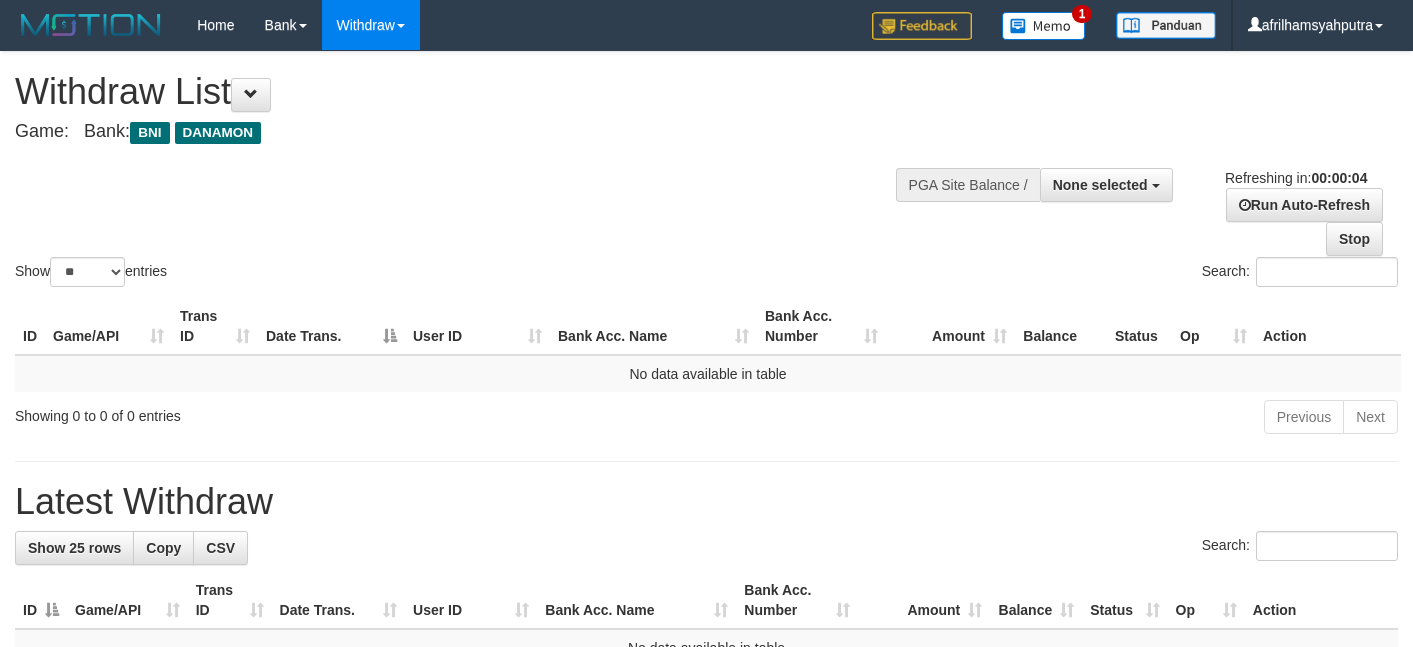 scroll, scrollTop: 0, scrollLeft: 0, axis: both 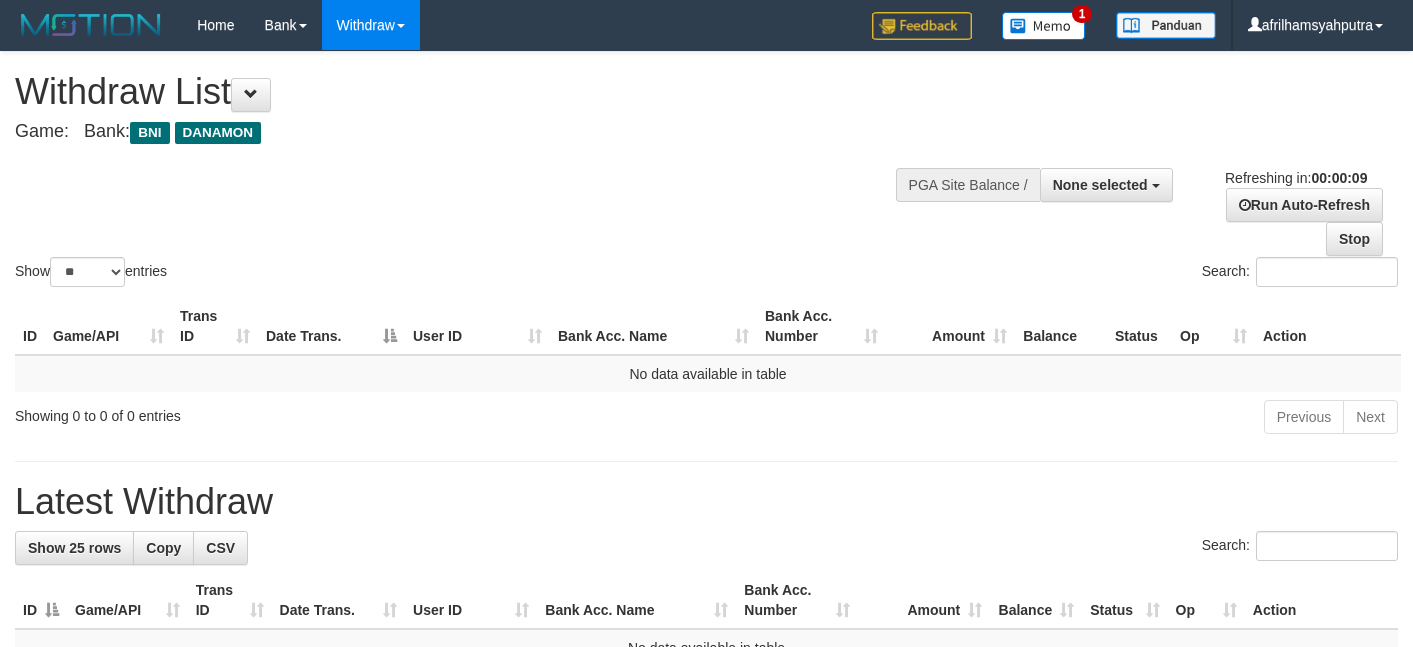 select 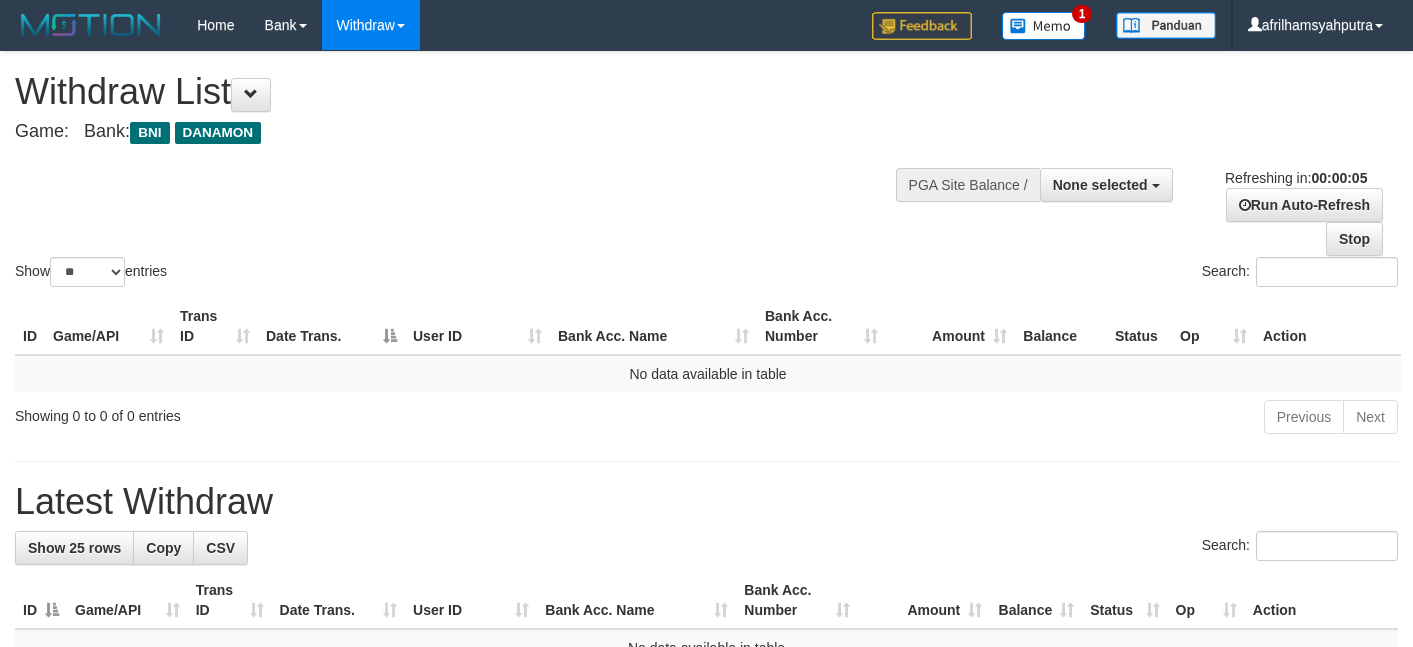 scroll, scrollTop: 0, scrollLeft: 0, axis: both 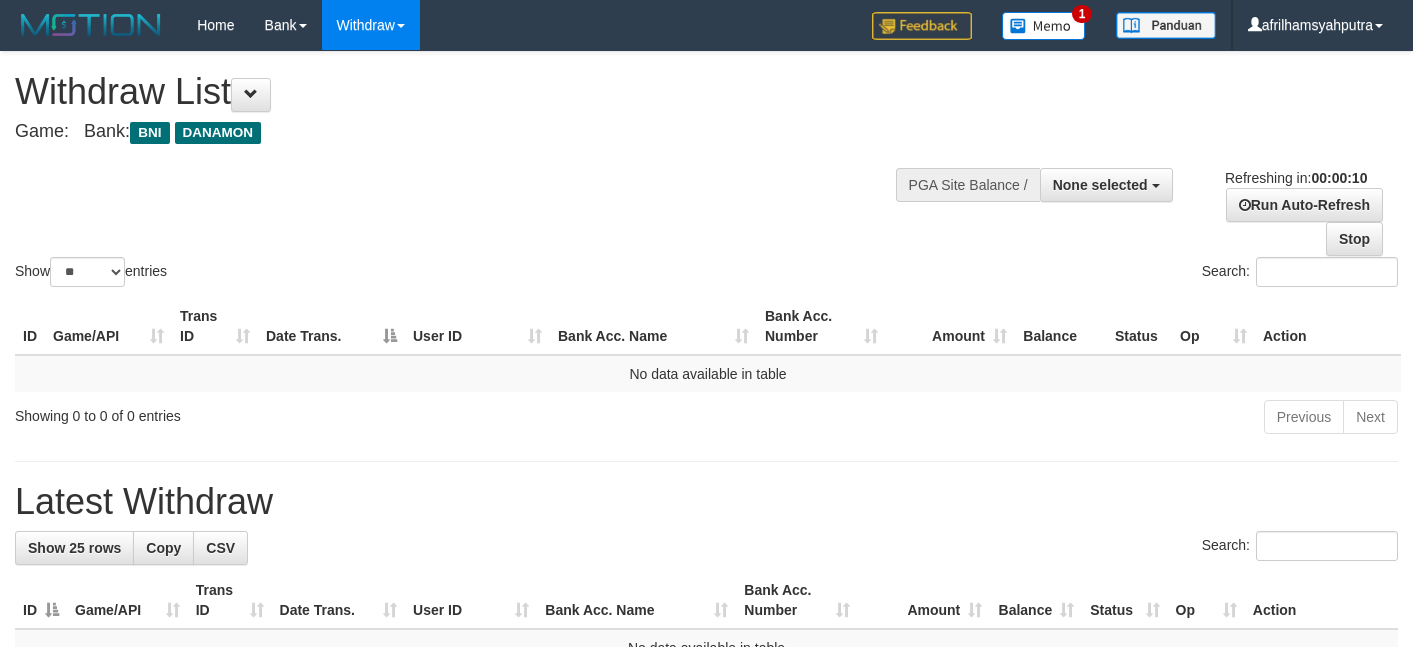 select 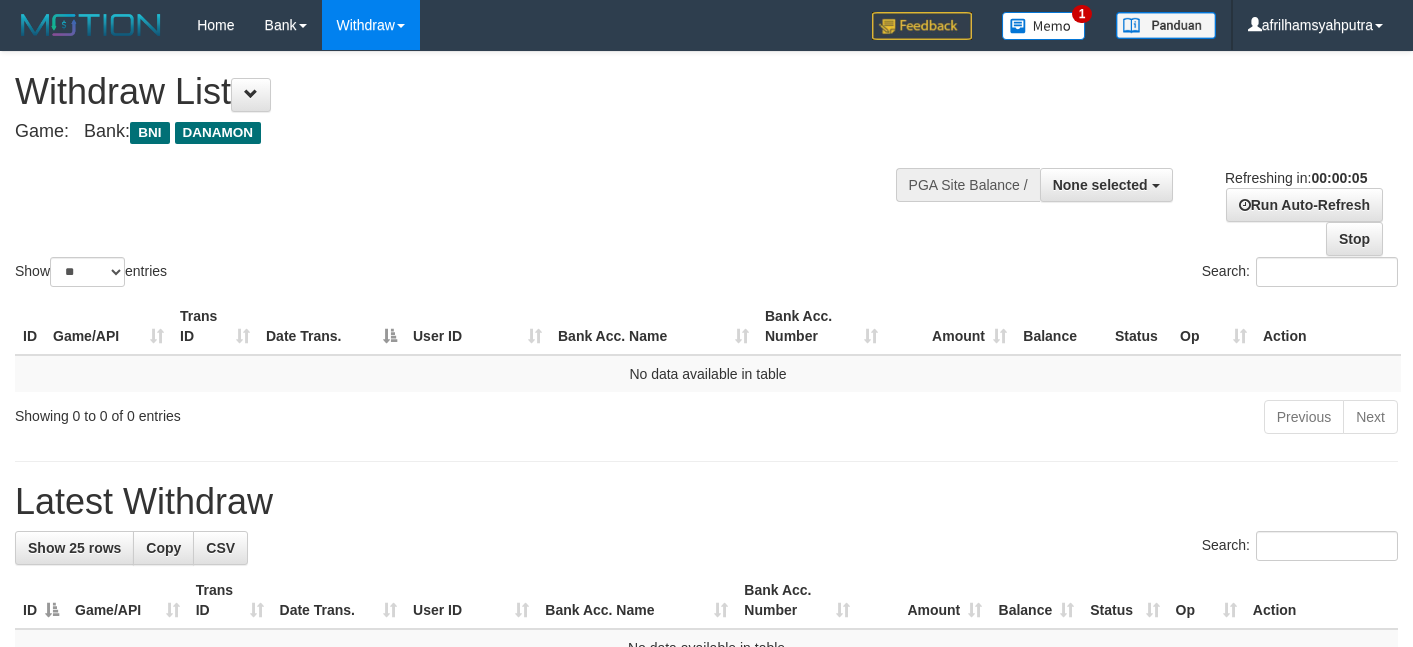 scroll, scrollTop: 0, scrollLeft: 0, axis: both 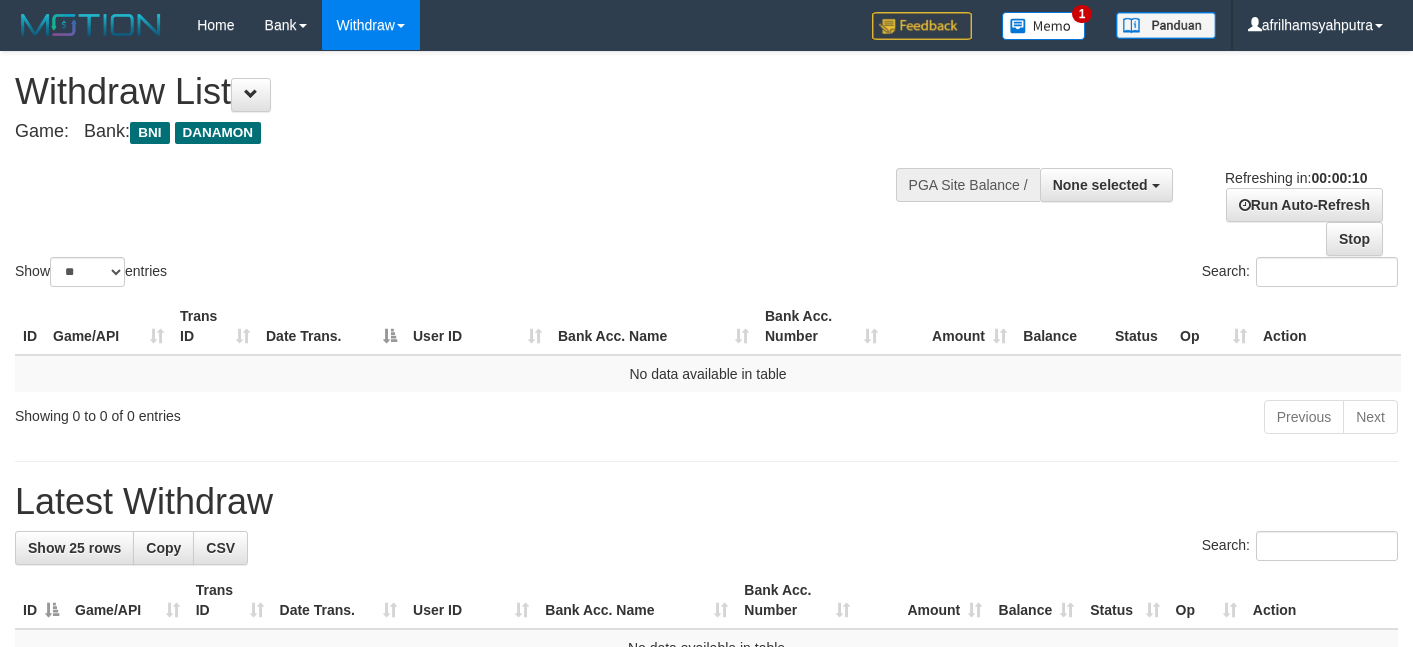 select 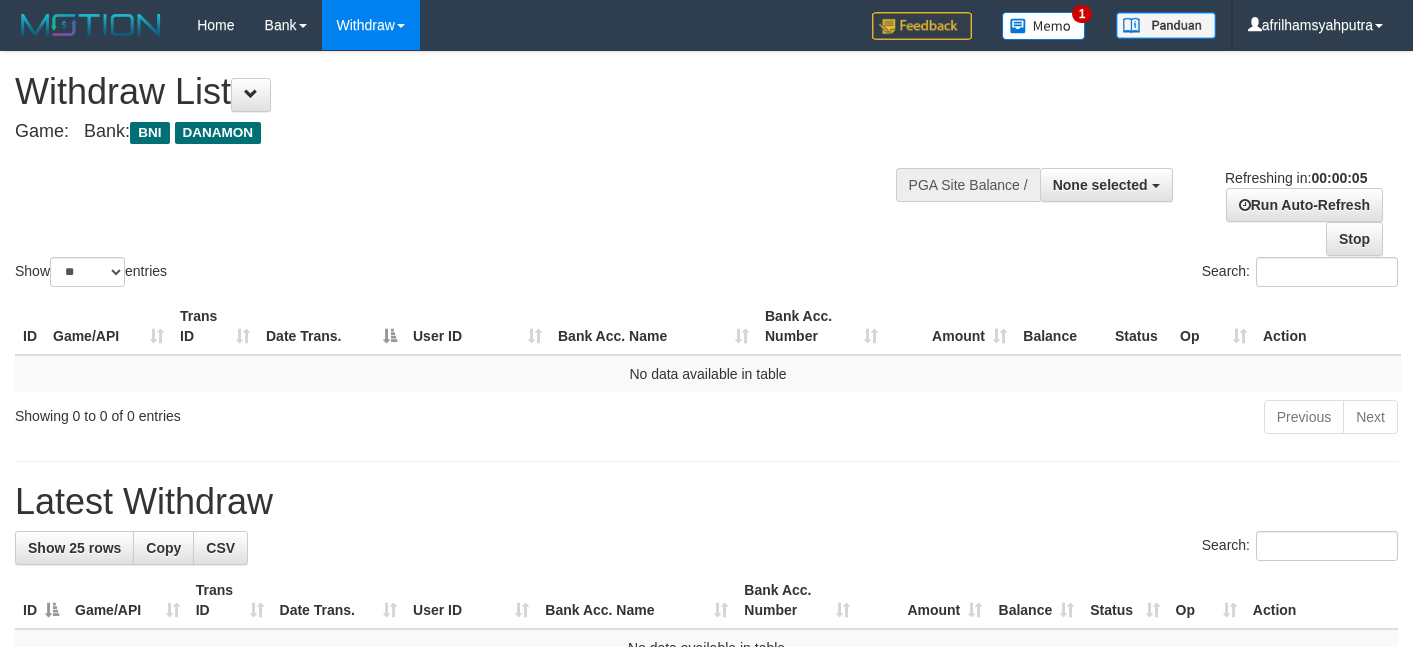 scroll, scrollTop: 0, scrollLeft: 0, axis: both 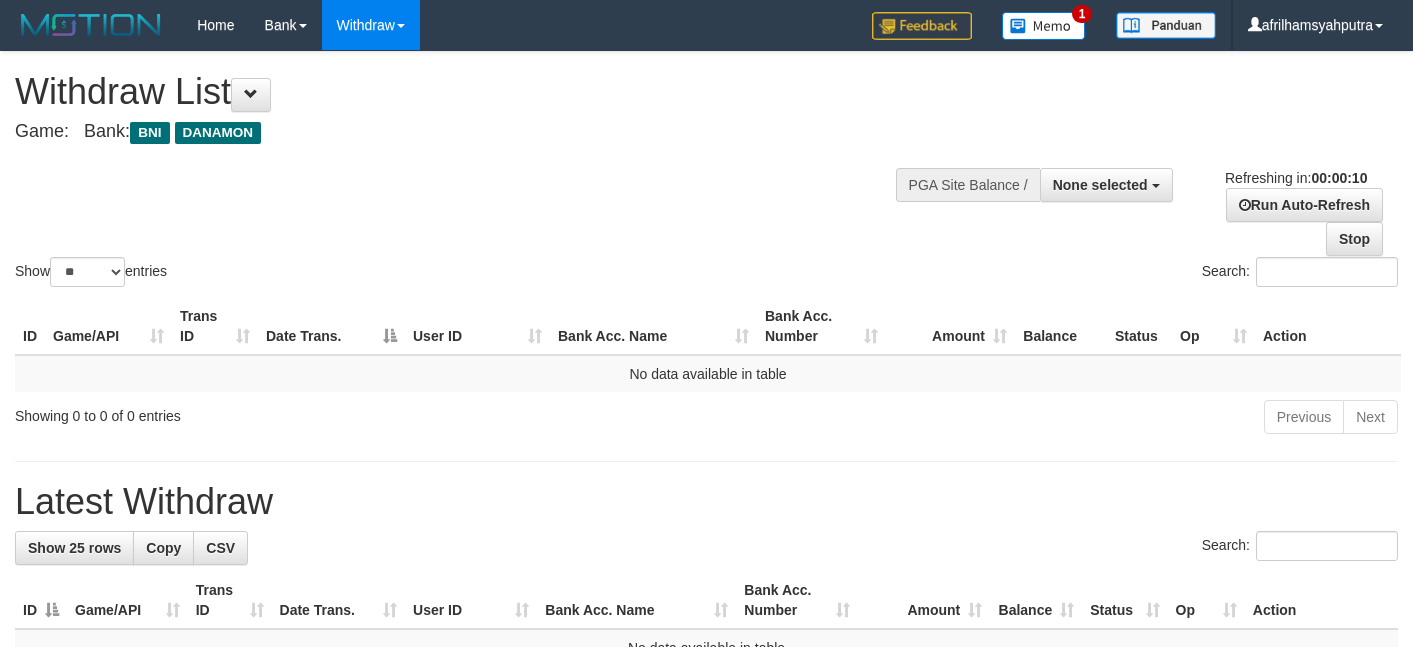 select 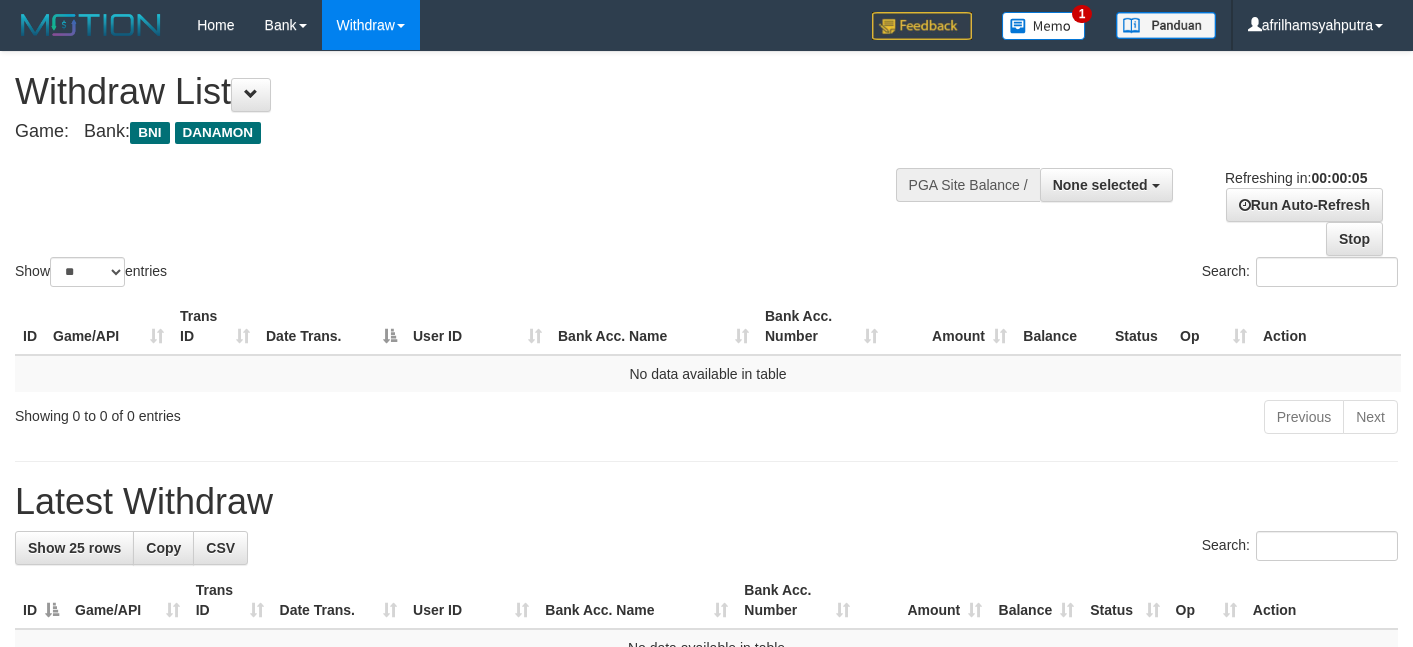 scroll, scrollTop: 0, scrollLeft: 0, axis: both 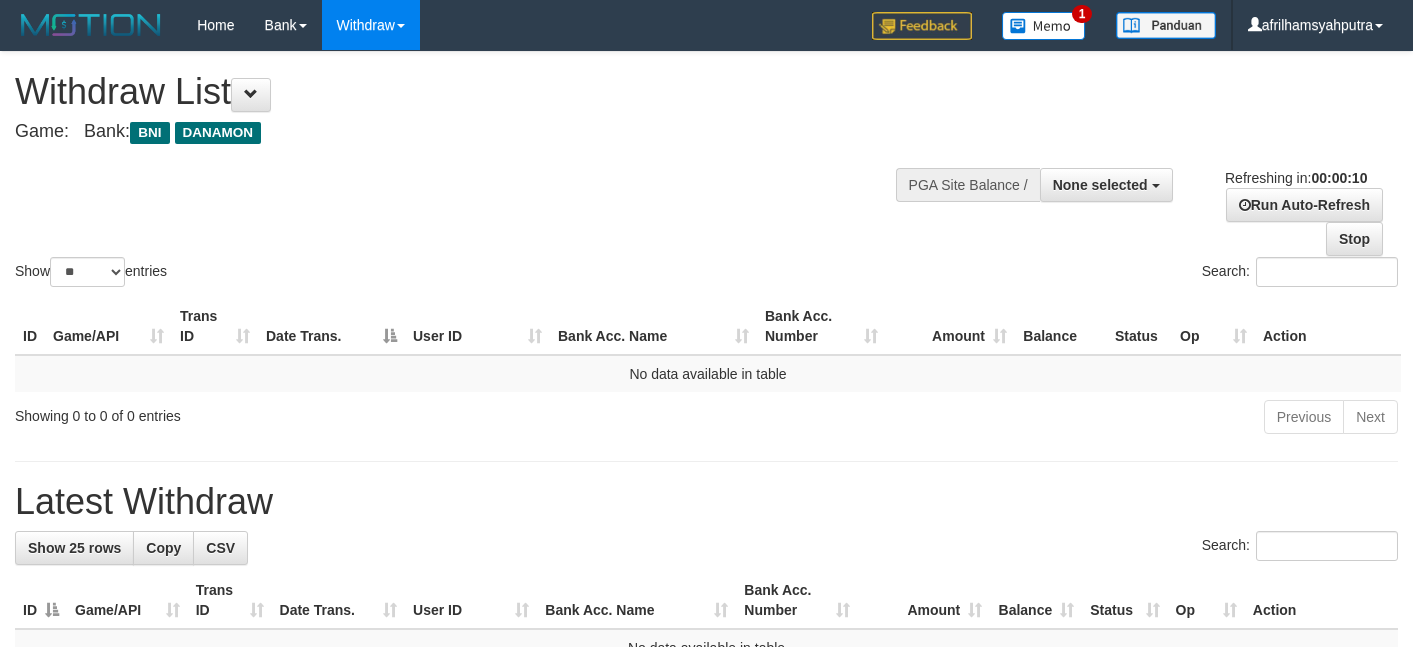 select 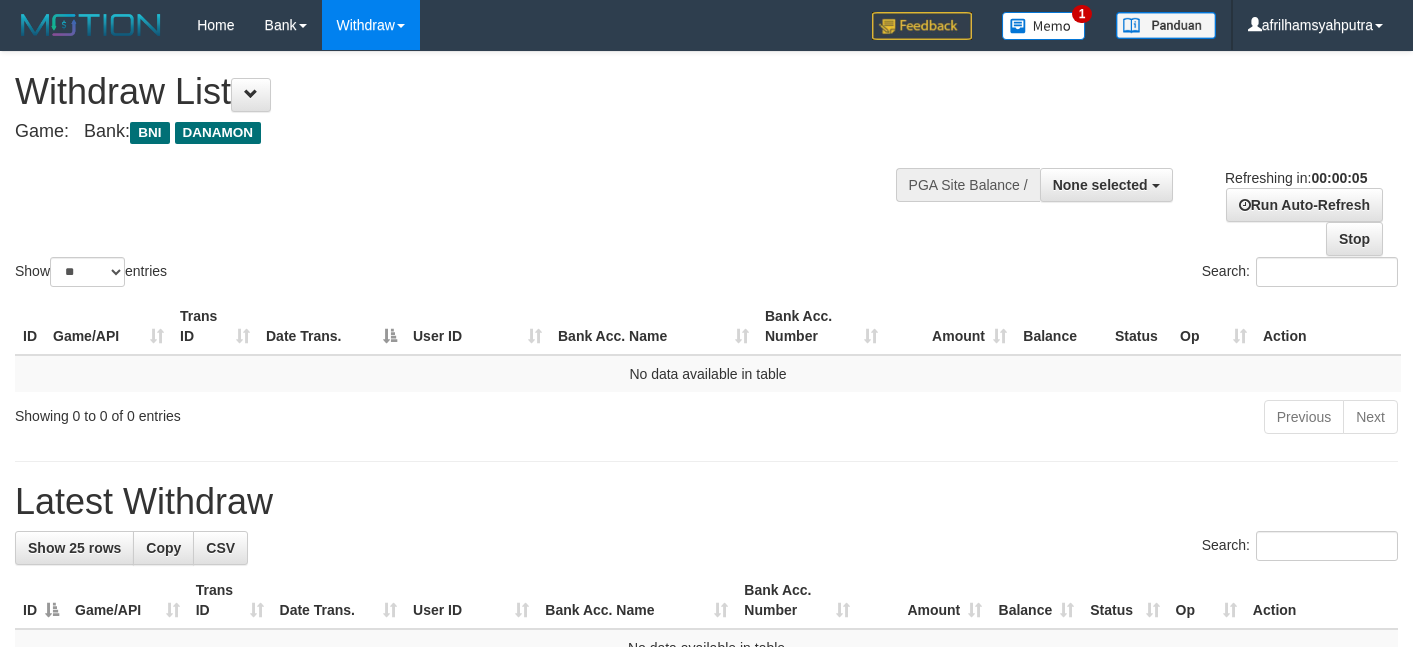 scroll, scrollTop: 0, scrollLeft: 0, axis: both 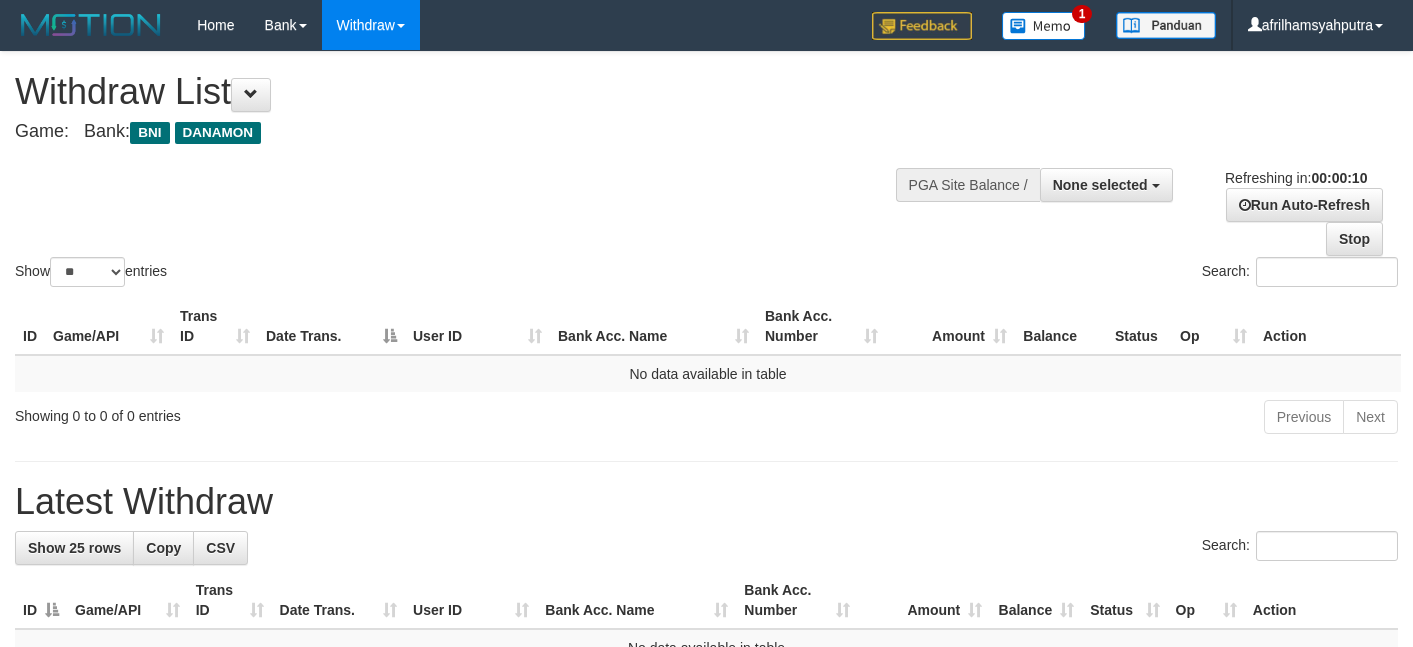 select 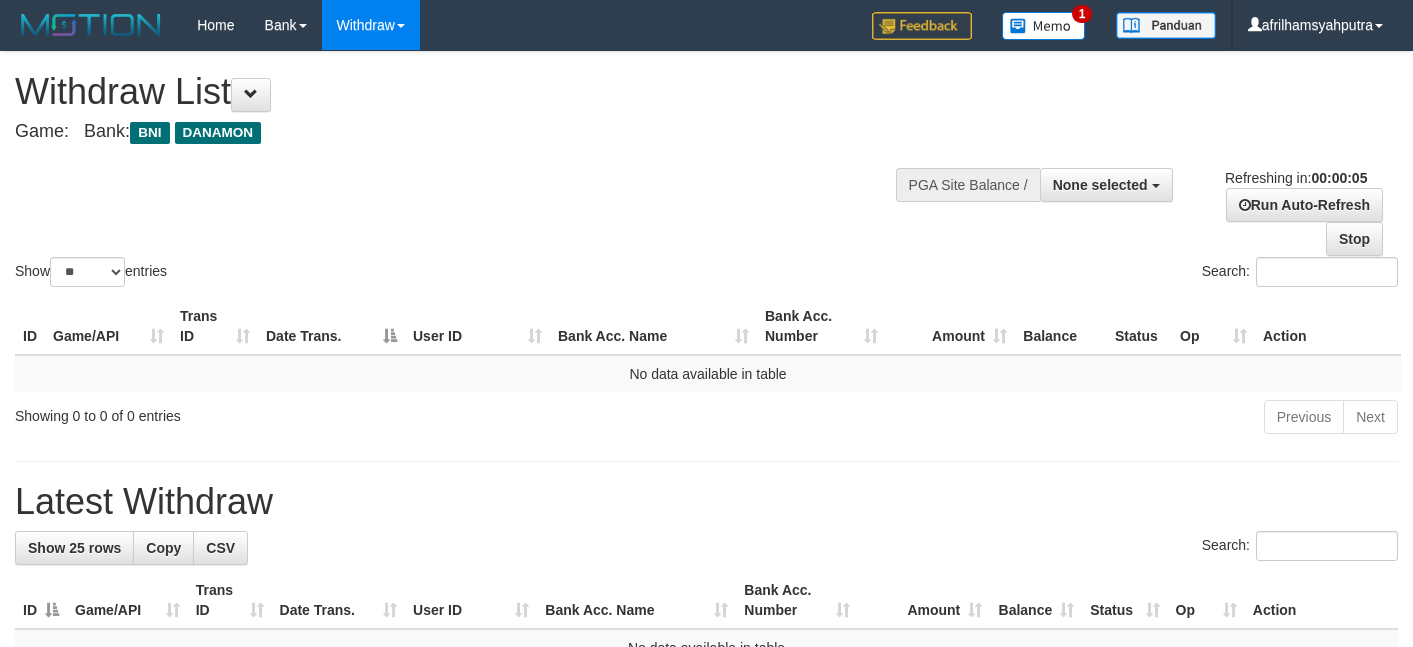 scroll, scrollTop: 0, scrollLeft: 0, axis: both 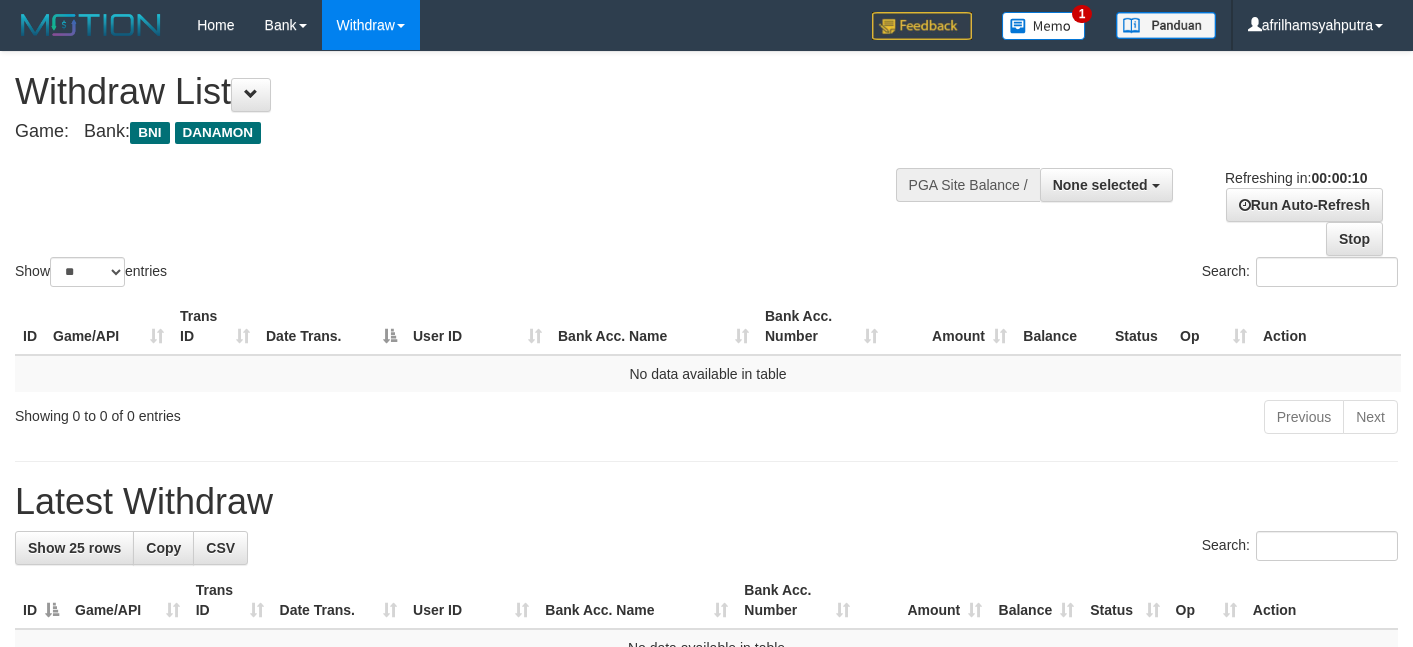 select 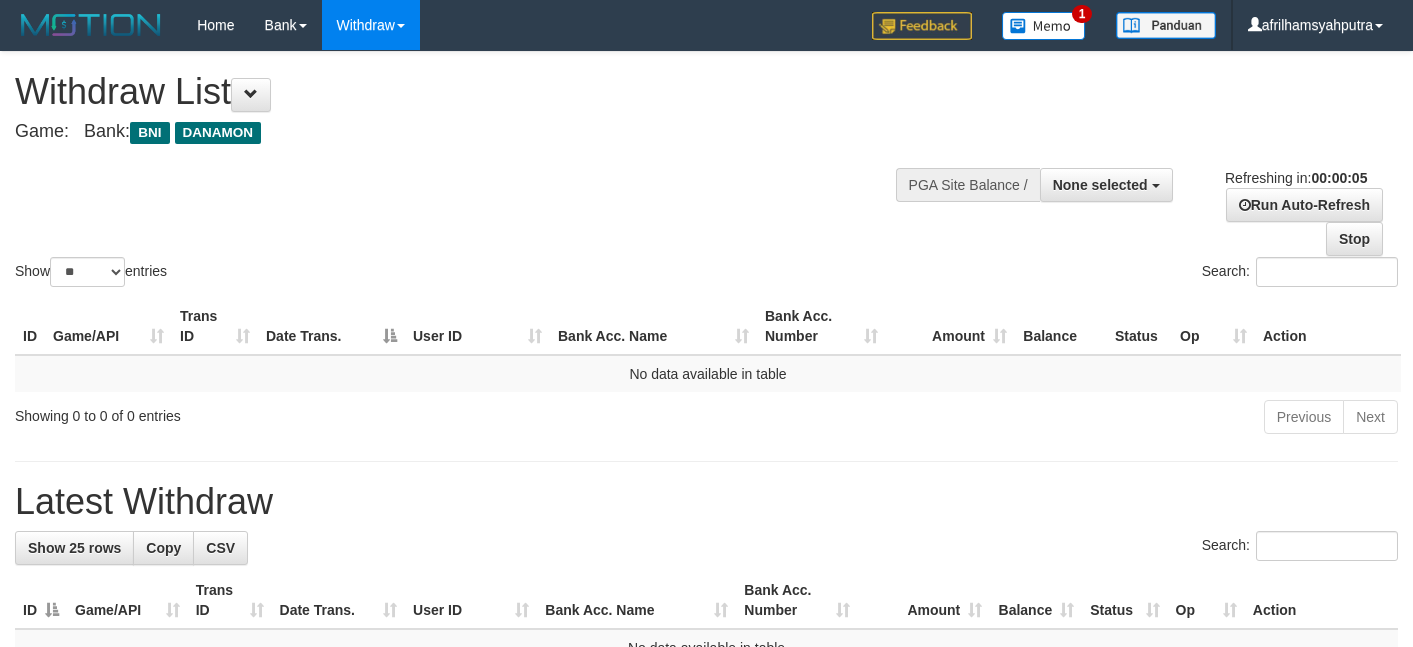 scroll, scrollTop: 0, scrollLeft: 0, axis: both 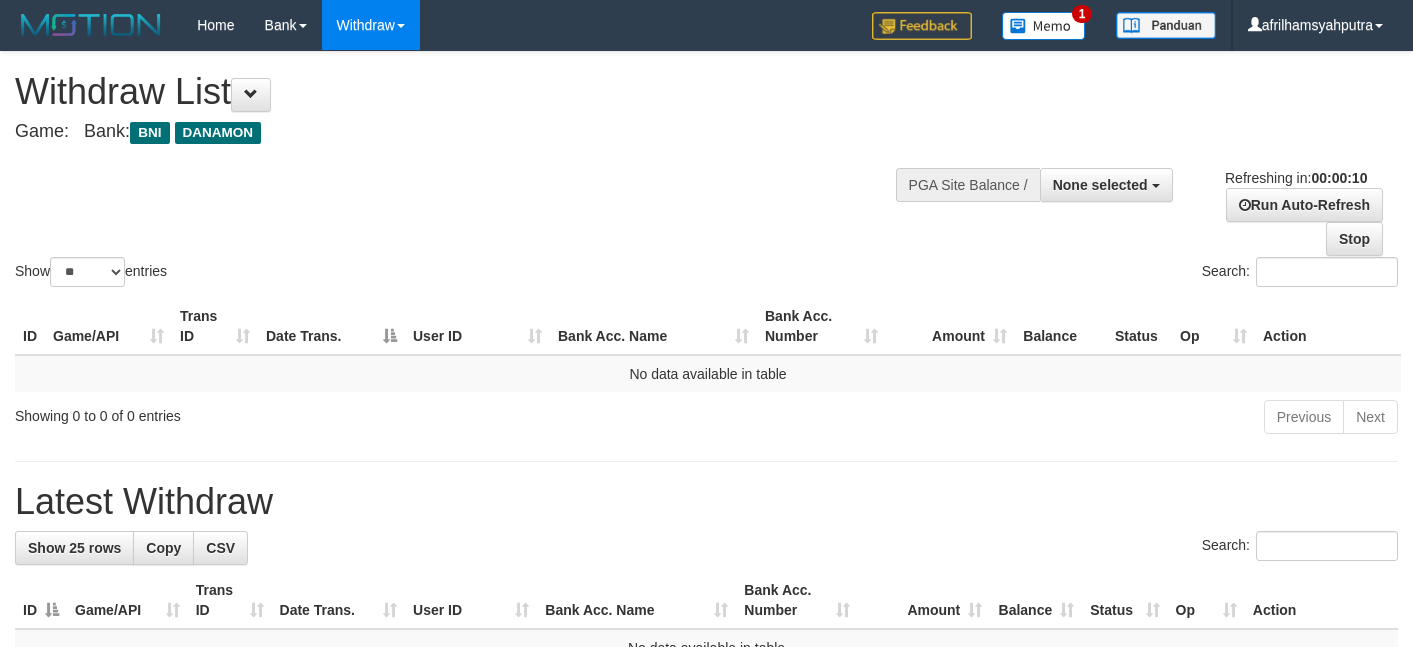 select 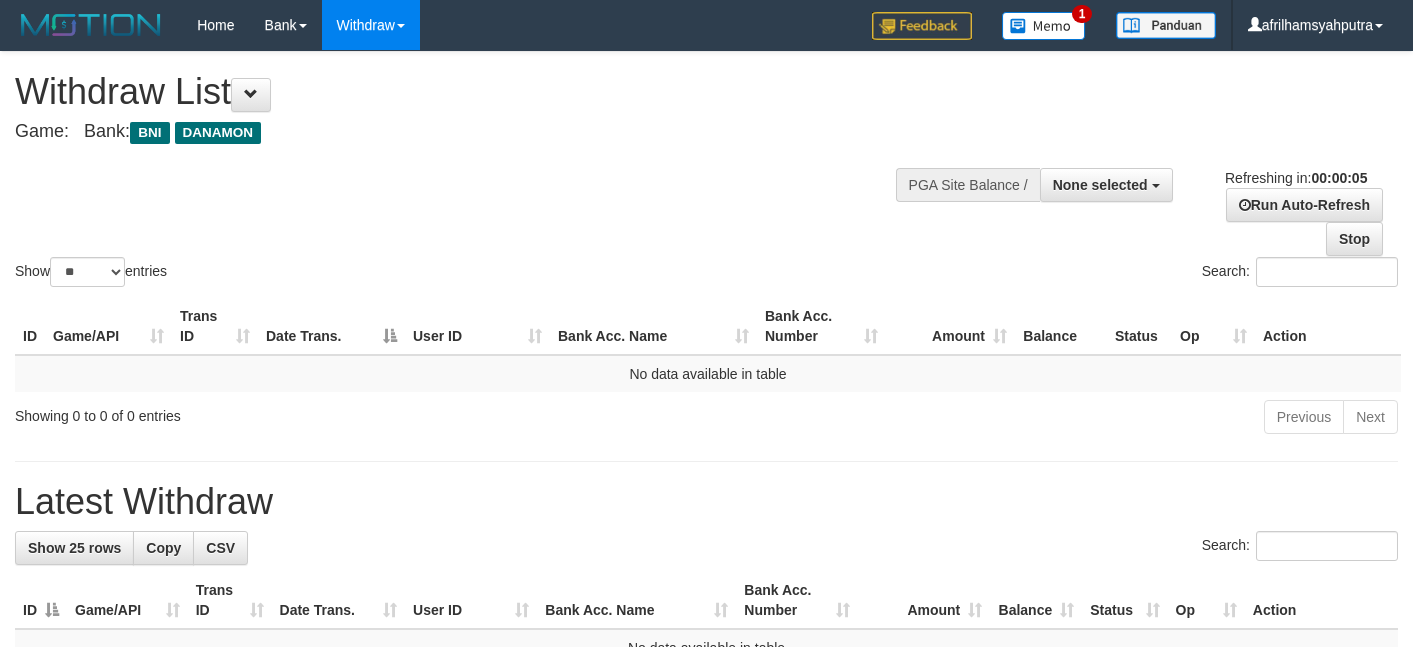 scroll, scrollTop: 0, scrollLeft: 0, axis: both 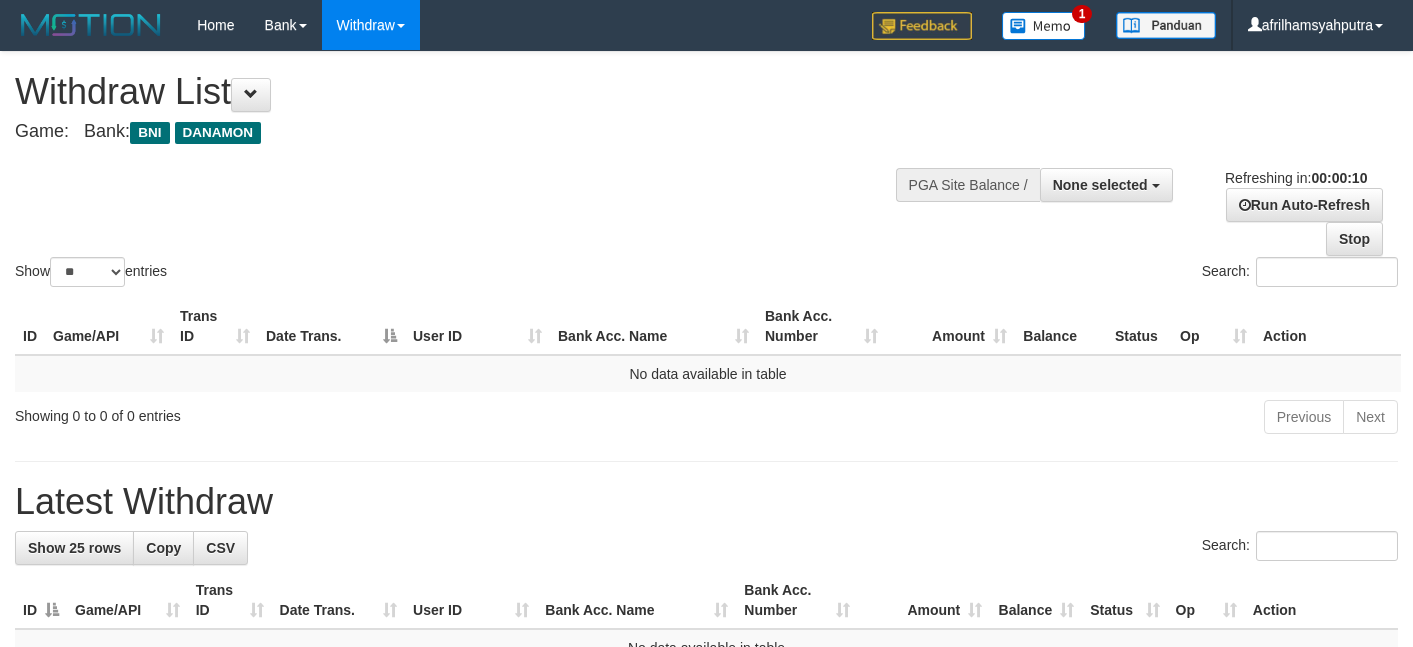 select 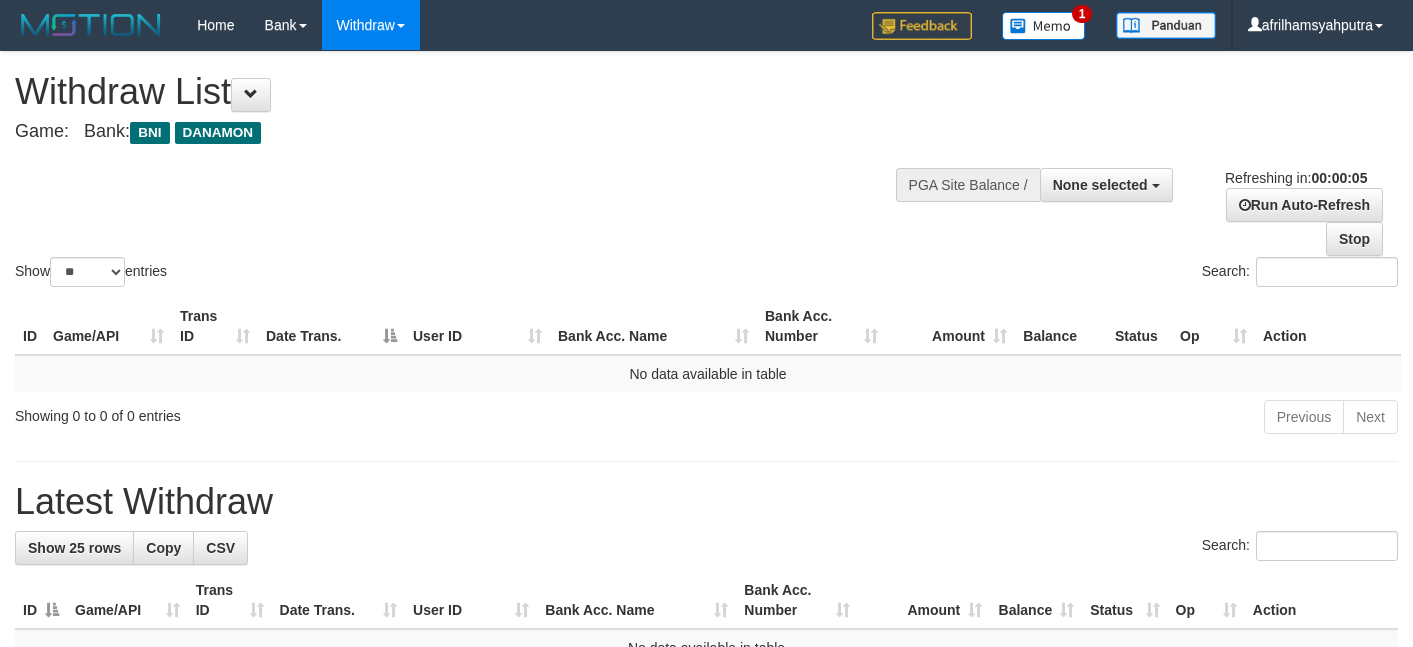 scroll, scrollTop: 0, scrollLeft: 0, axis: both 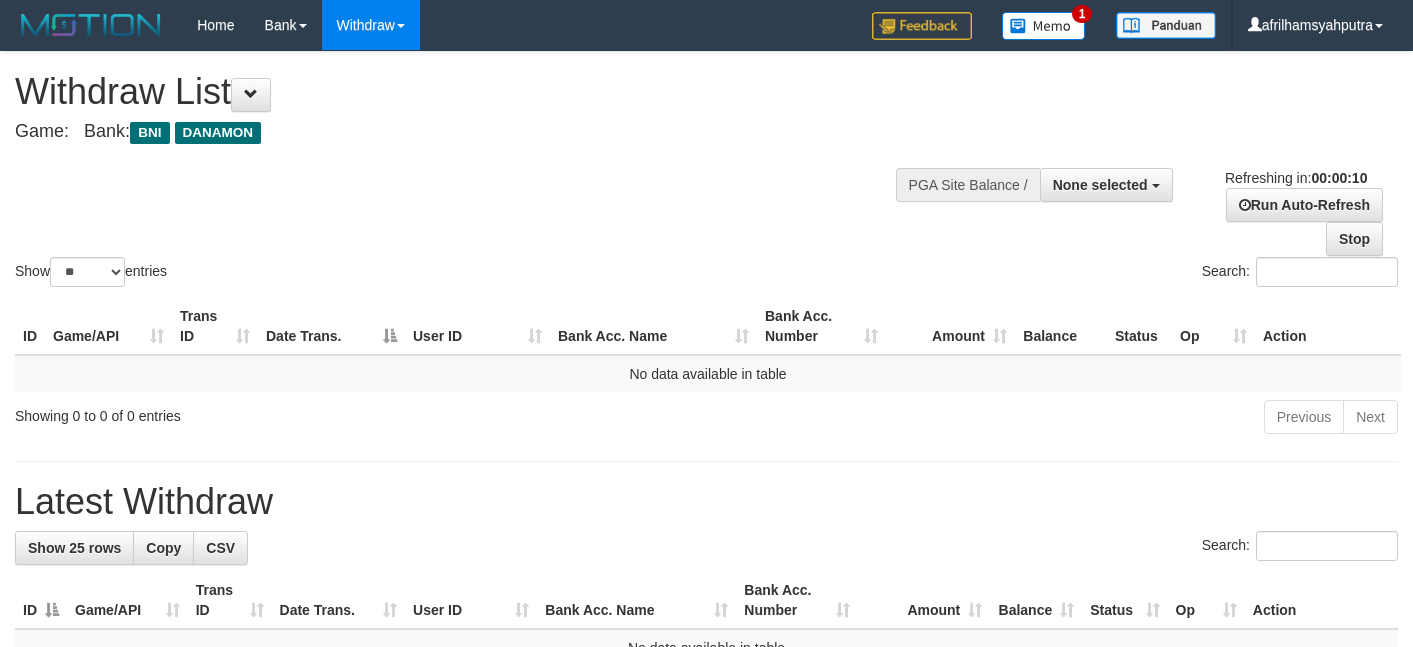 select 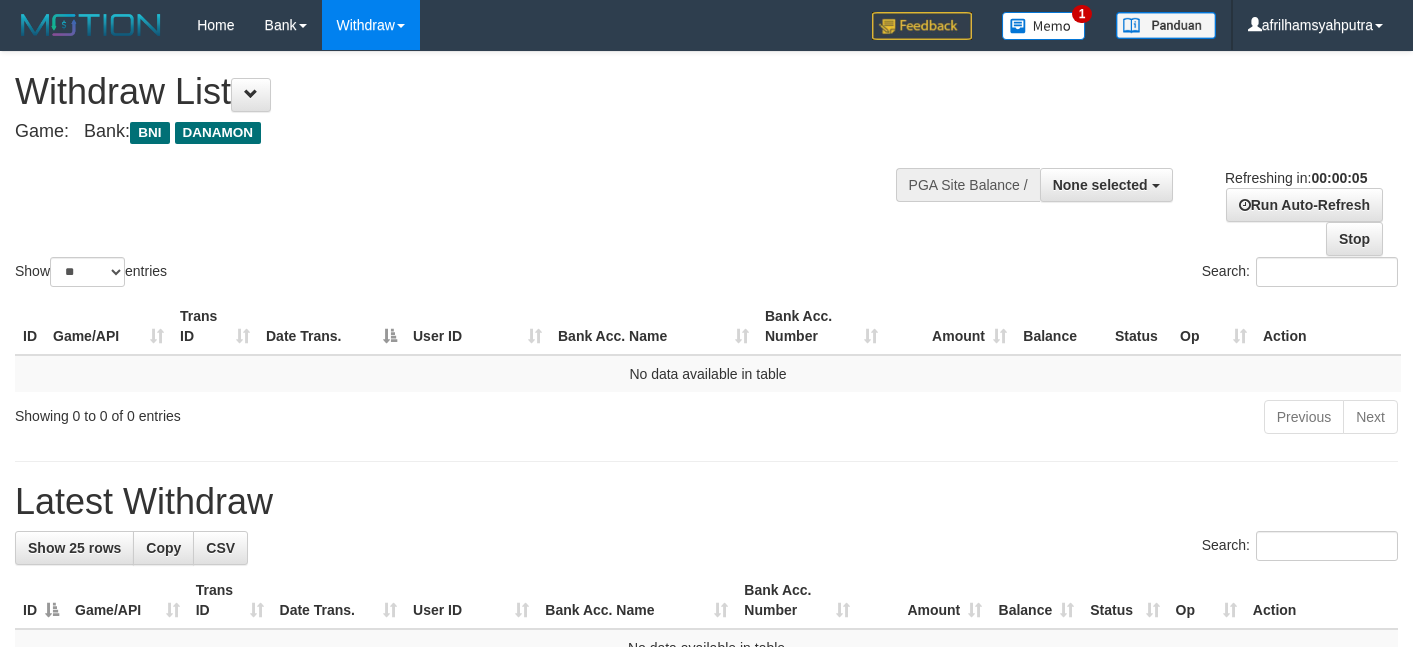 scroll, scrollTop: 0, scrollLeft: 0, axis: both 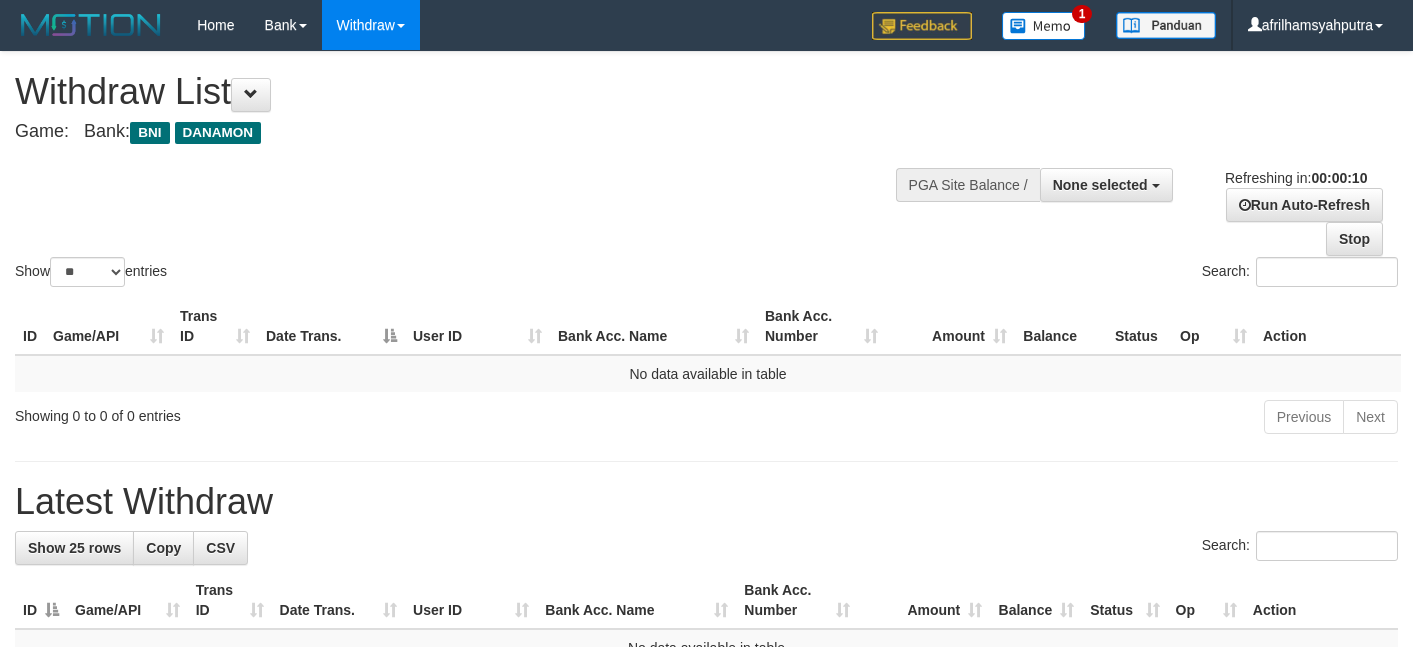 select 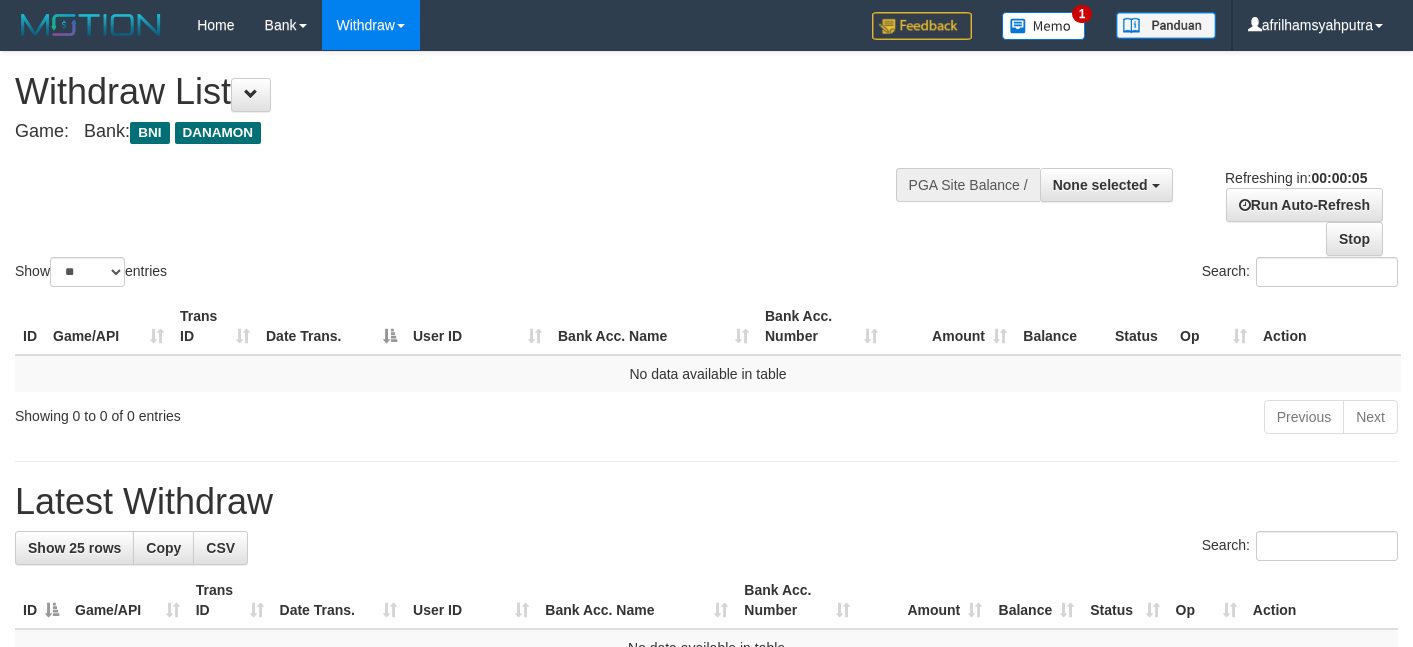 scroll, scrollTop: 0, scrollLeft: 0, axis: both 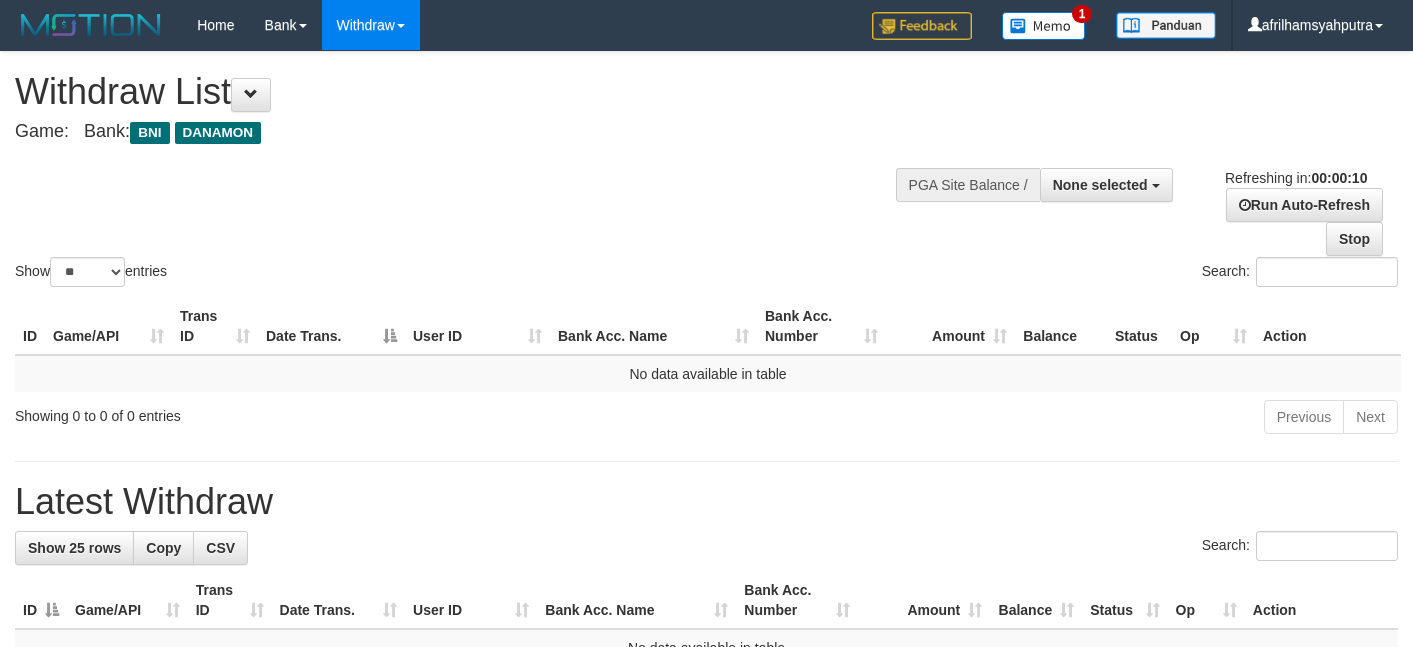 select 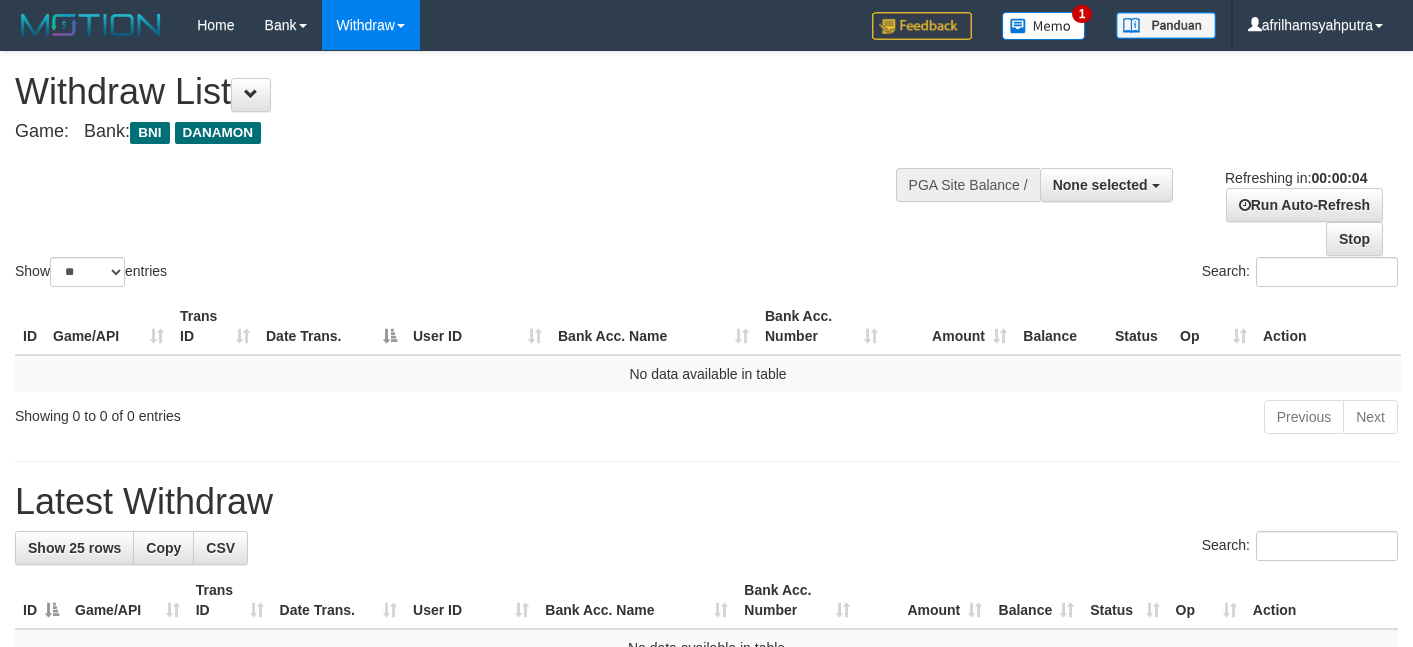 scroll, scrollTop: 0, scrollLeft: 0, axis: both 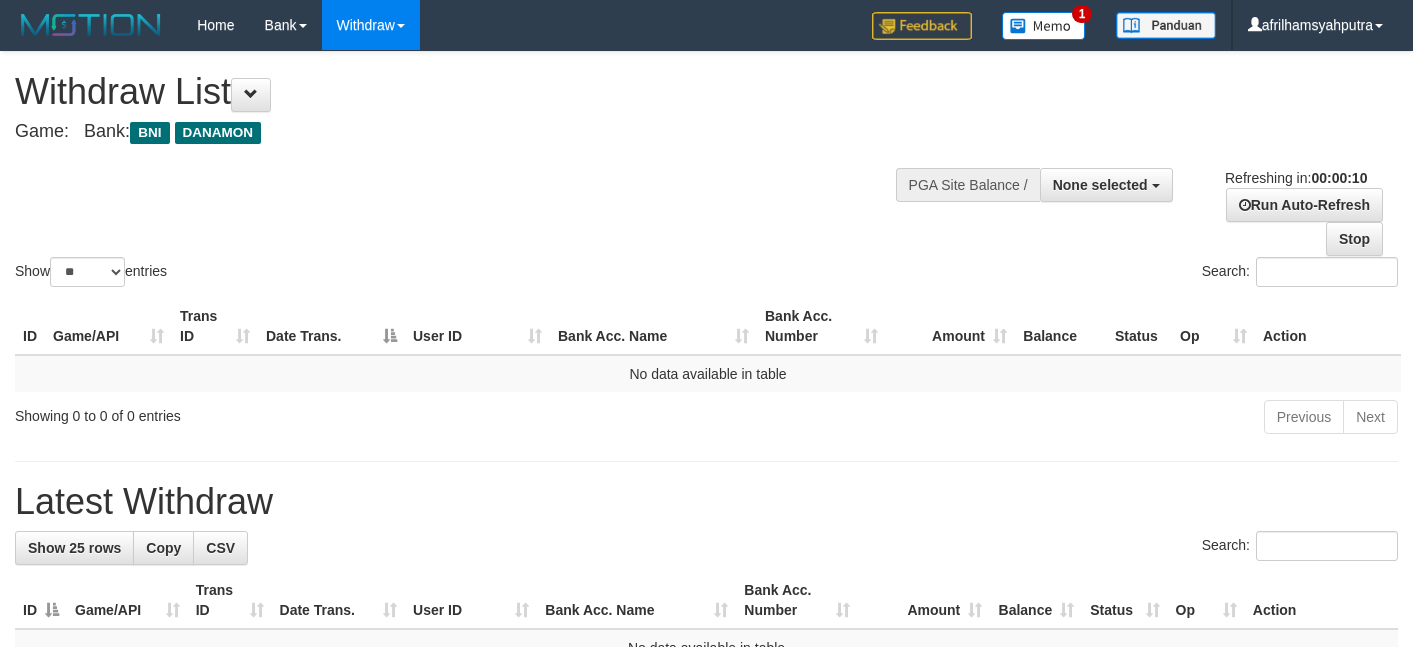 select 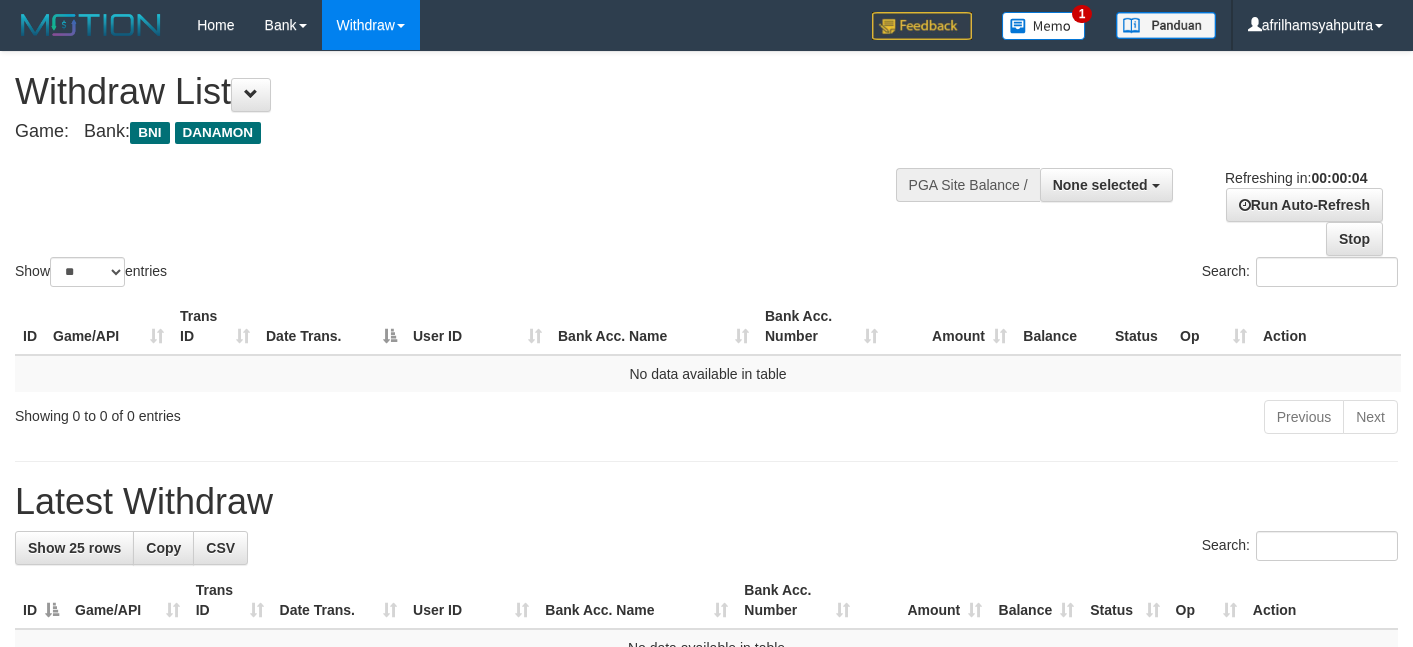 scroll, scrollTop: 0, scrollLeft: 0, axis: both 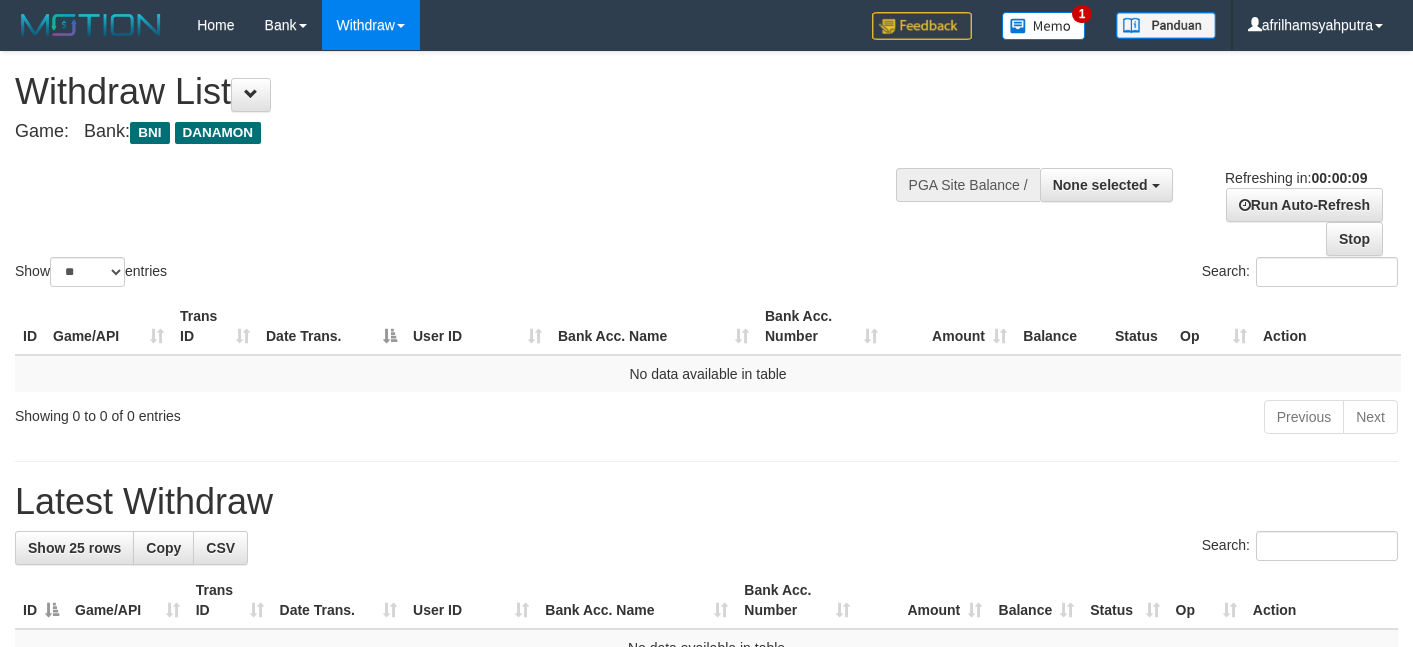 select 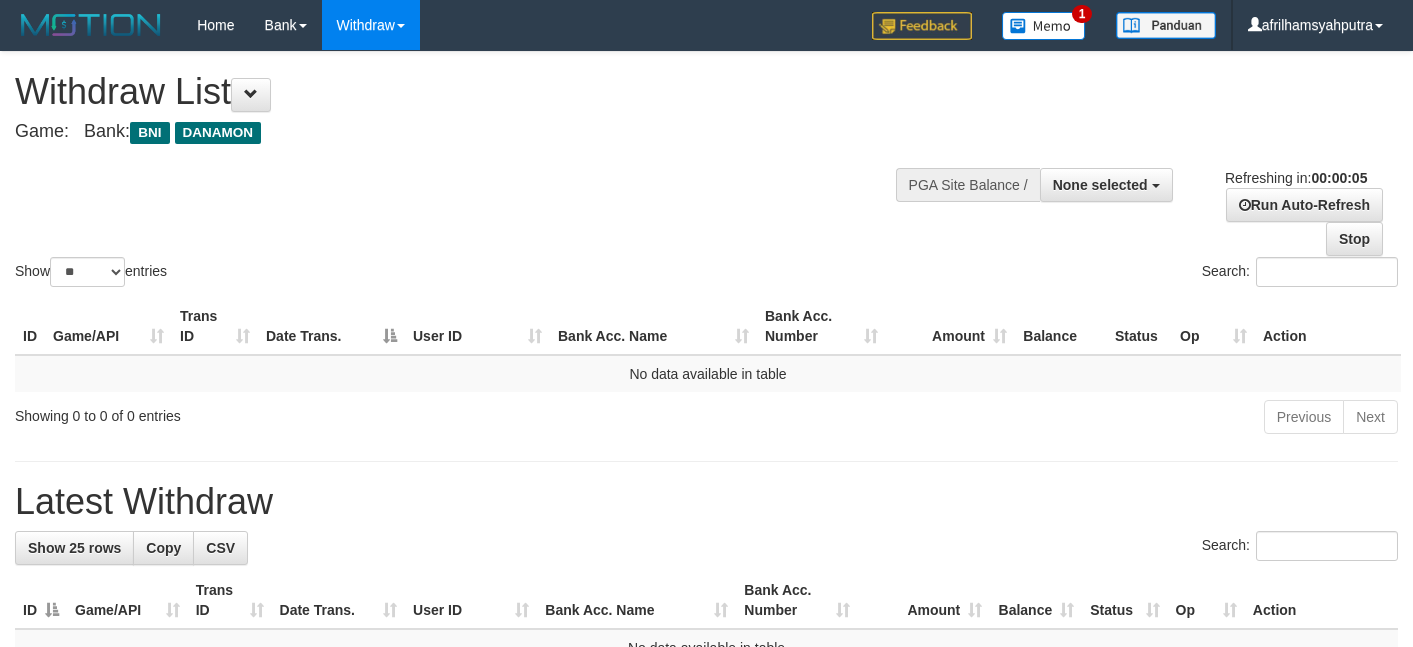 scroll, scrollTop: 0, scrollLeft: 0, axis: both 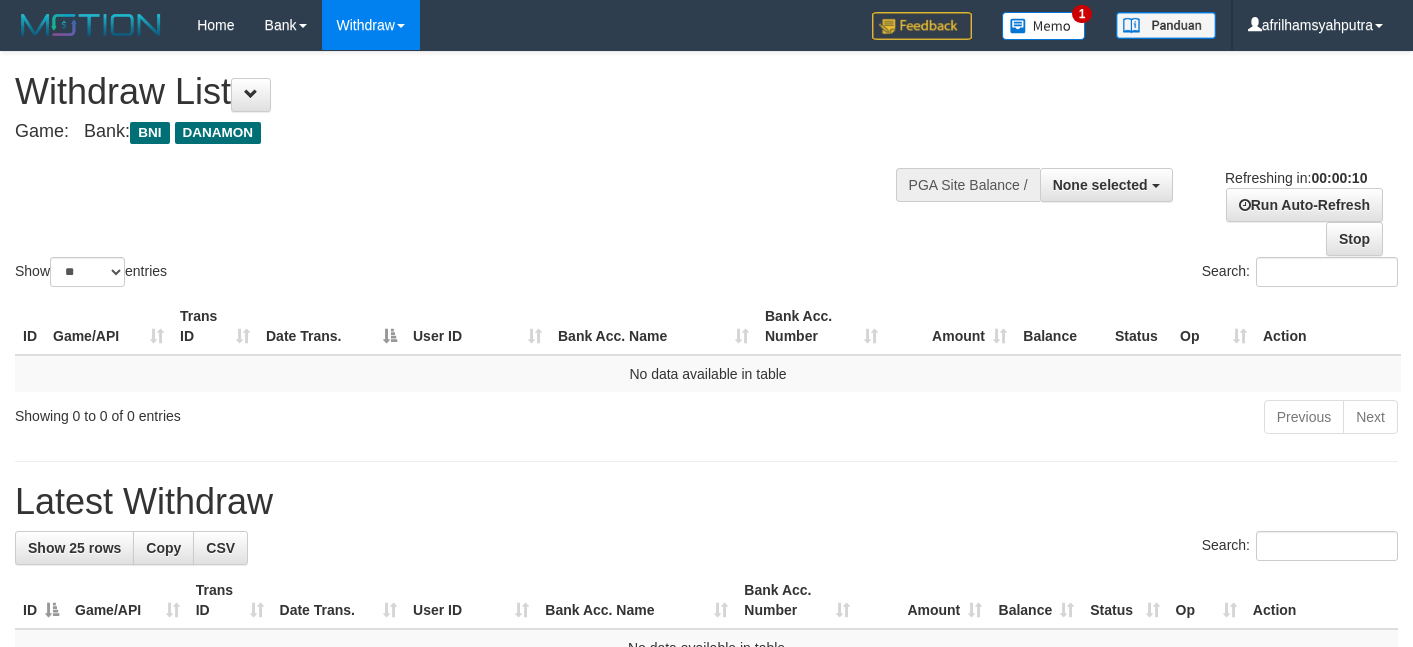 select 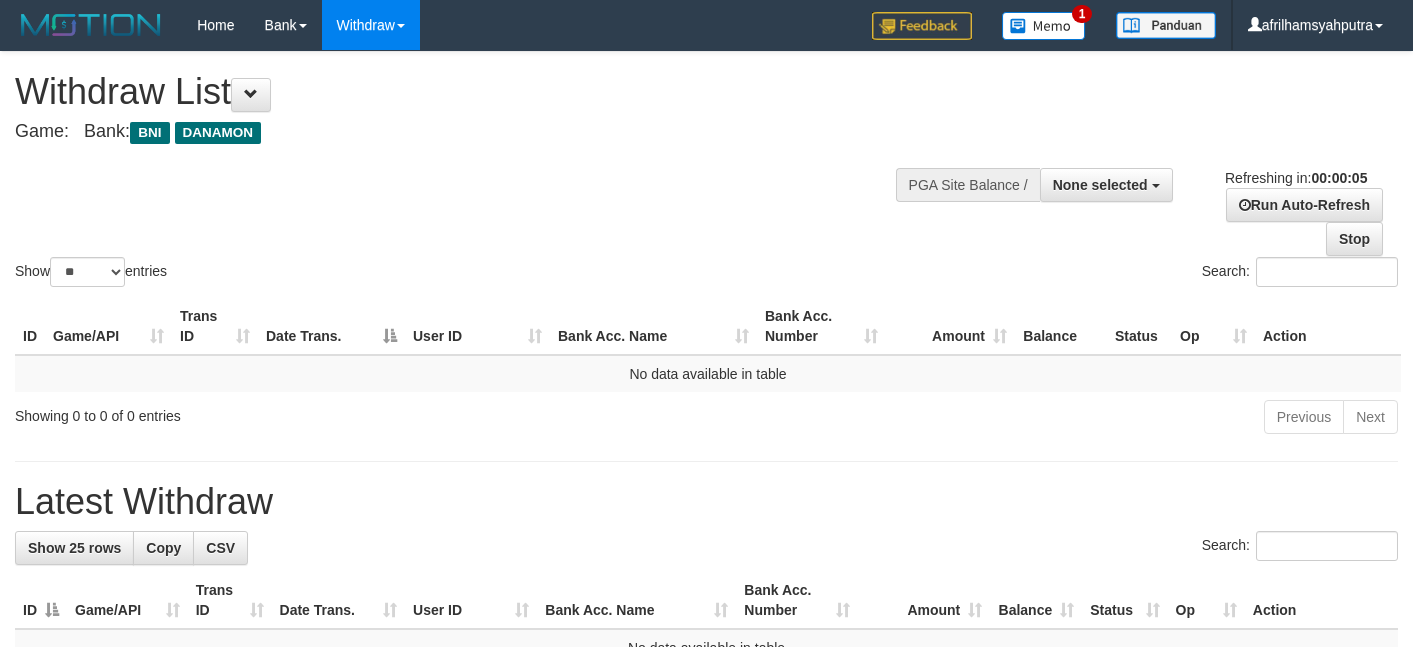 scroll, scrollTop: 0, scrollLeft: 0, axis: both 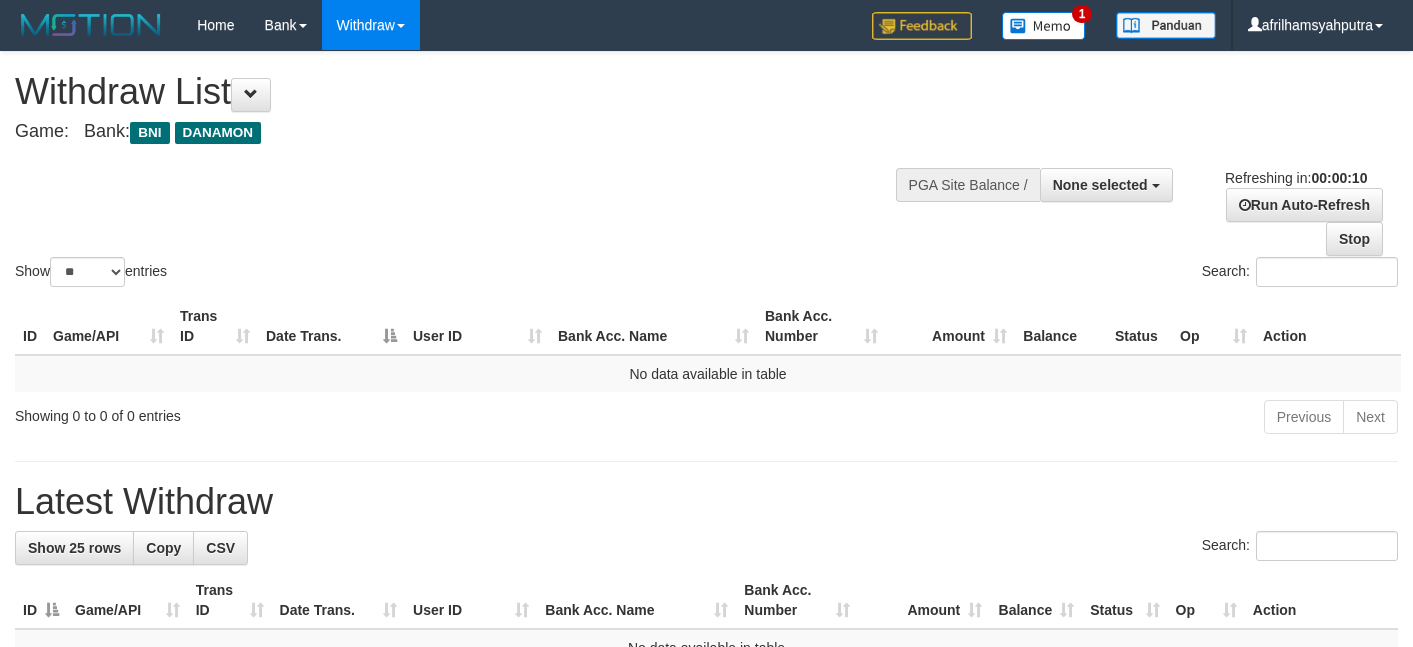 select 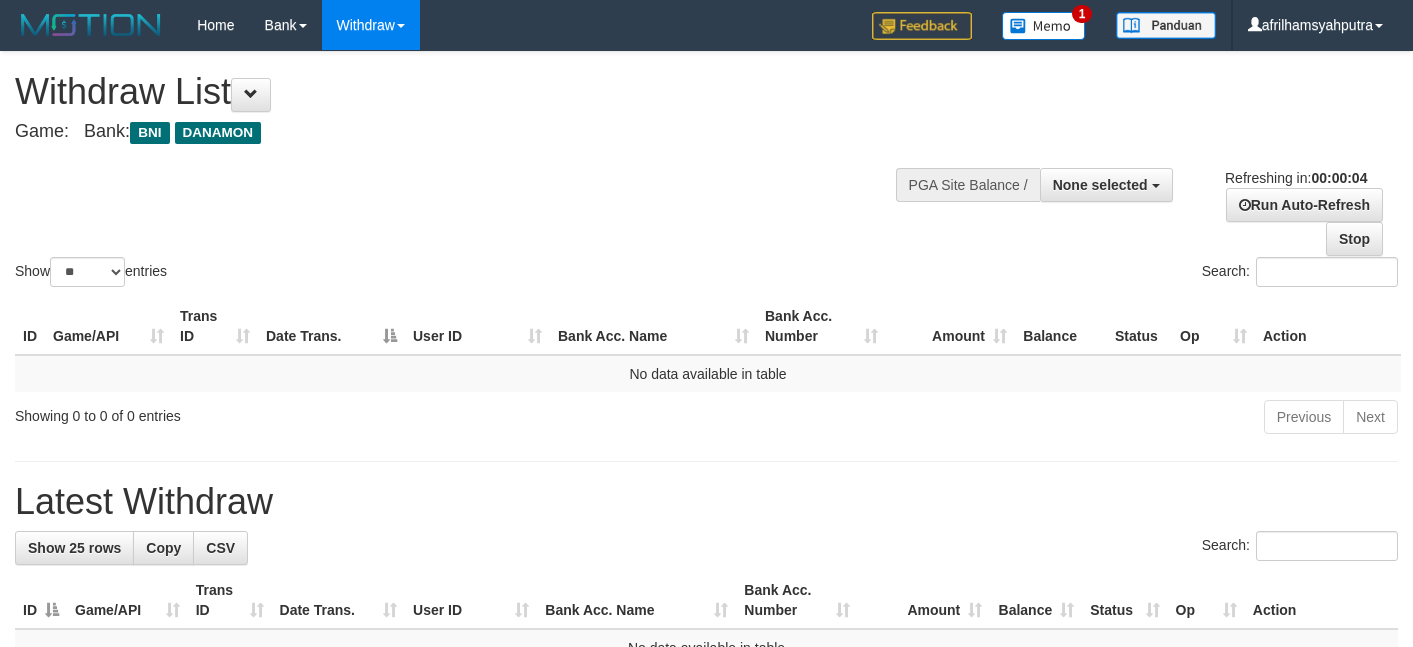 scroll, scrollTop: 0, scrollLeft: 0, axis: both 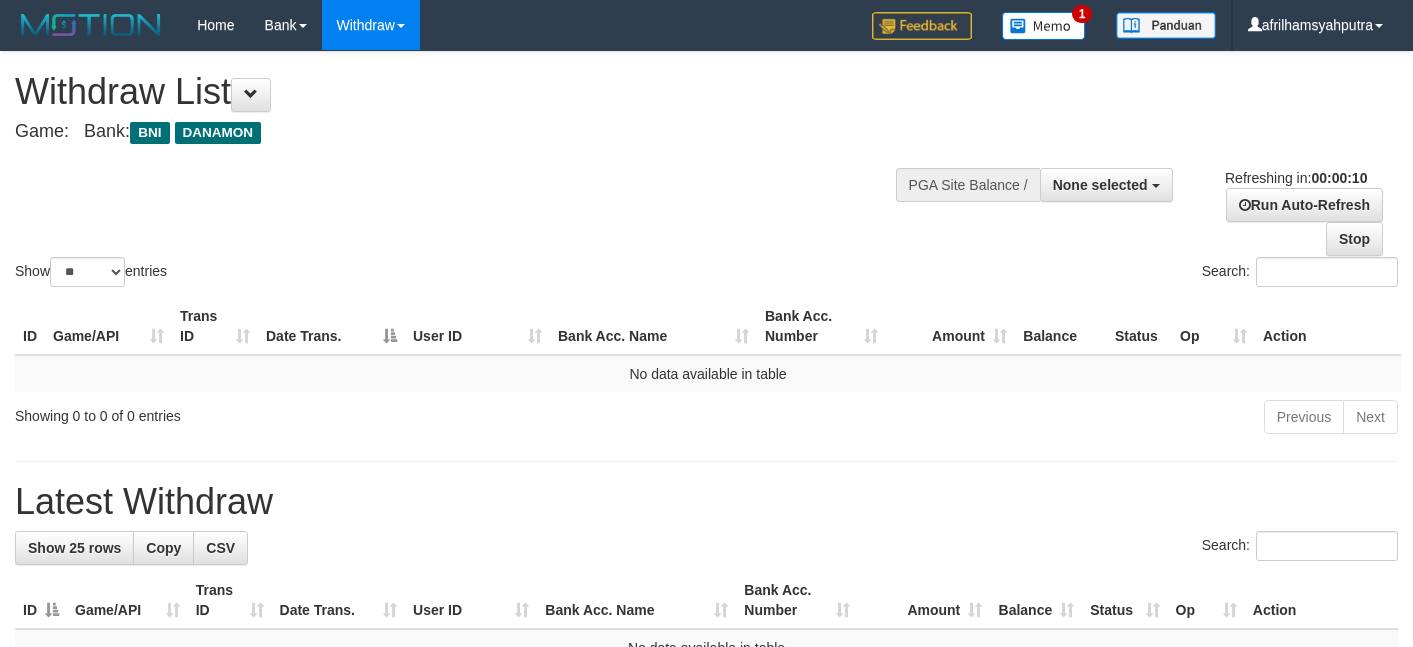 select 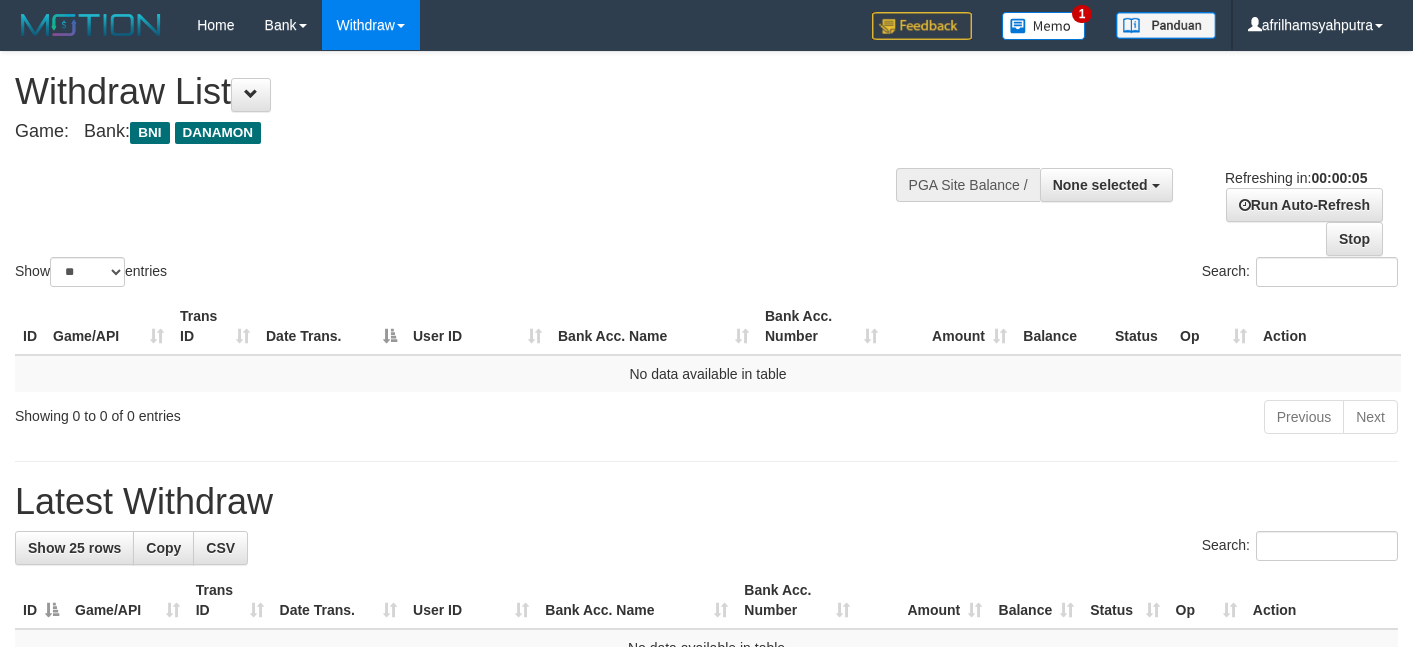 scroll, scrollTop: 0, scrollLeft: 0, axis: both 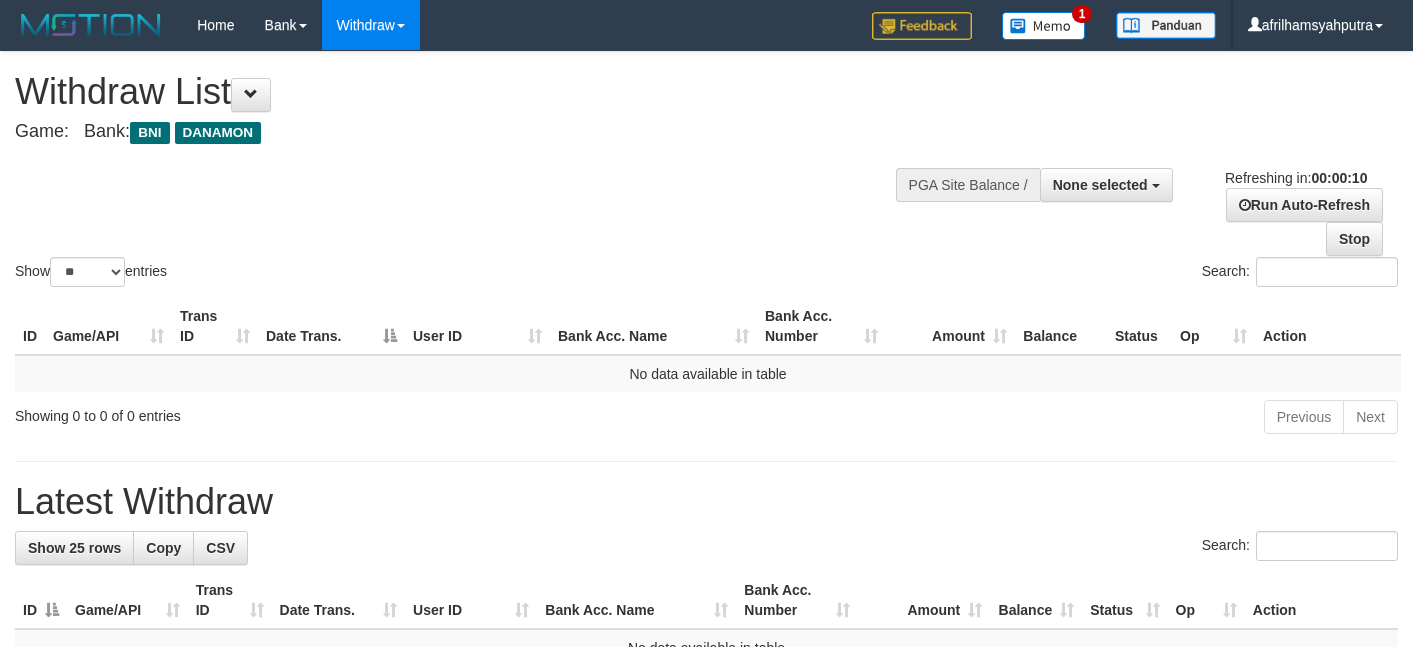 select 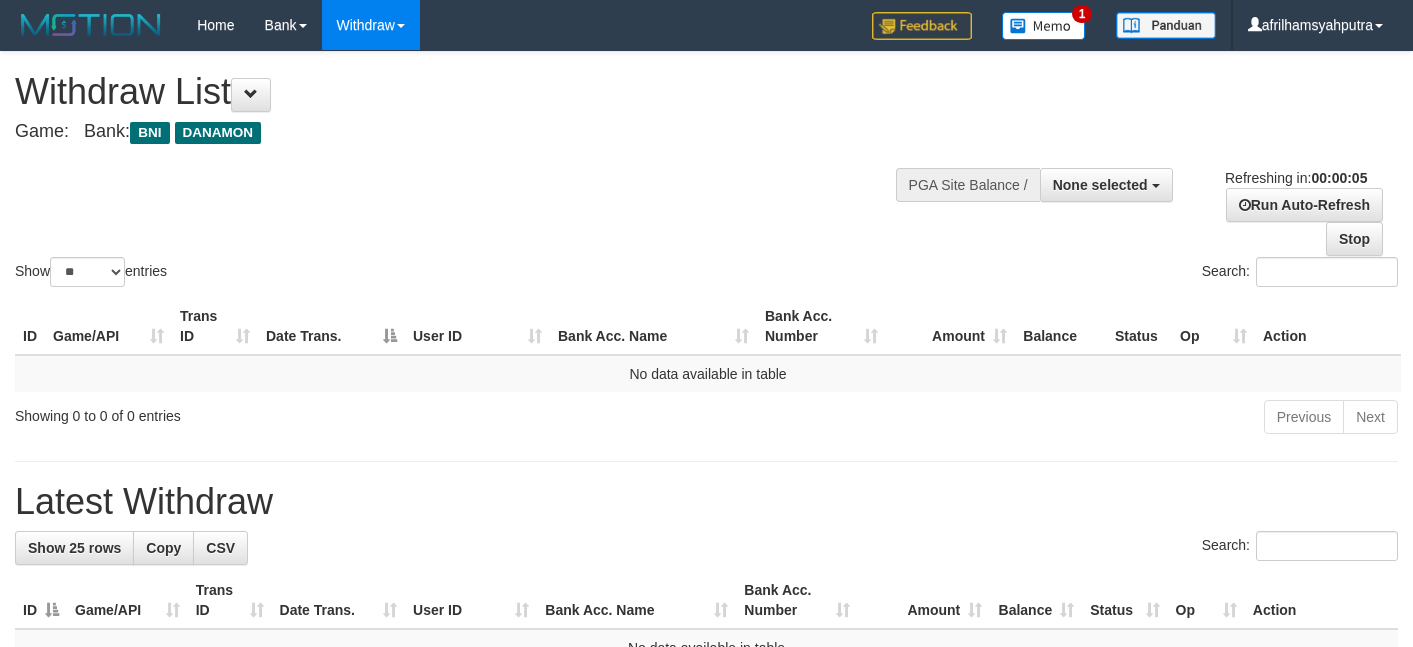 scroll, scrollTop: 0, scrollLeft: 0, axis: both 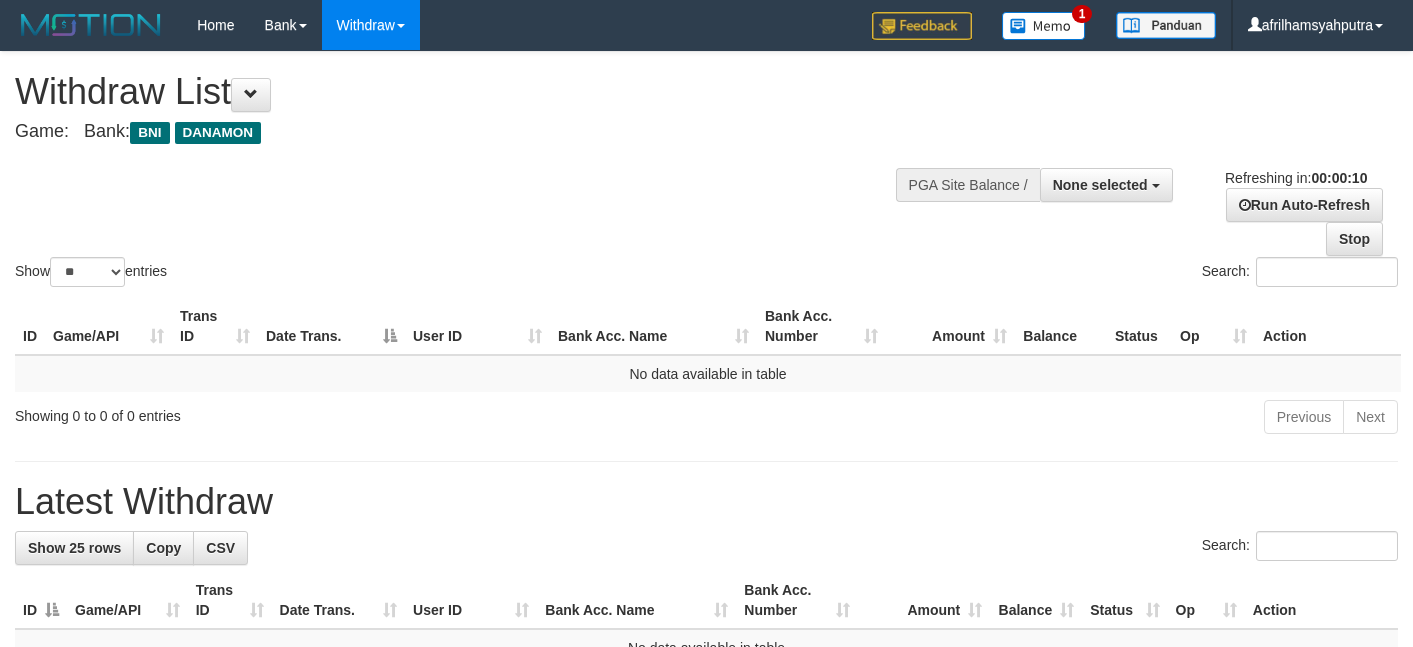 select 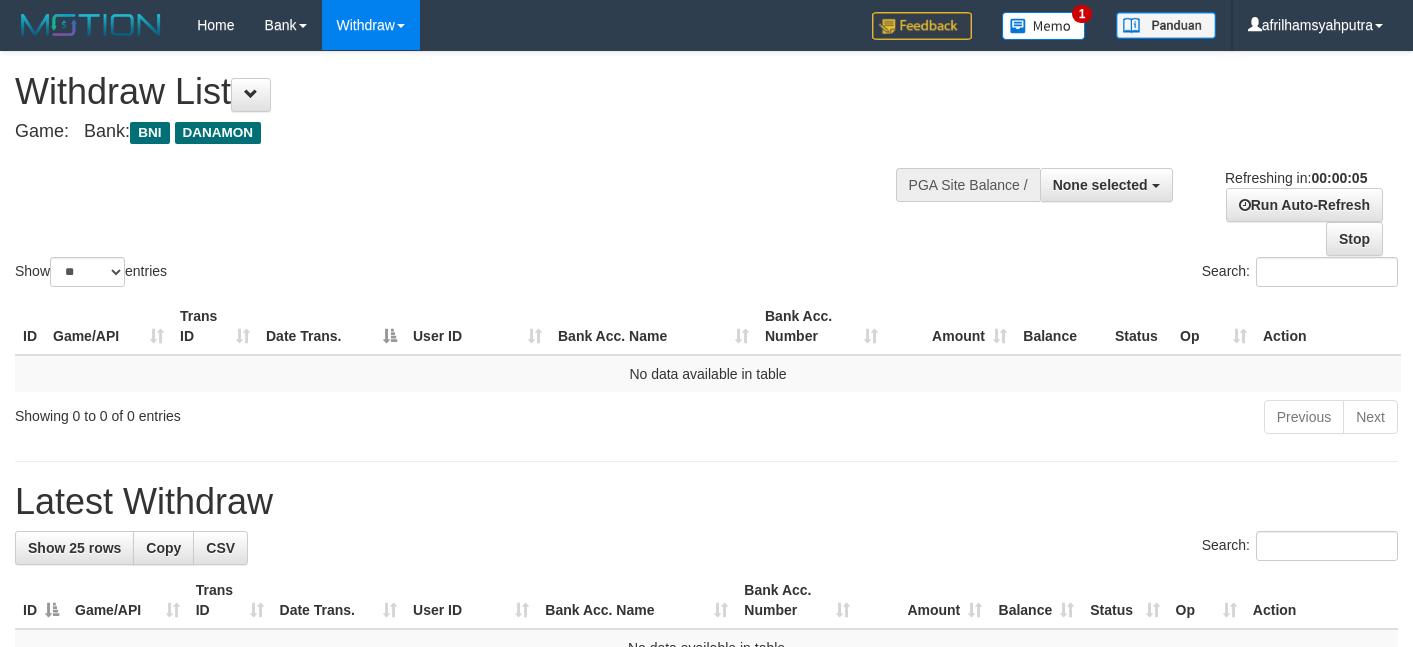 scroll, scrollTop: 0, scrollLeft: 0, axis: both 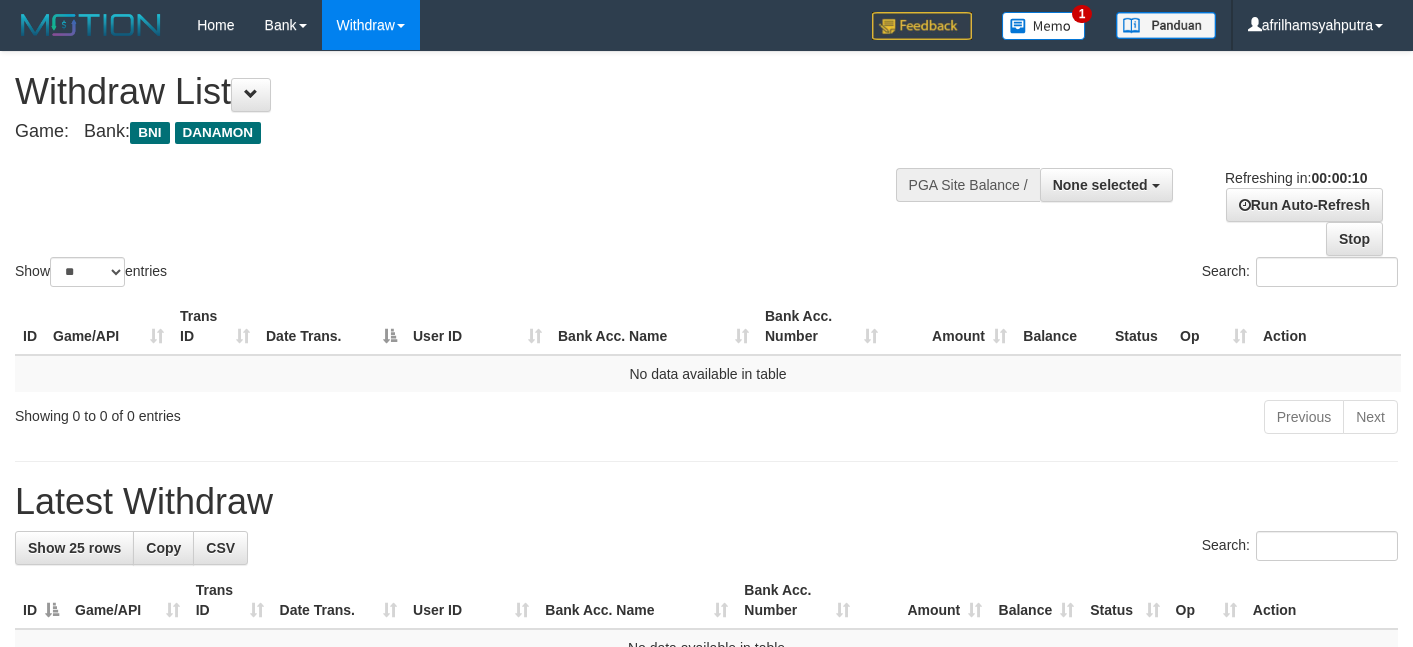 select 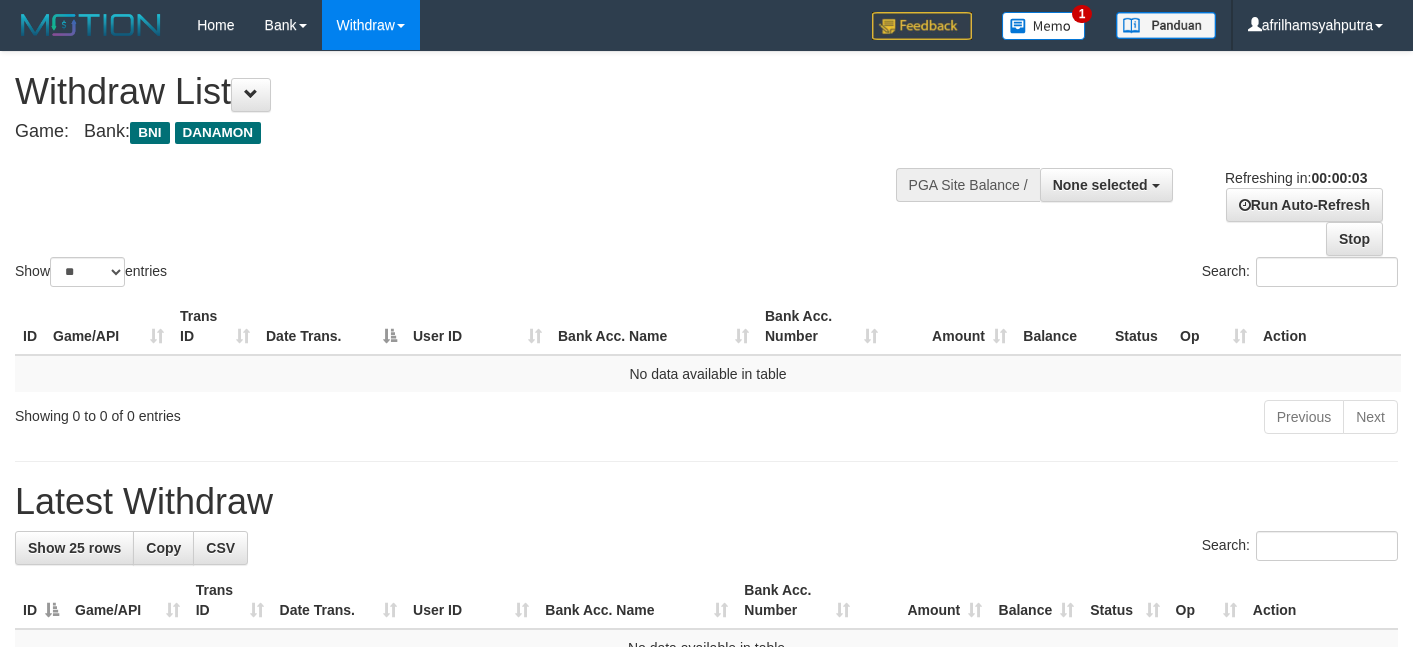 scroll, scrollTop: 0, scrollLeft: 0, axis: both 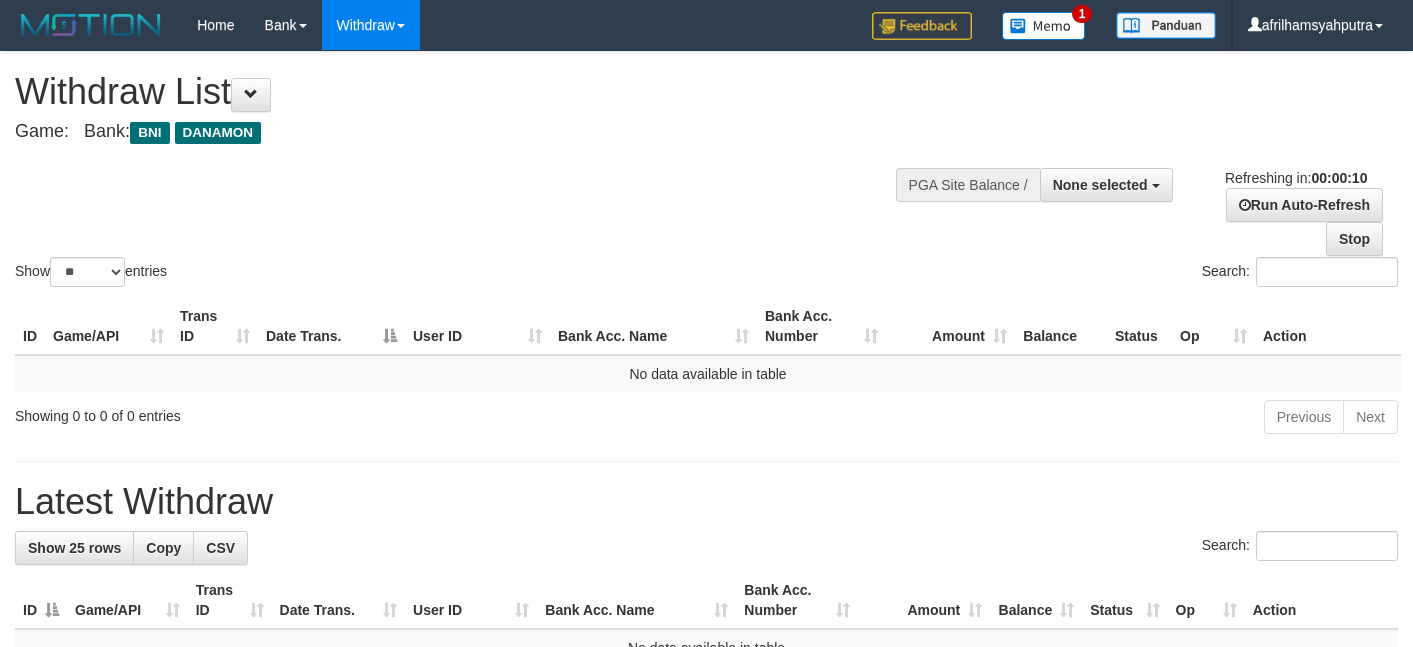 select 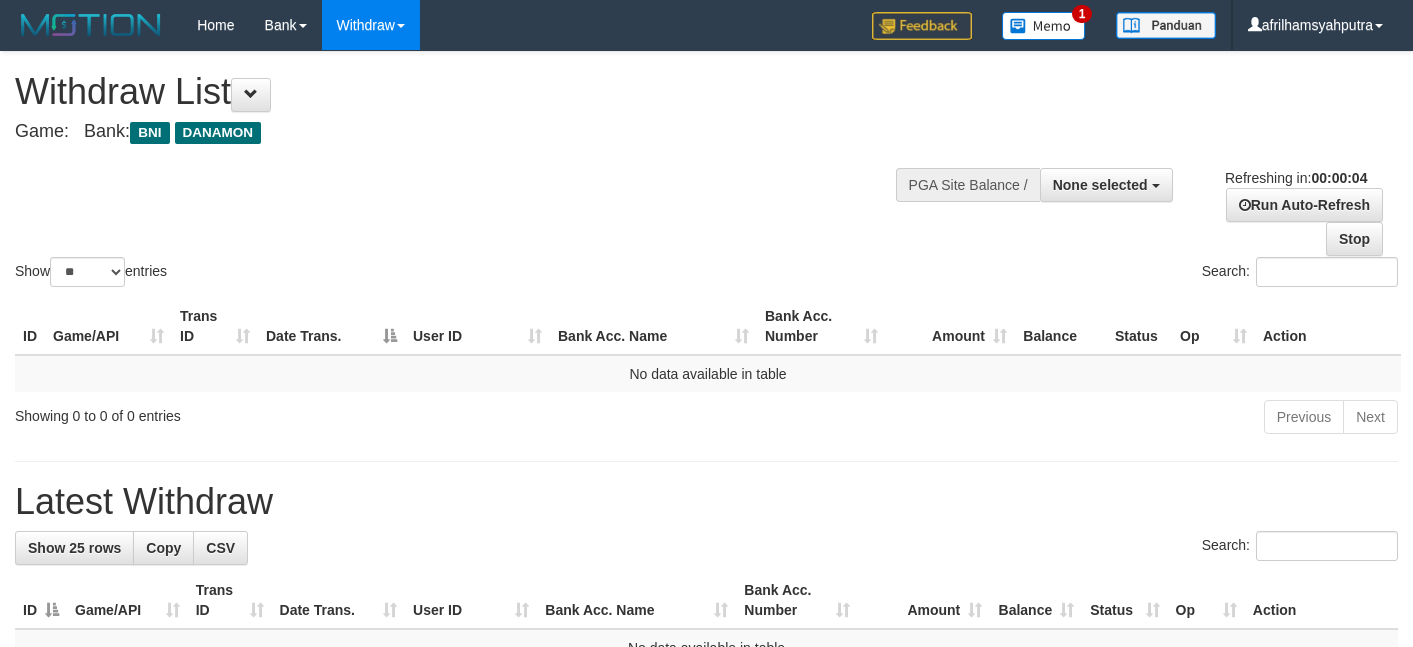 scroll, scrollTop: 0, scrollLeft: 0, axis: both 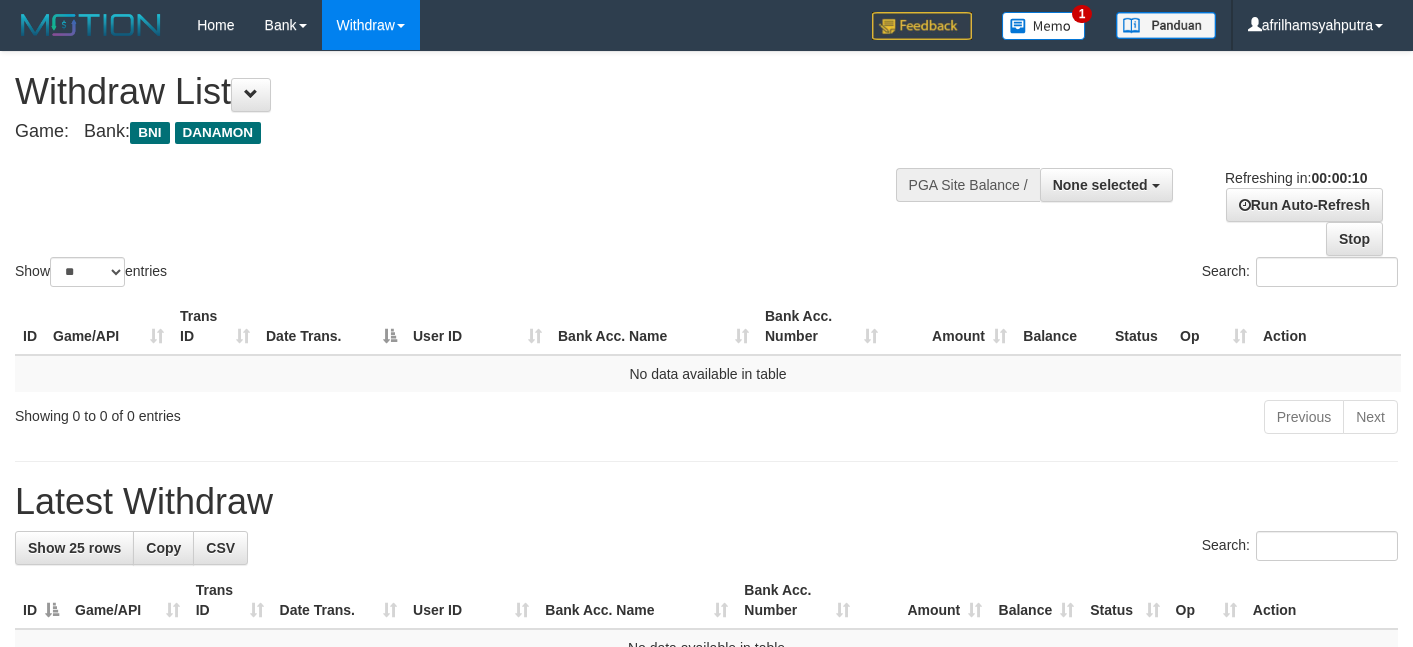 select 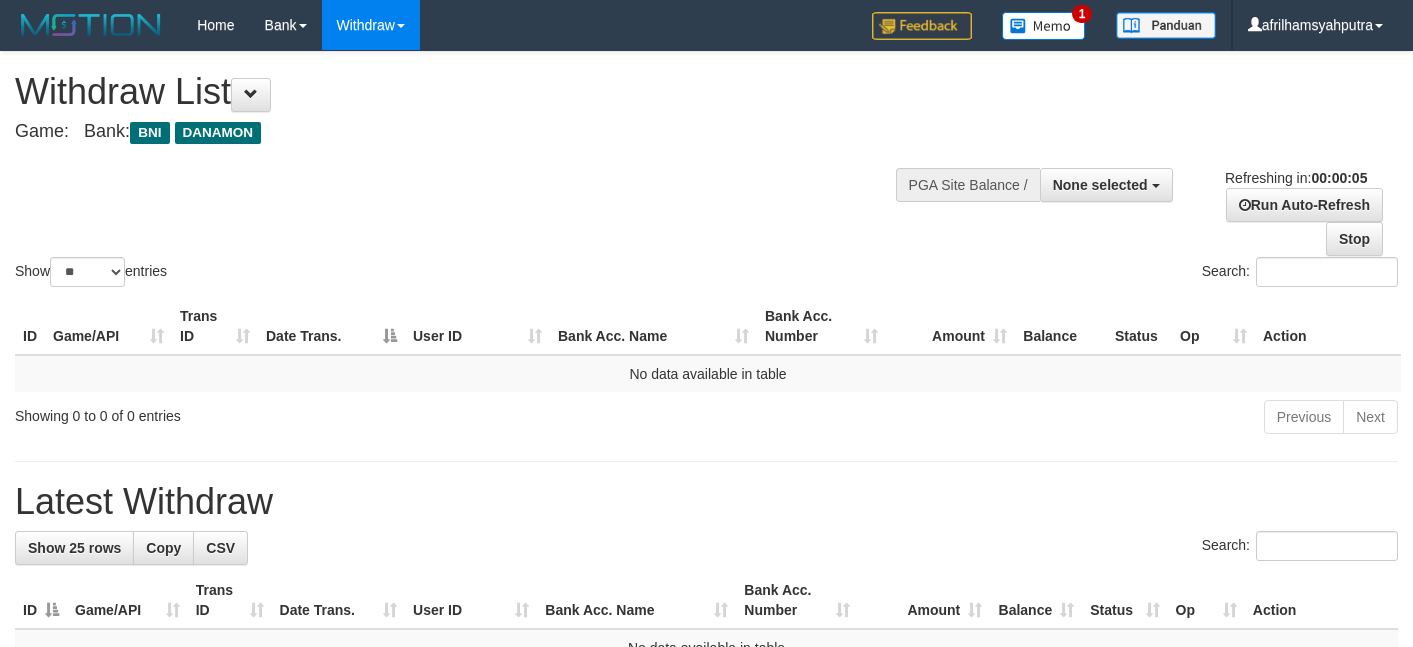 scroll, scrollTop: 0, scrollLeft: 0, axis: both 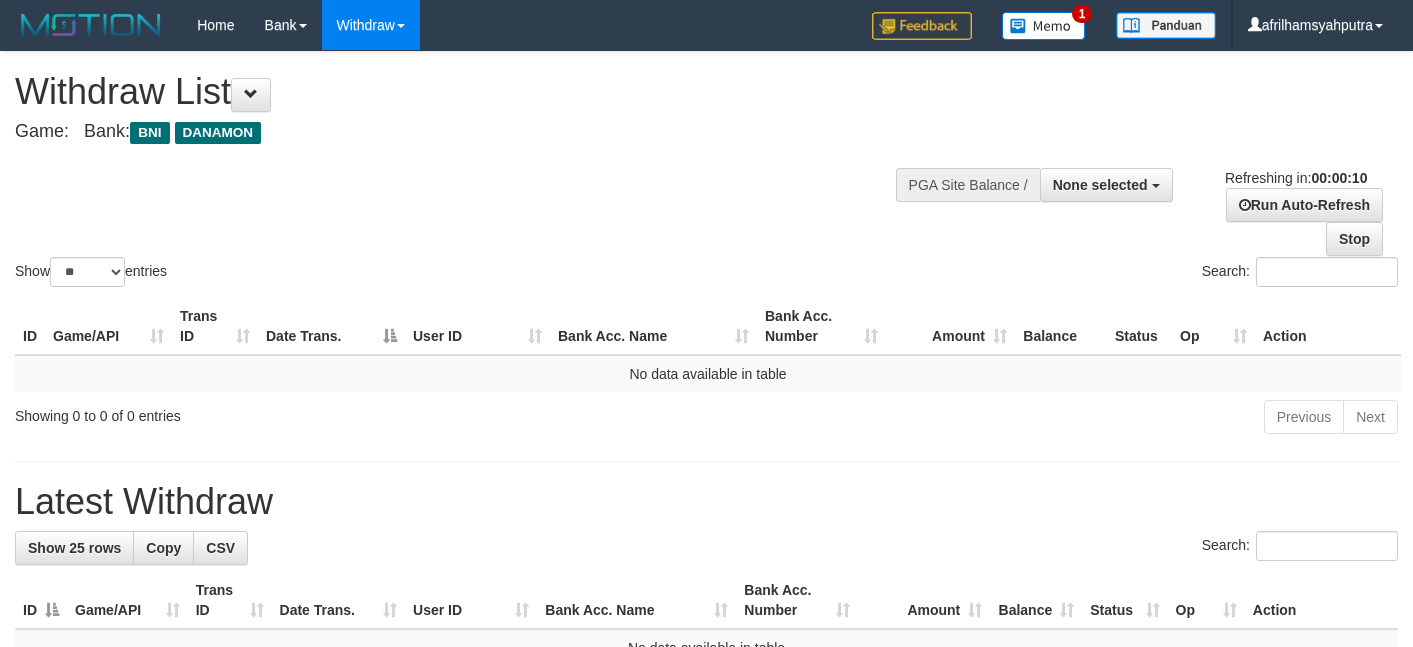 select 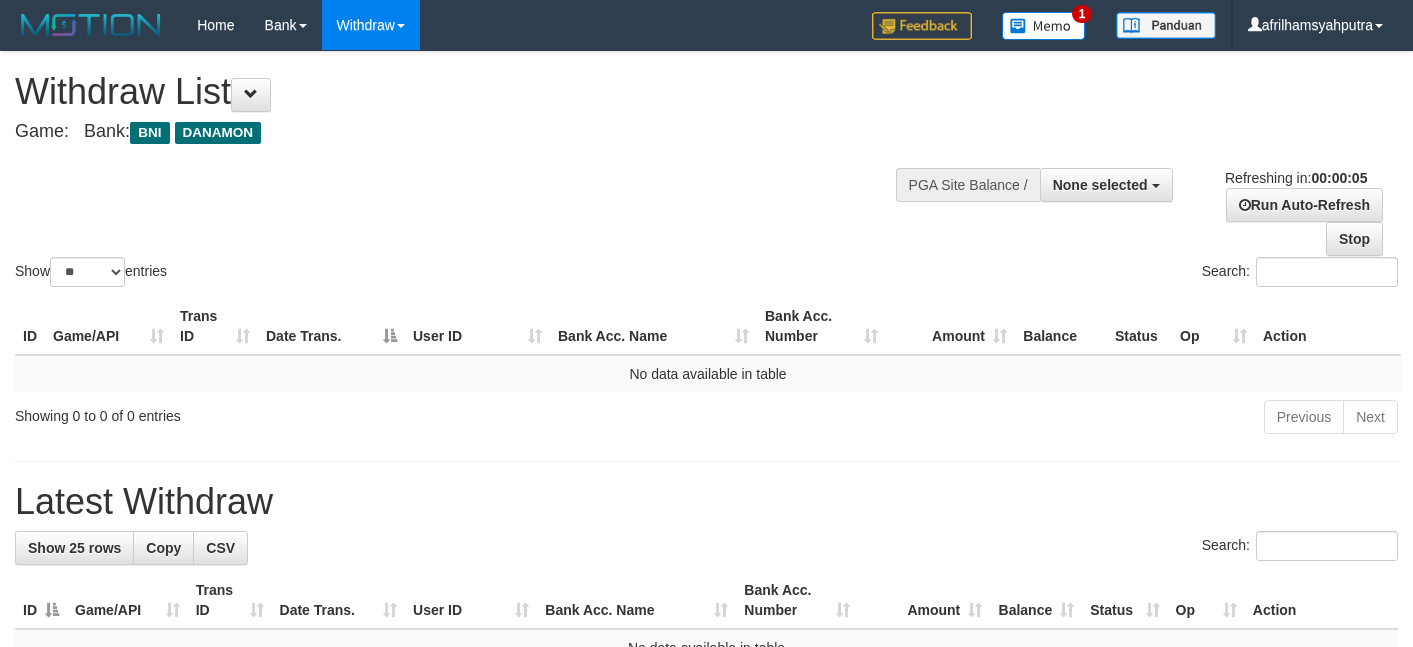 scroll, scrollTop: 0, scrollLeft: 0, axis: both 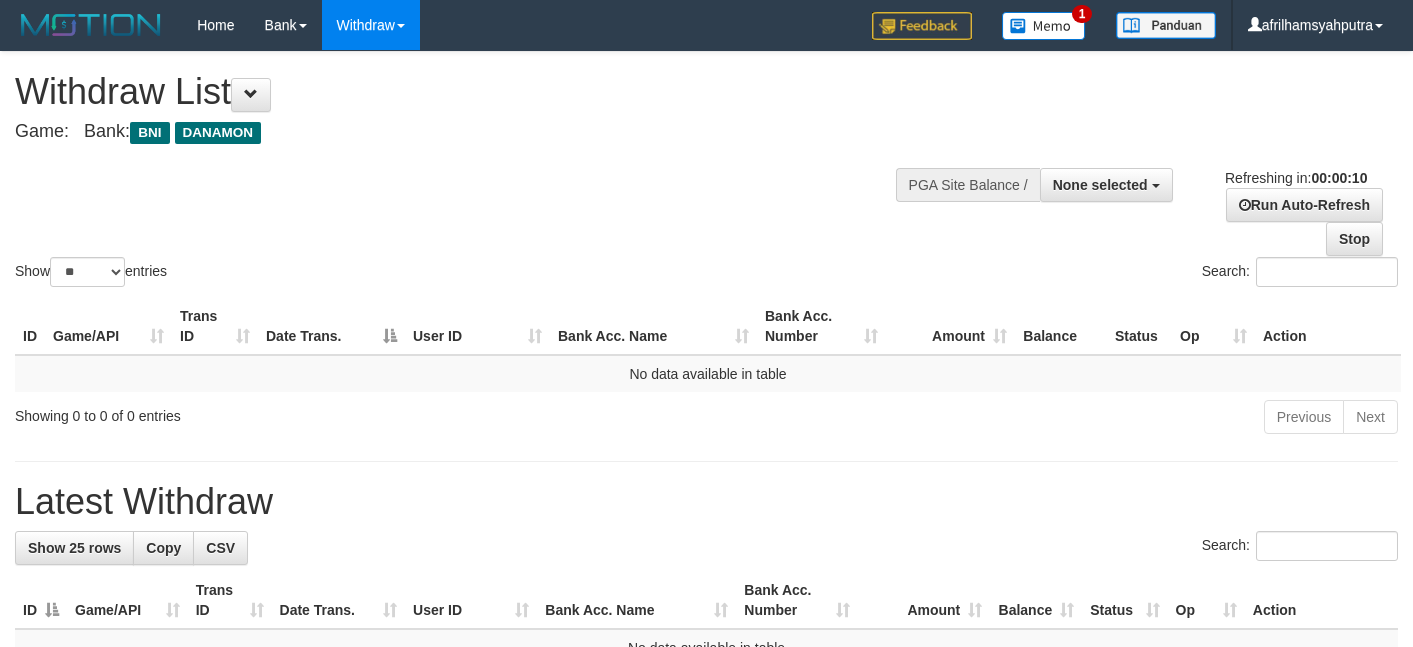 select 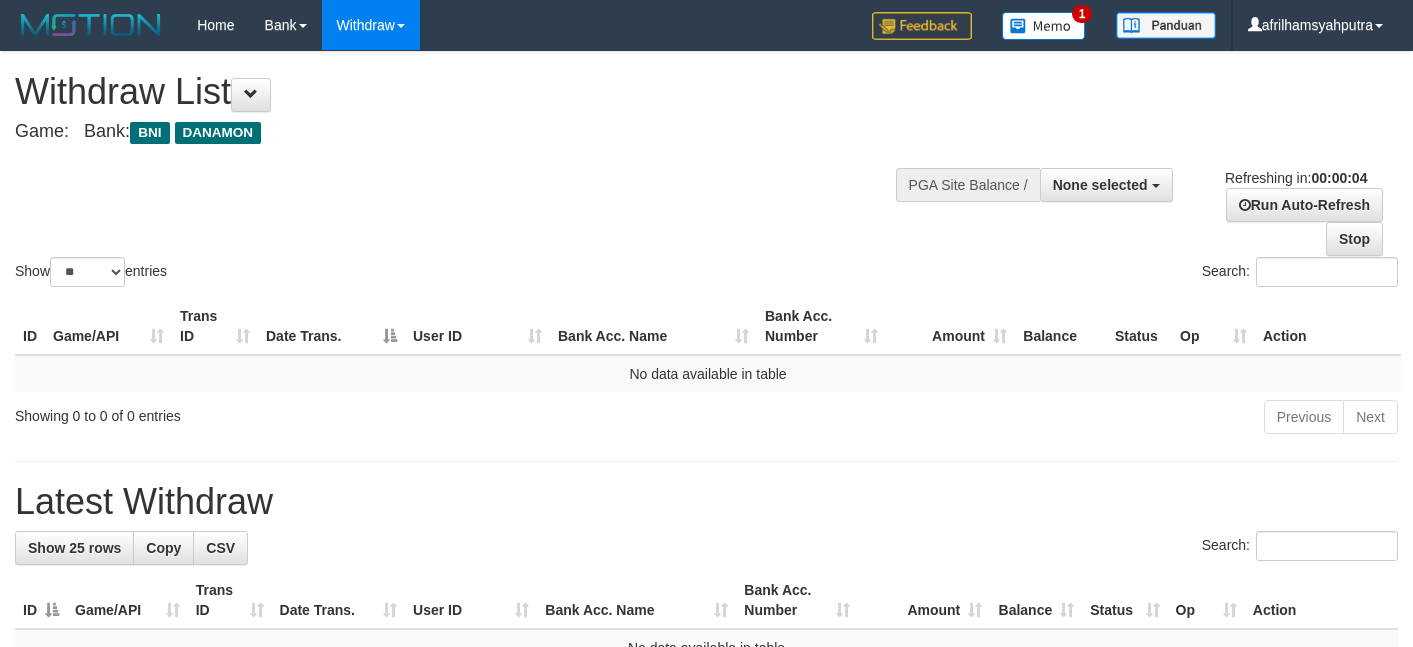 scroll, scrollTop: 0, scrollLeft: 0, axis: both 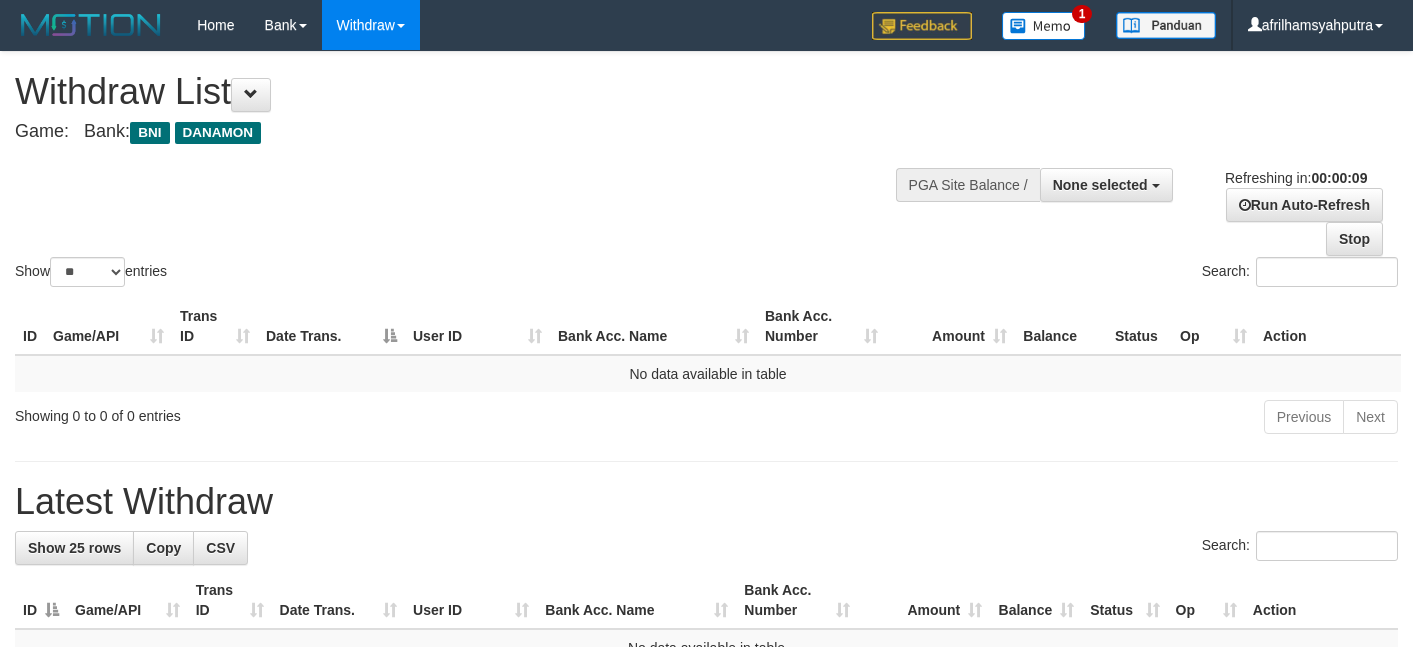 select 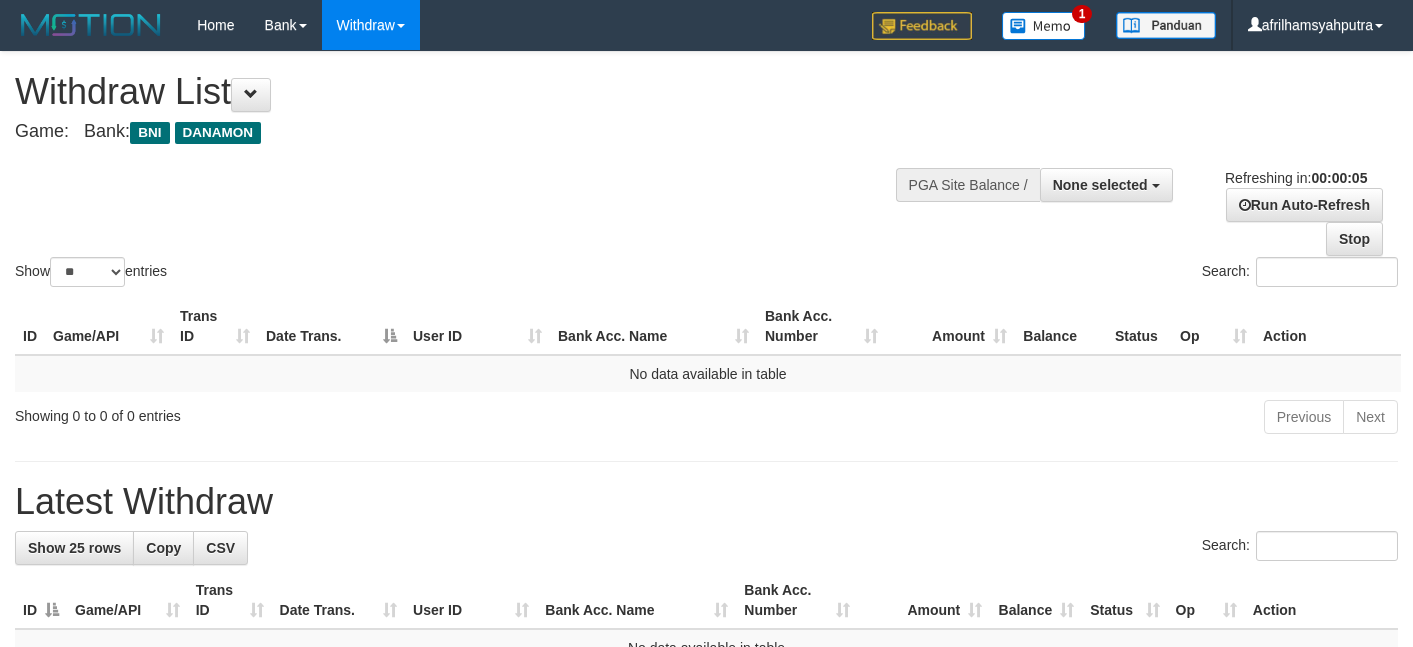 scroll, scrollTop: 0, scrollLeft: 0, axis: both 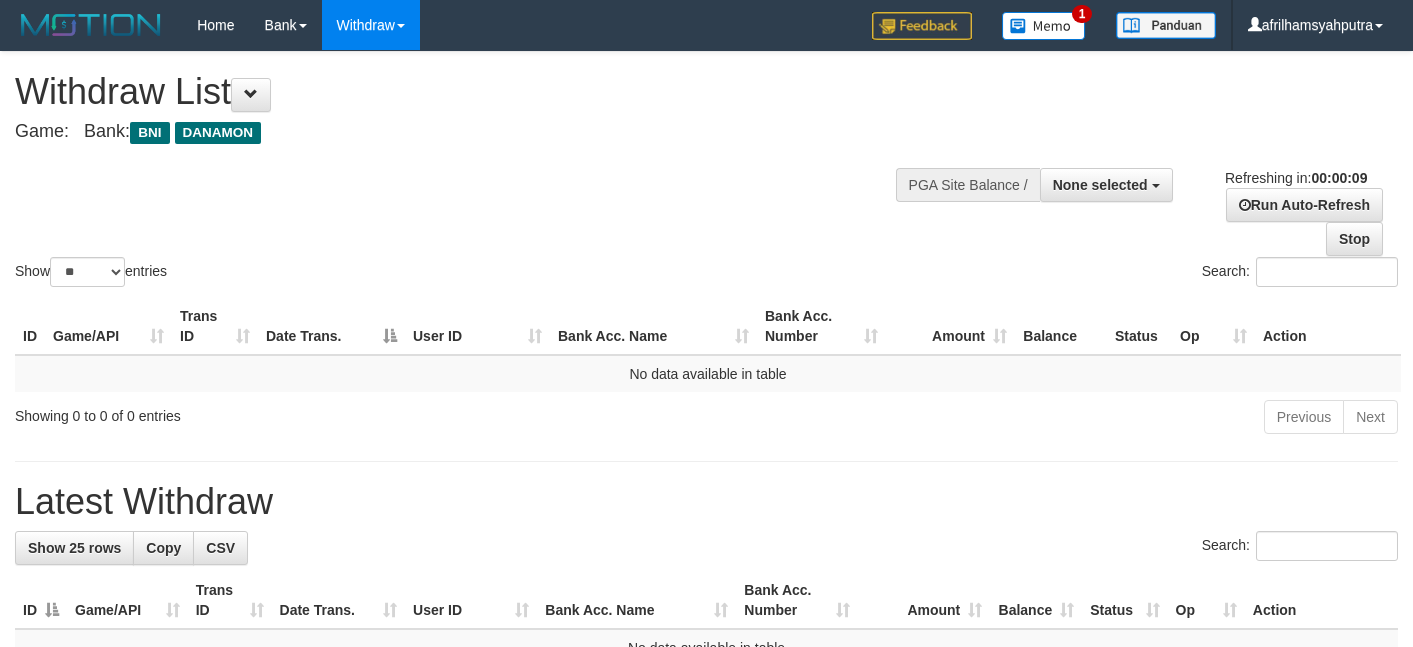 select 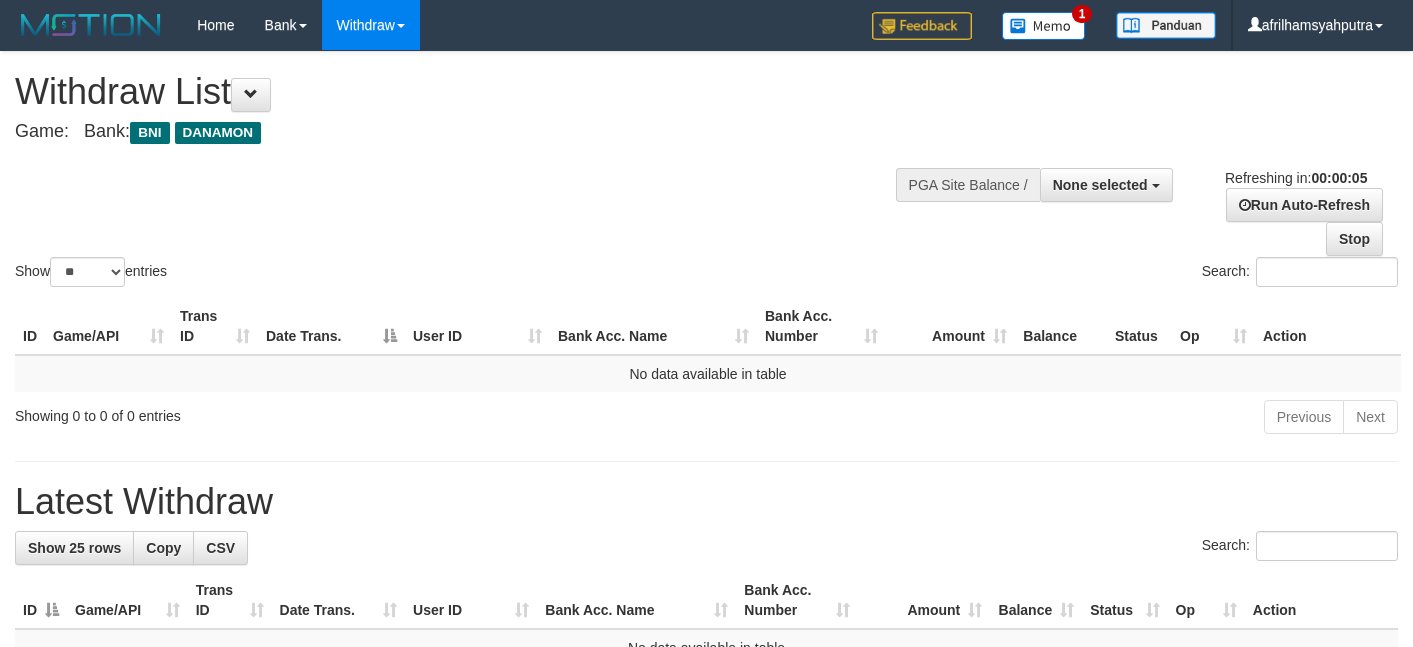 scroll, scrollTop: 0, scrollLeft: 0, axis: both 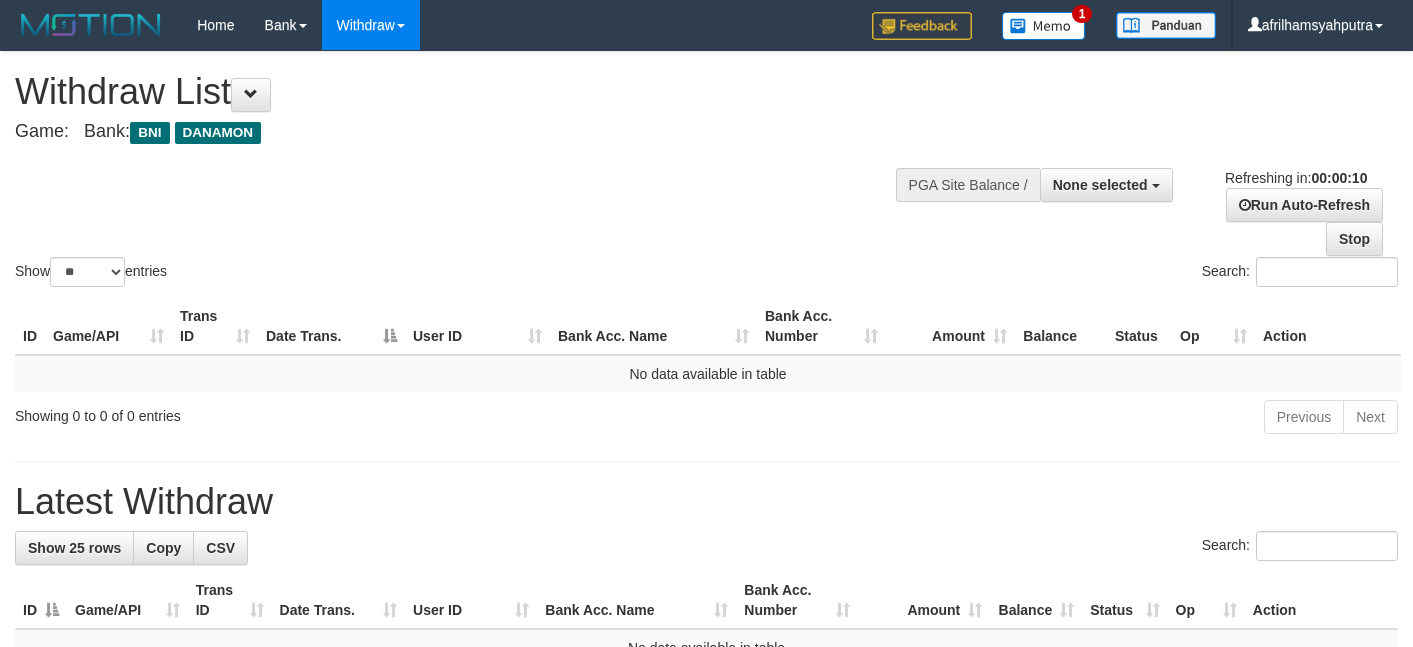 select 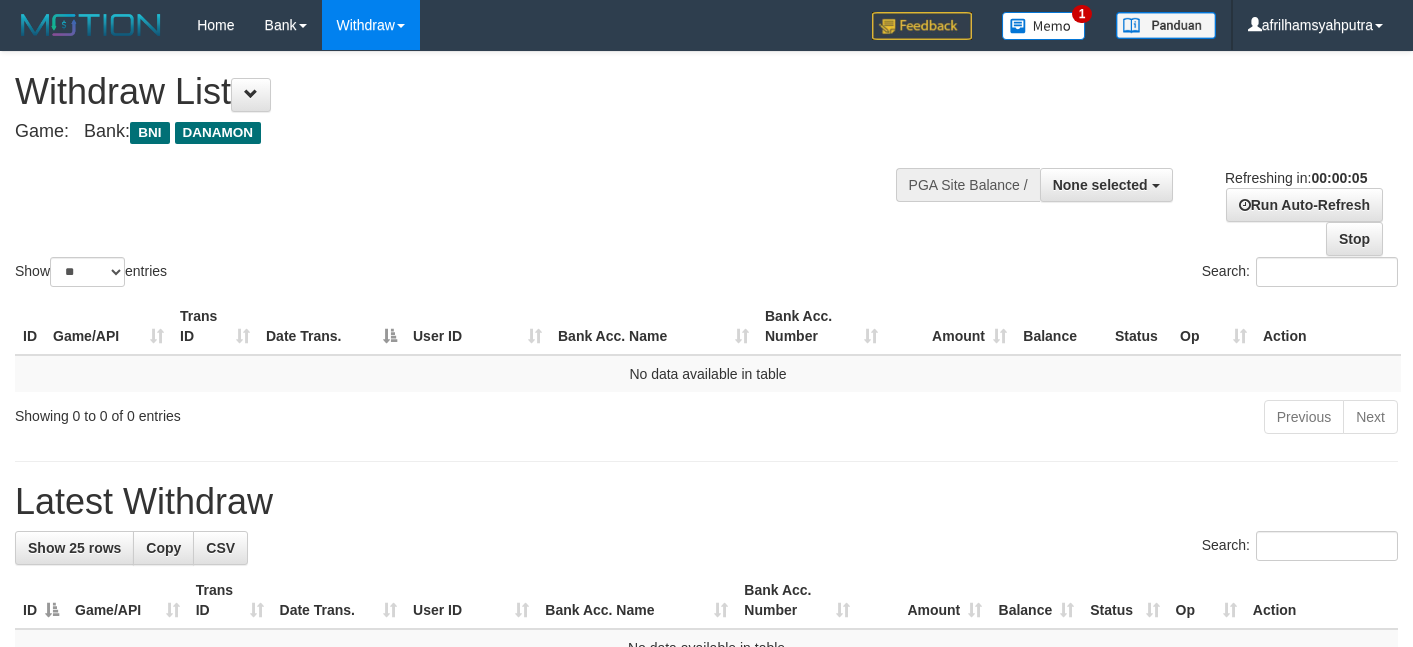 scroll, scrollTop: 0, scrollLeft: 0, axis: both 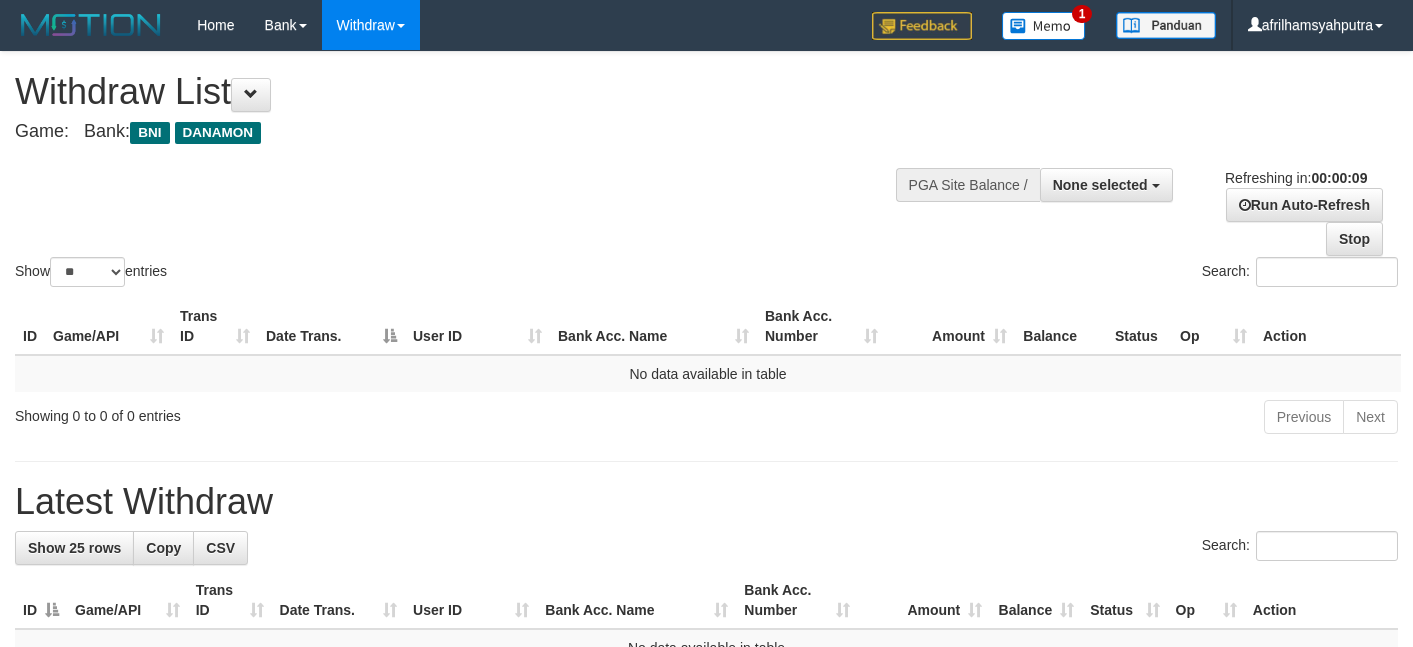 select 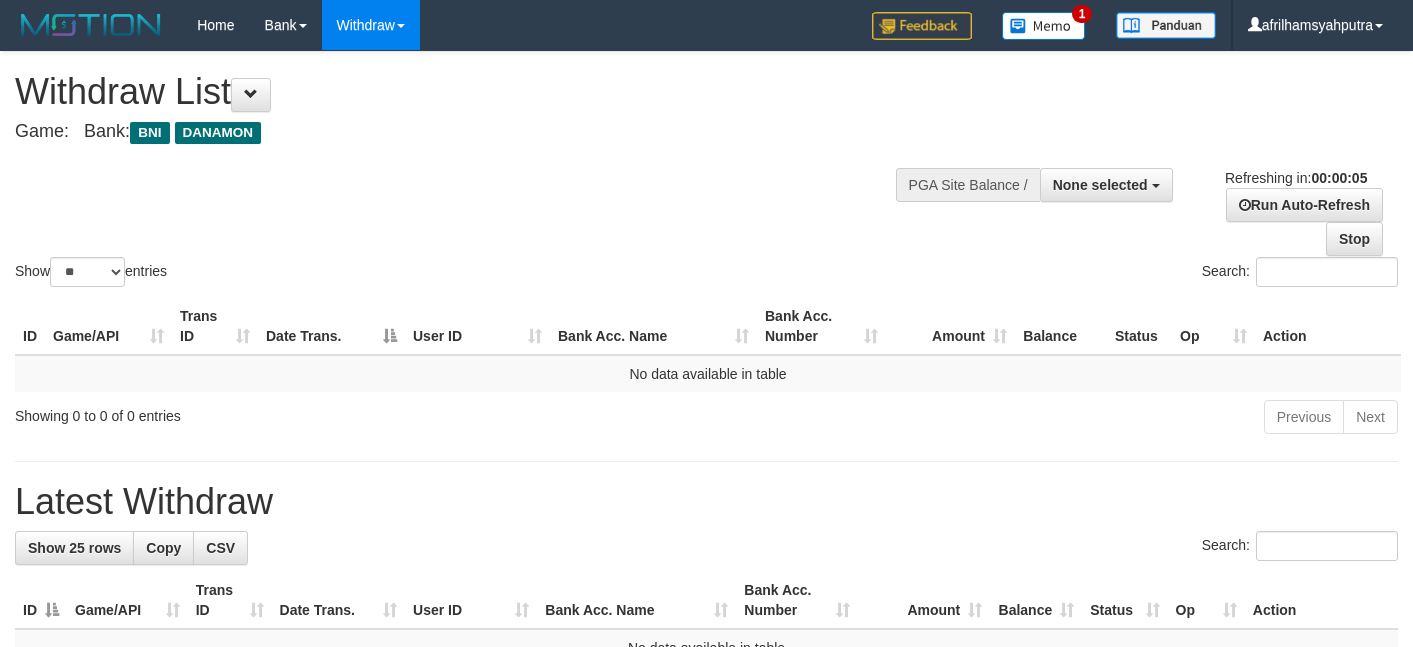 scroll, scrollTop: 0, scrollLeft: 0, axis: both 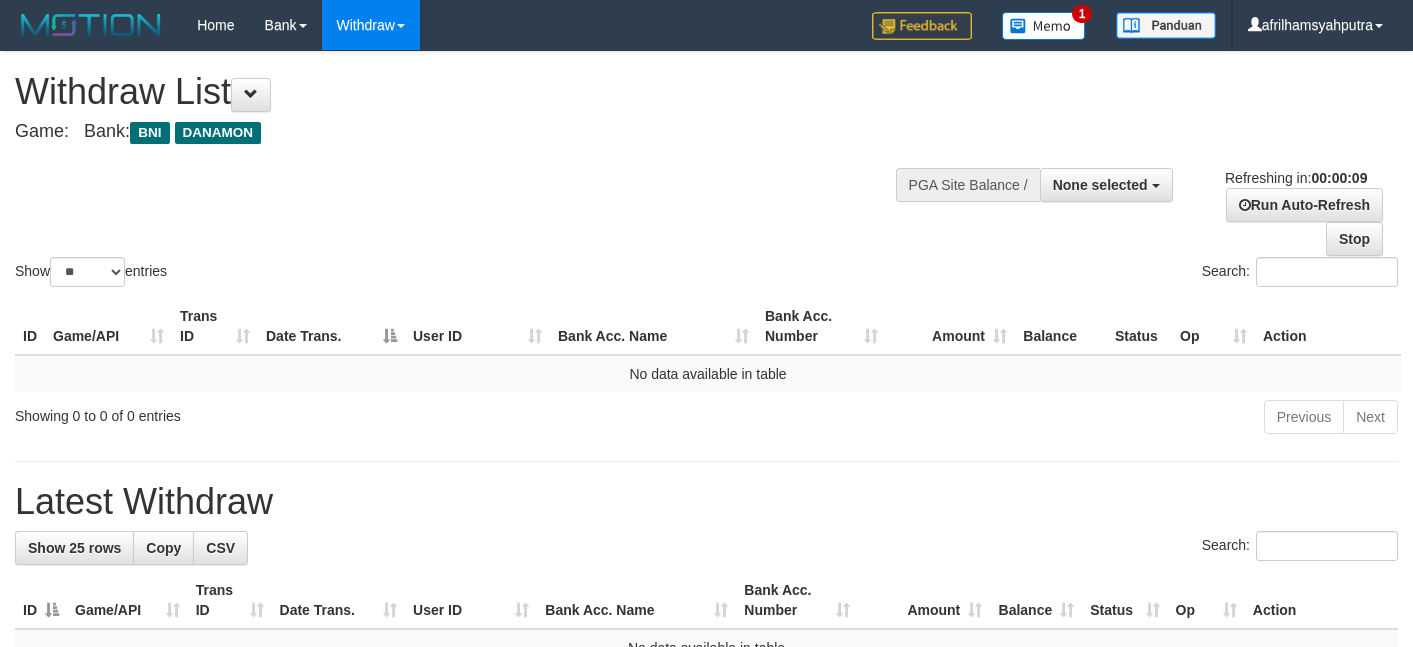 select 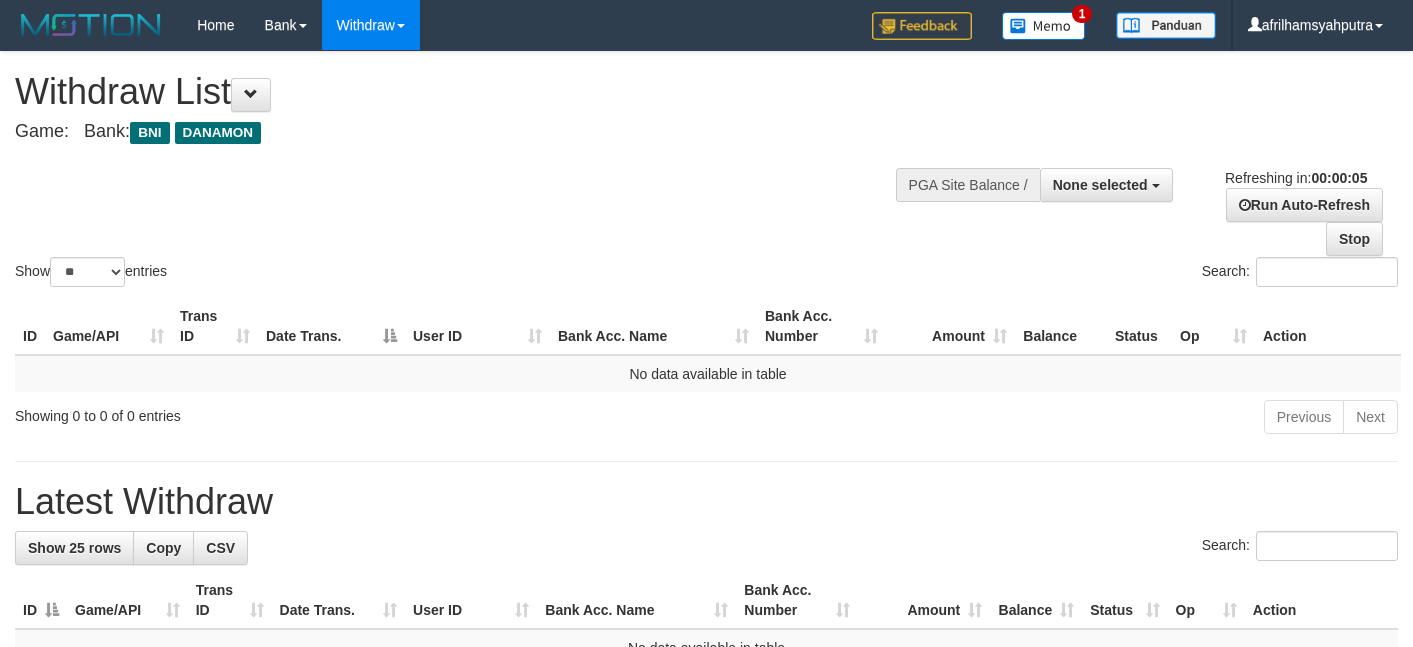 scroll, scrollTop: 0, scrollLeft: 0, axis: both 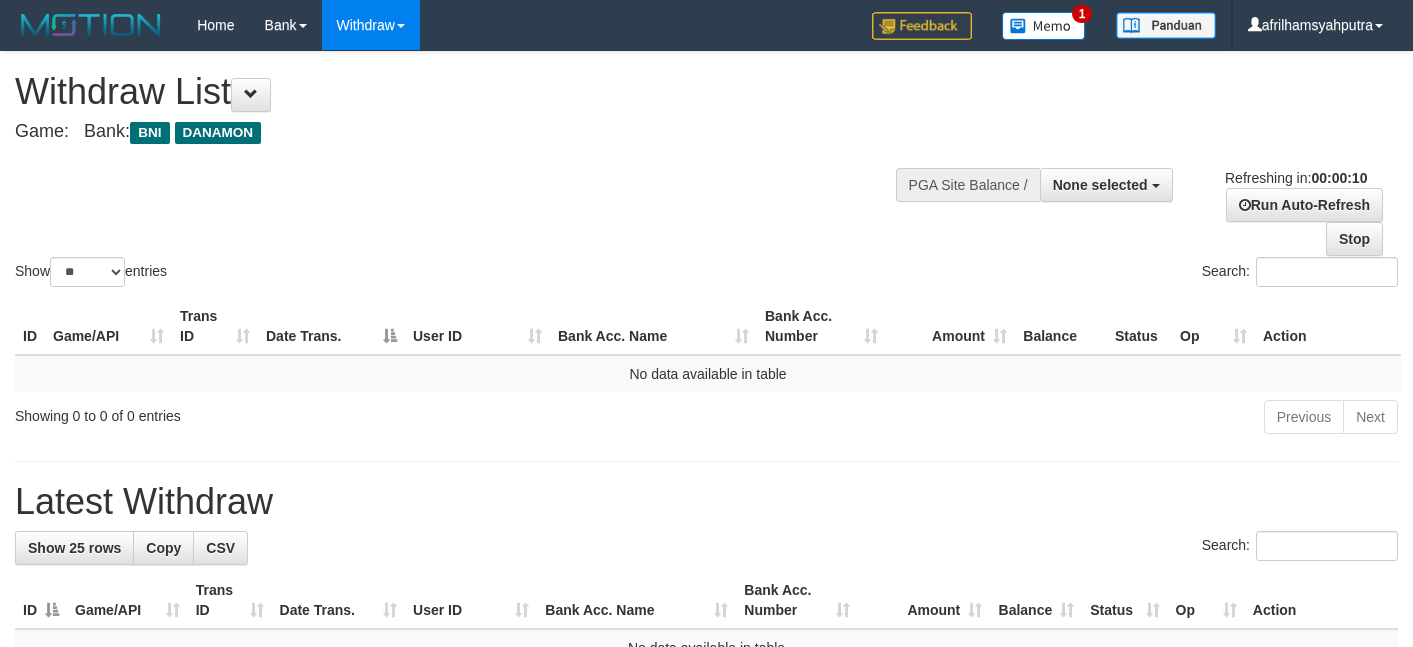 select 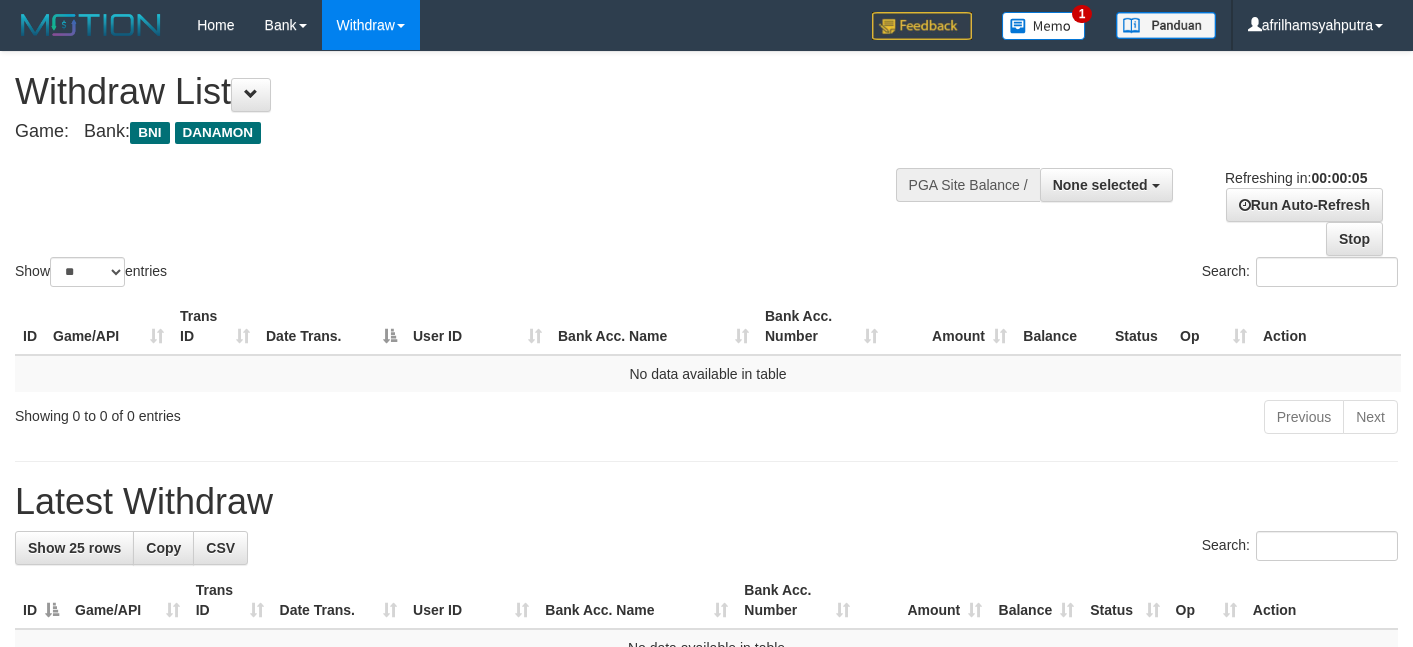 scroll, scrollTop: 0, scrollLeft: 0, axis: both 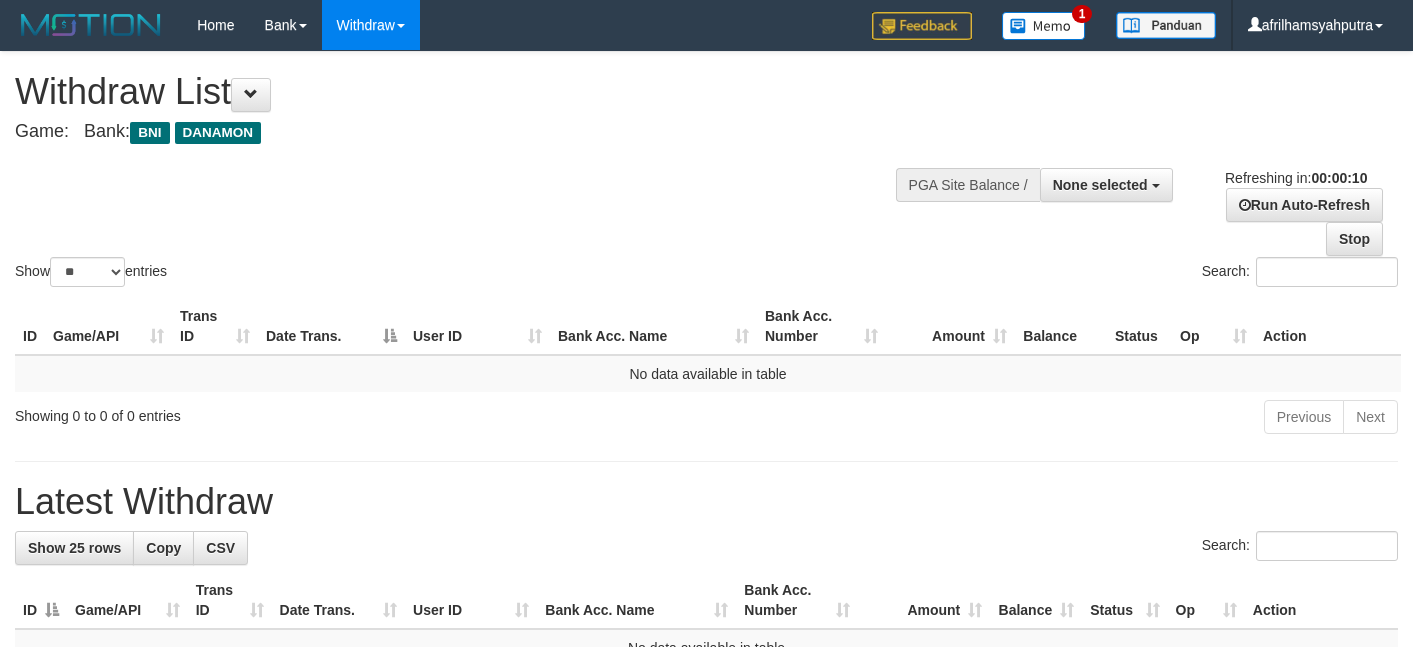 select 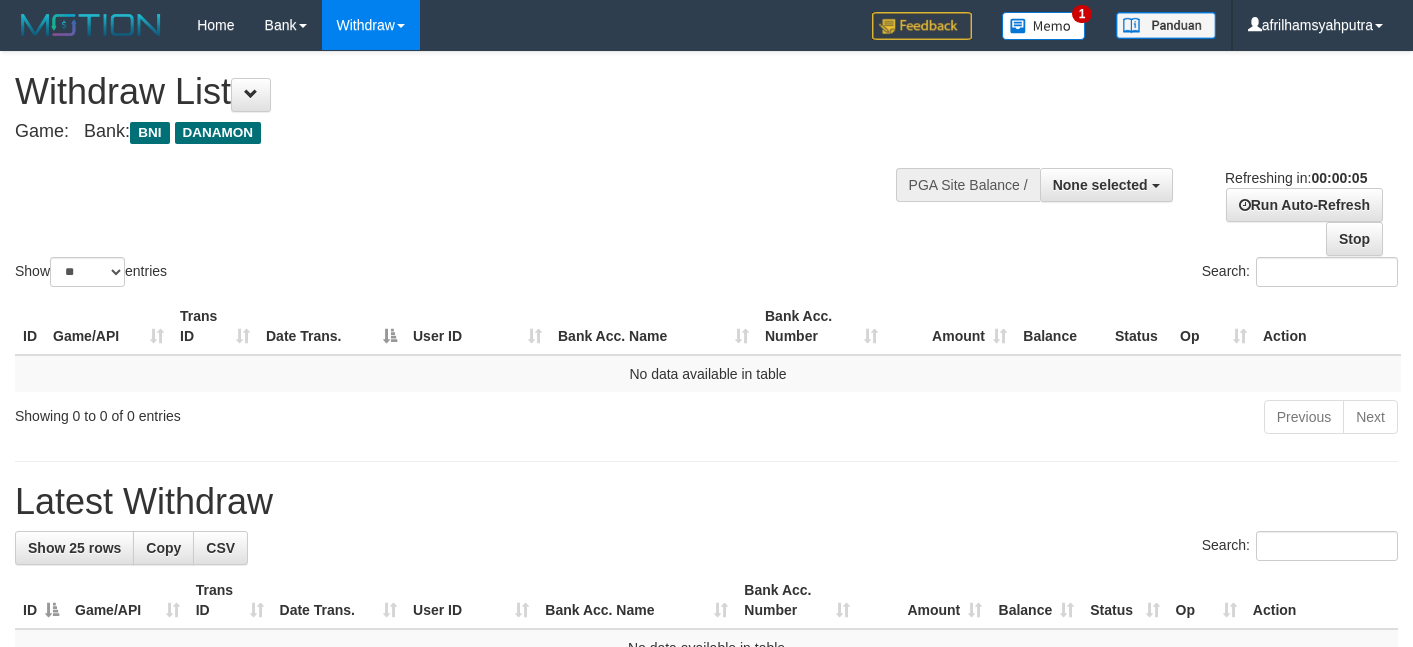 scroll, scrollTop: 0, scrollLeft: 0, axis: both 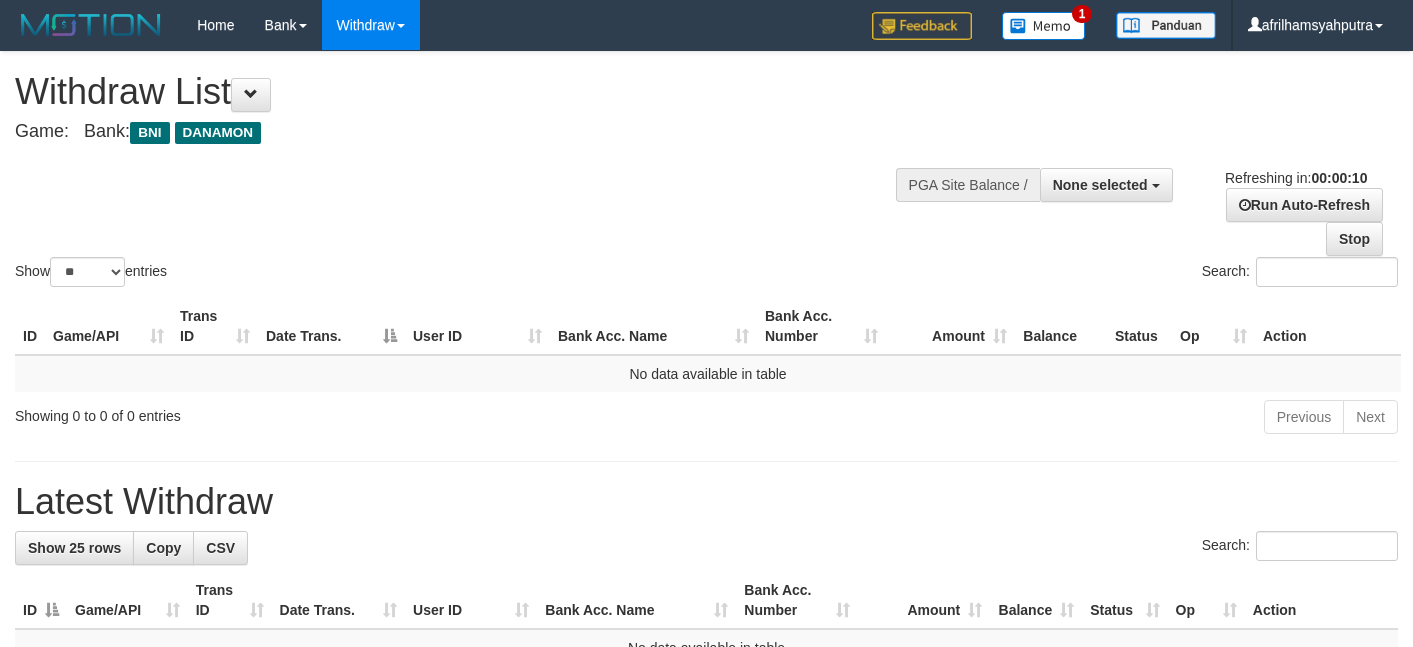 select 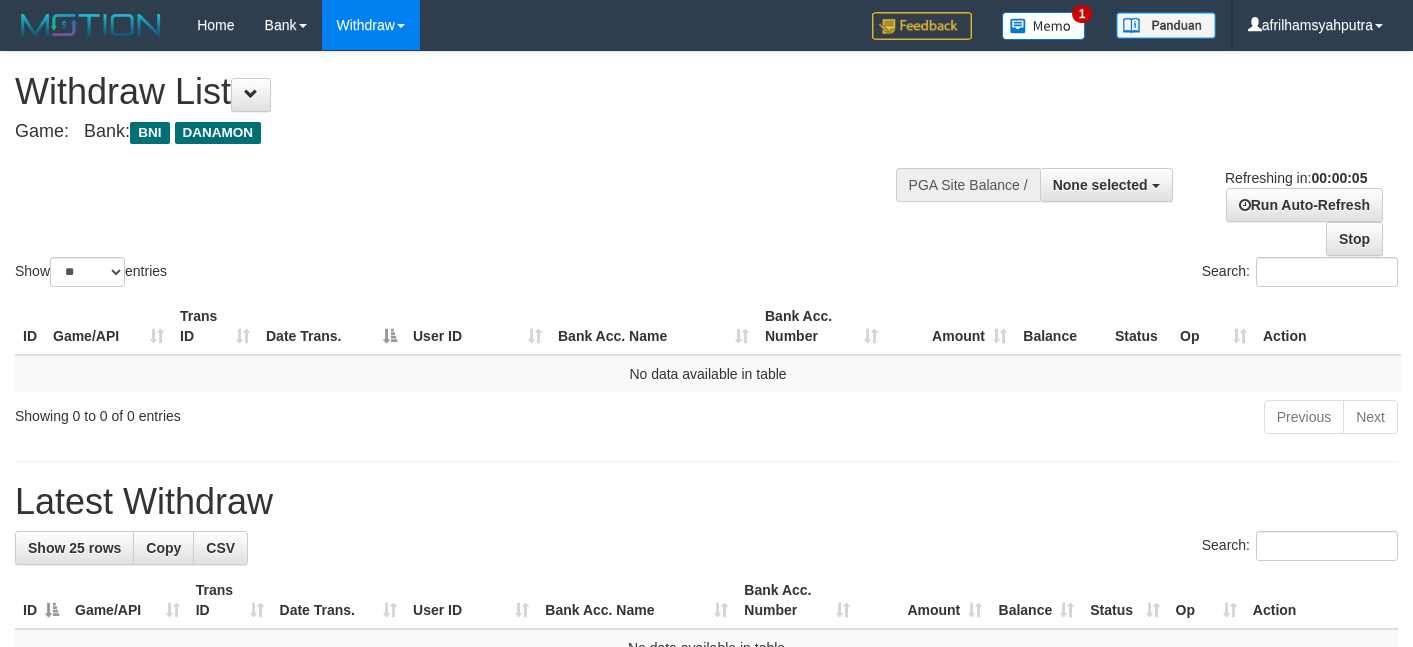 scroll, scrollTop: 0, scrollLeft: 0, axis: both 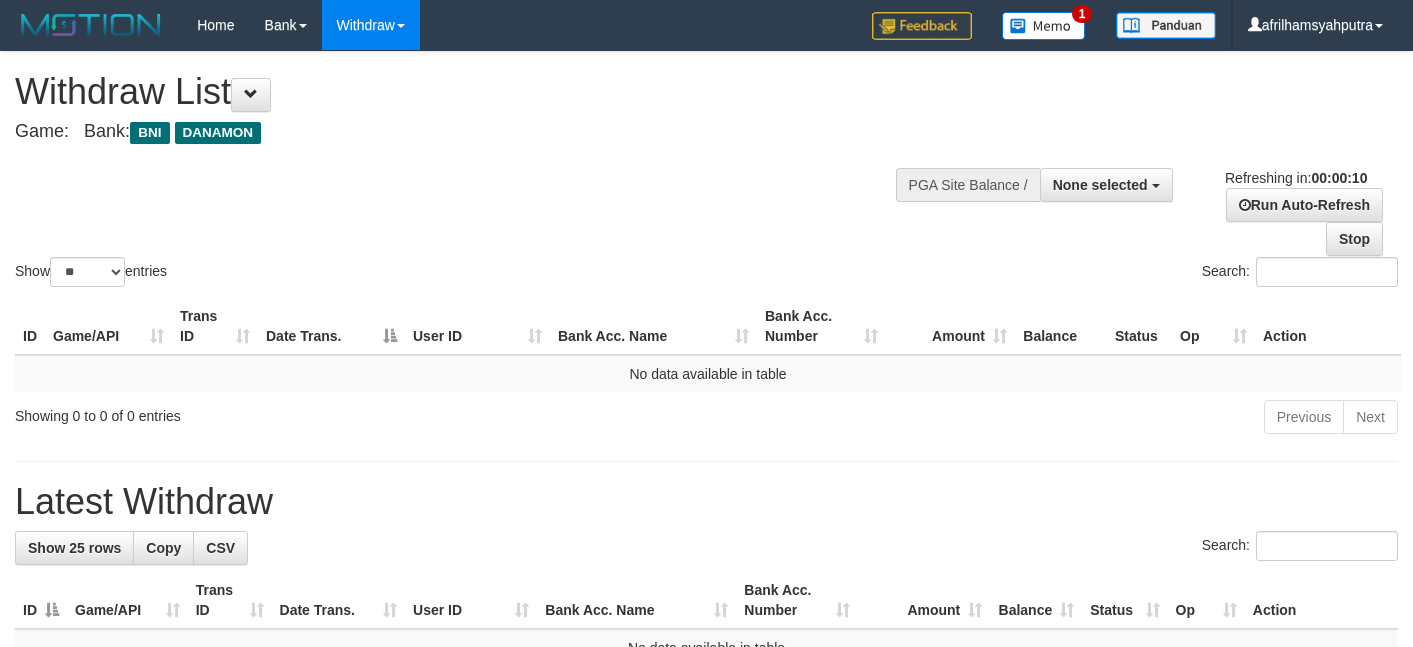 select 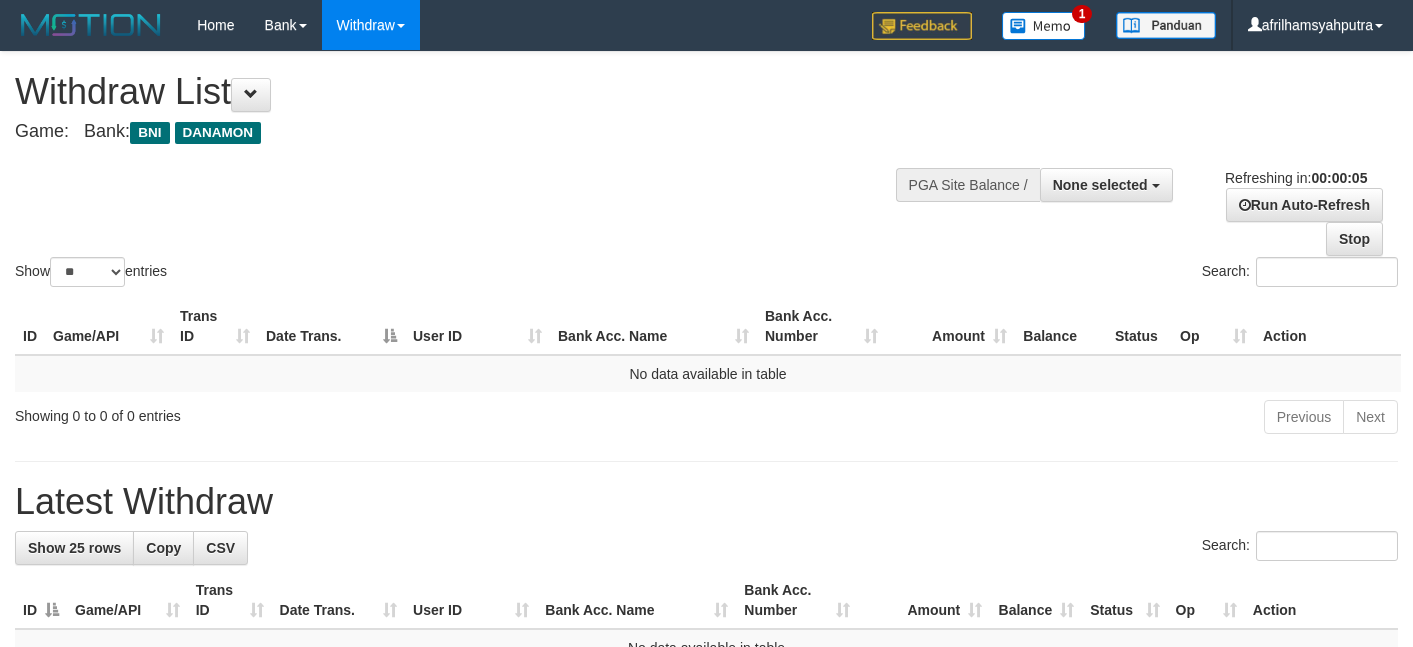 scroll, scrollTop: 0, scrollLeft: 0, axis: both 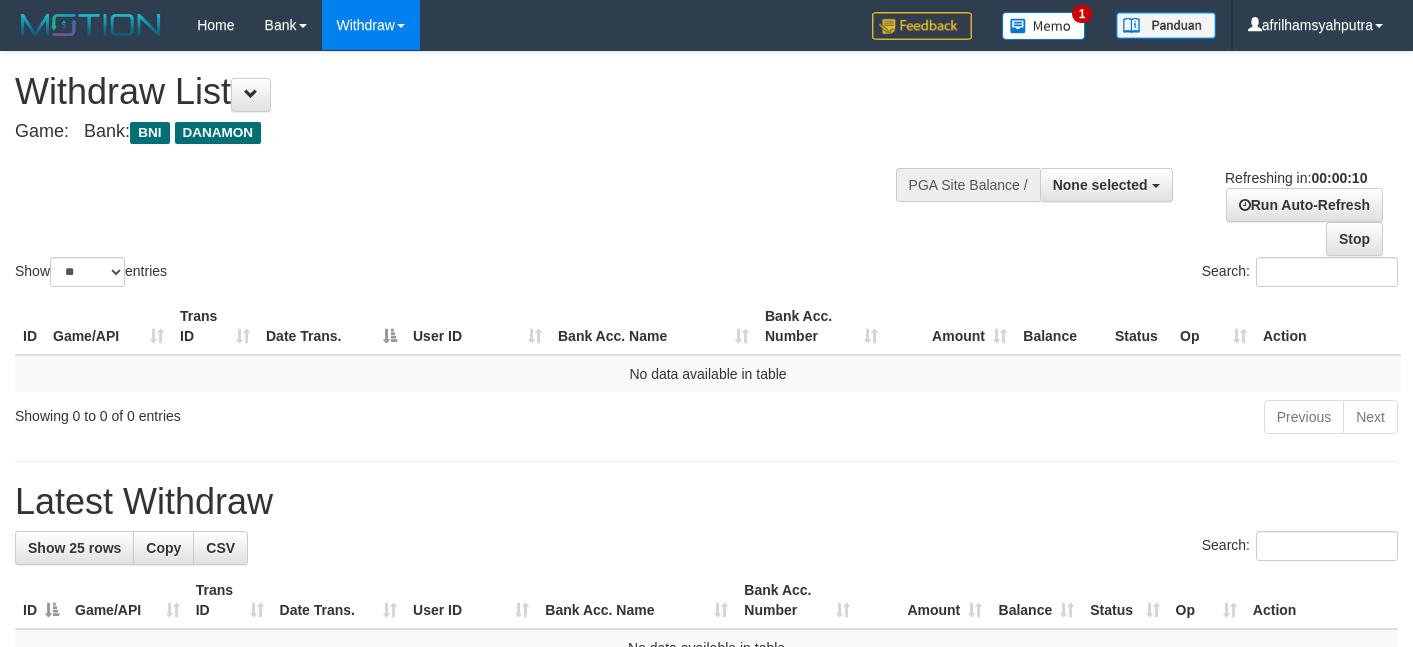 select 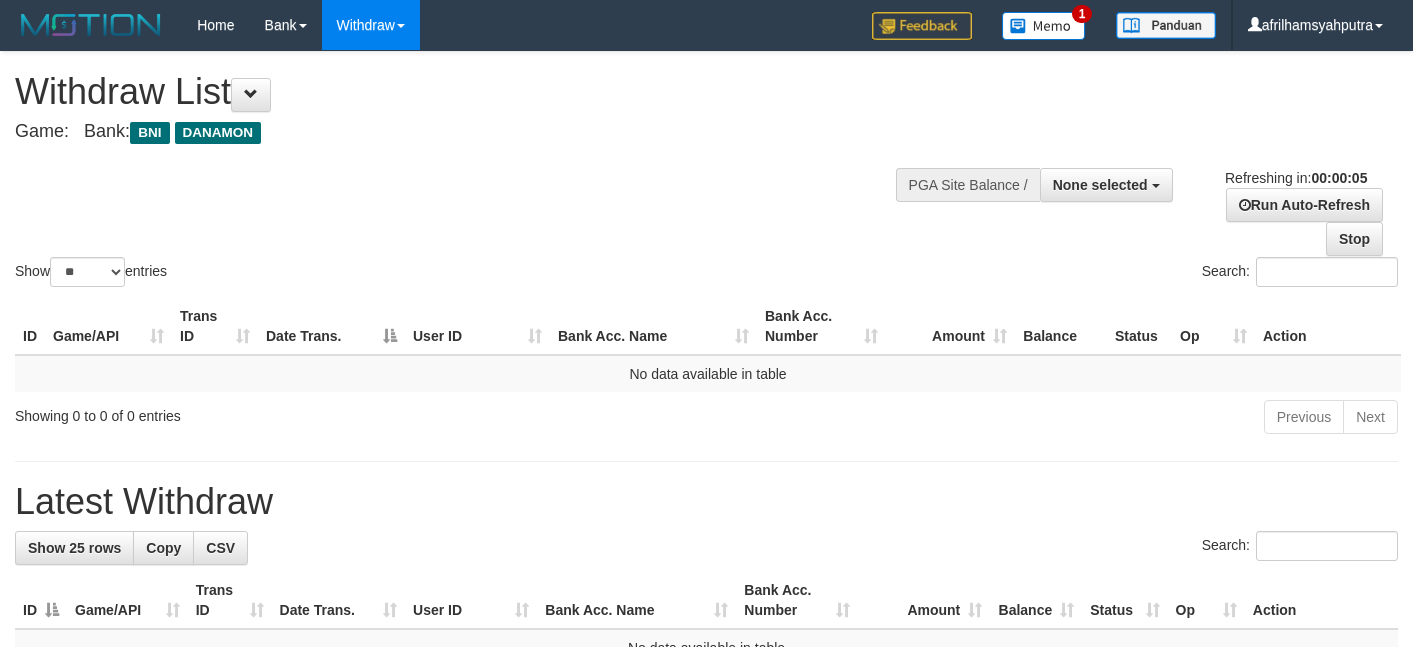 scroll, scrollTop: 0, scrollLeft: 0, axis: both 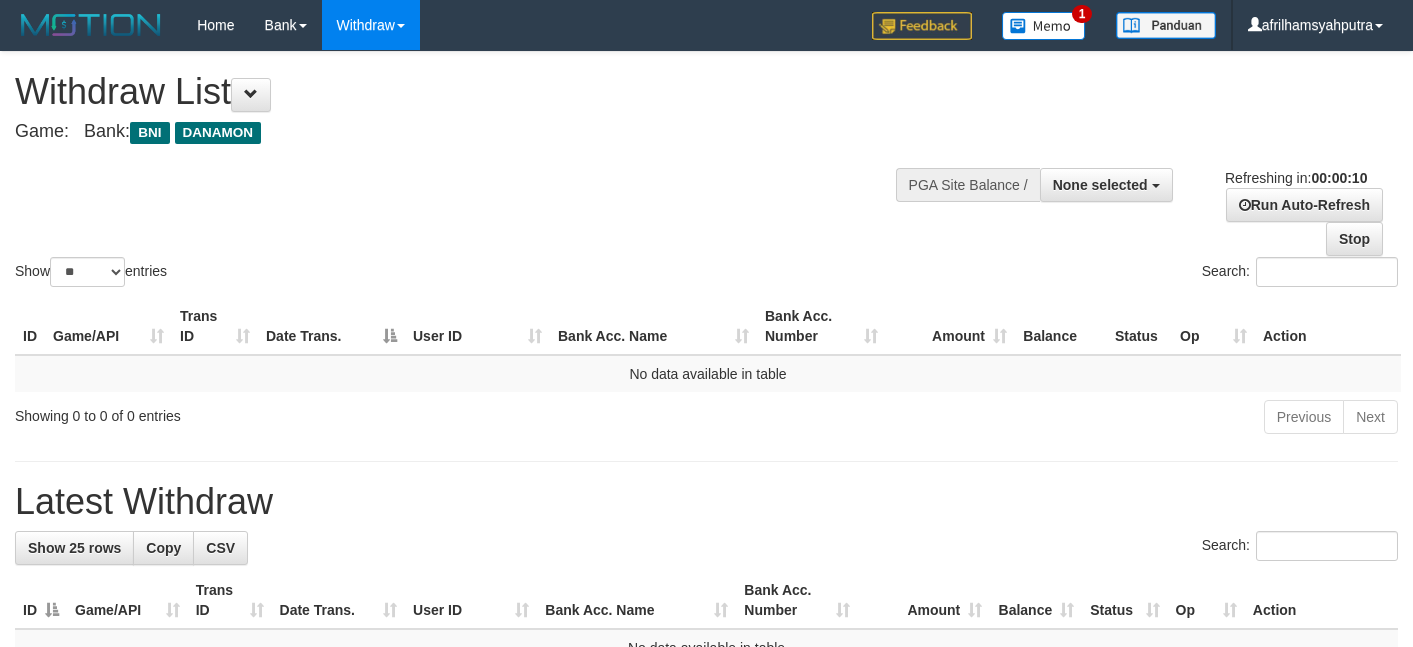 select 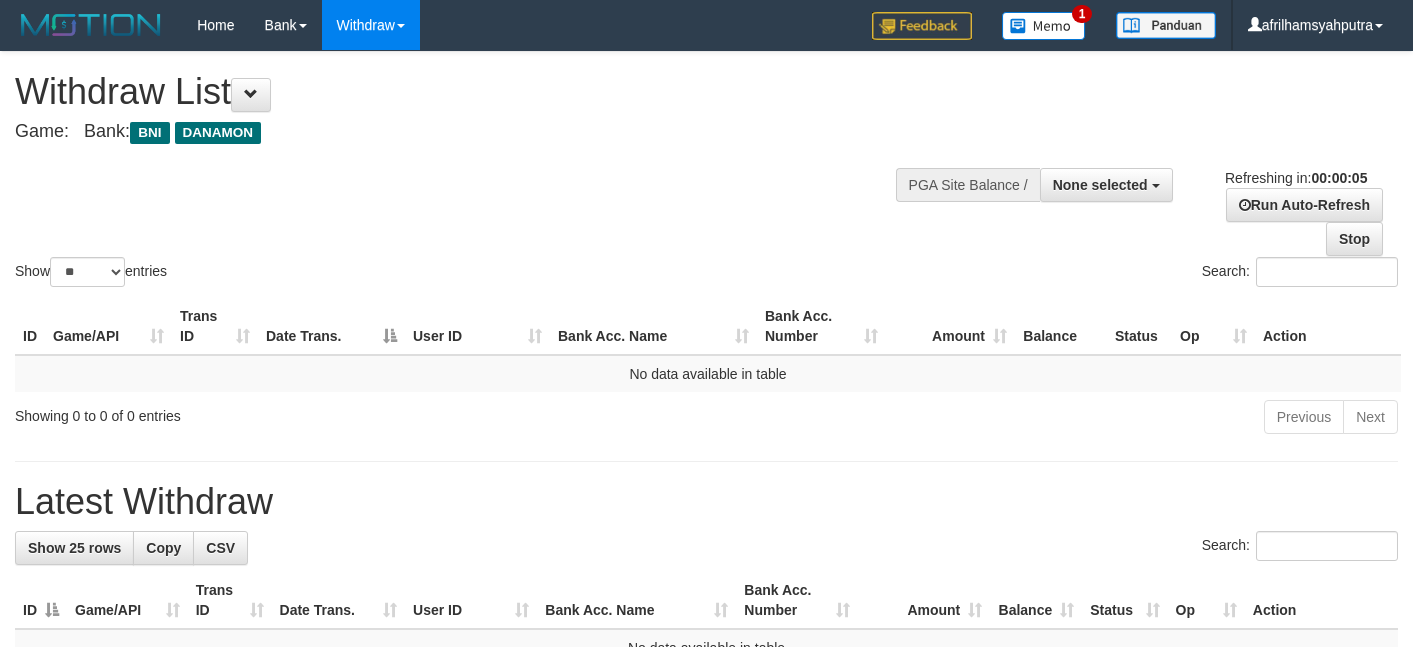 scroll, scrollTop: 0, scrollLeft: 0, axis: both 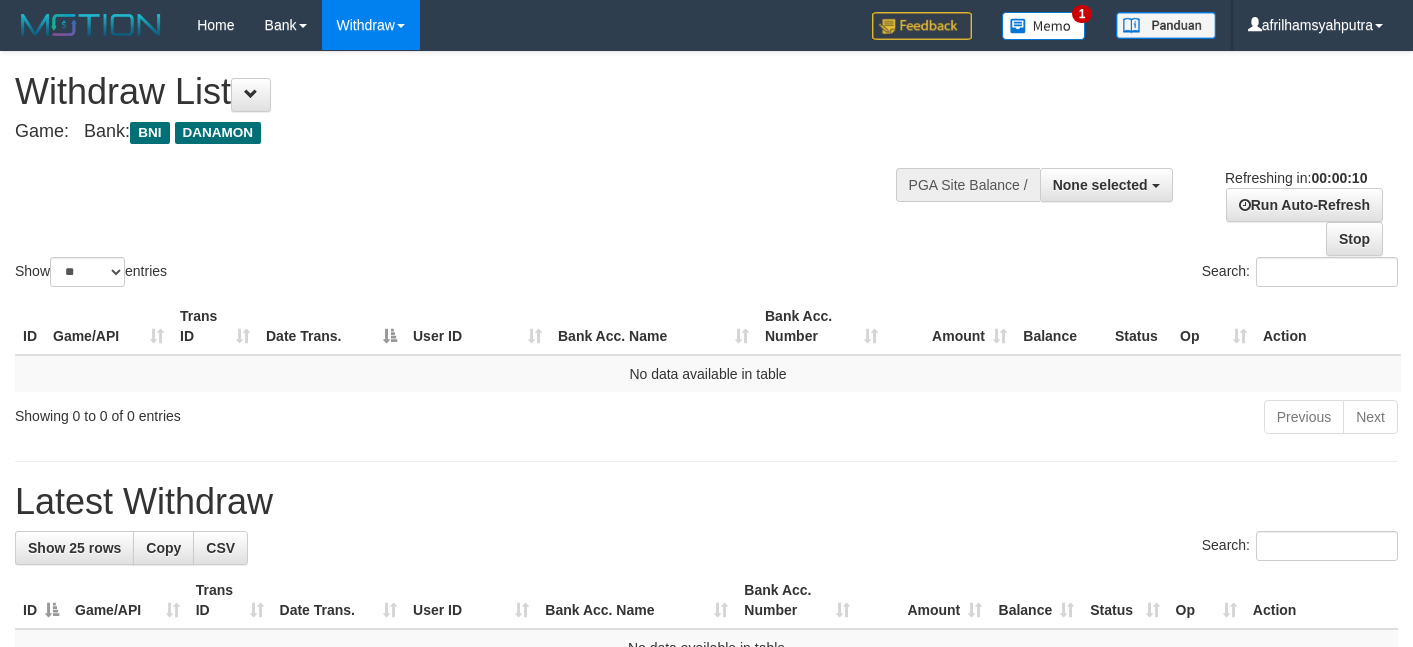 select 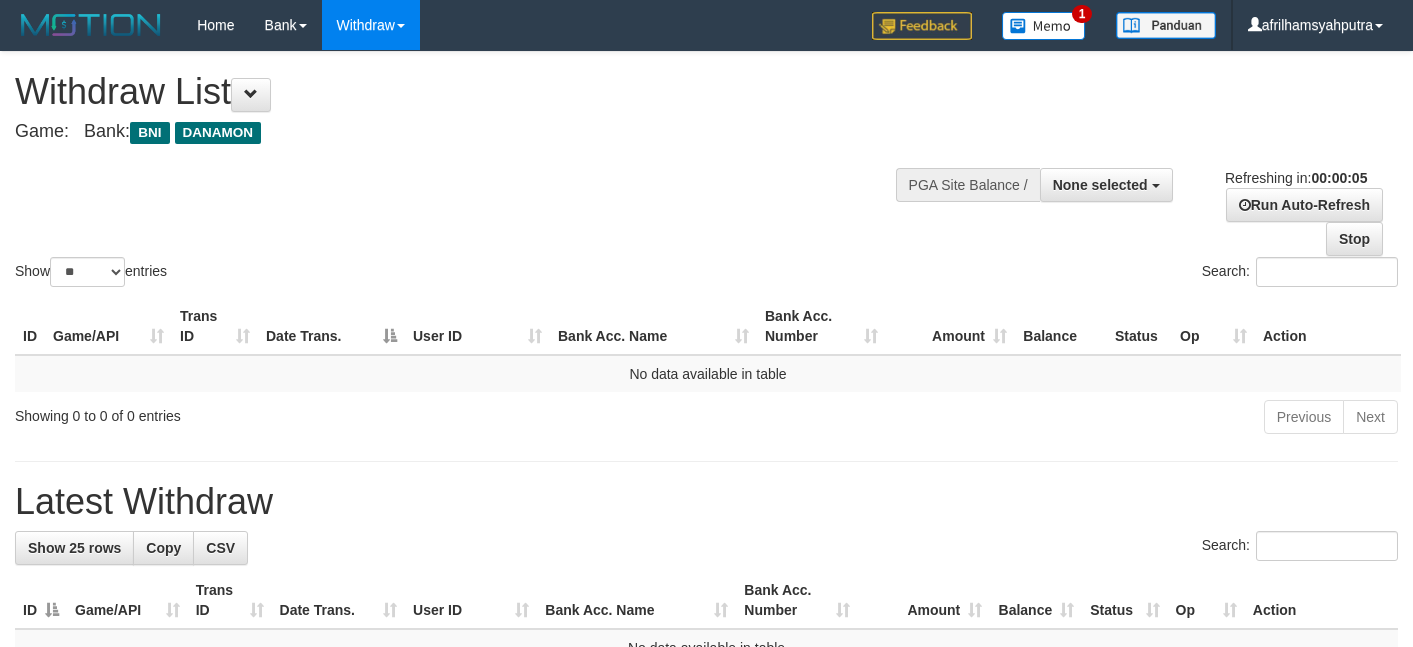scroll, scrollTop: 0, scrollLeft: 0, axis: both 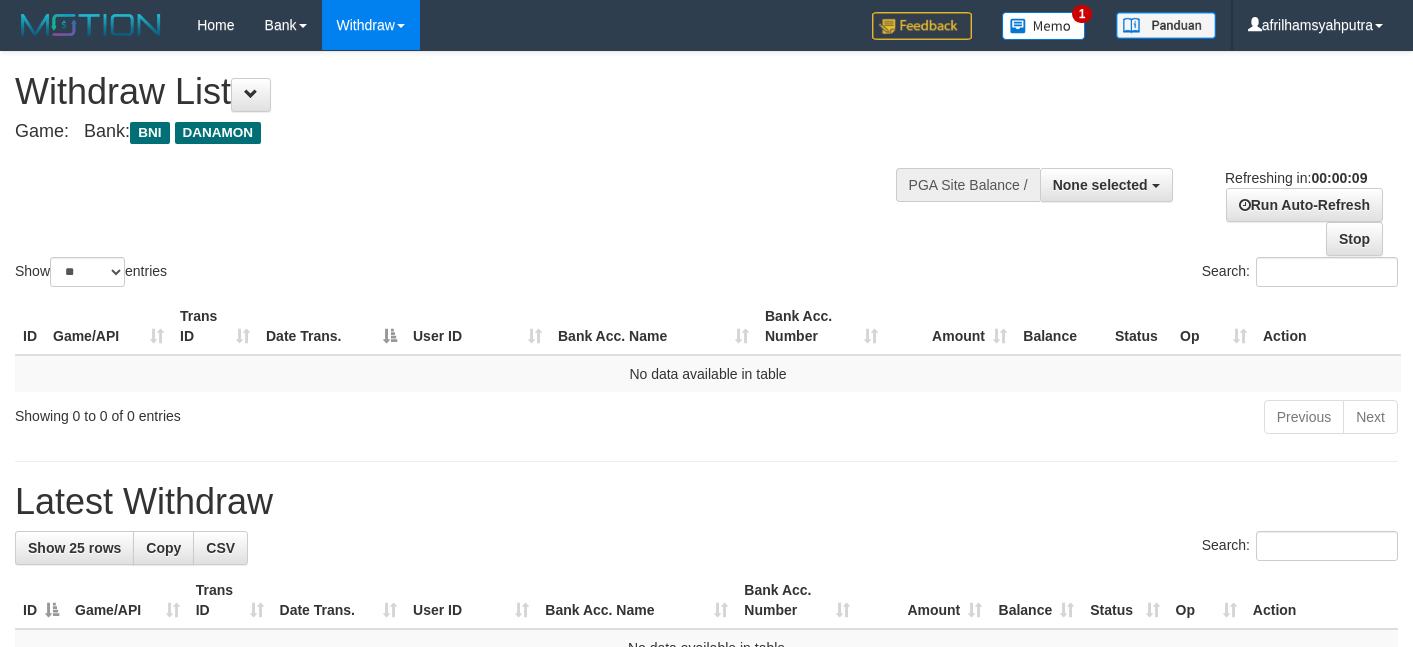 select 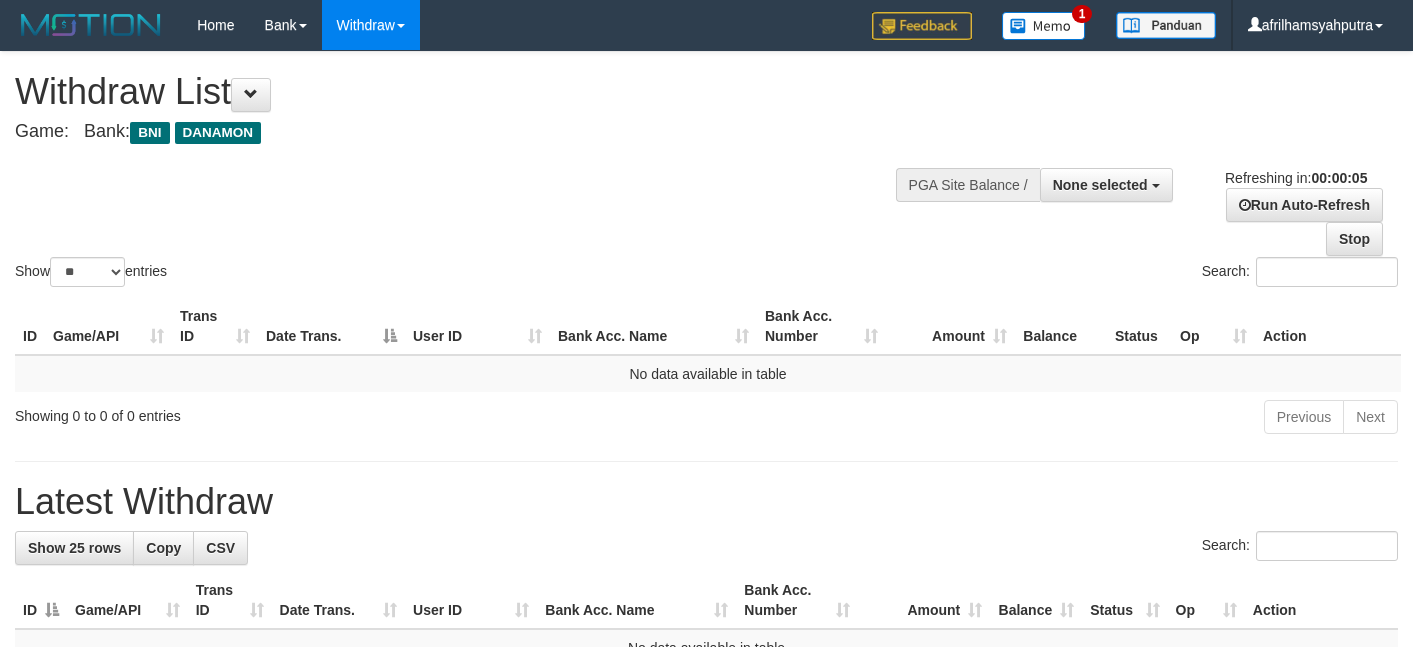 scroll, scrollTop: 0, scrollLeft: 0, axis: both 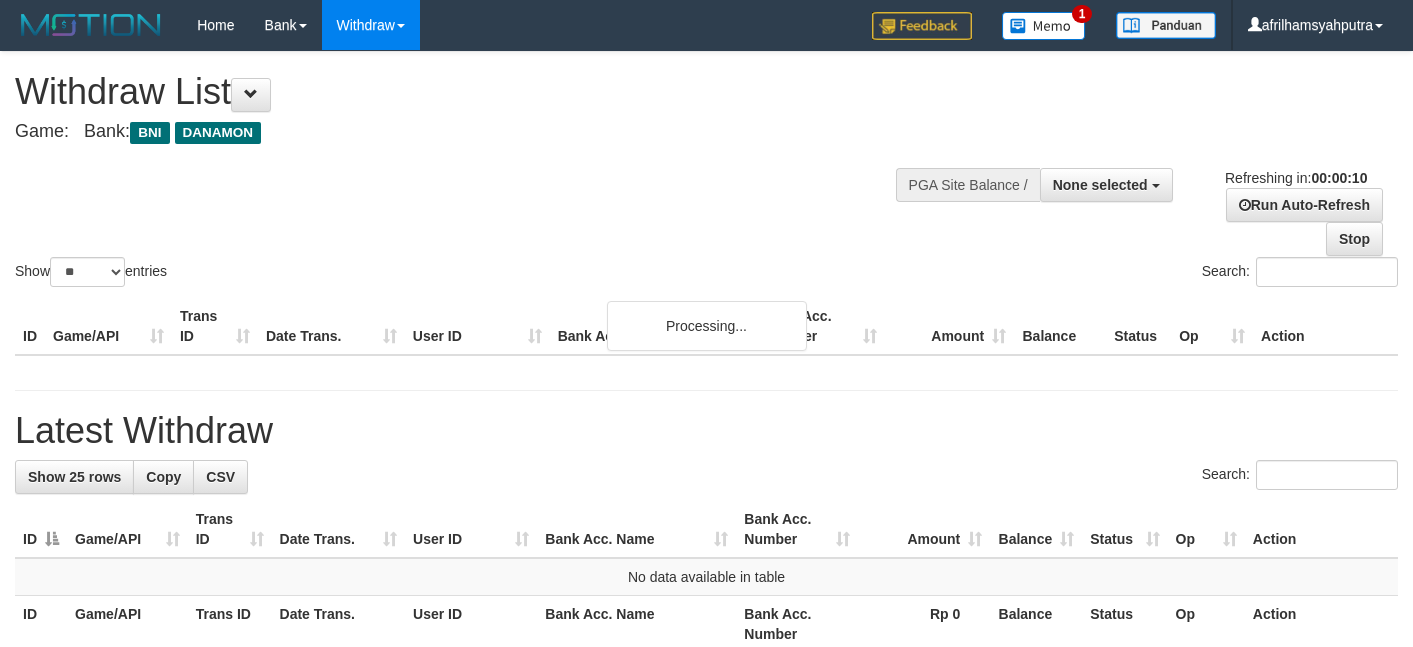 select 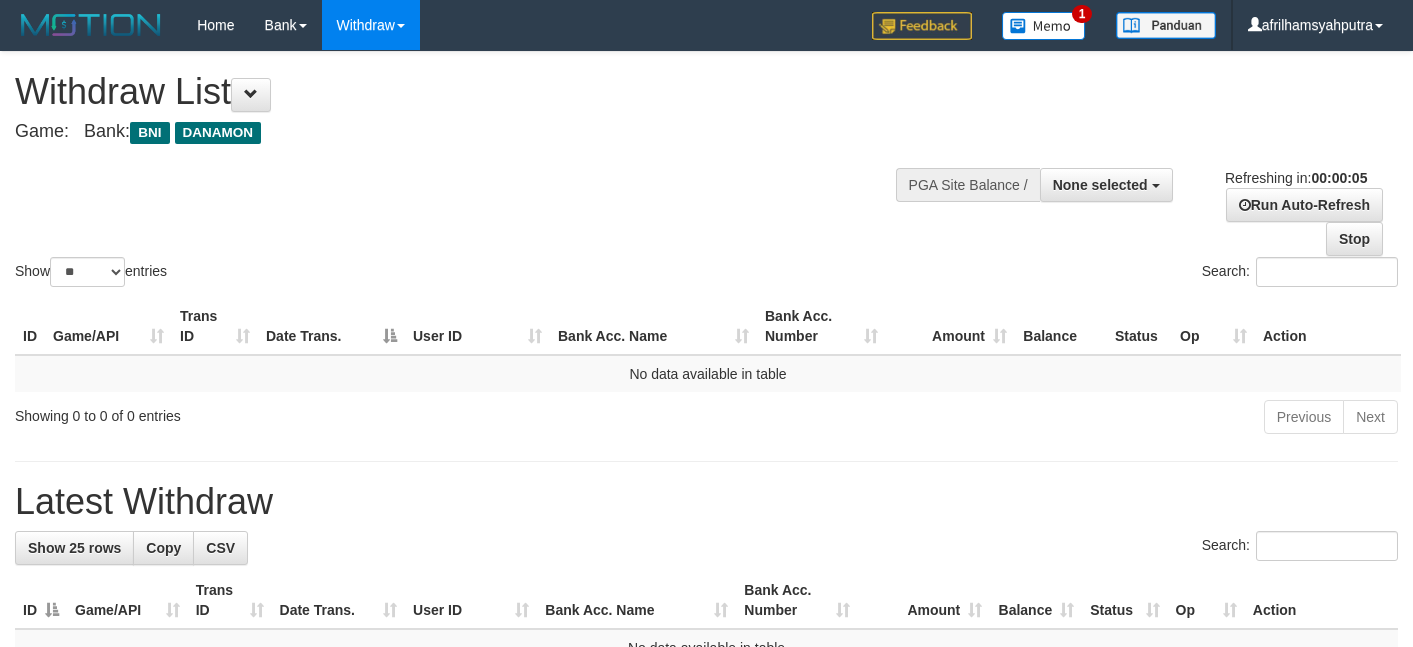 scroll, scrollTop: 0, scrollLeft: 0, axis: both 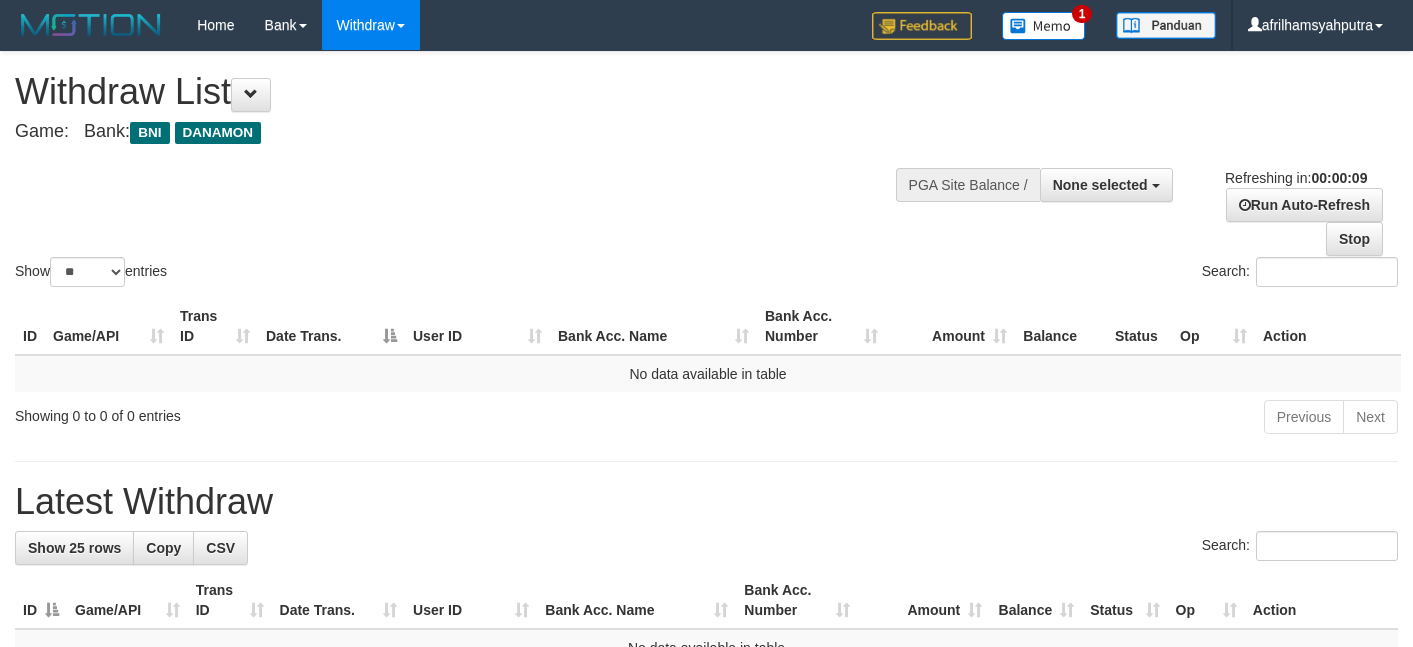 select 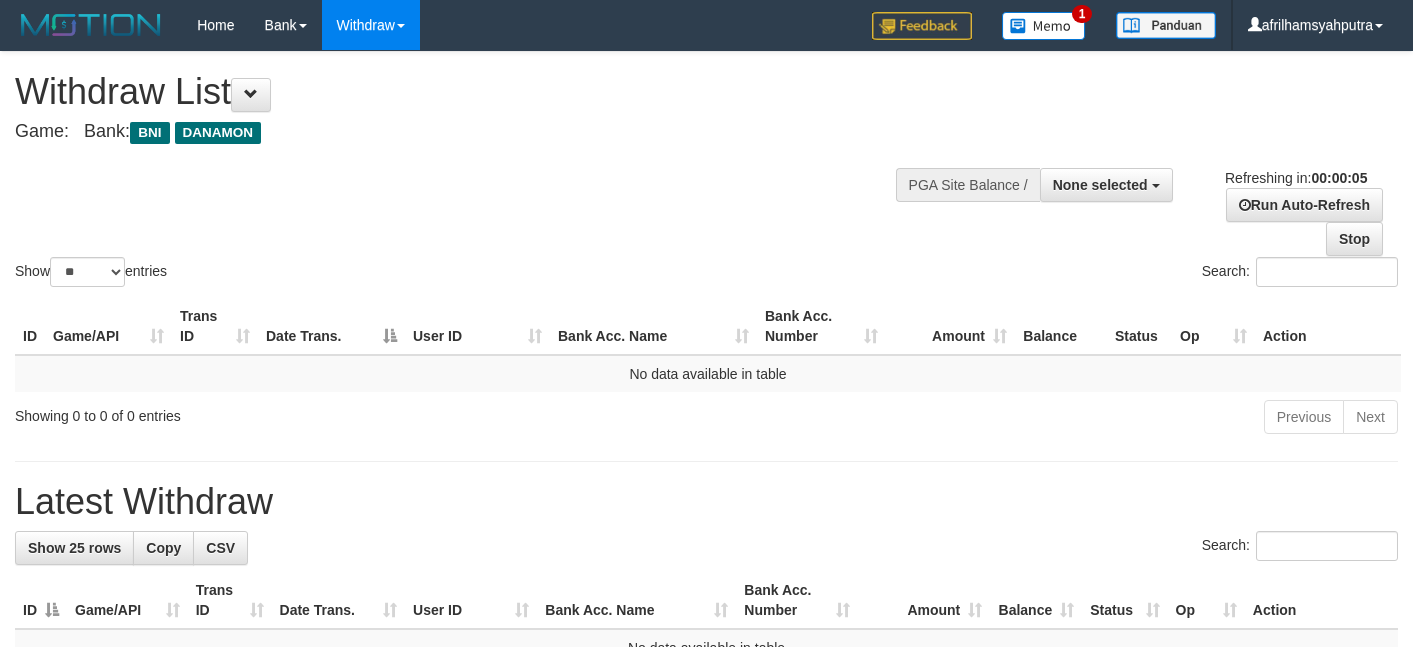 scroll, scrollTop: 0, scrollLeft: 0, axis: both 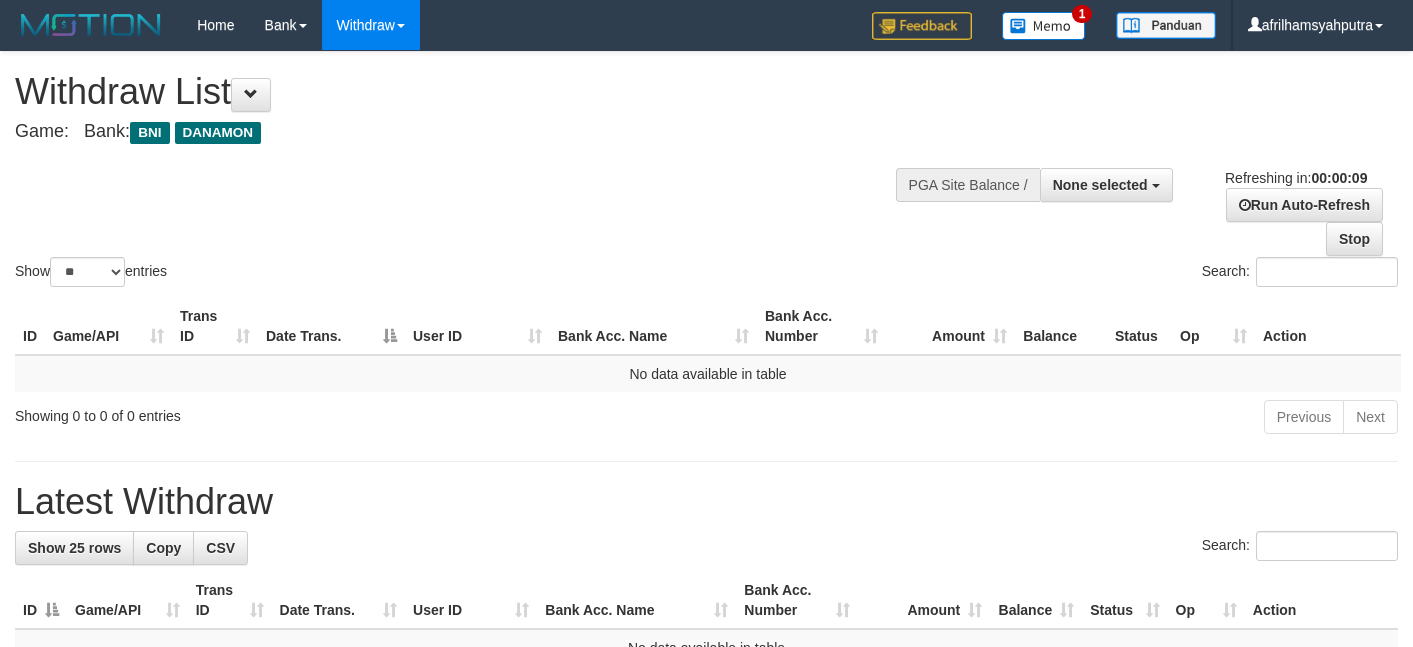 select 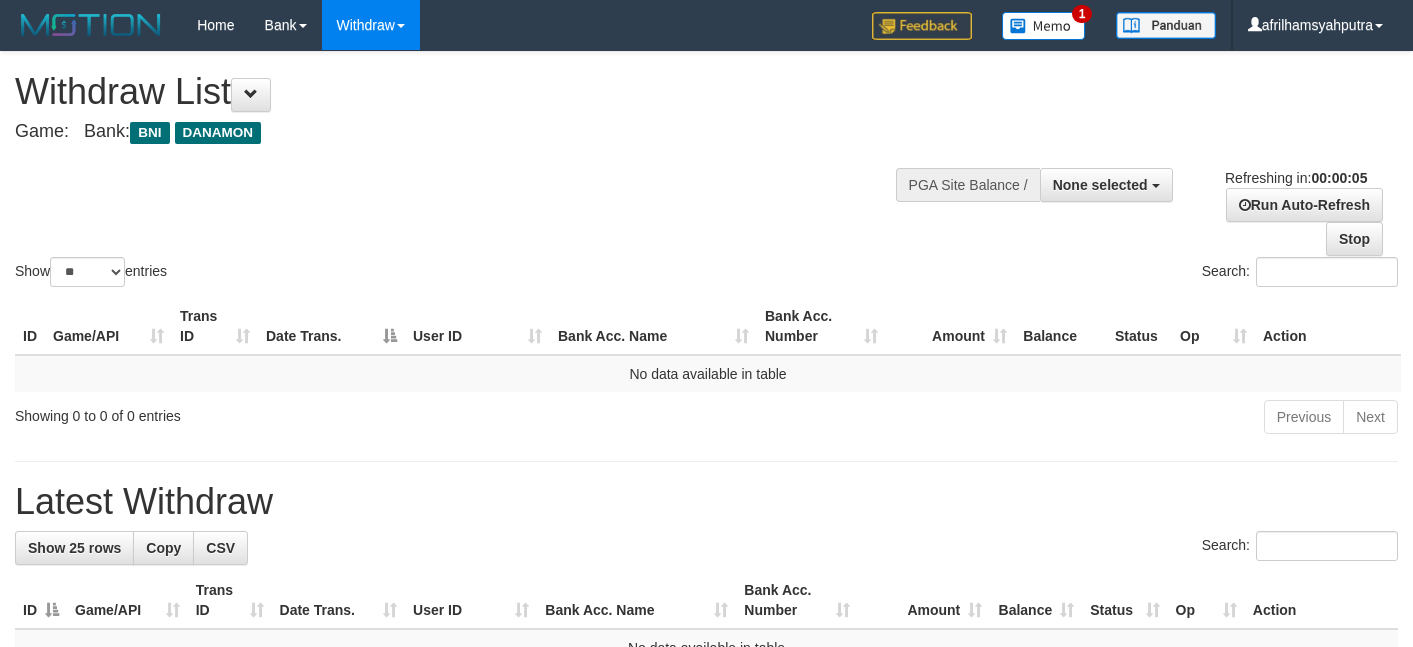 scroll, scrollTop: 0, scrollLeft: 0, axis: both 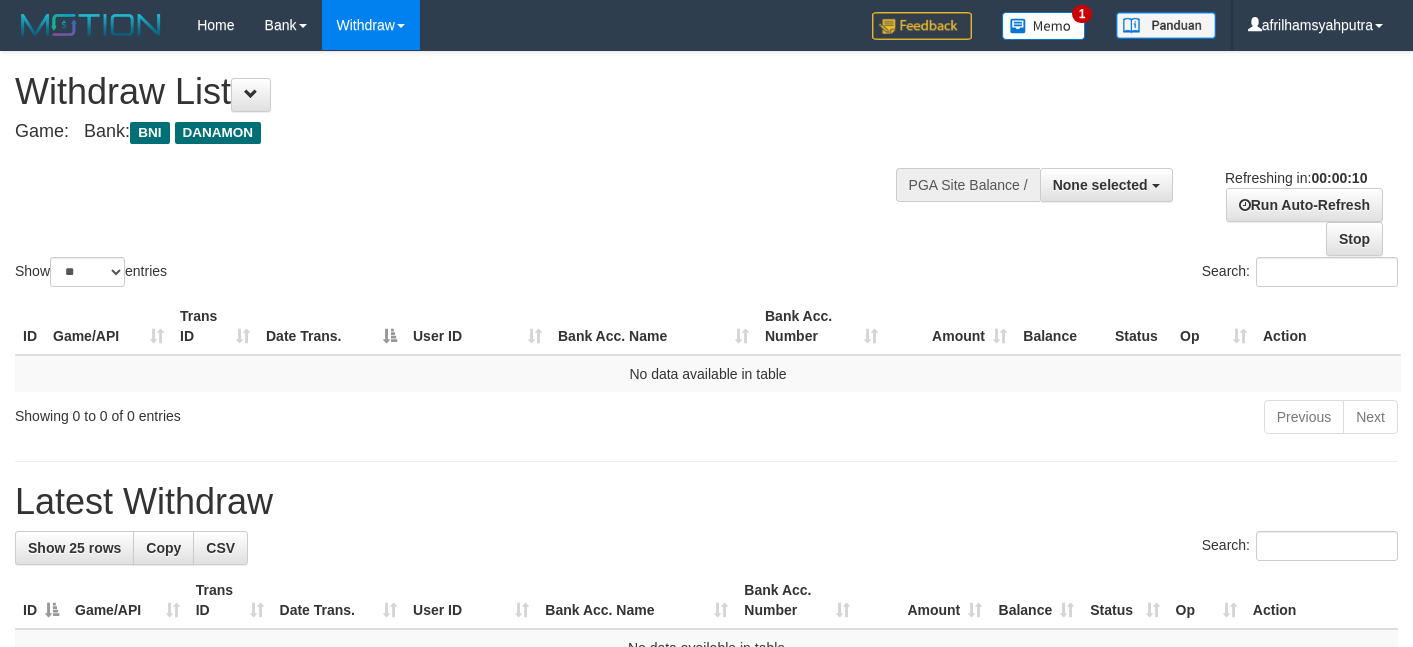 select 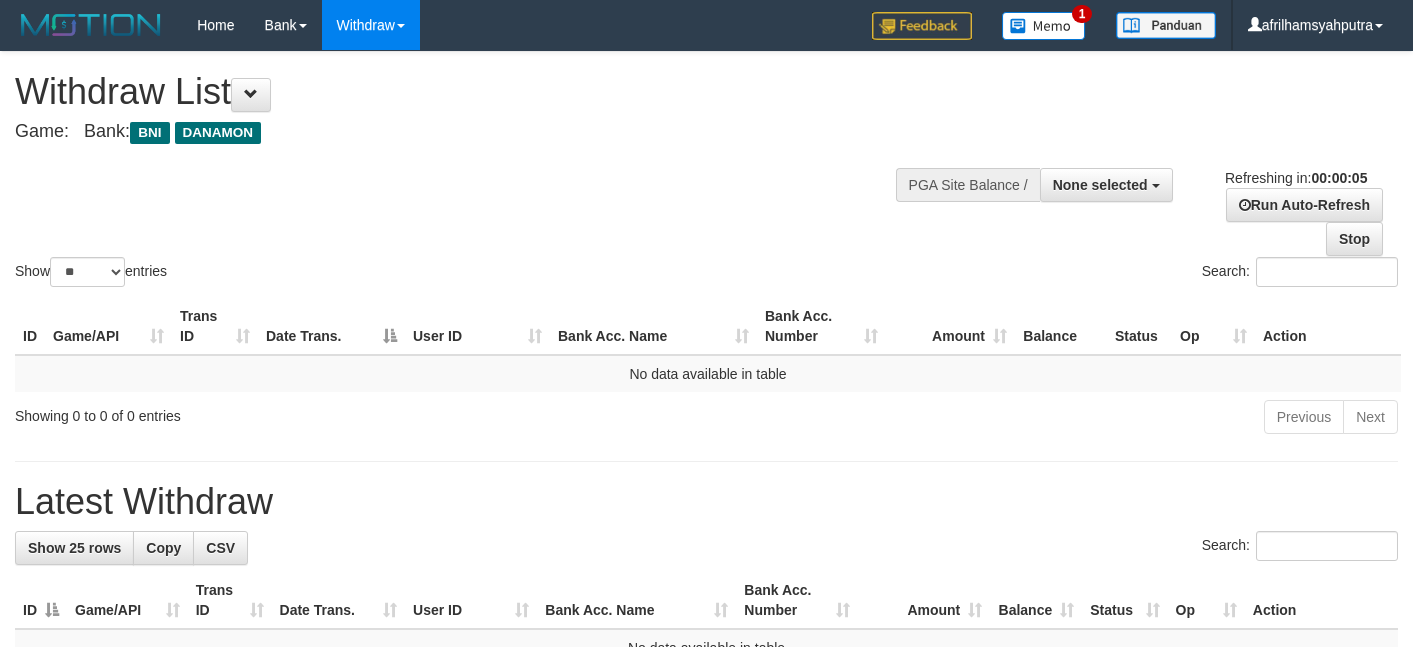 scroll, scrollTop: 0, scrollLeft: 0, axis: both 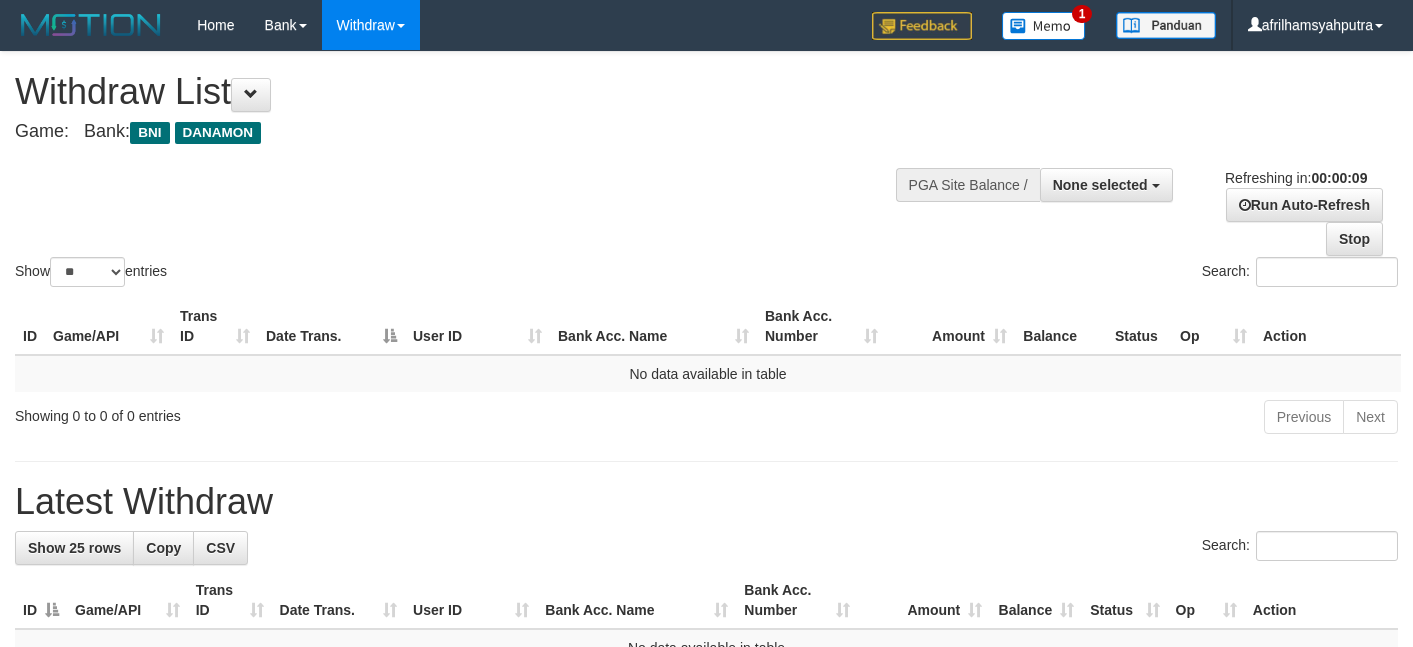 select 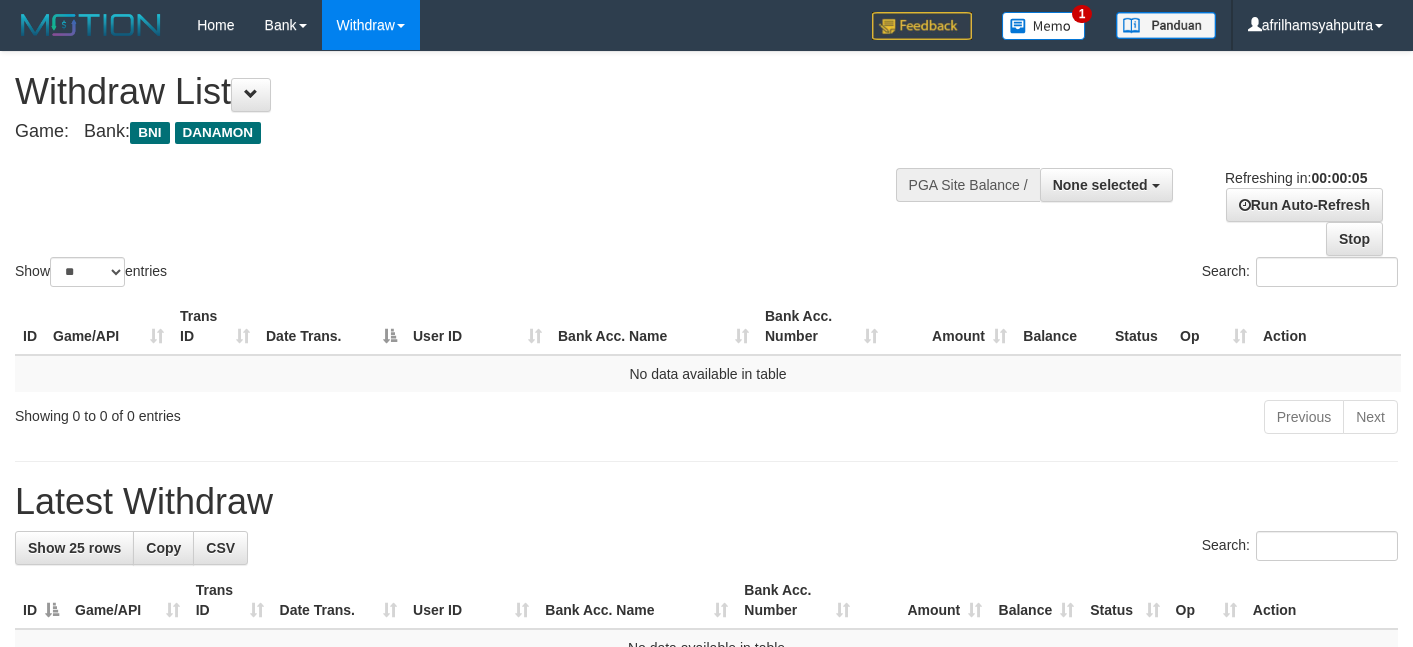 scroll, scrollTop: 0, scrollLeft: 0, axis: both 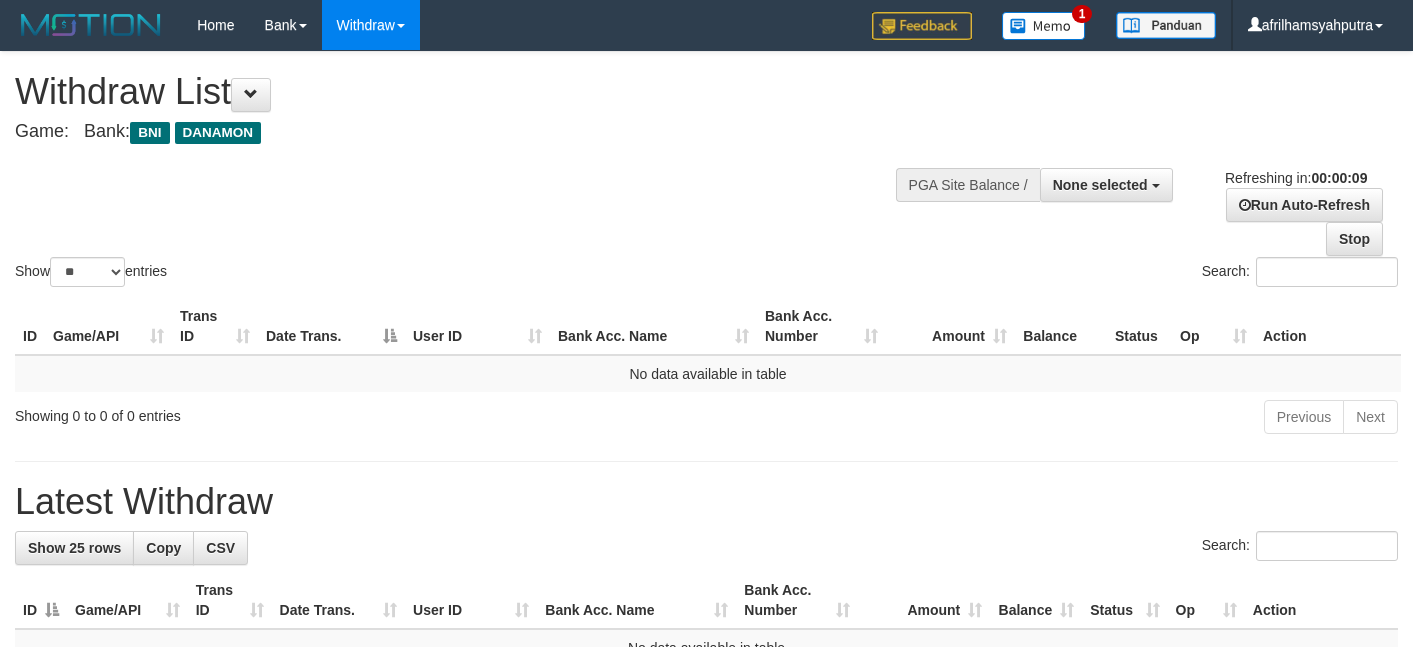 select 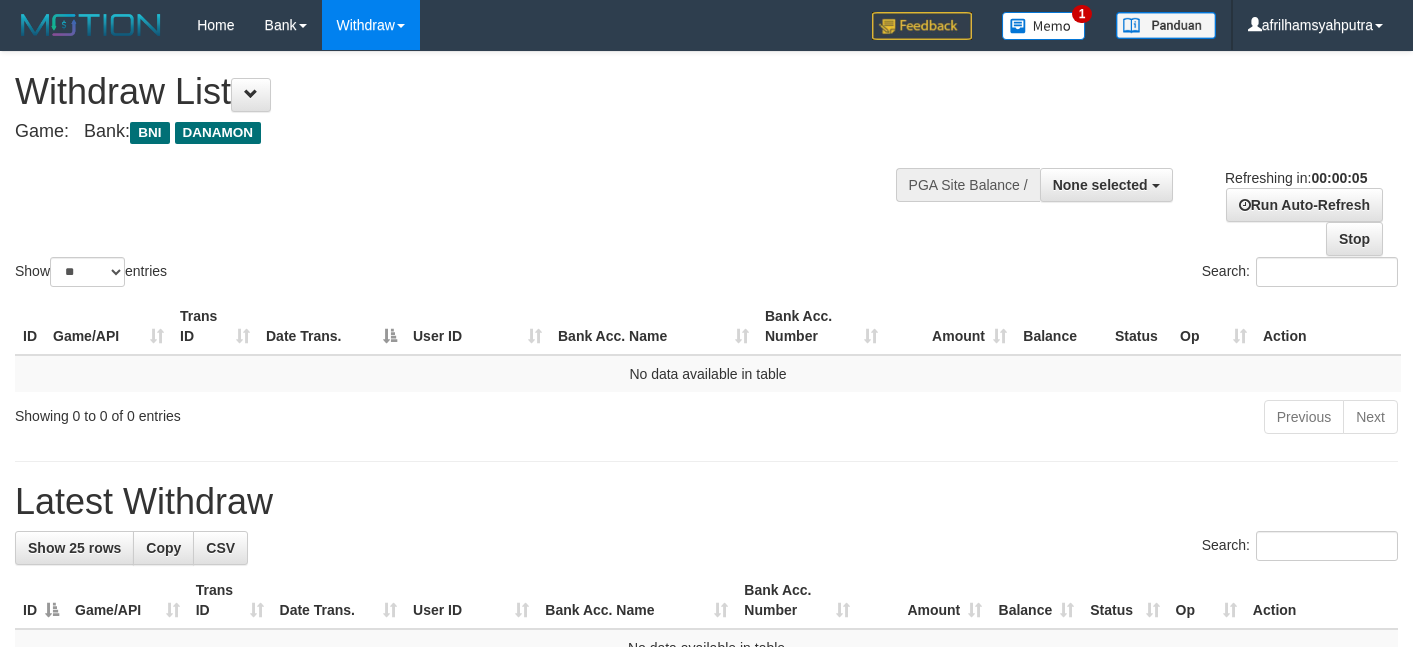scroll, scrollTop: 0, scrollLeft: 0, axis: both 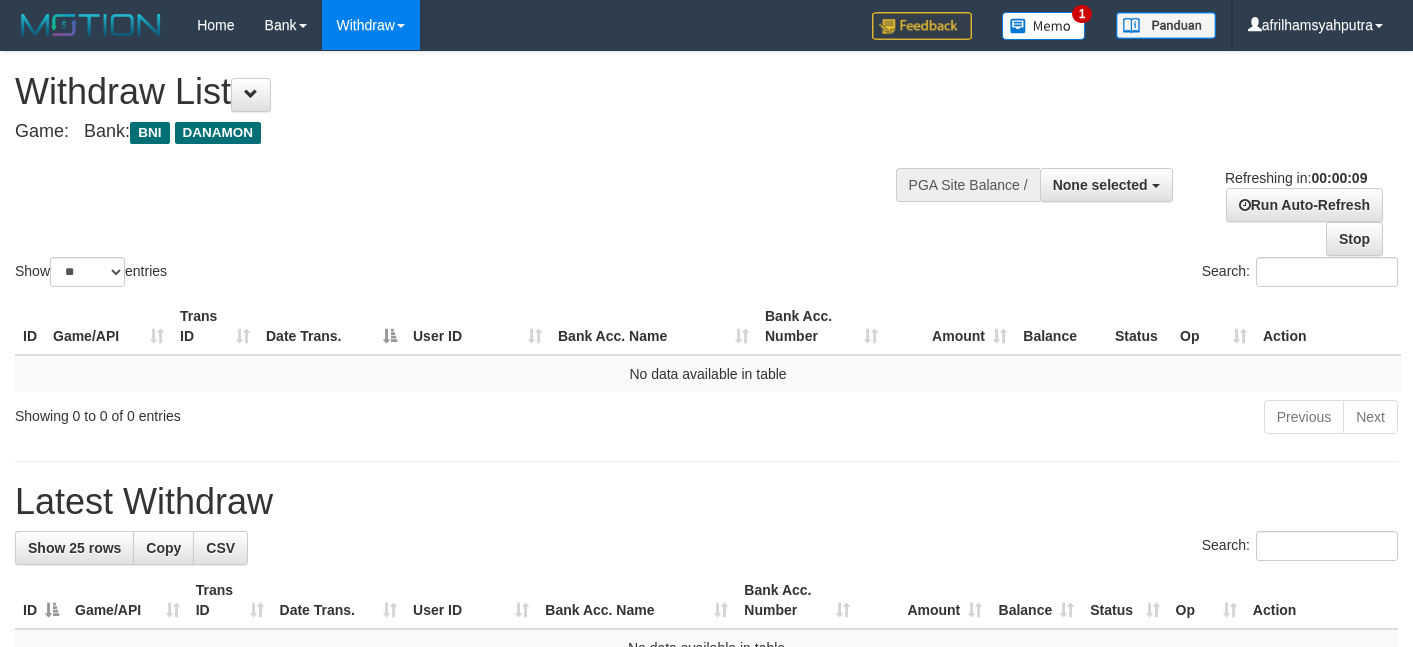 select 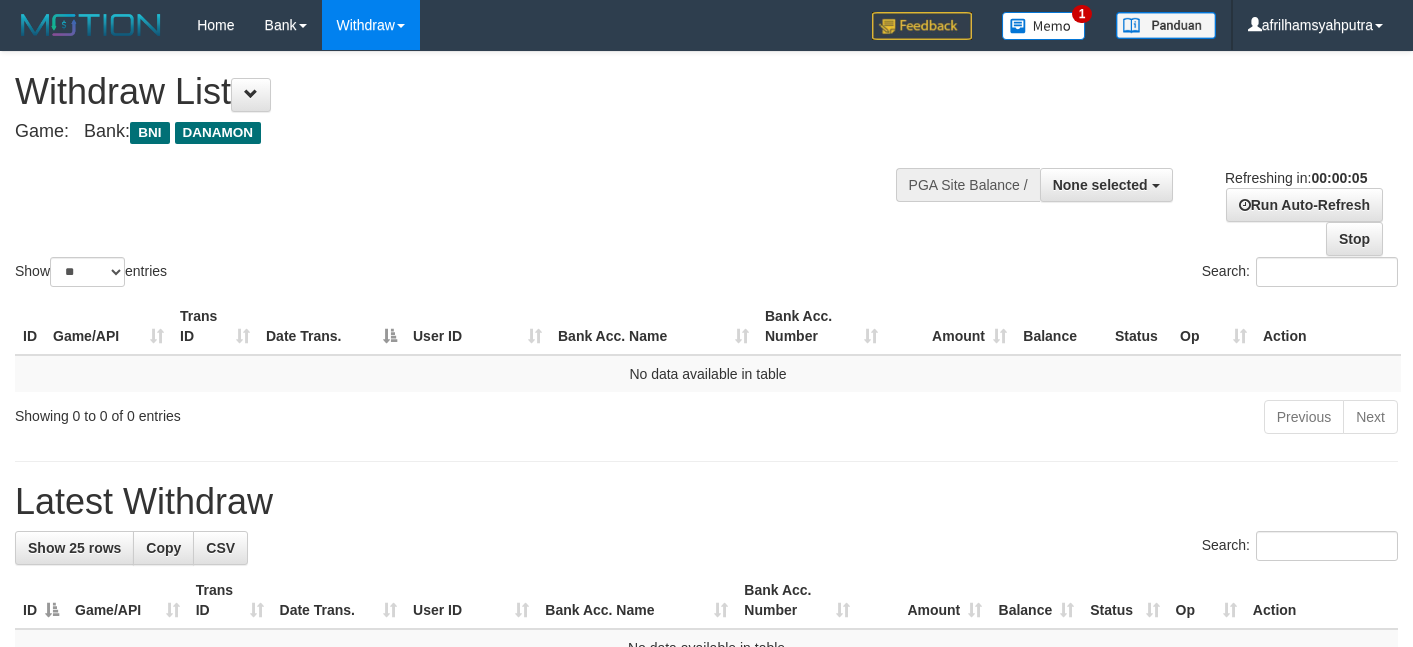scroll, scrollTop: 0, scrollLeft: 0, axis: both 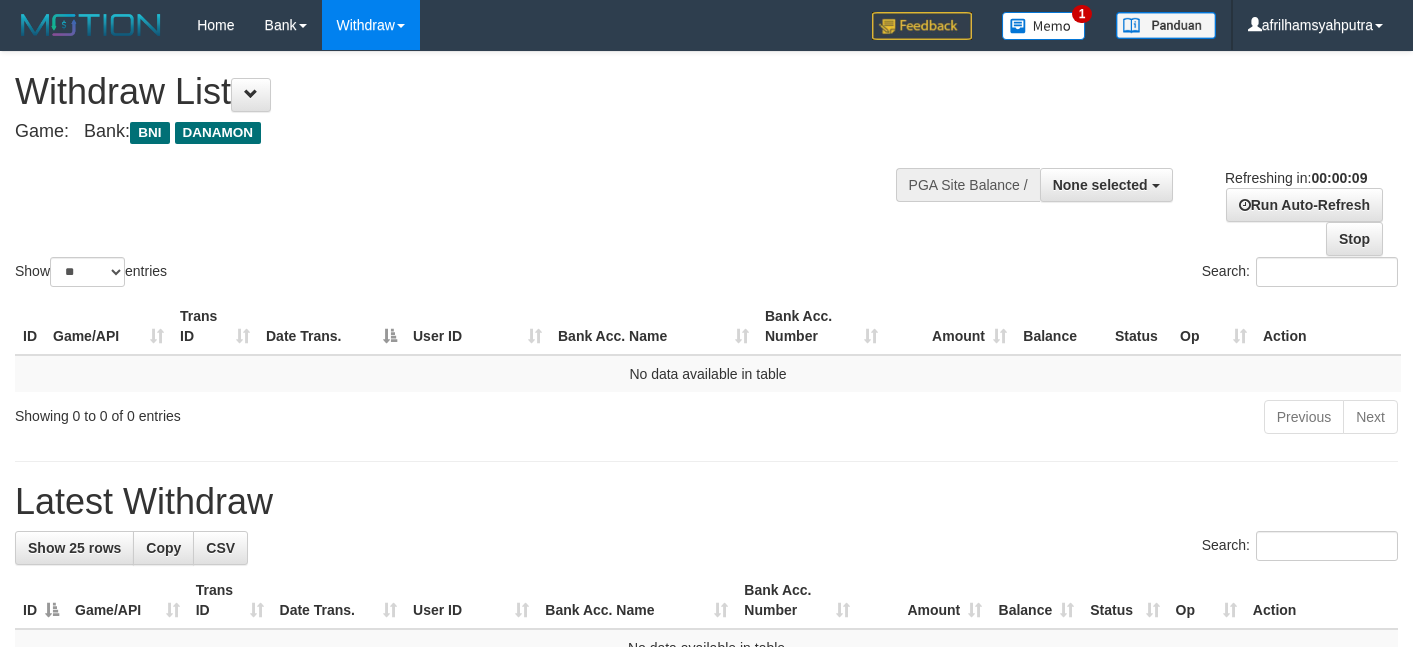select 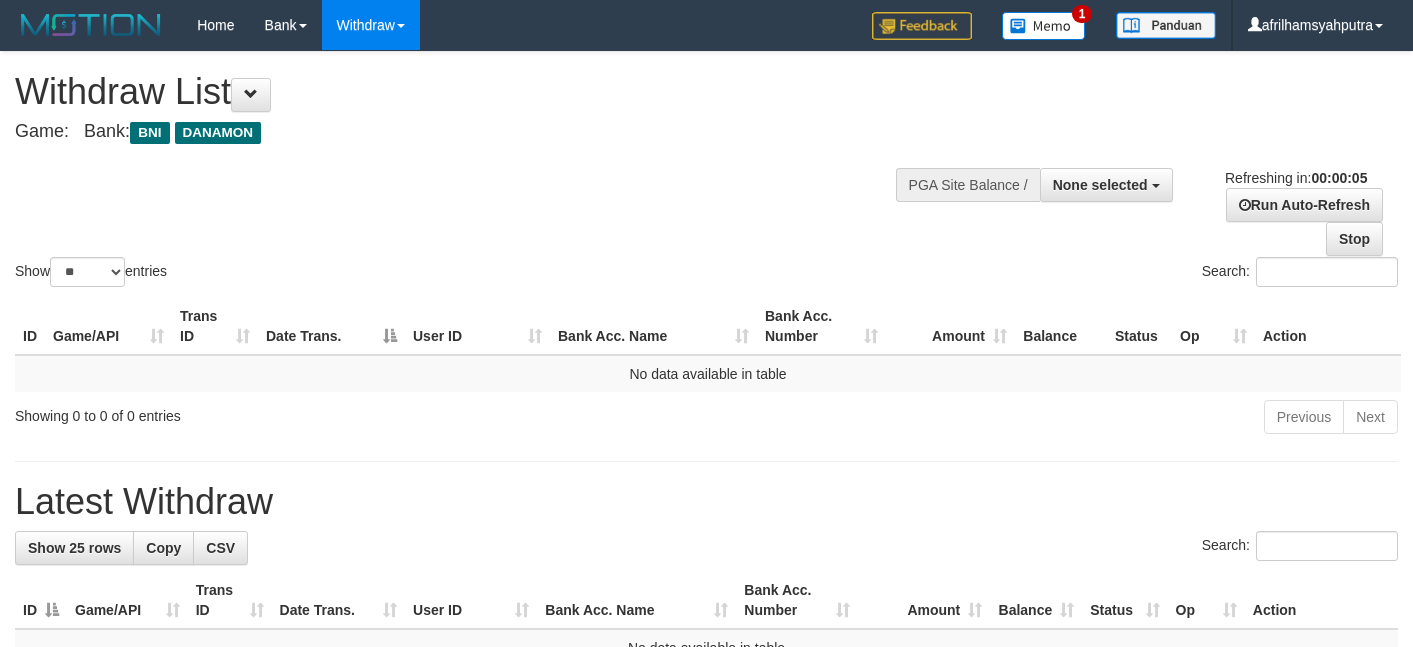 scroll, scrollTop: 0, scrollLeft: 0, axis: both 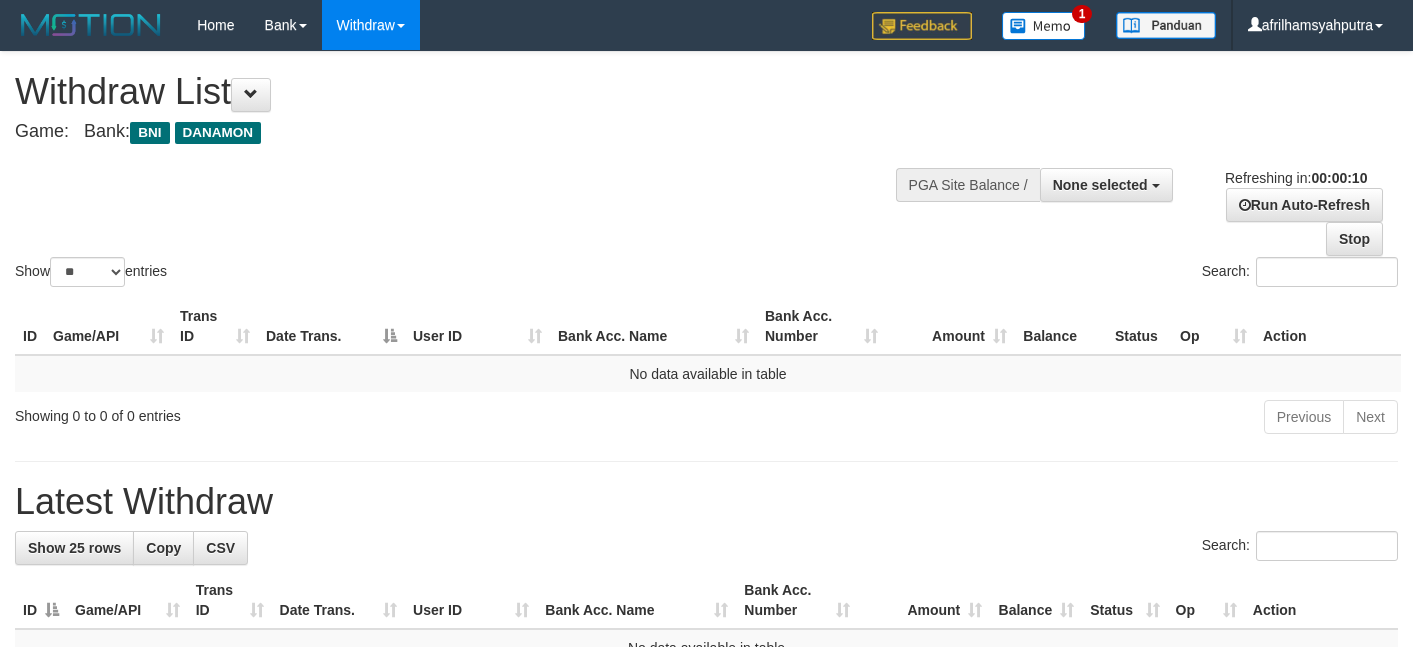 select 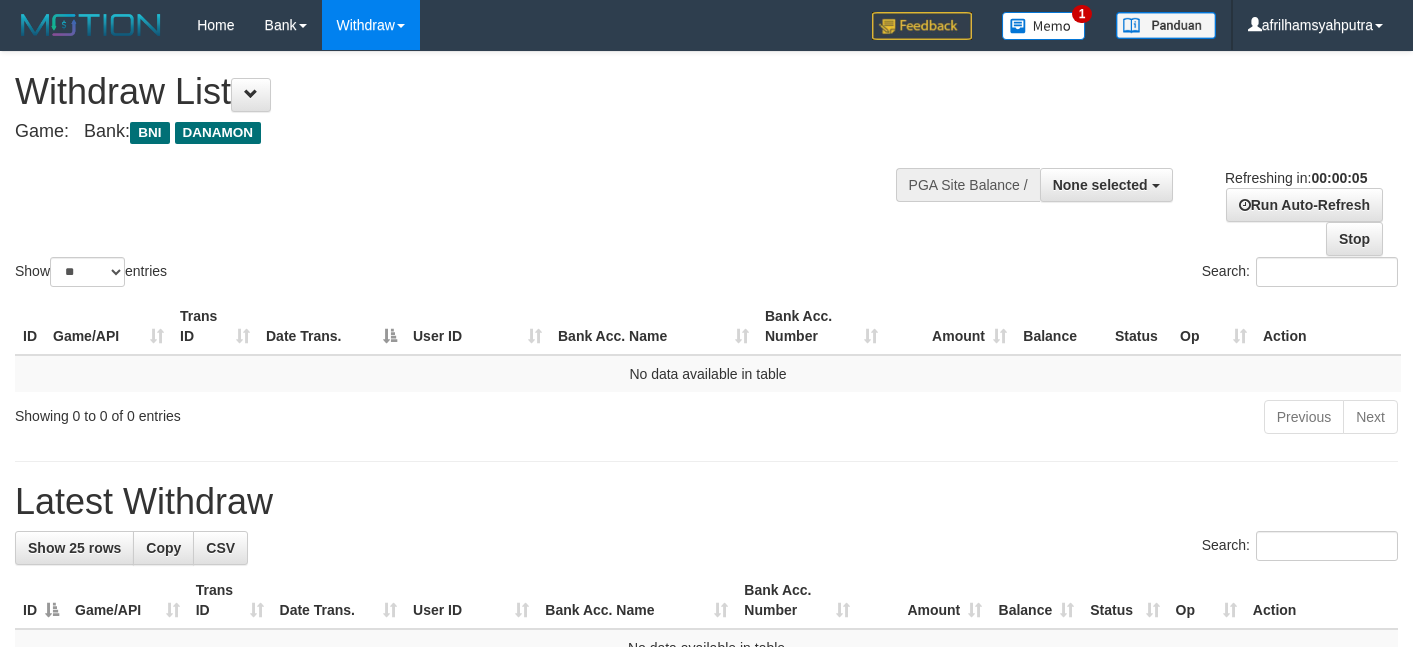 scroll, scrollTop: 0, scrollLeft: 0, axis: both 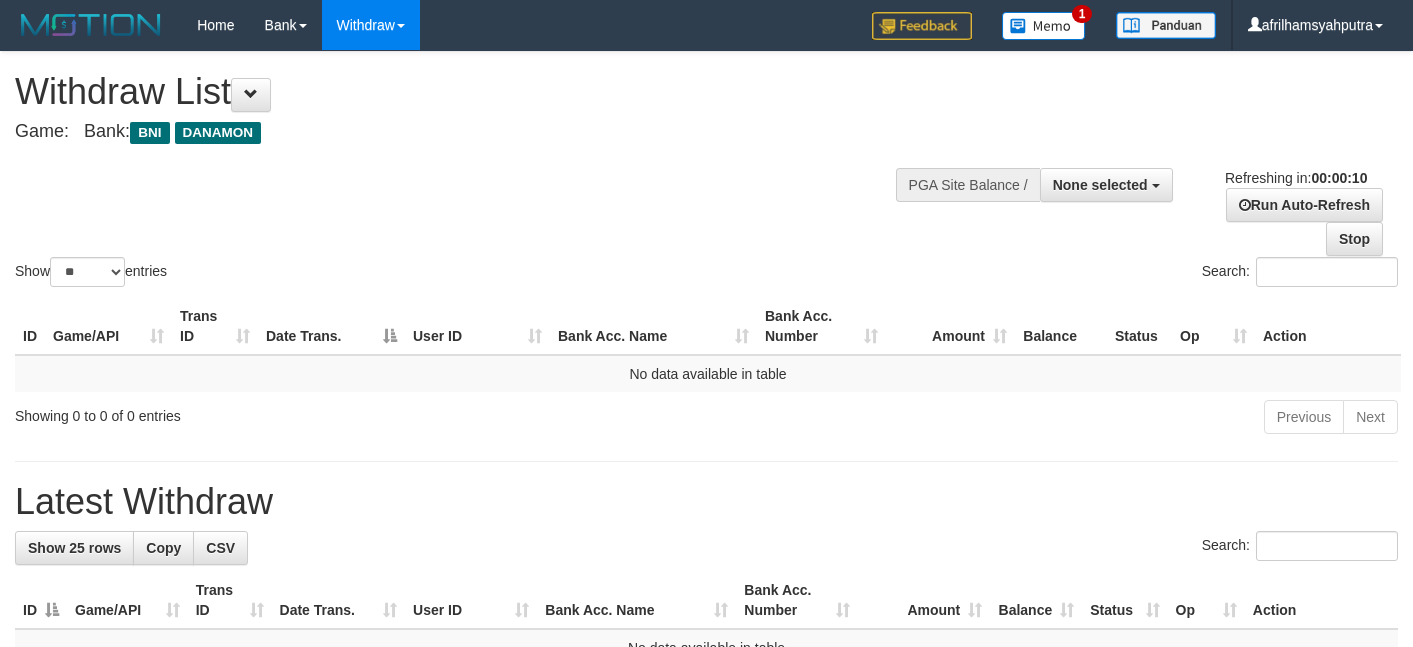 select 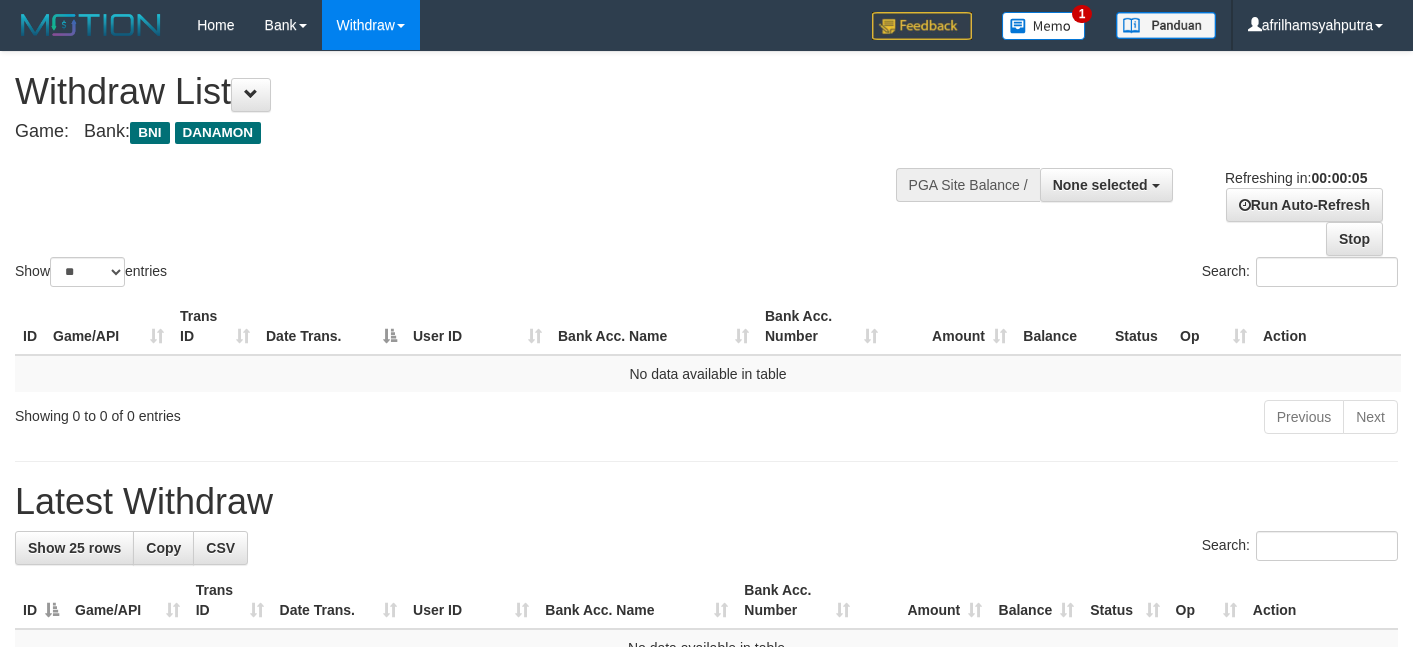 scroll, scrollTop: 0, scrollLeft: 0, axis: both 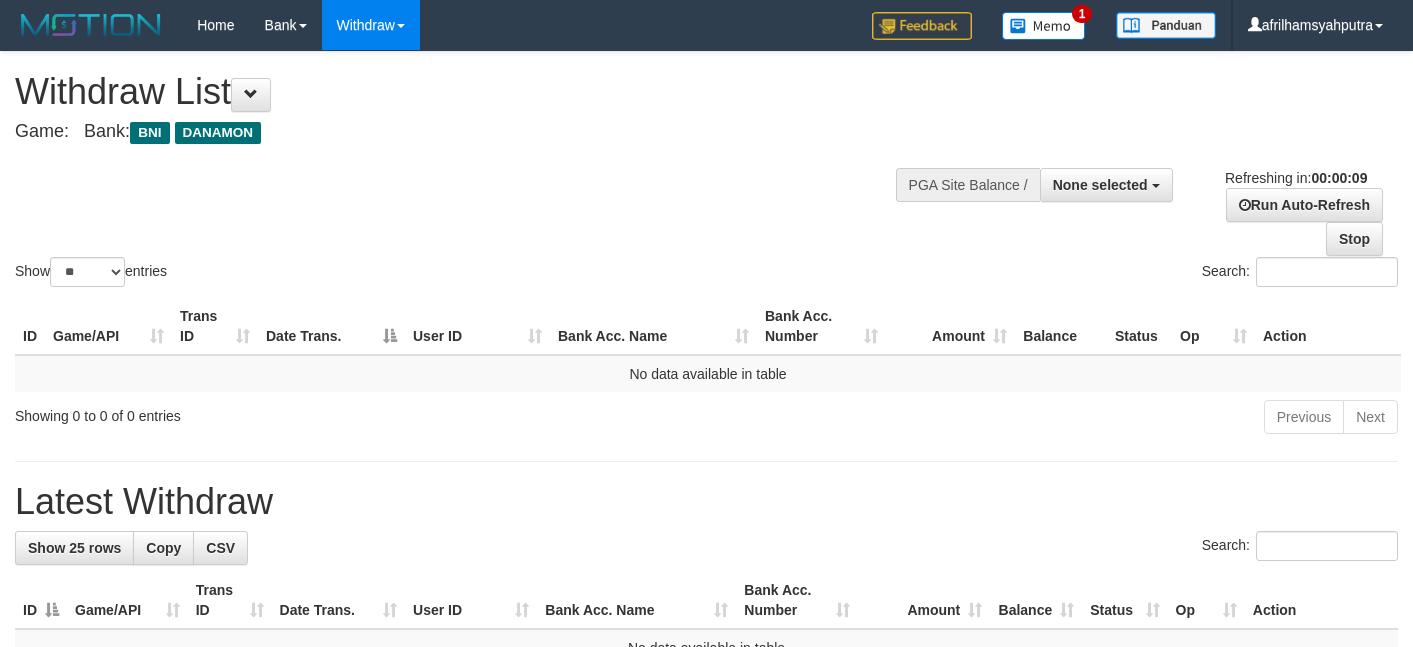 select 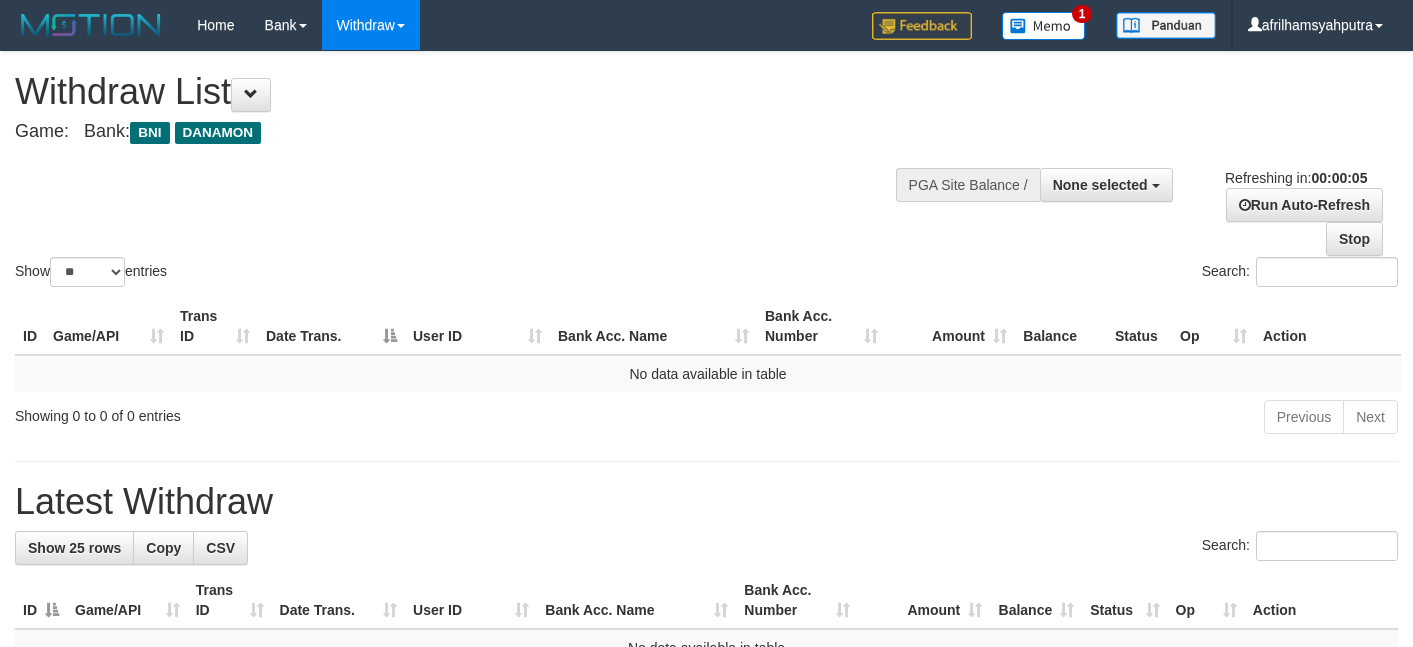 scroll, scrollTop: 0, scrollLeft: 0, axis: both 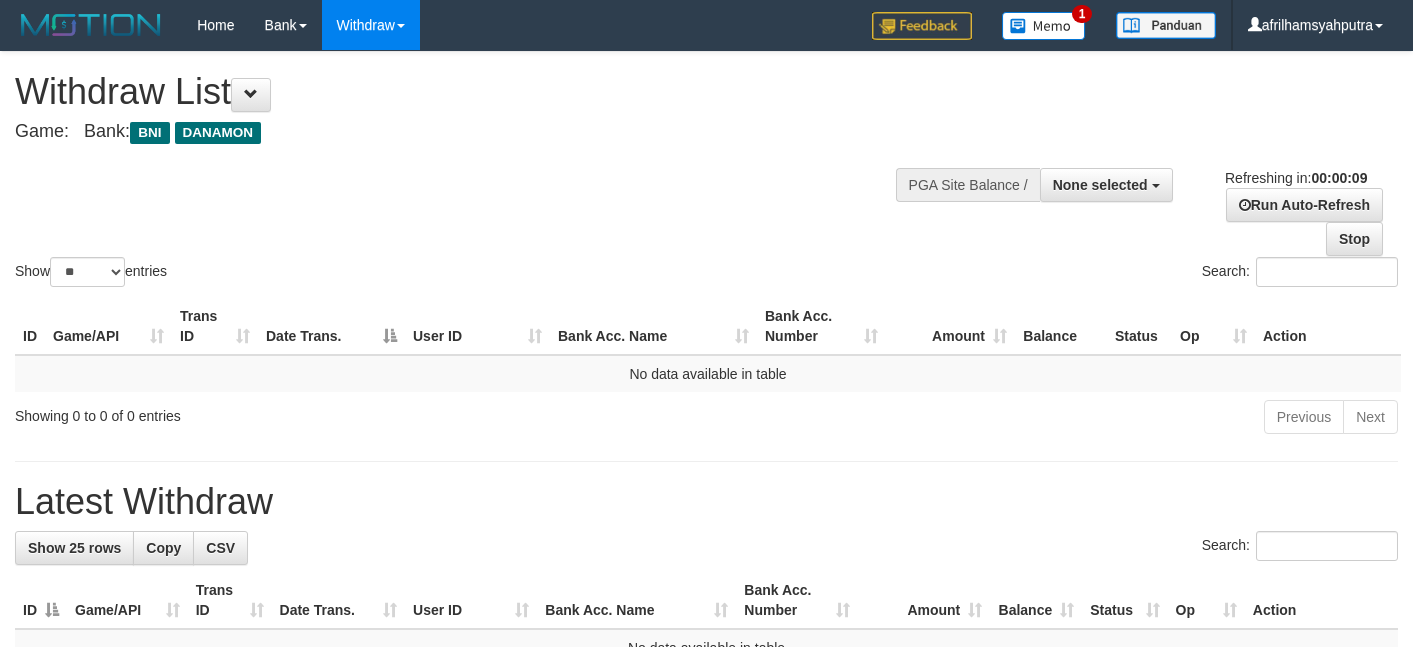 select 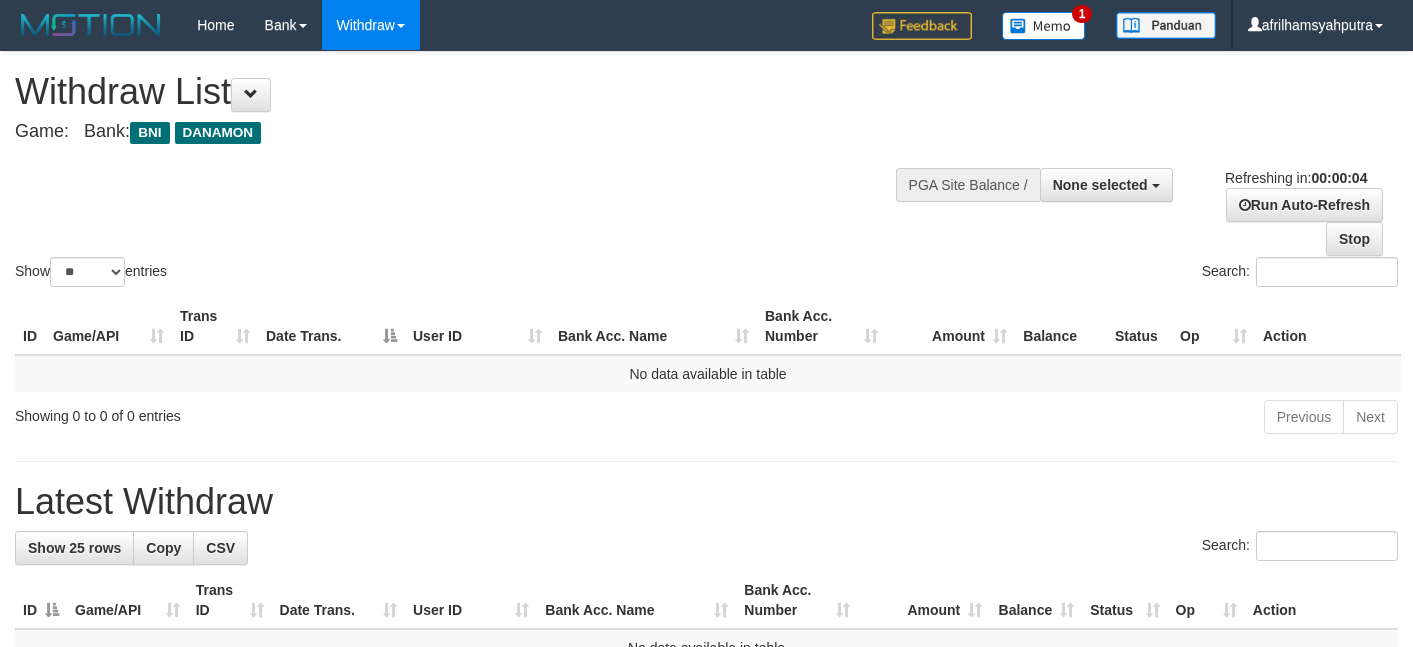 scroll, scrollTop: 0, scrollLeft: 0, axis: both 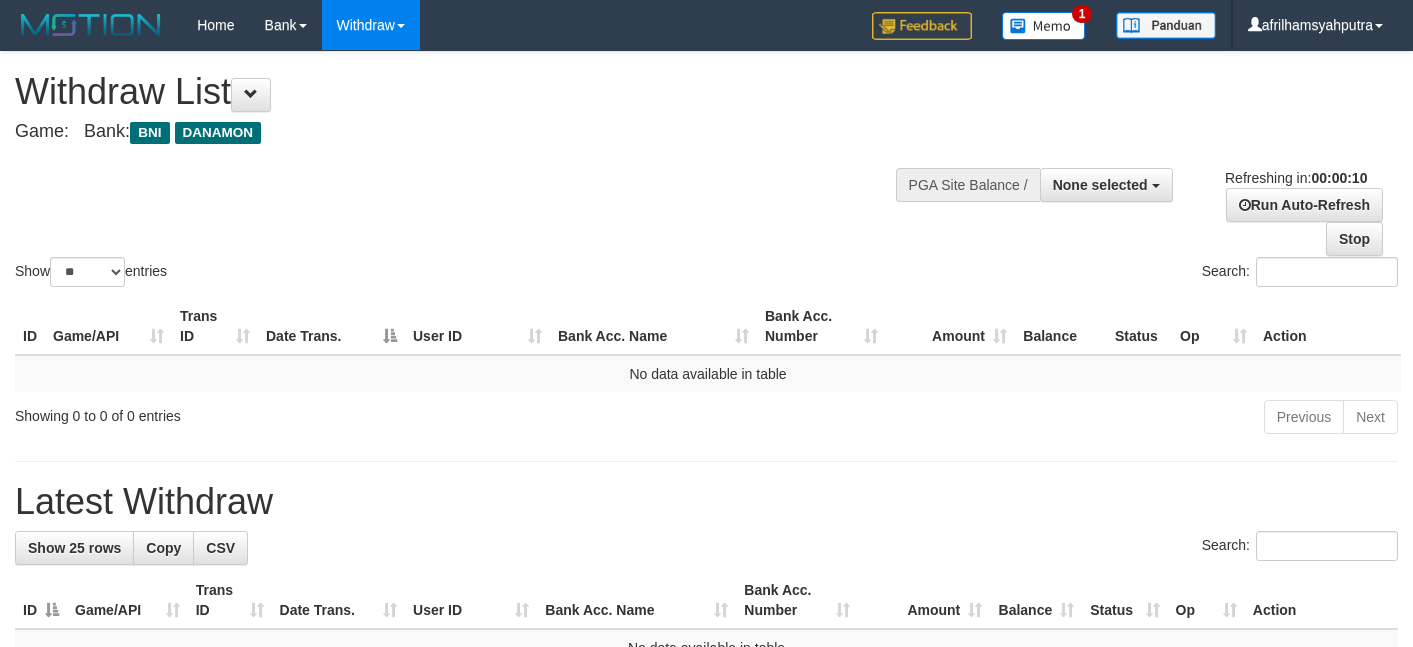 select 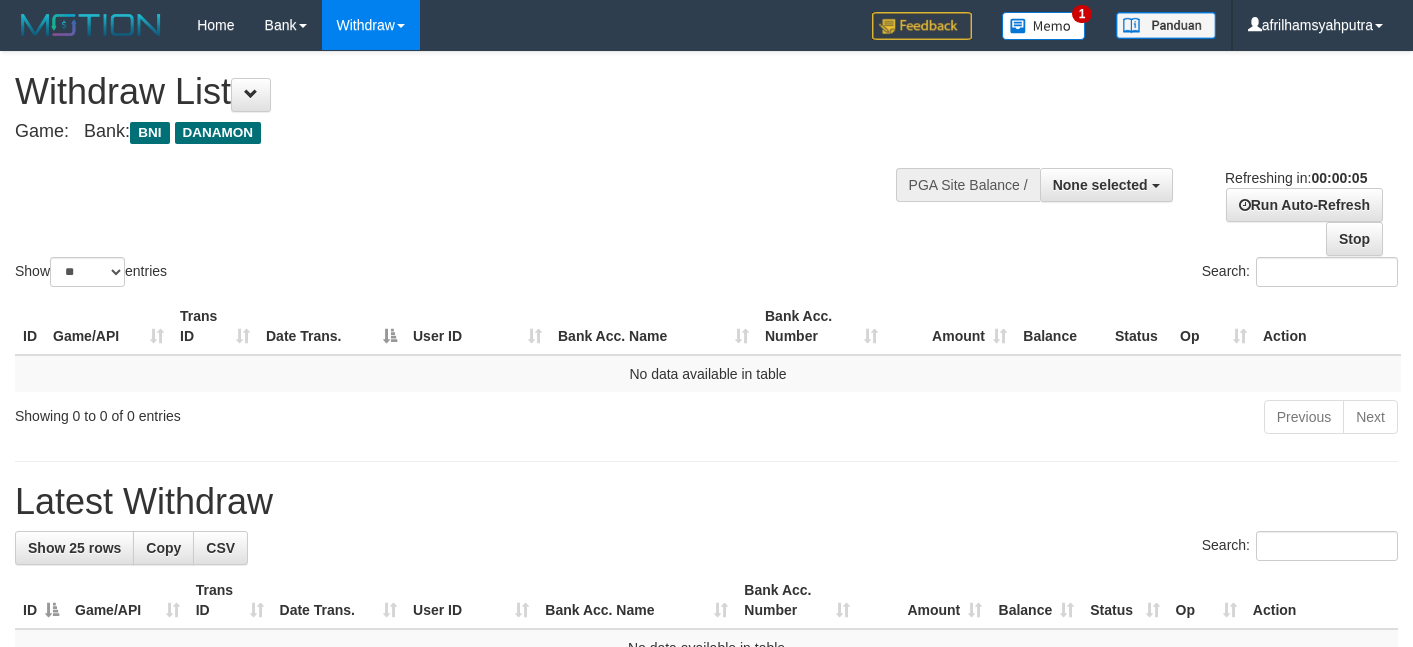 scroll, scrollTop: 0, scrollLeft: 0, axis: both 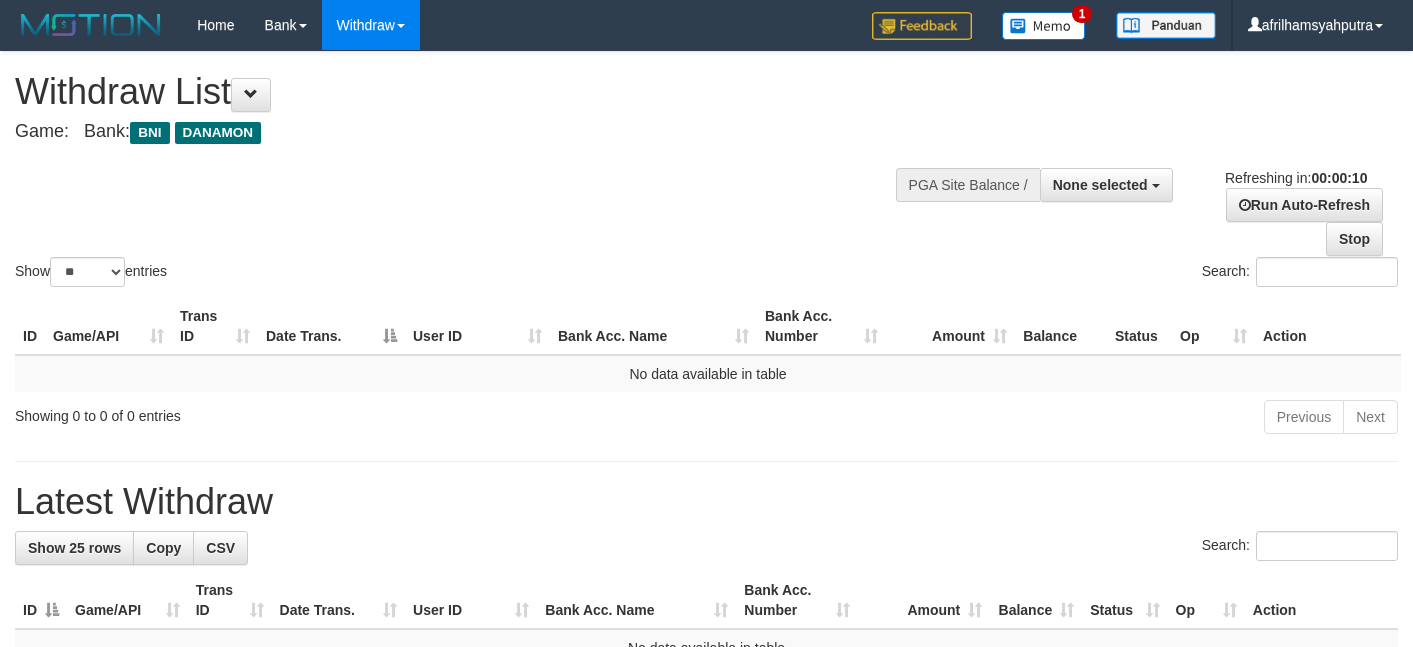 select 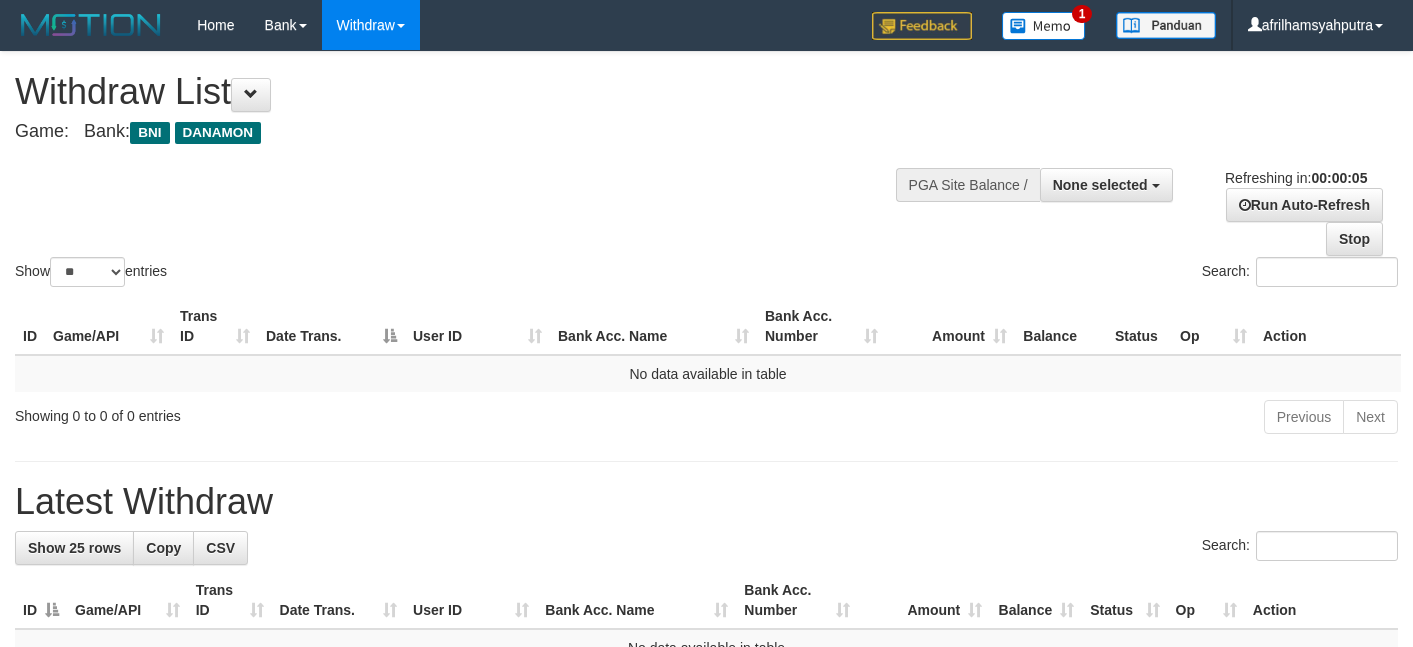 scroll, scrollTop: 0, scrollLeft: 0, axis: both 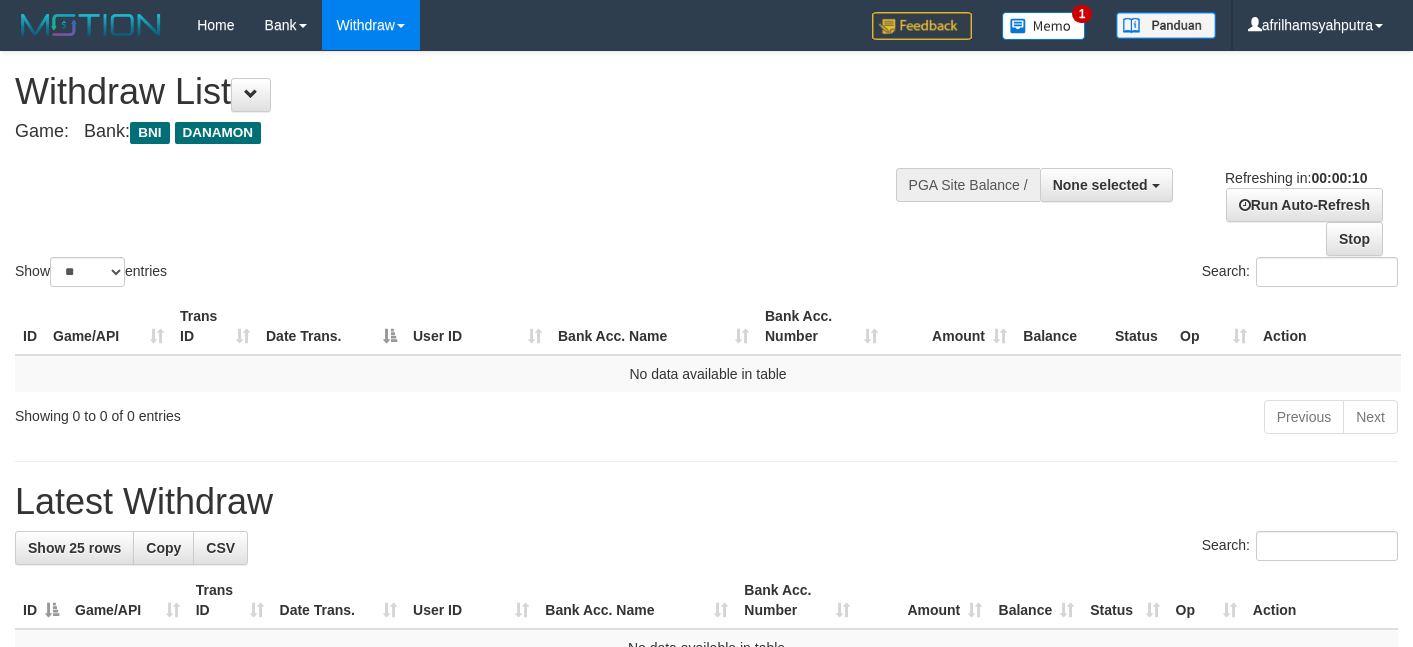 select 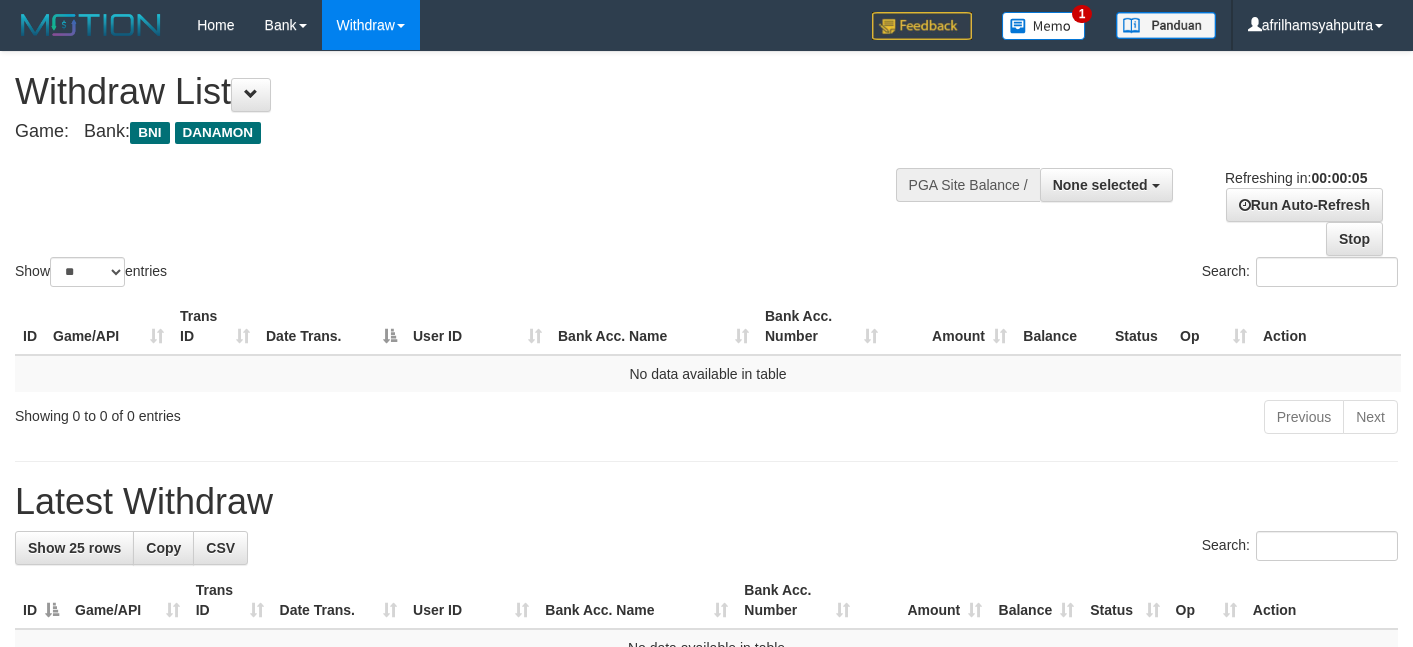 scroll, scrollTop: 0, scrollLeft: 0, axis: both 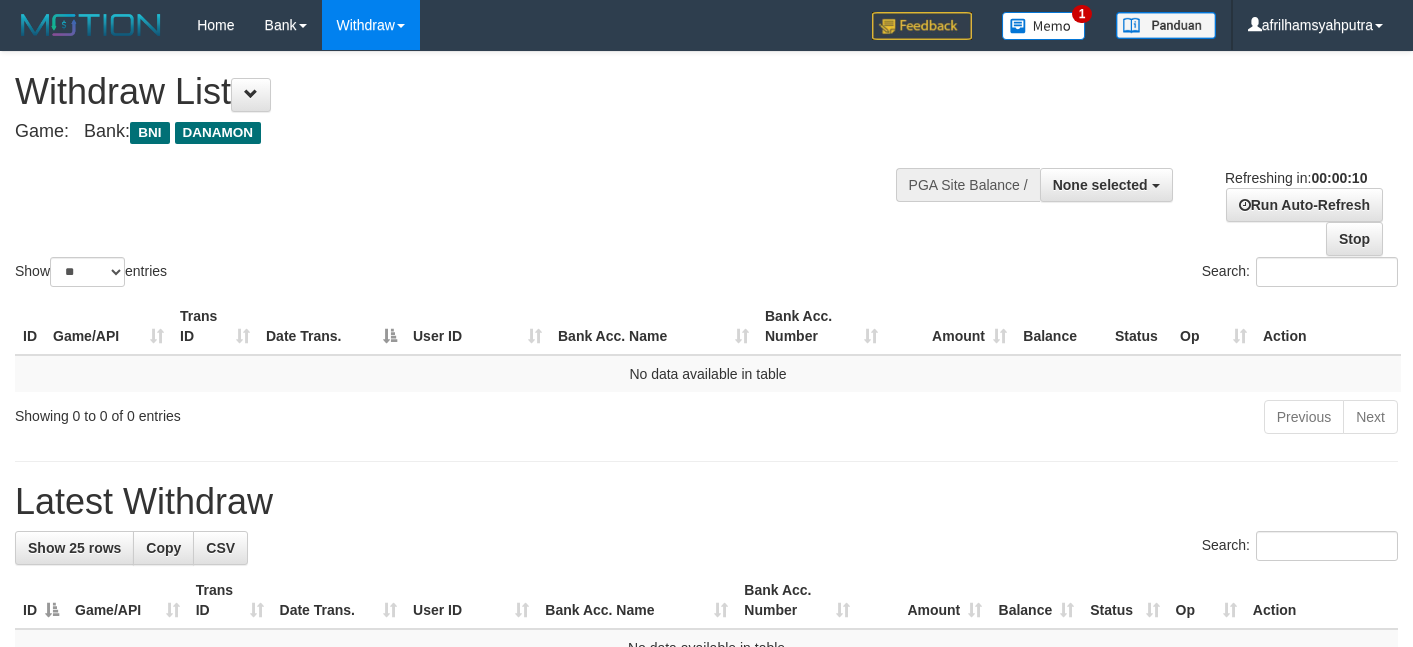 select 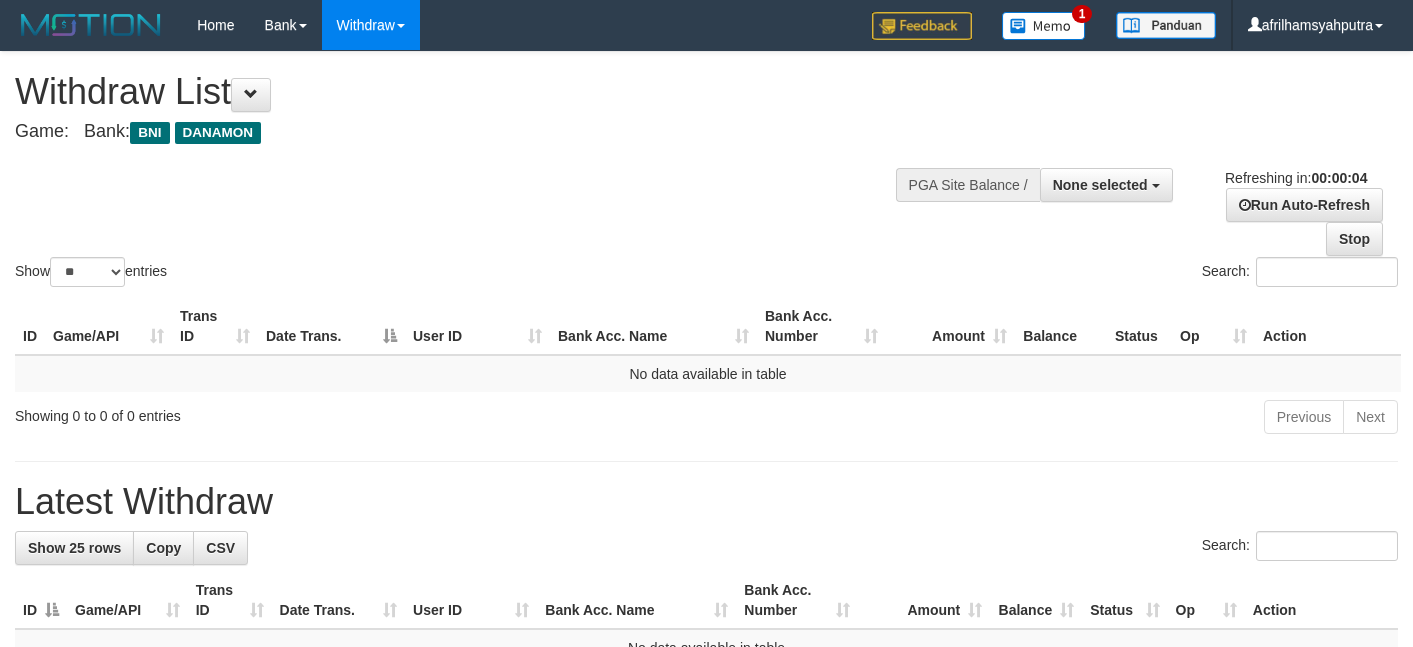 scroll, scrollTop: 0, scrollLeft: 0, axis: both 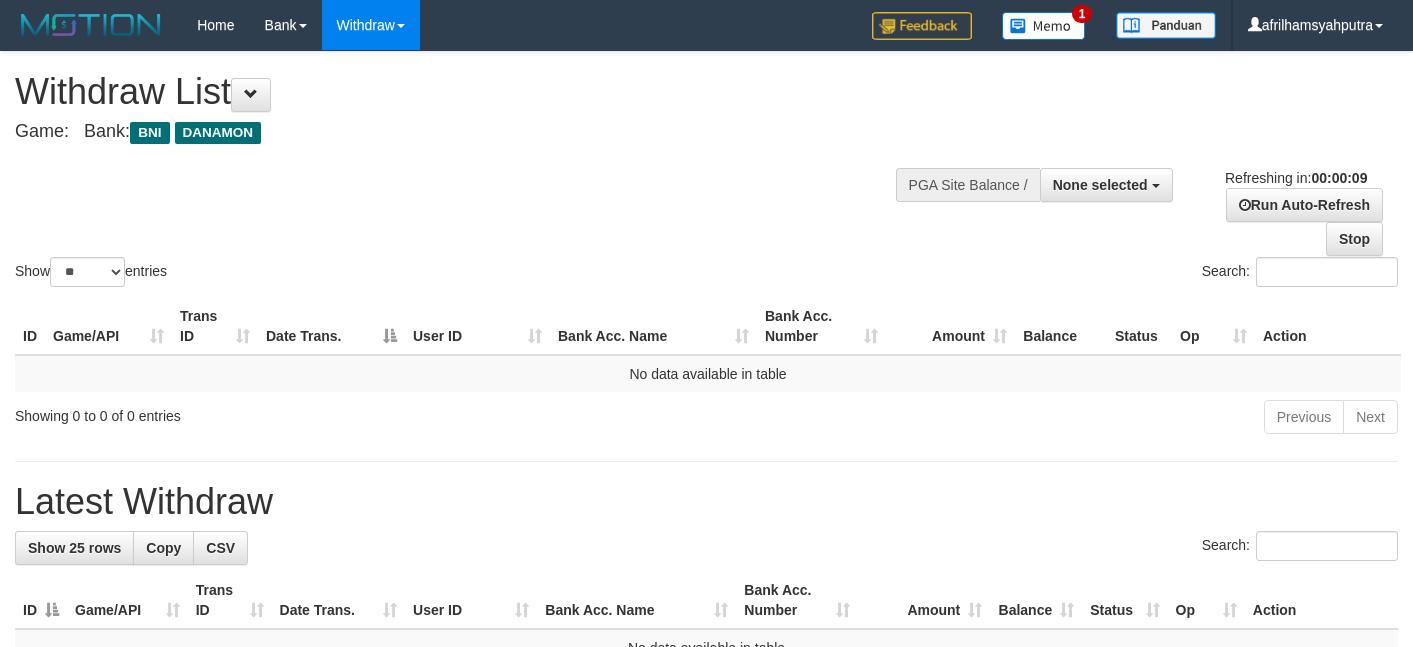 select 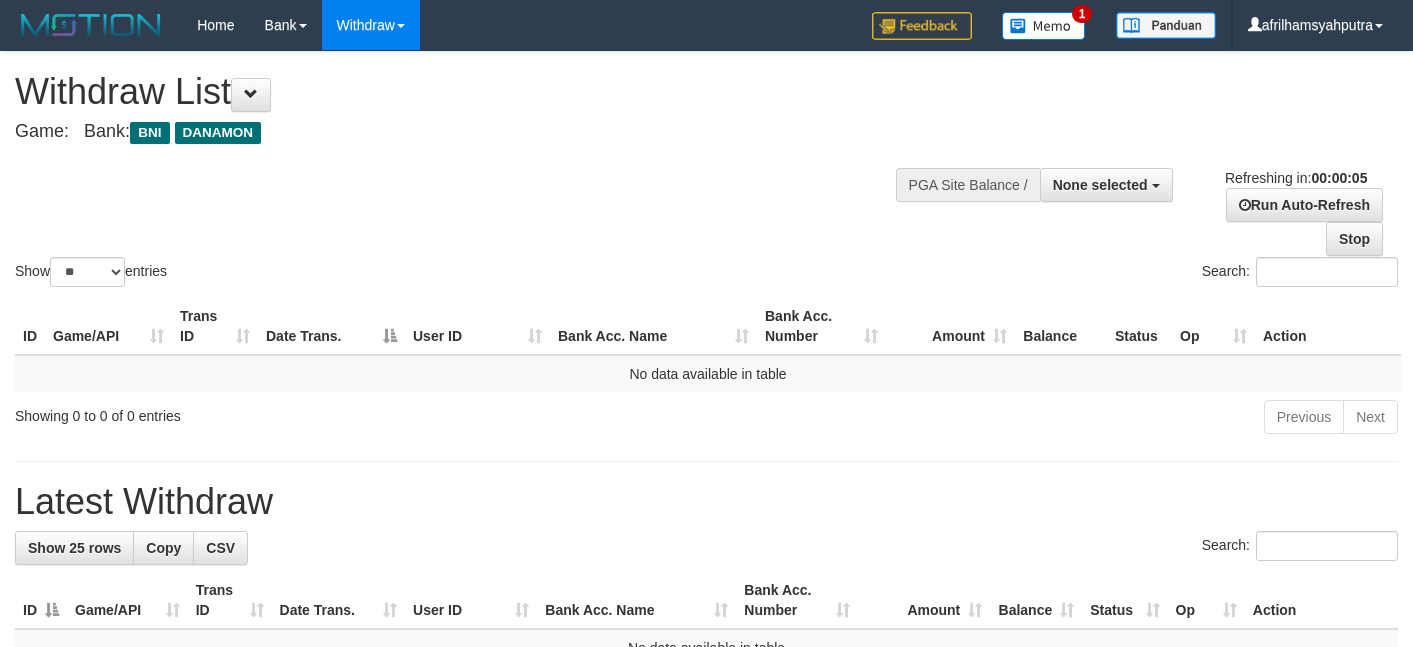 scroll, scrollTop: 0, scrollLeft: 0, axis: both 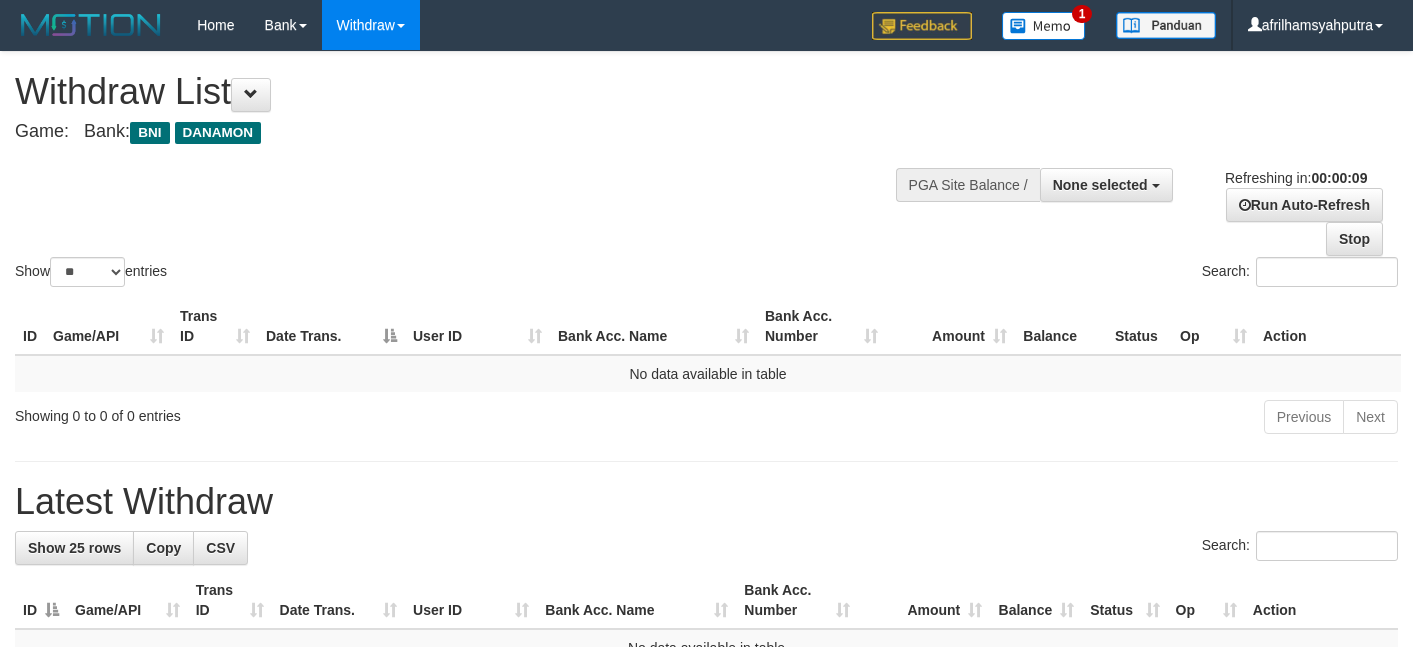 select 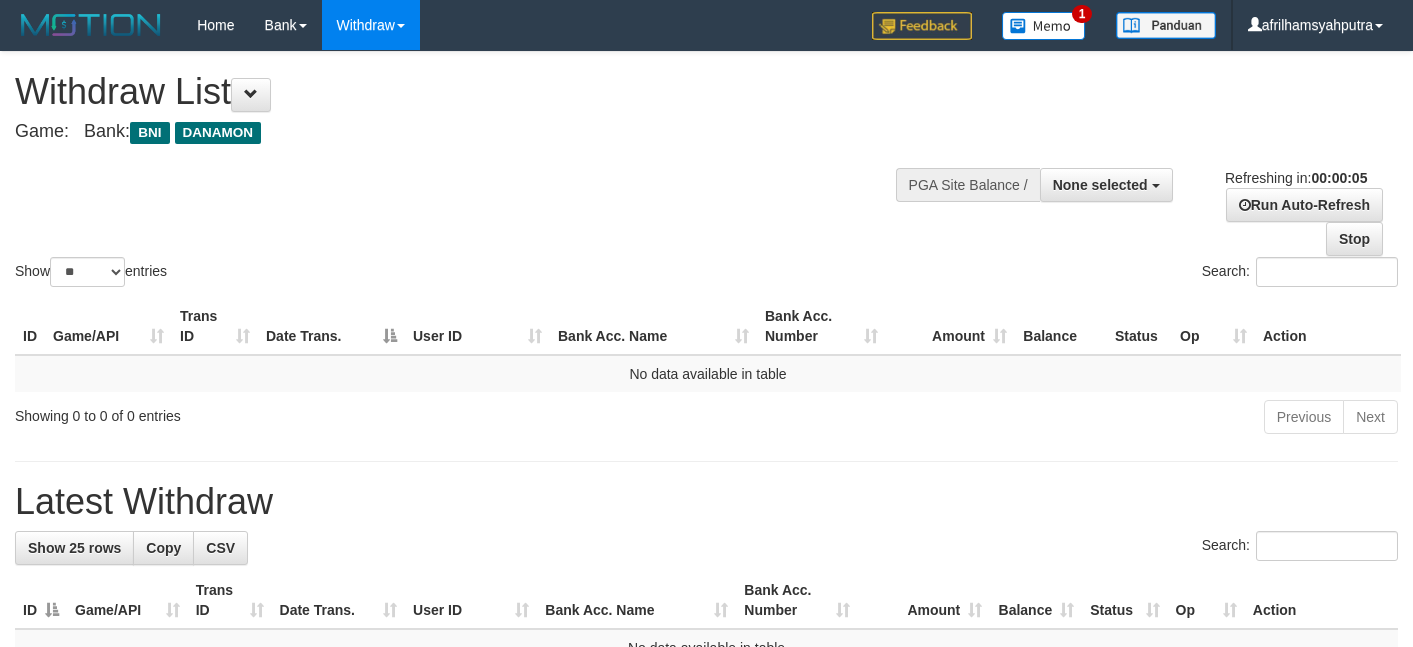 scroll, scrollTop: 0, scrollLeft: 0, axis: both 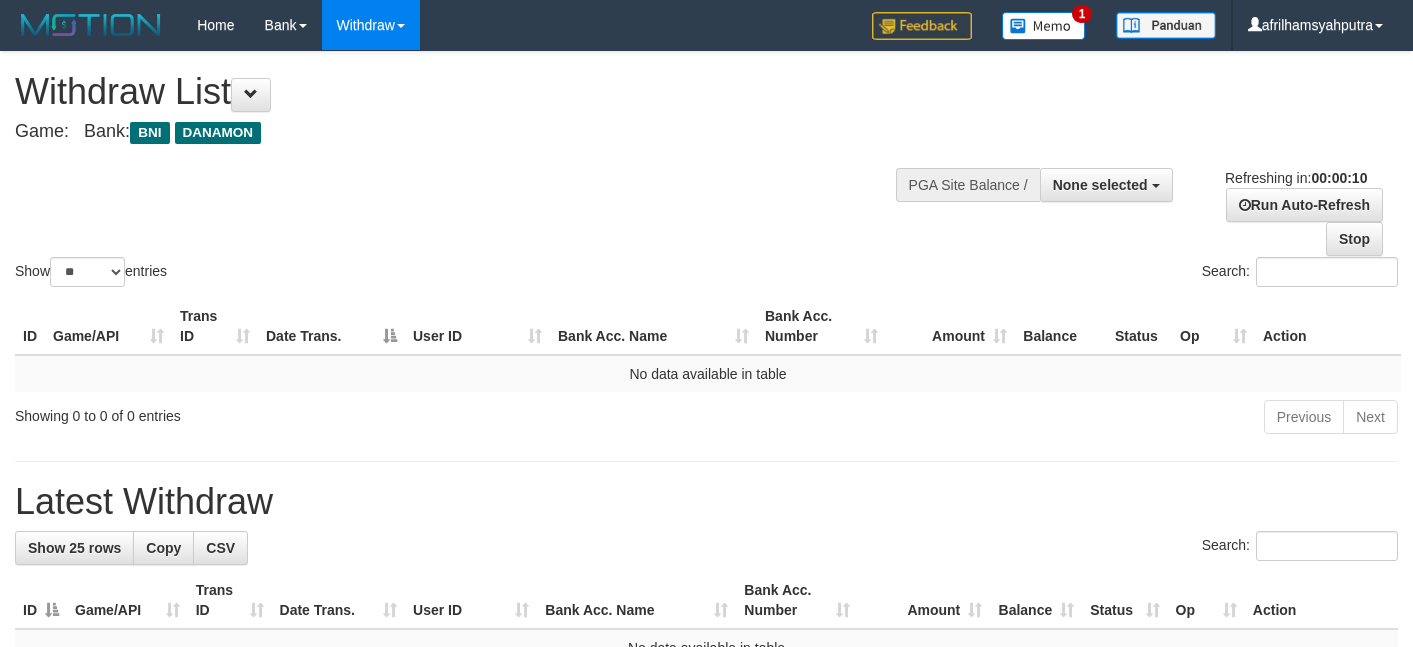 select 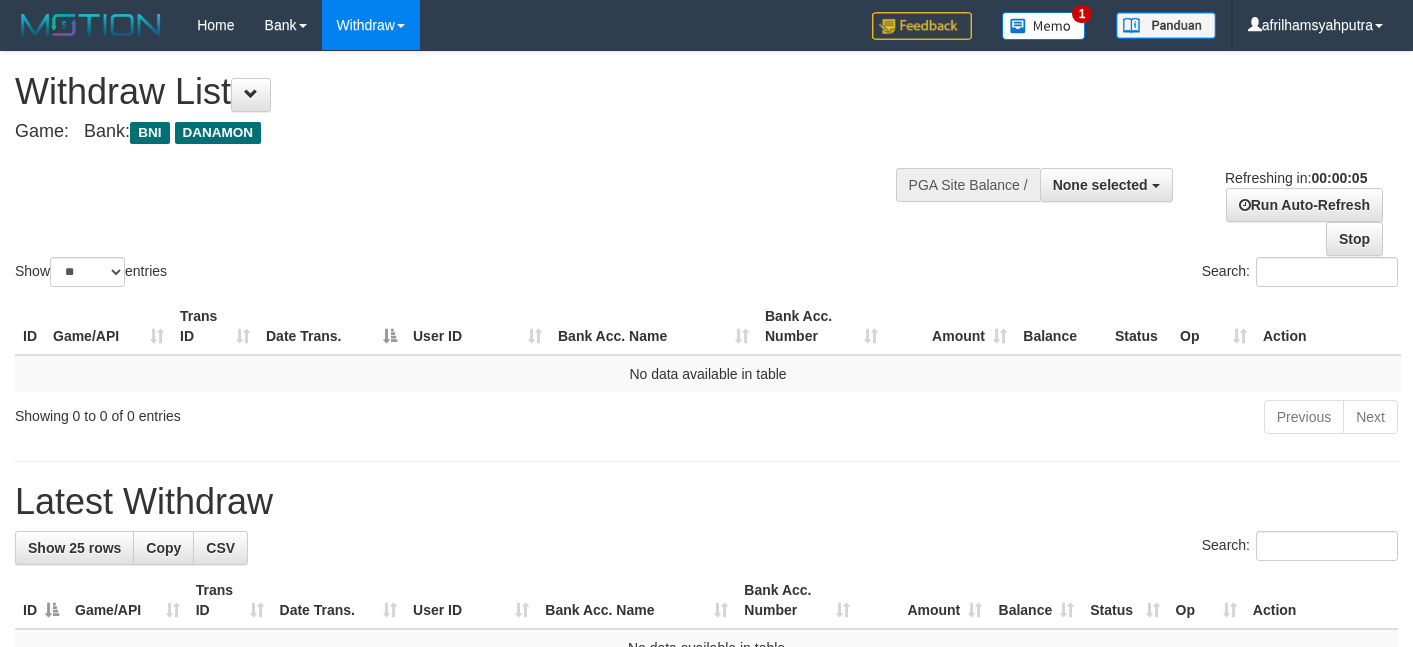 scroll, scrollTop: 0, scrollLeft: 0, axis: both 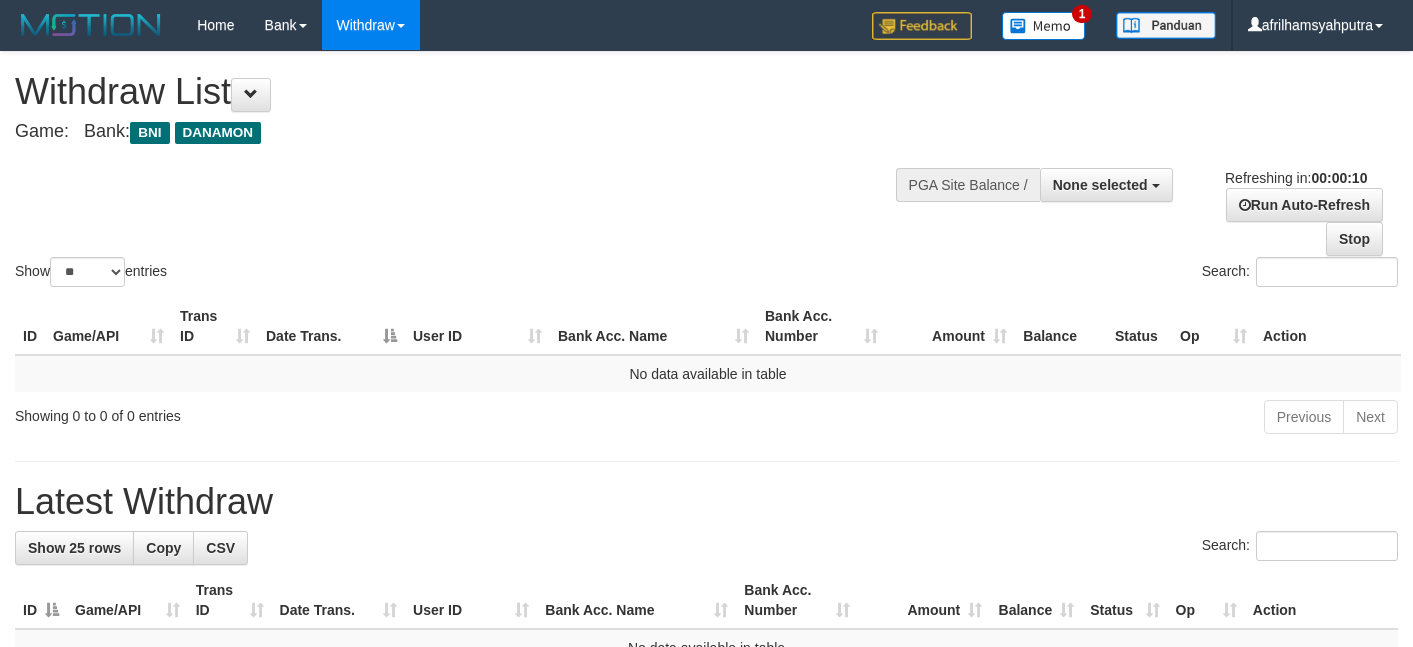 select 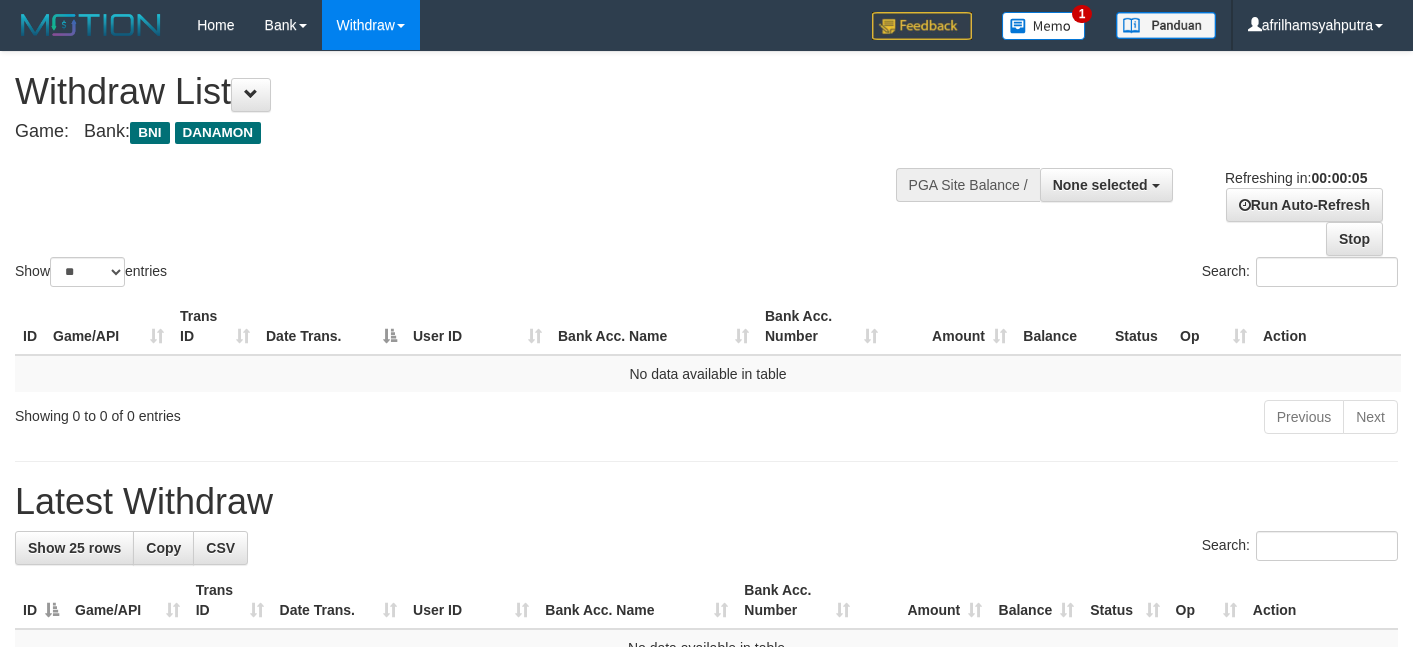 scroll, scrollTop: 0, scrollLeft: 0, axis: both 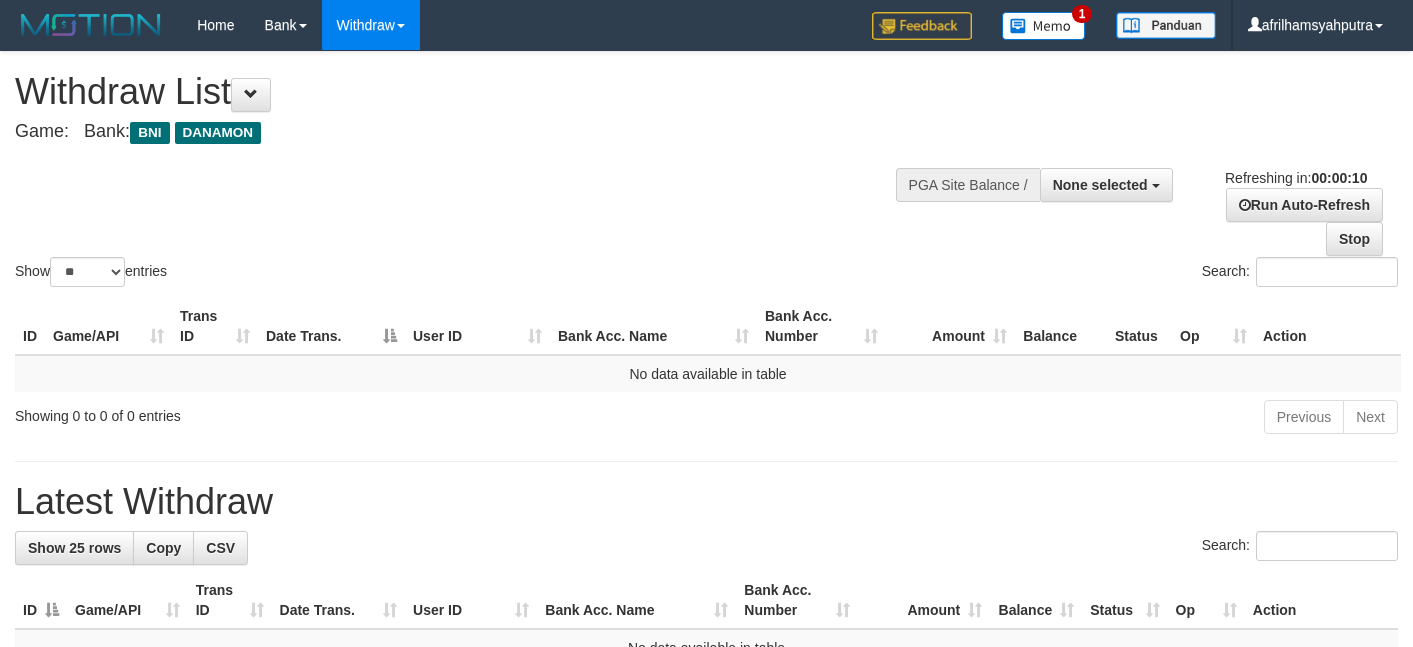 select 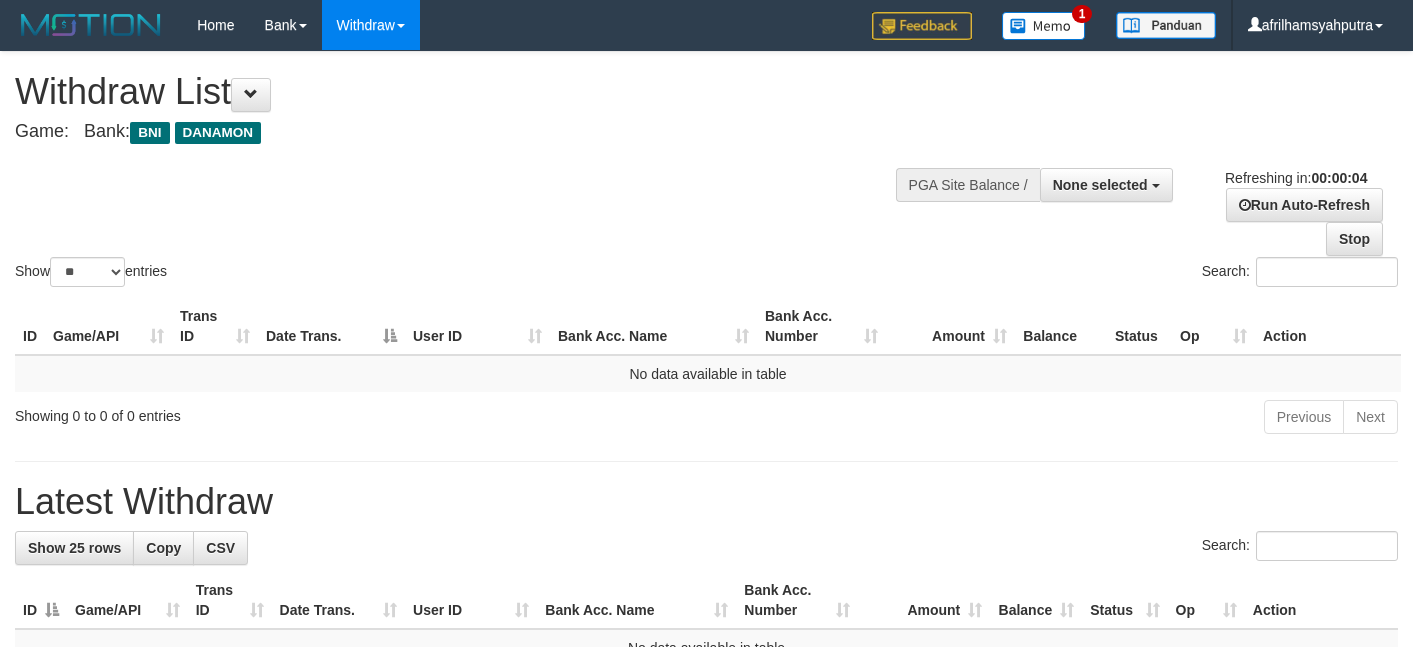 scroll, scrollTop: 0, scrollLeft: 0, axis: both 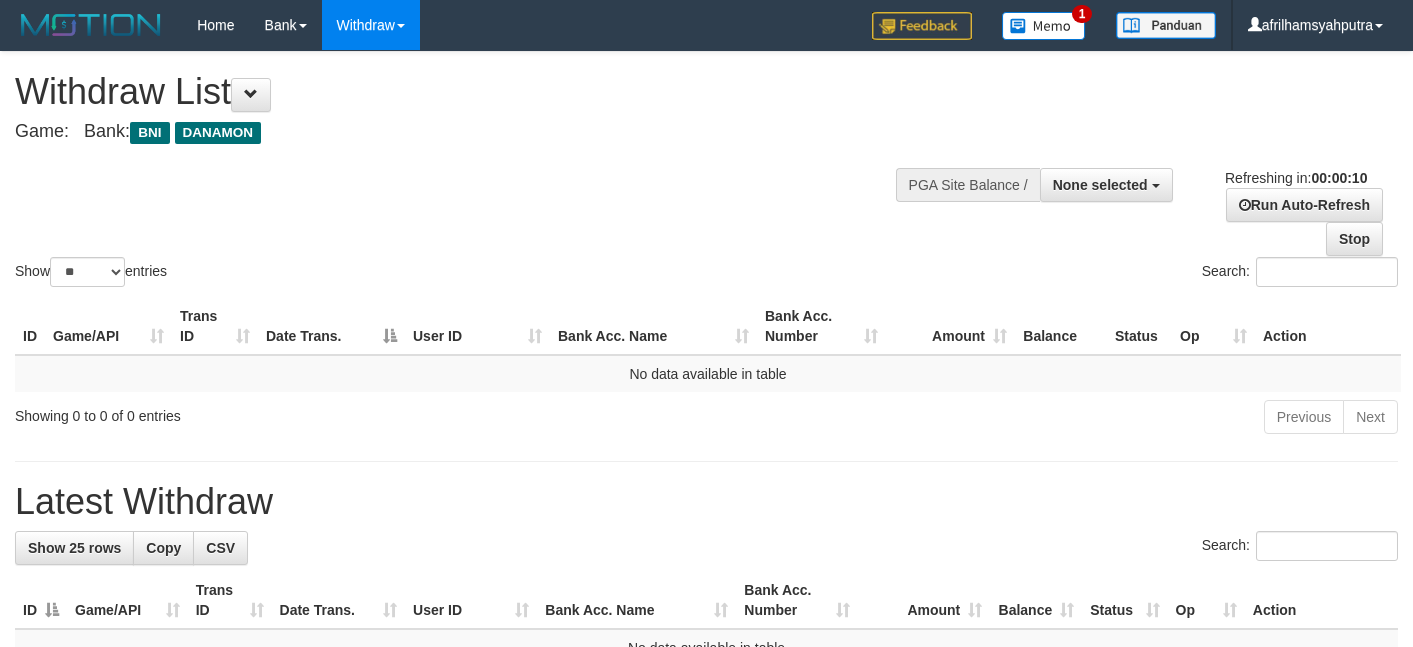 select 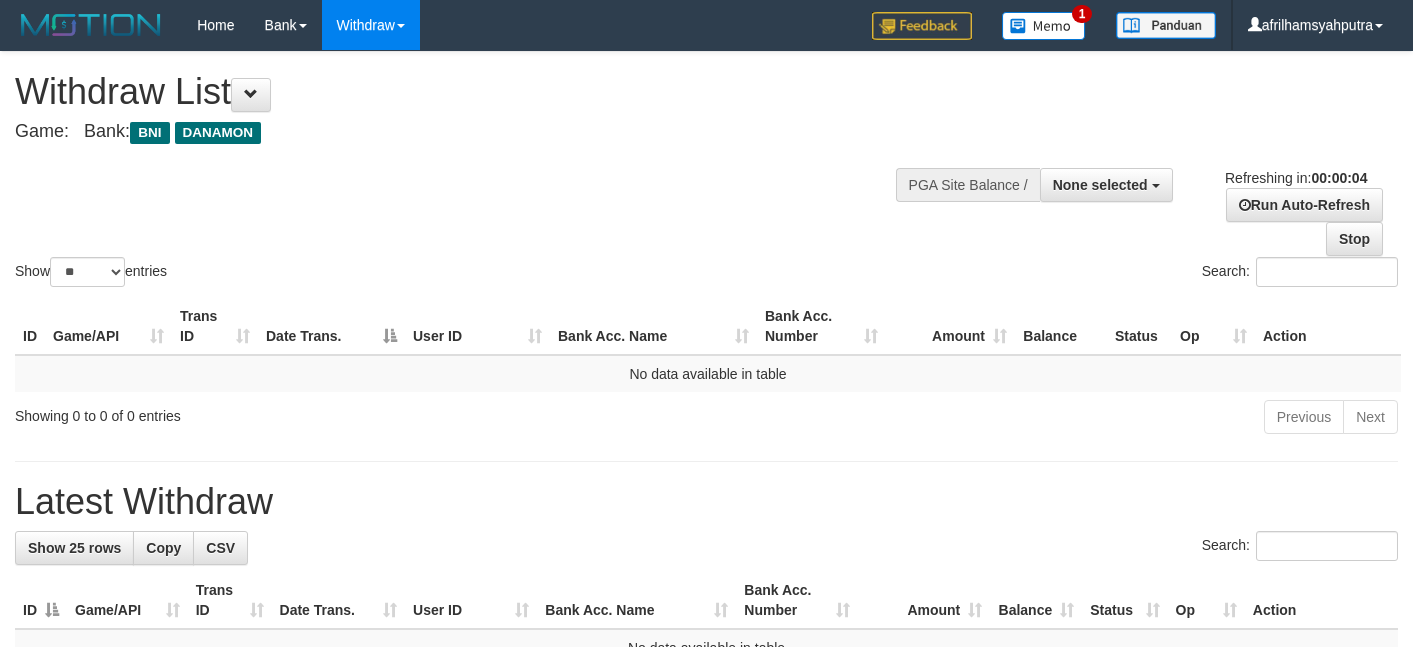 scroll, scrollTop: 0, scrollLeft: 0, axis: both 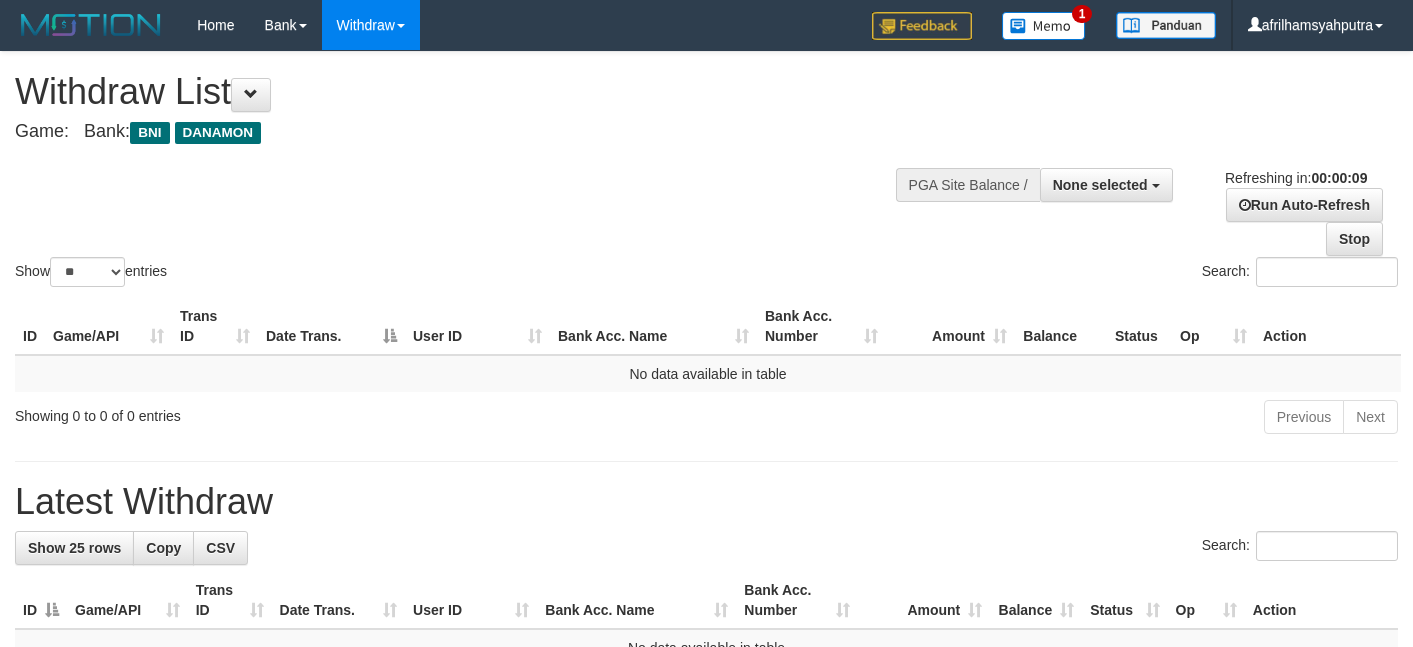 select 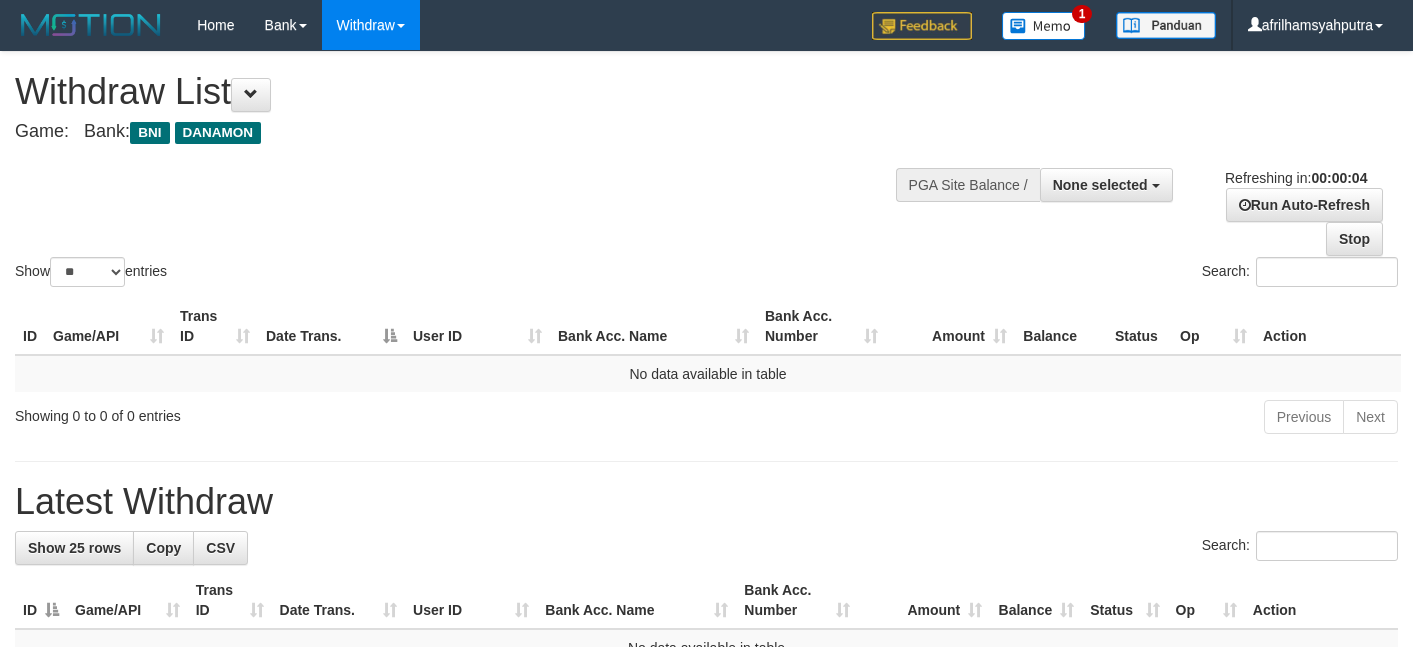 scroll, scrollTop: 0, scrollLeft: 0, axis: both 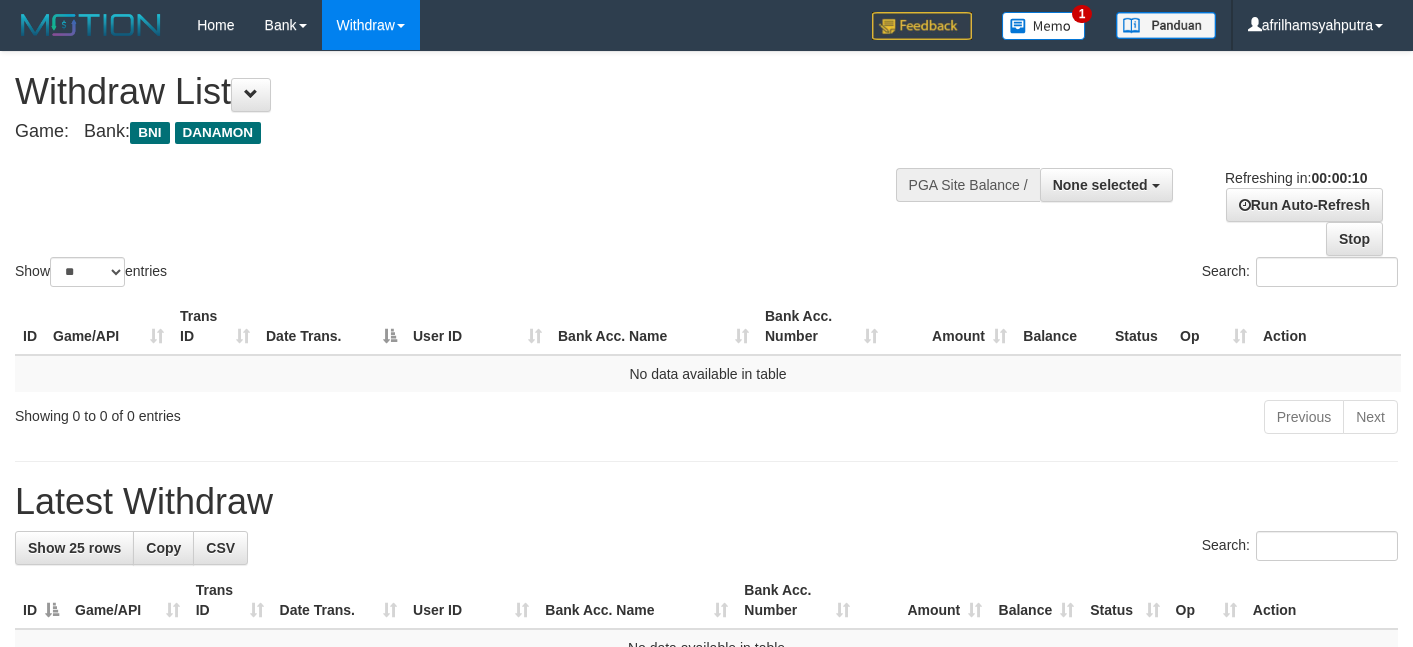 select 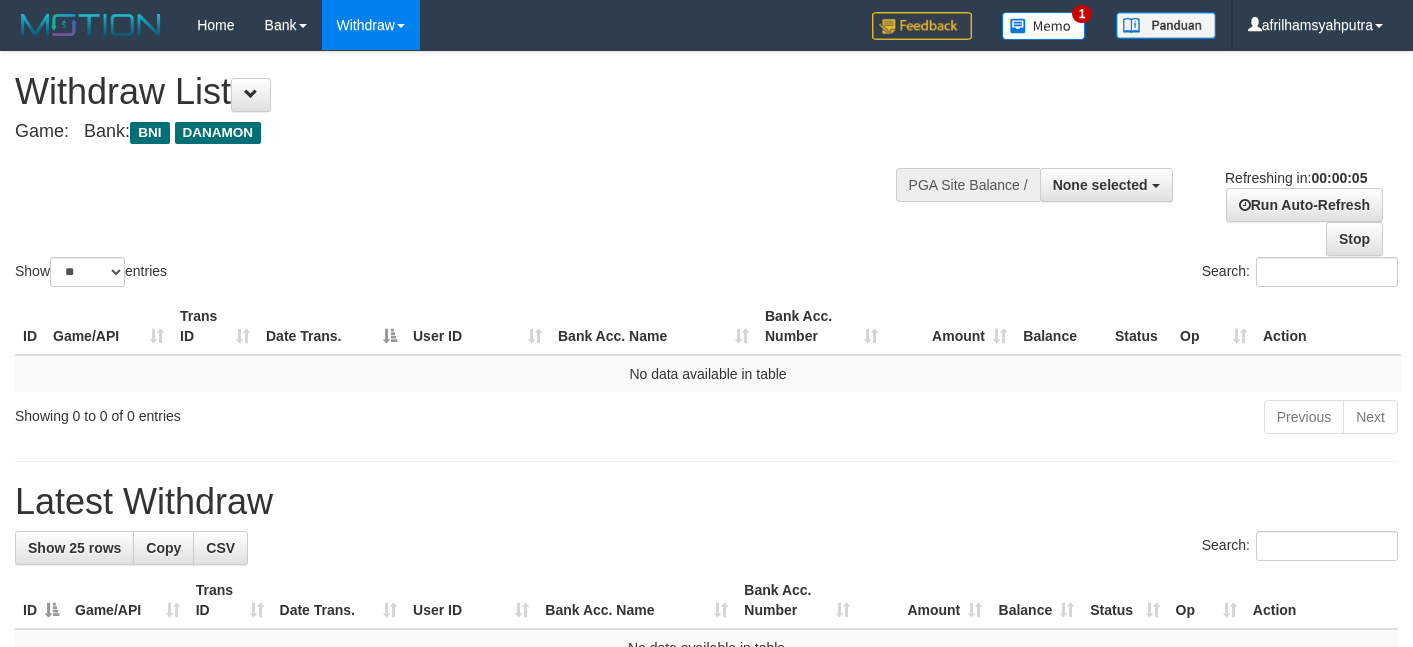 scroll, scrollTop: 0, scrollLeft: 0, axis: both 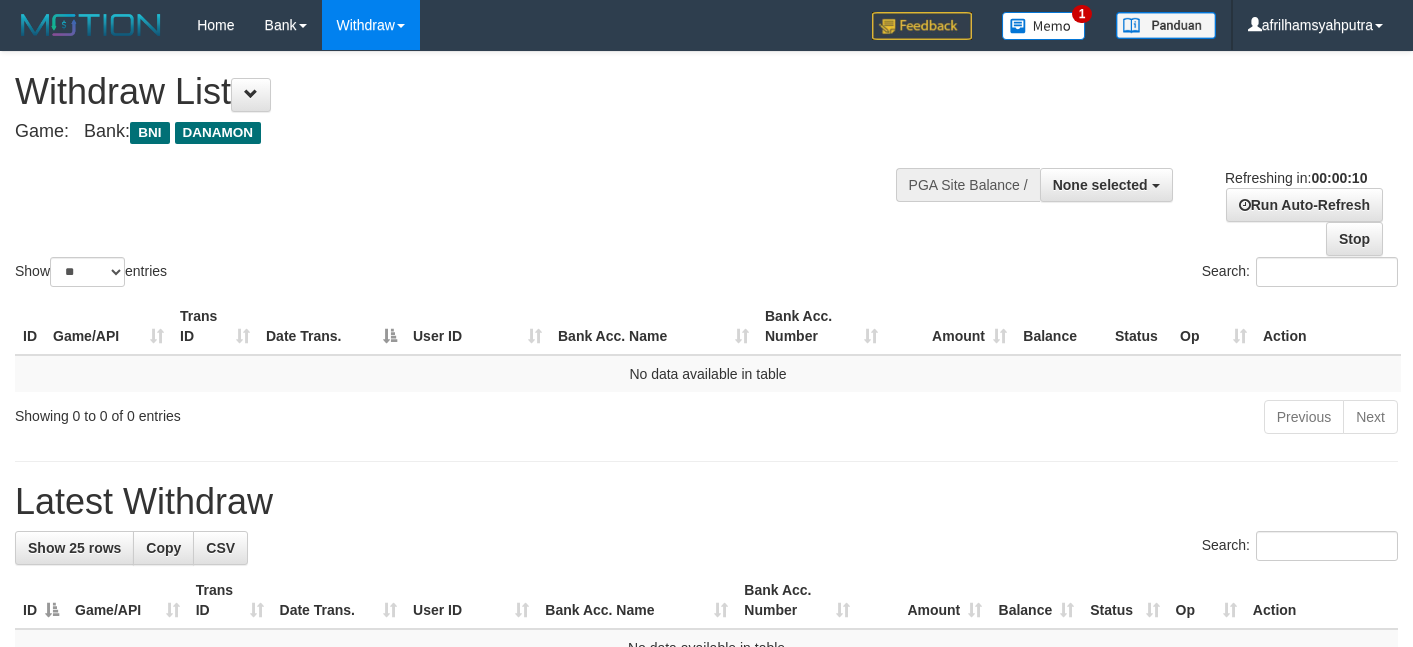 select 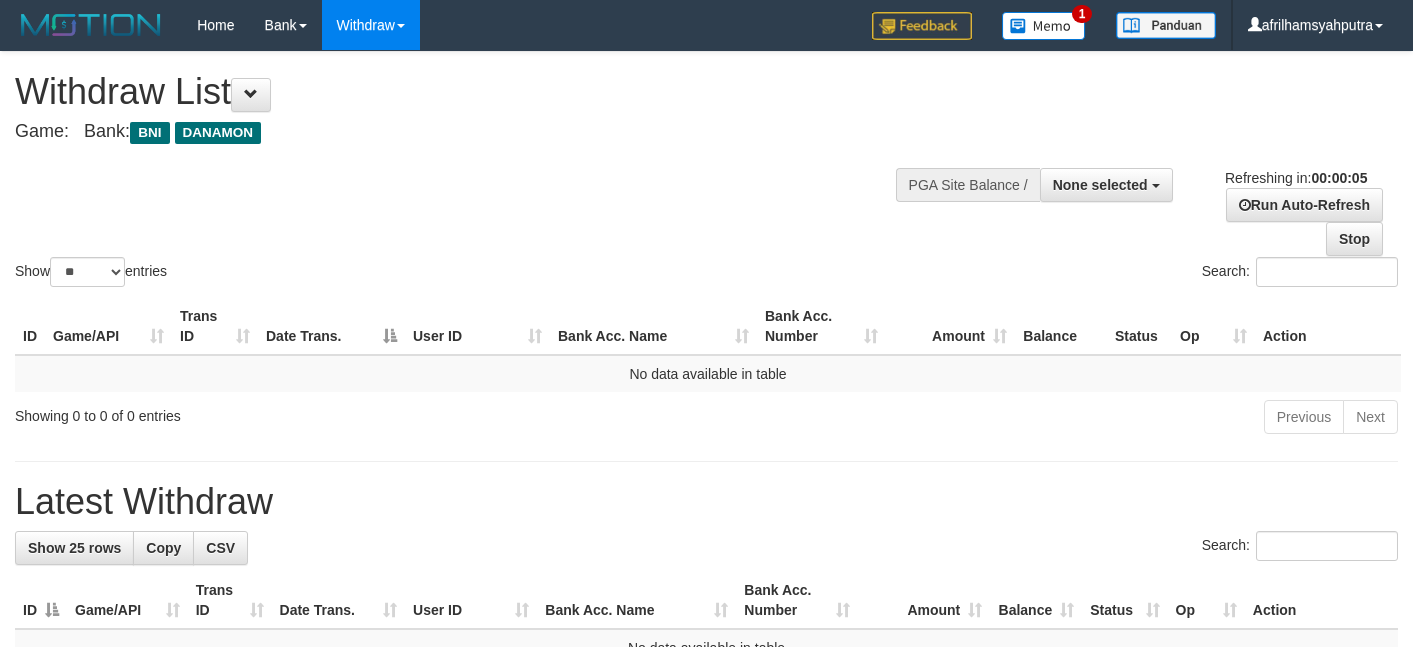 scroll, scrollTop: 0, scrollLeft: 0, axis: both 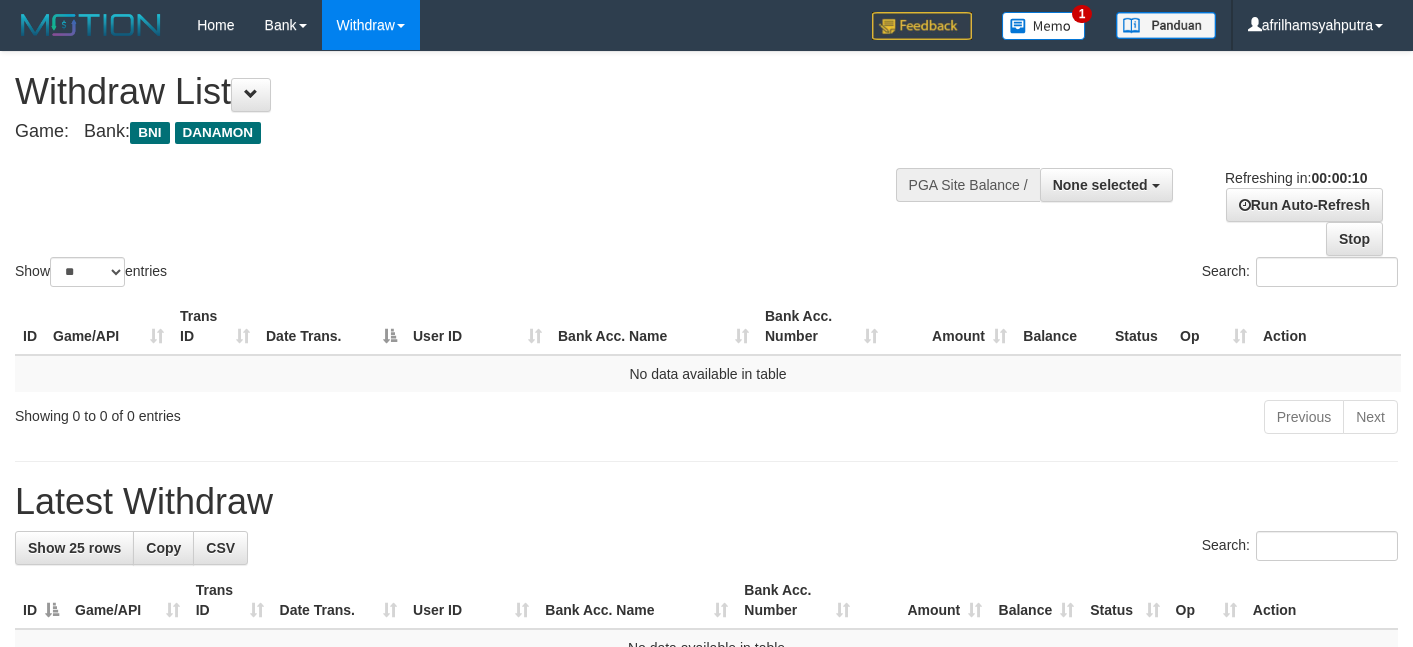 select 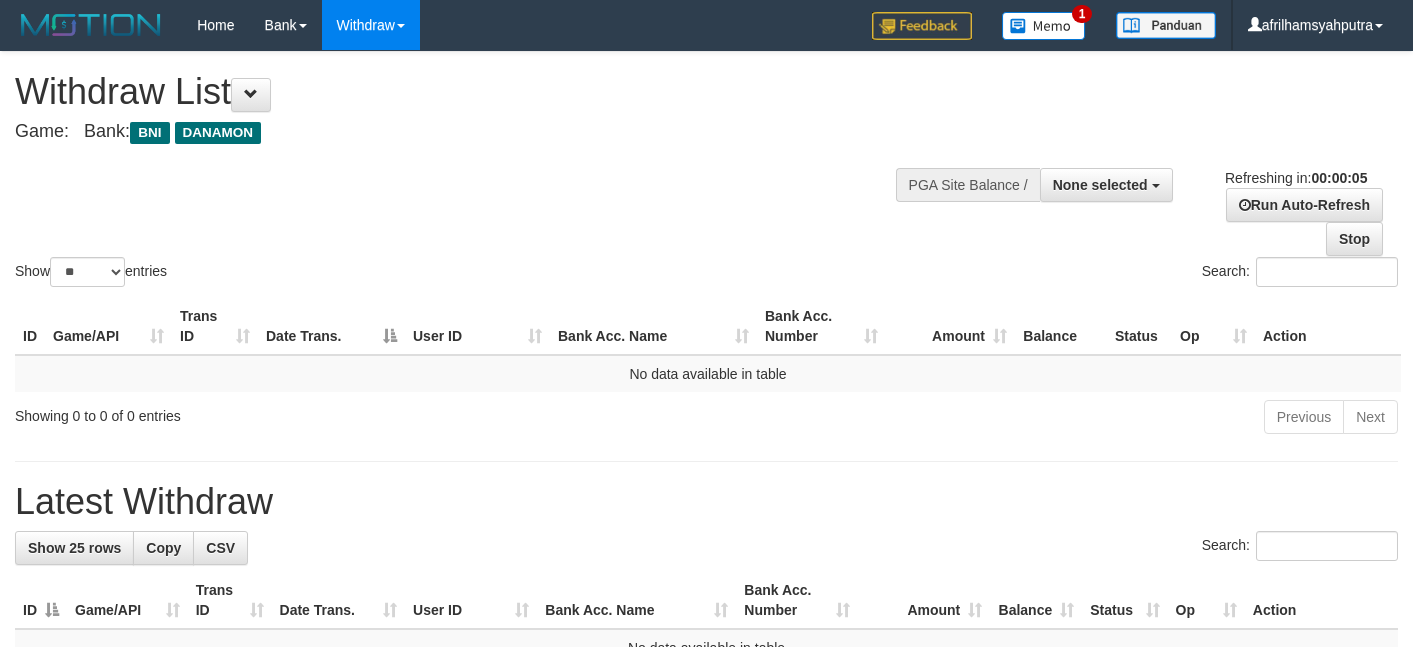 scroll, scrollTop: 0, scrollLeft: 0, axis: both 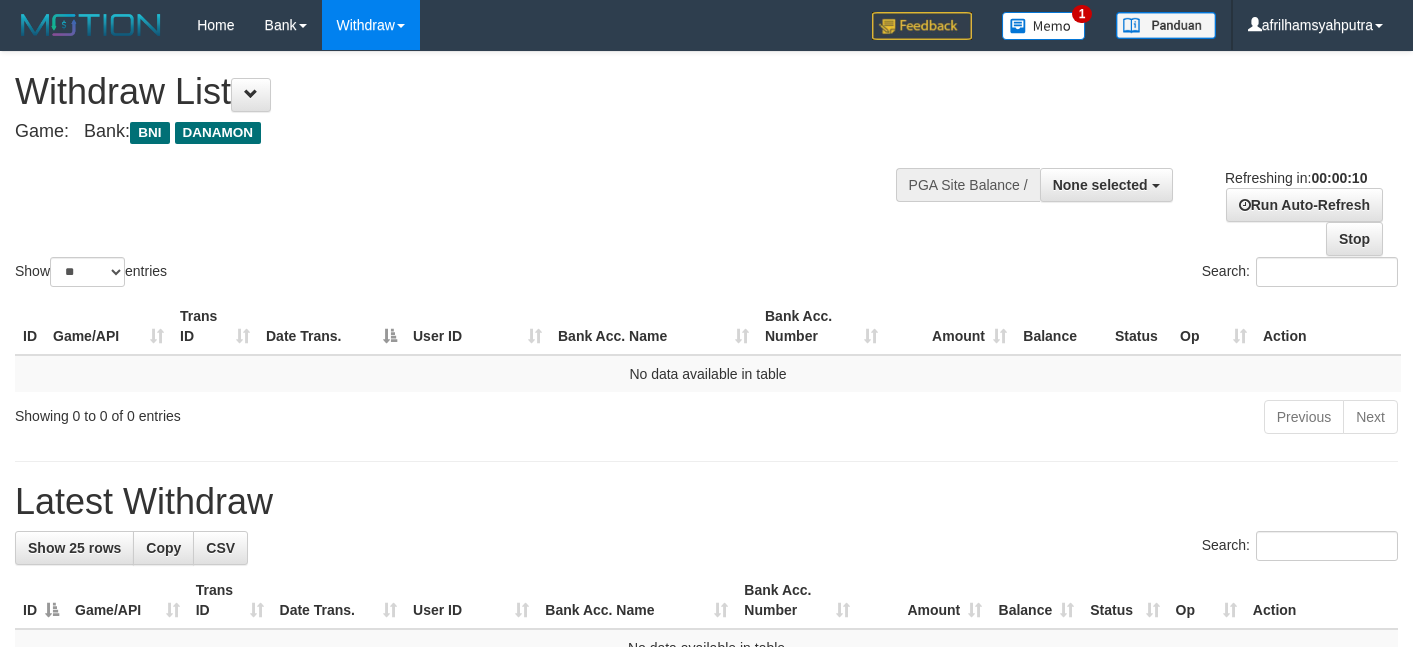 select 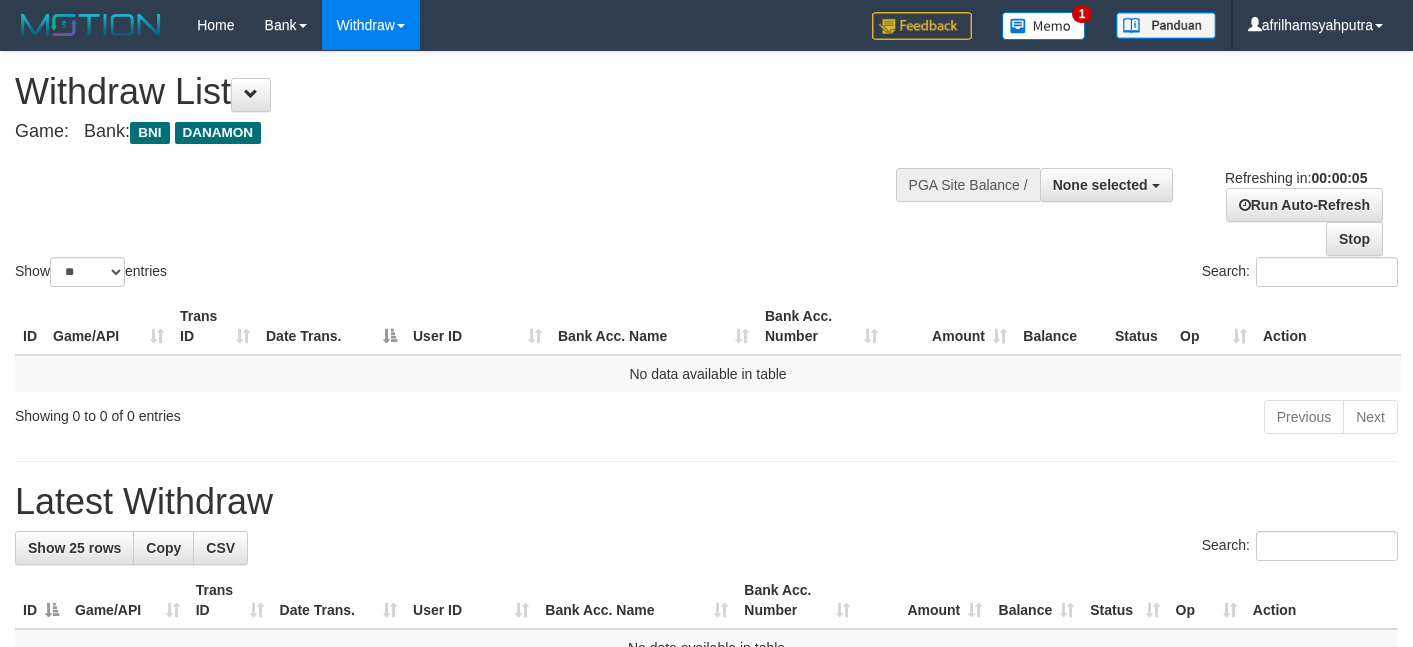 scroll, scrollTop: 0, scrollLeft: 0, axis: both 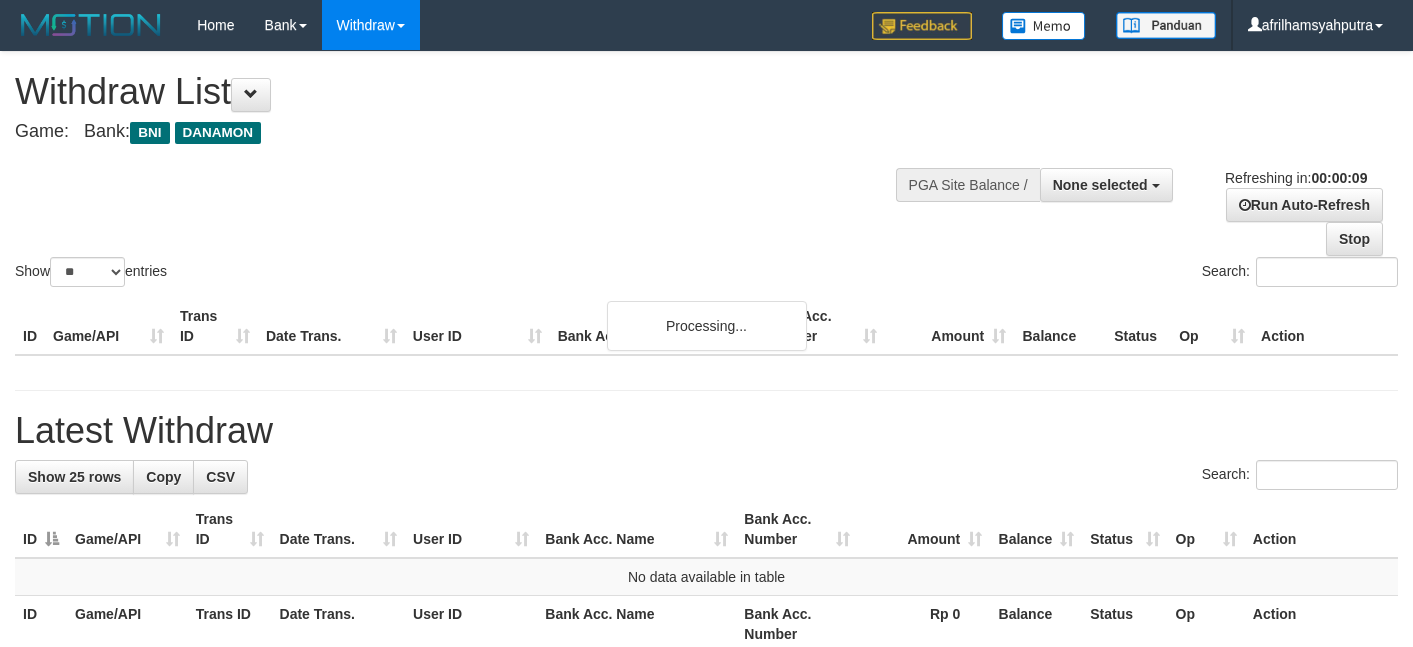 select 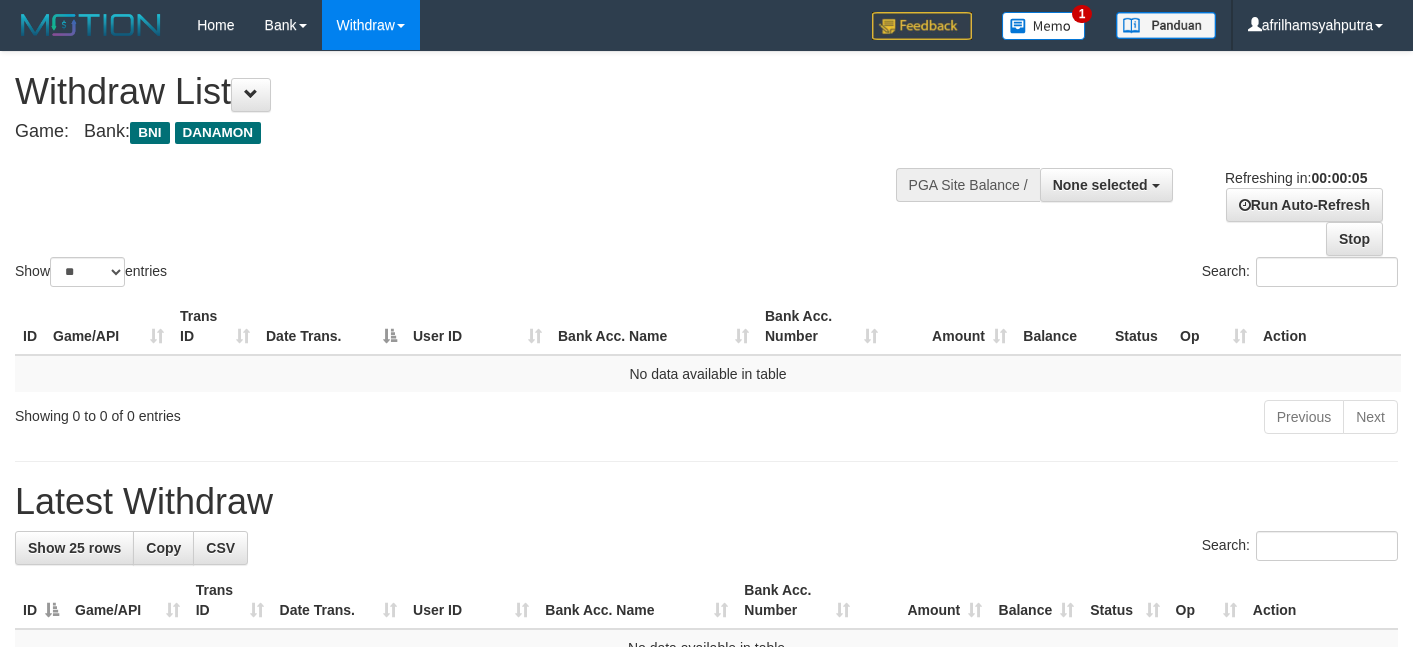 scroll, scrollTop: 0, scrollLeft: 0, axis: both 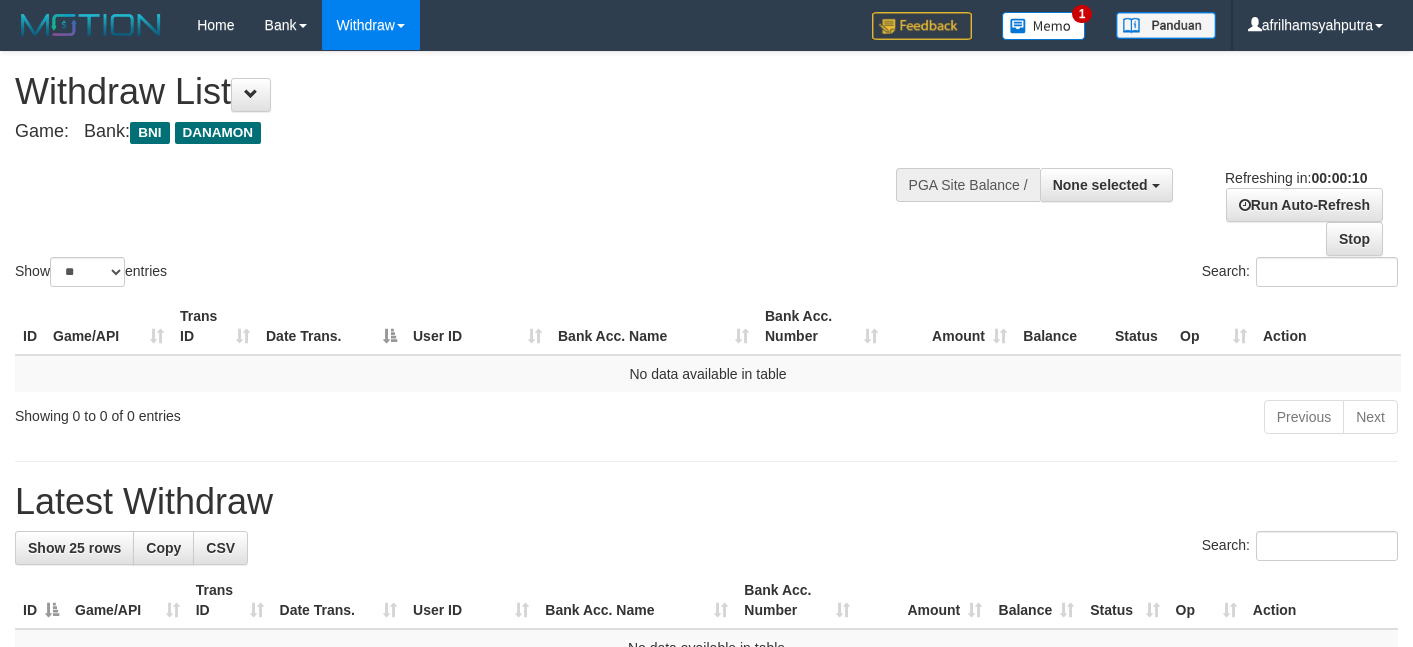 select 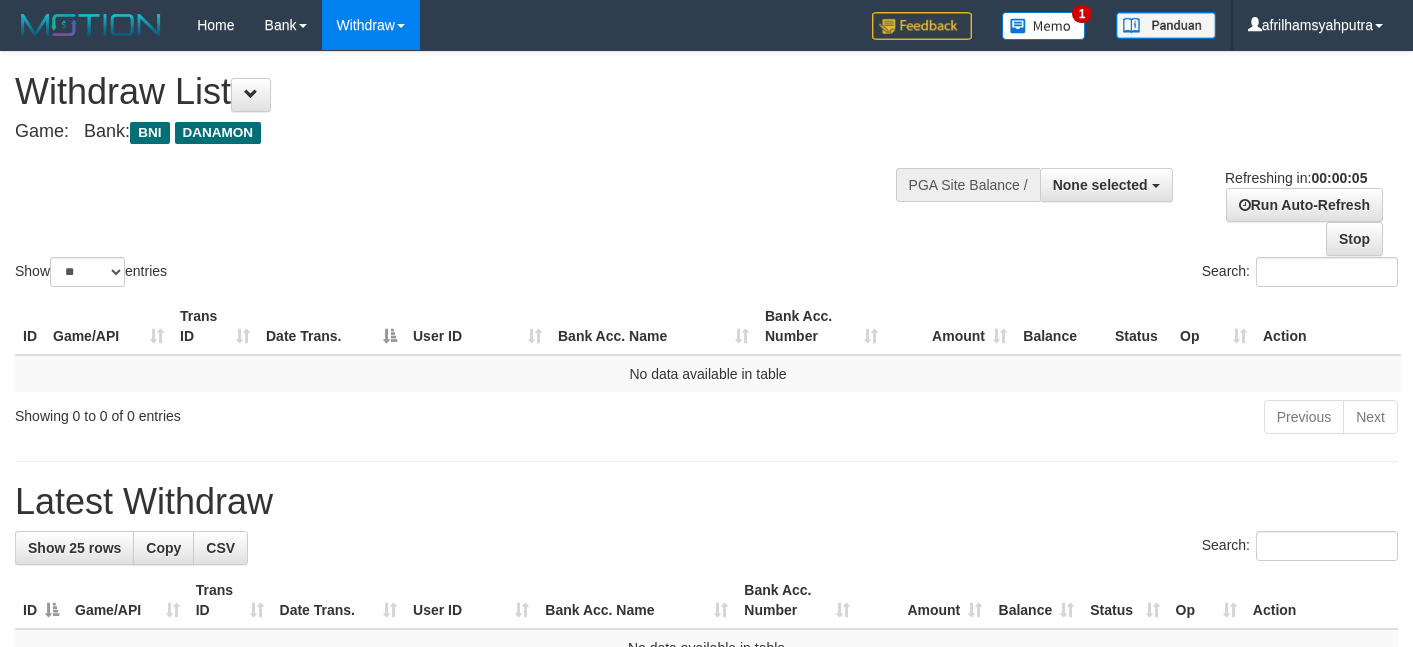 scroll, scrollTop: 0, scrollLeft: 0, axis: both 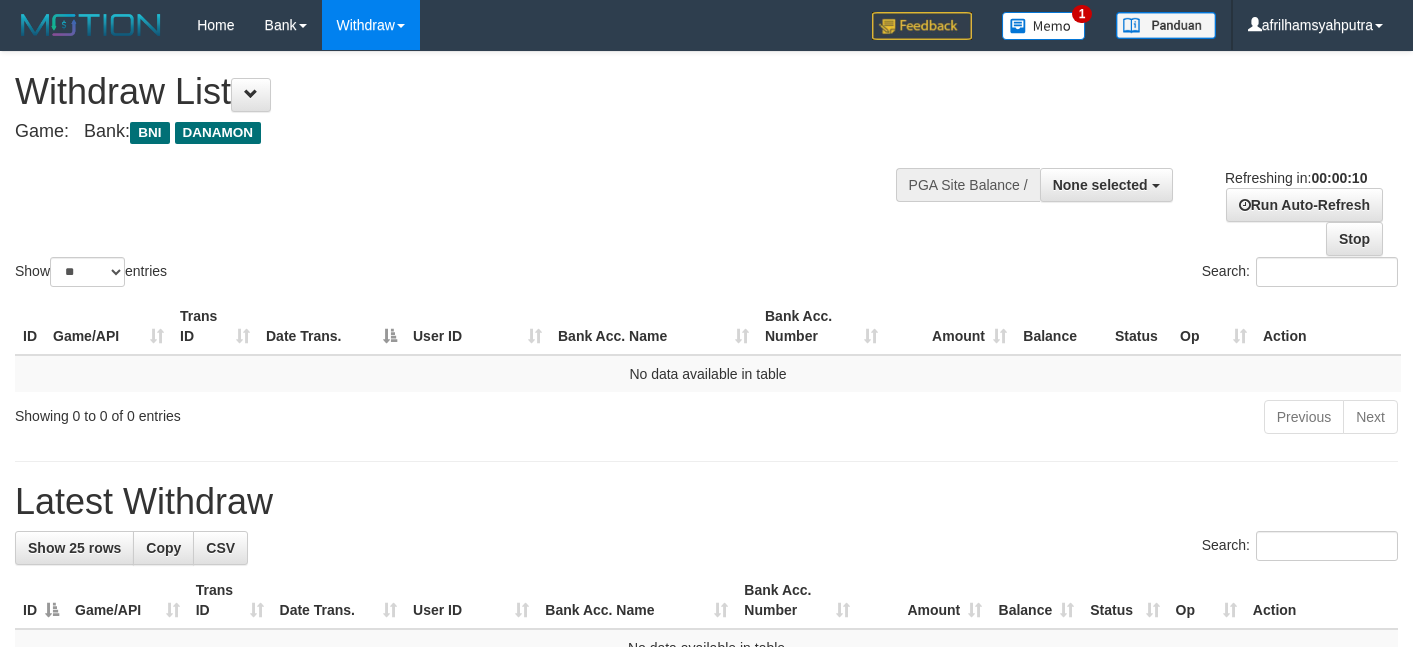 select 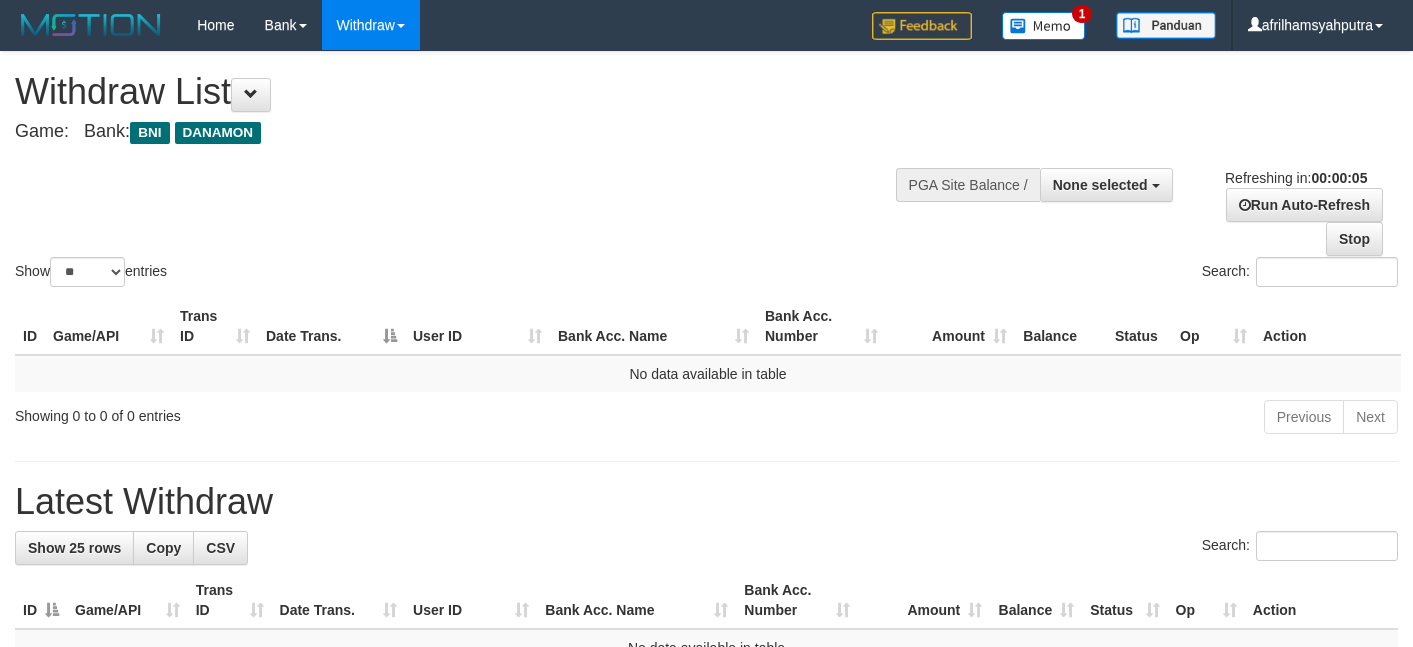 scroll, scrollTop: 0, scrollLeft: 0, axis: both 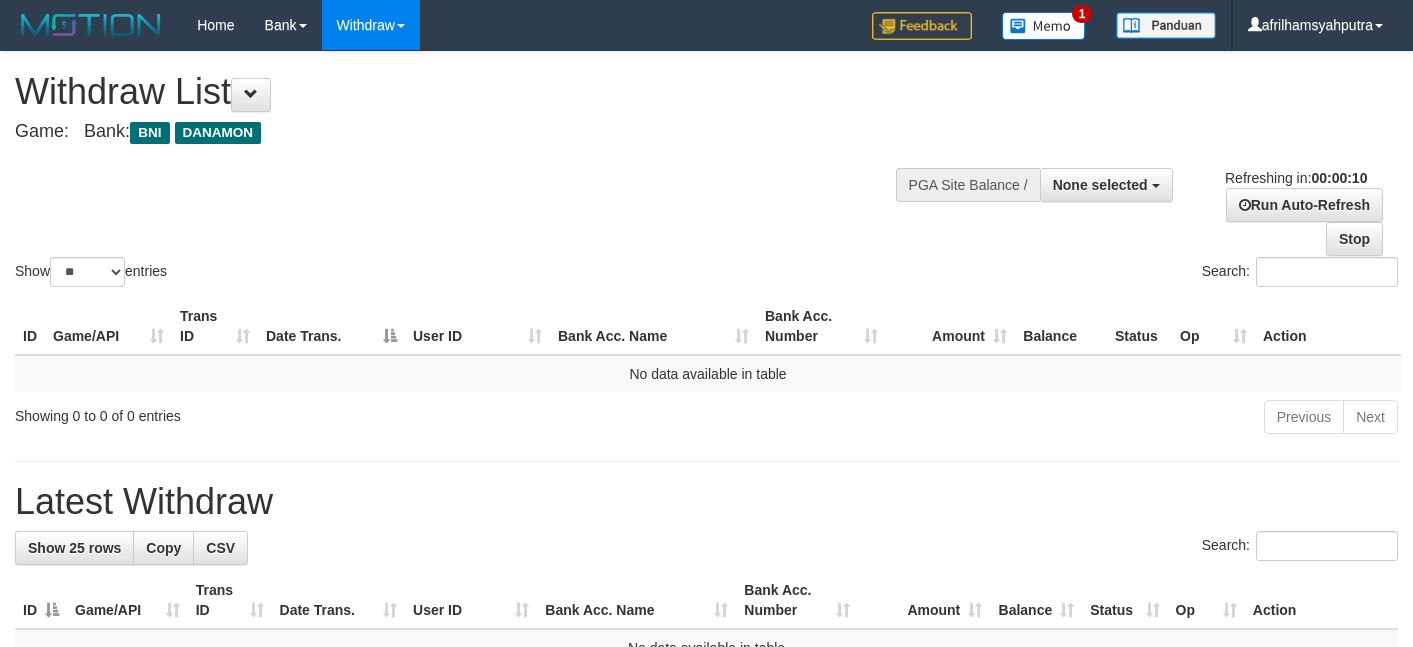 select 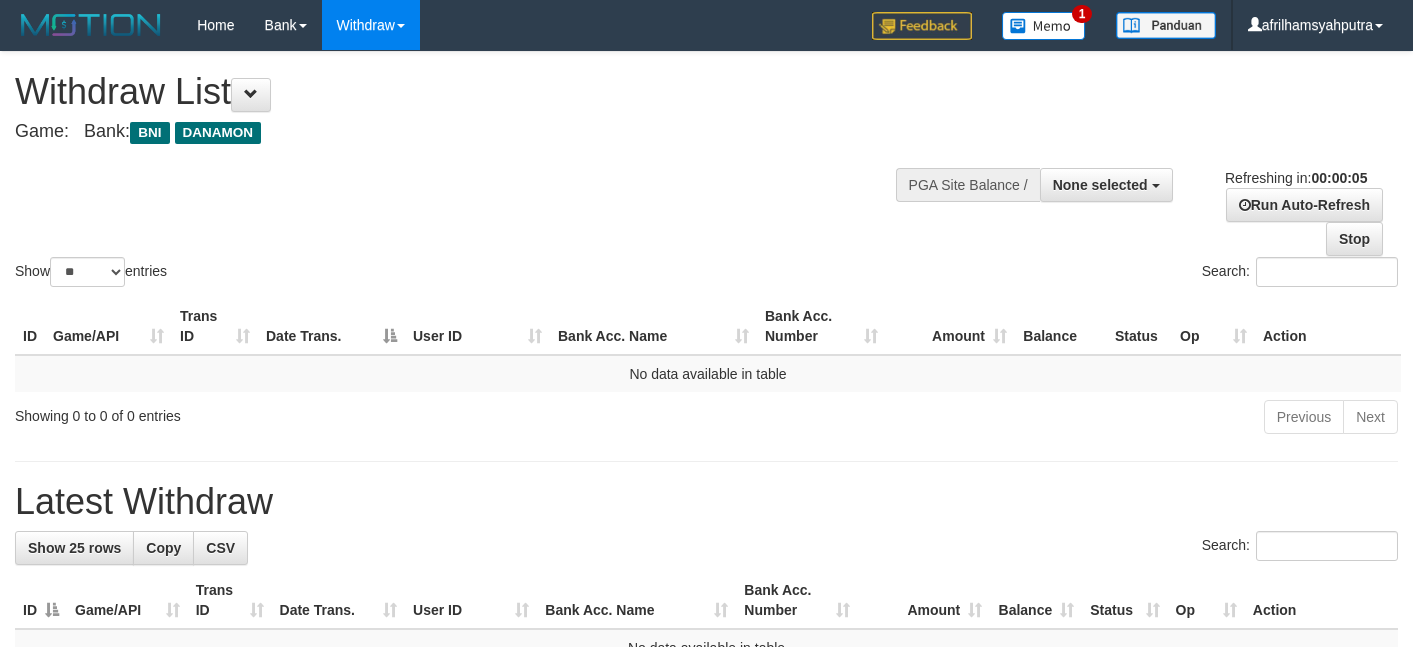 scroll, scrollTop: 0, scrollLeft: 0, axis: both 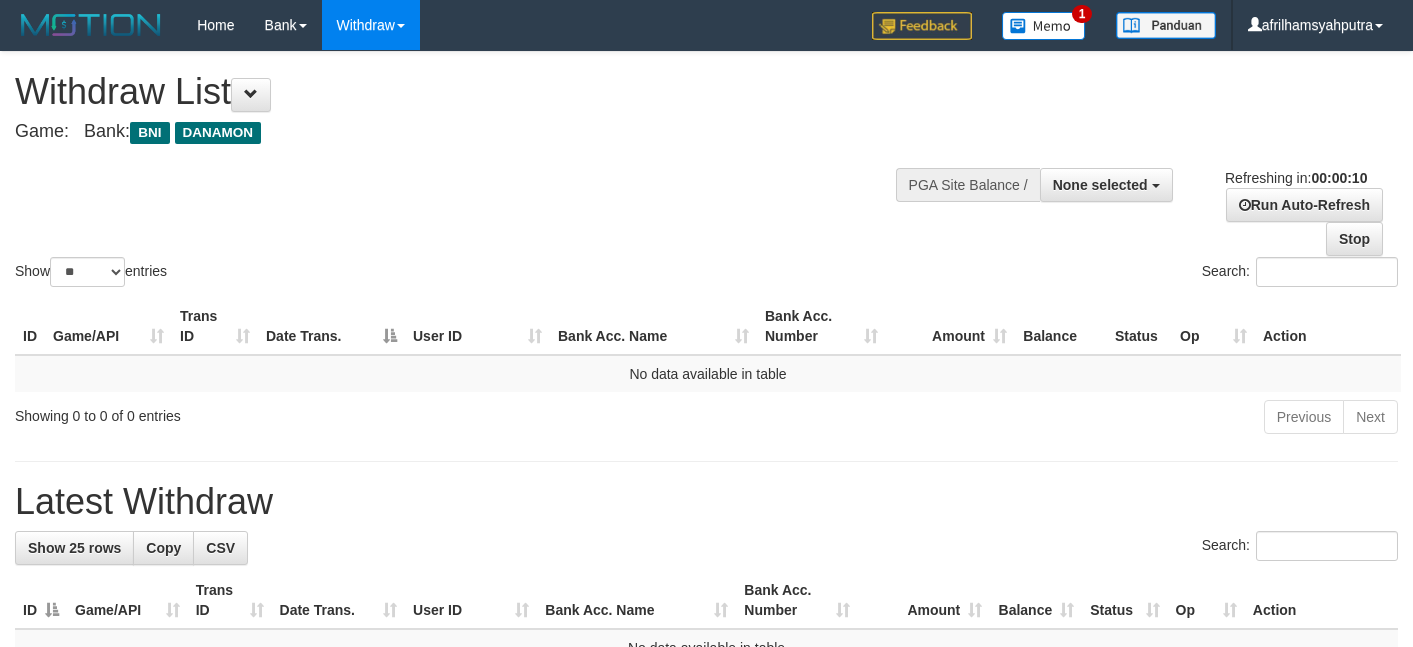select 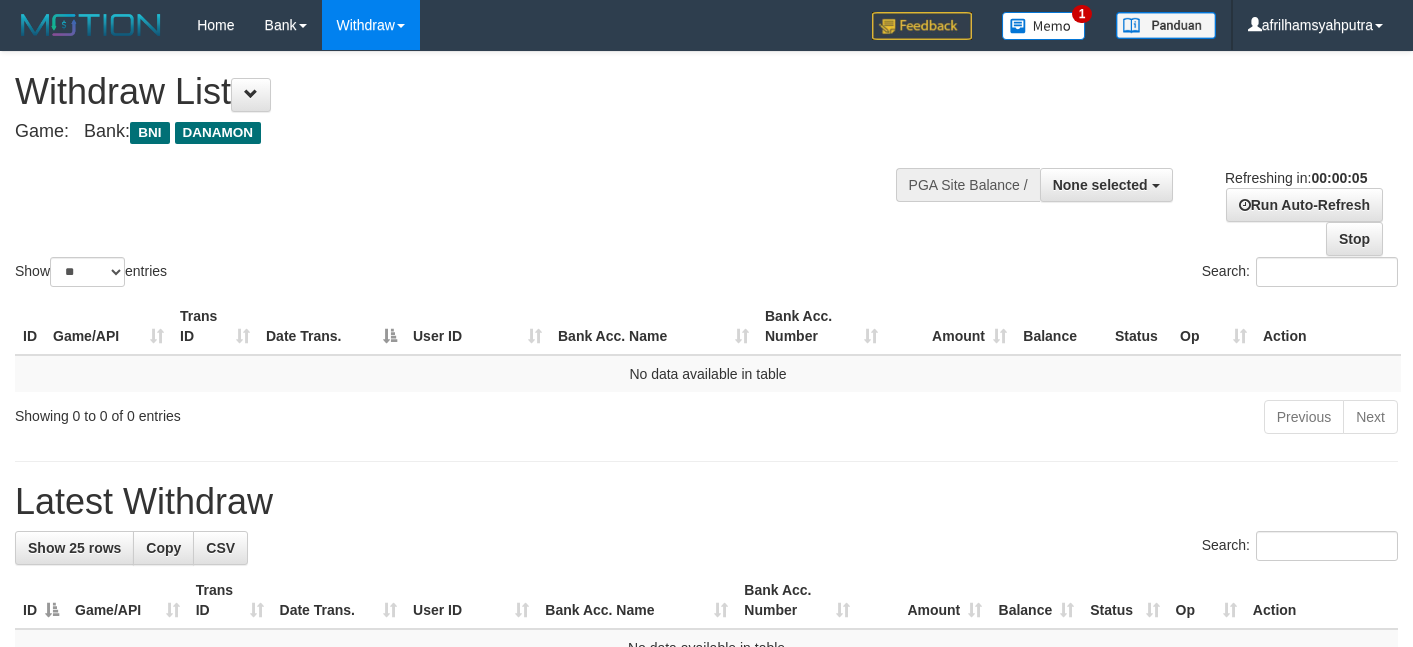 scroll, scrollTop: 0, scrollLeft: 0, axis: both 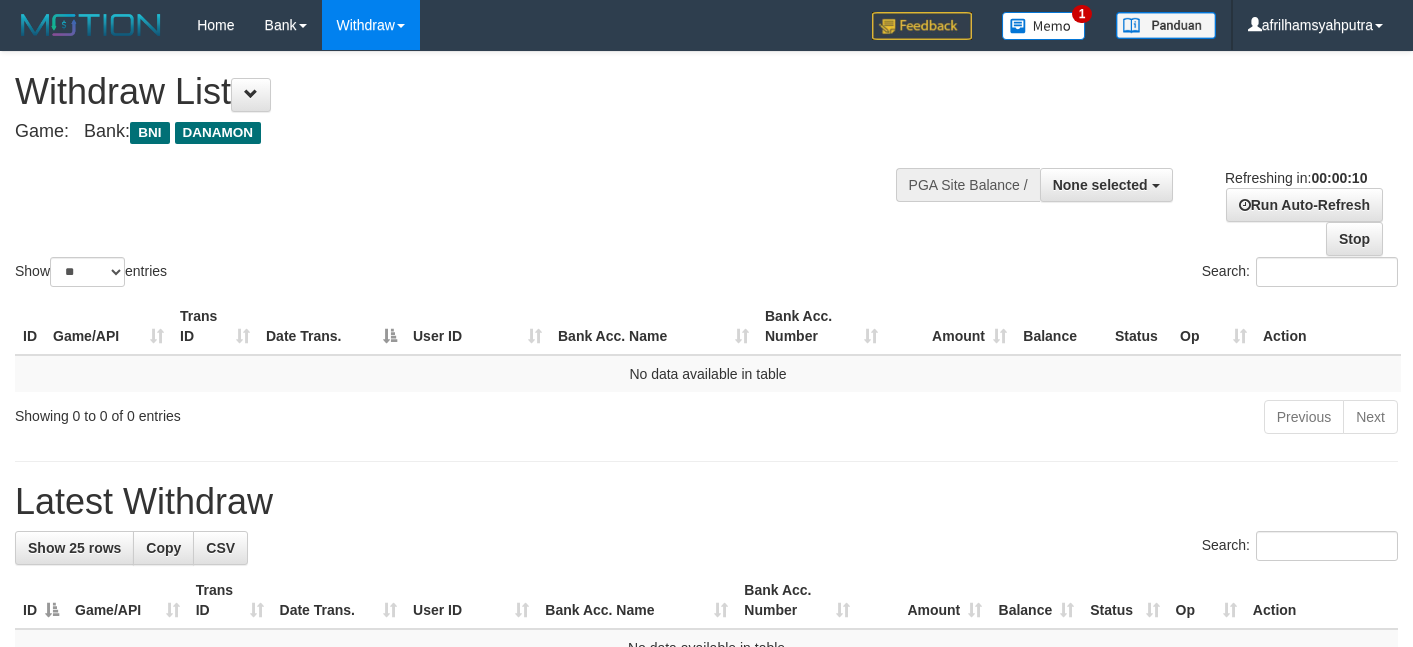 select 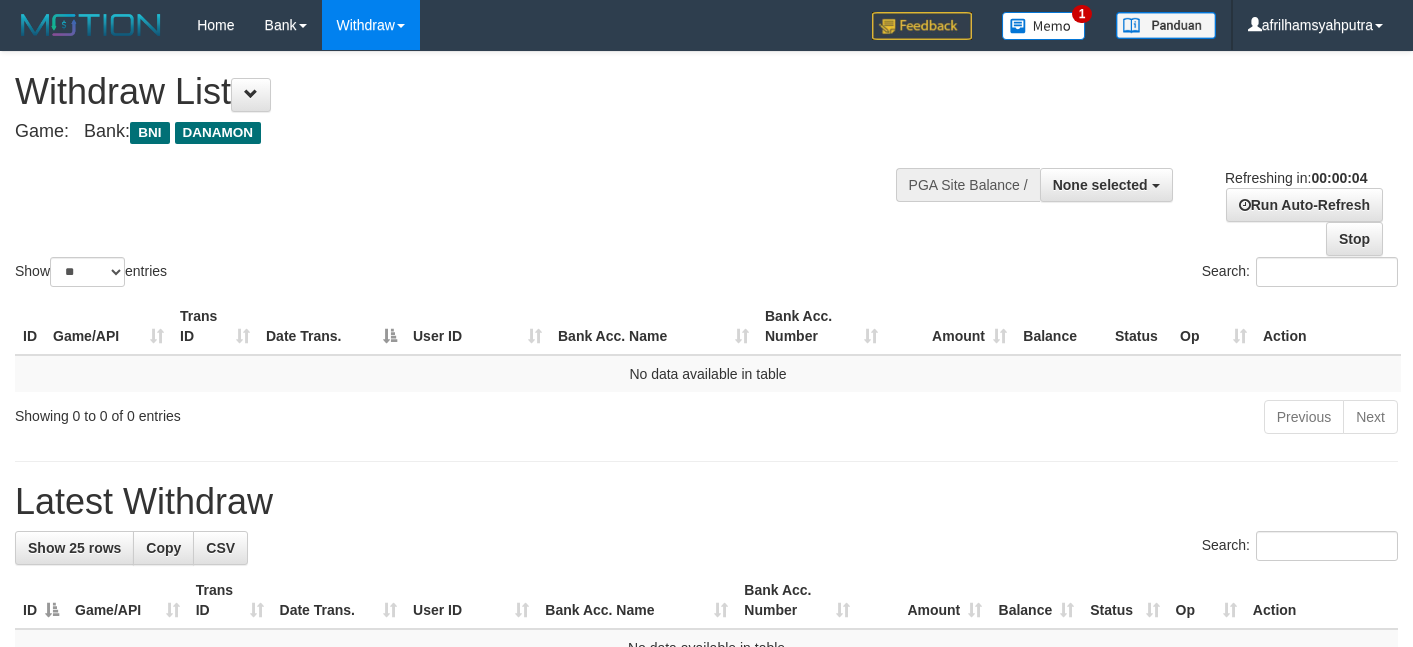scroll, scrollTop: 0, scrollLeft: 0, axis: both 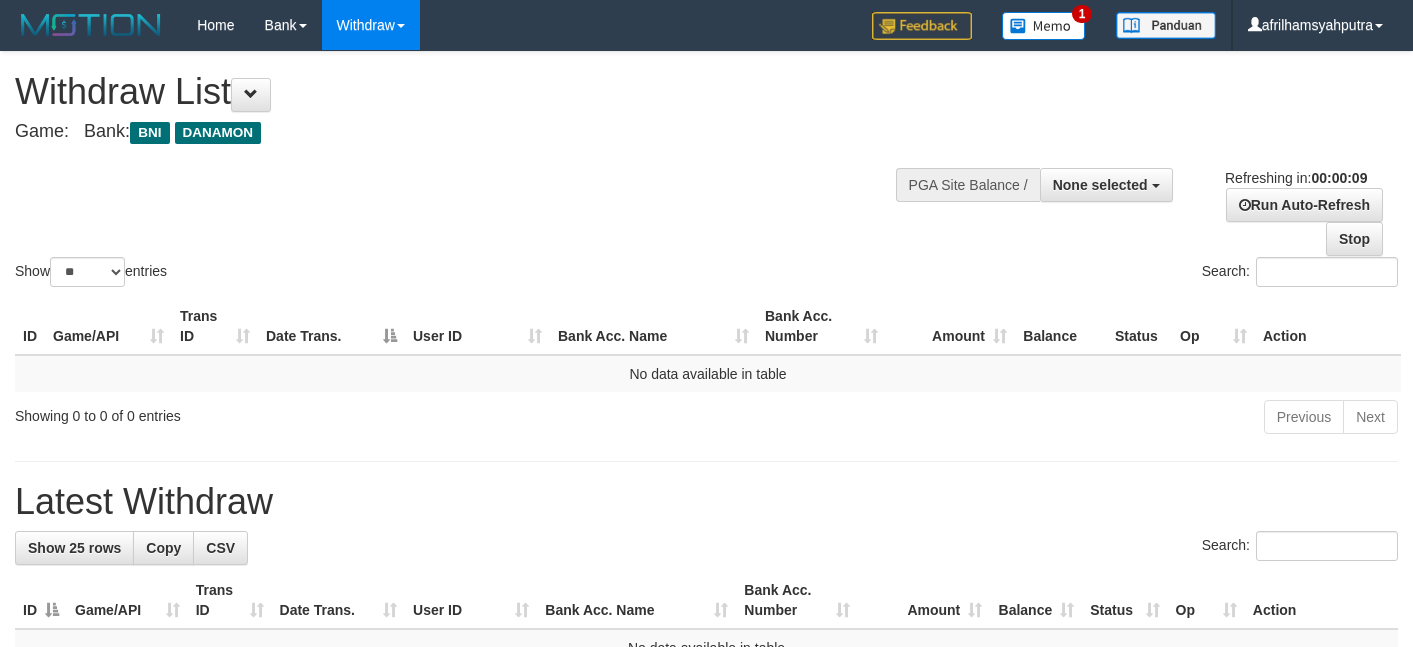 select 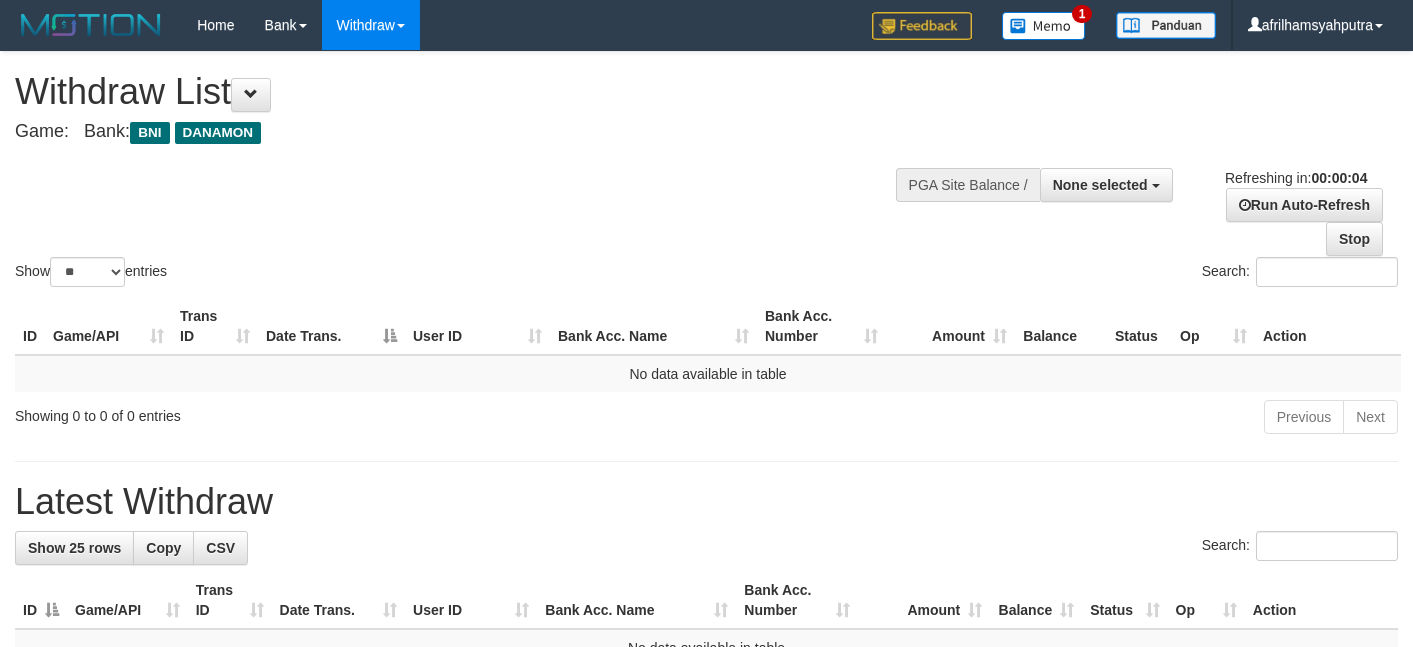 scroll, scrollTop: 0, scrollLeft: 0, axis: both 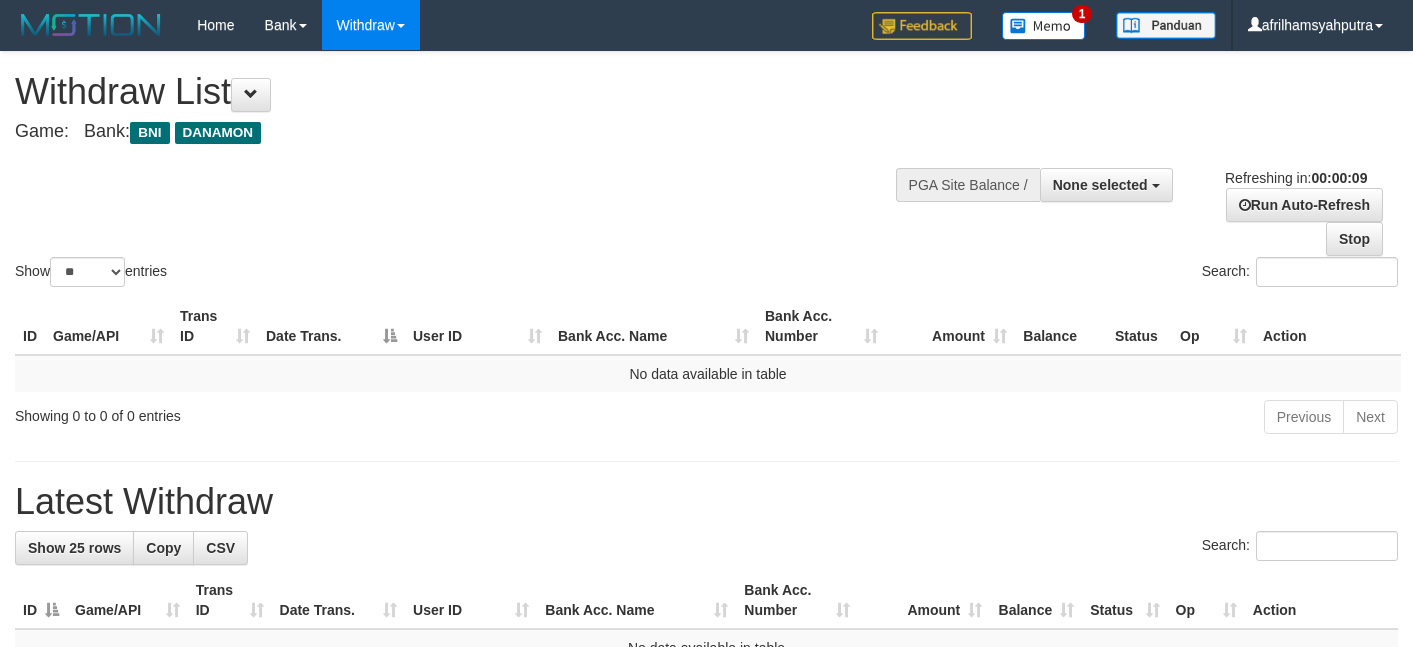 select 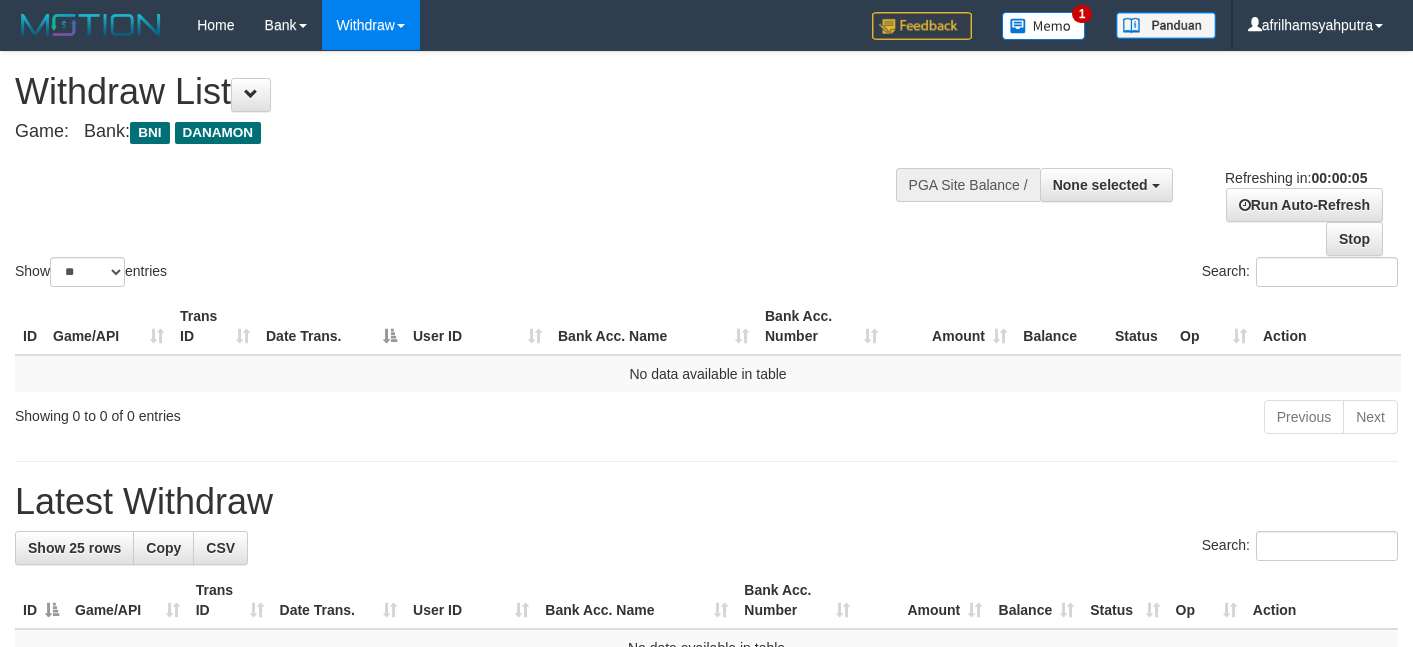 scroll, scrollTop: 0, scrollLeft: 0, axis: both 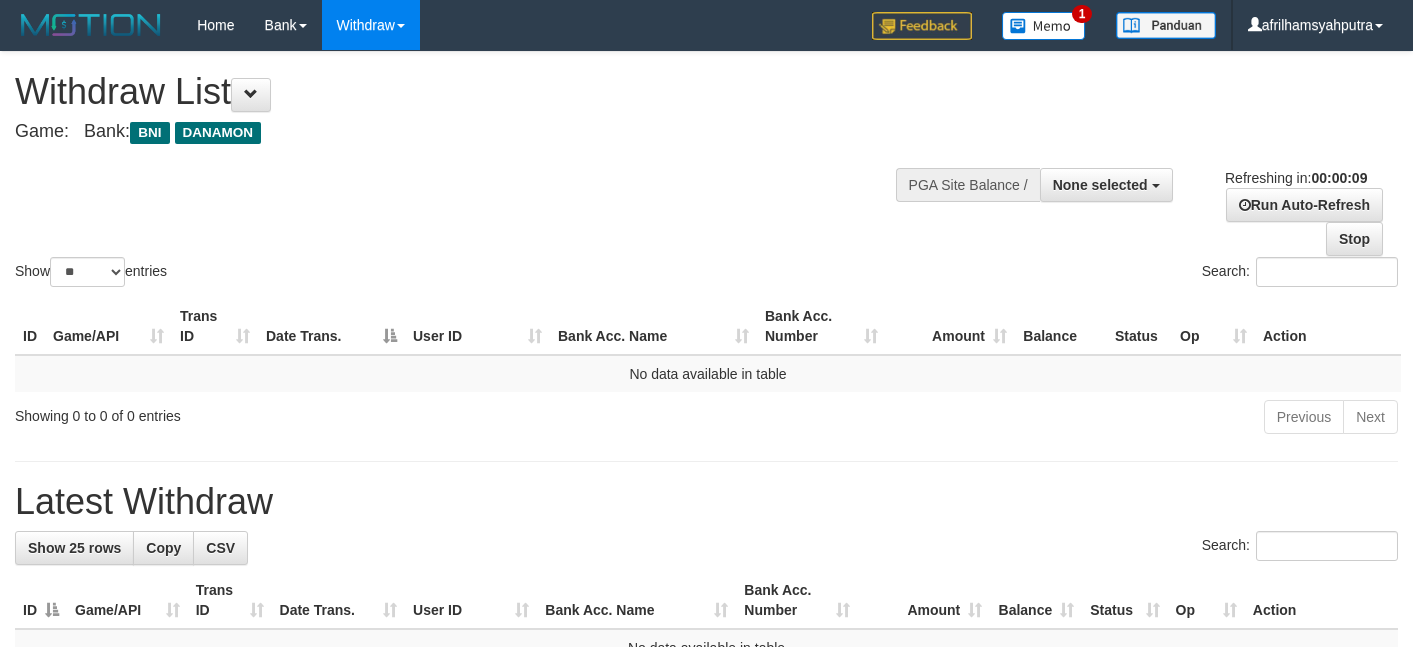 select 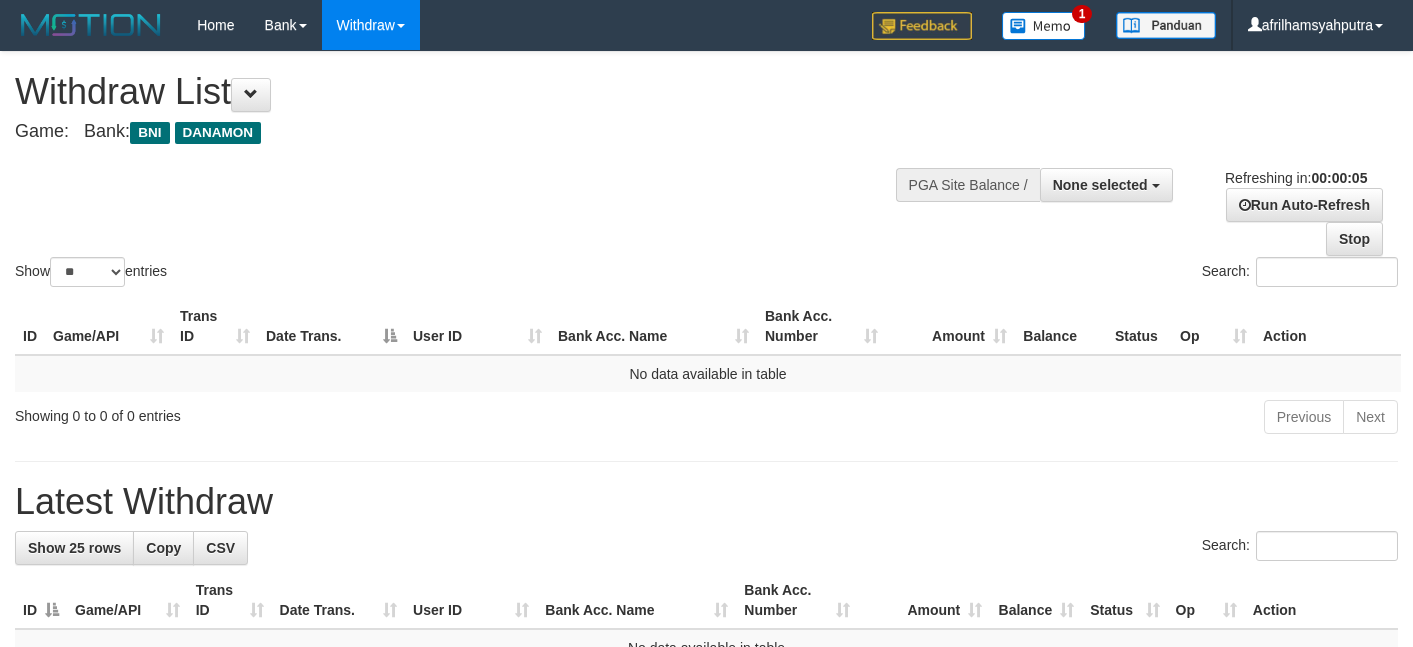 scroll, scrollTop: 0, scrollLeft: 0, axis: both 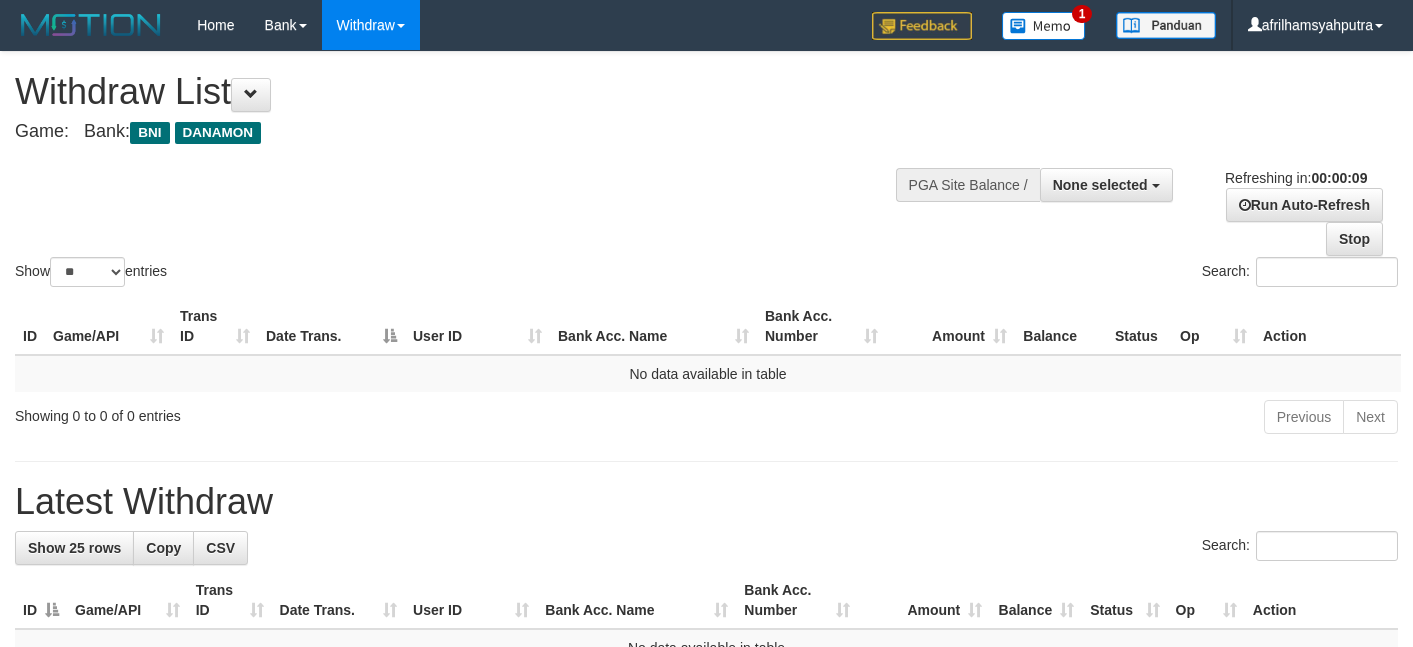 select 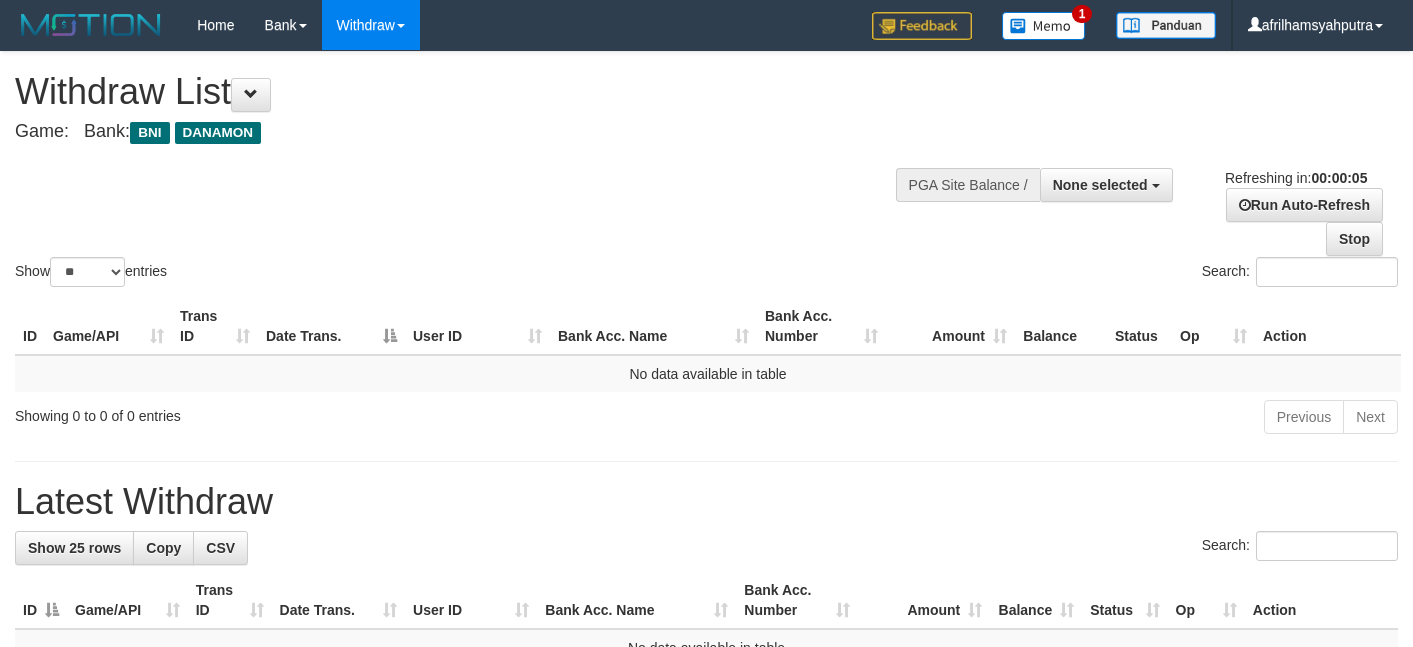 scroll, scrollTop: 0, scrollLeft: 0, axis: both 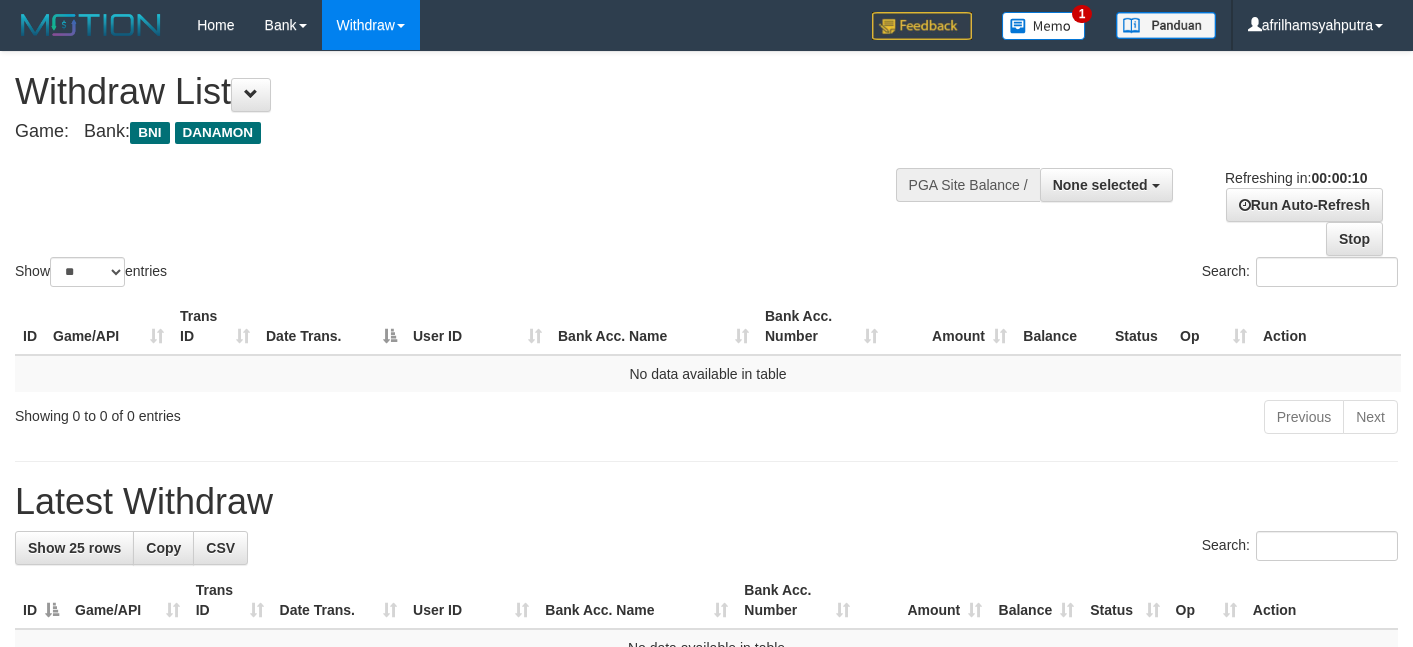 select 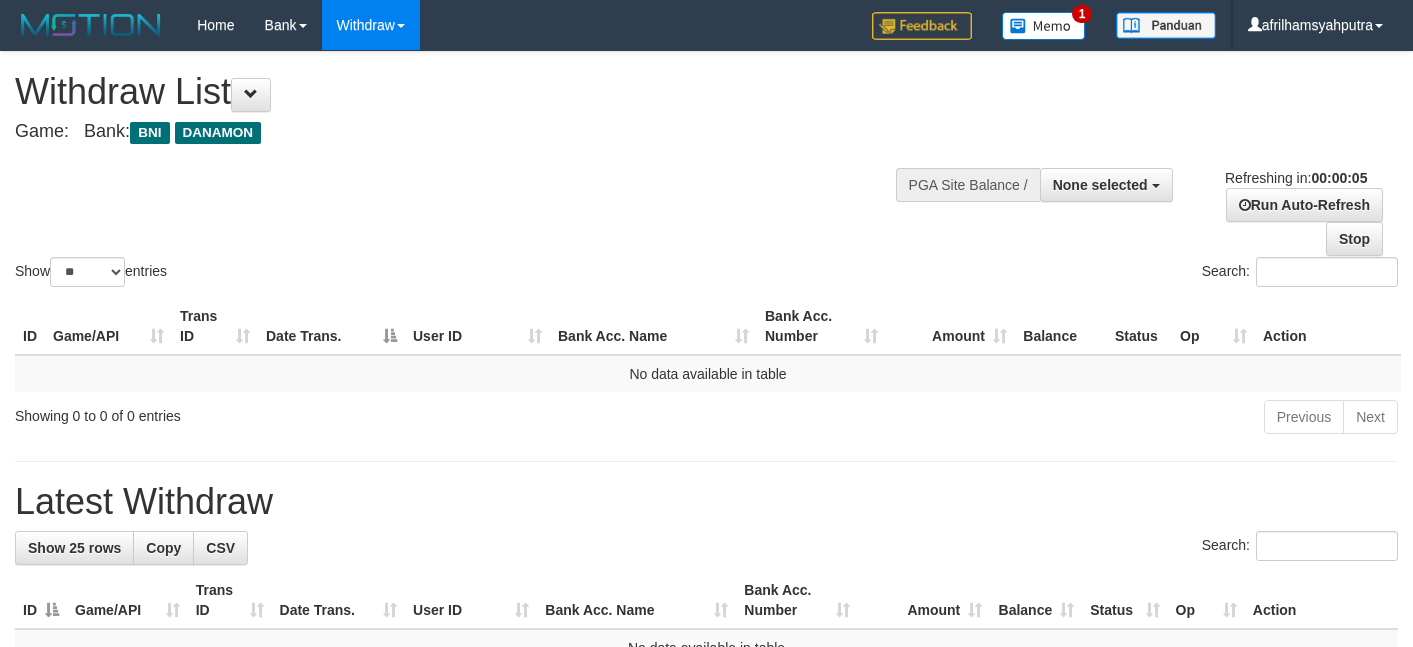 scroll, scrollTop: 0, scrollLeft: 0, axis: both 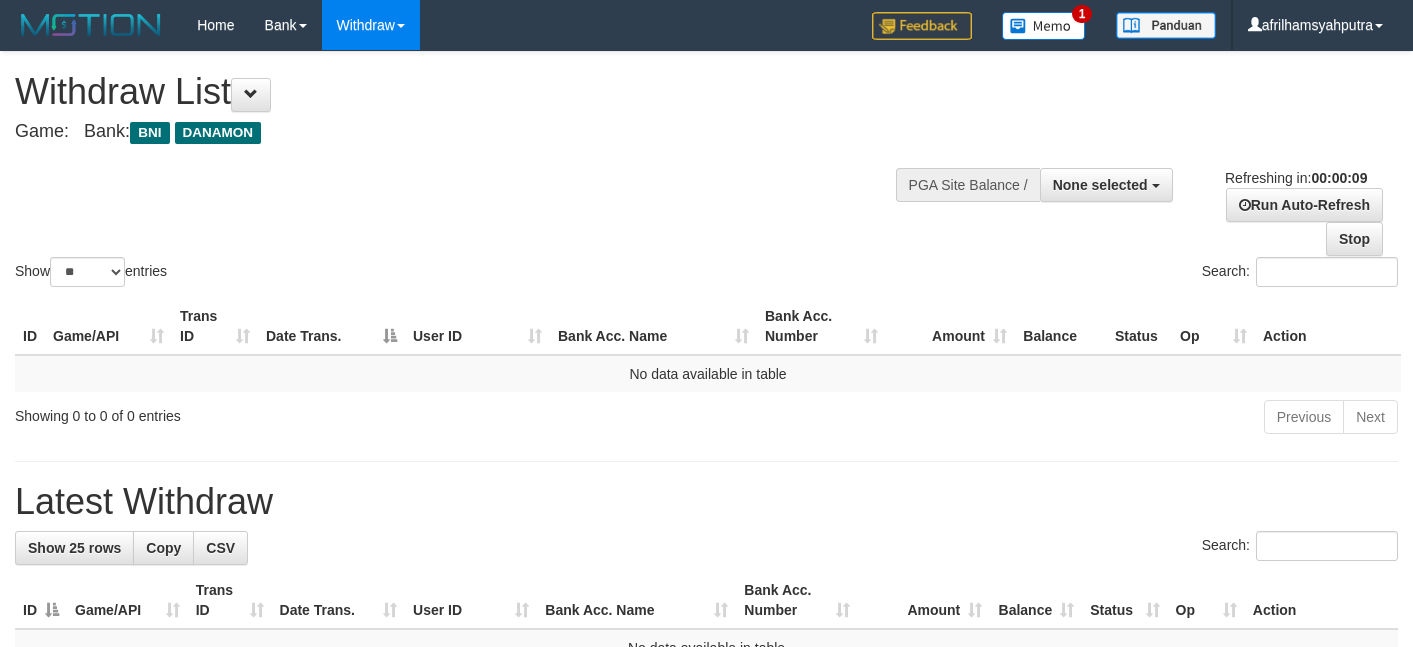select 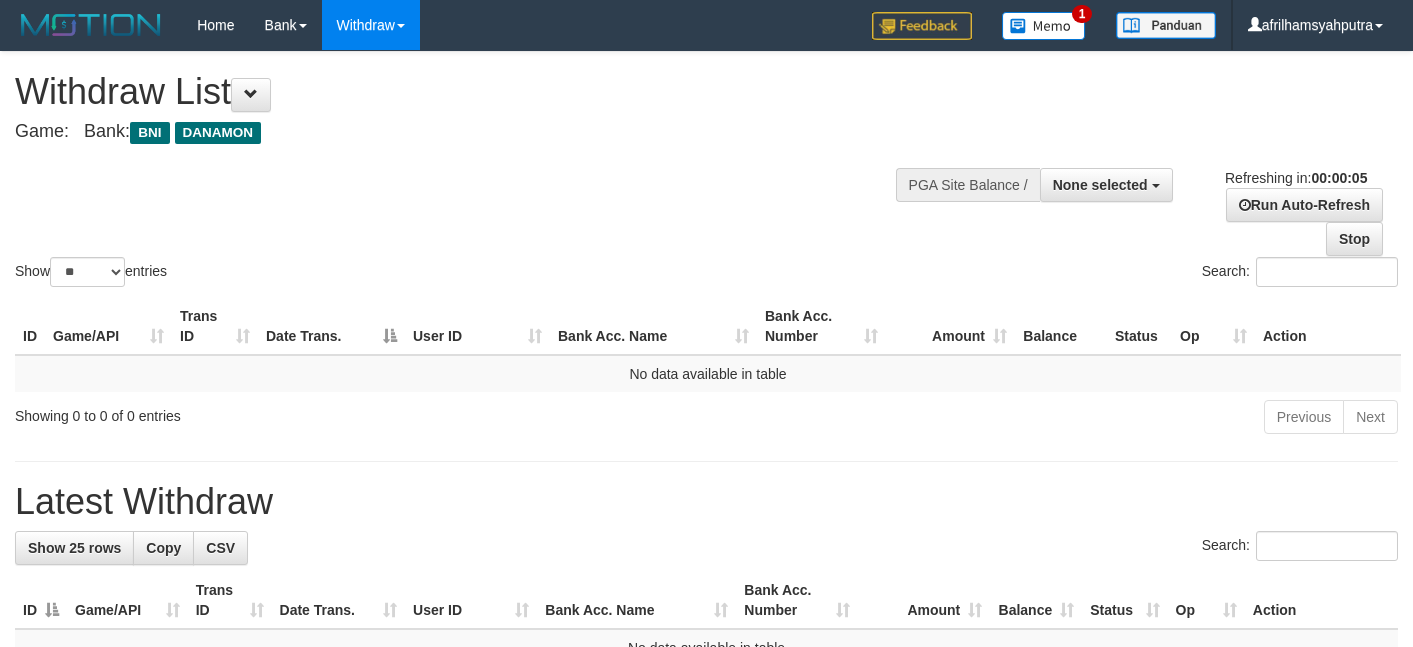 scroll, scrollTop: 0, scrollLeft: 0, axis: both 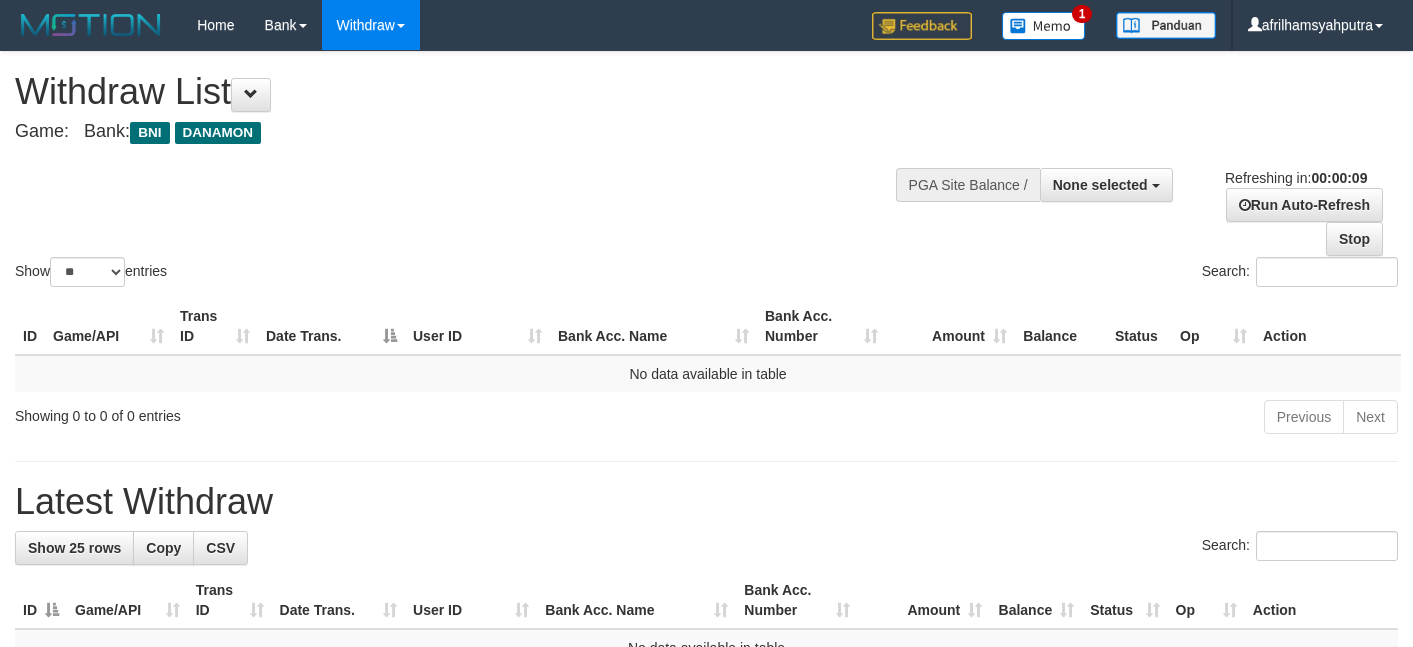 select 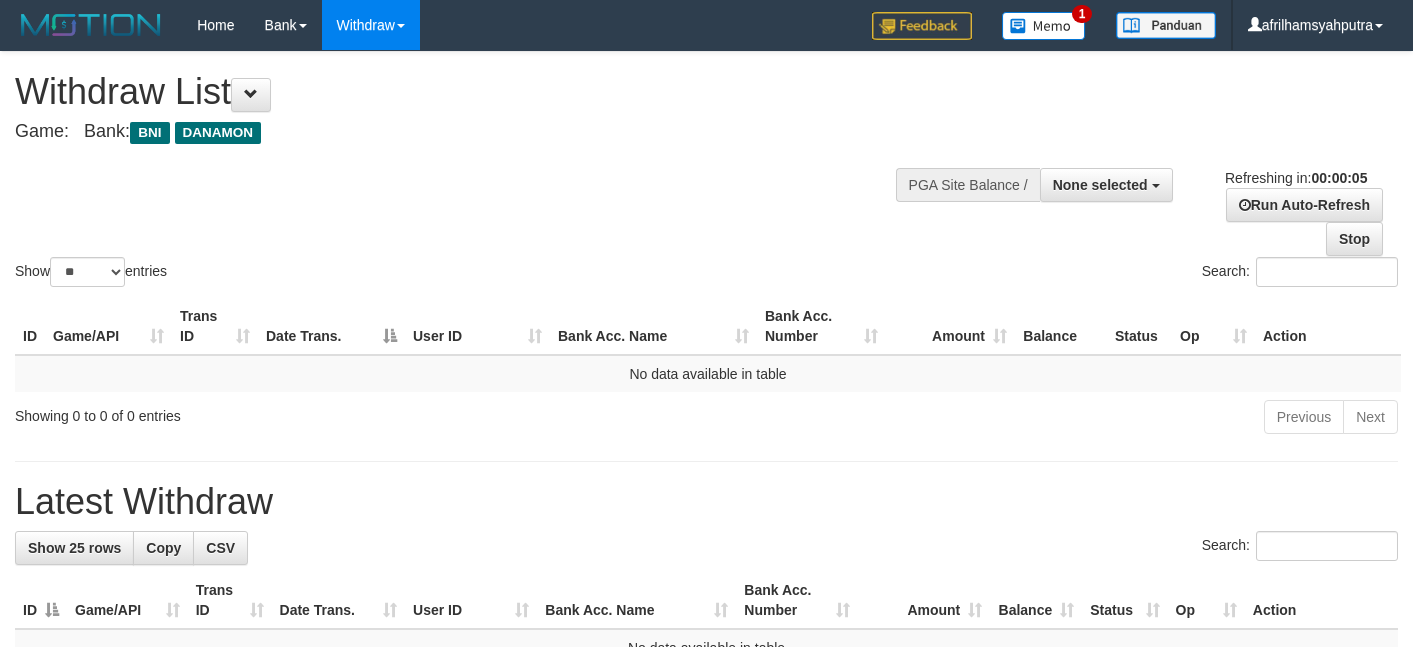 scroll, scrollTop: 0, scrollLeft: 0, axis: both 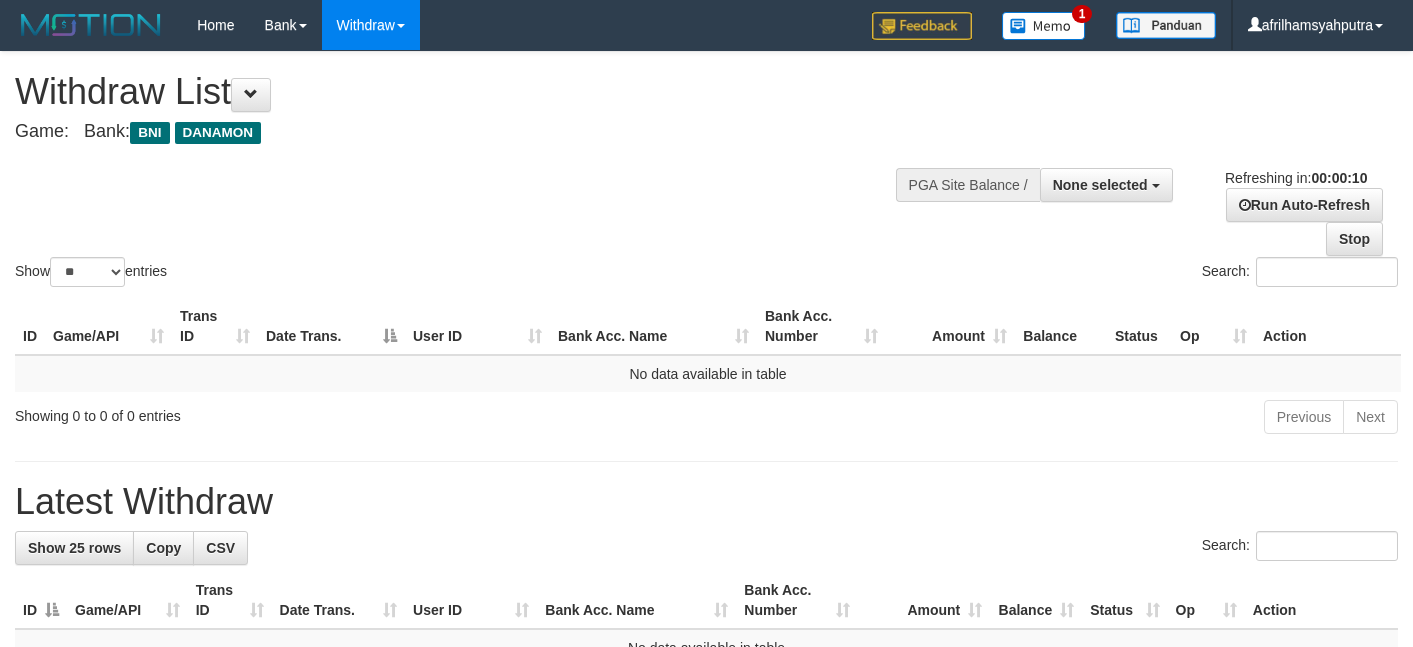 select 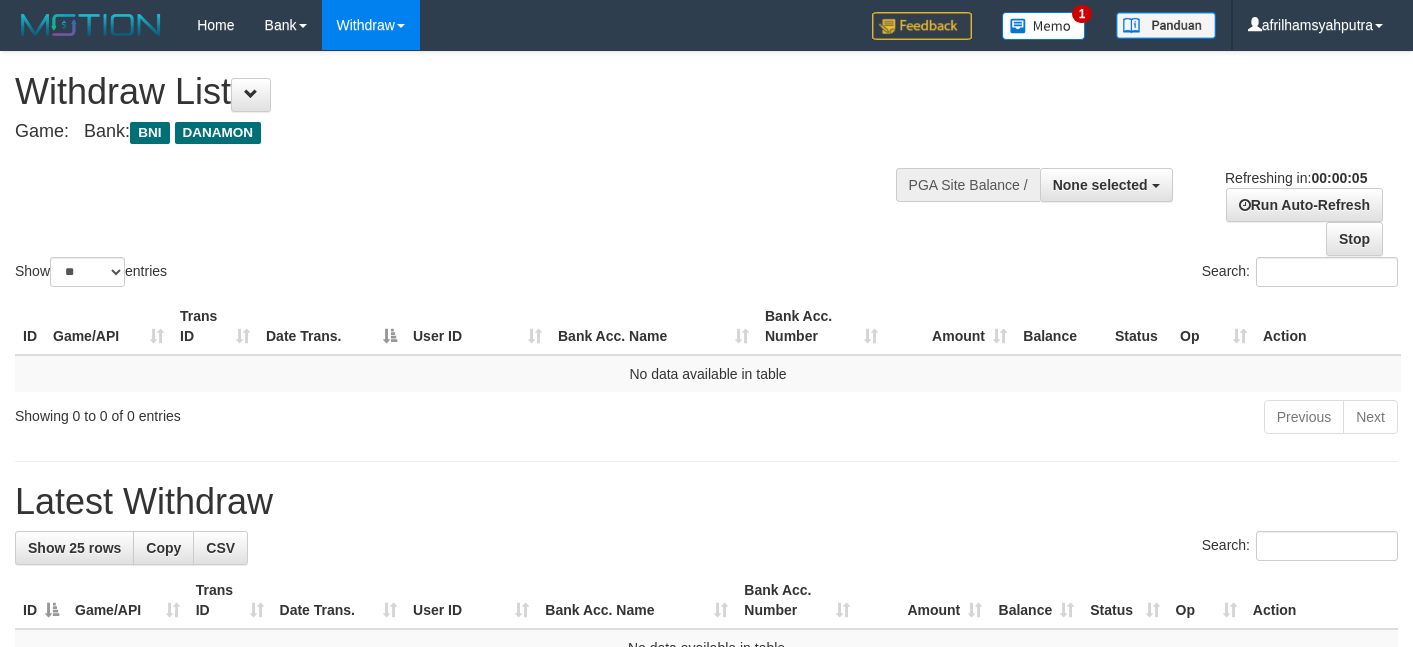 scroll, scrollTop: 0, scrollLeft: 0, axis: both 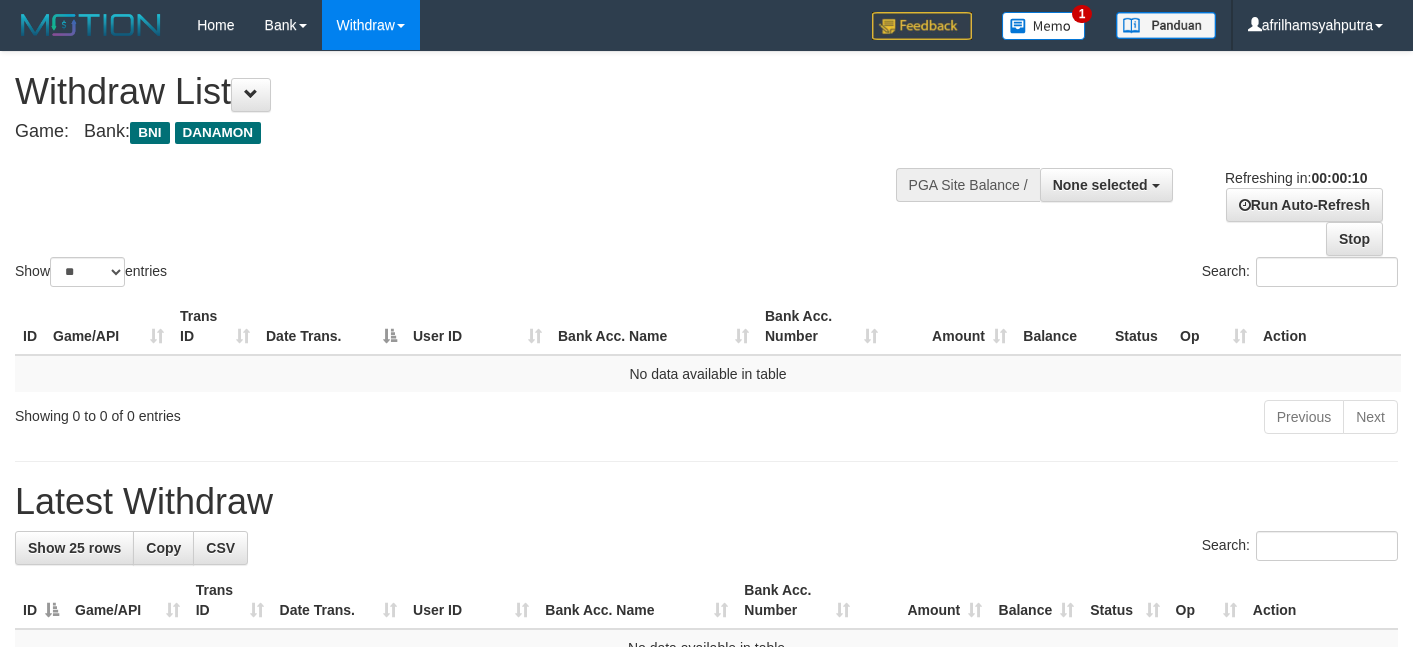 select 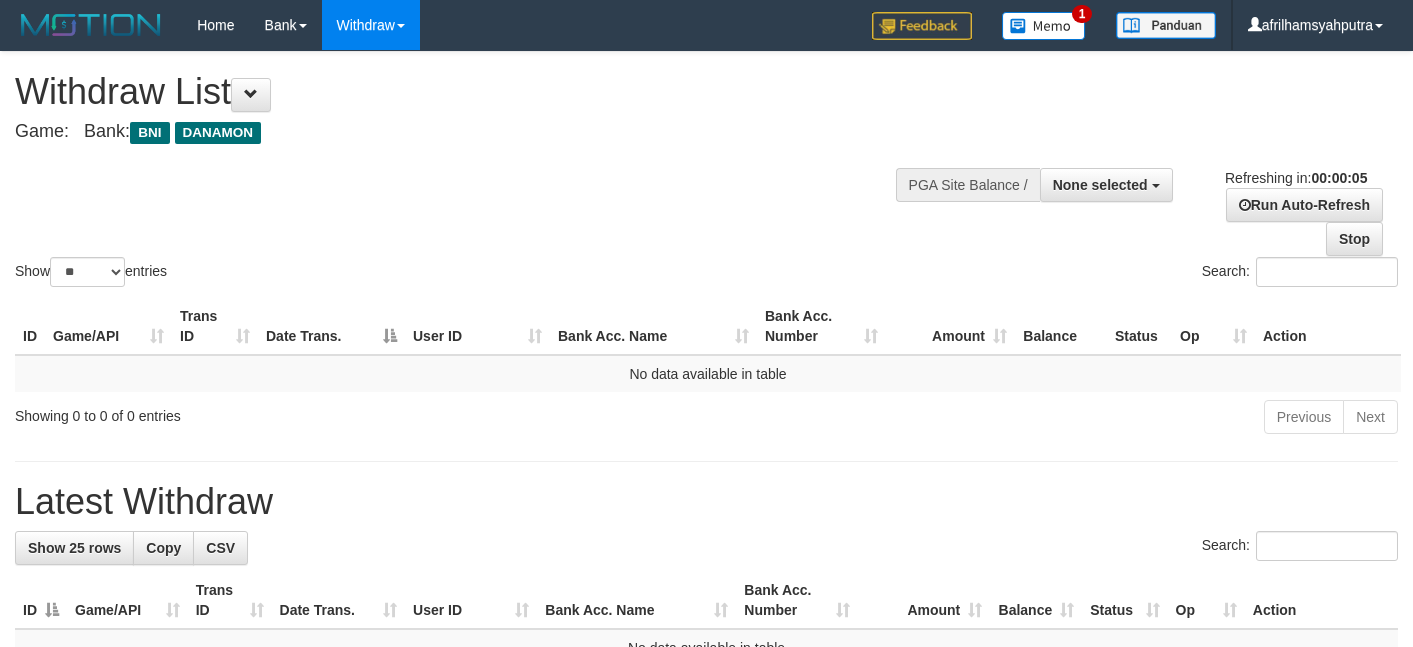 scroll, scrollTop: 0, scrollLeft: 0, axis: both 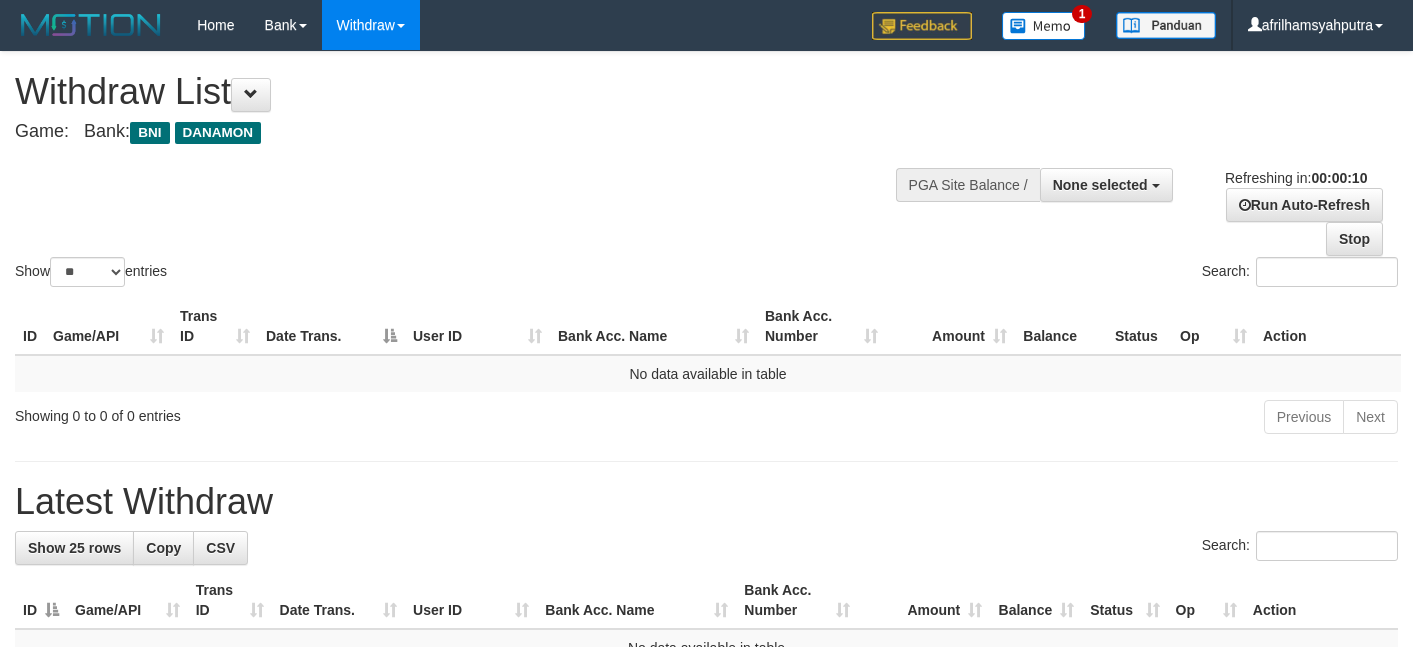 select 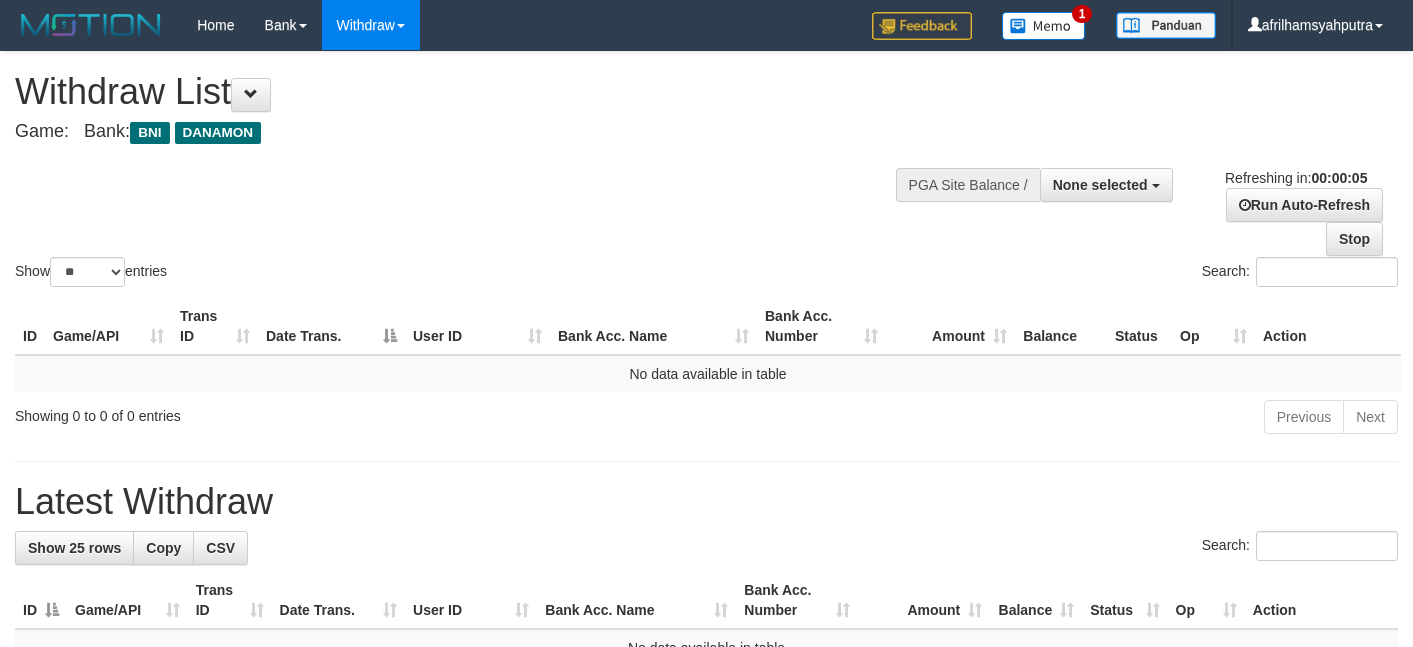 scroll, scrollTop: 0, scrollLeft: 0, axis: both 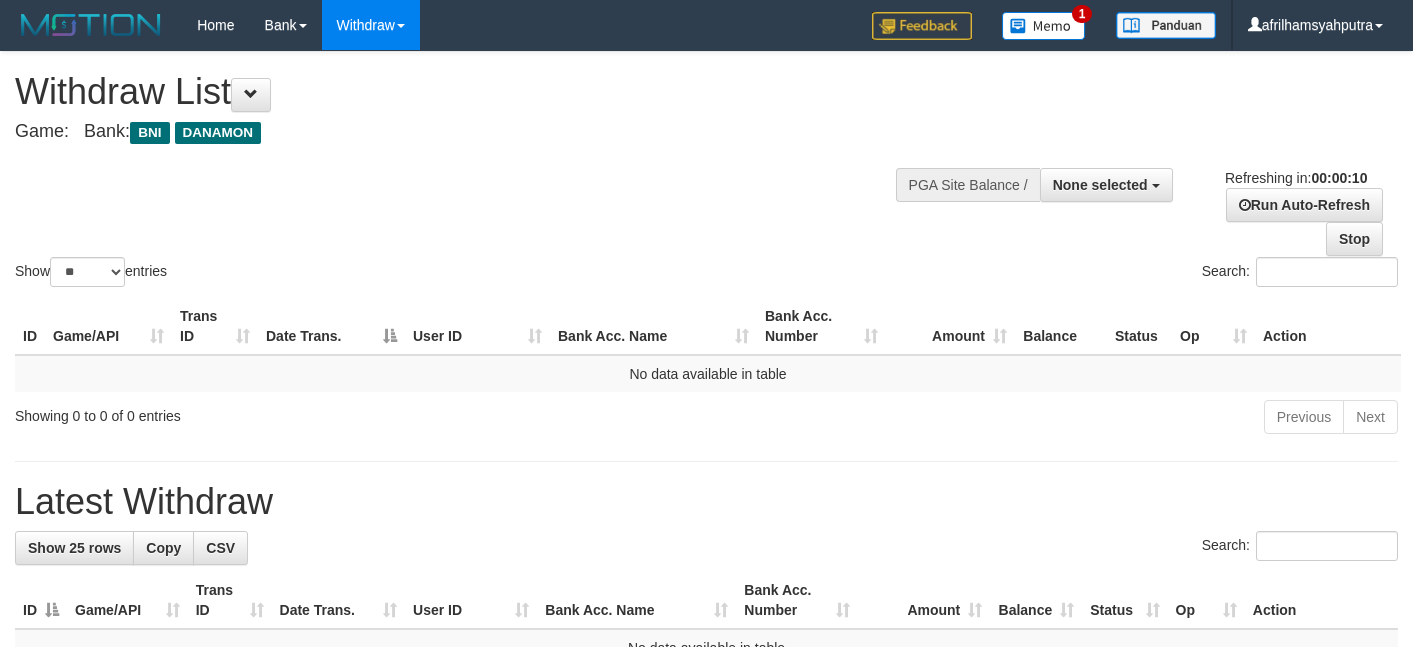 select 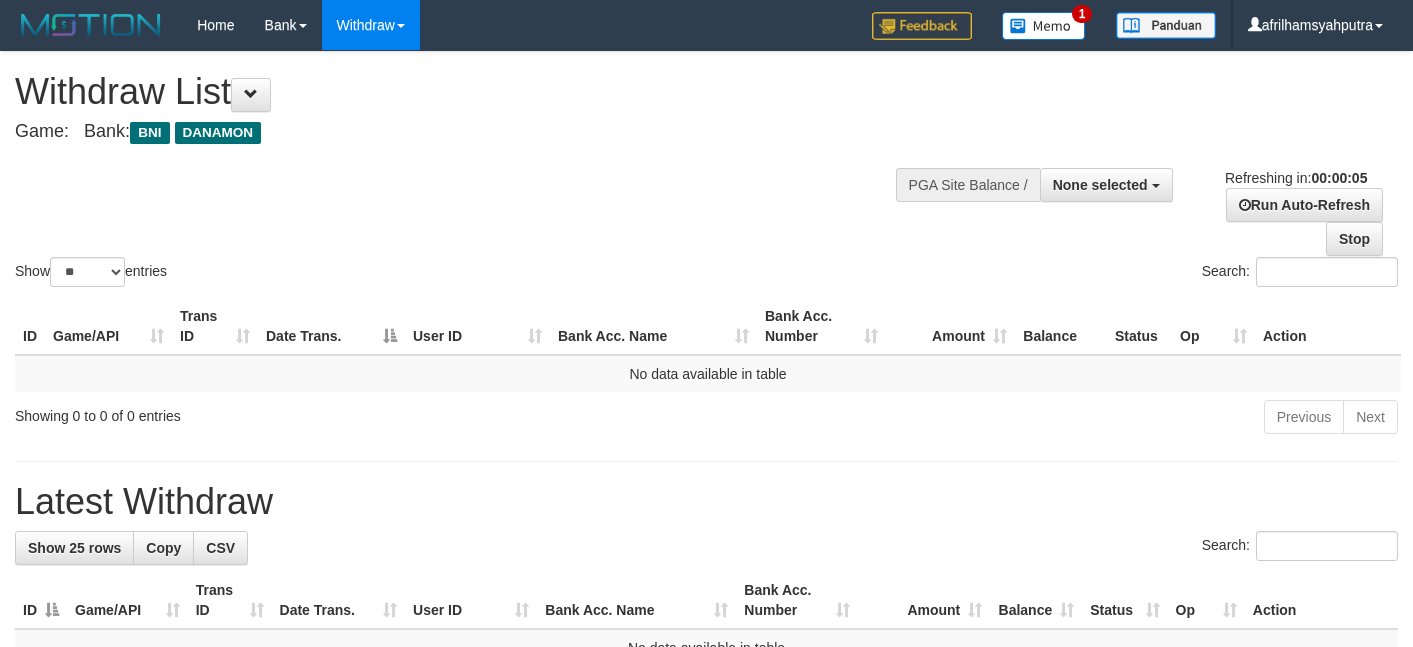 scroll, scrollTop: 0, scrollLeft: 0, axis: both 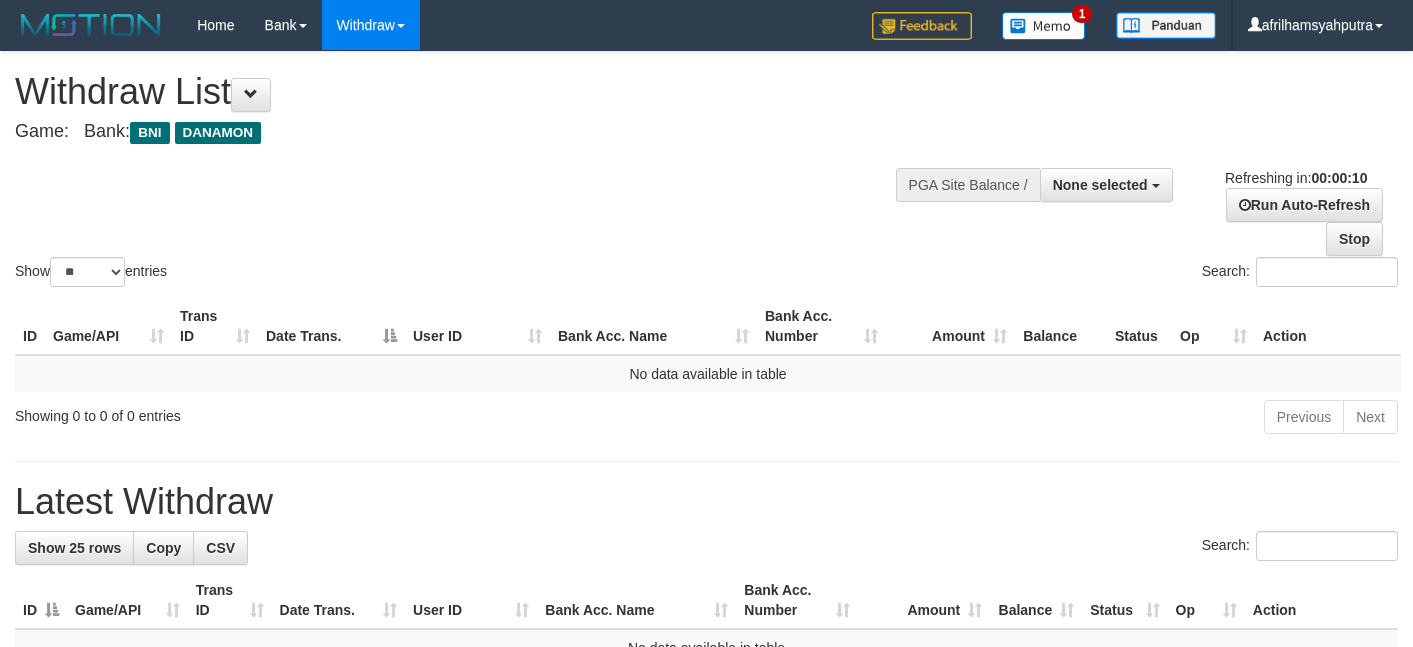select 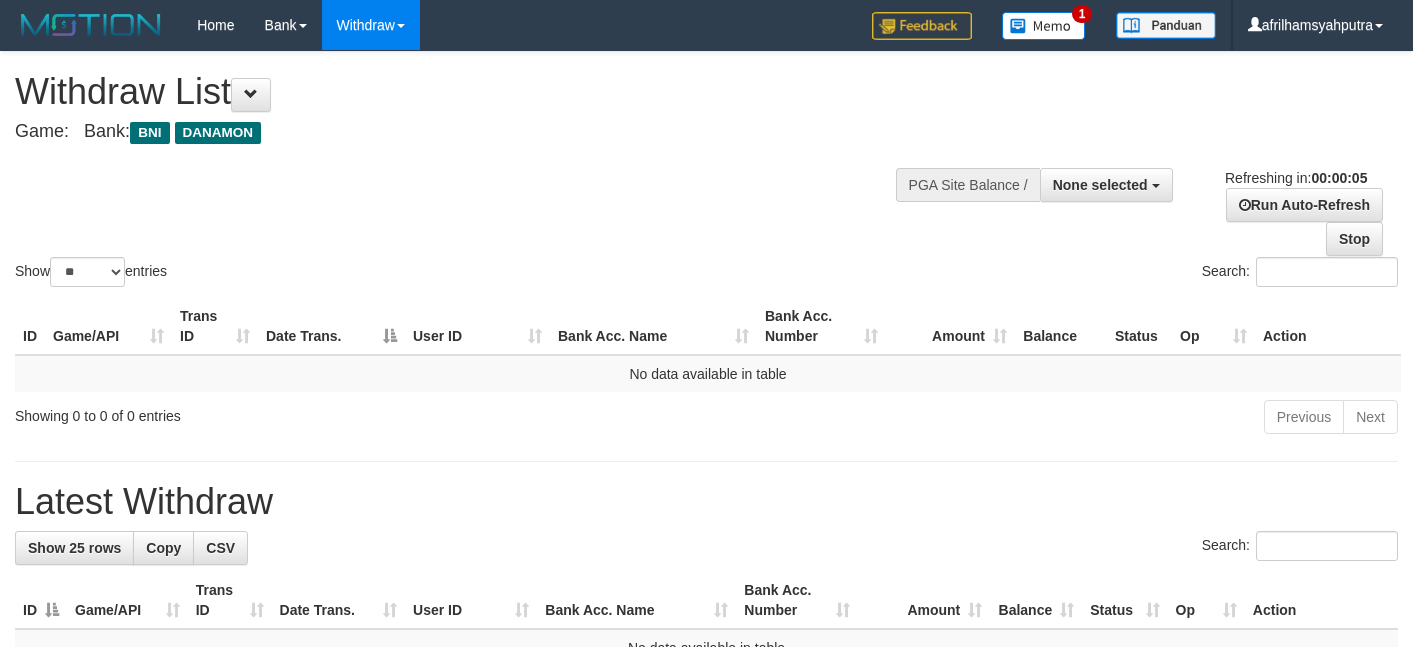 scroll, scrollTop: 0, scrollLeft: 0, axis: both 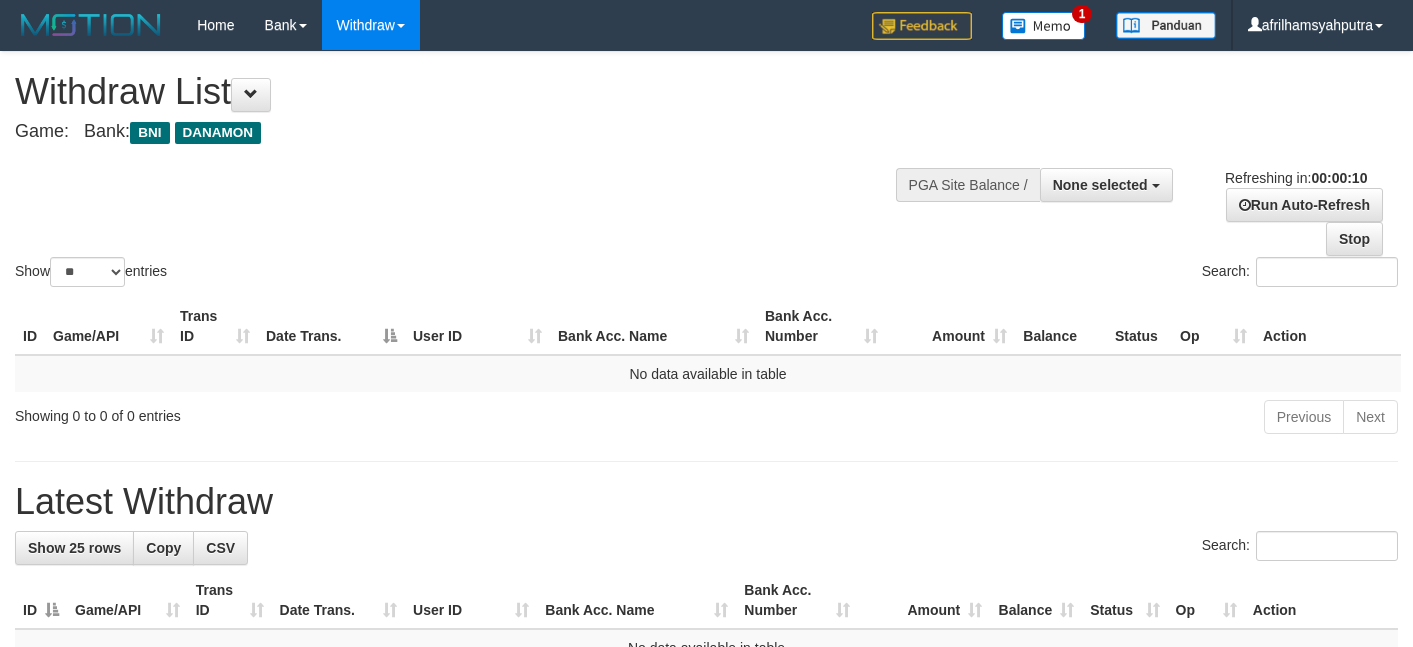 select 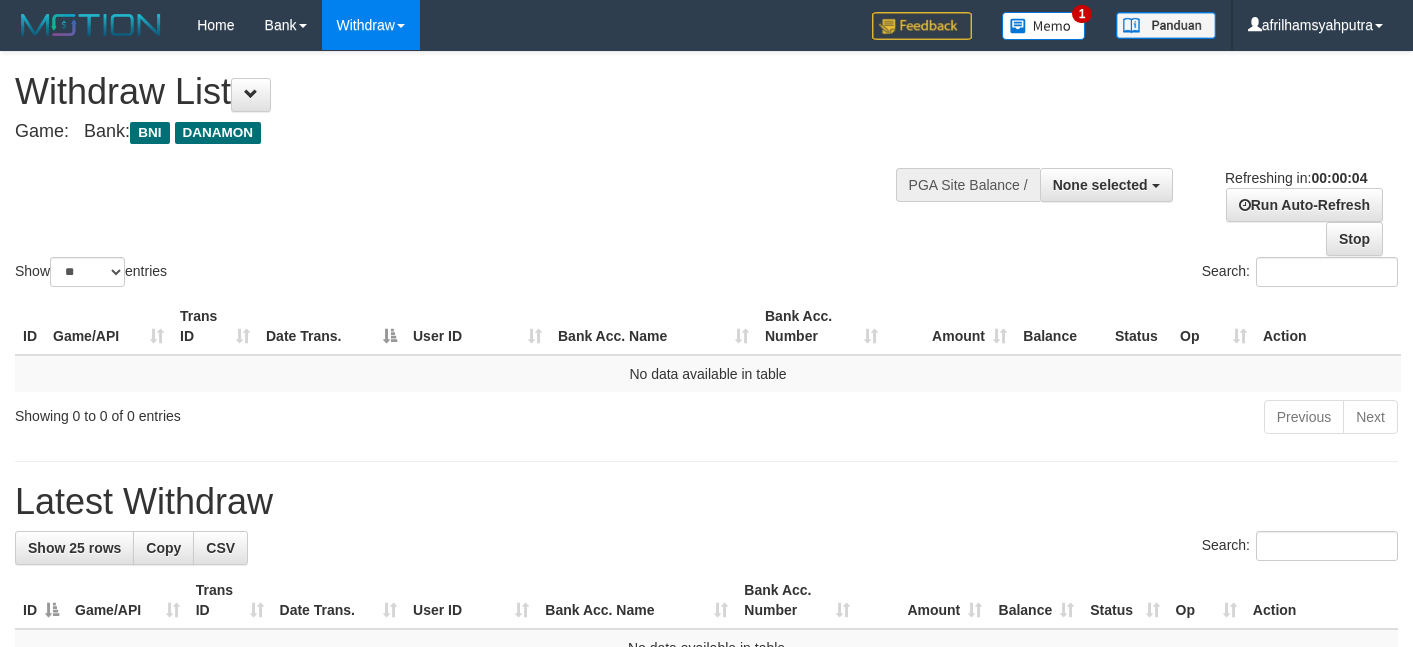 scroll, scrollTop: 0, scrollLeft: 0, axis: both 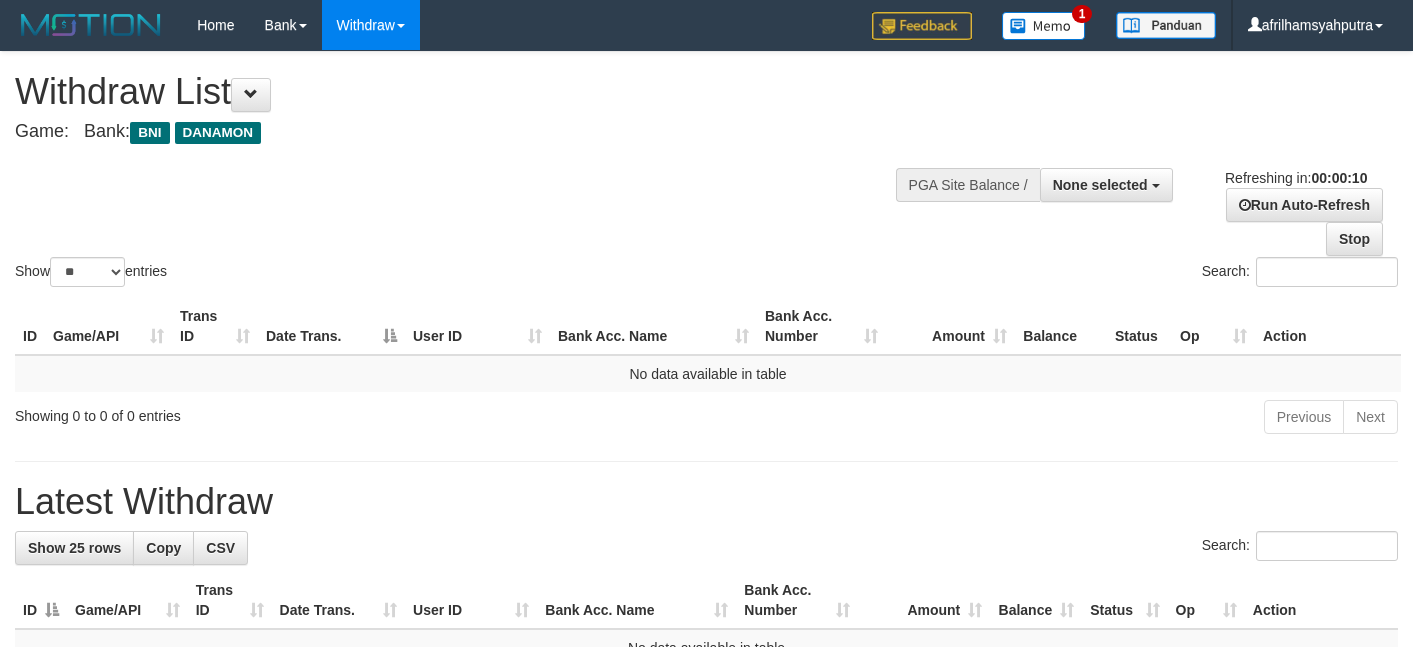 select 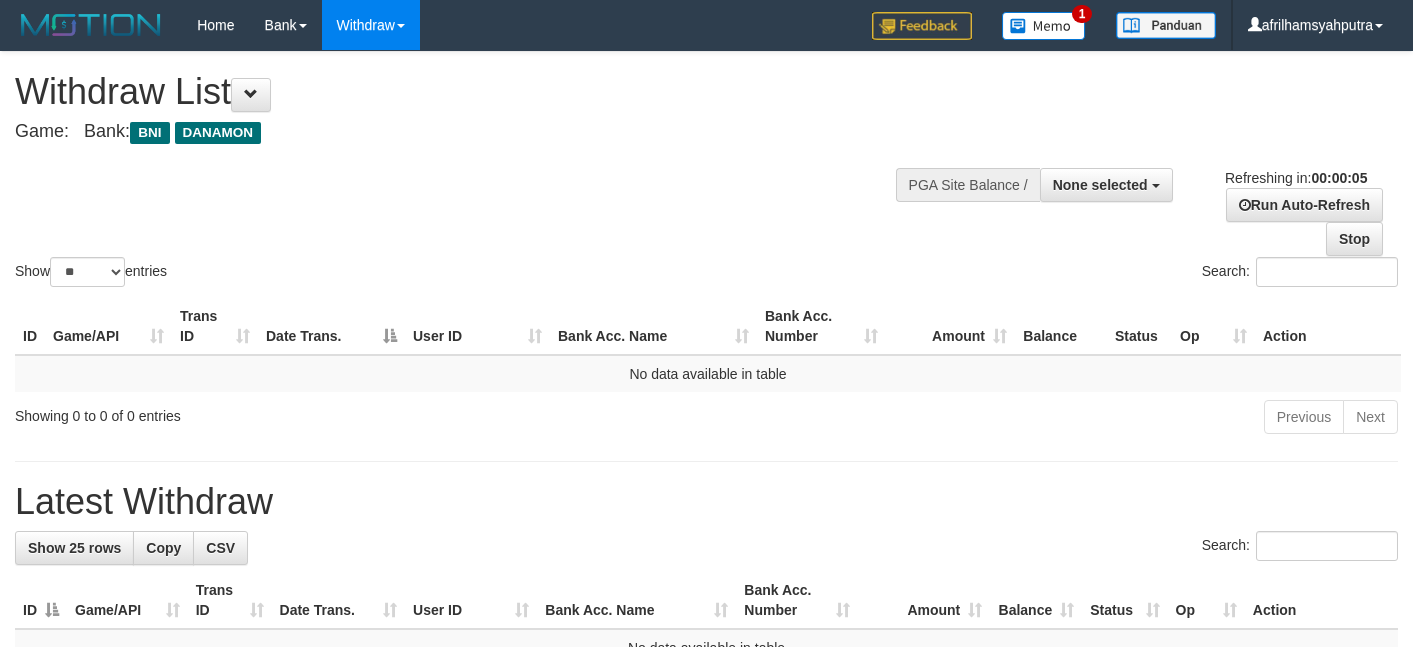 scroll, scrollTop: 0, scrollLeft: 0, axis: both 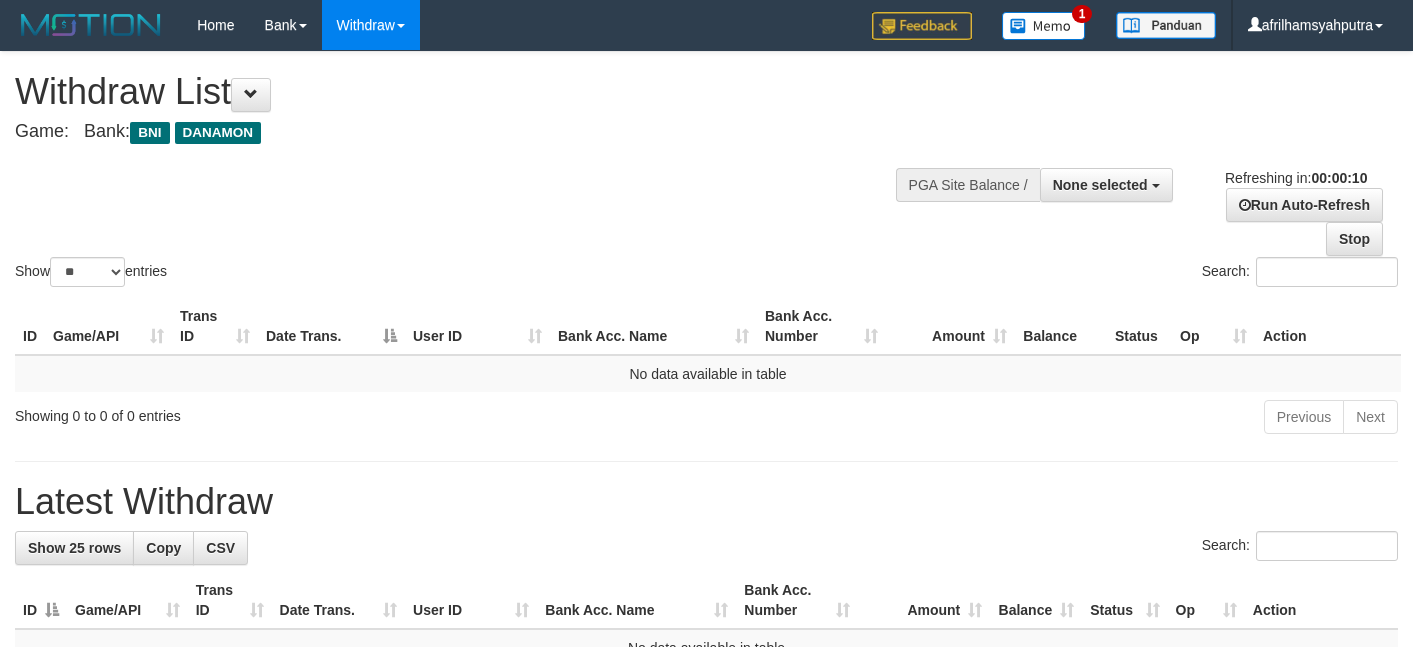 select 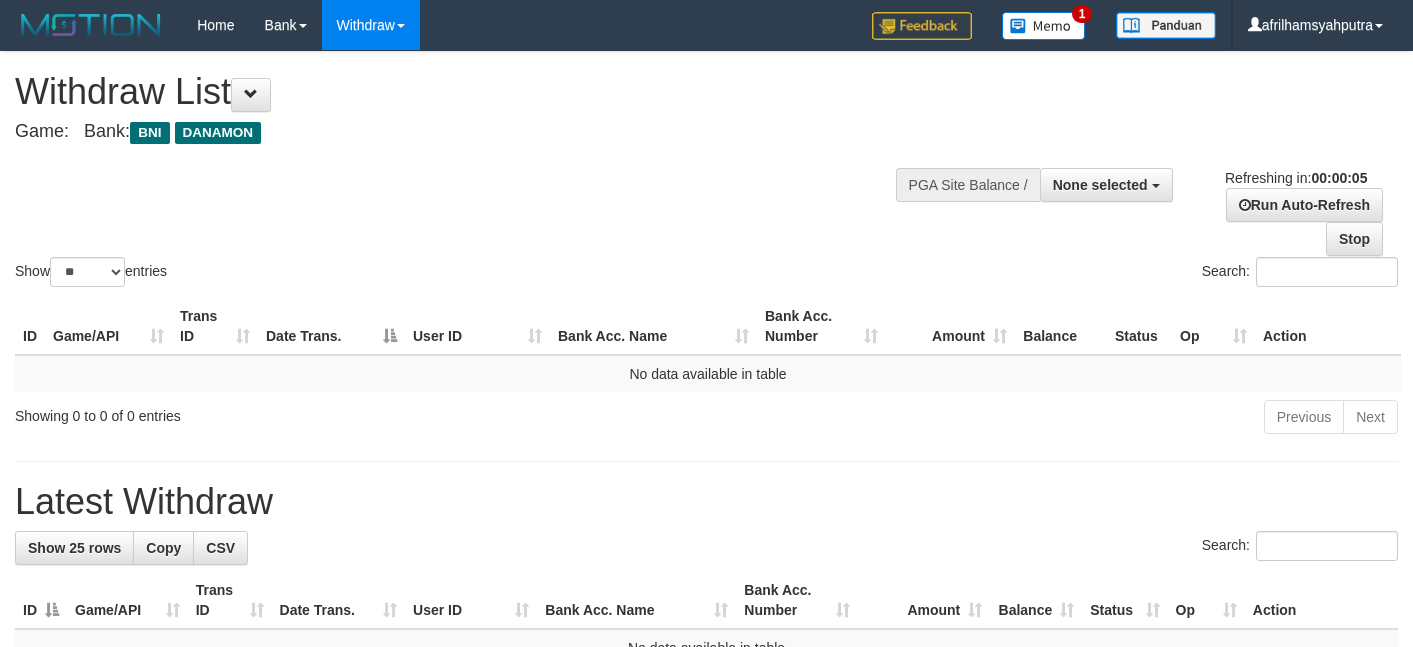 scroll, scrollTop: 0, scrollLeft: 0, axis: both 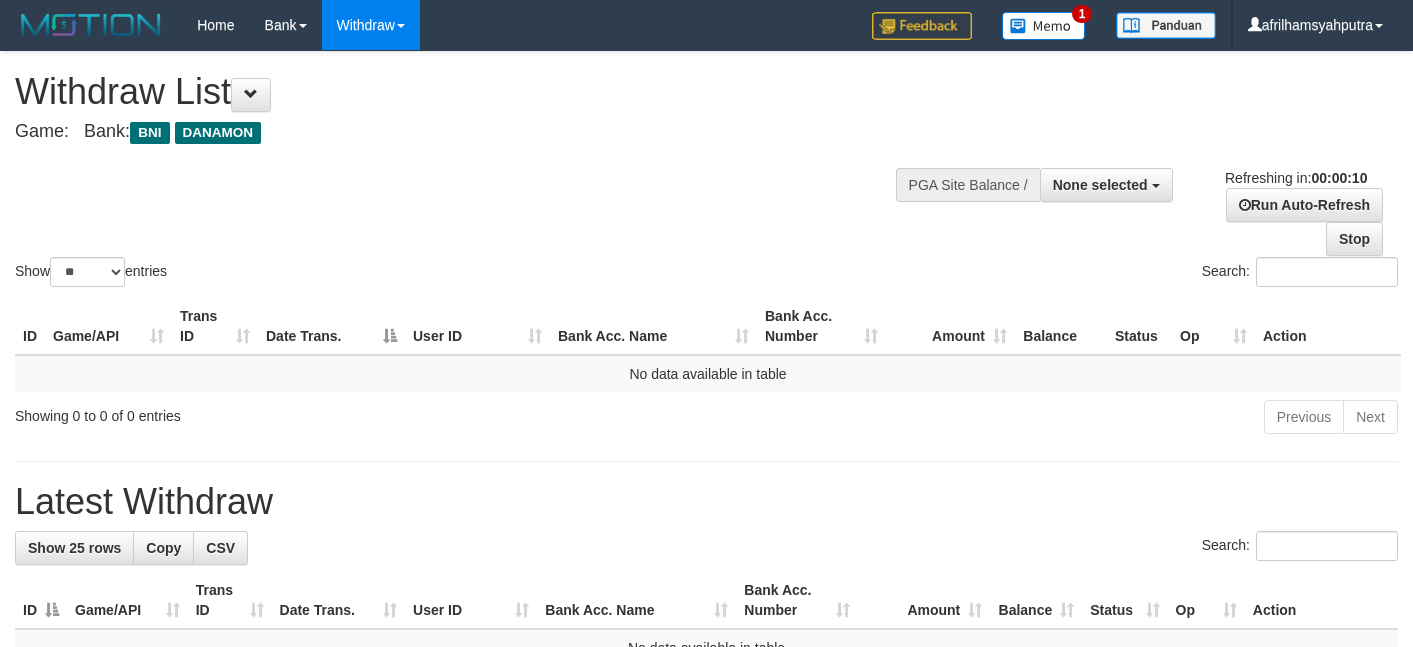 select 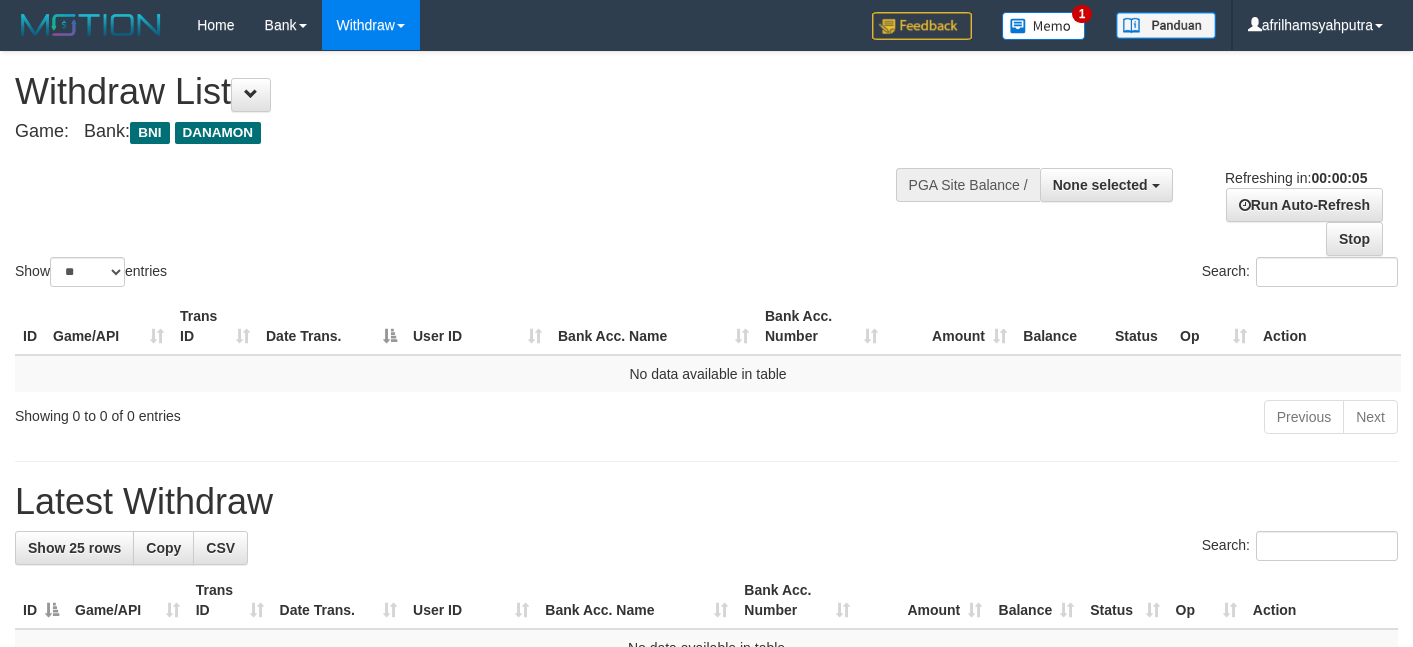 scroll, scrollTop: 0, scrollLeft: 0, axis: both 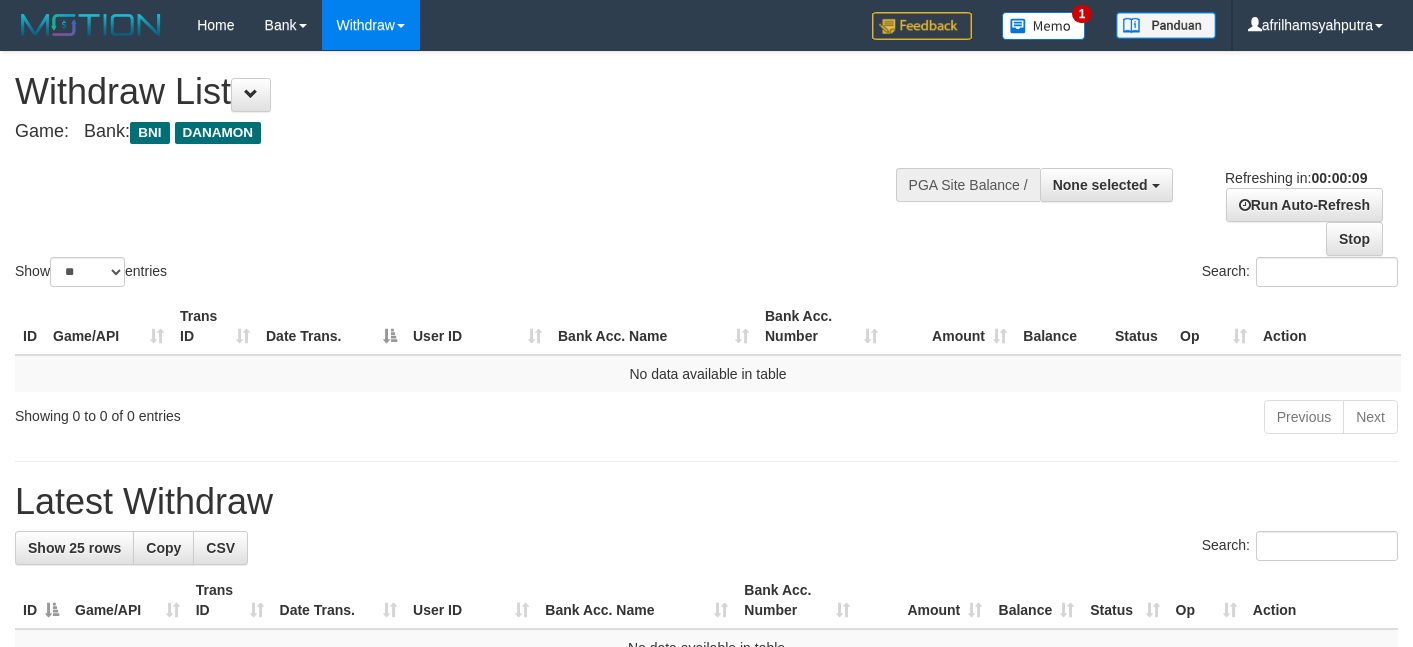 select 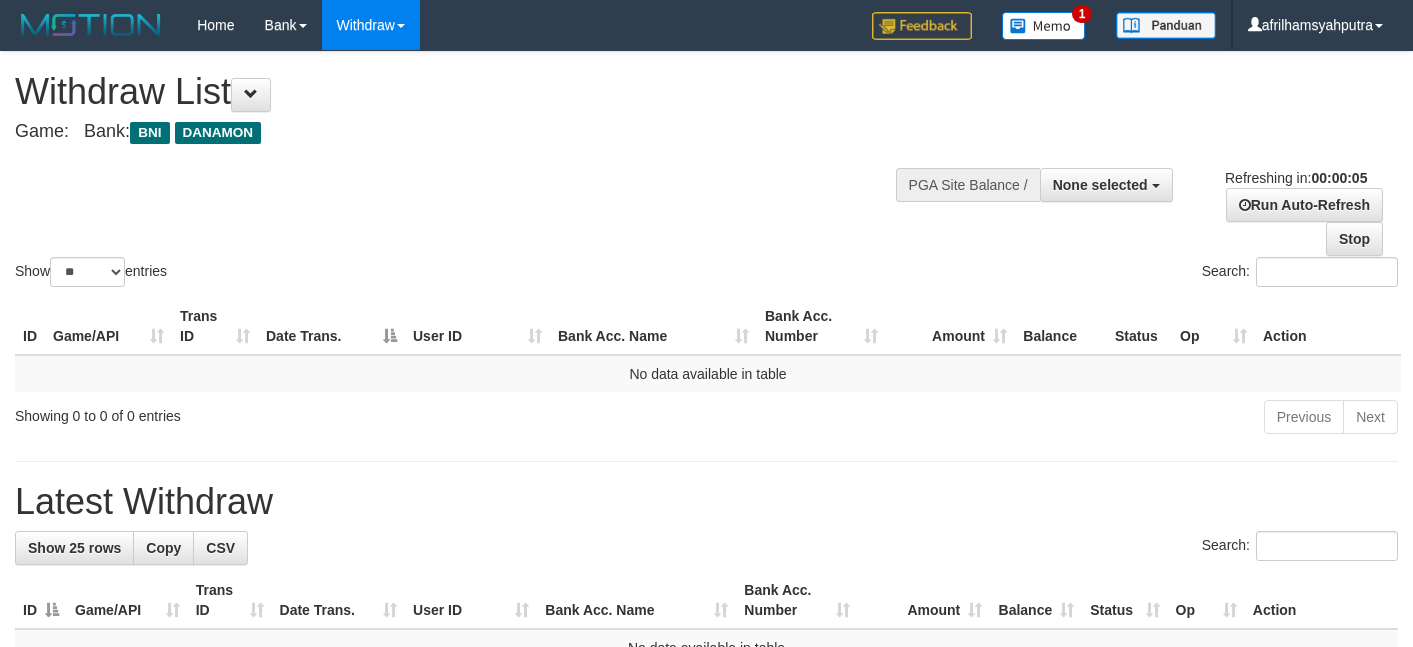 scroll, scrollTop: 0, scrollLeft: 0, axis: both 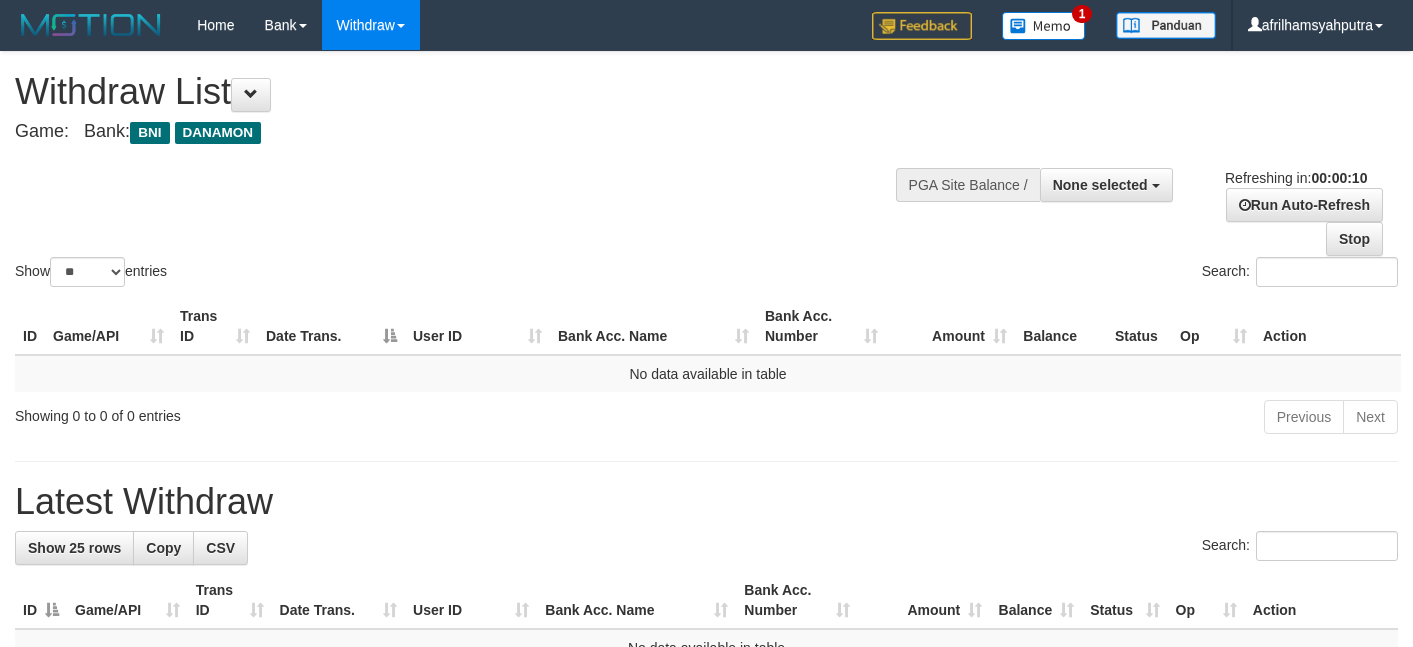 select 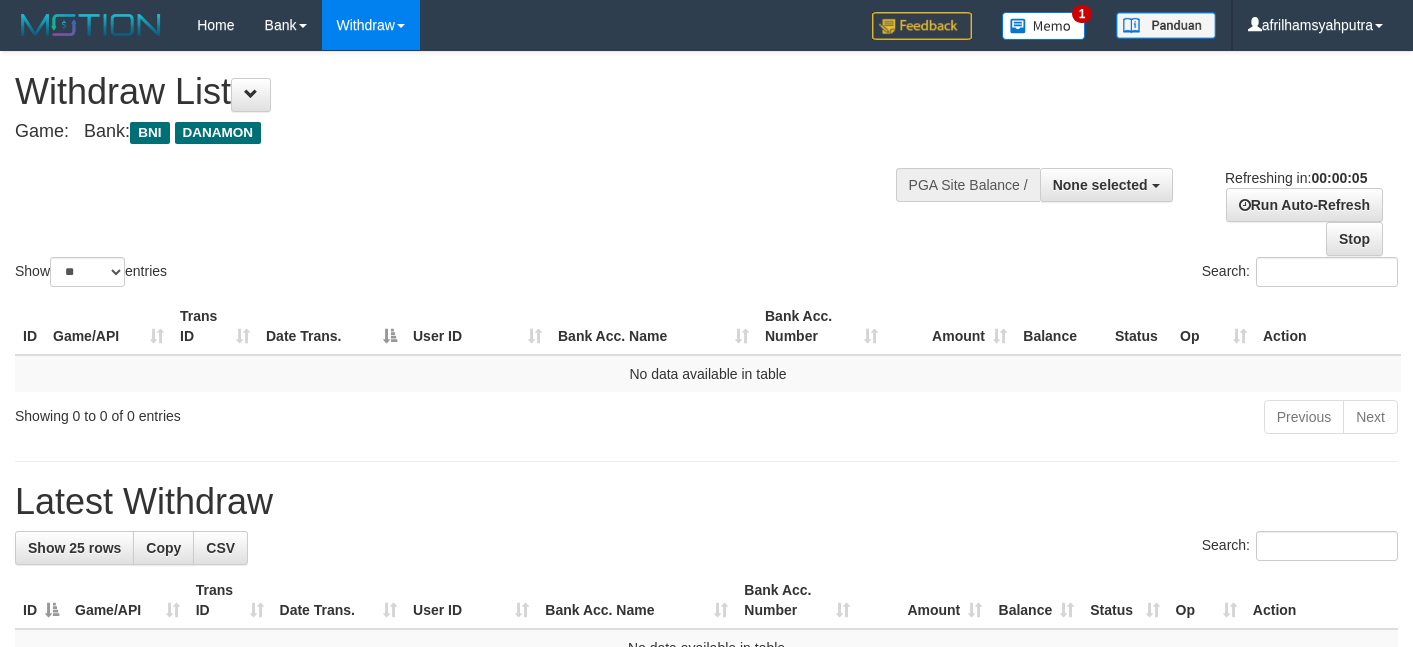 scroll, scrollTop: 0, scrollLeft: 0, axis: both 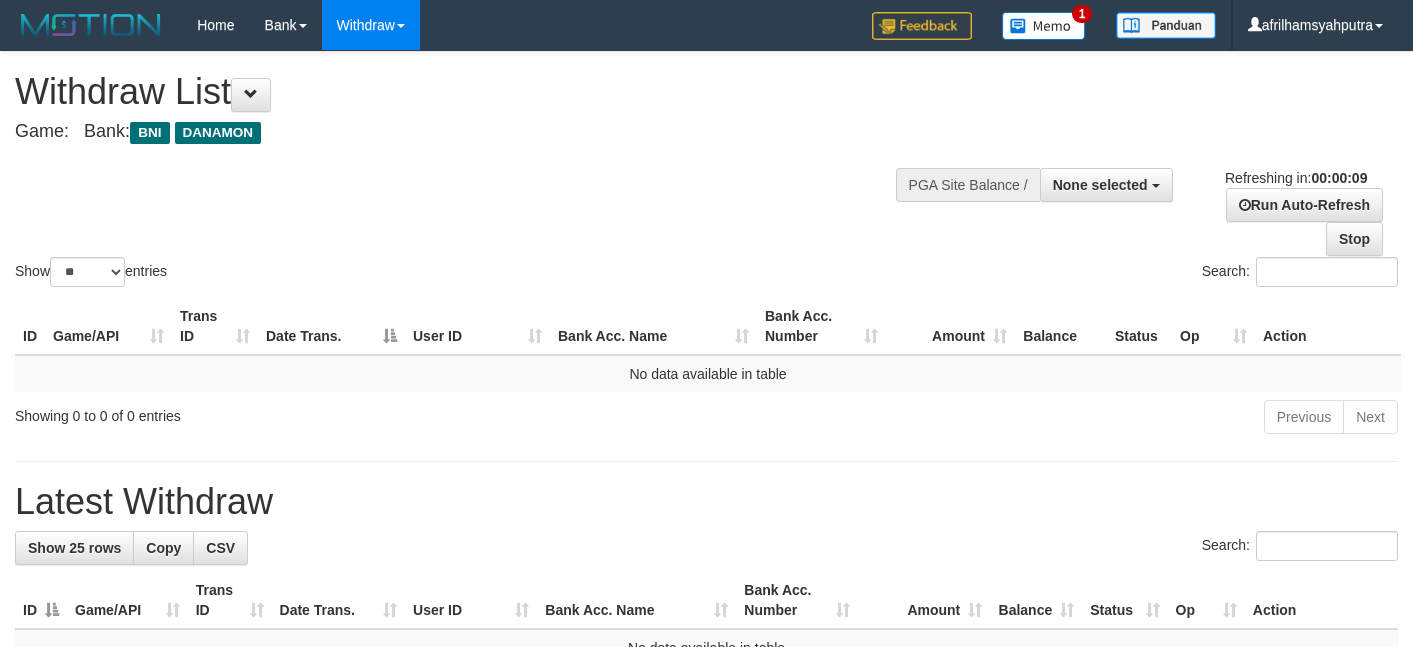 select 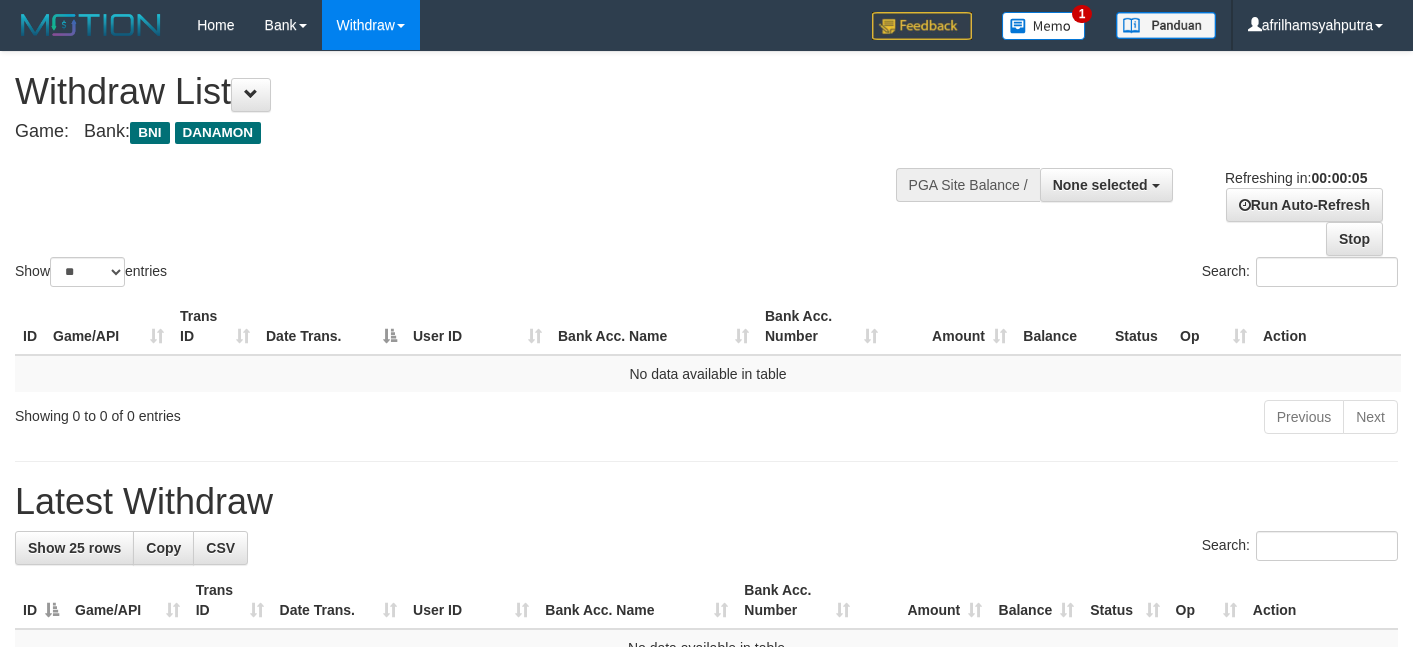 scroll, scrollTop: 0, scrollLeft: 0, axis: both 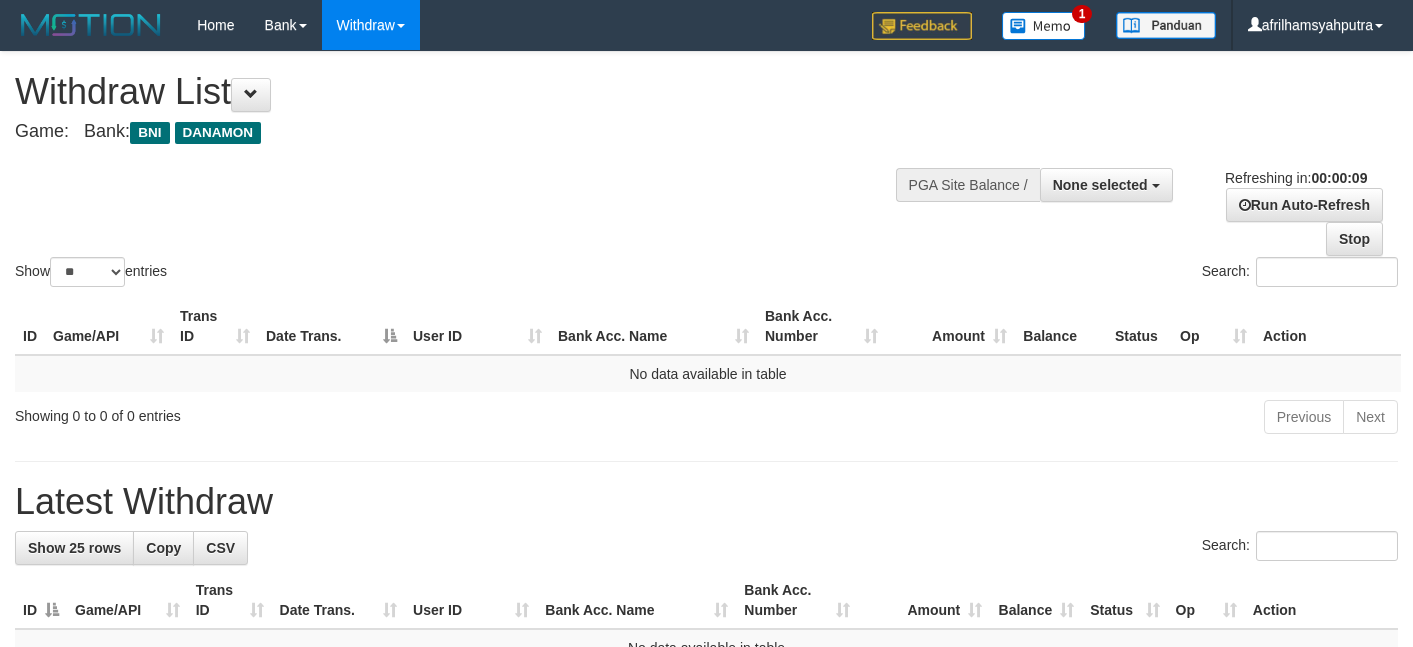 select 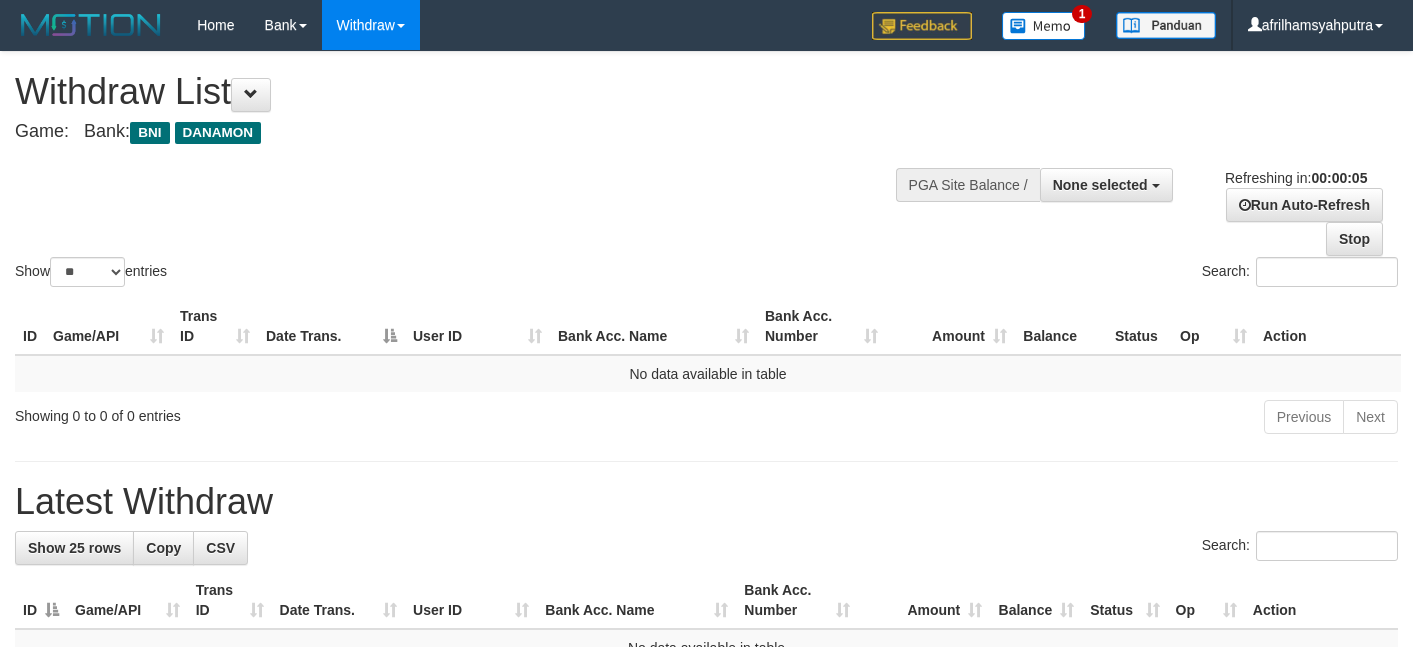 scroll, scrollTop: 0, scrollLeft: 0, axis: both 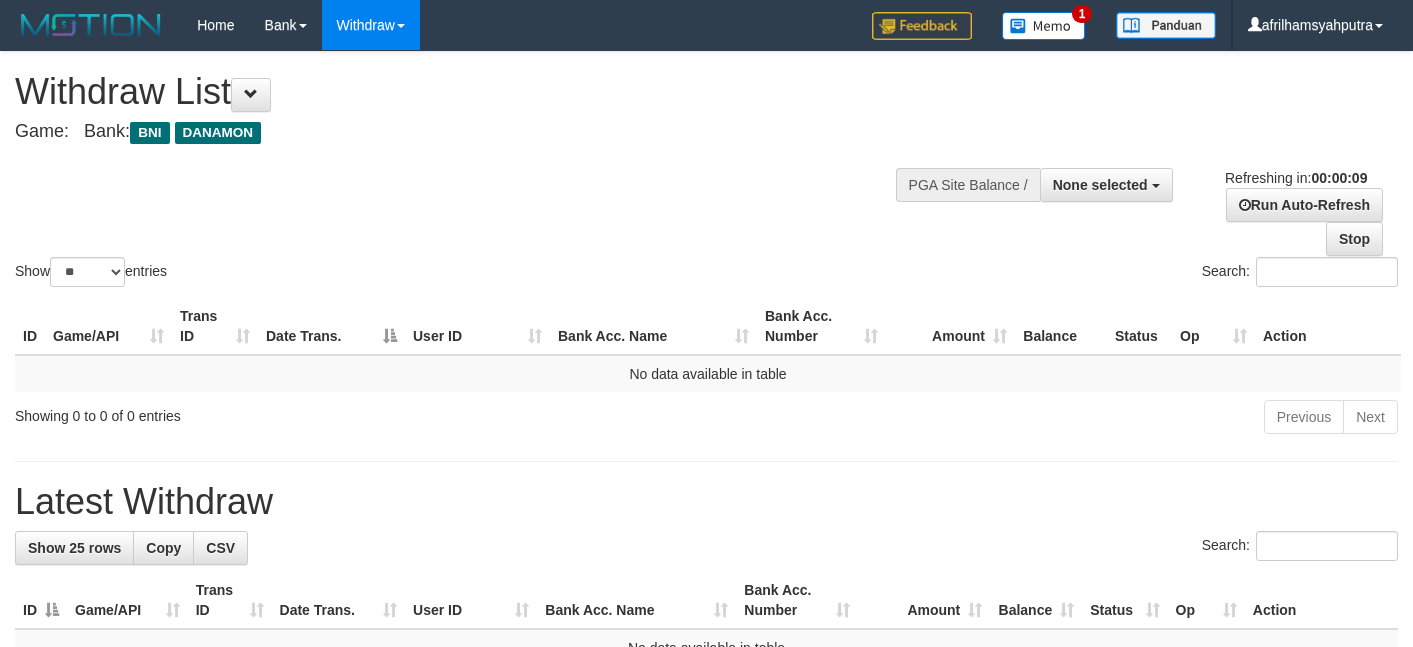 select 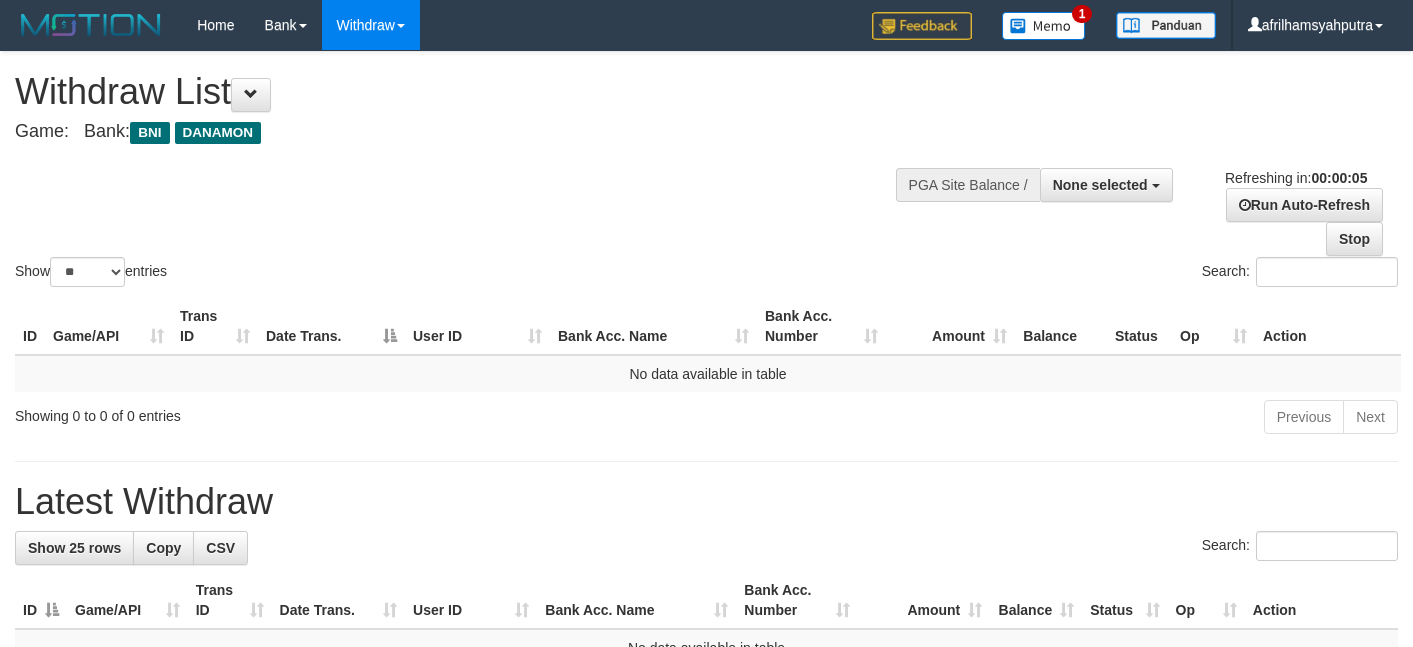 scroll, scrollTop: 0, scrollLeft: 0, axis: both 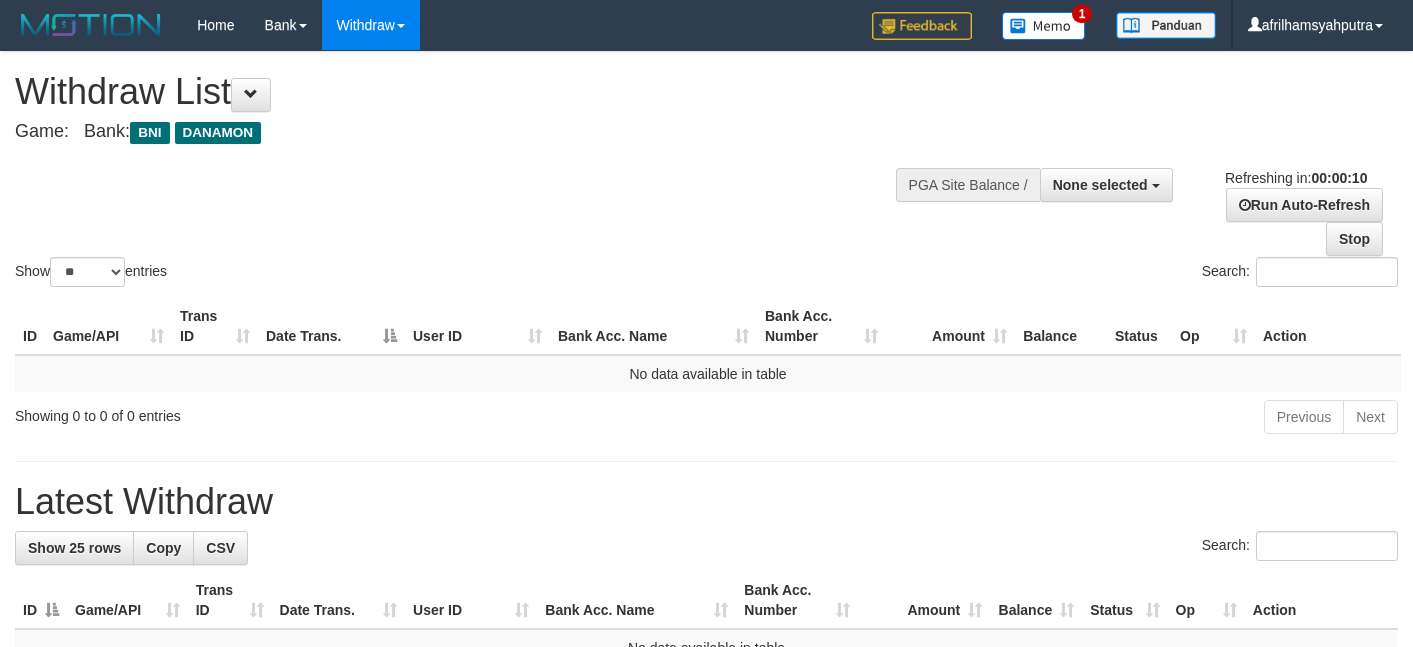select 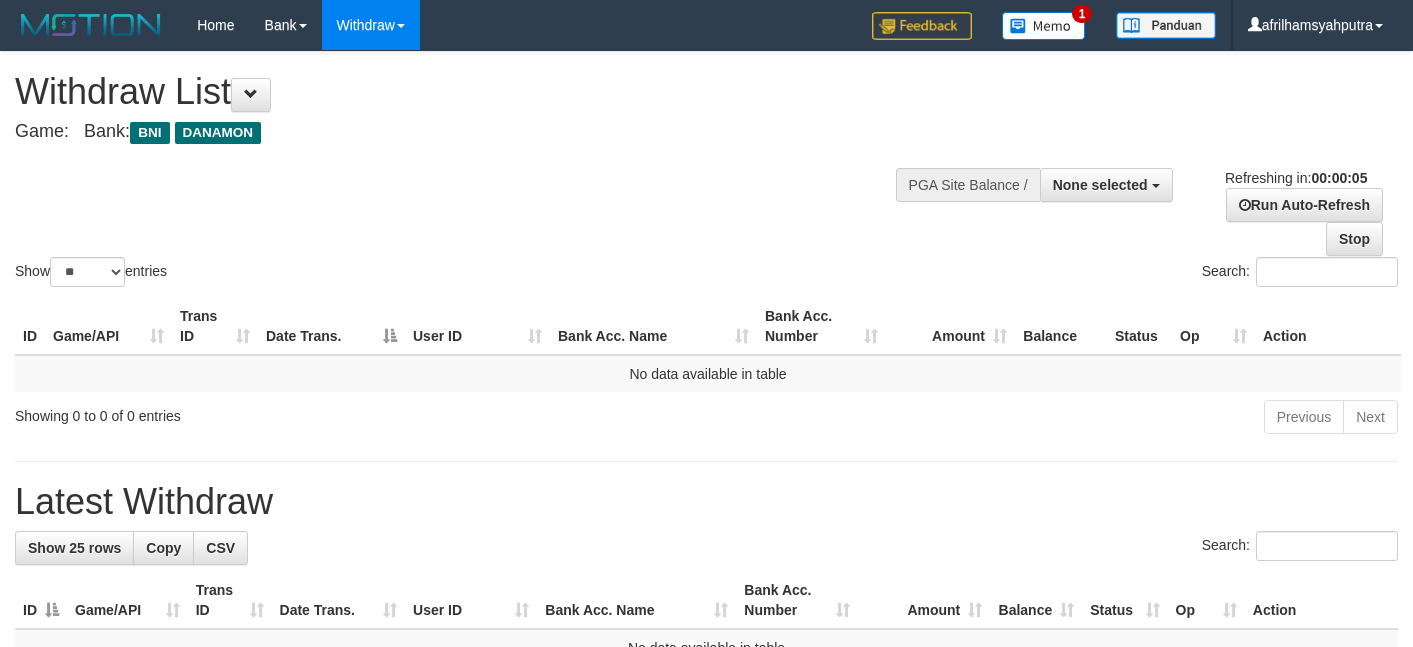 scroll, scrollTop: 0, scrollLeft: 0, axis: both 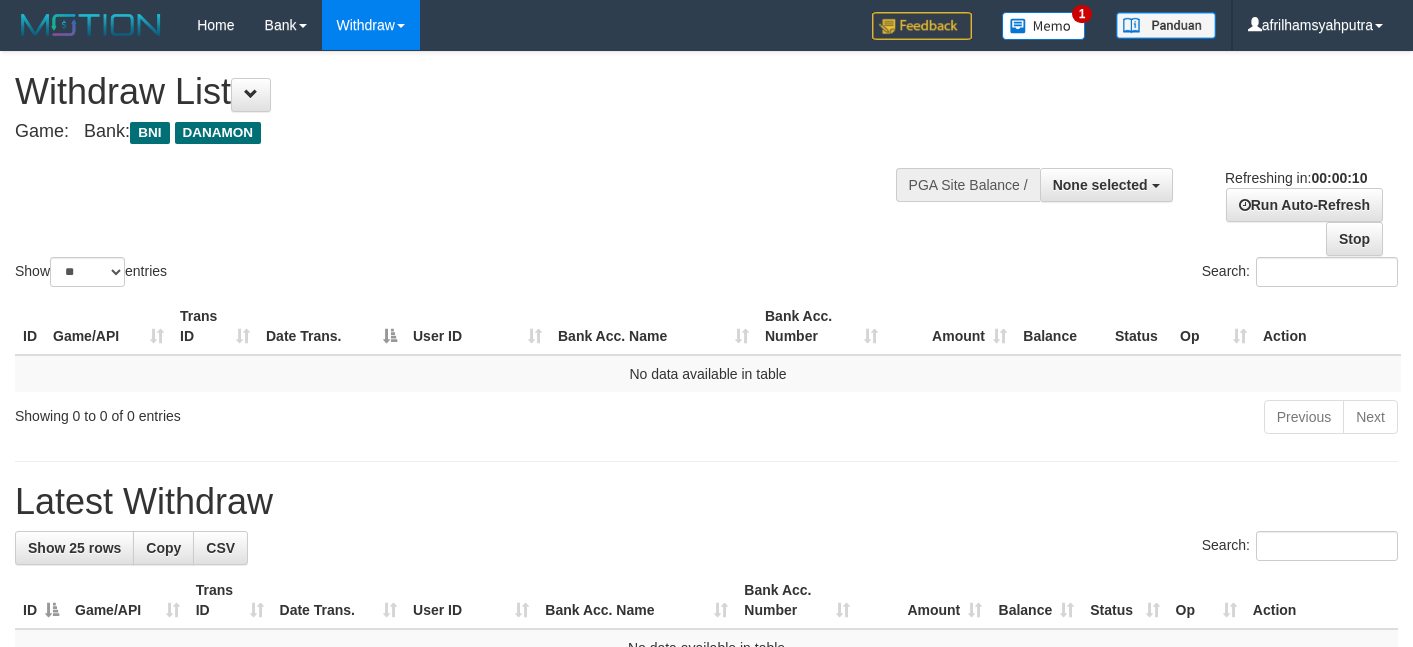 select 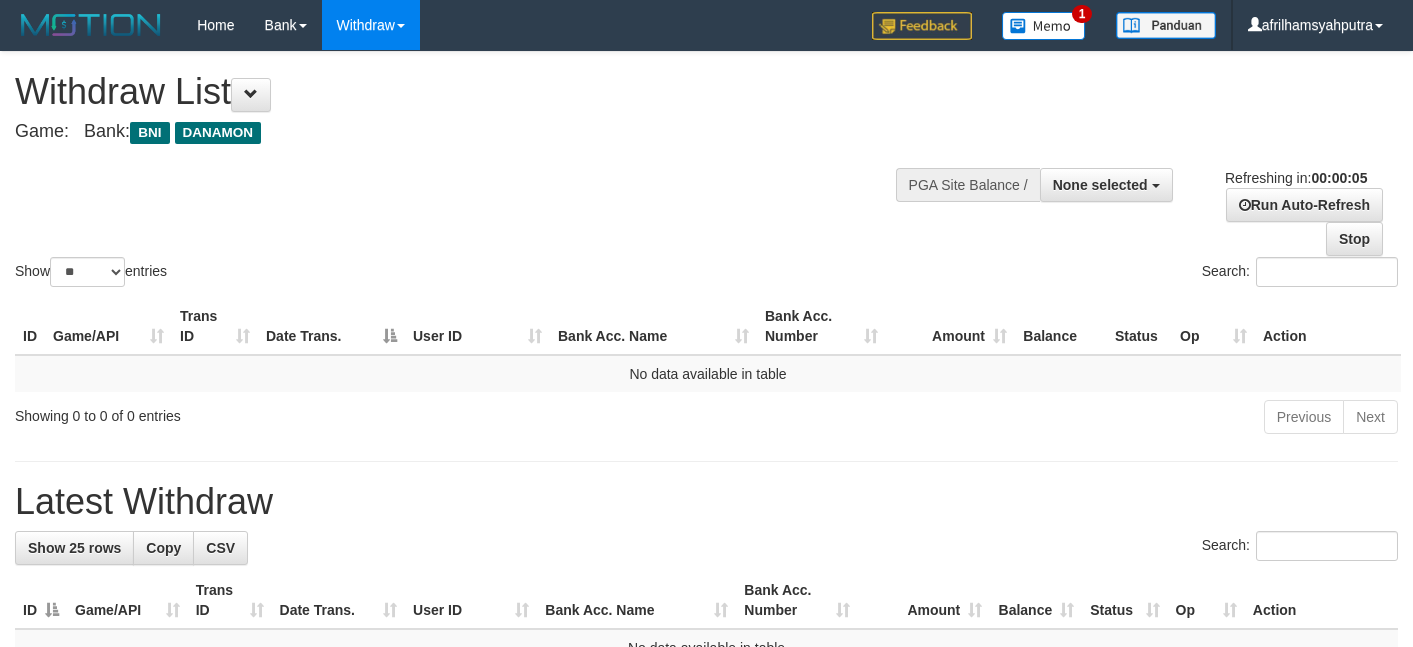 scroll, scrollTop: 0, scrollLeft: 0, axis: both 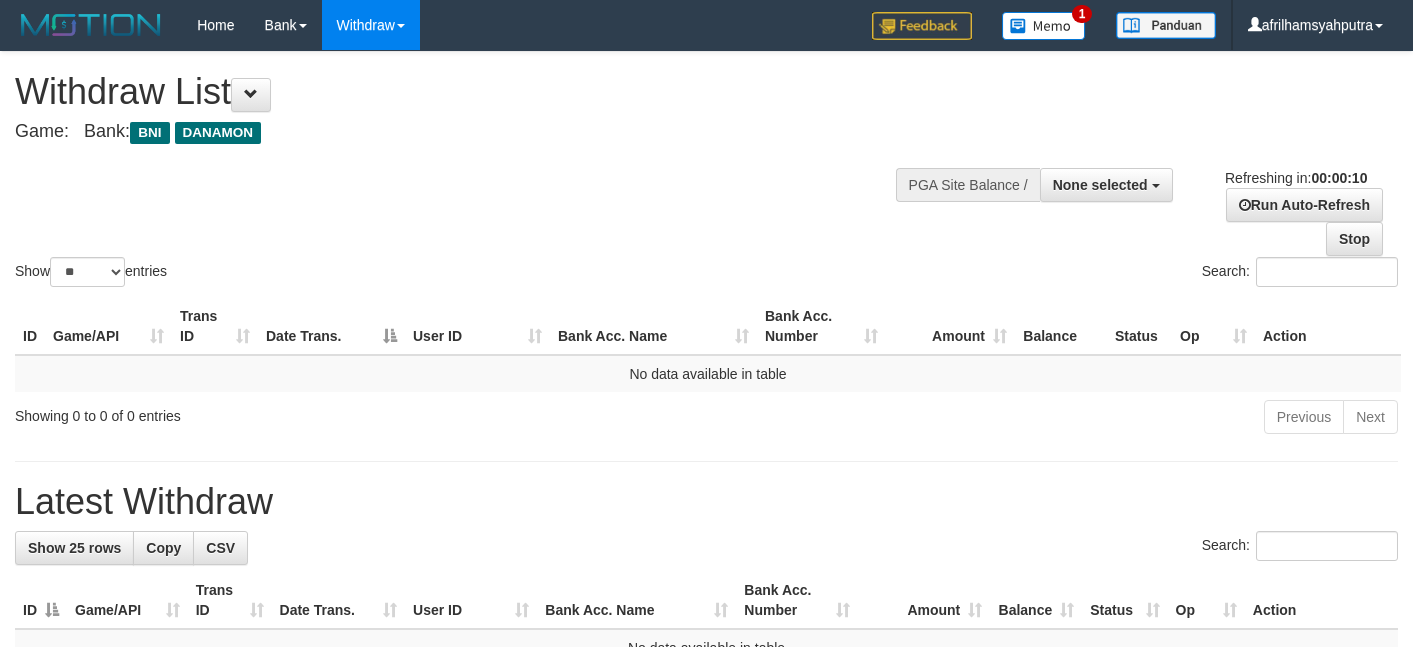 select 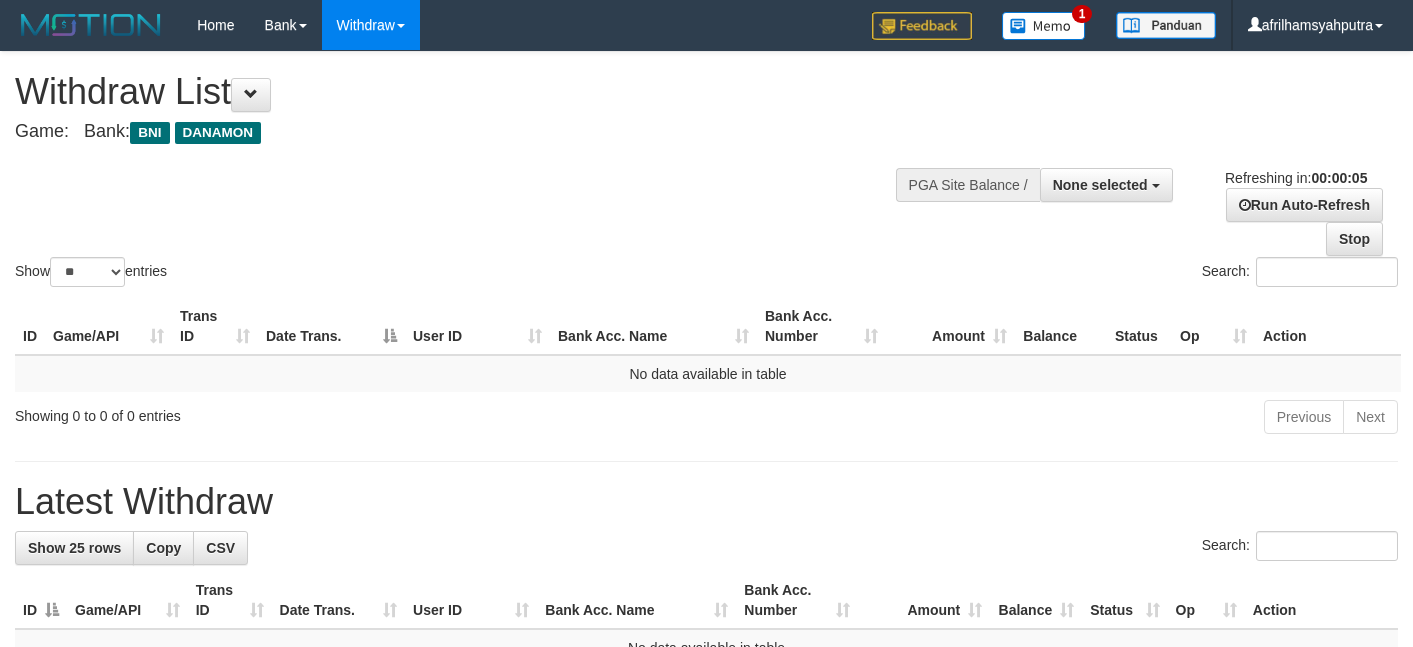 scroll, scrollTop: 0, scrollLeft: 0, axis: both 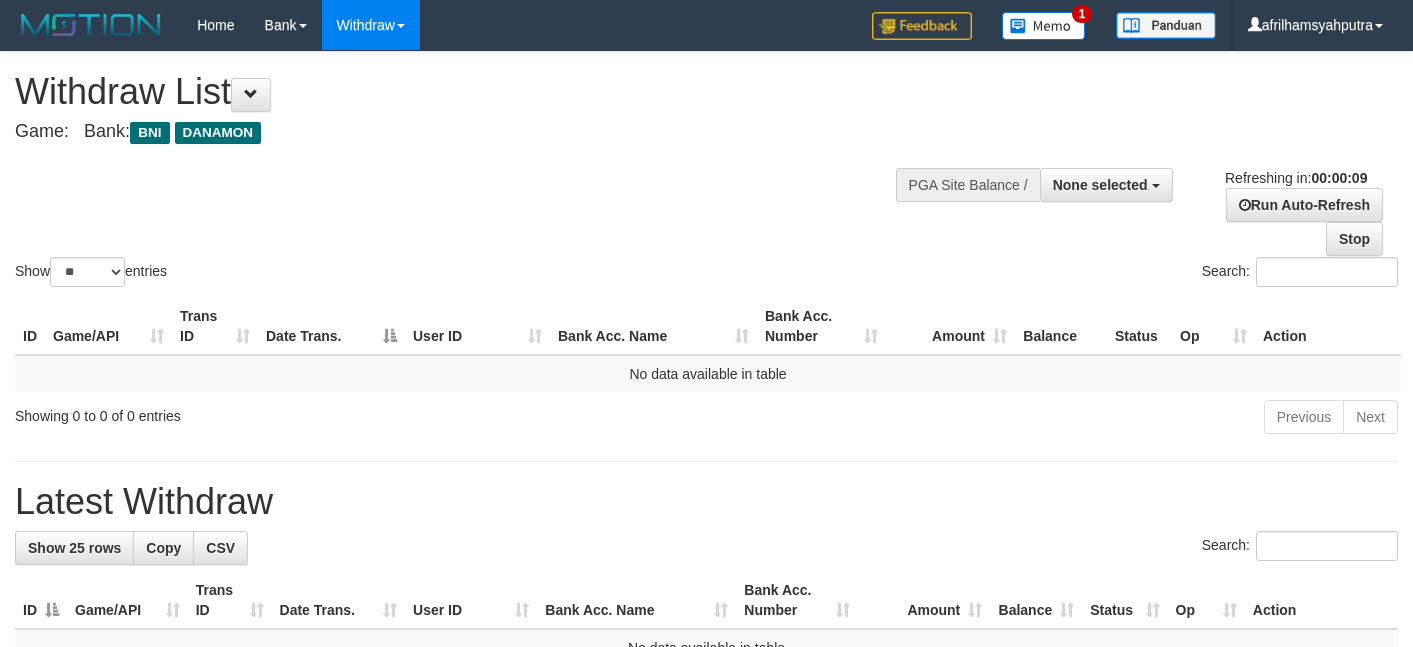 select 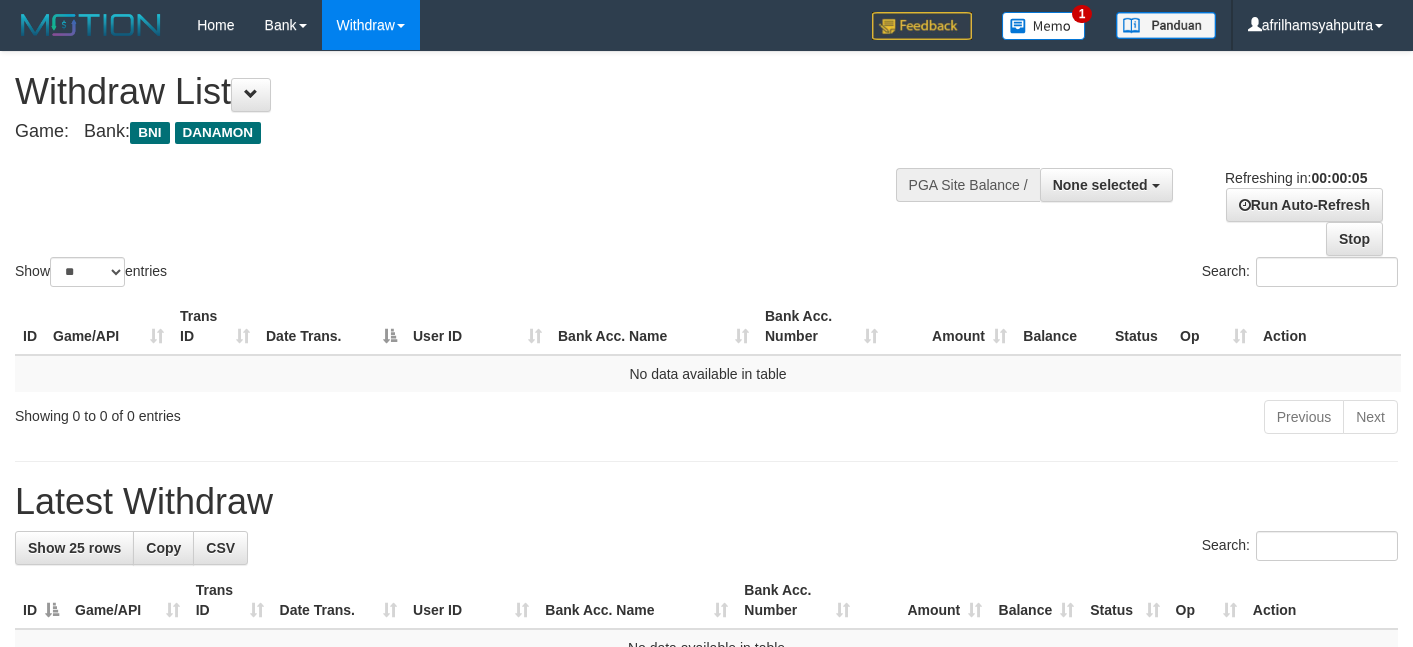scroll, scrollTop: 0, scrollLeft: 0, axis: both 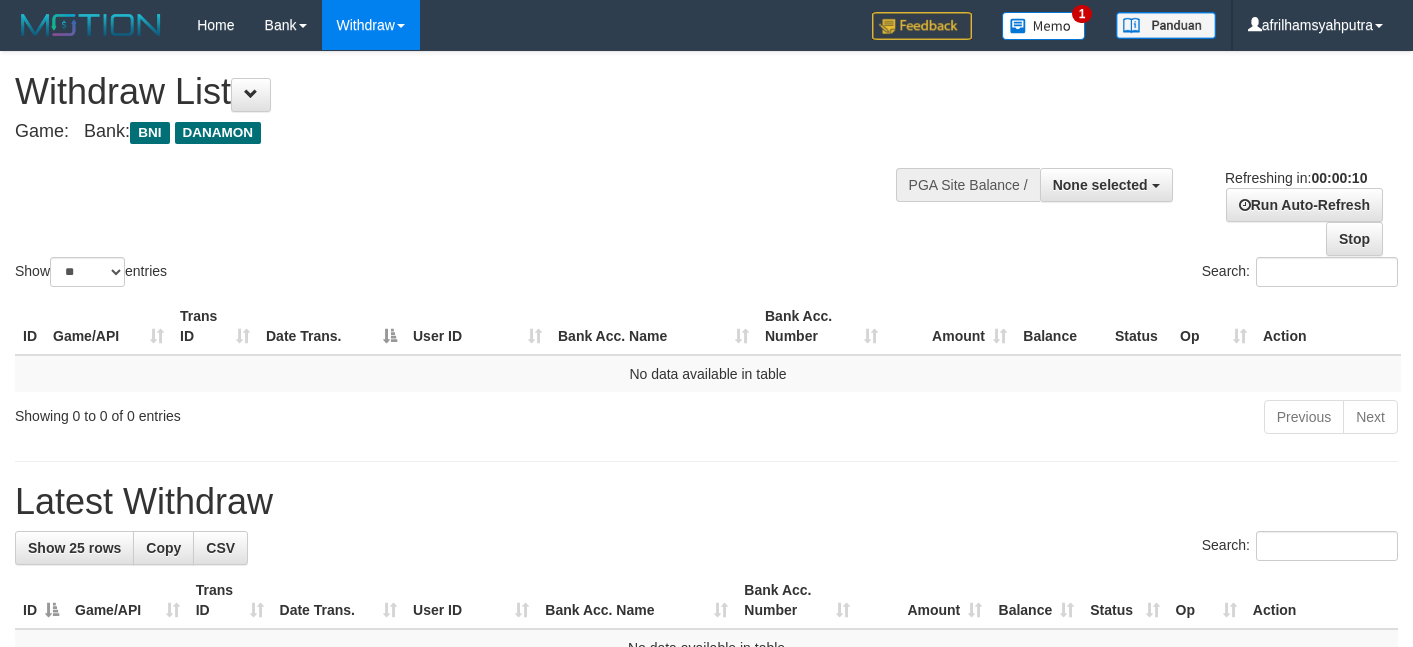 select 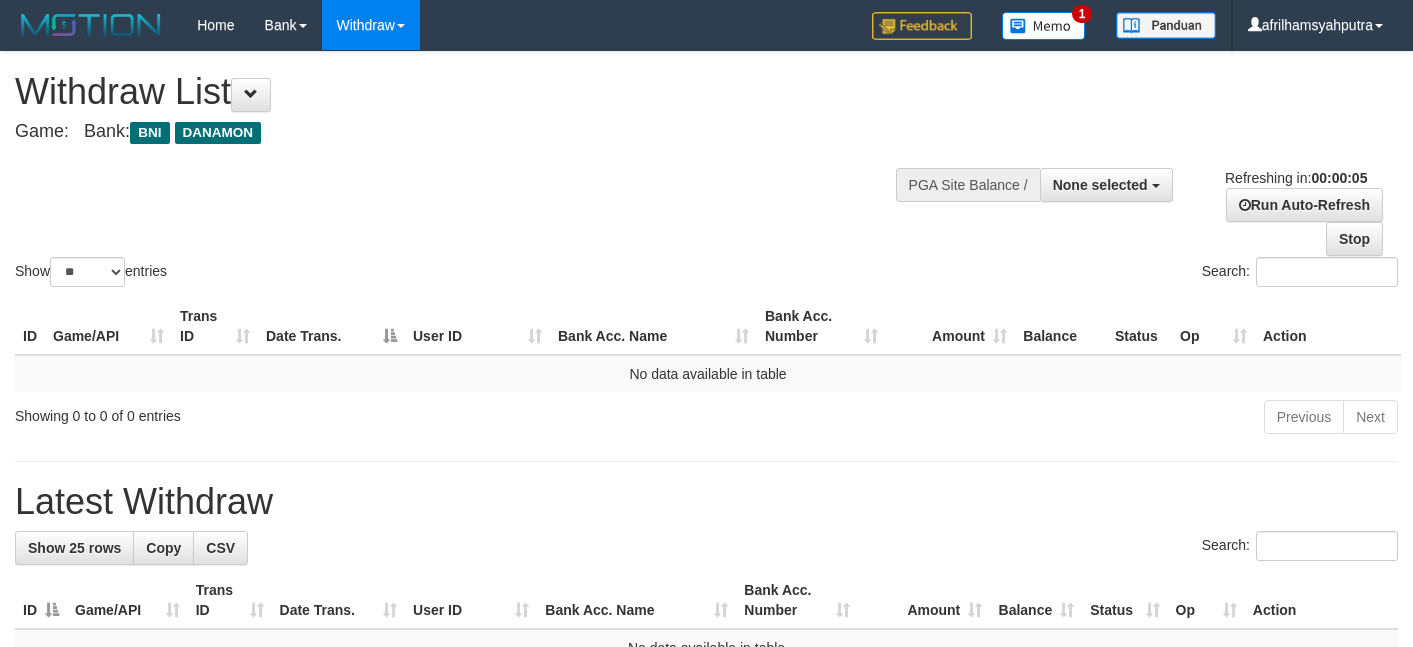scroll, scrollTop: 0, scrollLeft: 0, axis: both 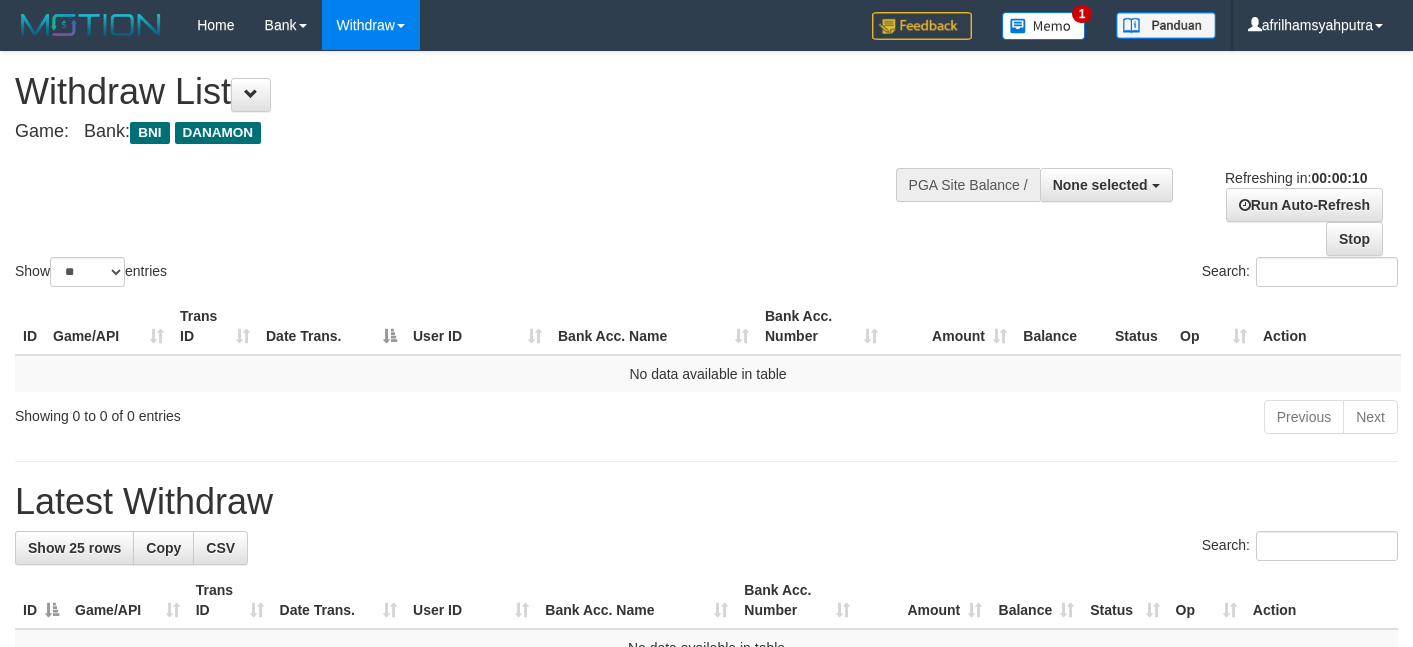 select 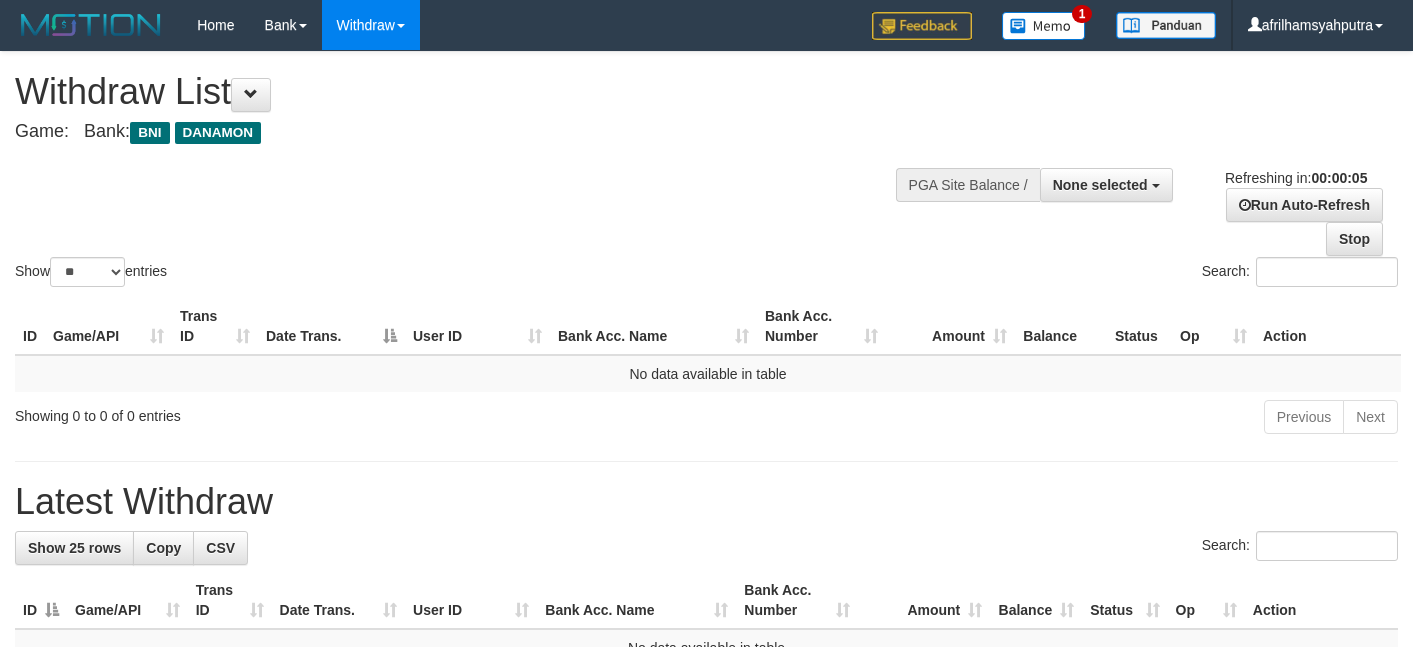 scroll, scrollTop: 0, scrollLeft: 0, axis: both 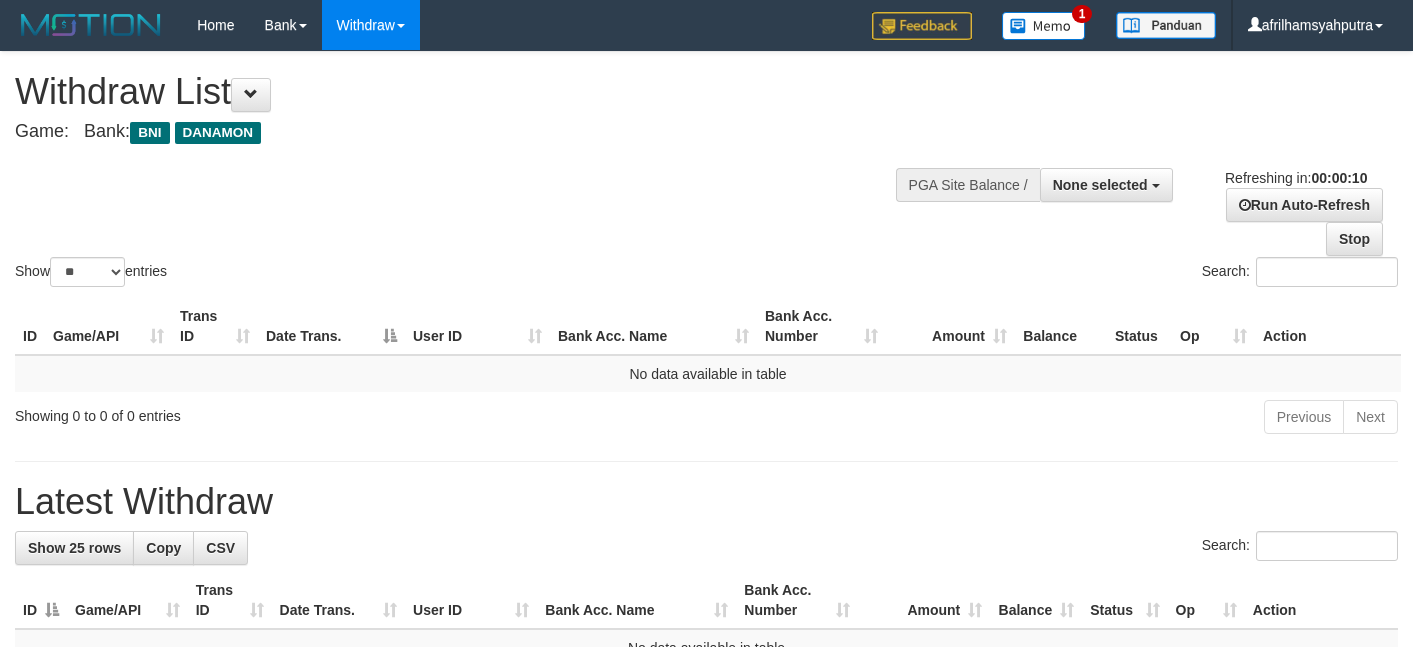 select 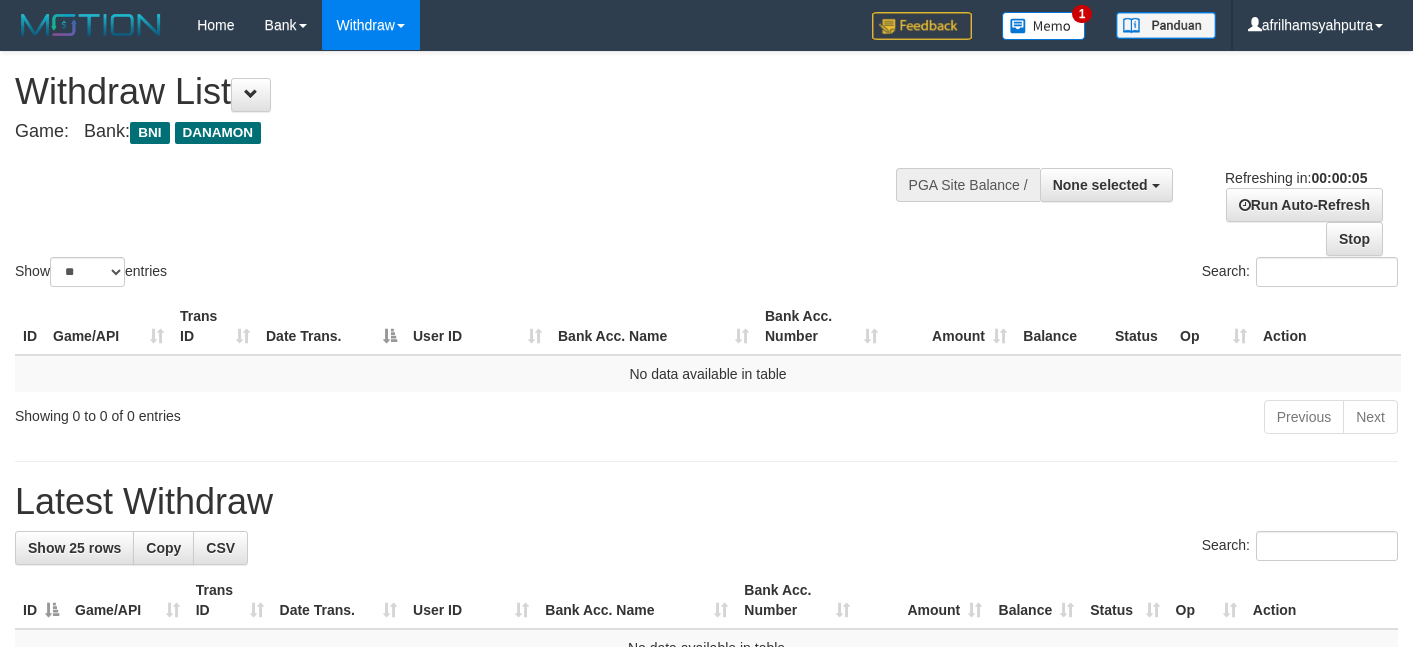 scroll, scrollTop: 0, scrollLeft: 0, axis: both 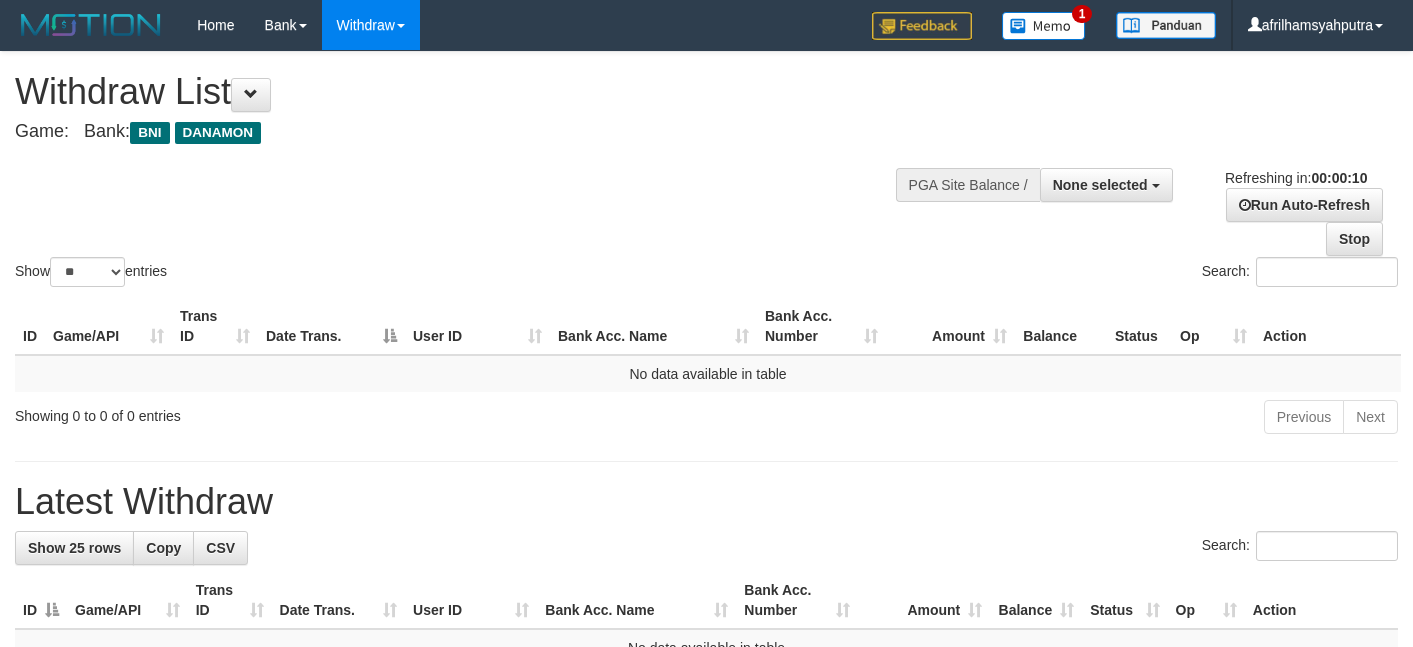 select 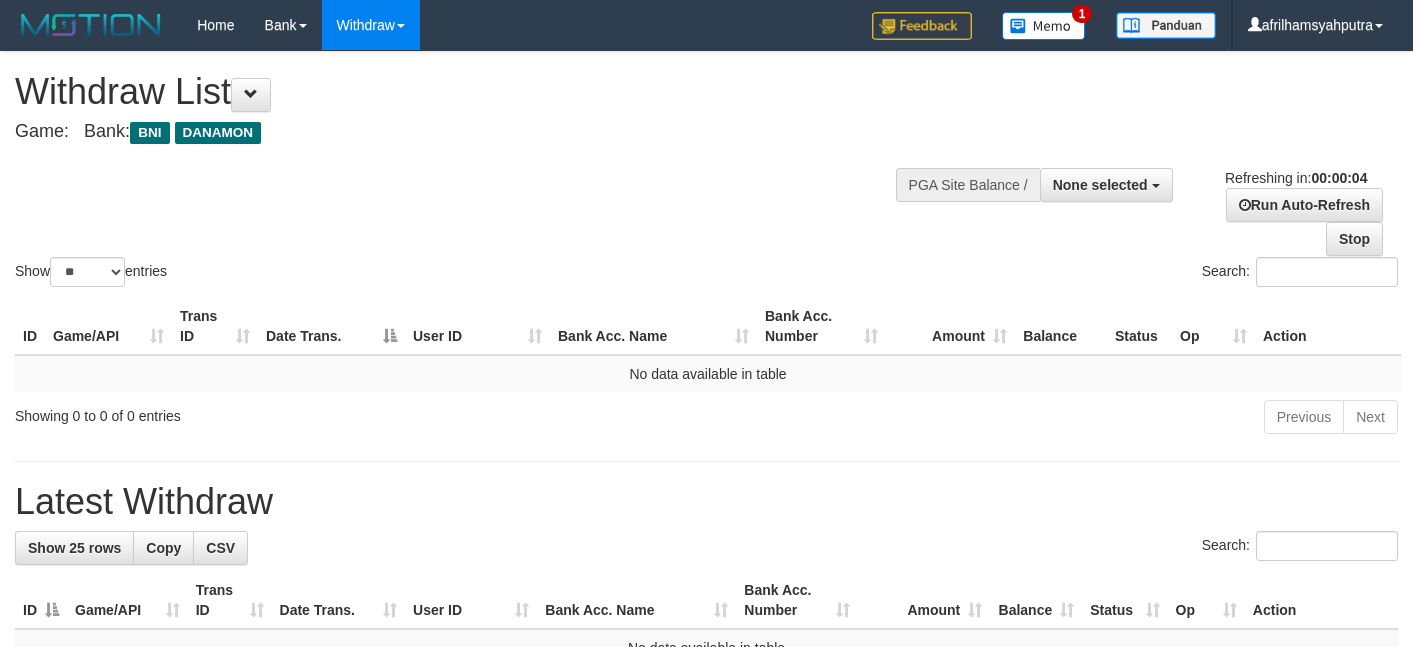scroll, scrollTop: 0, scrollLeft: 0, axis: both 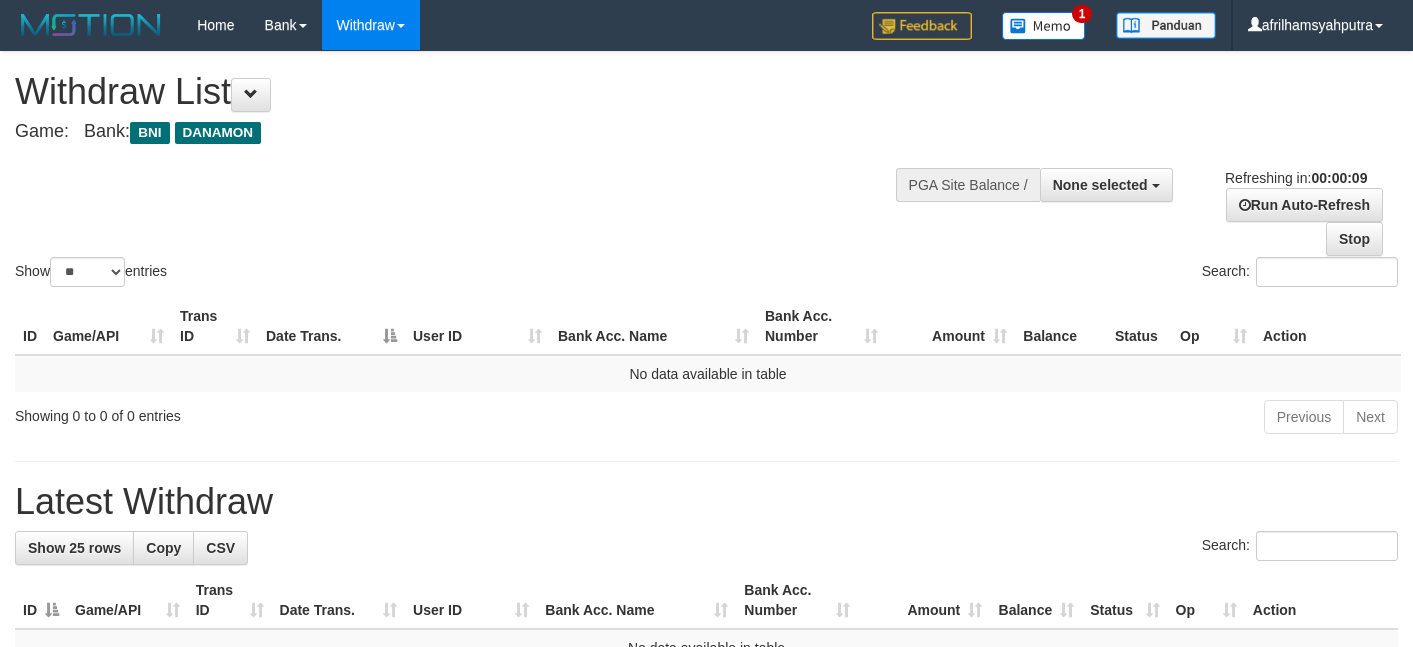 select 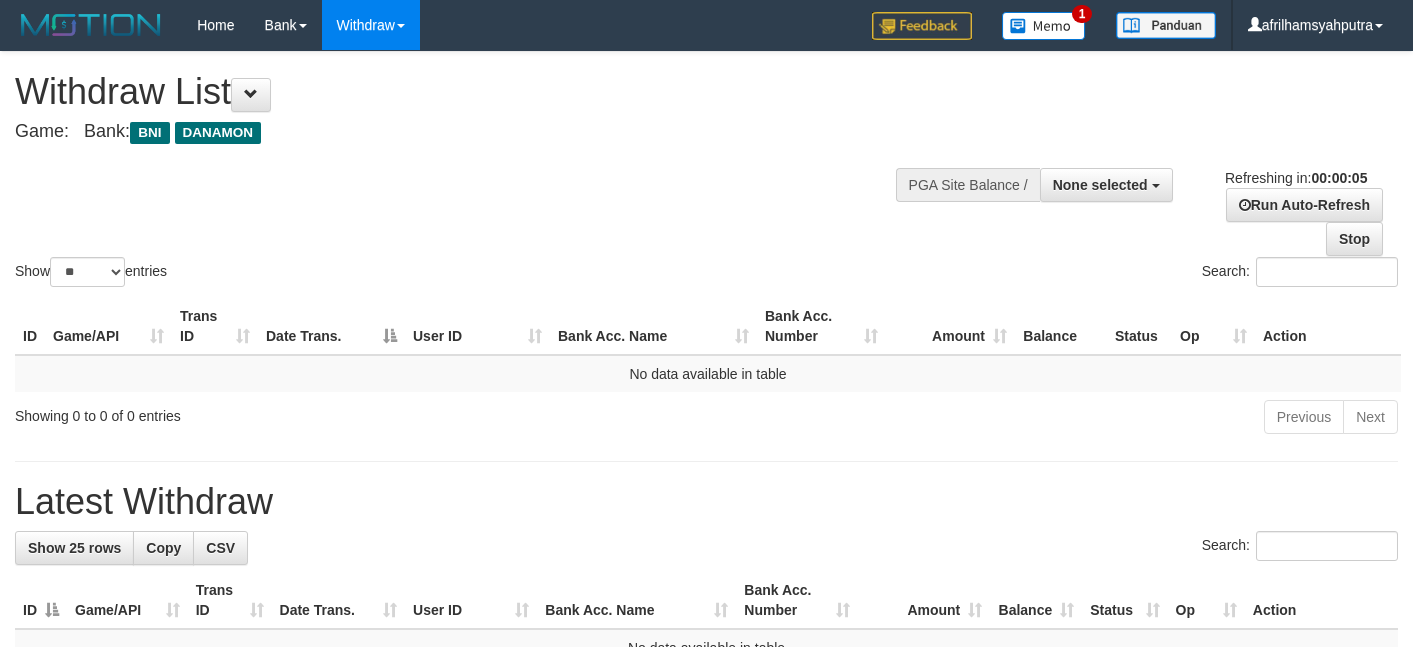 scroll, scrollTop: 0, scrollLeft: 0, axis: both 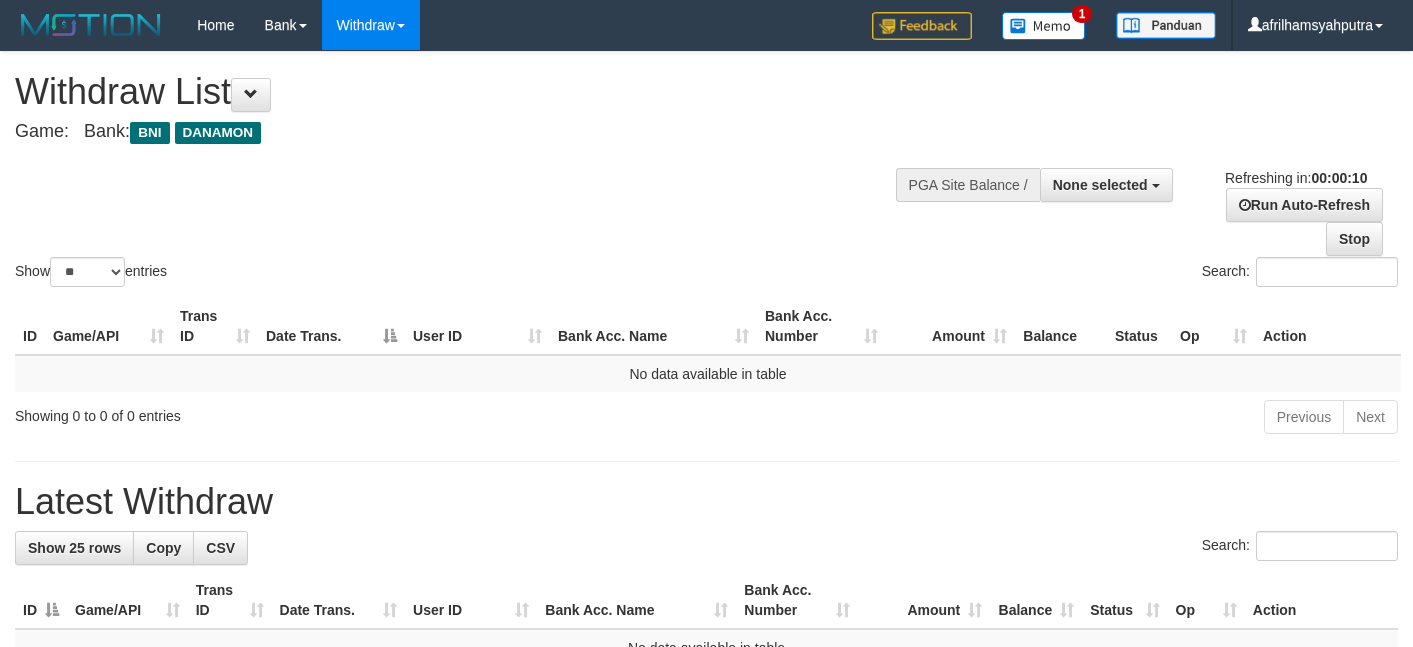 select 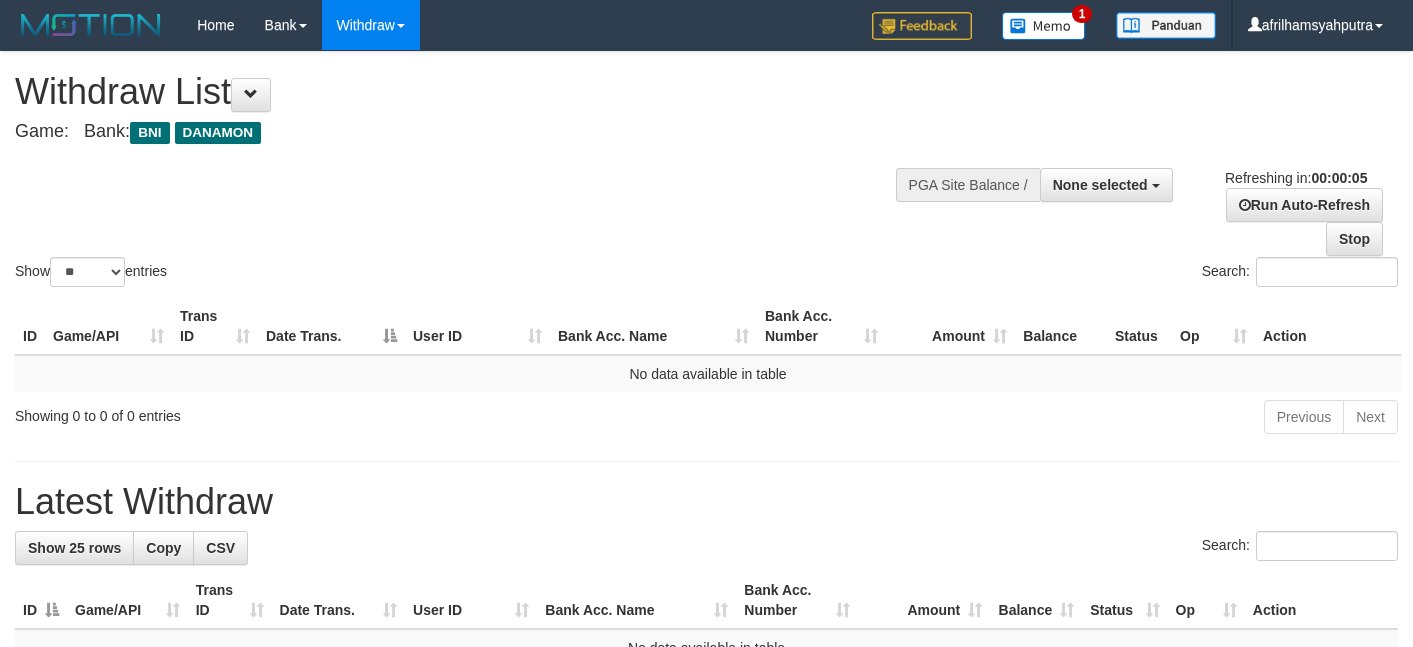 scroll, scrollTop: 0, scrollLeft: 0, axis: both 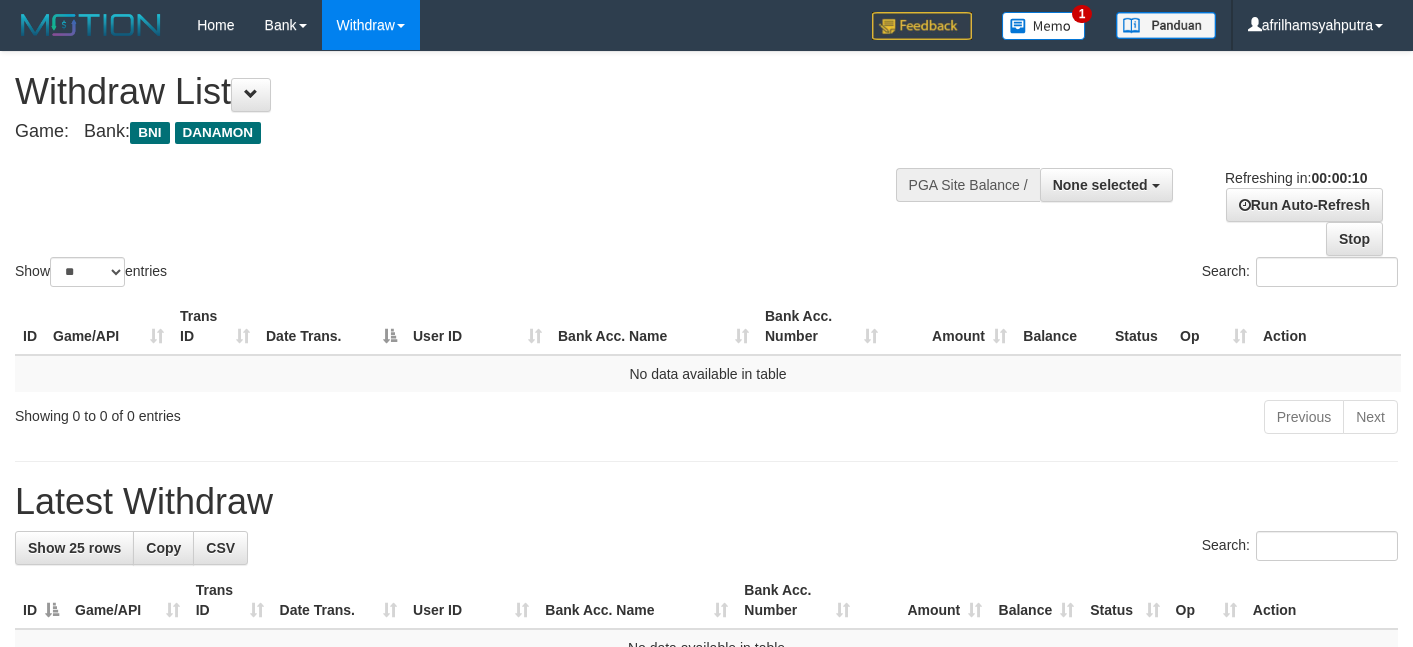 select 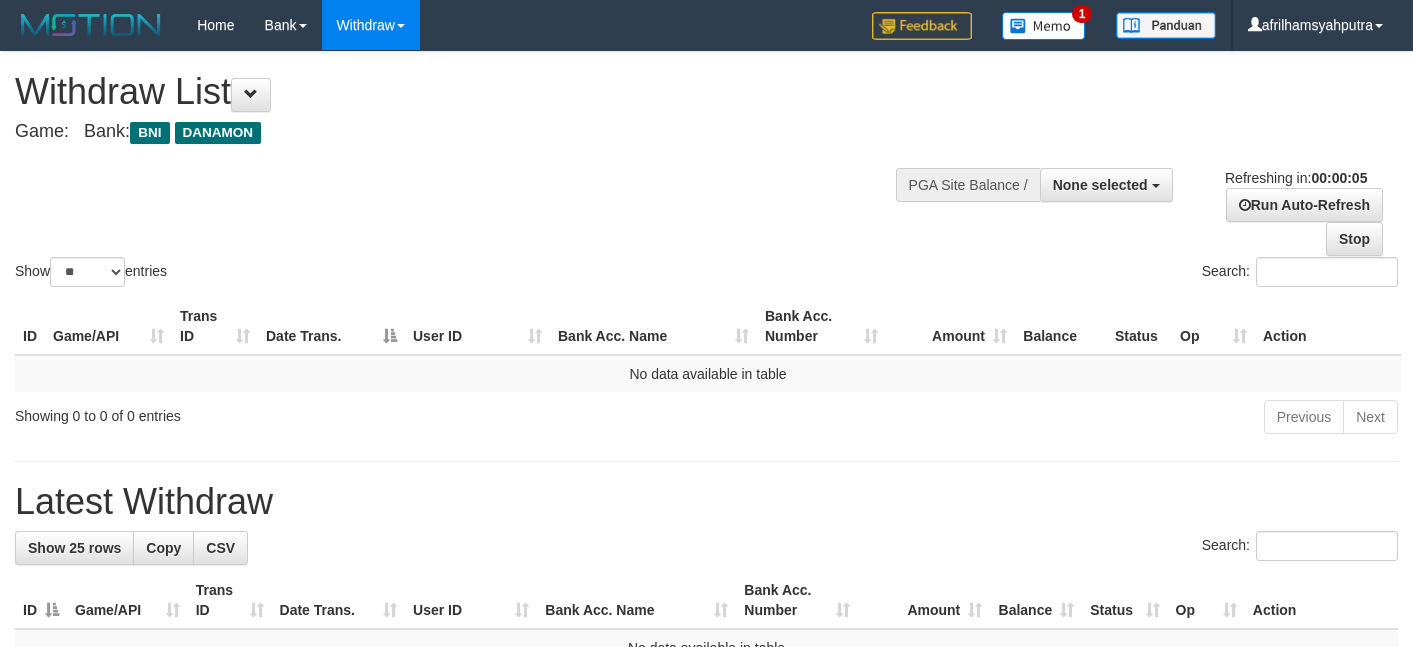 scroll, scrollTop: 0, scrollLeft: 0, axis: both 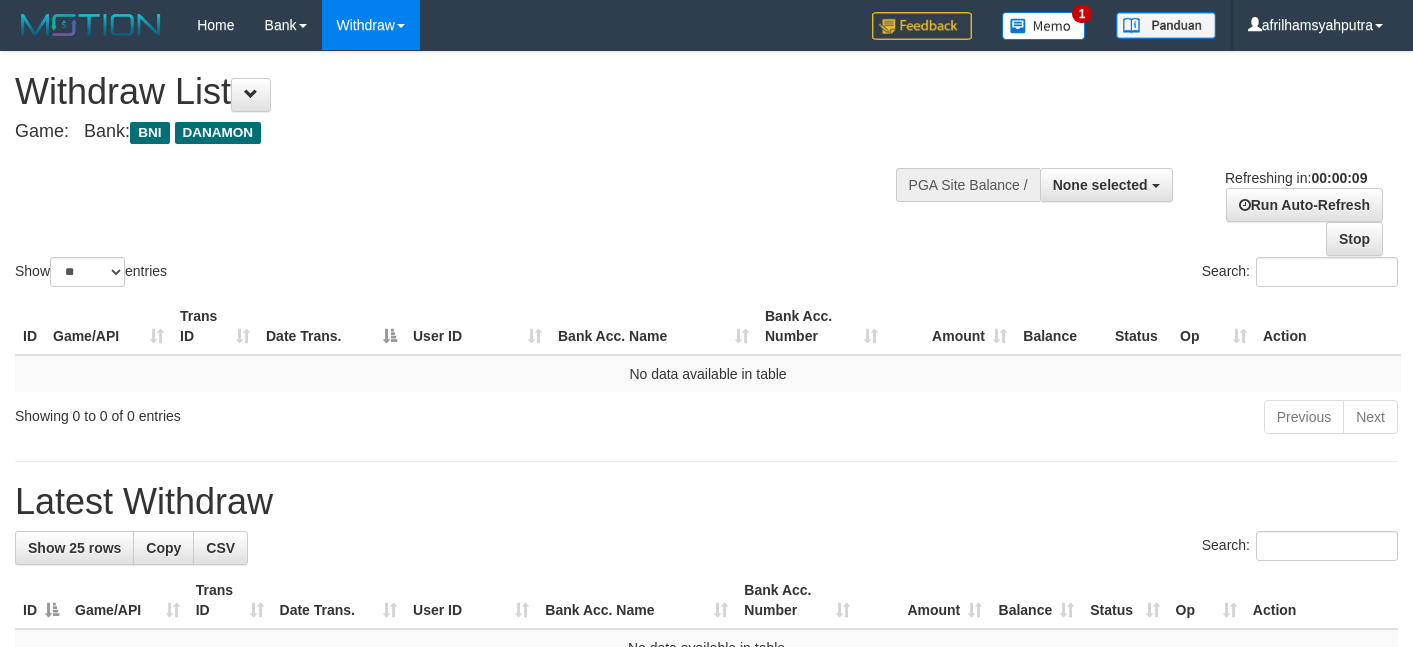 select 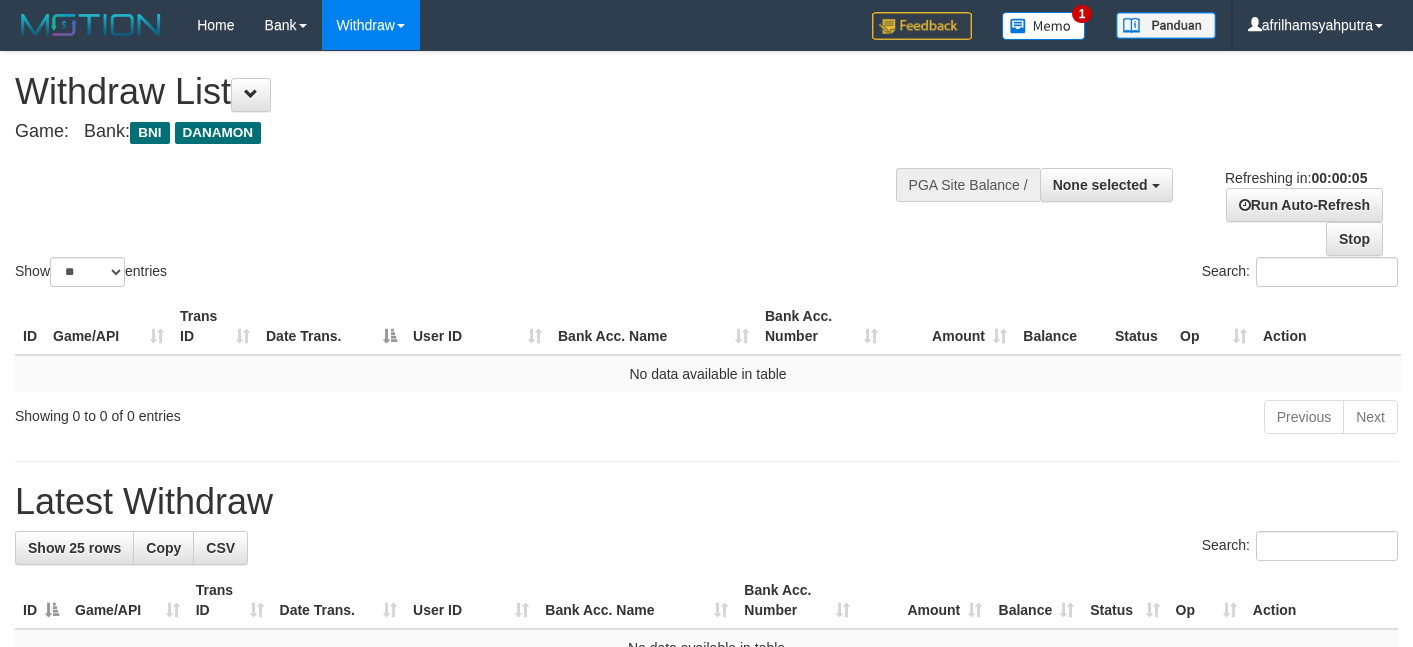 scroll, scrollTop: 0, scrollLeft: 0, axis: both 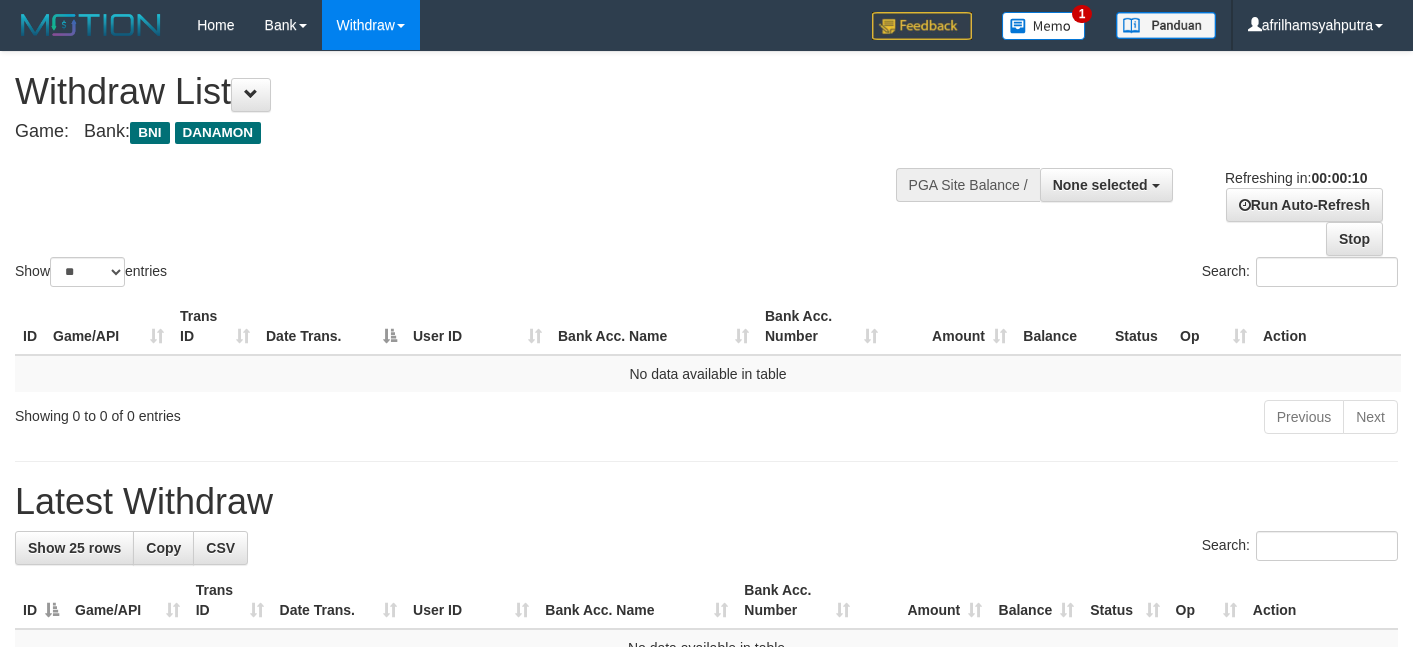 select 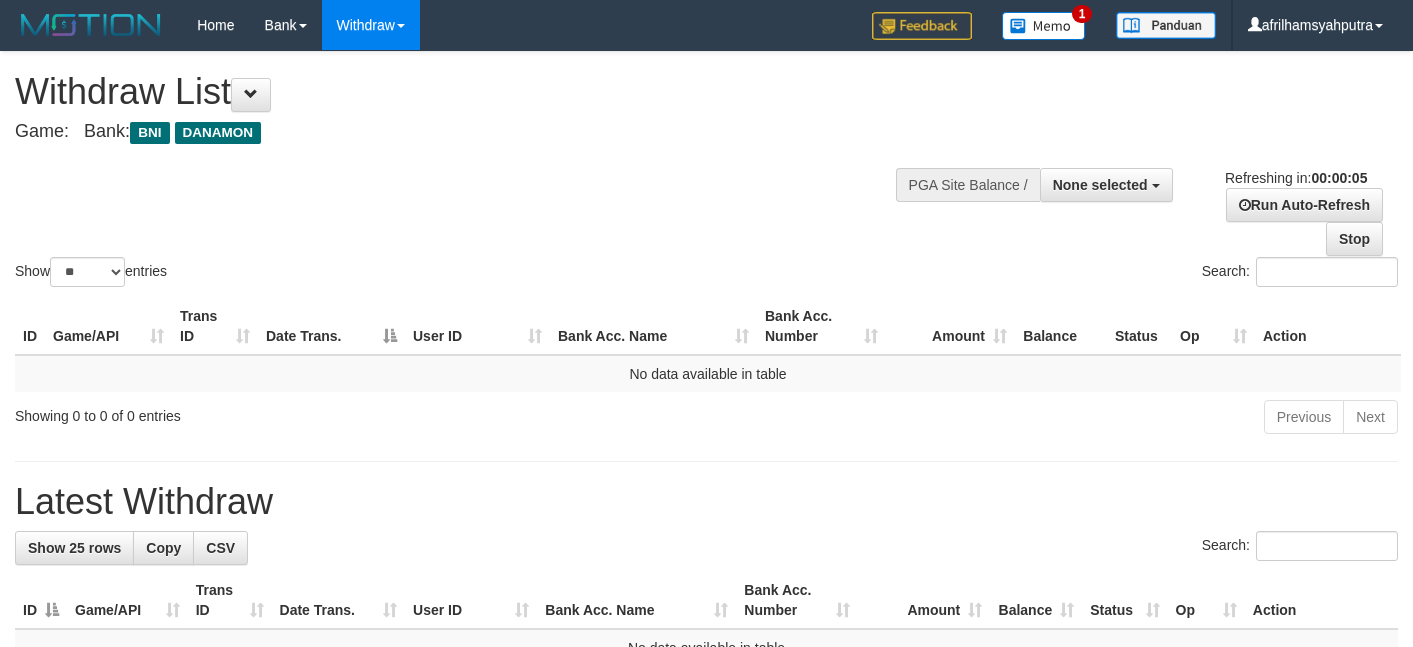 scroll, scrollTop: 0, scrollLeft: 0, axis: both 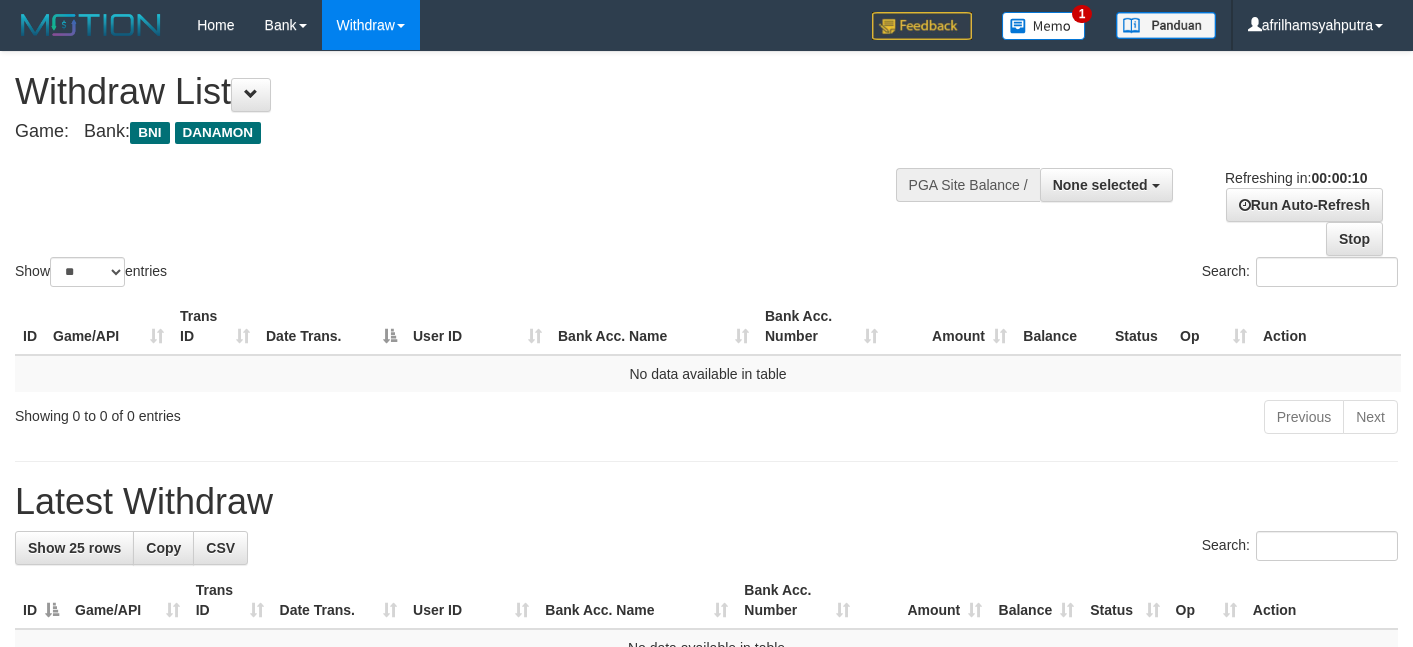select 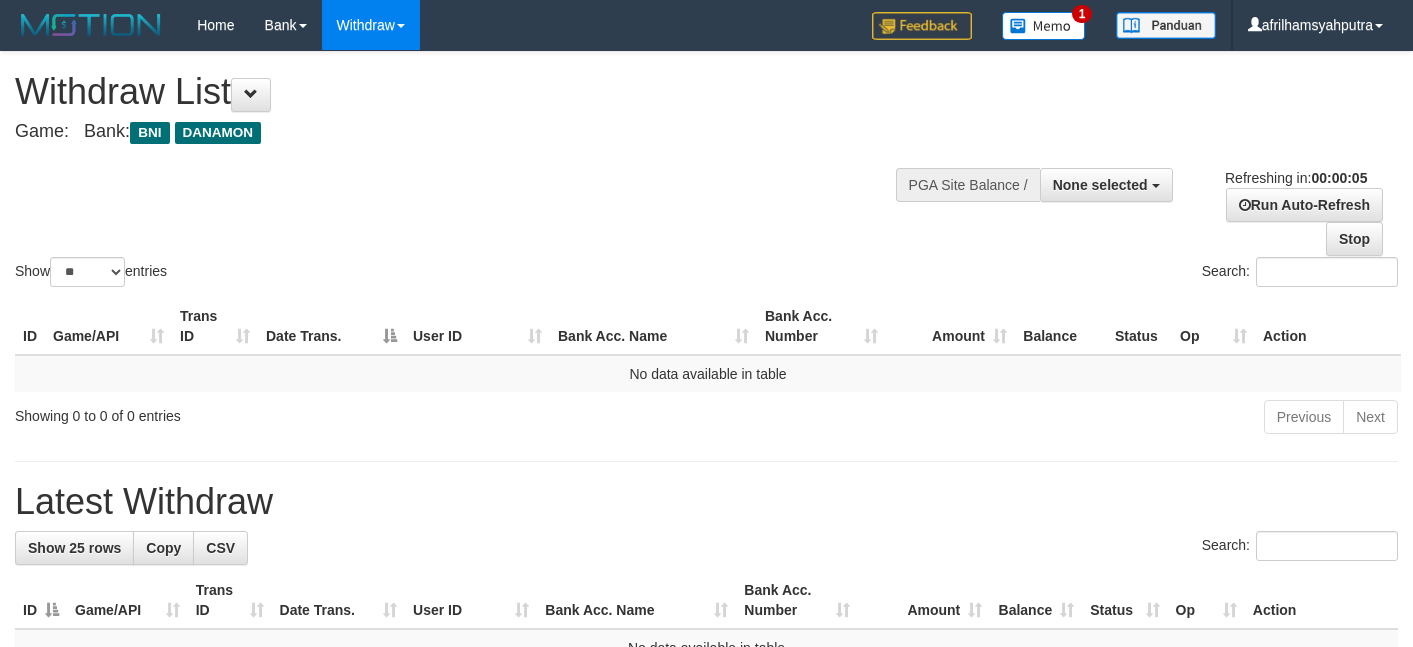 scroll, scrollTop: 0, scrollLeft: 0, axis: both 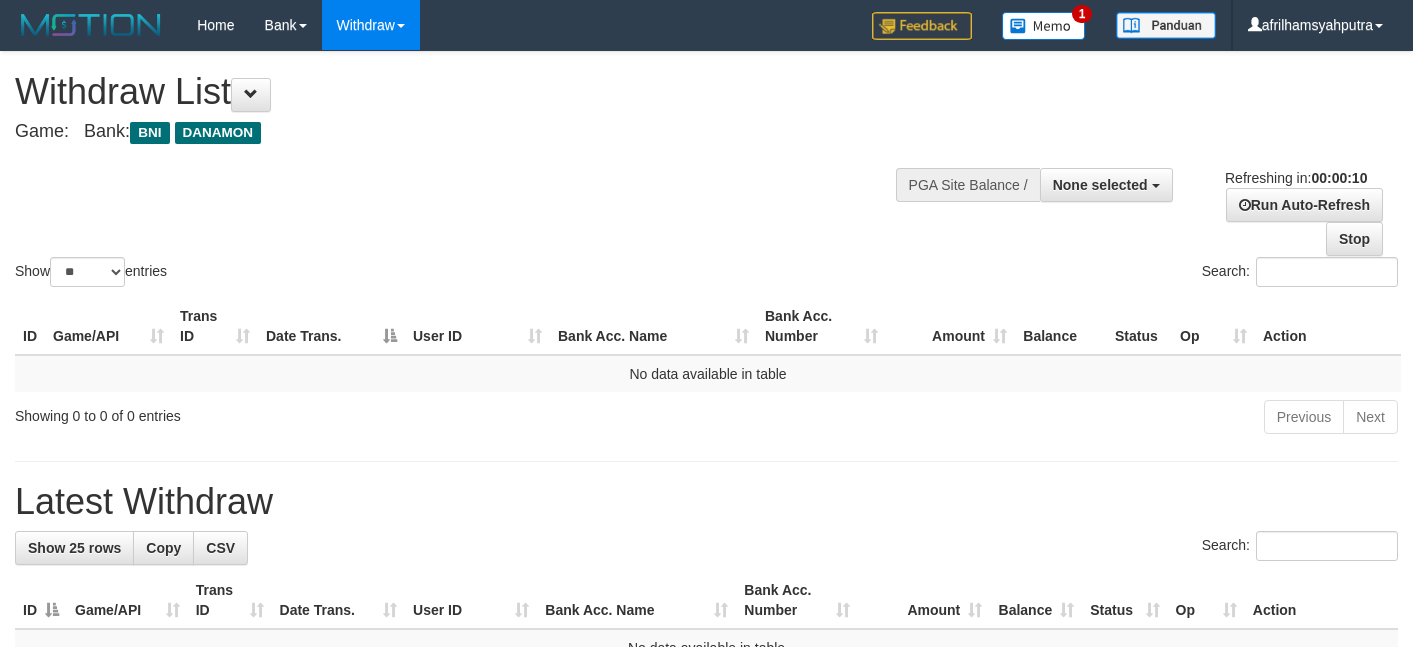 select 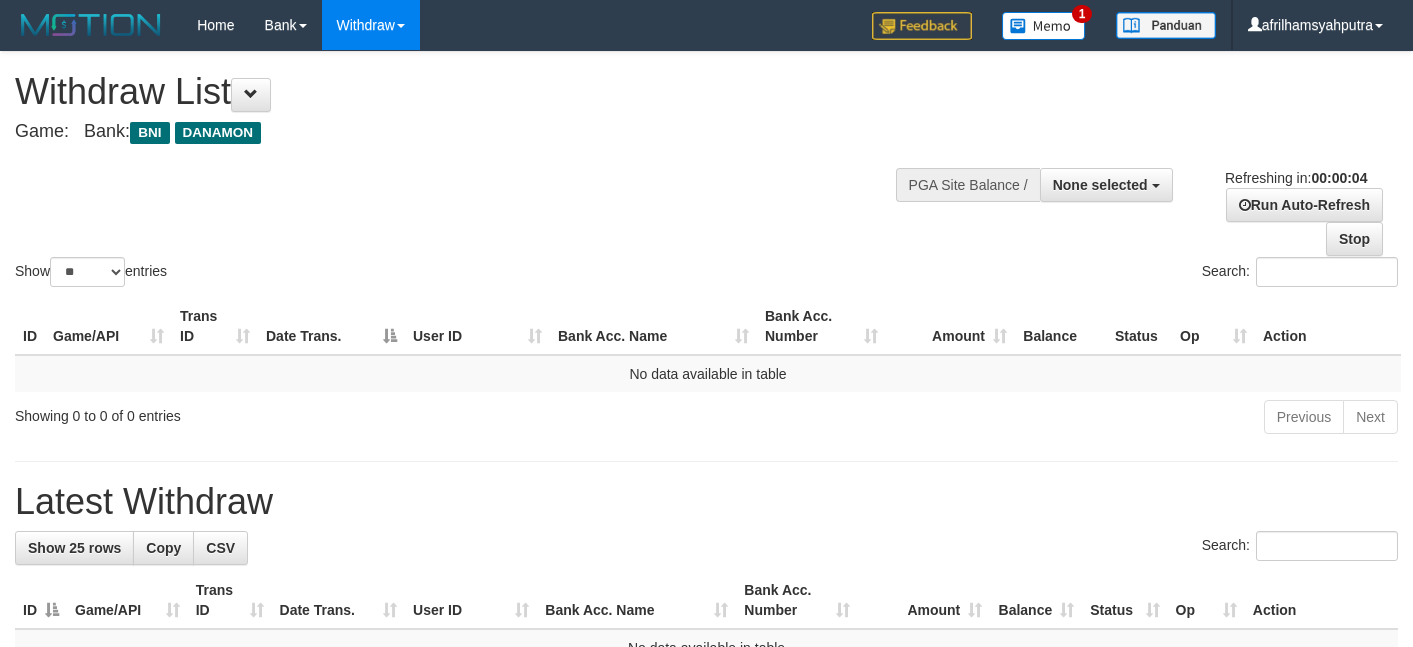 scroll, scrollTop: 0, scrollLeft: 0, axis: both 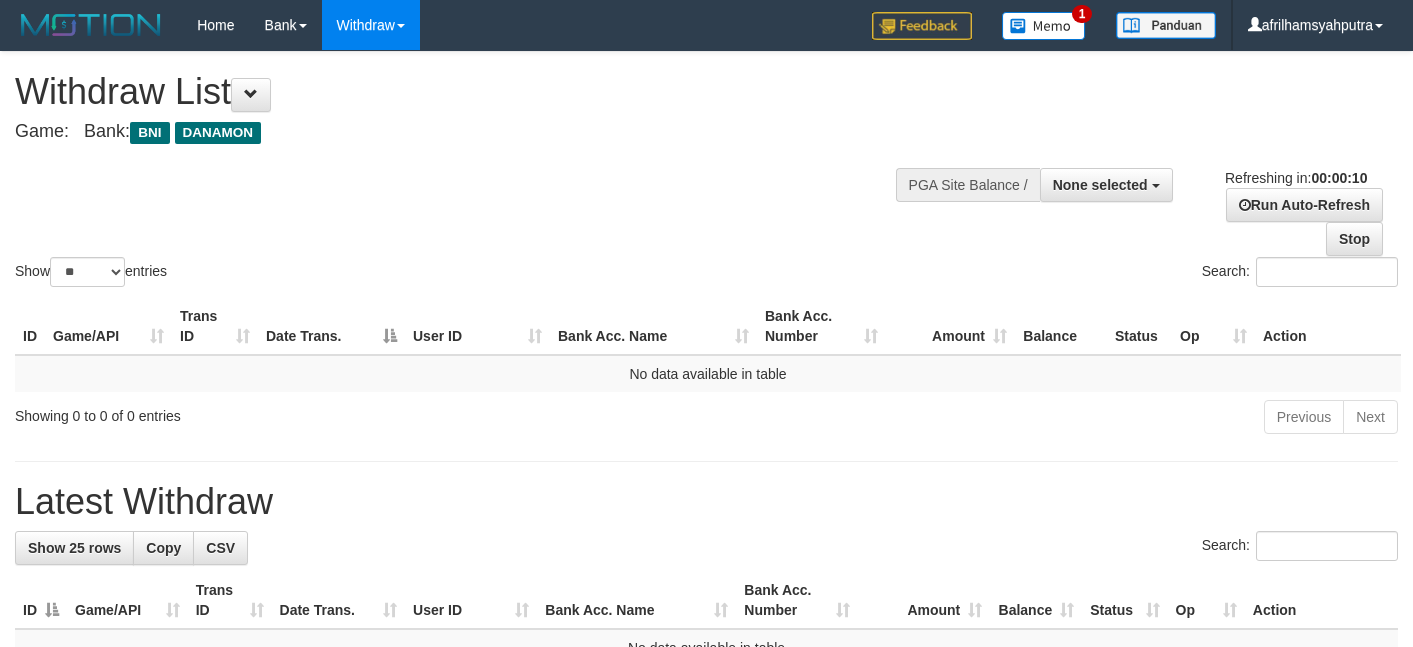 select 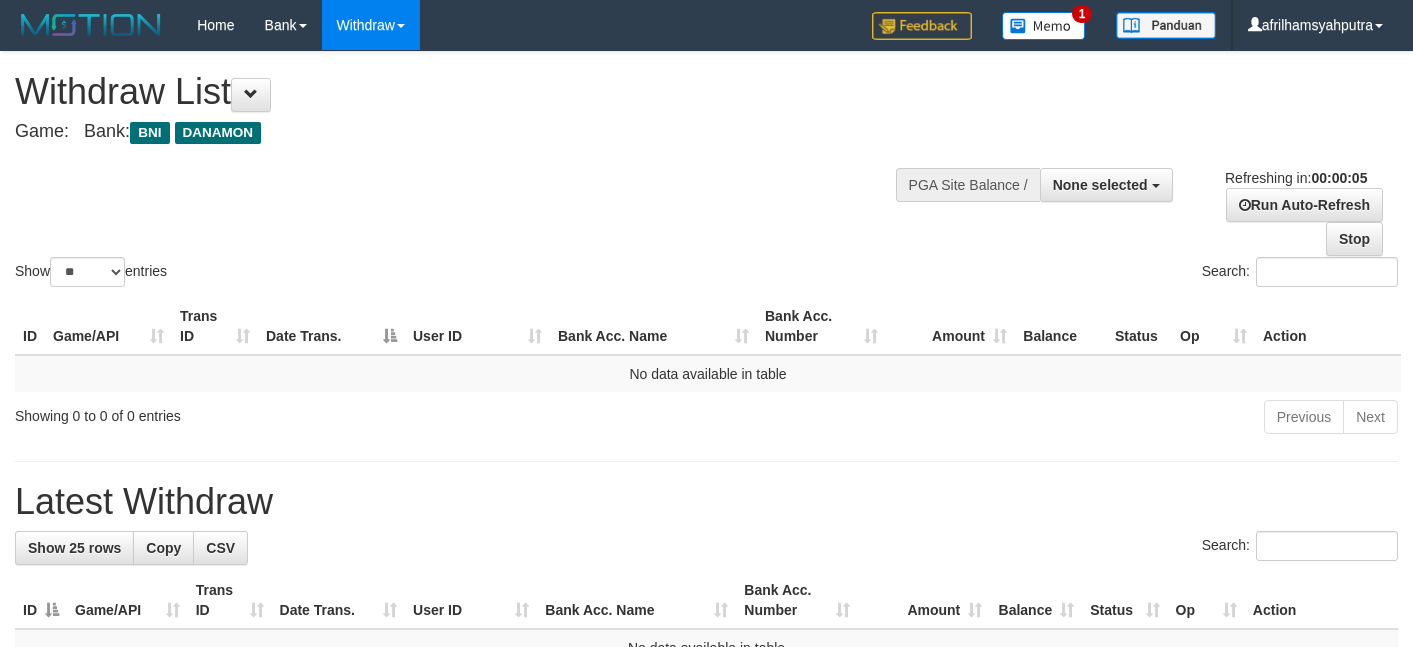 scroll, scrollTop: 0, scrollLeft: 0, axis: both 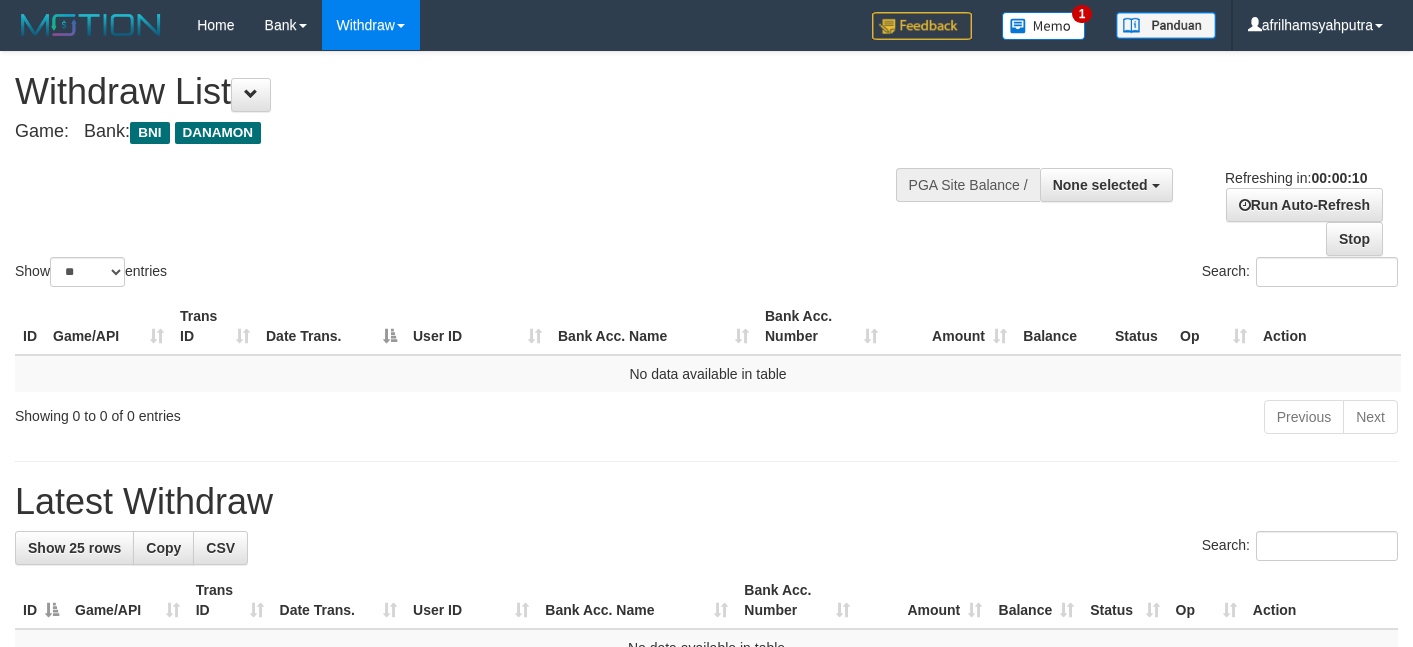 select 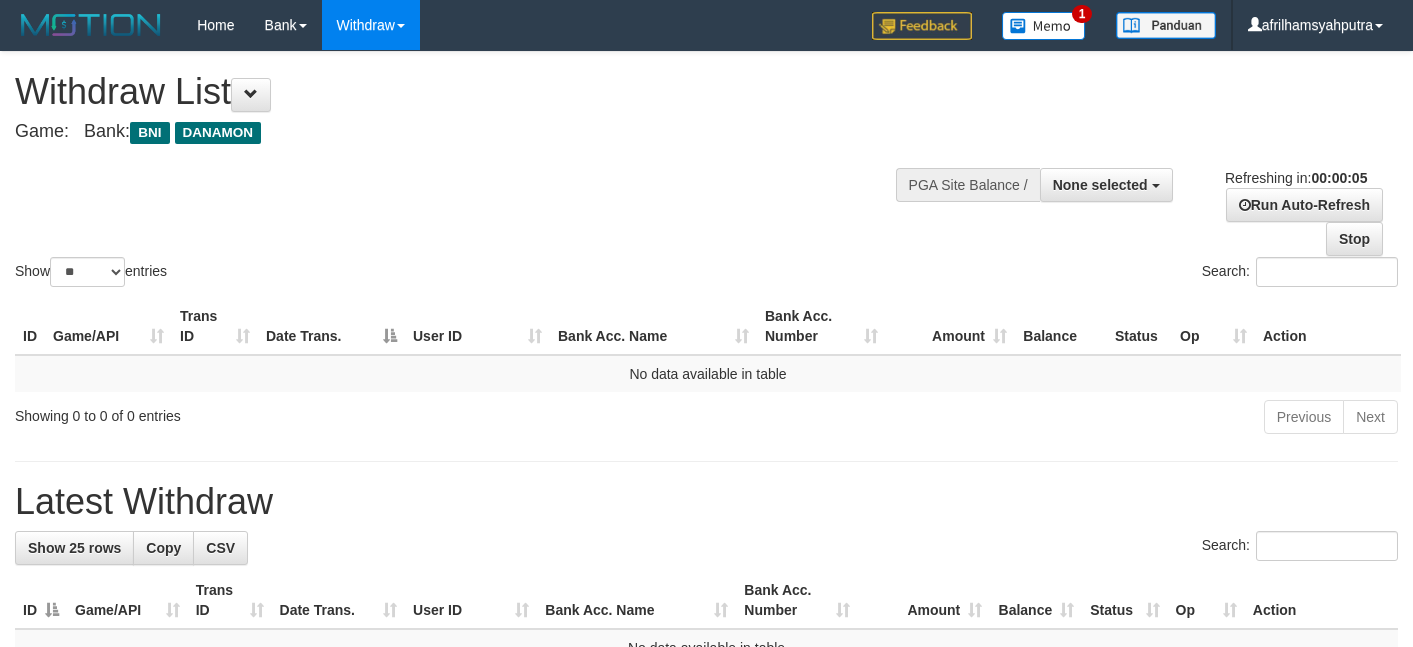 scroll, scrollTop: 0, scrollLeft: 0, axis: both 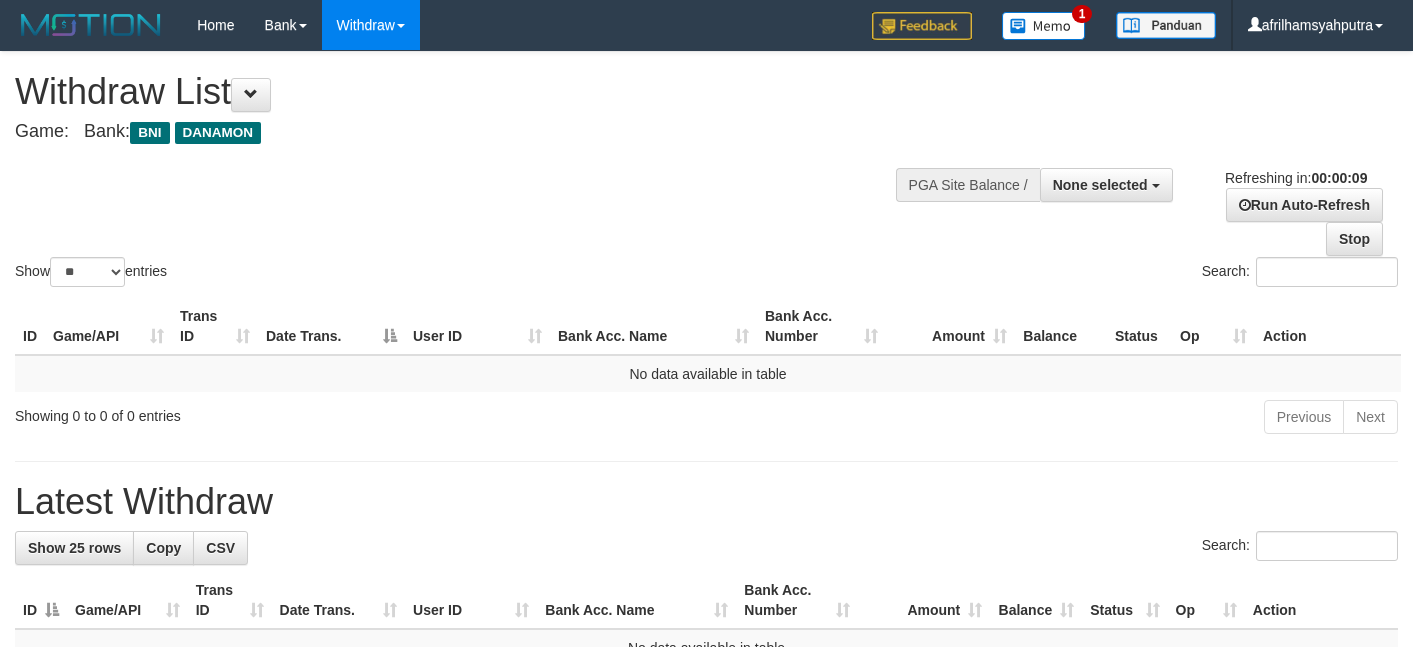 select 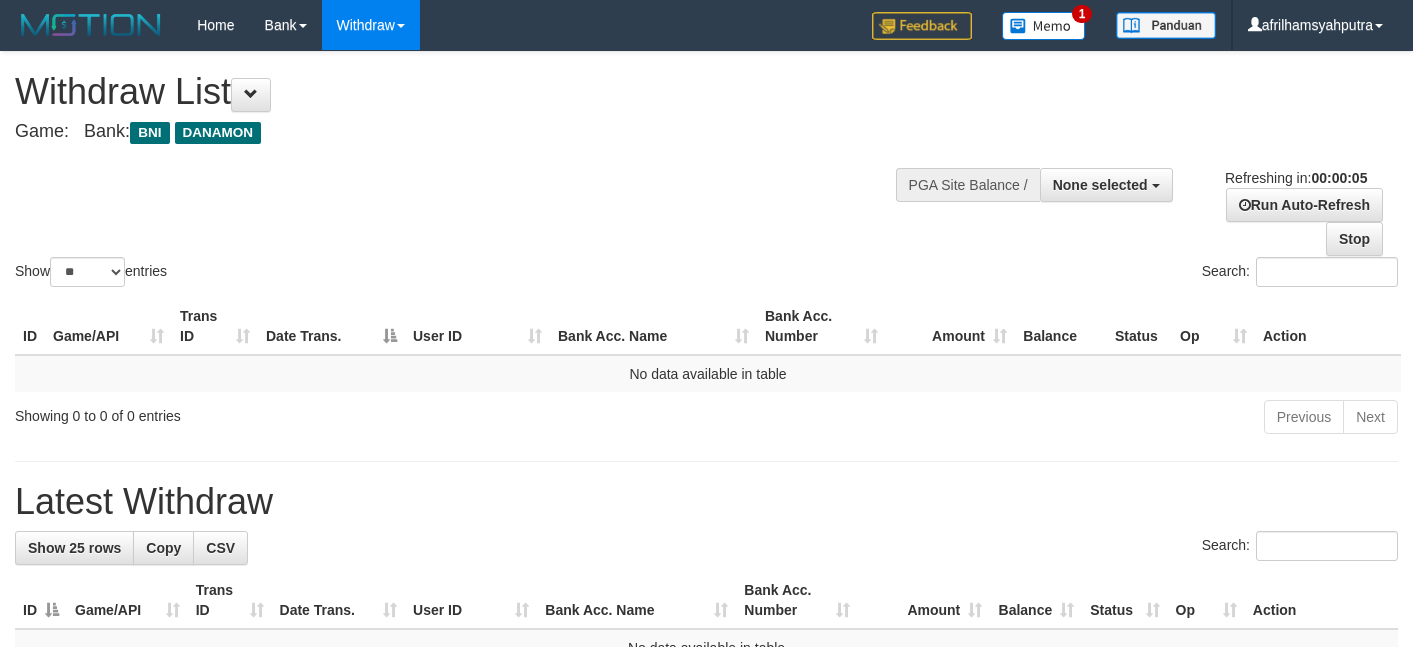 scroll, scrollTop: 0, scrollLeft: 0, axis: both 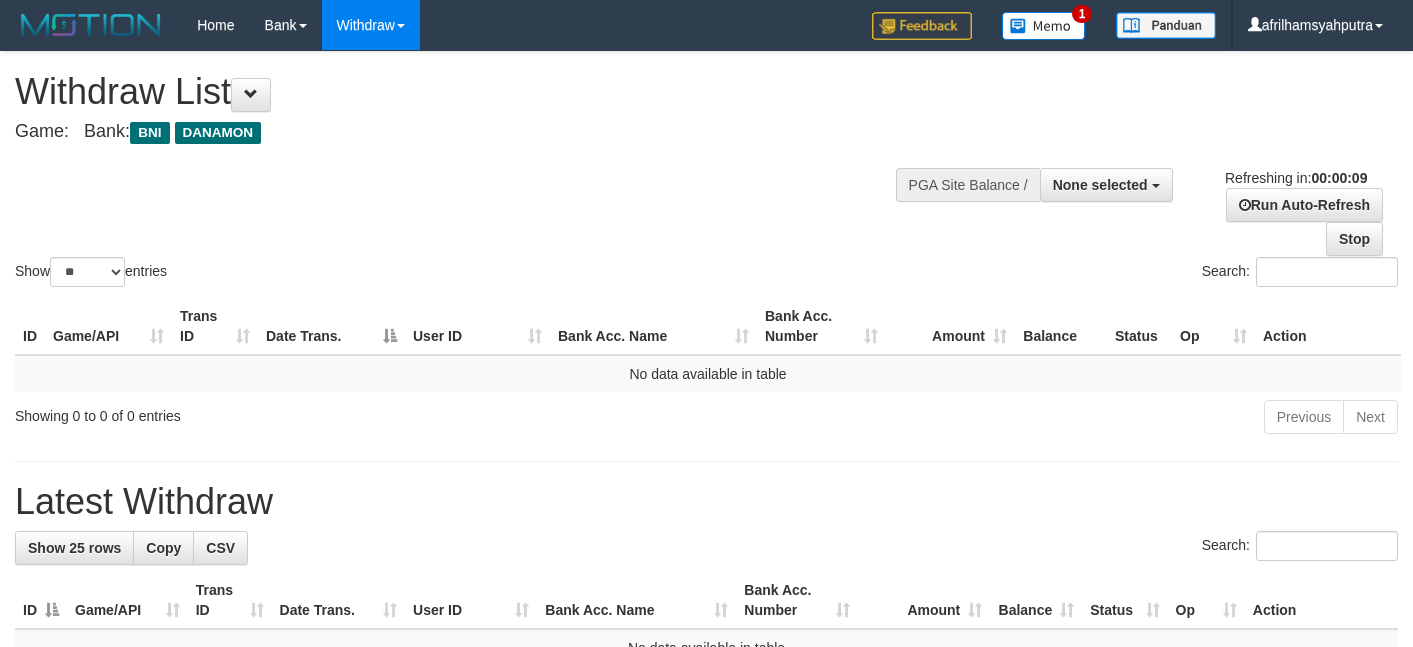 select 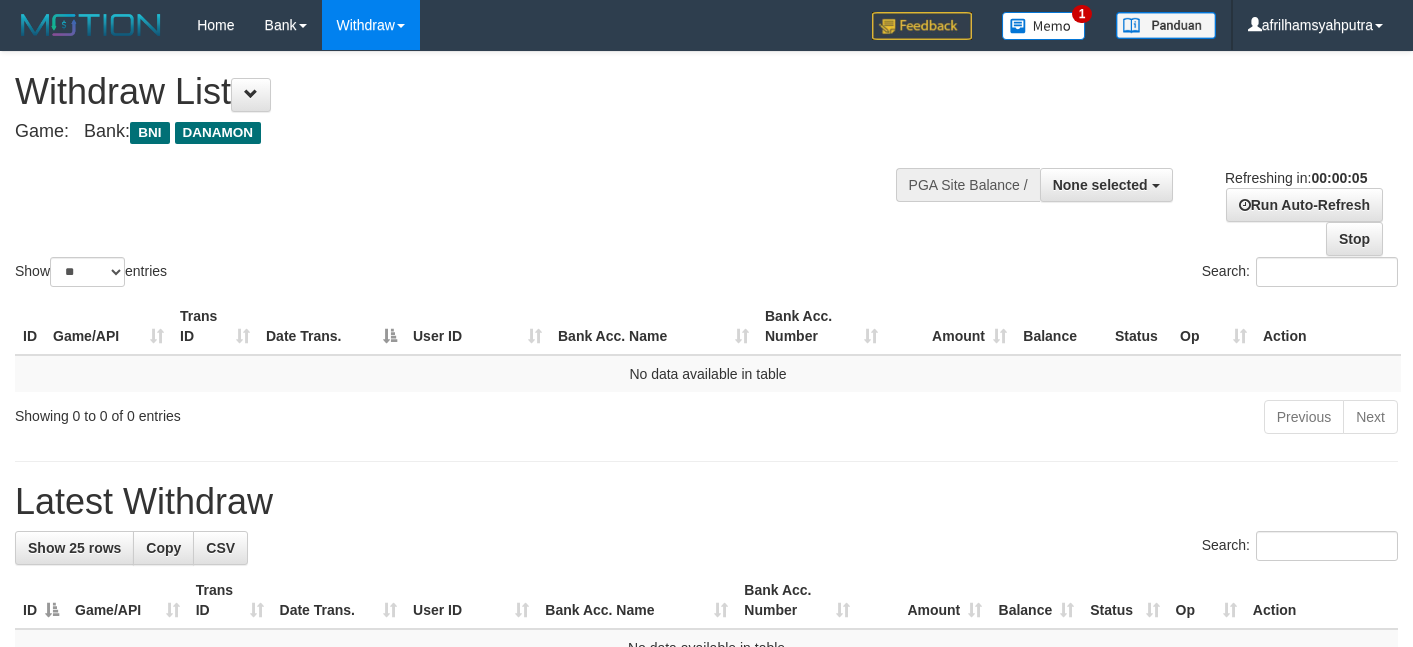scroll, scrollTop: 0, scrollLeft: 0, axis: both 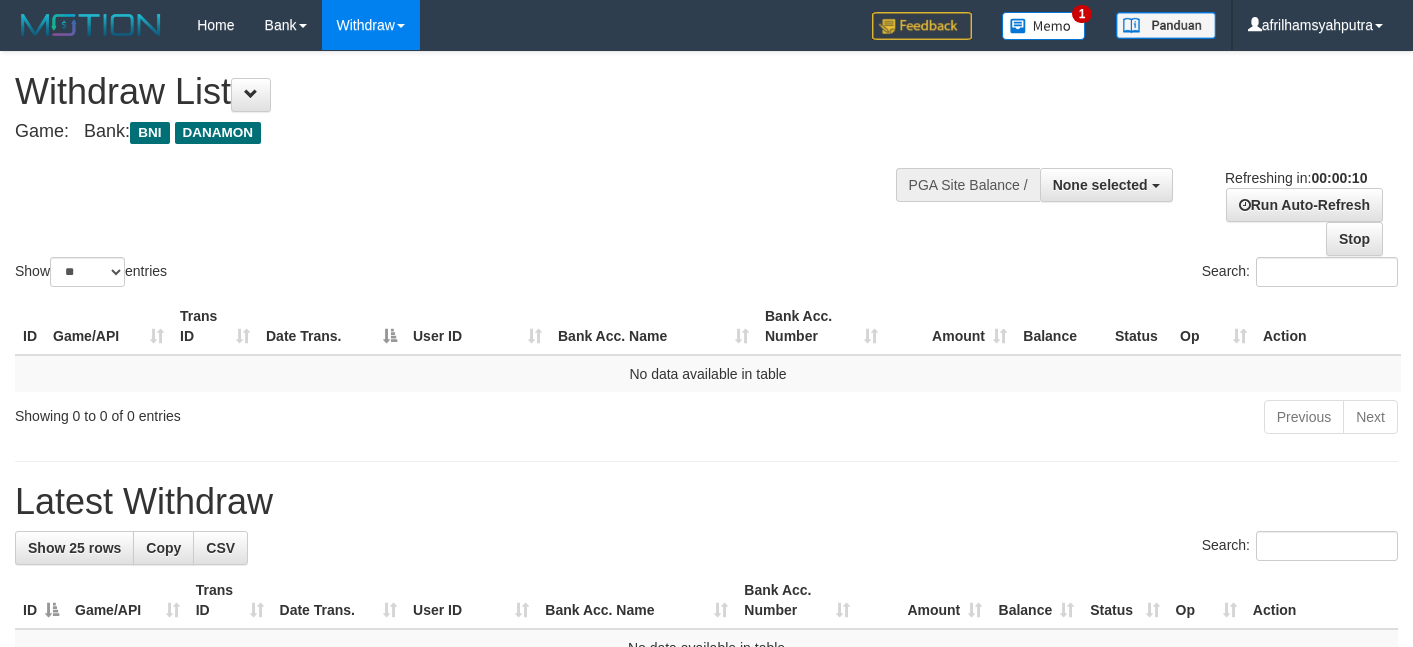 select 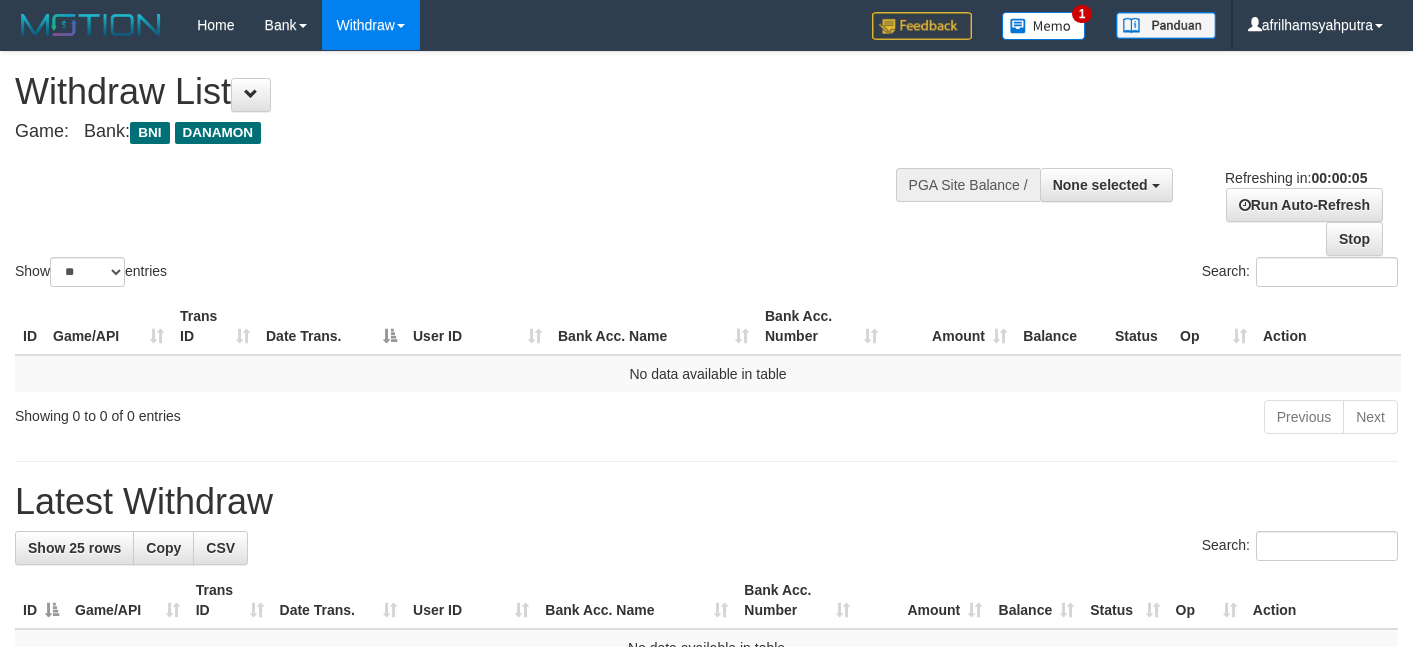 scroll, scrollTop: 0, scrollLeft: 0, axis: both 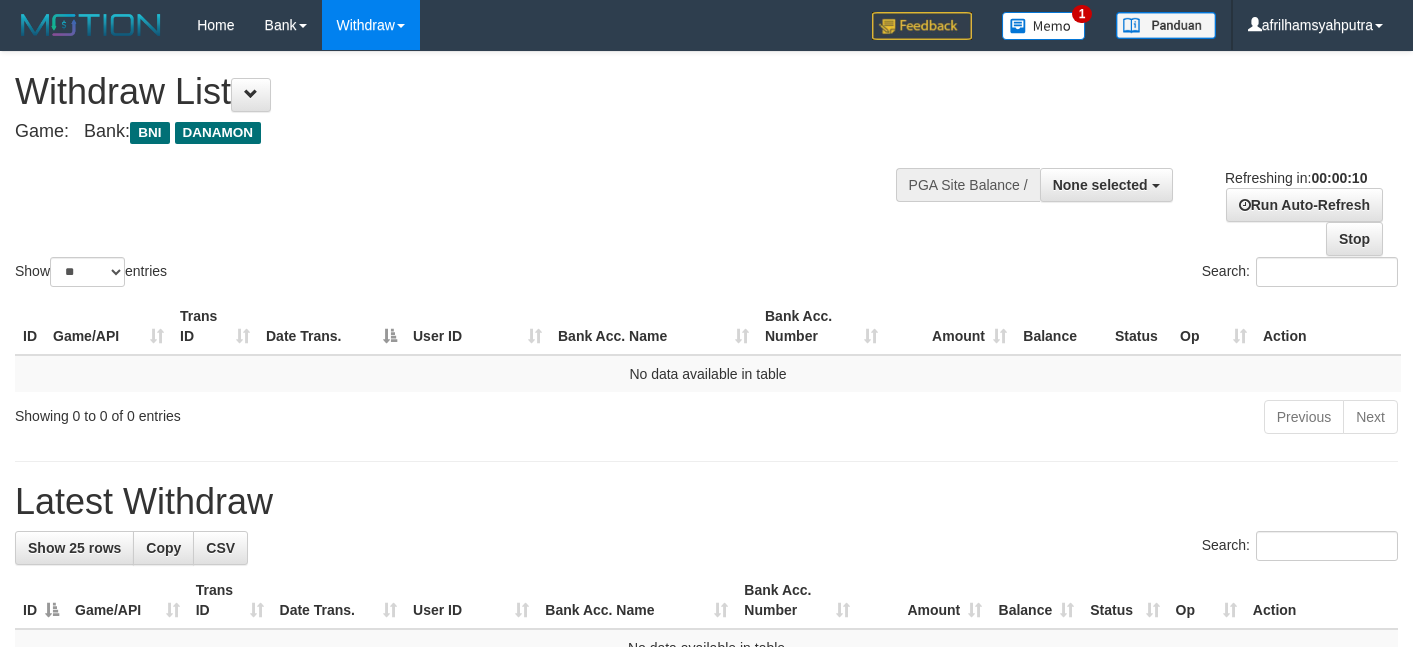 select 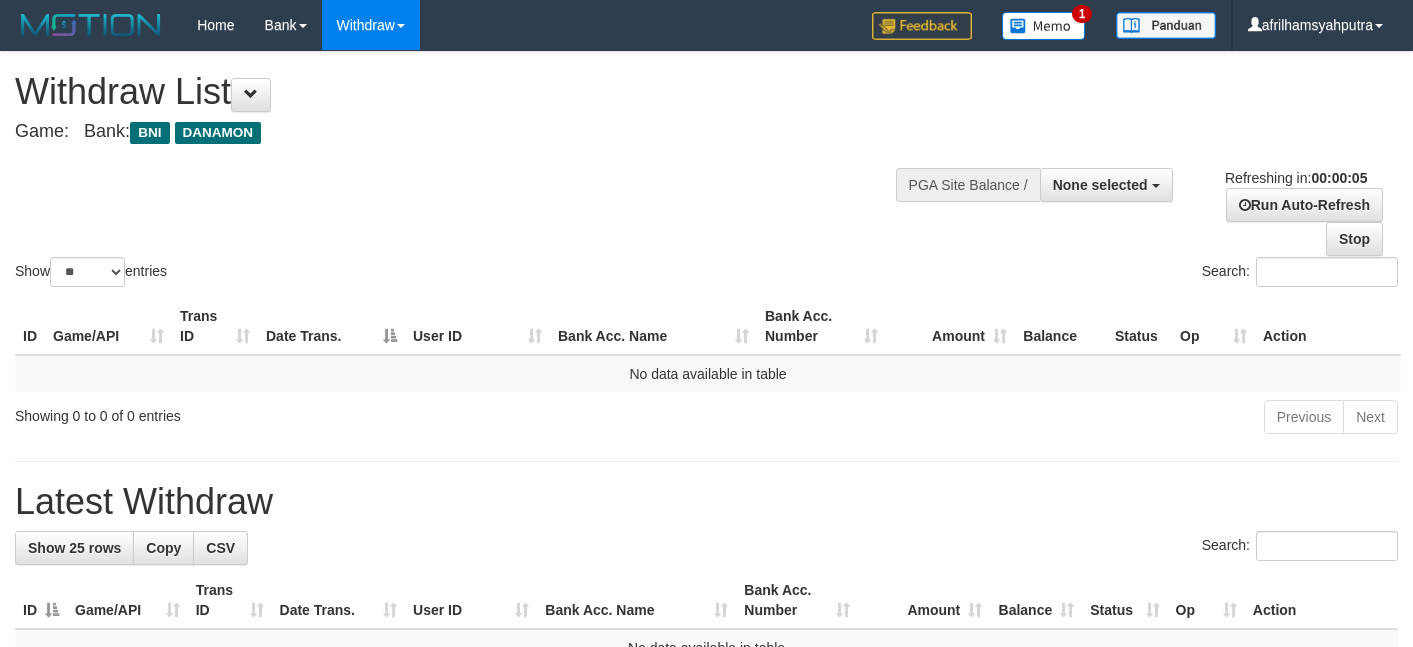 scroll, scrollTop: 0, scrollLeft: 0, axis: both 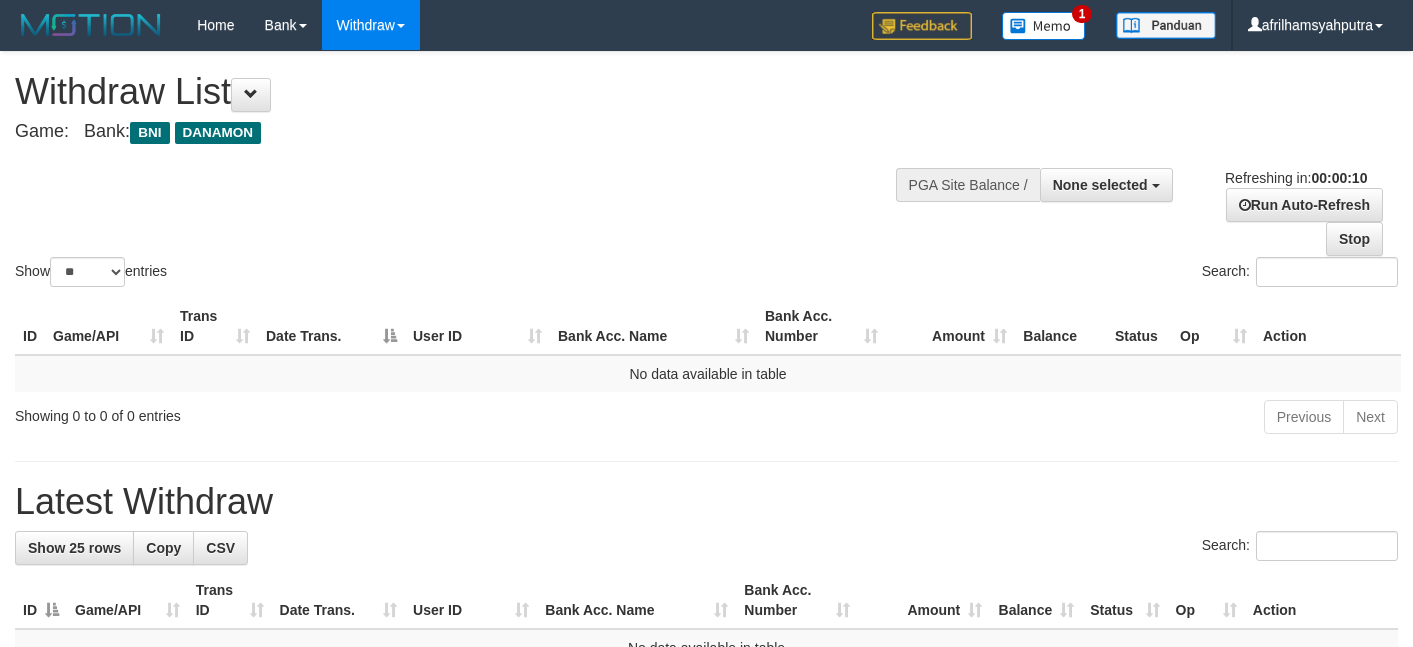 select 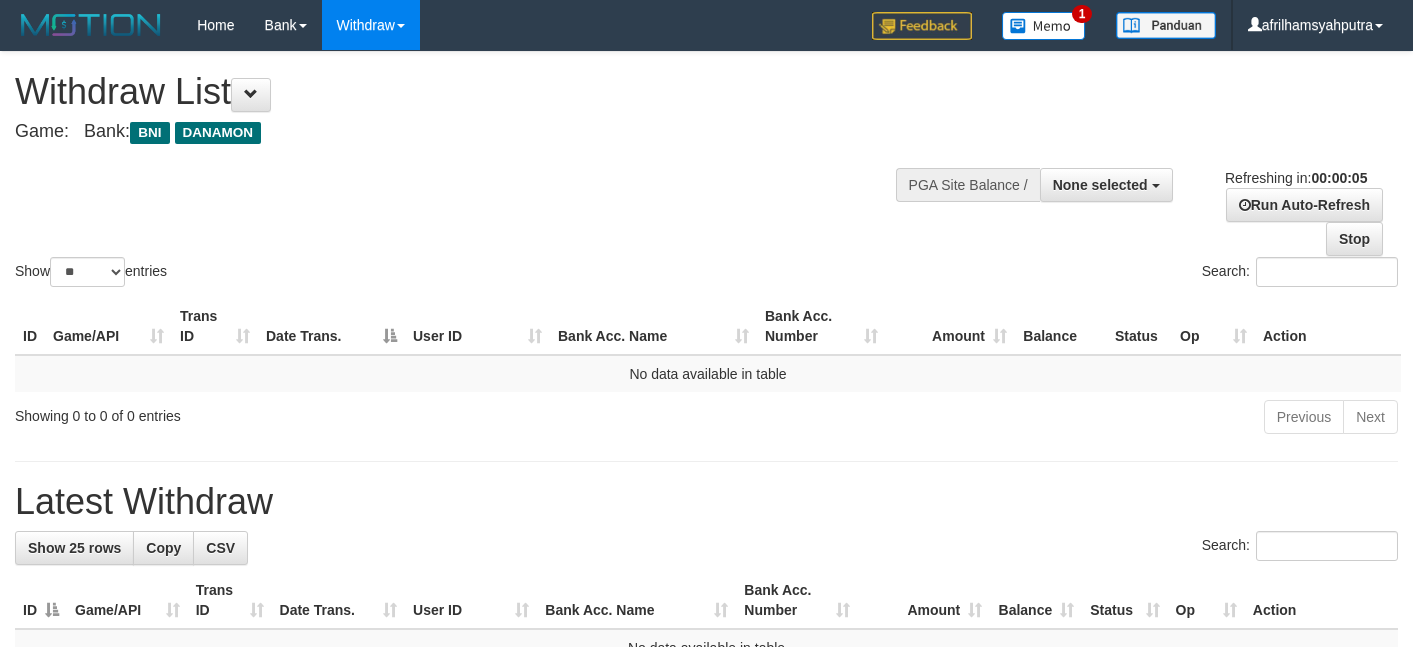scroll, scrollTop: 0, scrollLeft: 0, axis: both 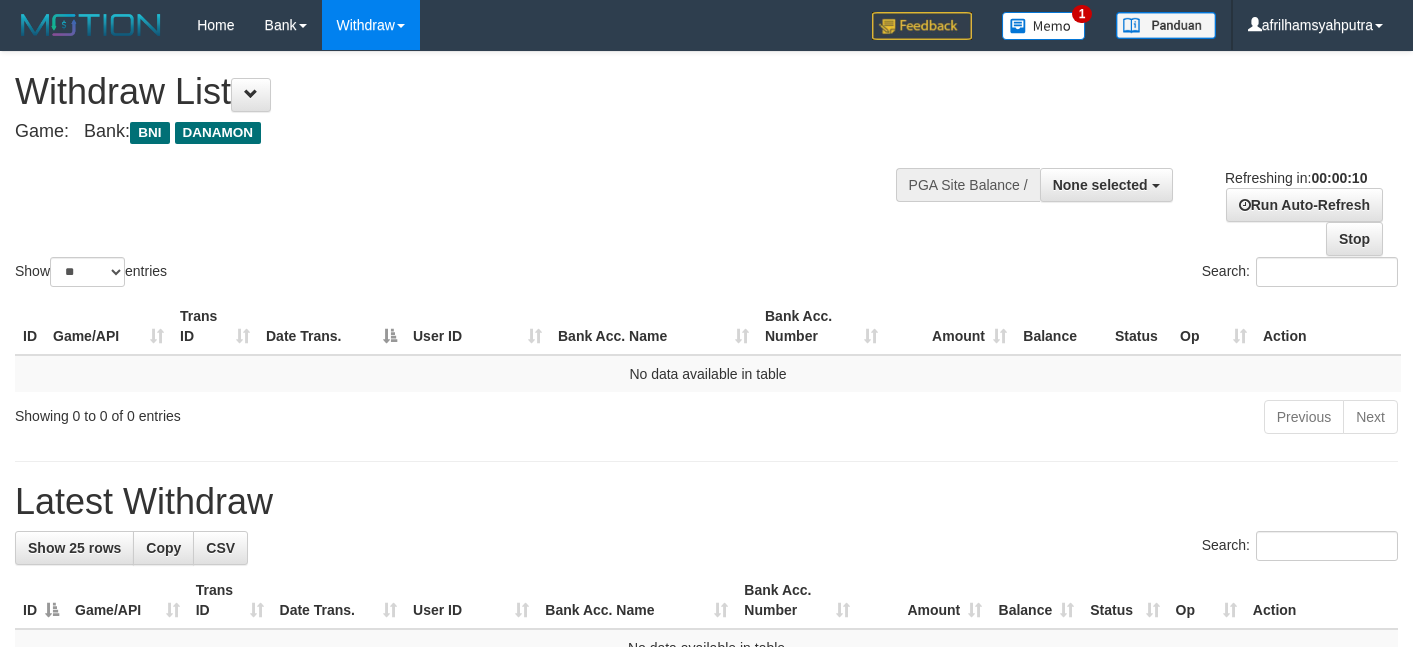 select 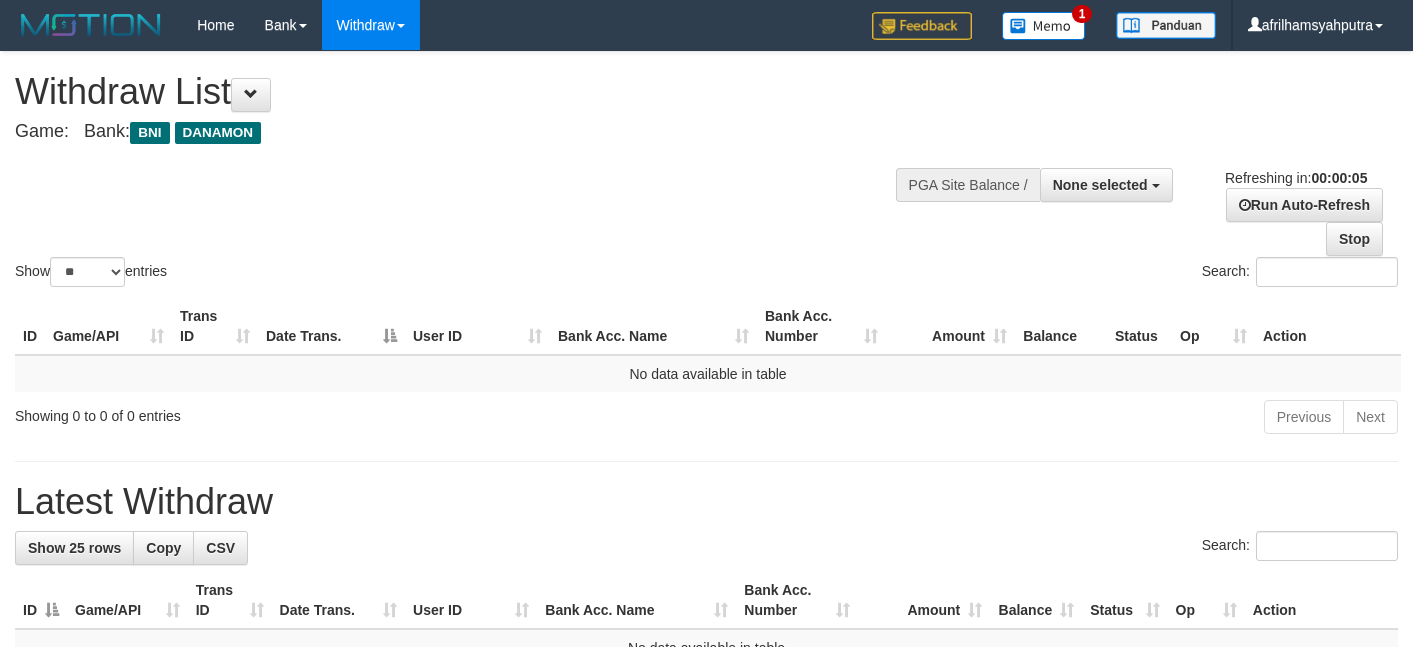 scroll, scrollTop: 0, scrollLeft: 0, axis: both 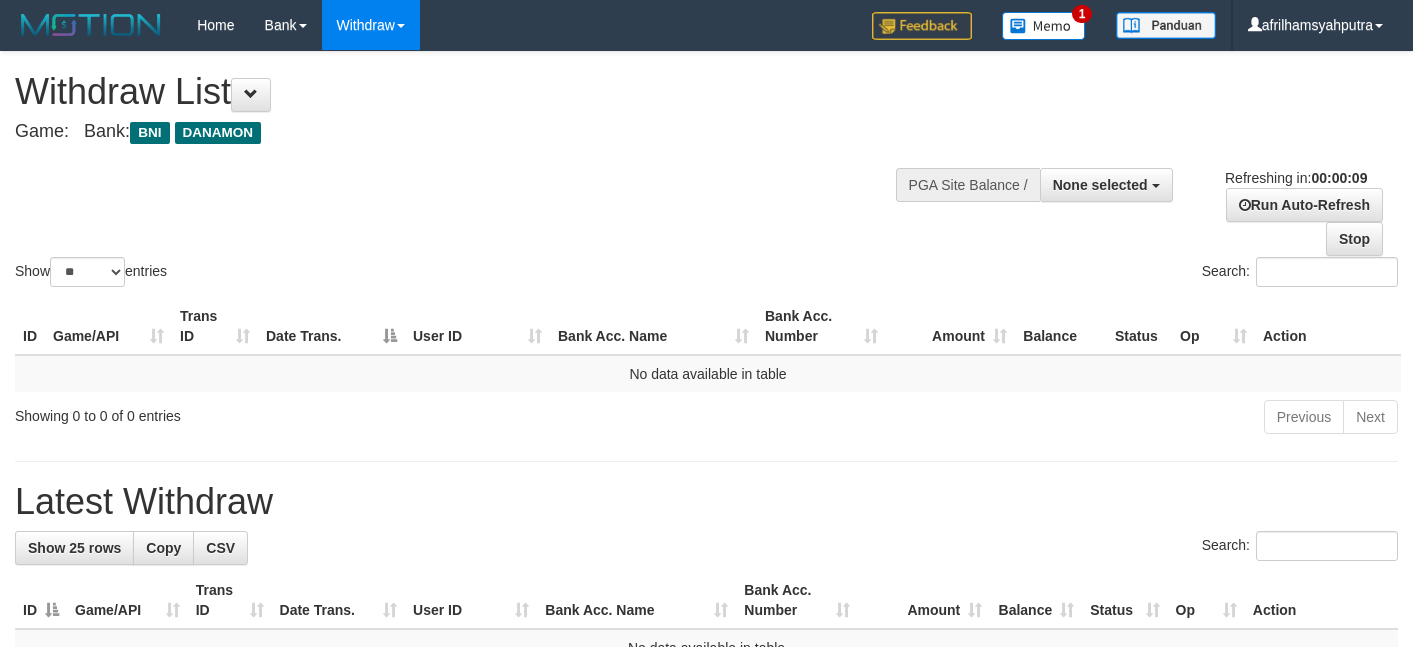select 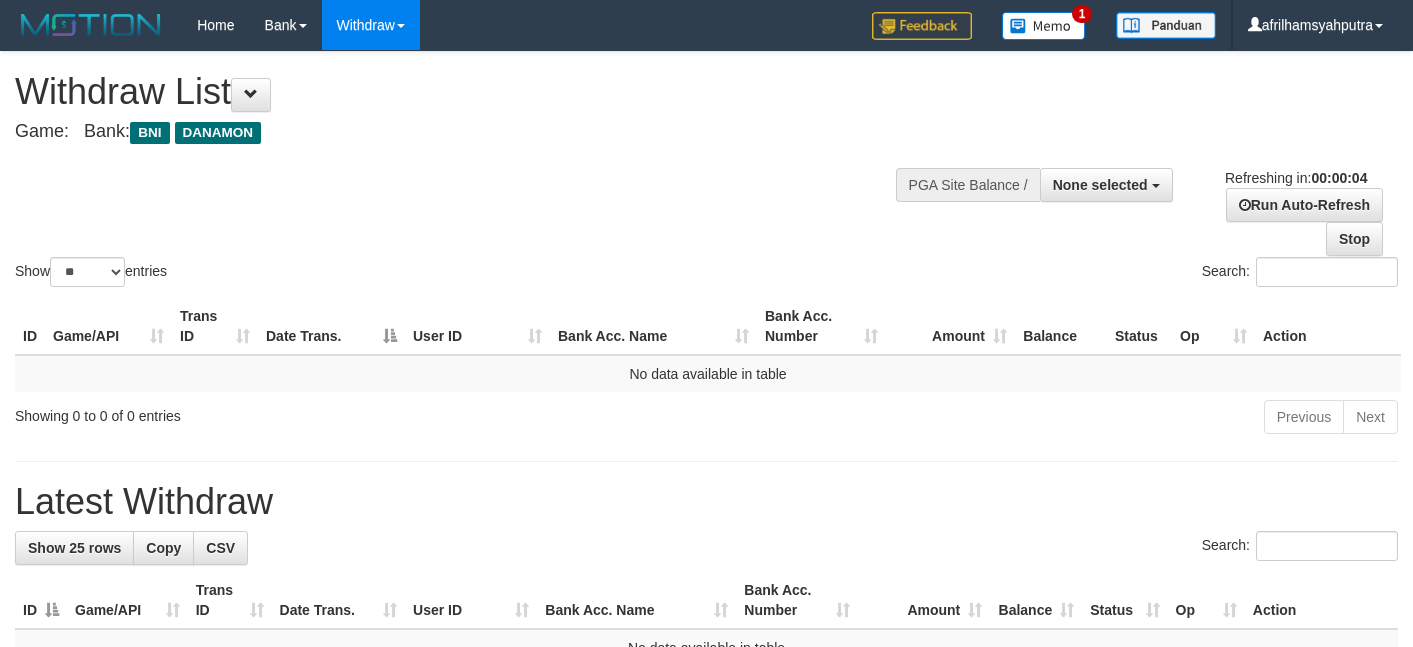 scroll, scrollTop: 0, scrollLeft: 0, axis: both 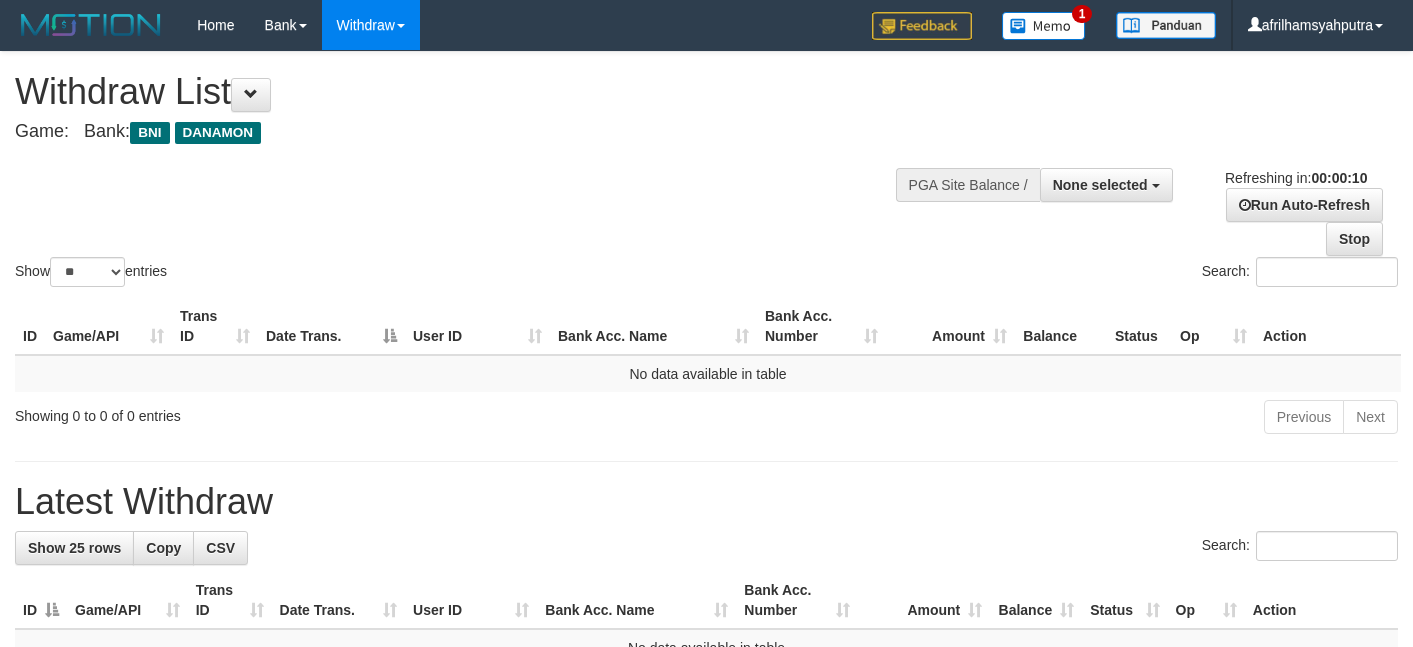select 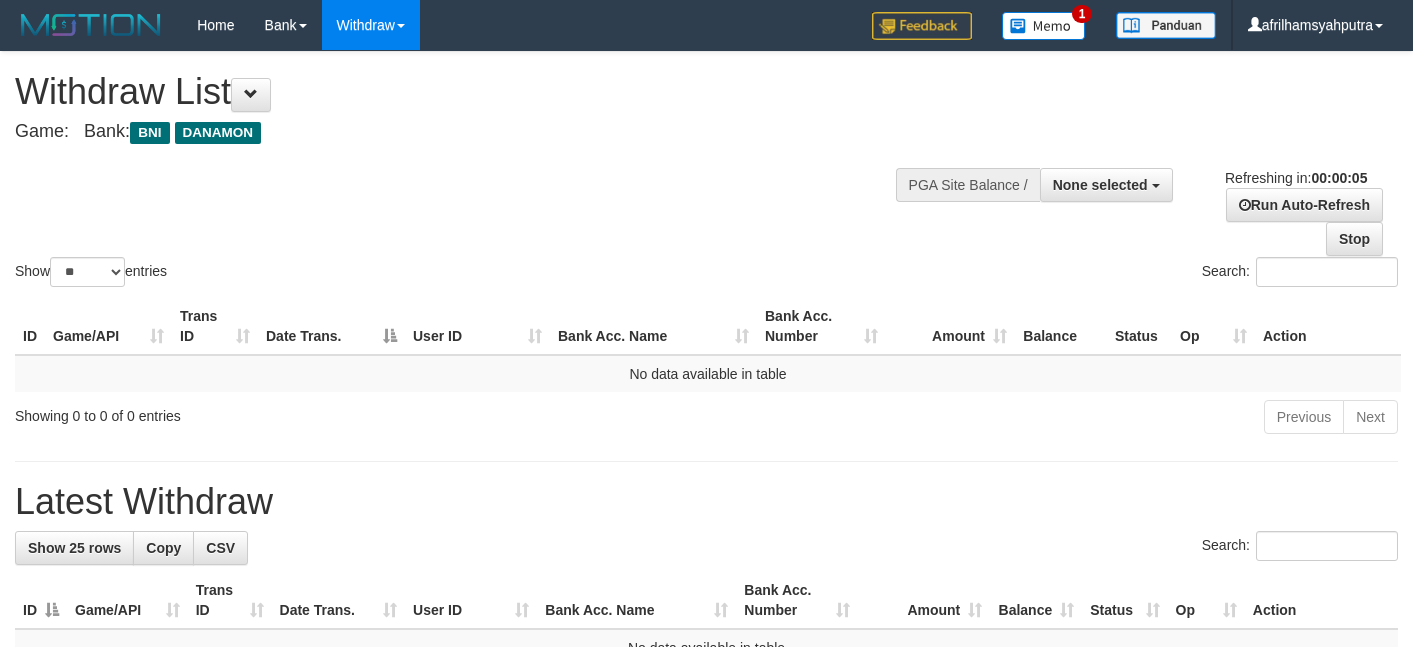 scroll, scrollTop: 0, scrollLeft: 0, axis: both 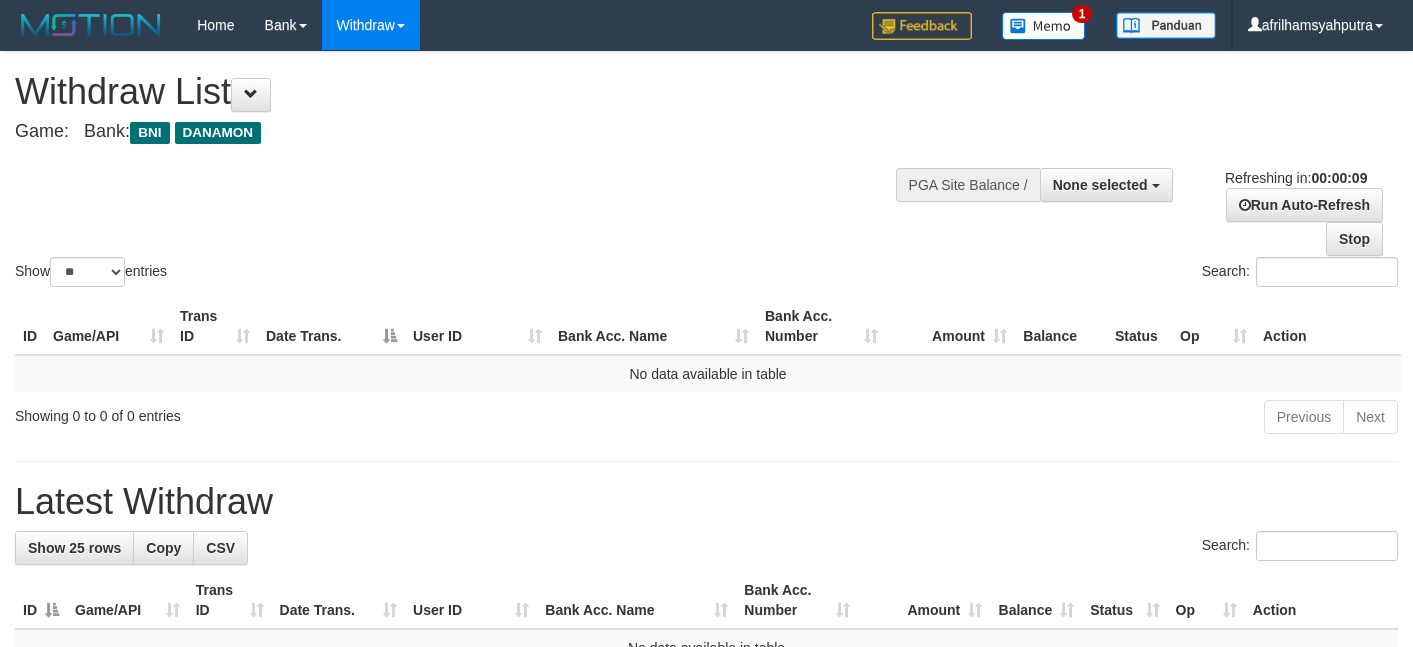 select 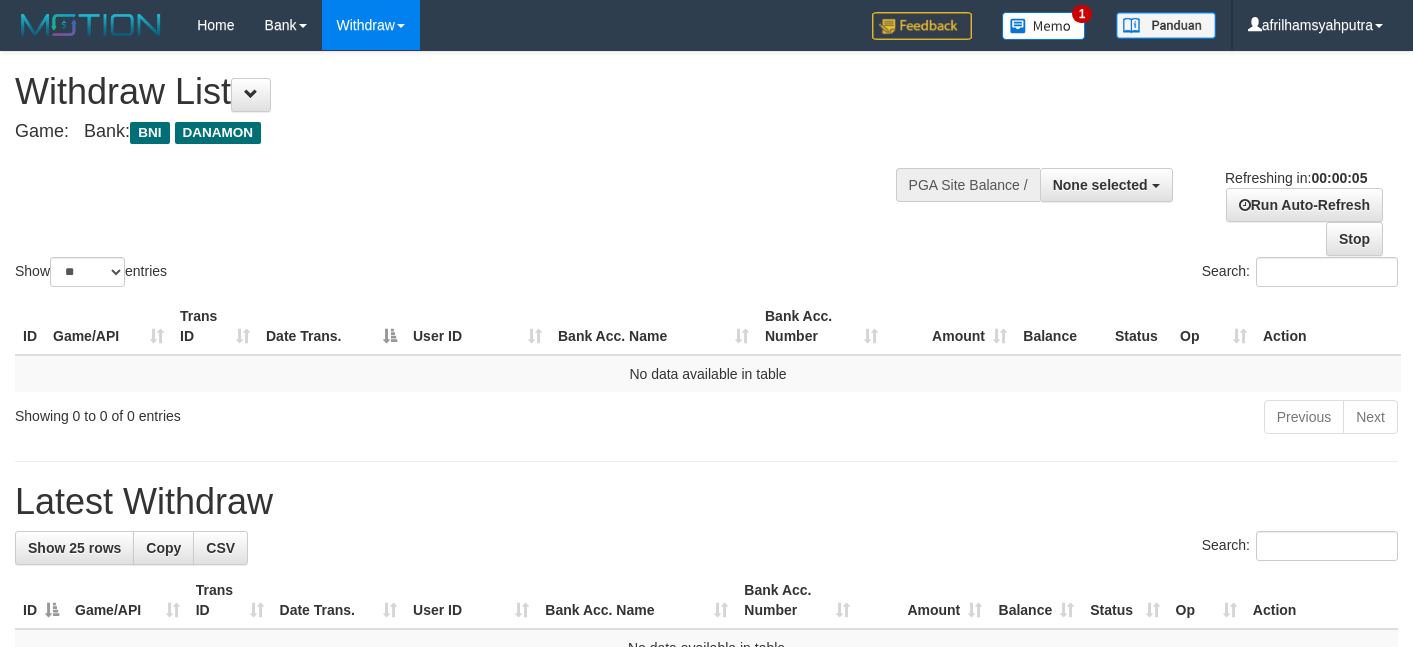 scroll, scrollTop: 0, scrollLeft: 0, axis: both 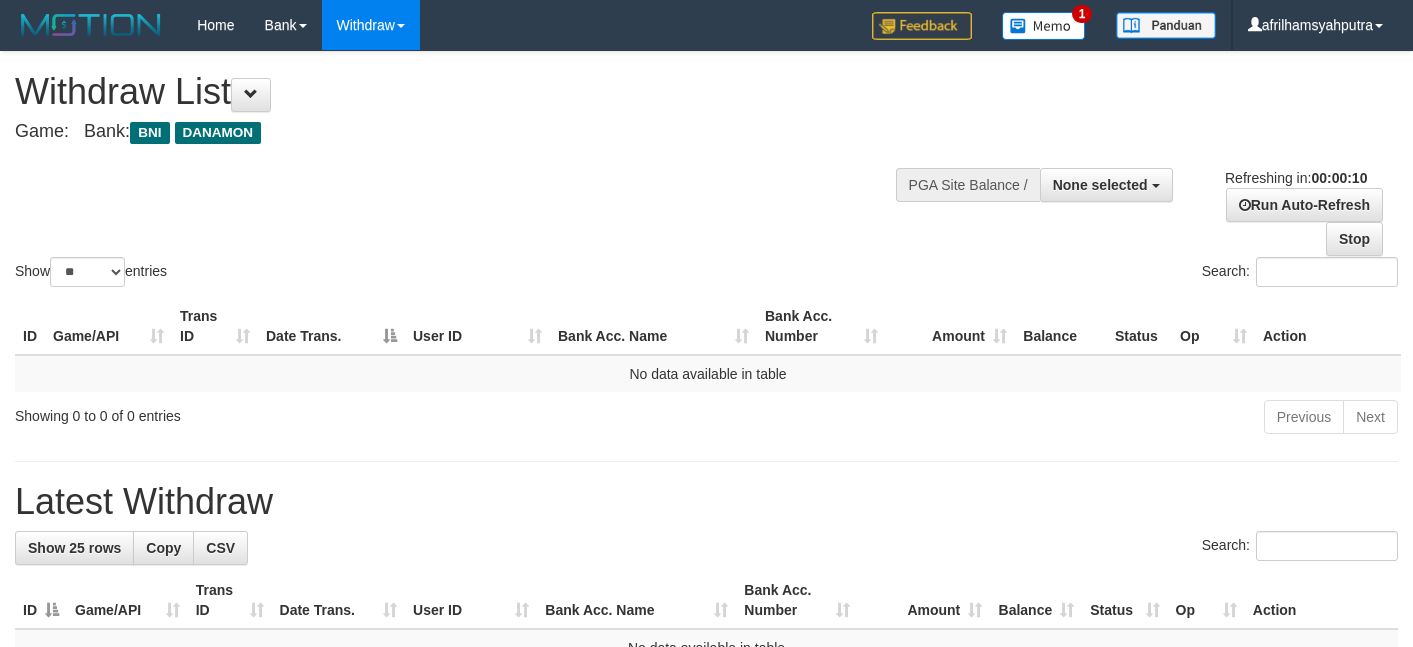 select 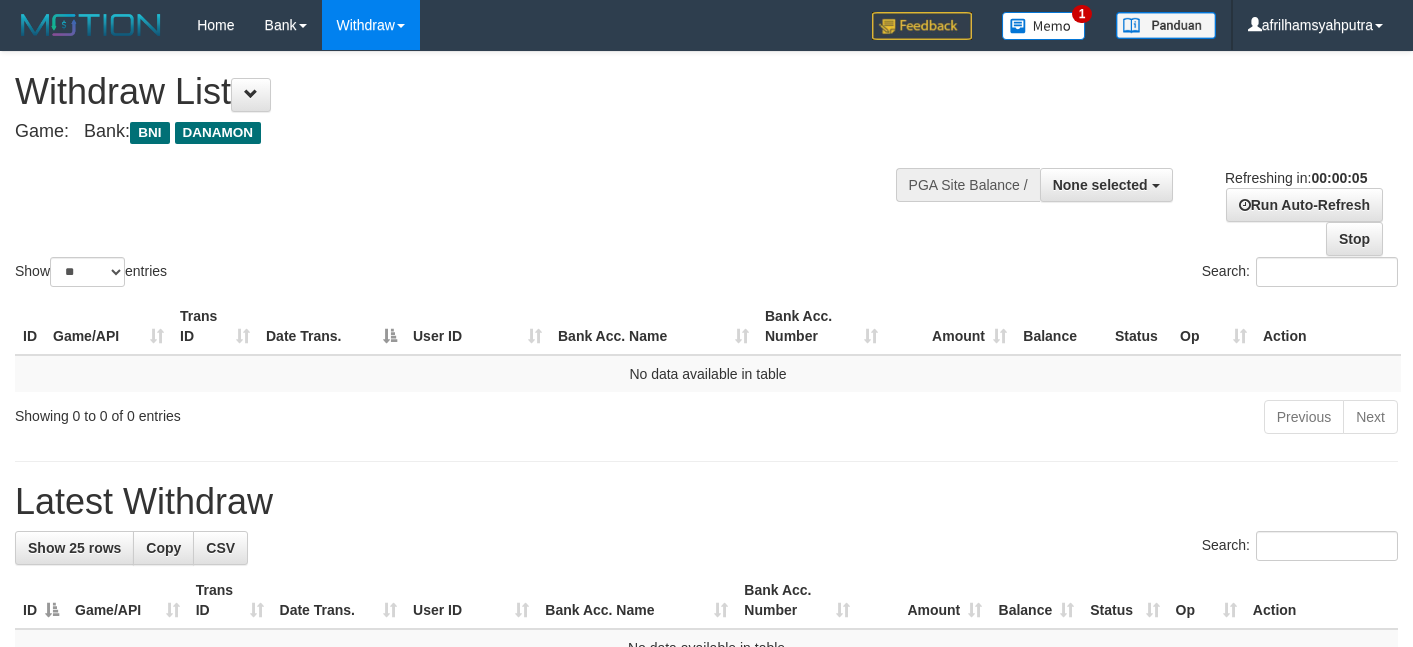 scroll, scrollTop: 0, scrollLeft: 0, axis: both 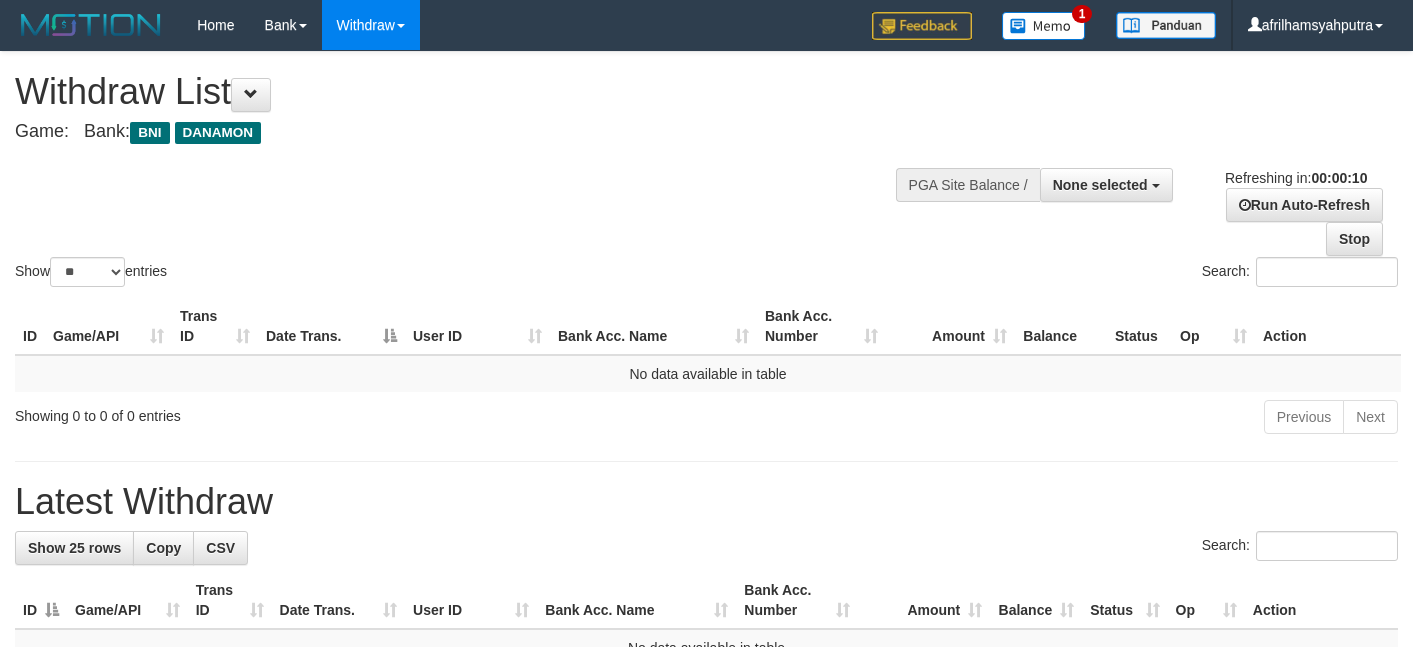 select 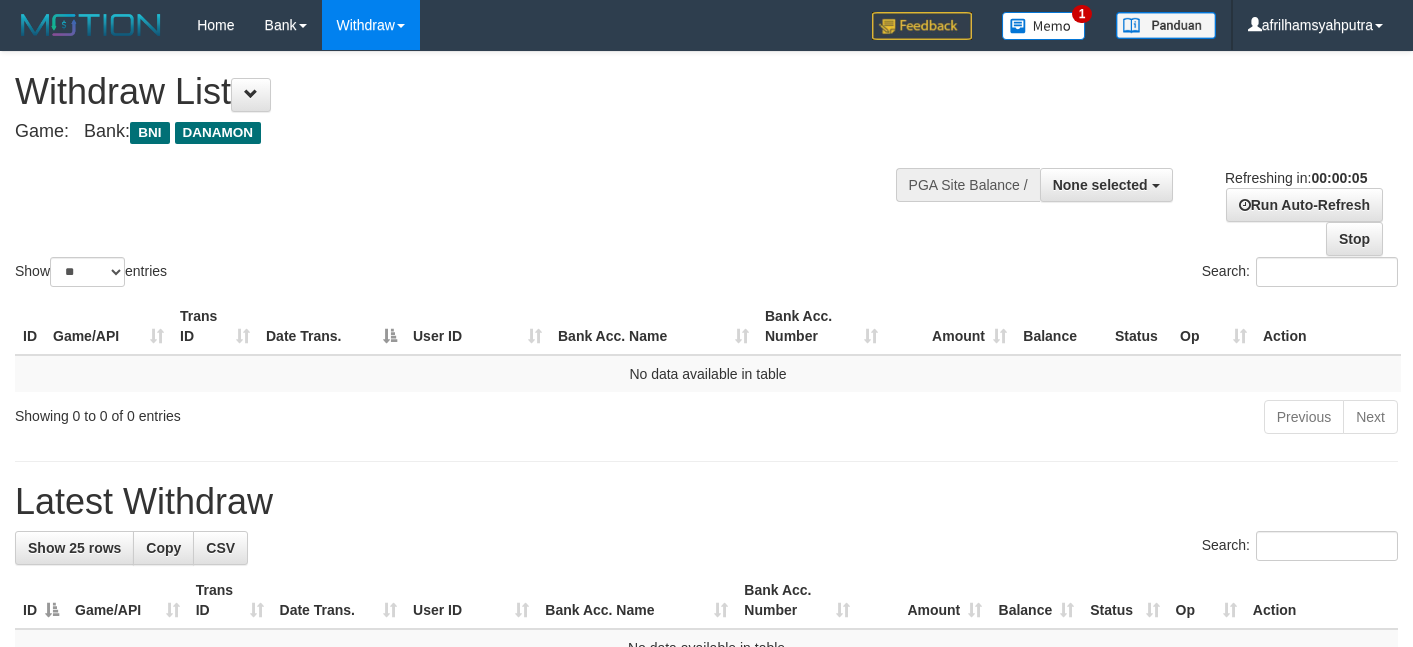 scroll, scrollTop: 0, scrollLeft: 0, axis: both 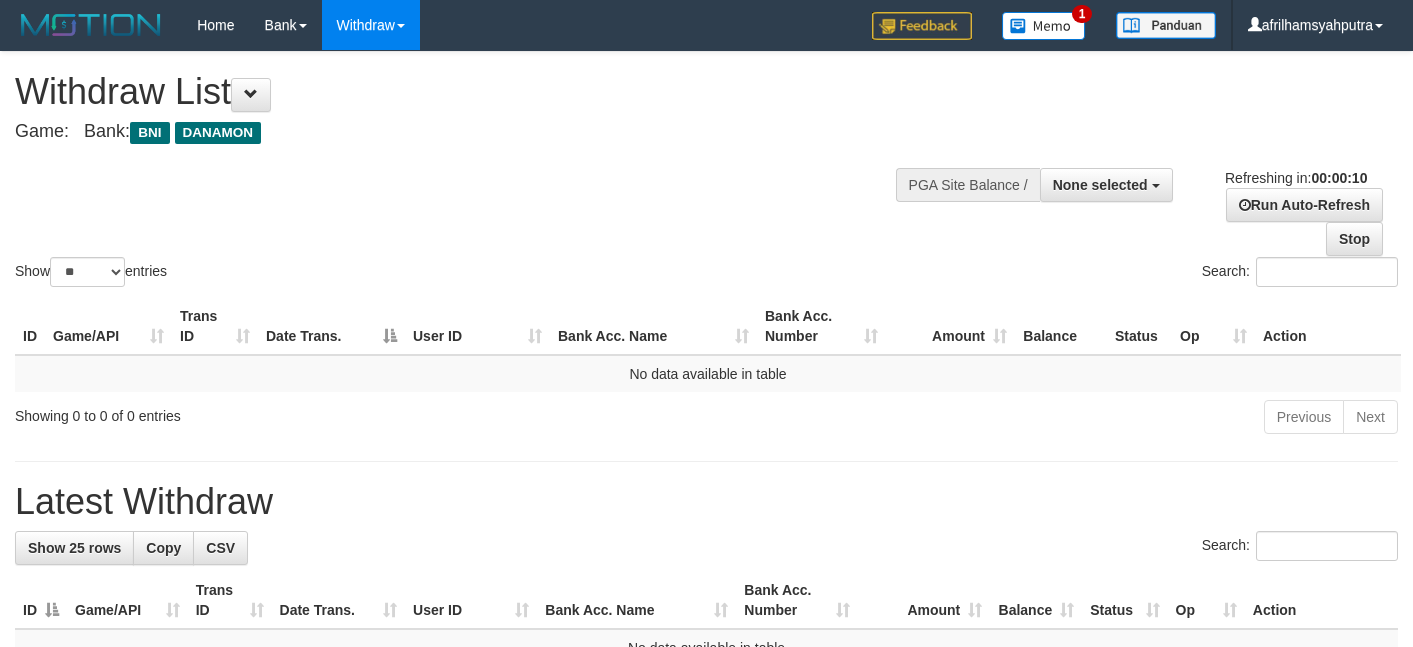 select 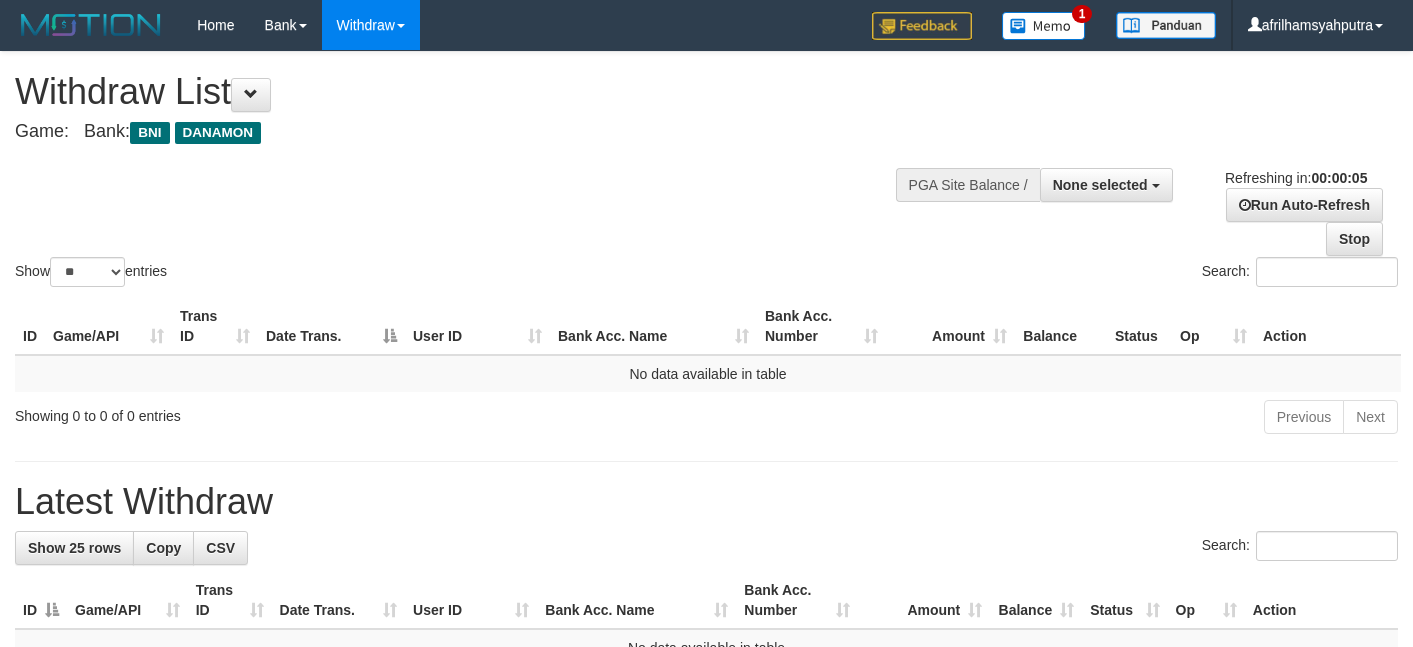 scroll, scrollTop: 0, scrollLeft: 0, axis: both 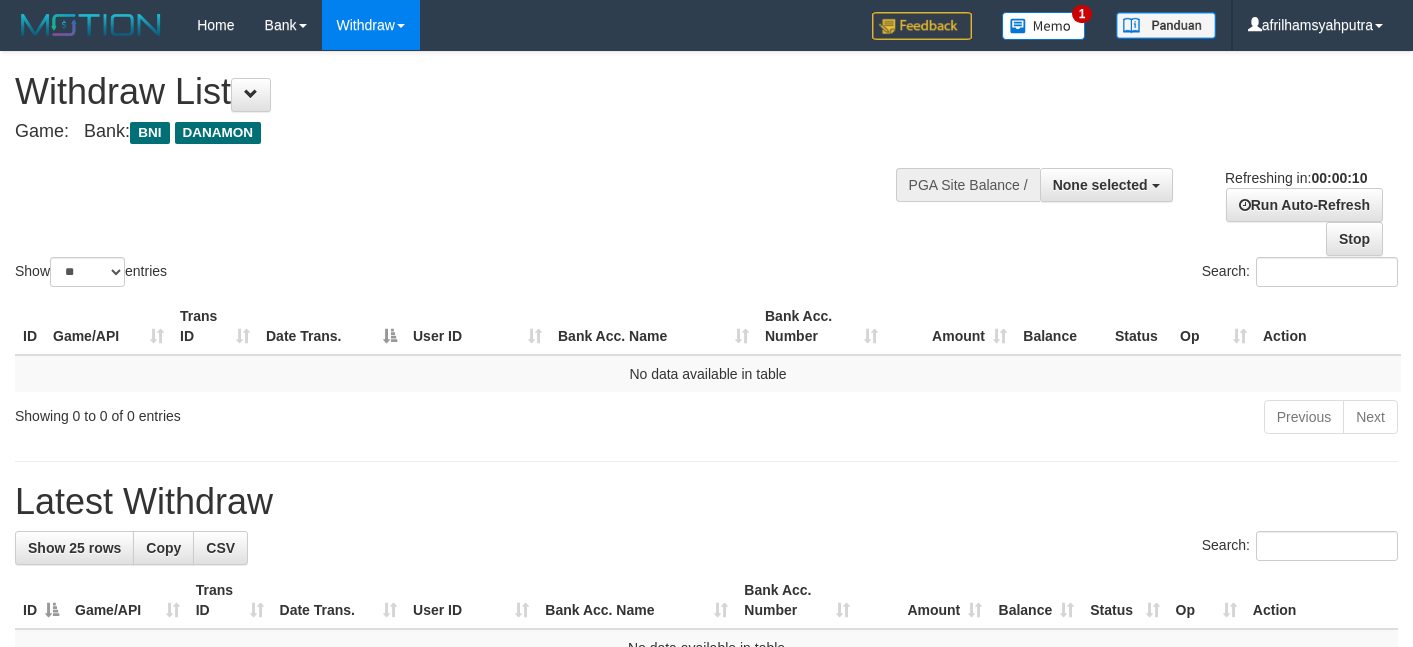 select 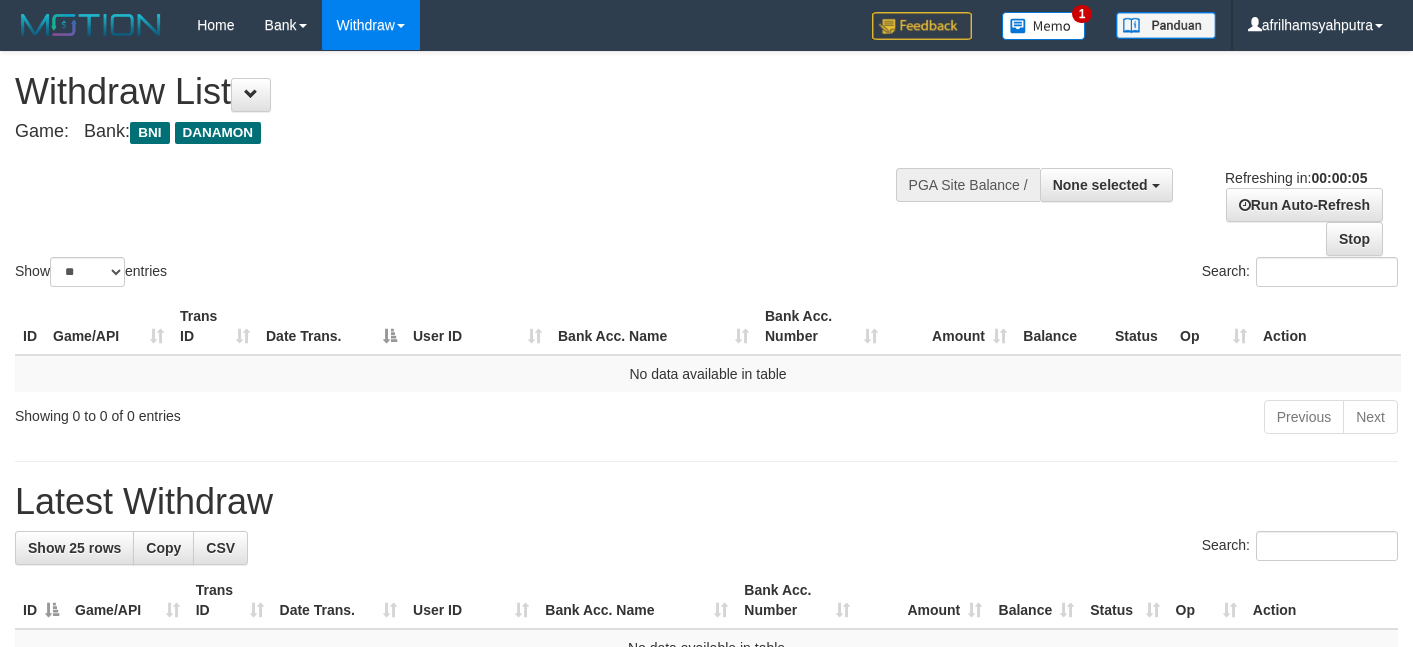 scroll, scrollTop: 0, scrollLeft: 0, axis: both 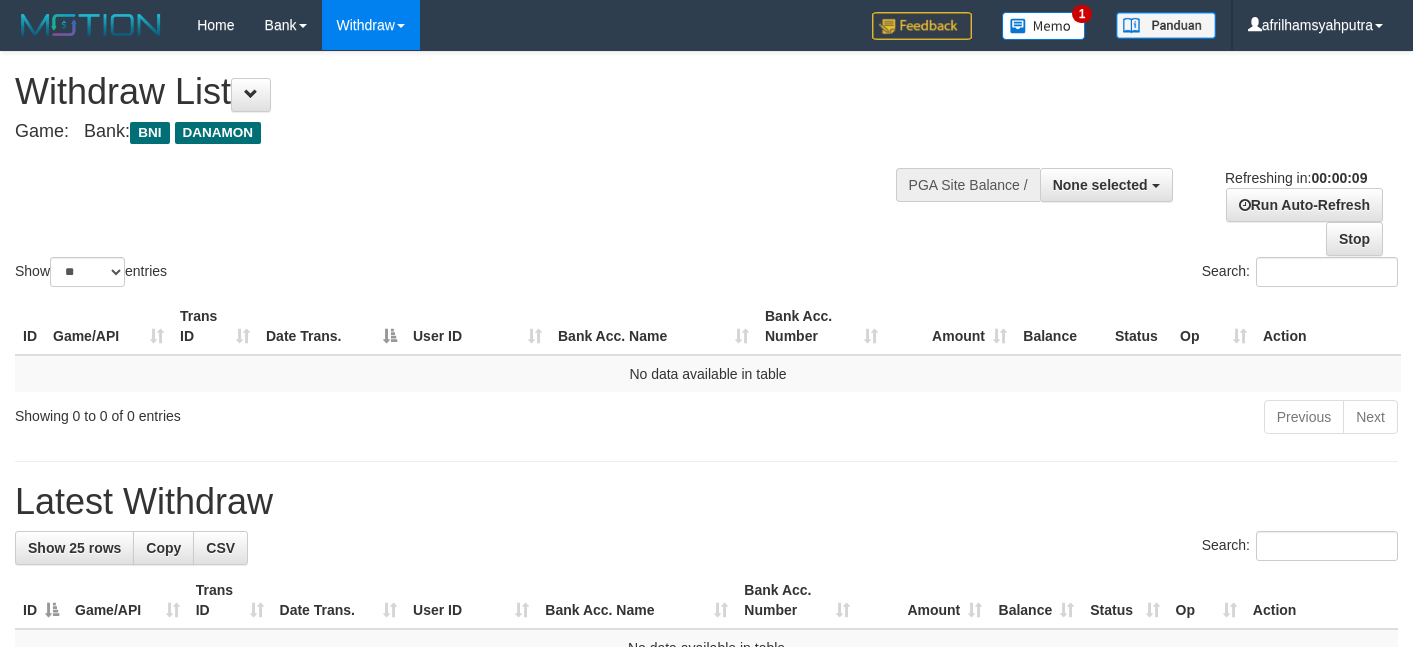 select 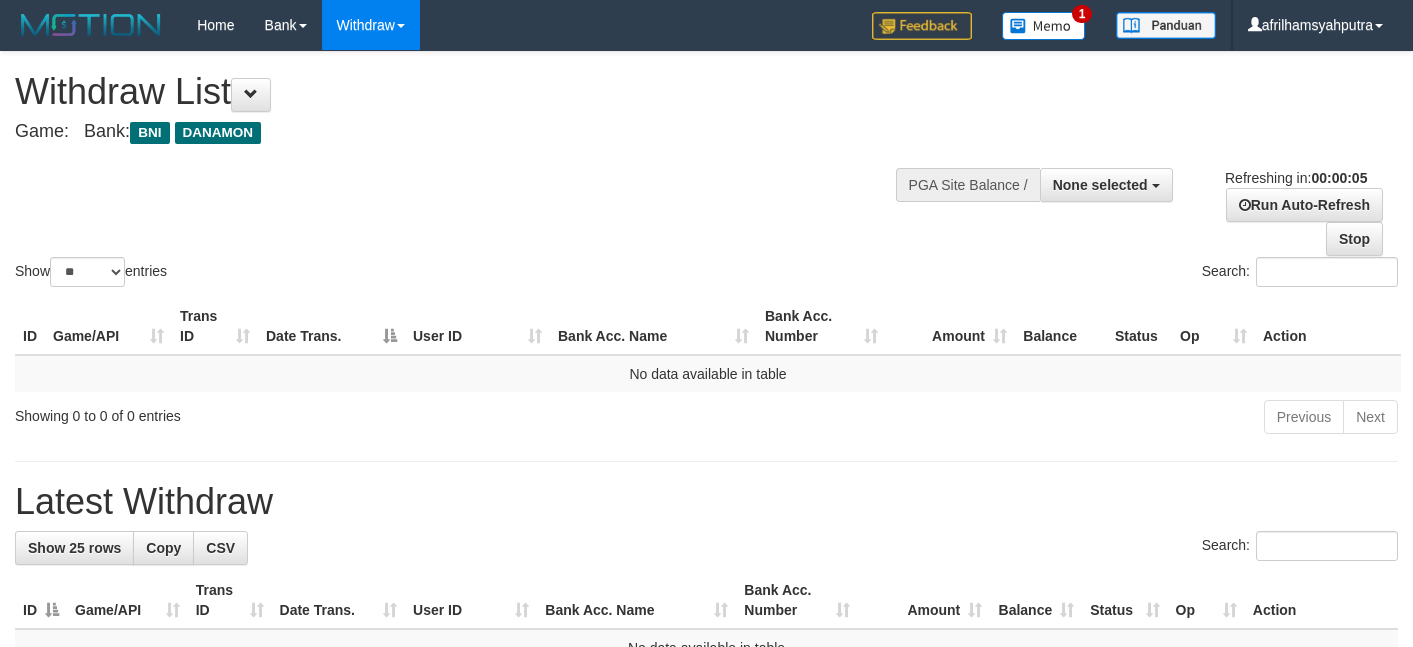 scroll, scrollTop: 0, scrollLeft: 0, axis: both 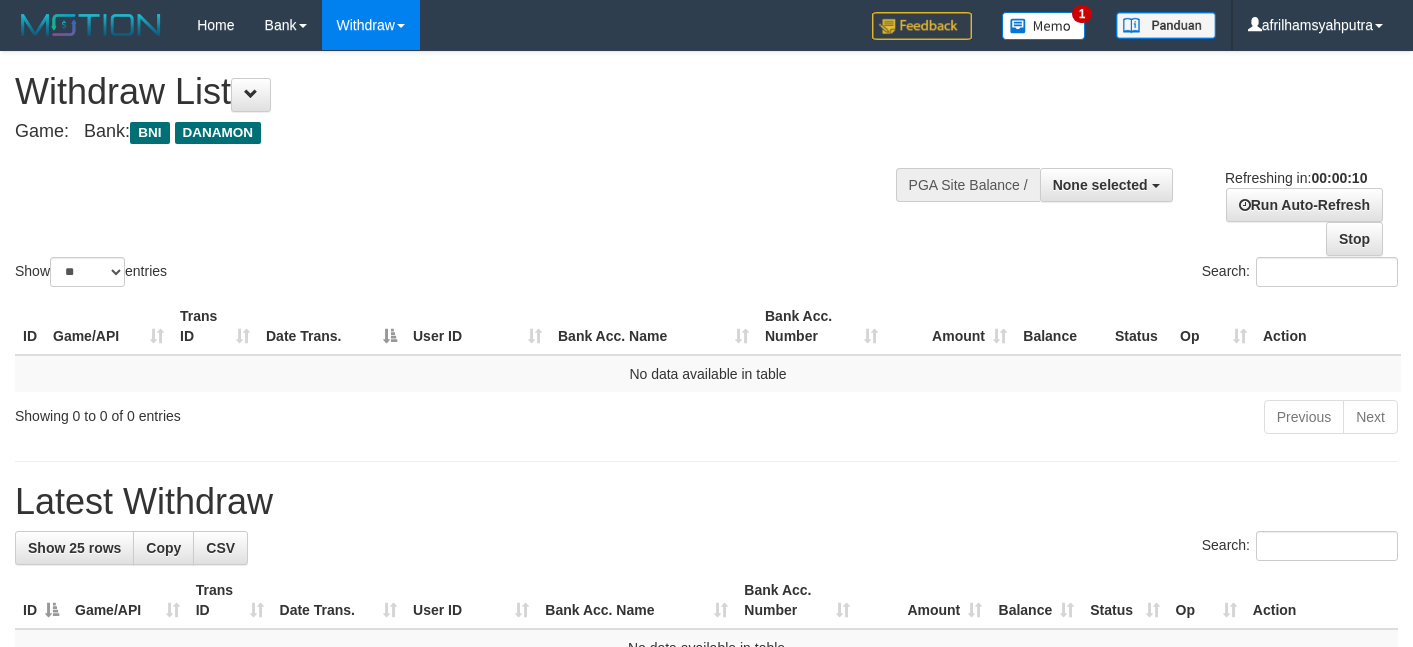 select 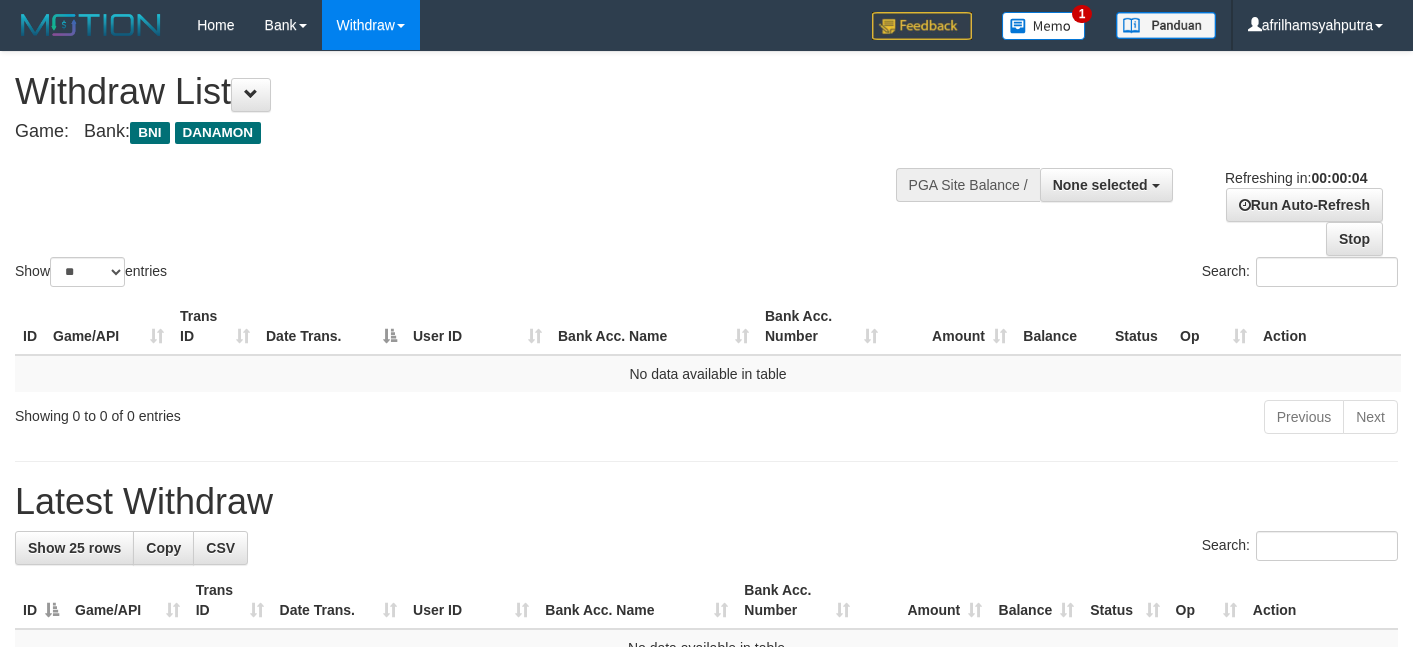 scroll, scrollTop: 0, scrollLeft: 0, axis: both 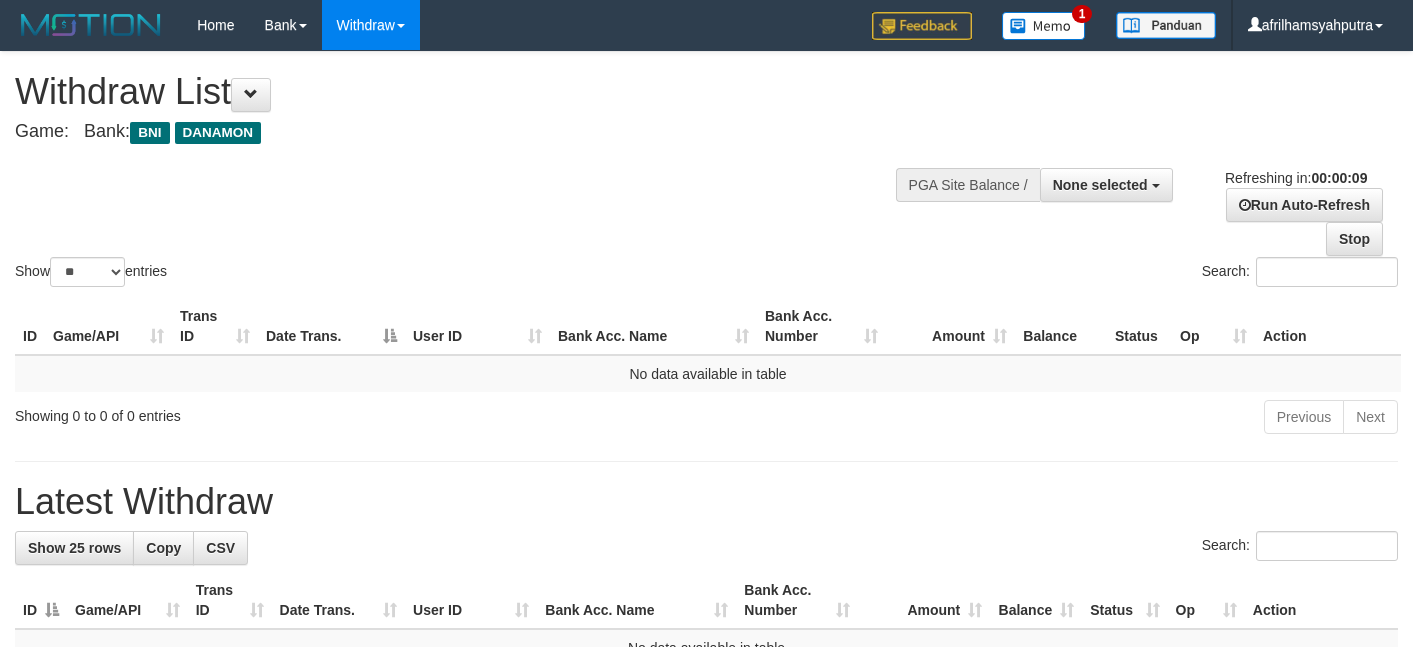 select 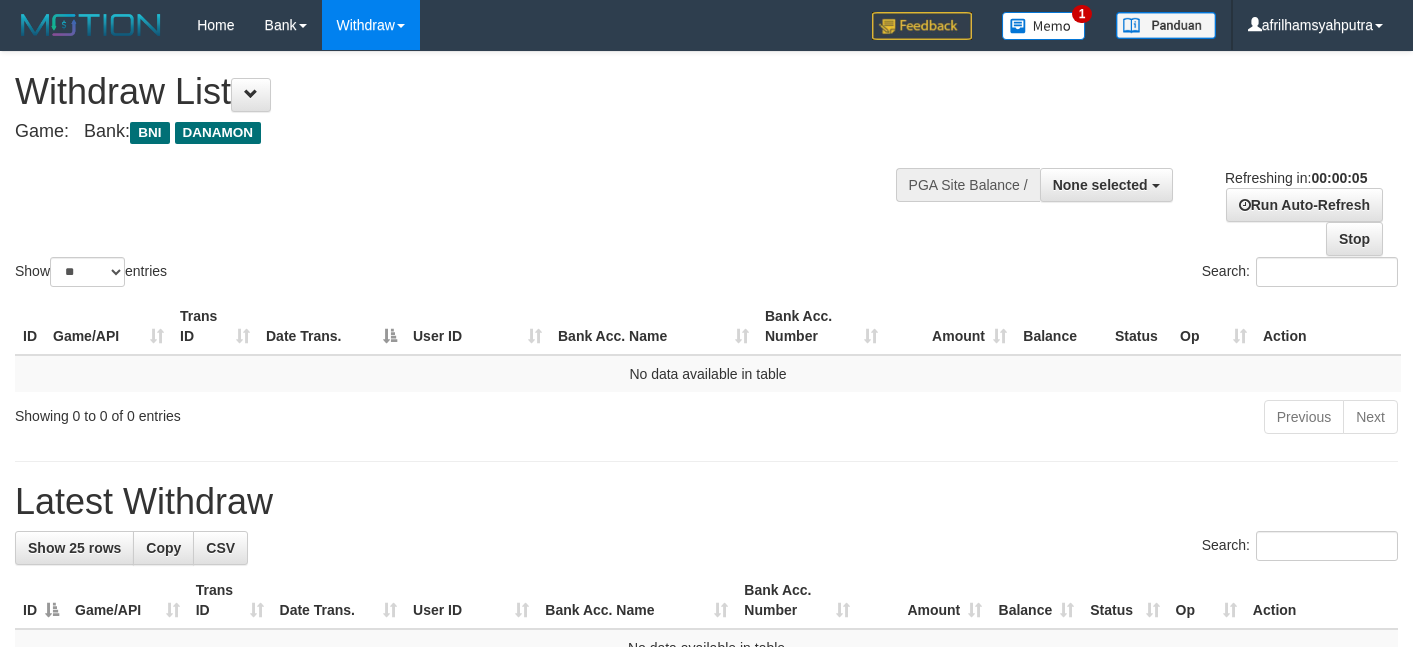 scroll, scrollTop: 0, scrollLeft: 0, axis: both 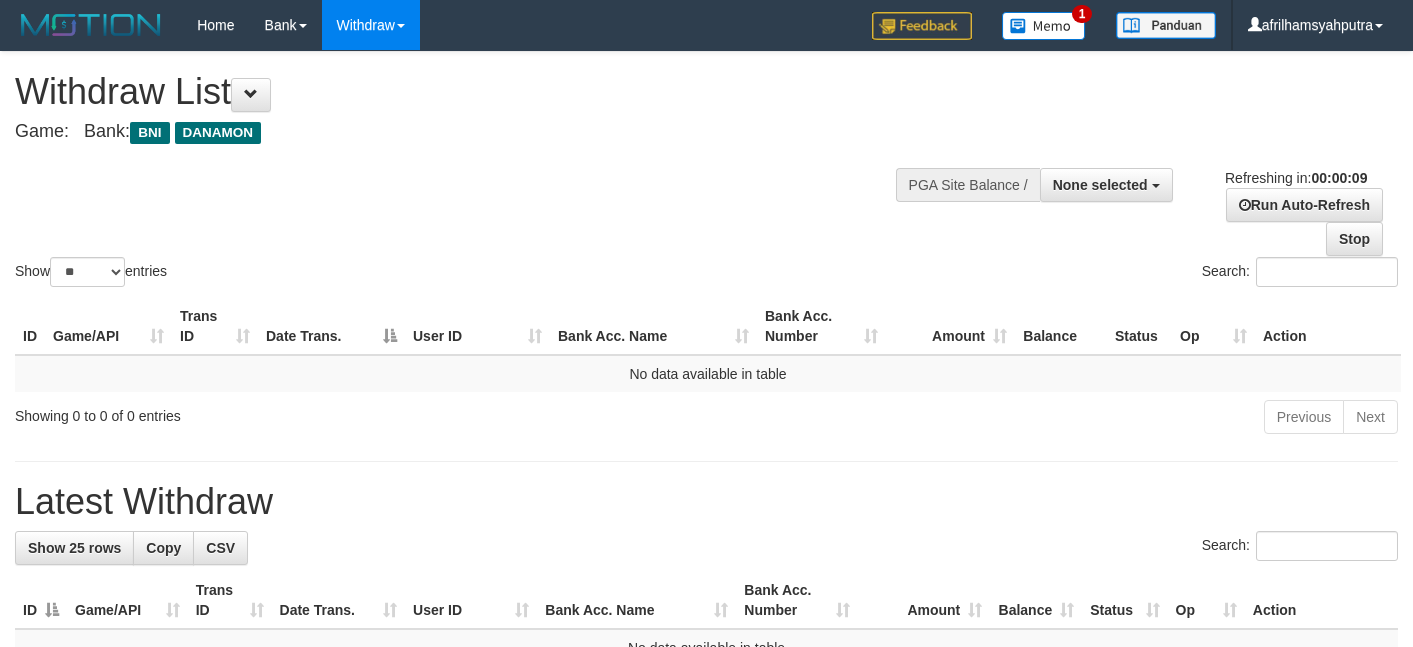 select 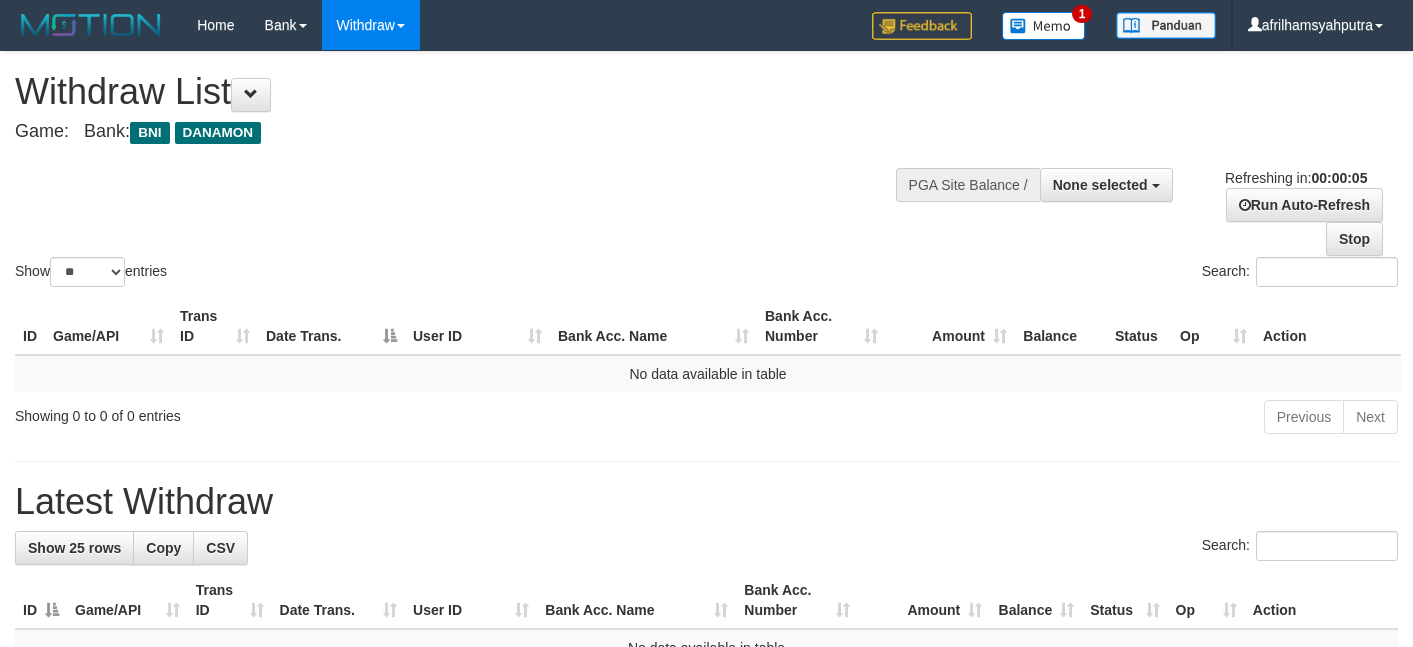 scroll, scrollTop: 0, scrollLeft: 0, axis: both 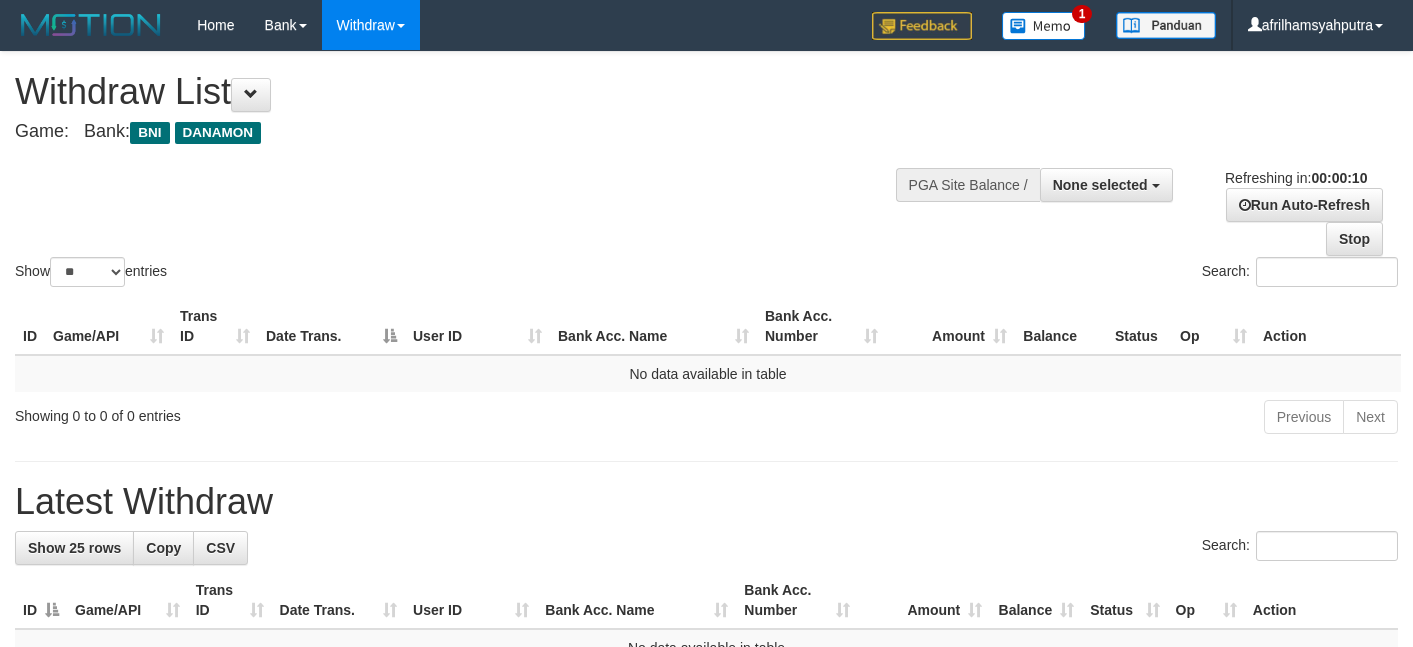 select 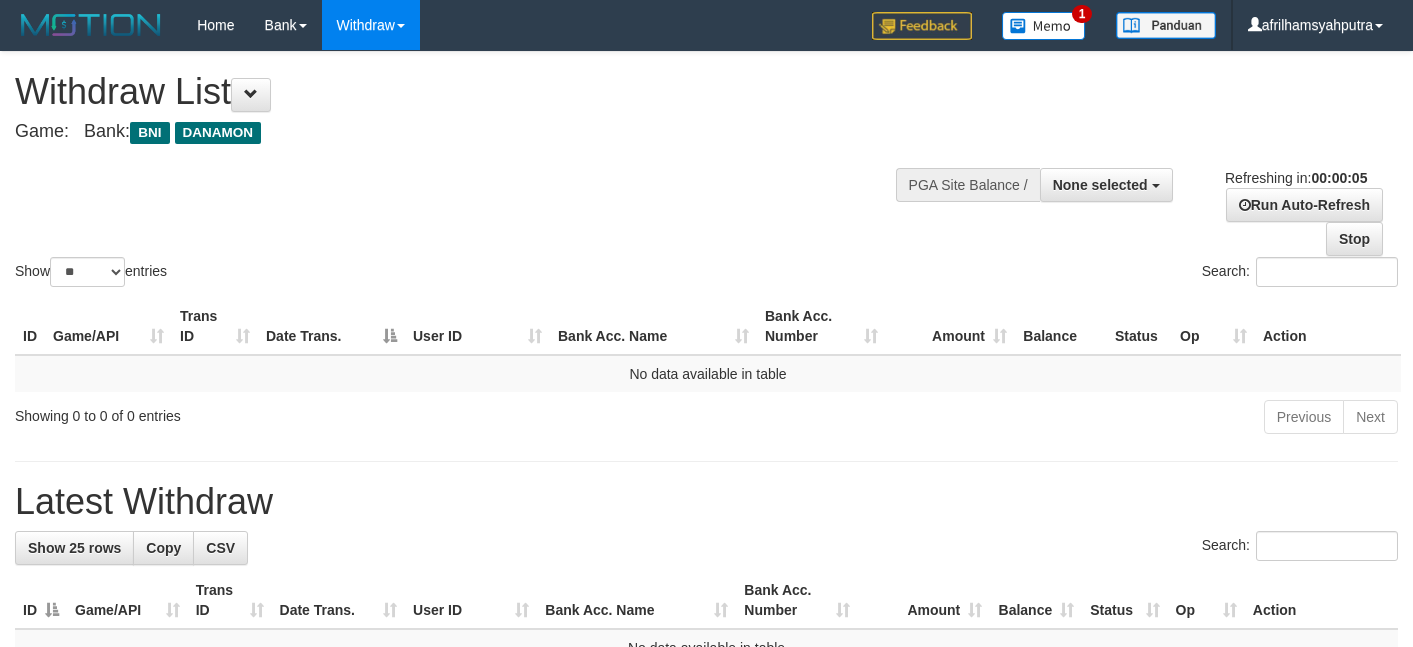 scroll, scrollTop: 0, scrollLeft: 0, axis: both 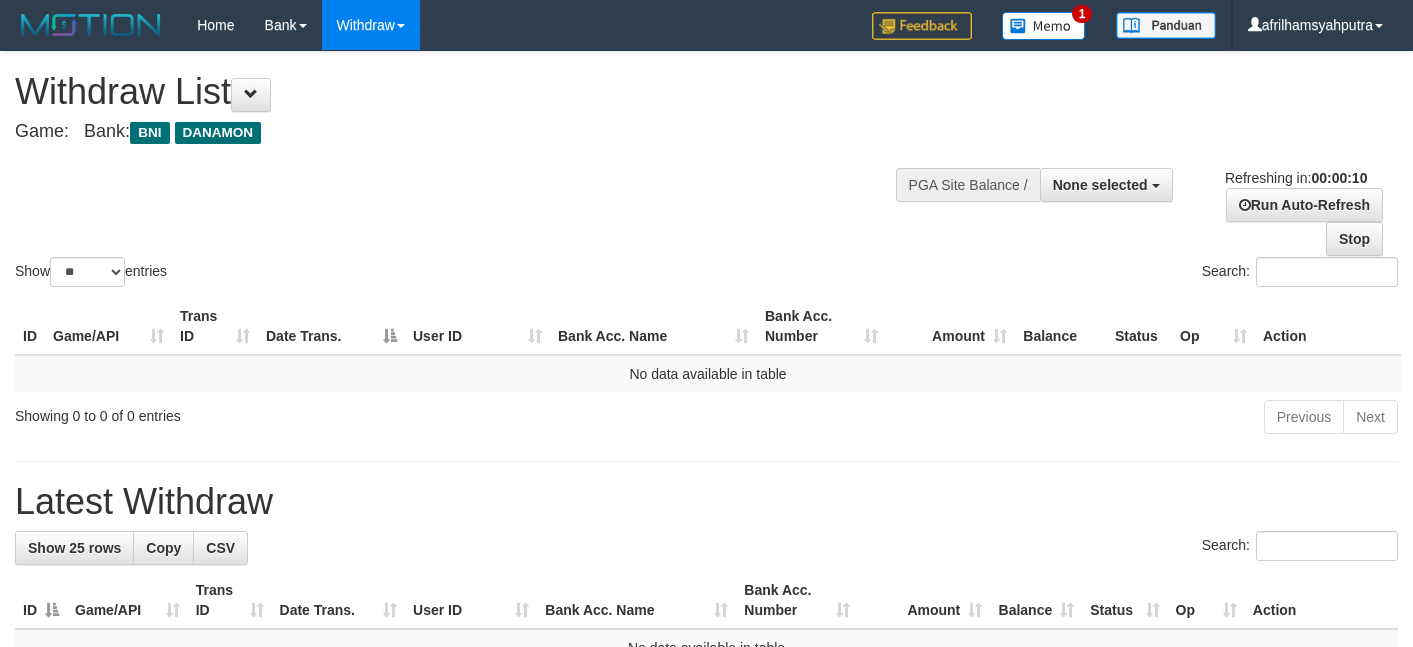 select 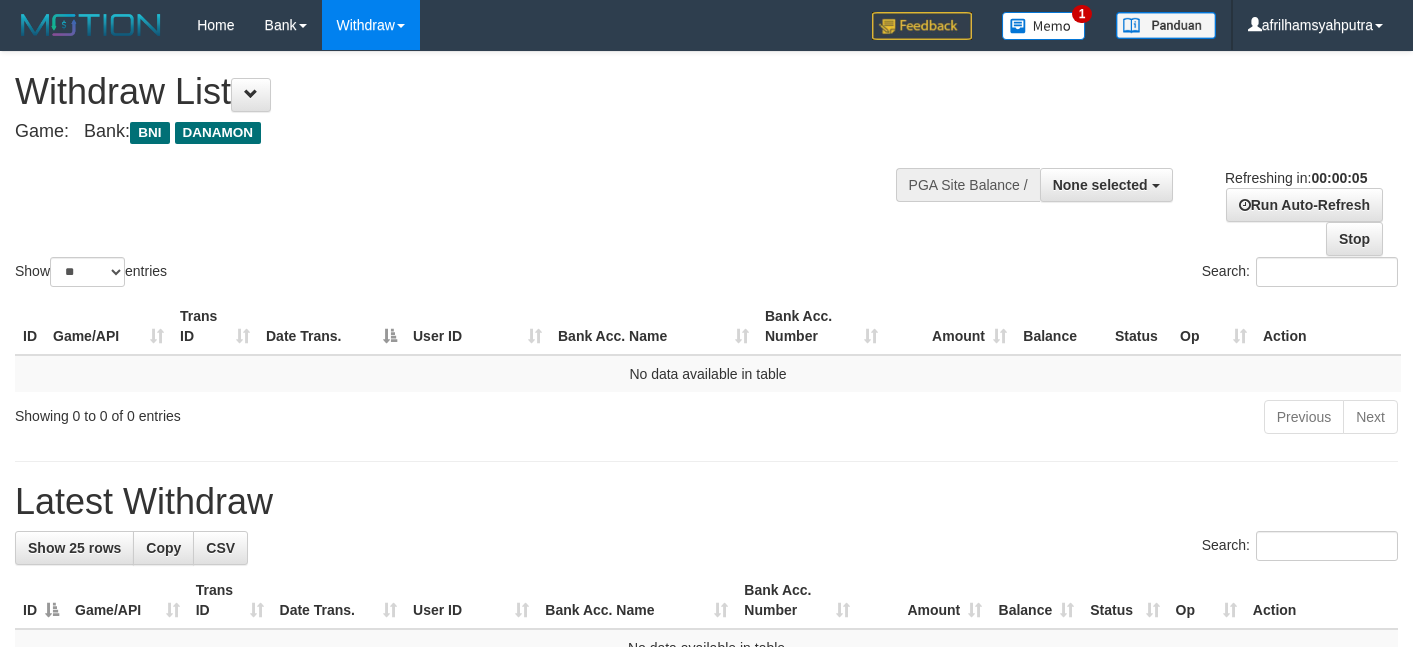 scroll, scrollTop: 0, scrollLeft: 0, axis: both 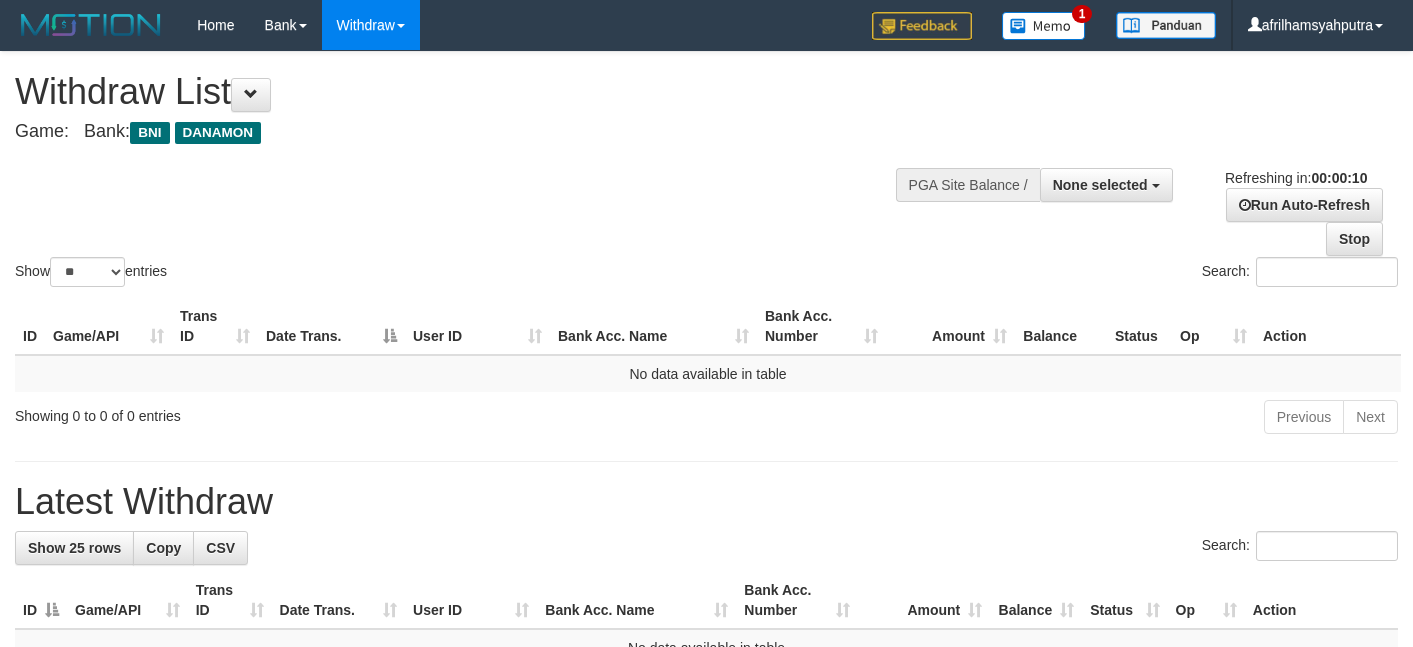 select 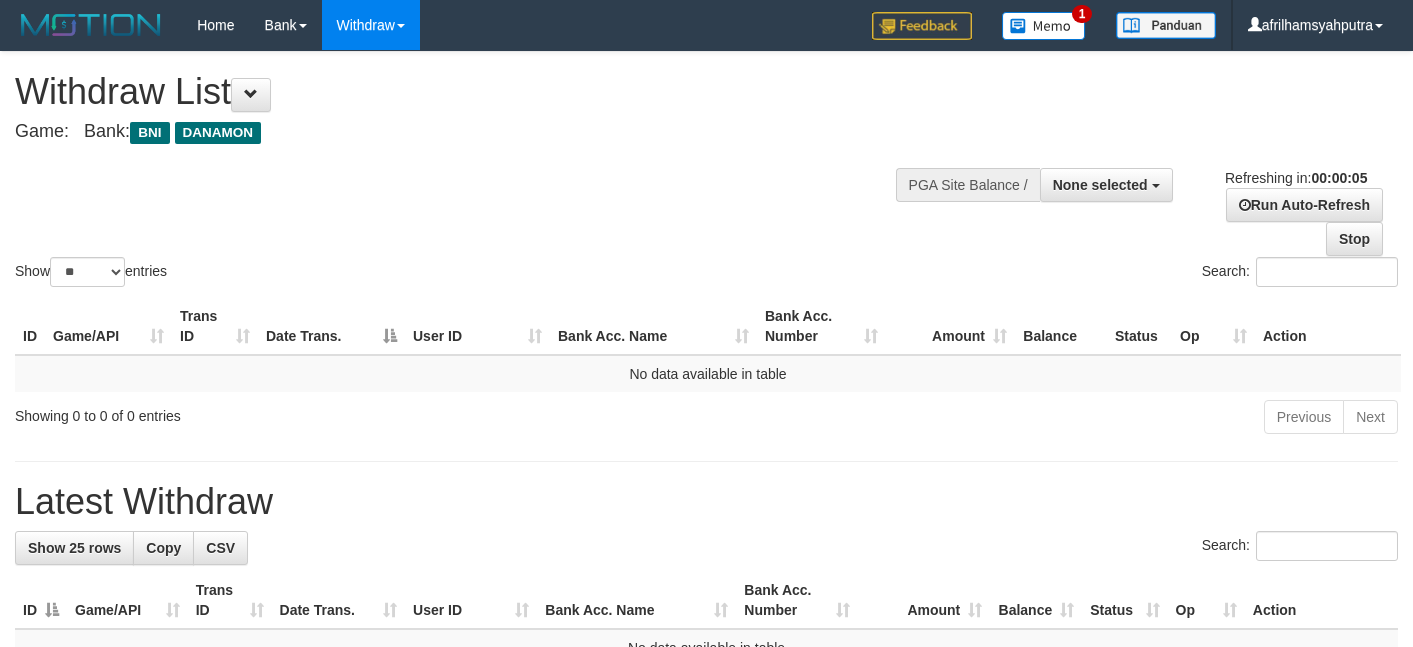 scroll, scrollTop: 0, scrollLeft: 0, axis: both 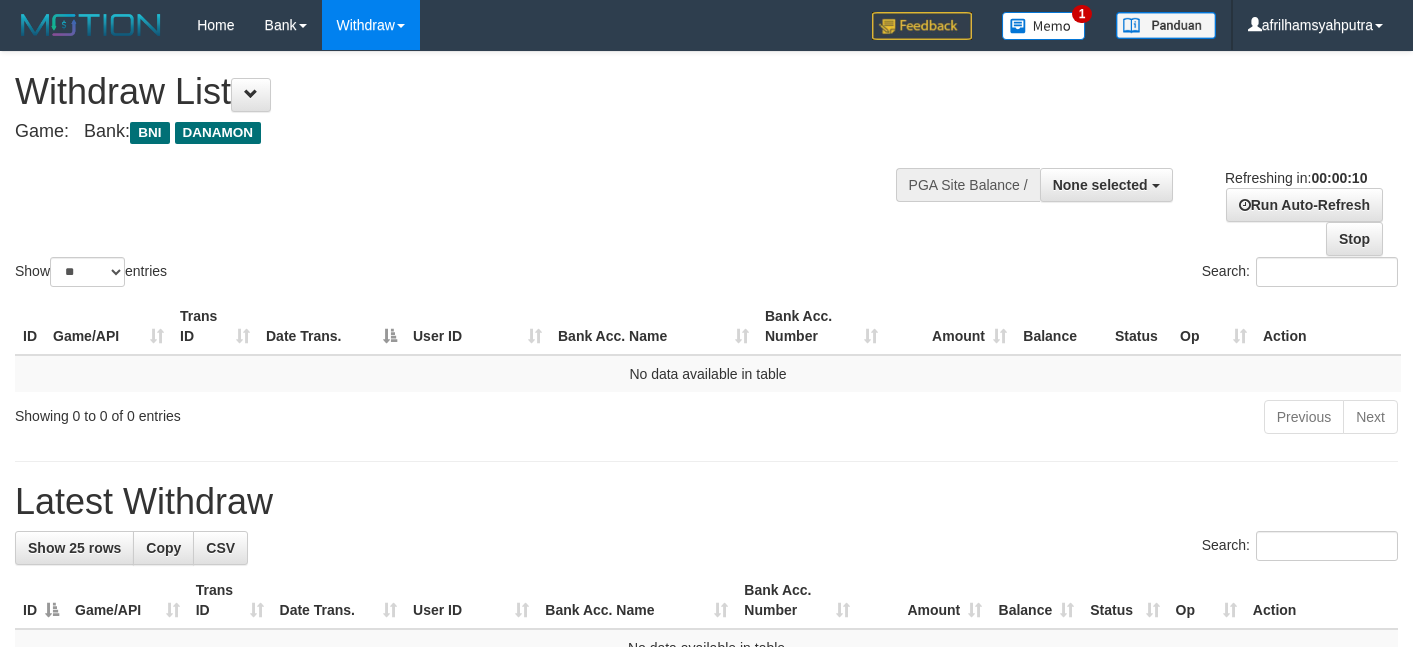 select 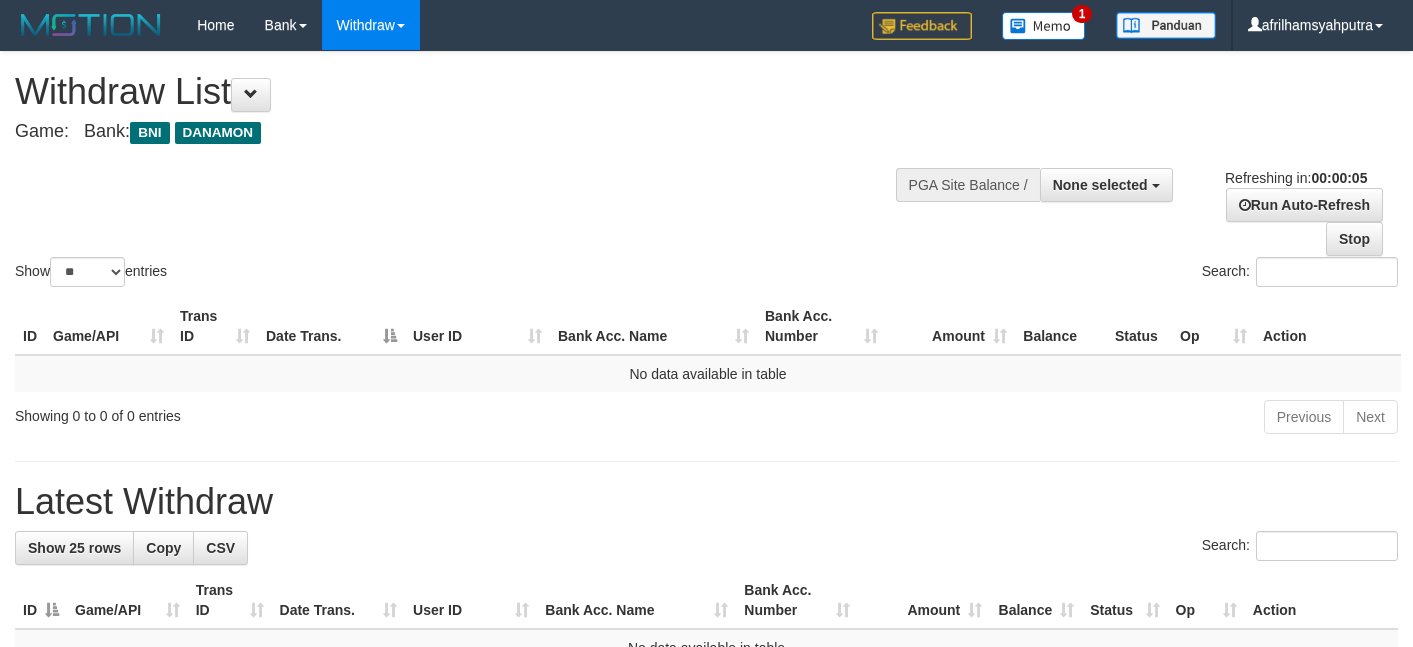 scroll, scrollTop: 0, scrollLeft: 0, axis: both 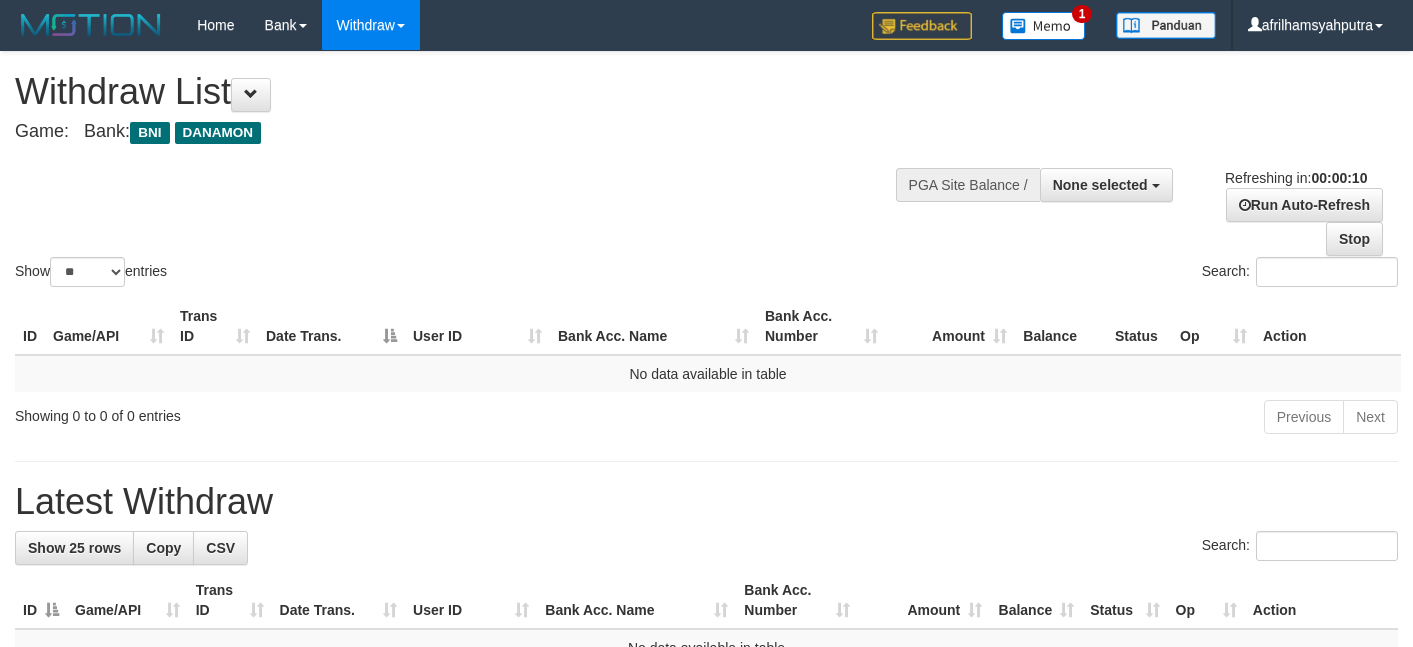 select 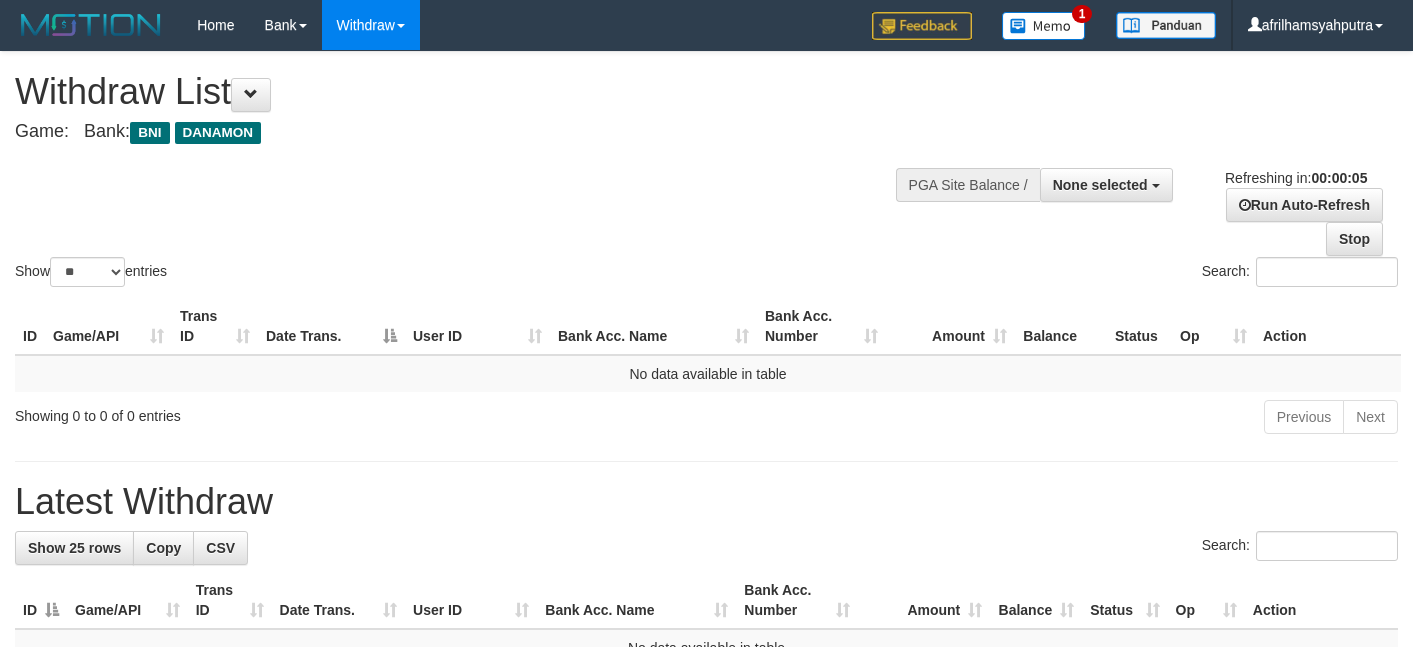 scroll, scrollTop: 0, scrollLeft: 0, axis: both 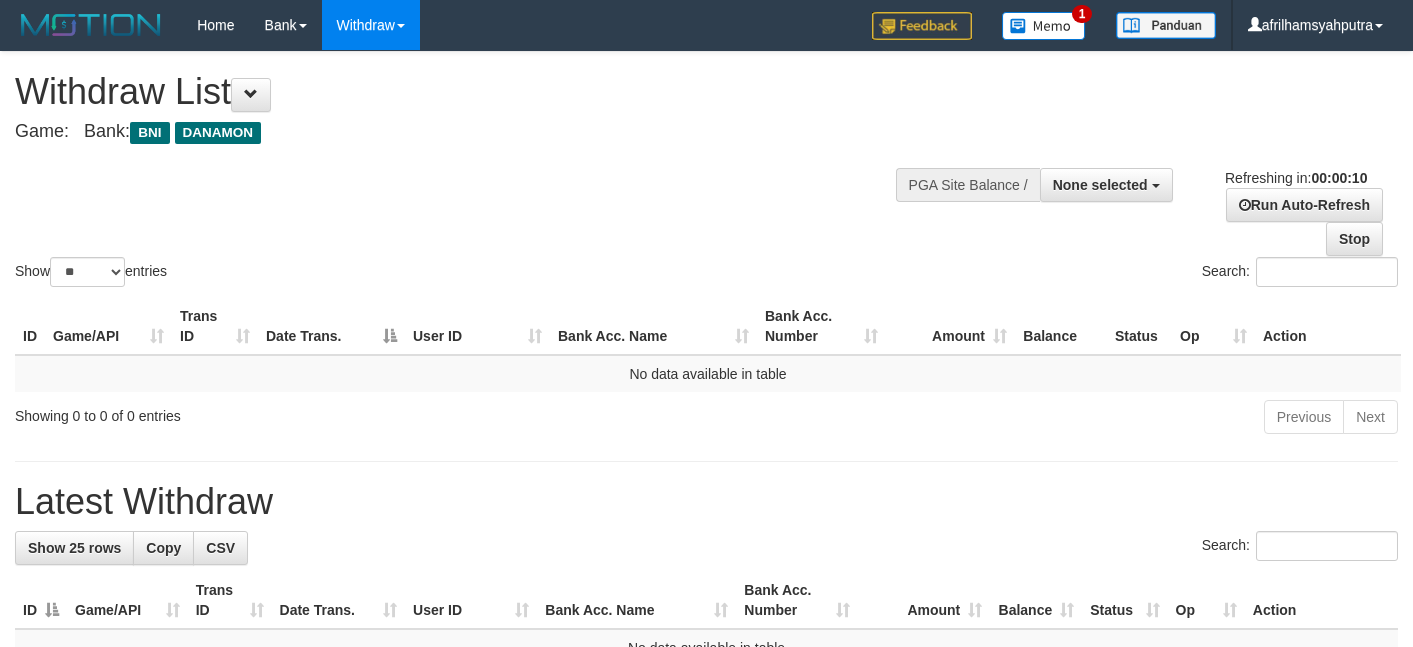 select 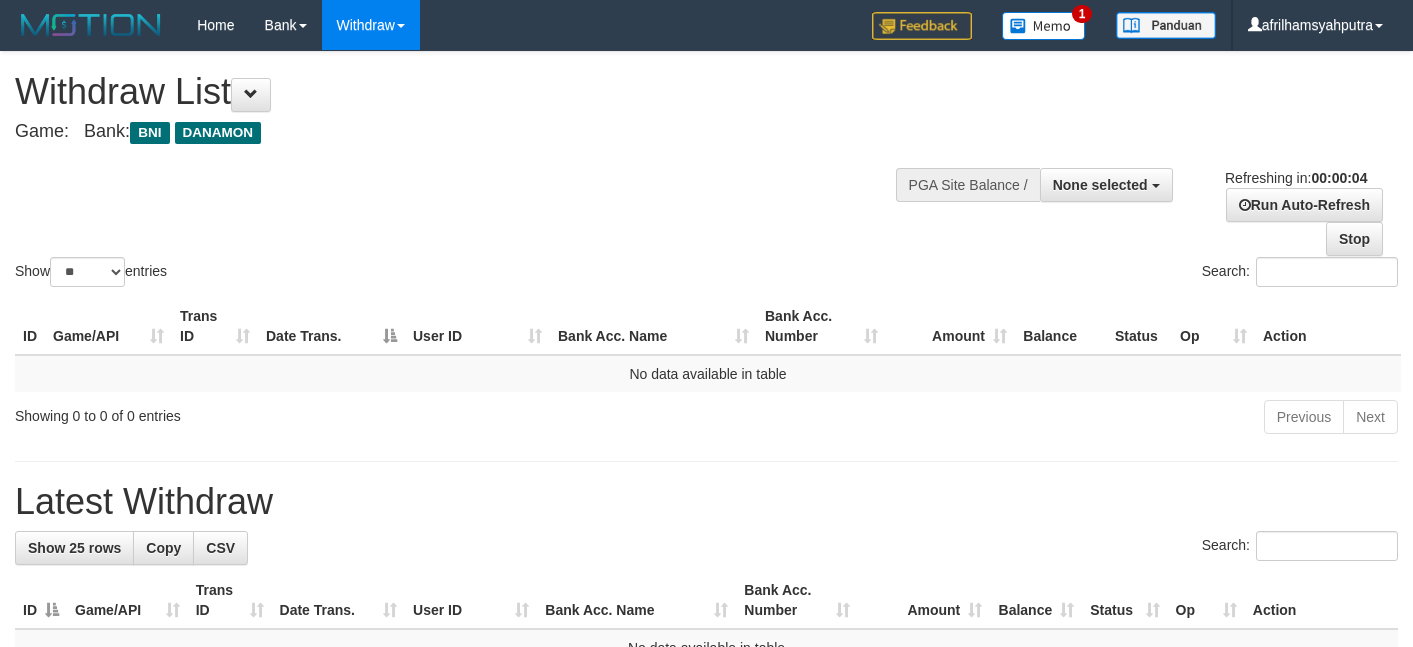 scroll, scrollTop: 0, scrollLeft: 0, axis: both 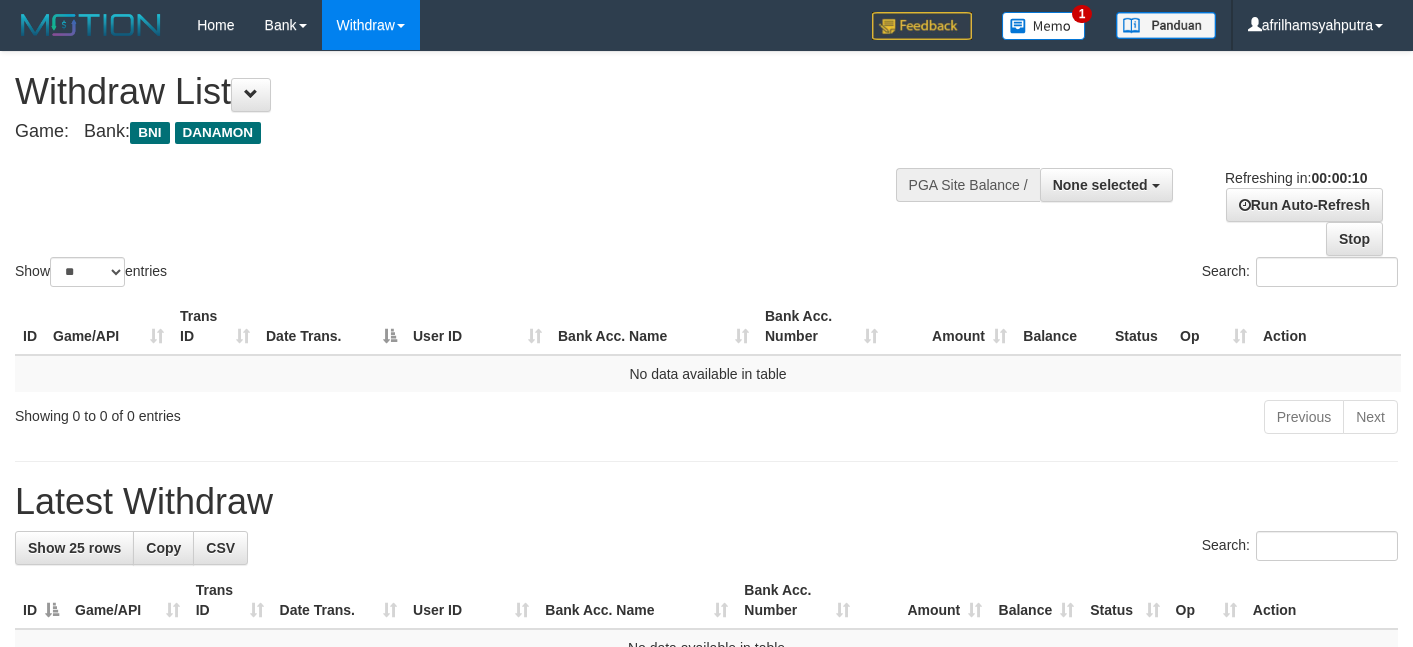 select 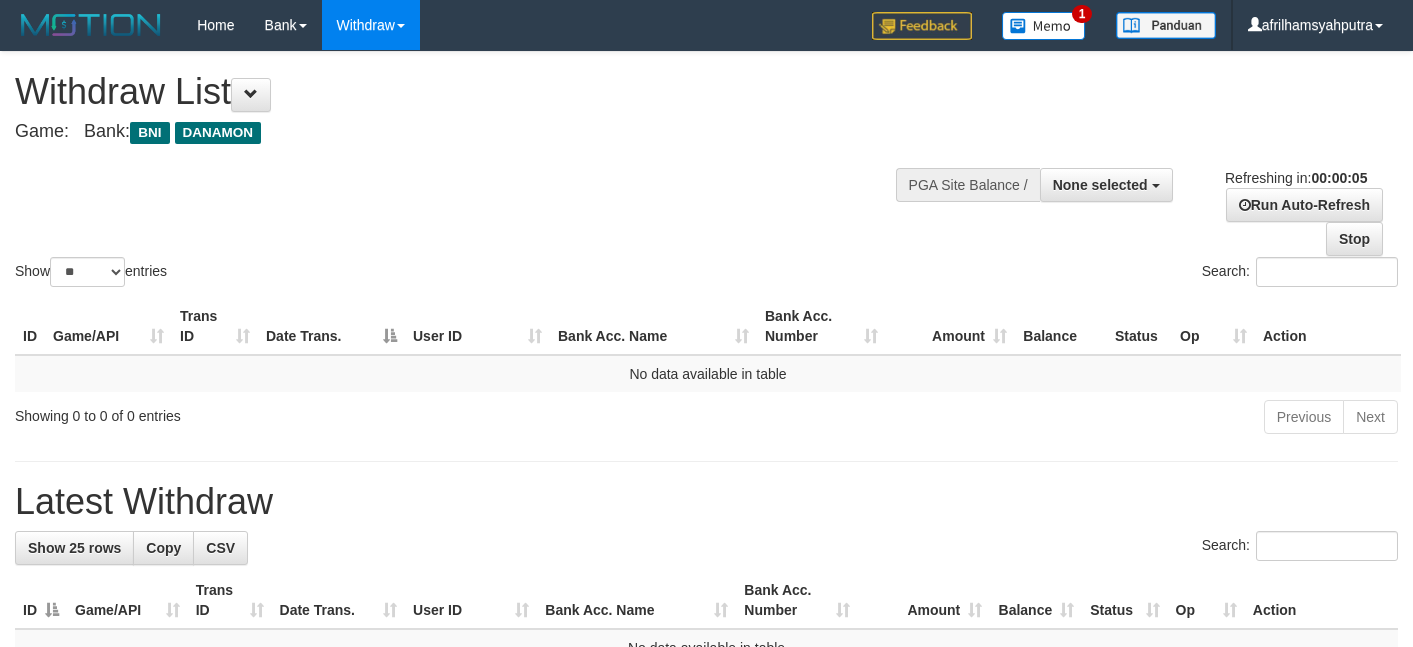 scroll, scrollTop: 0, scrollLeft: 0, axis: both 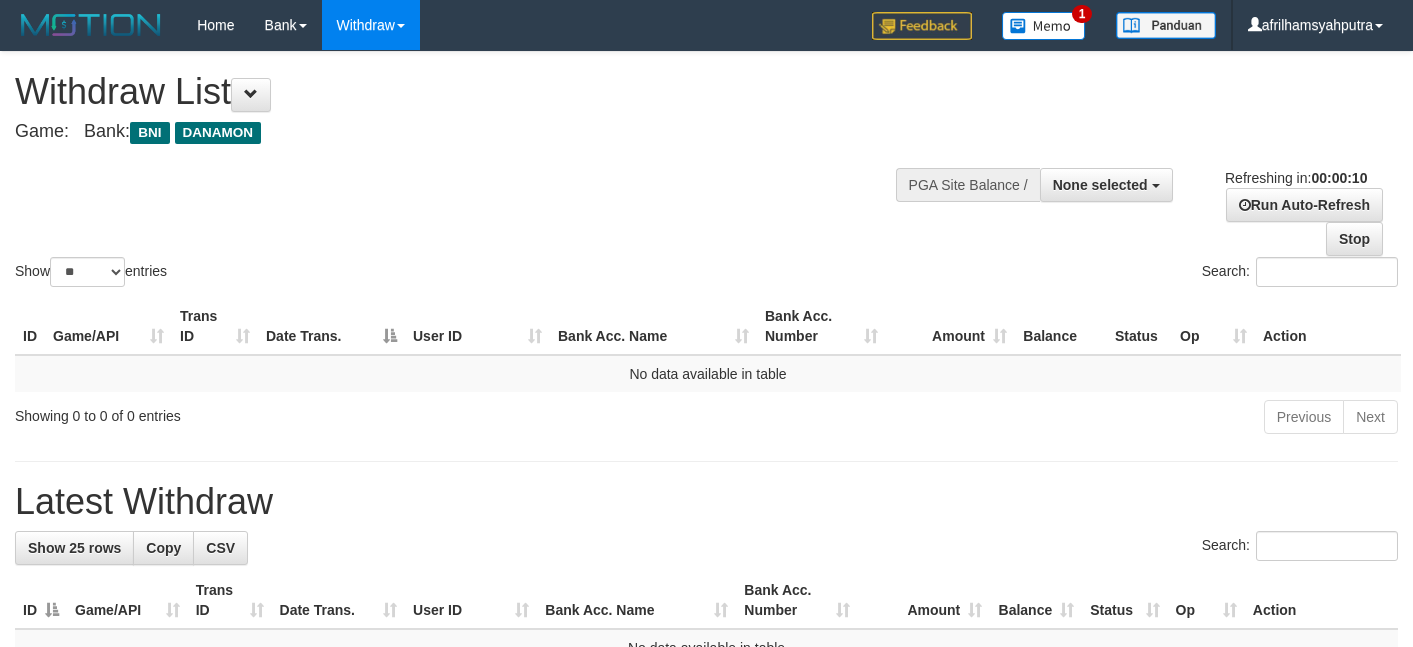 select 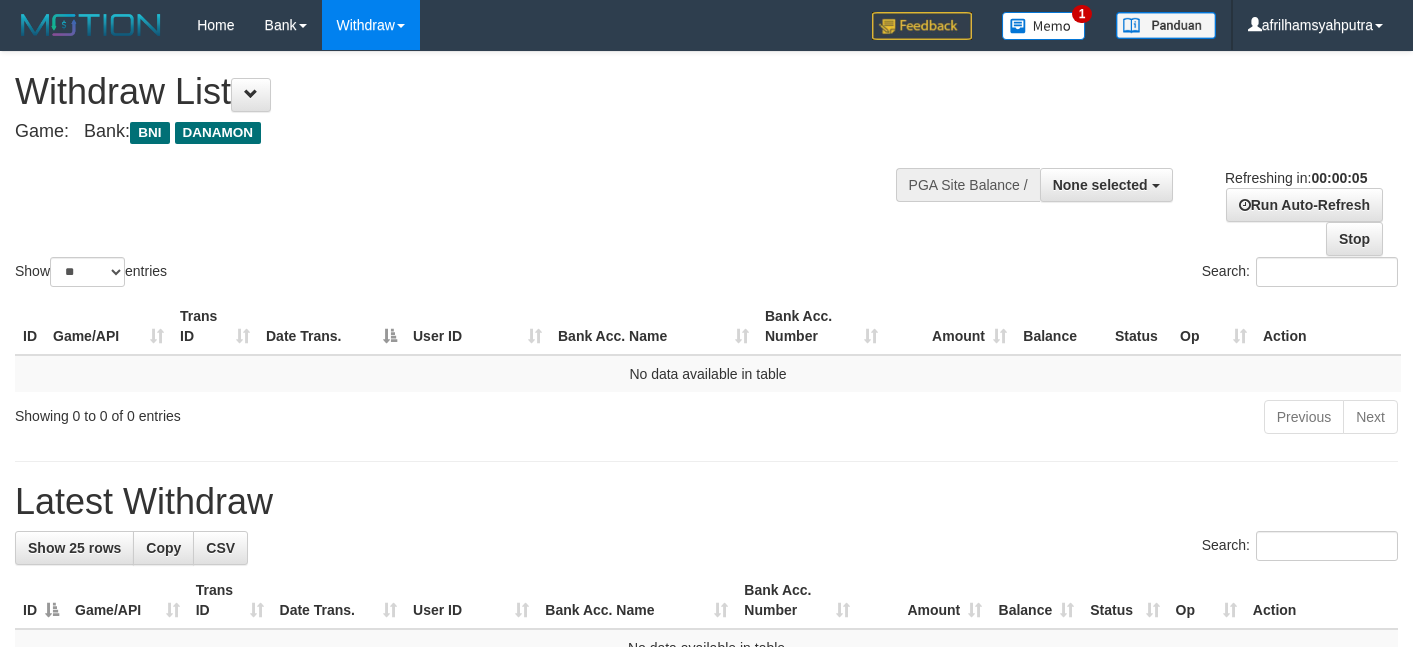 scroll, scrollTop: 0, scrollLeft: 0, axis: both 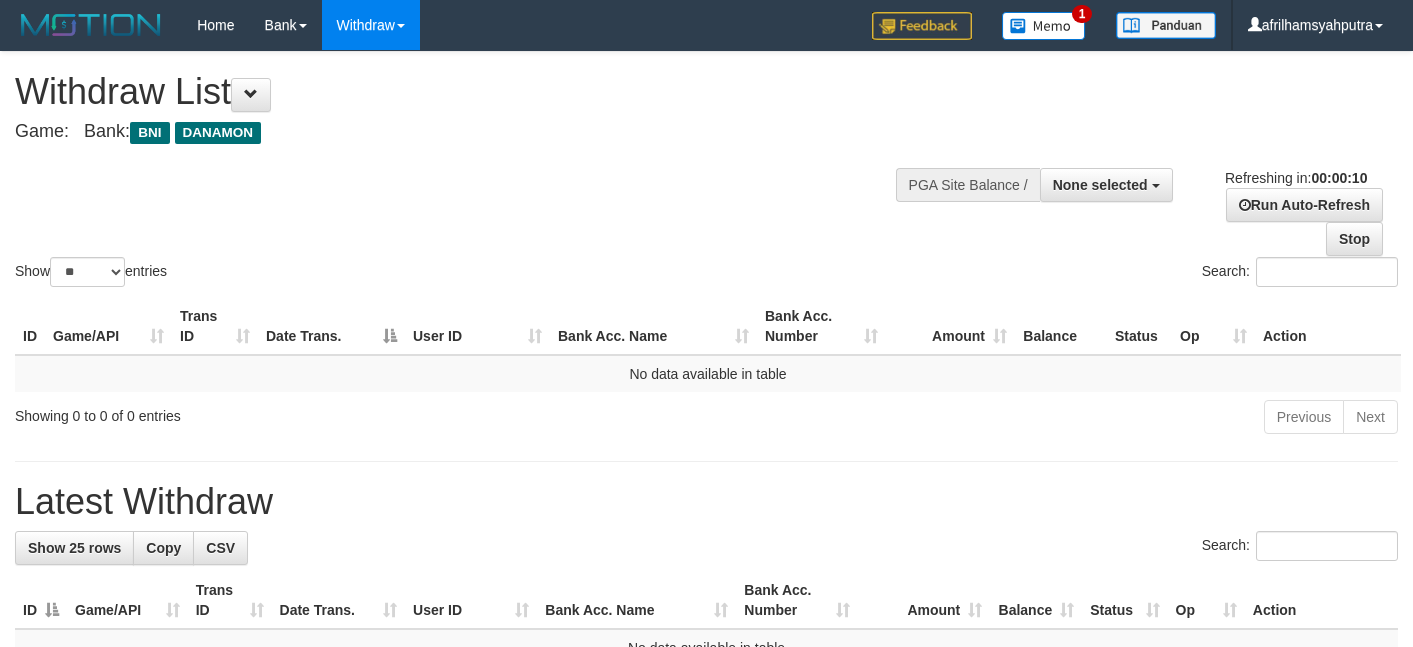 select 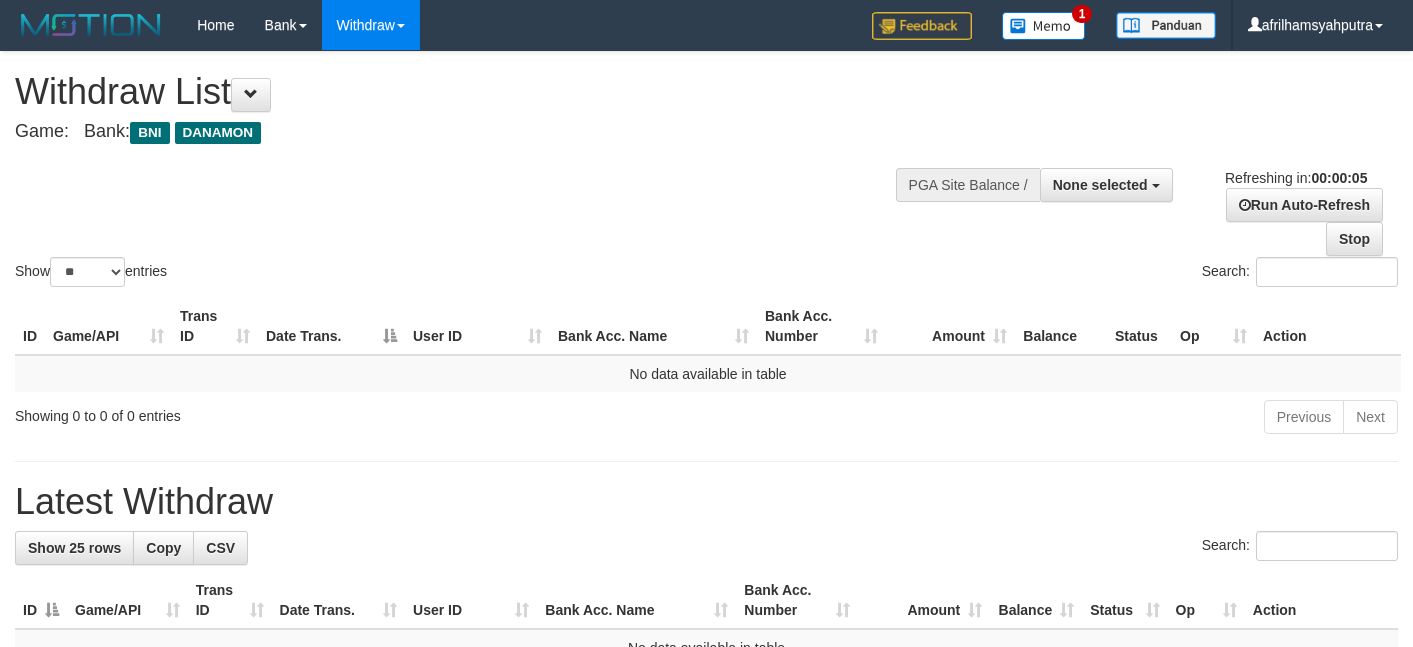 scroll, scrollTop: 0, scrollLeft: 0, axis: both 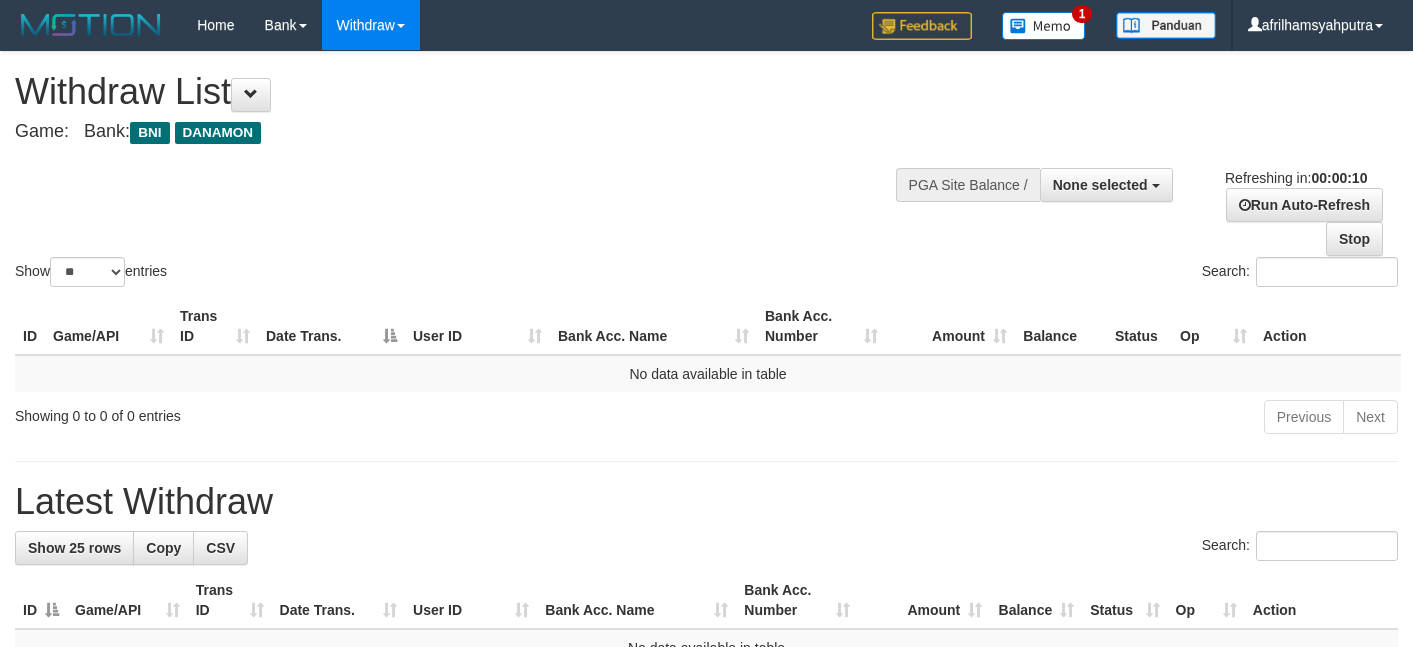 select 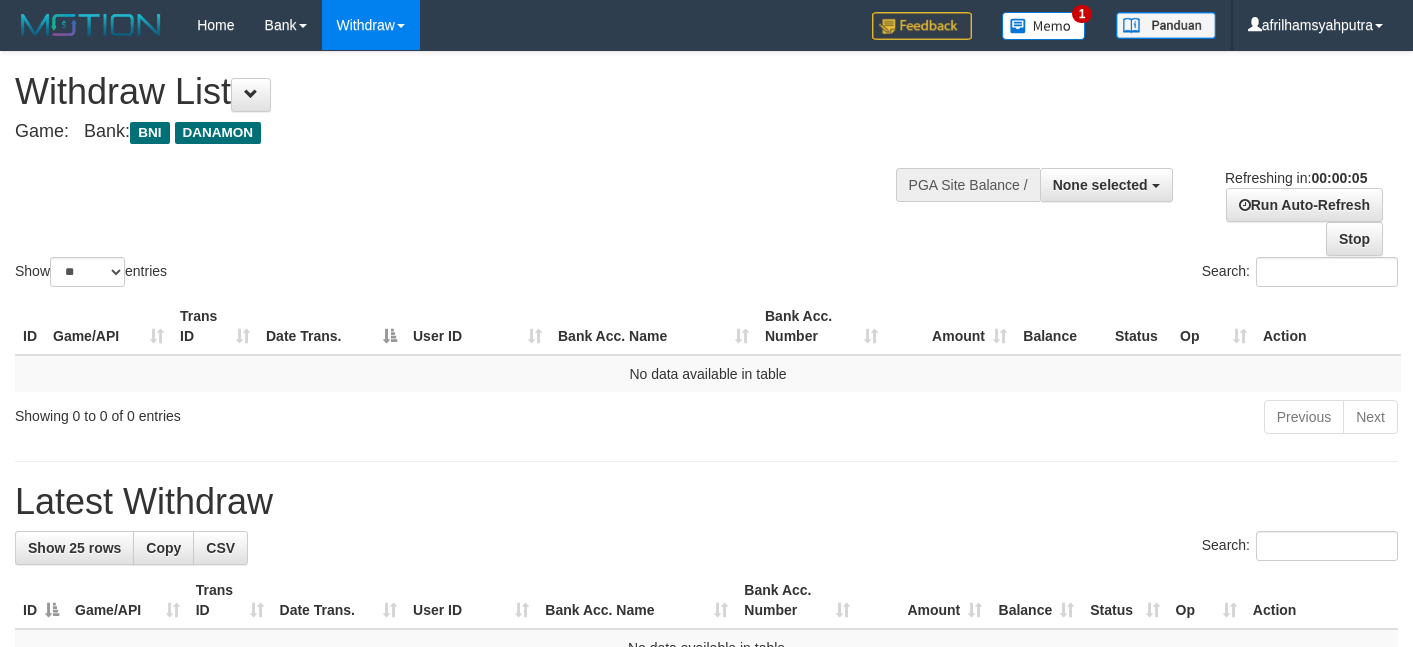 scroll, scrollTop: 0, scrollLeft: 0, axis: both 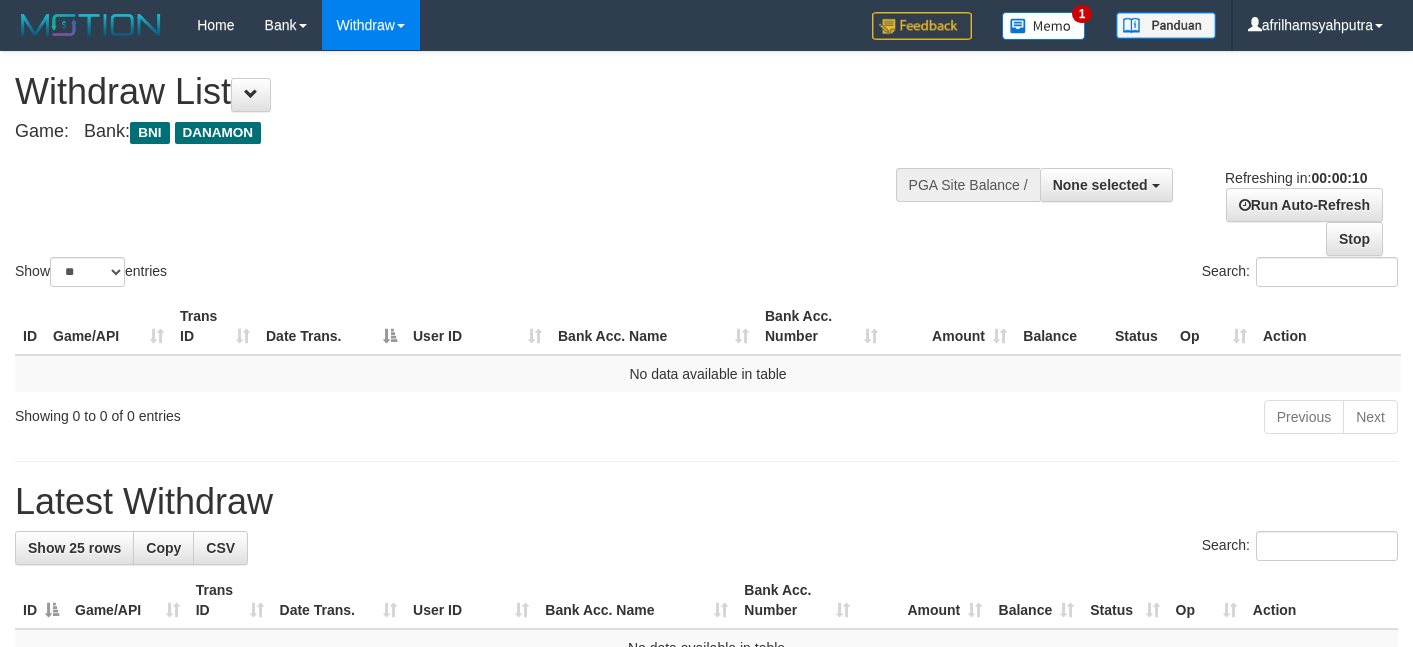select 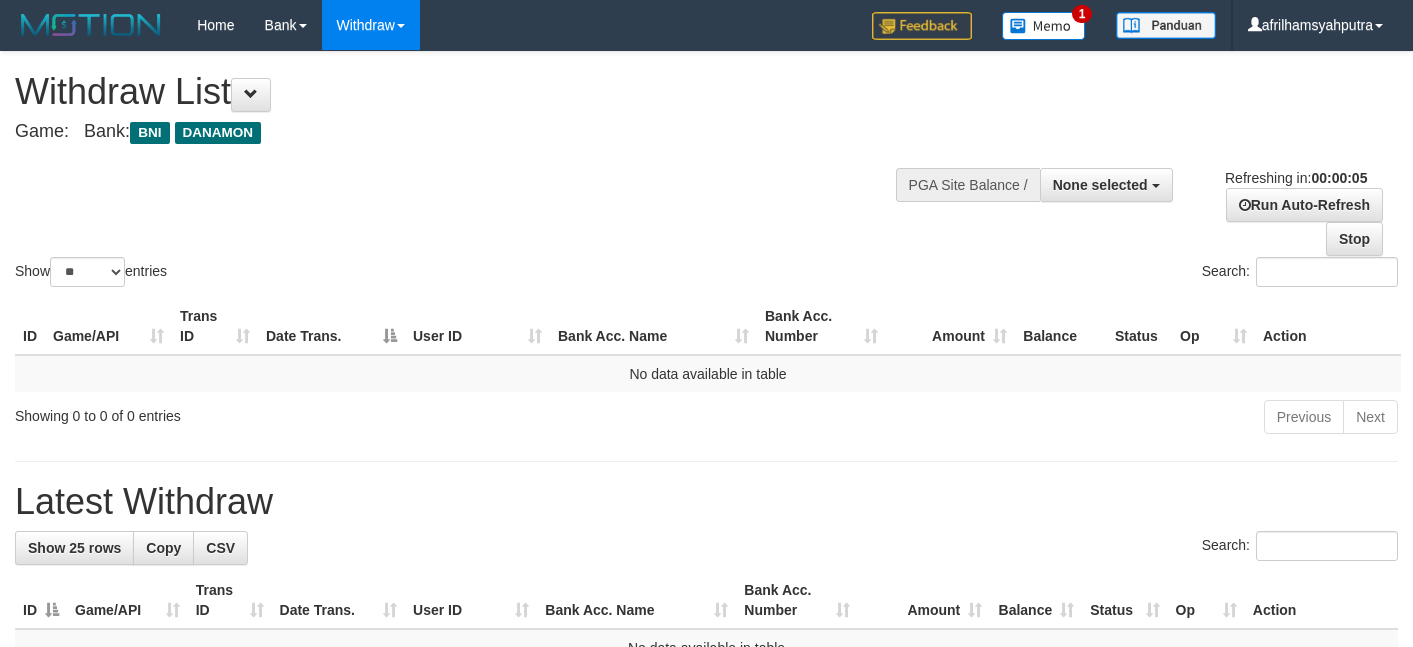 scroll, scrollTop: 0, scrollLeft: 0, axis: both 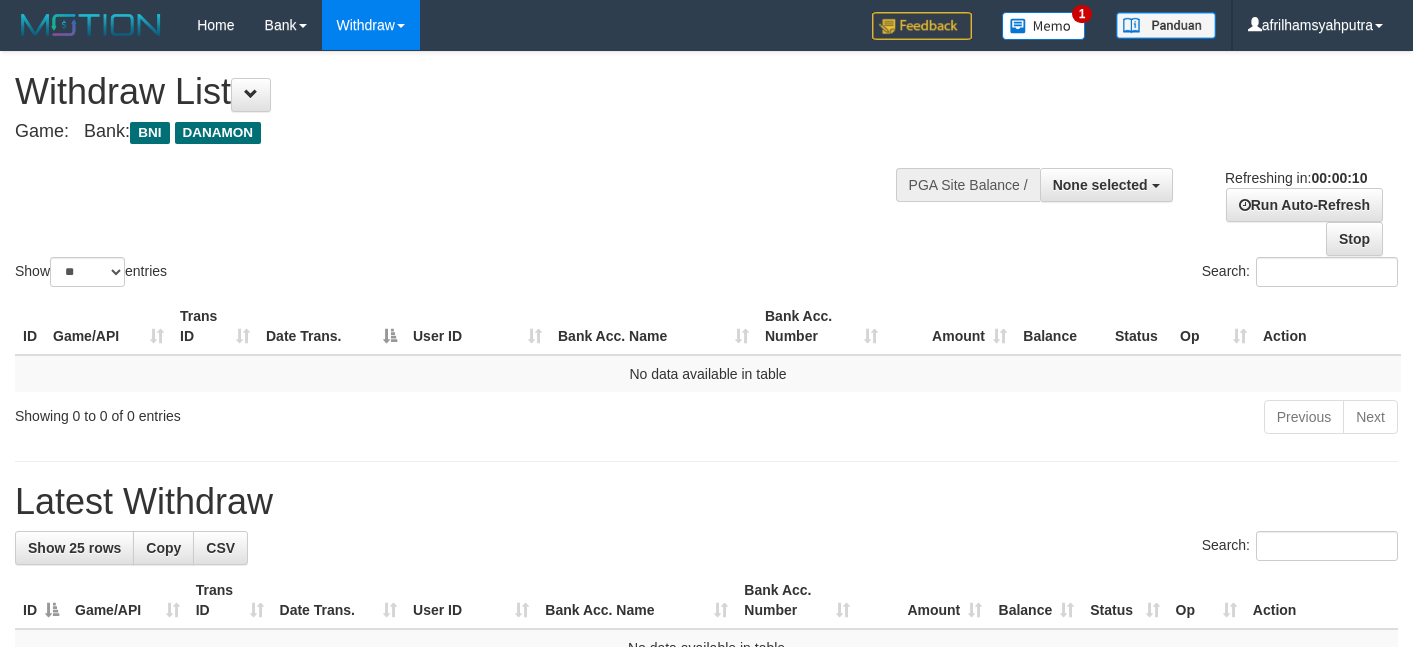 select 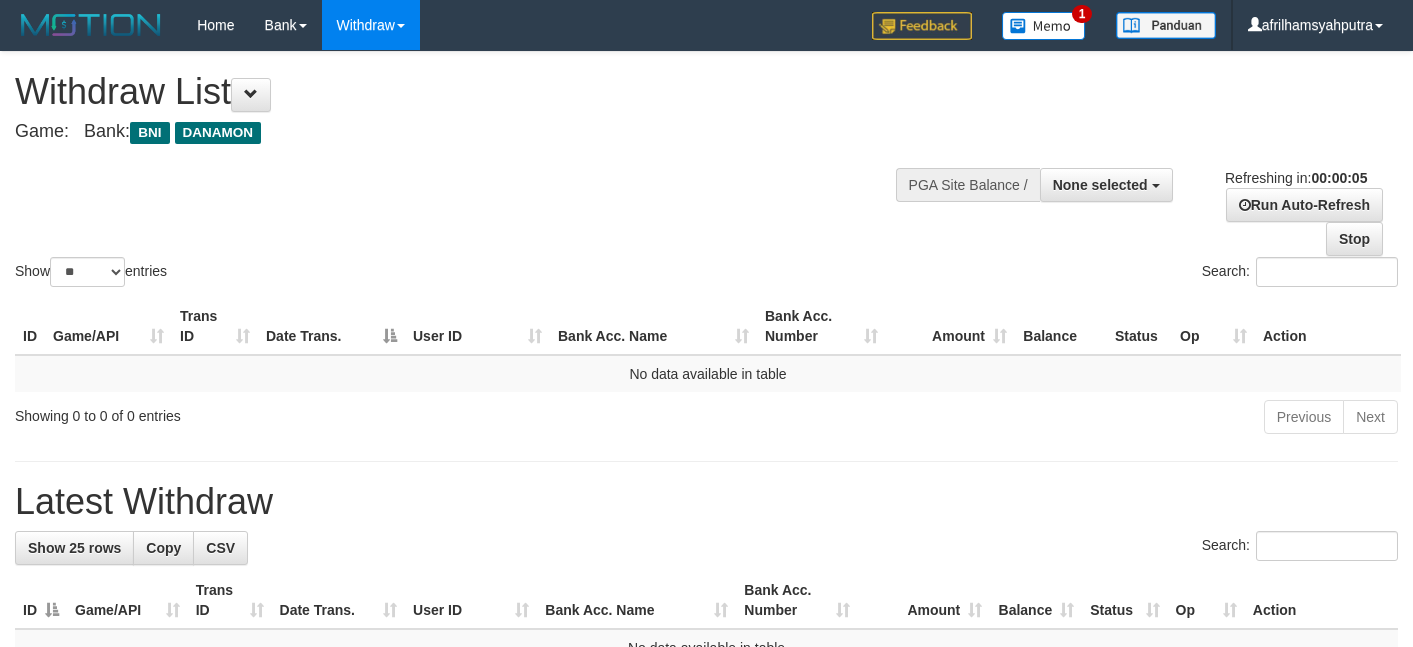 scroll, scrollTop: 0, scrollLeft: 0, axis: both 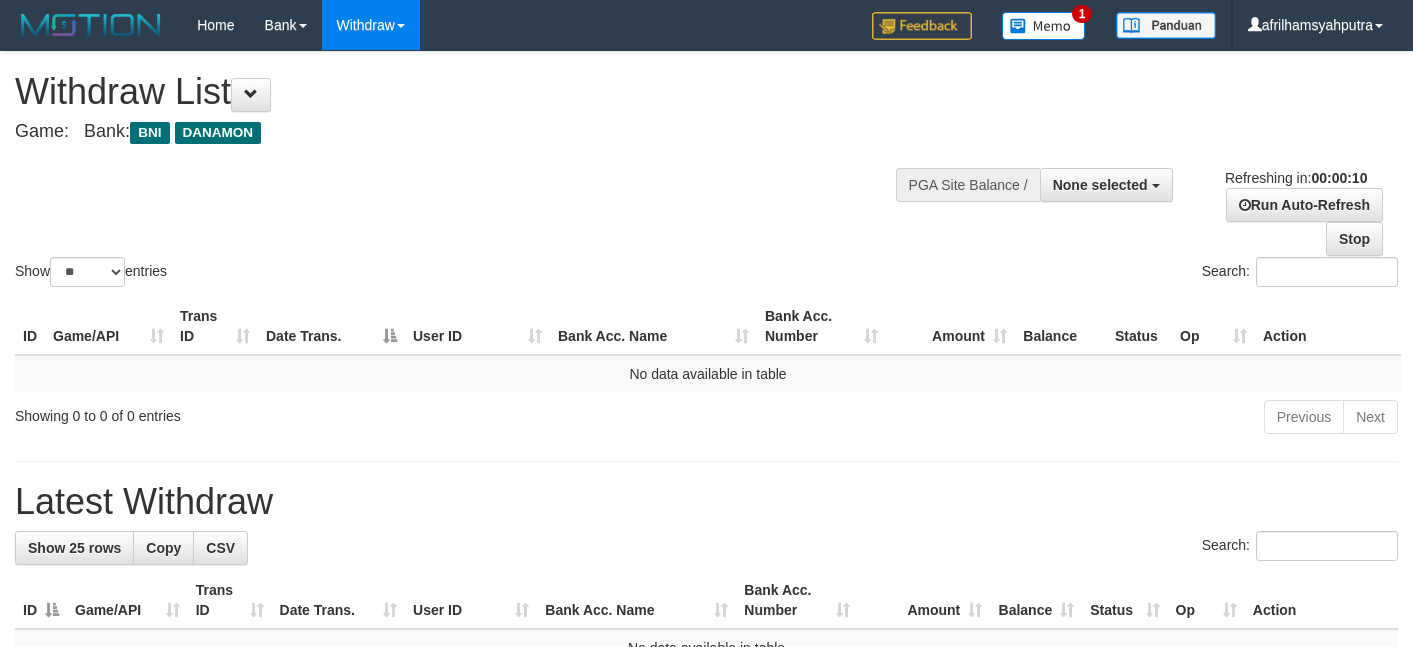 select 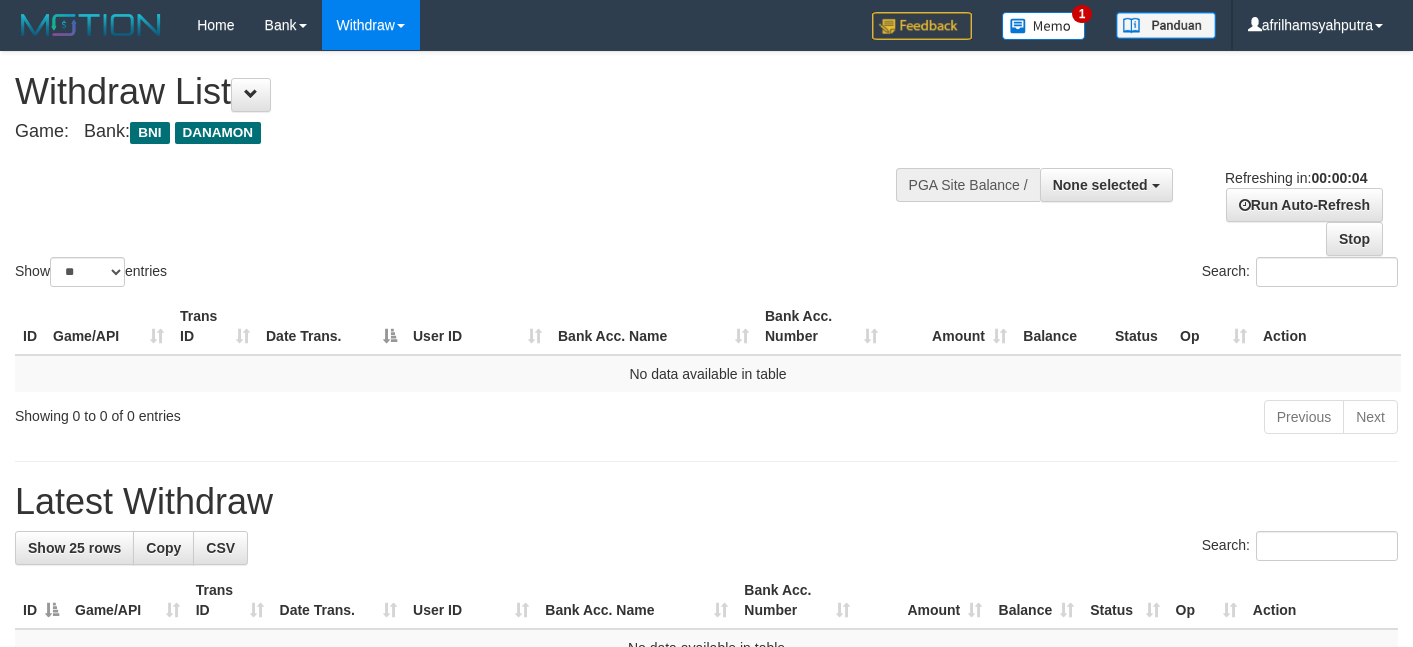 scroll, scrollTop: 0, scrollLeft: 0, axis: both 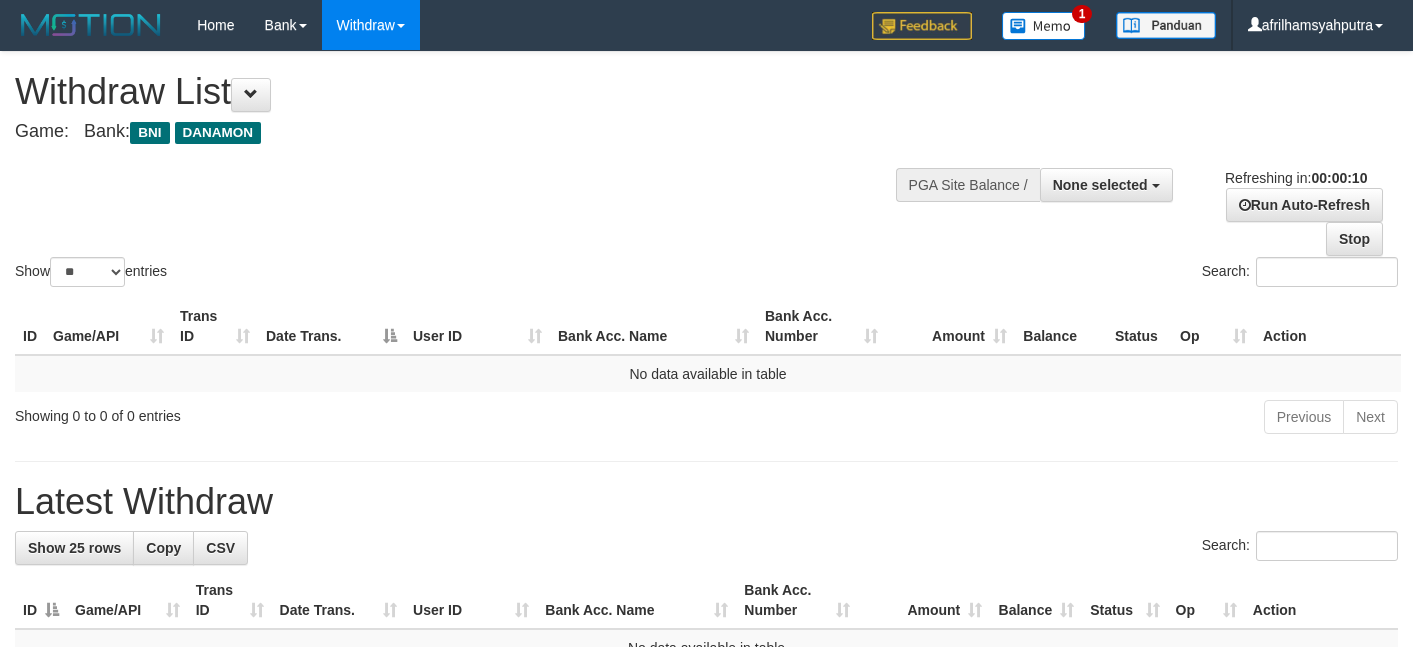 select 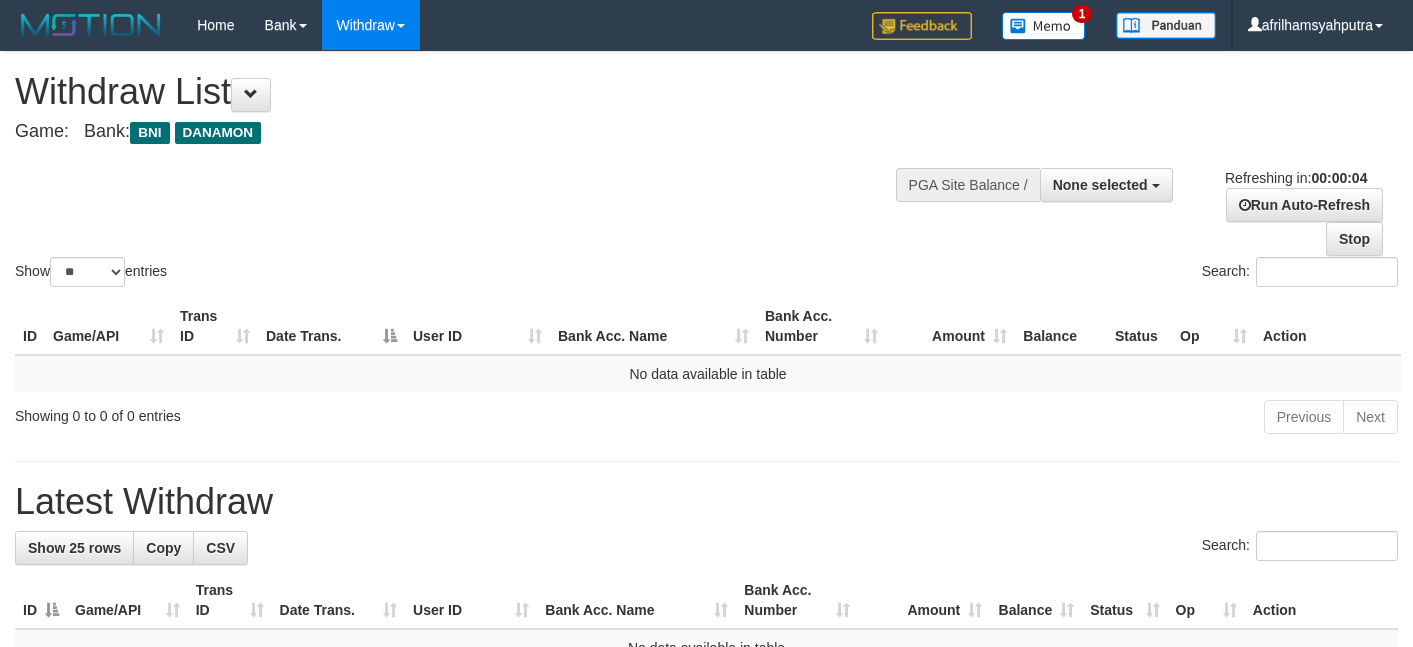 scroll, scrollTop: 0, scrollLeft: 0, axis: both 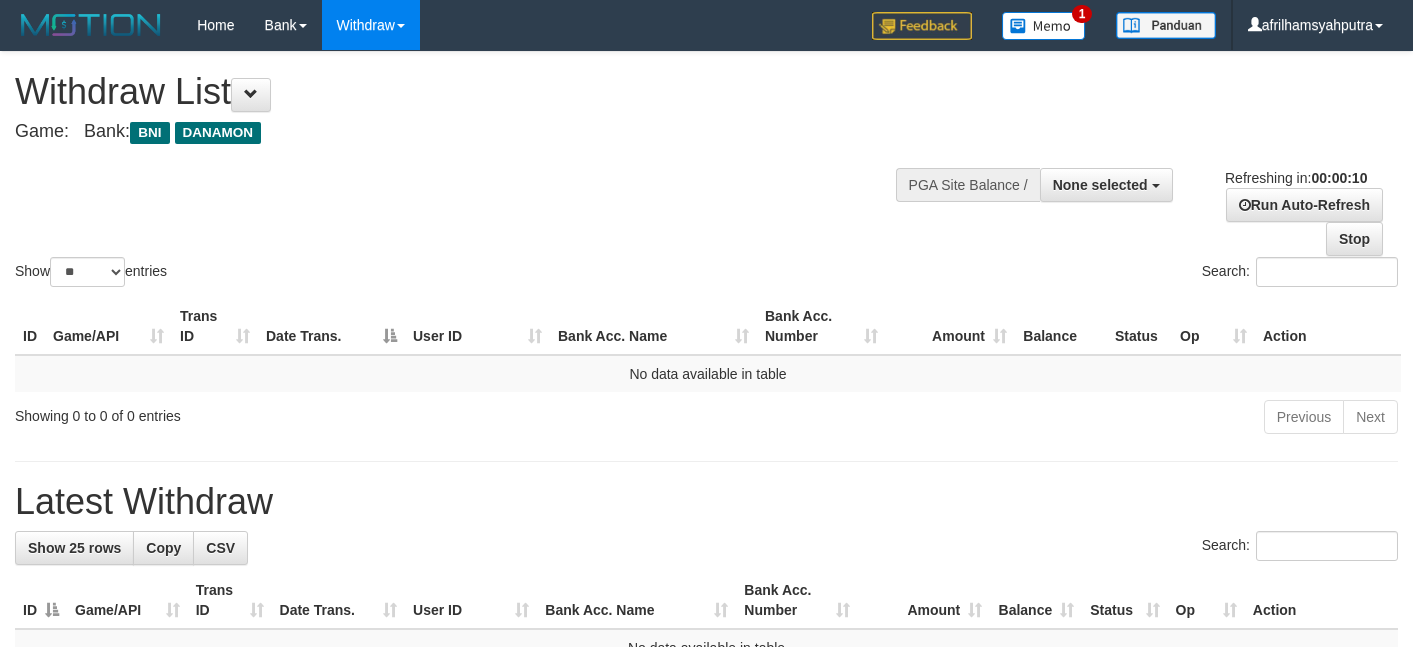select 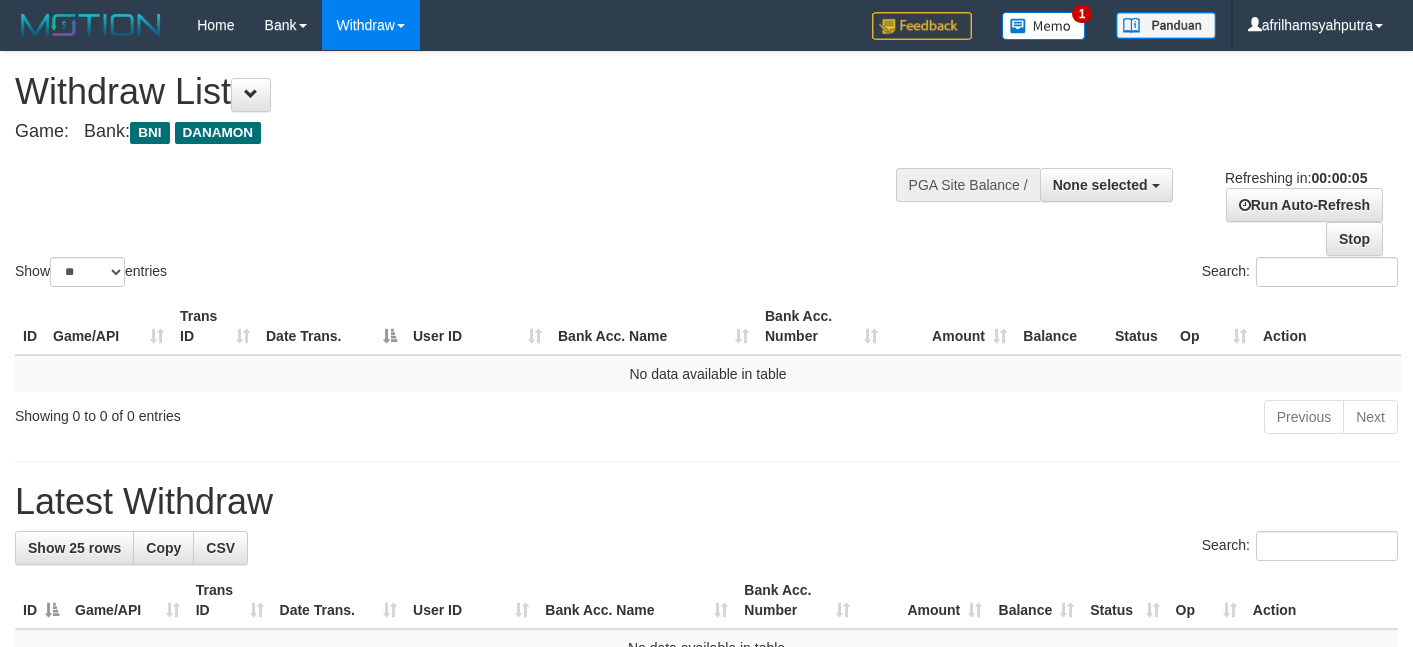 scroll, scrollTop: 0, scrollLeft: 0, axis: both 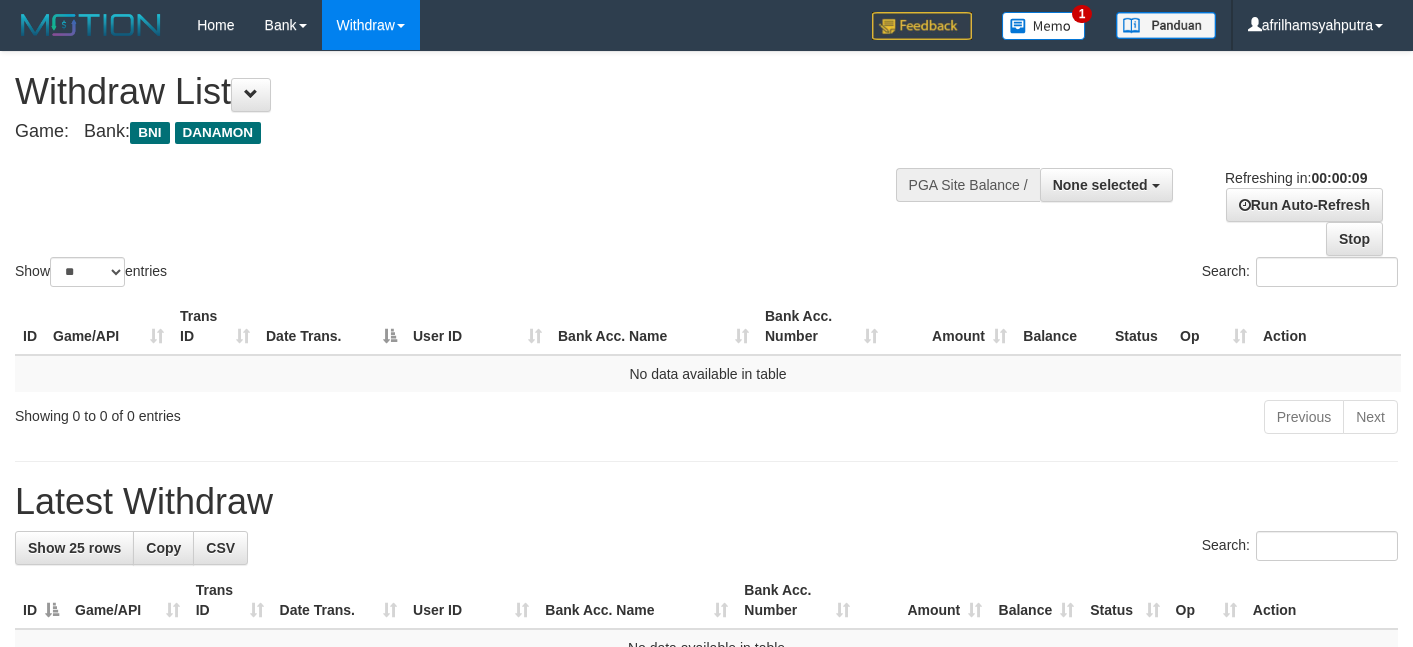 select 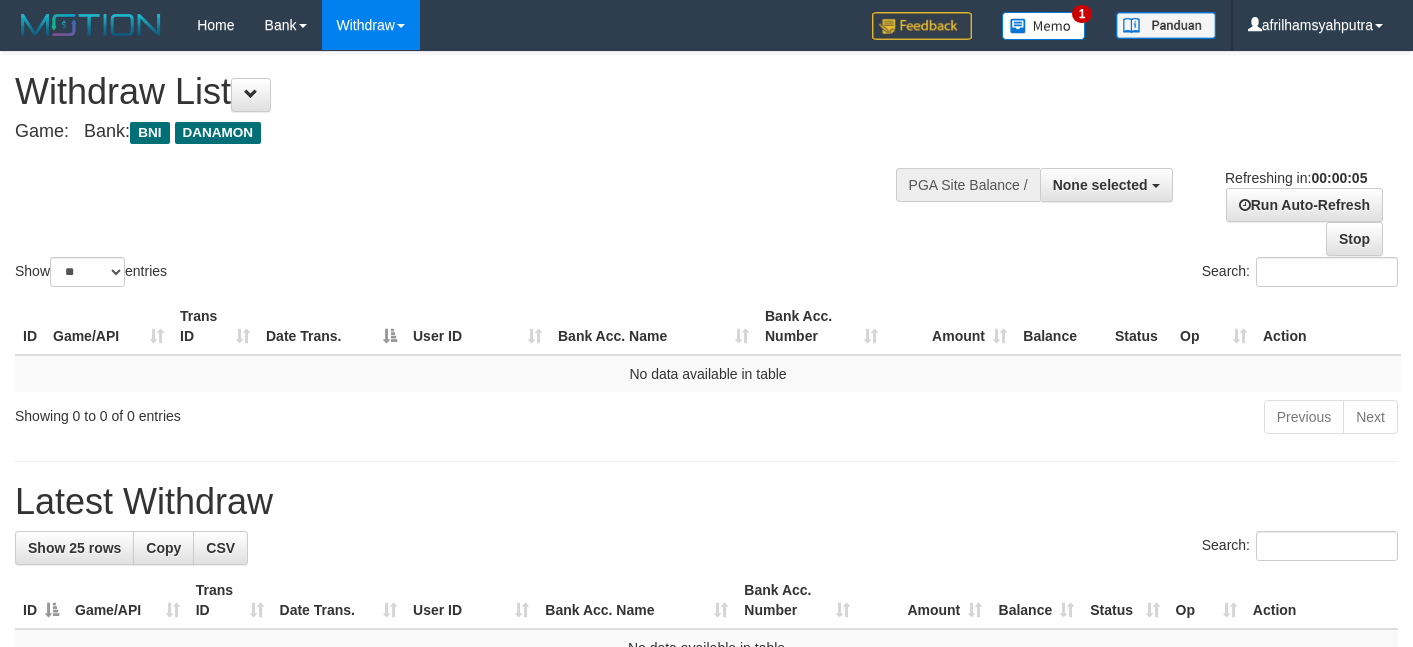 scroll, scrollTop: 0, scrollLeft: 0, axis: both 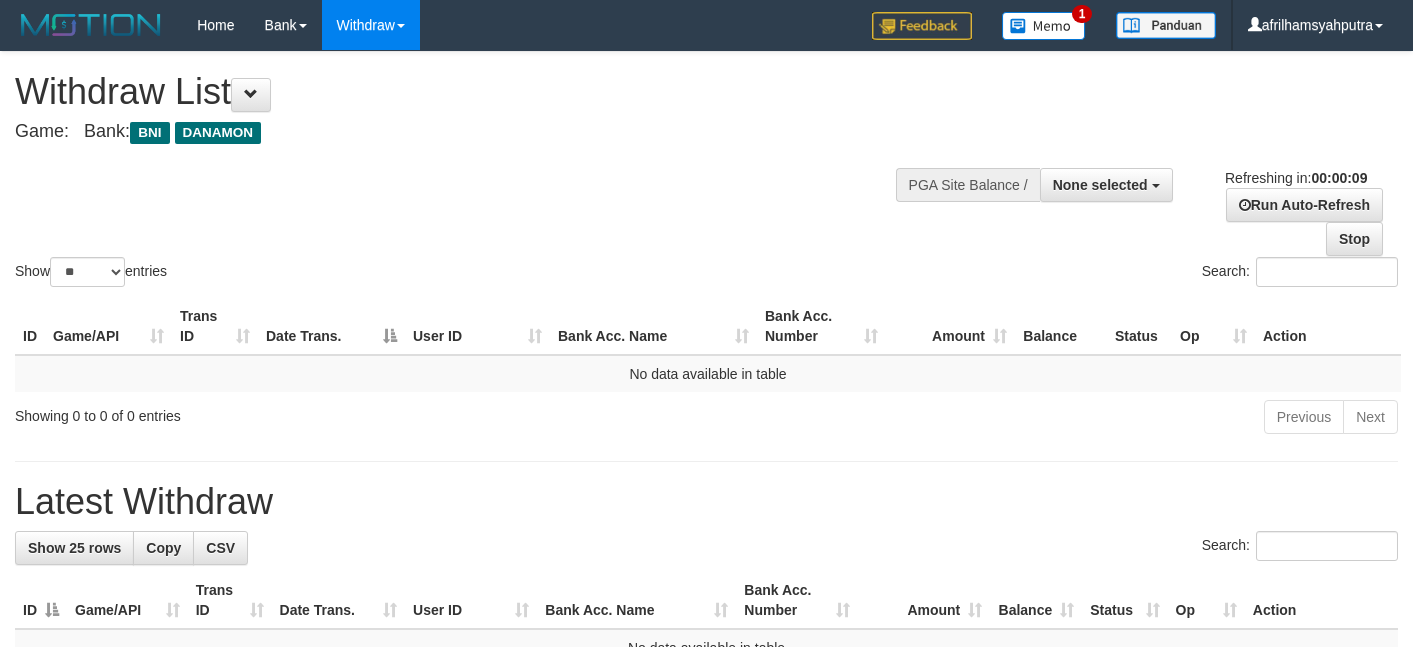 select 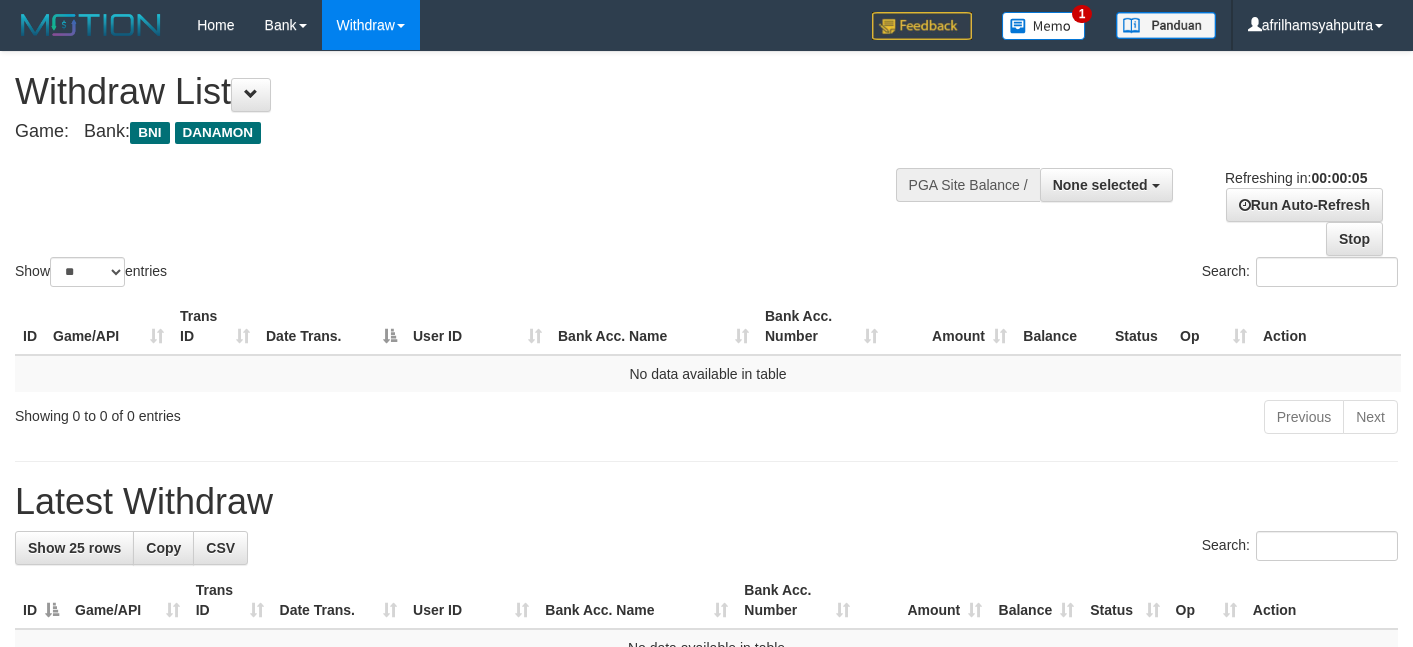 scroll, scrollTop: 0, scrollLeft: 0, axis: both 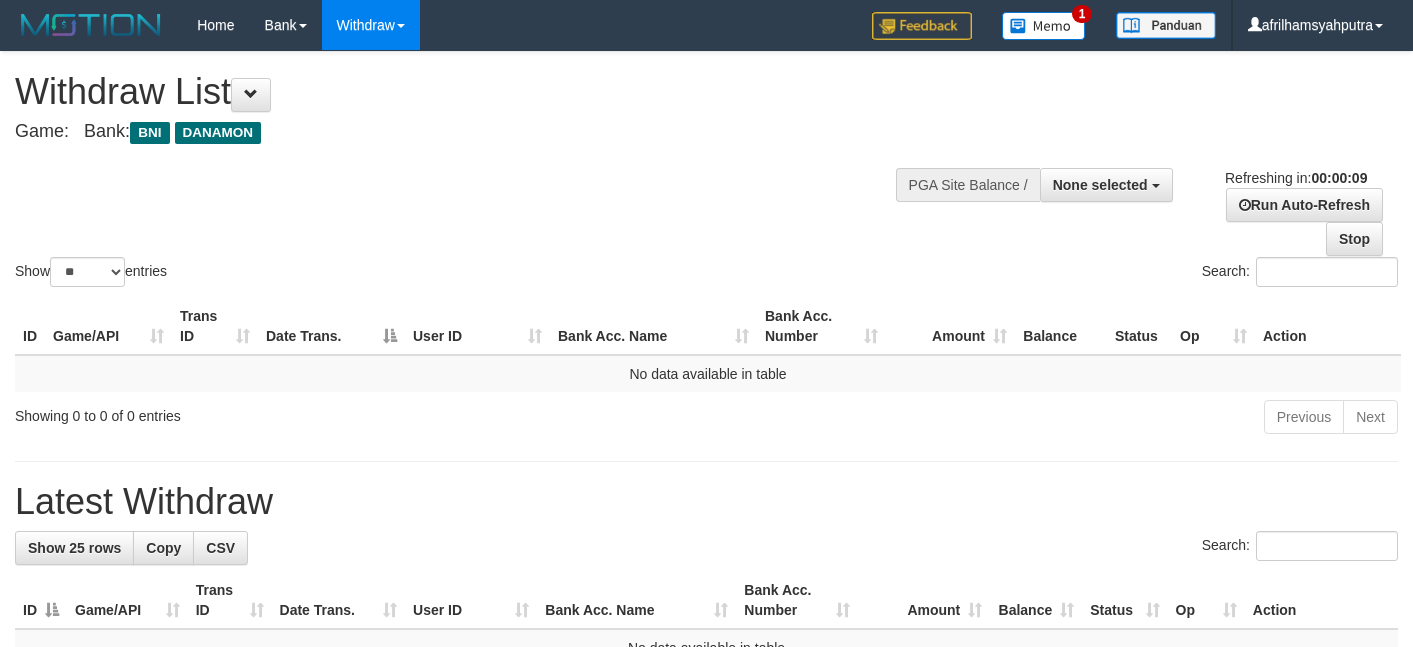 select 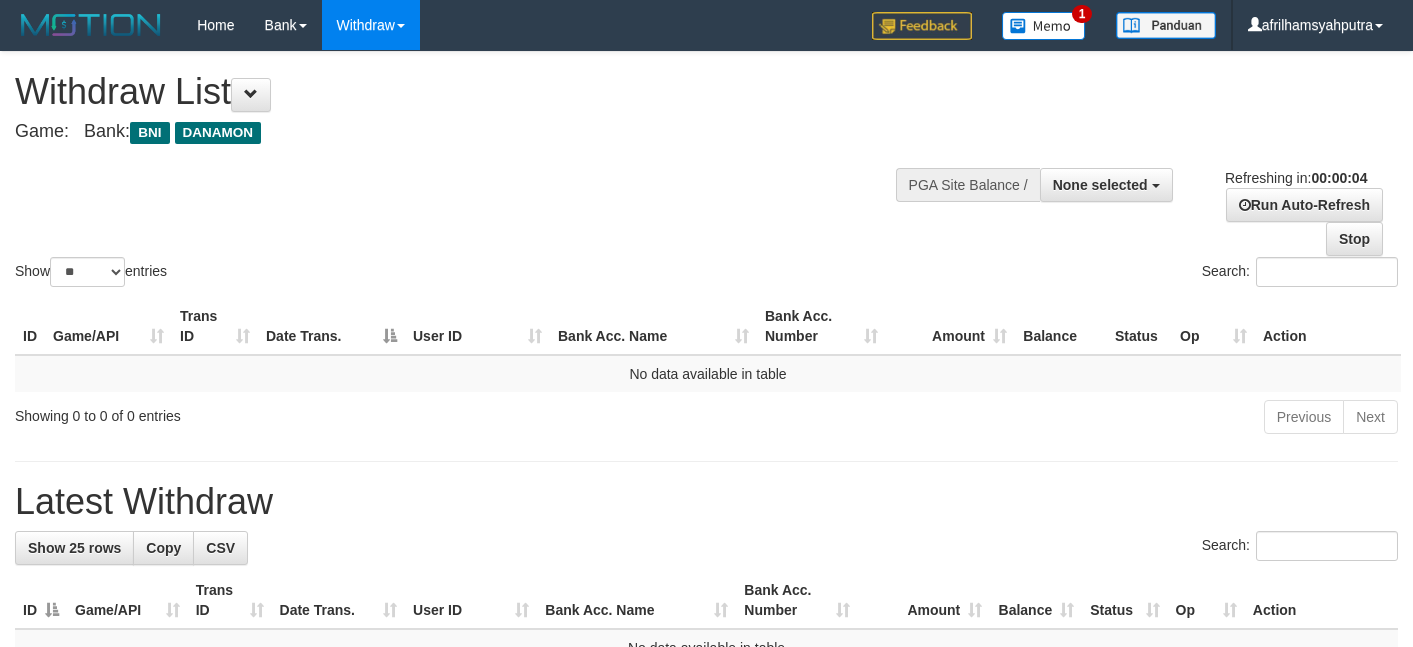scroll, scrollTop: 0, scrollLeft: 0, axis: both 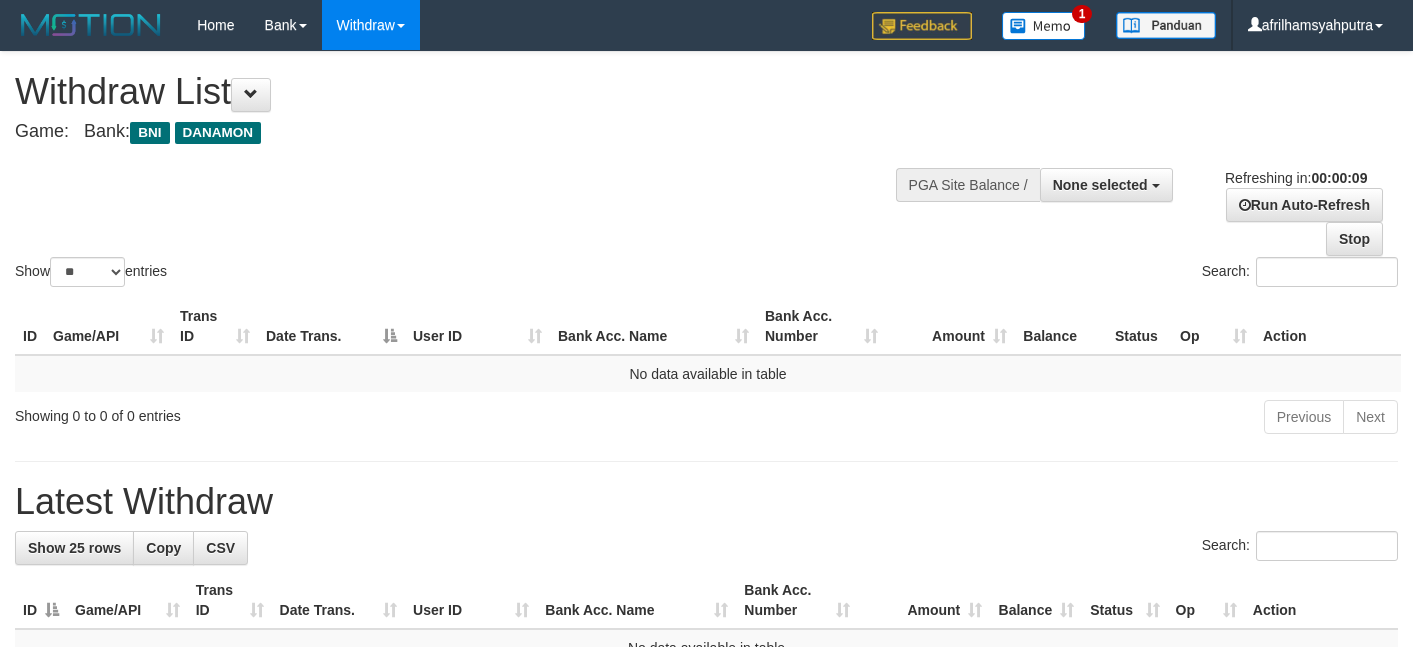 select 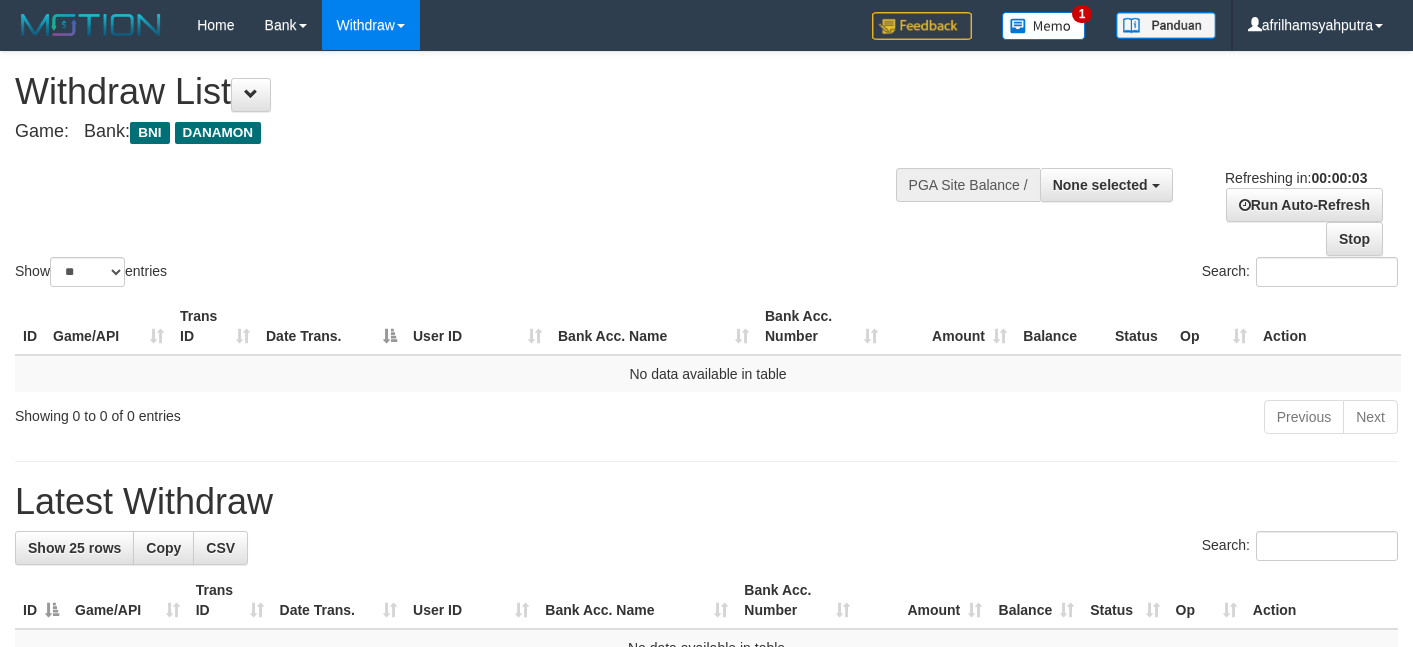 scroll, scrollTop: 0, scrollLeft: 0, axis: both 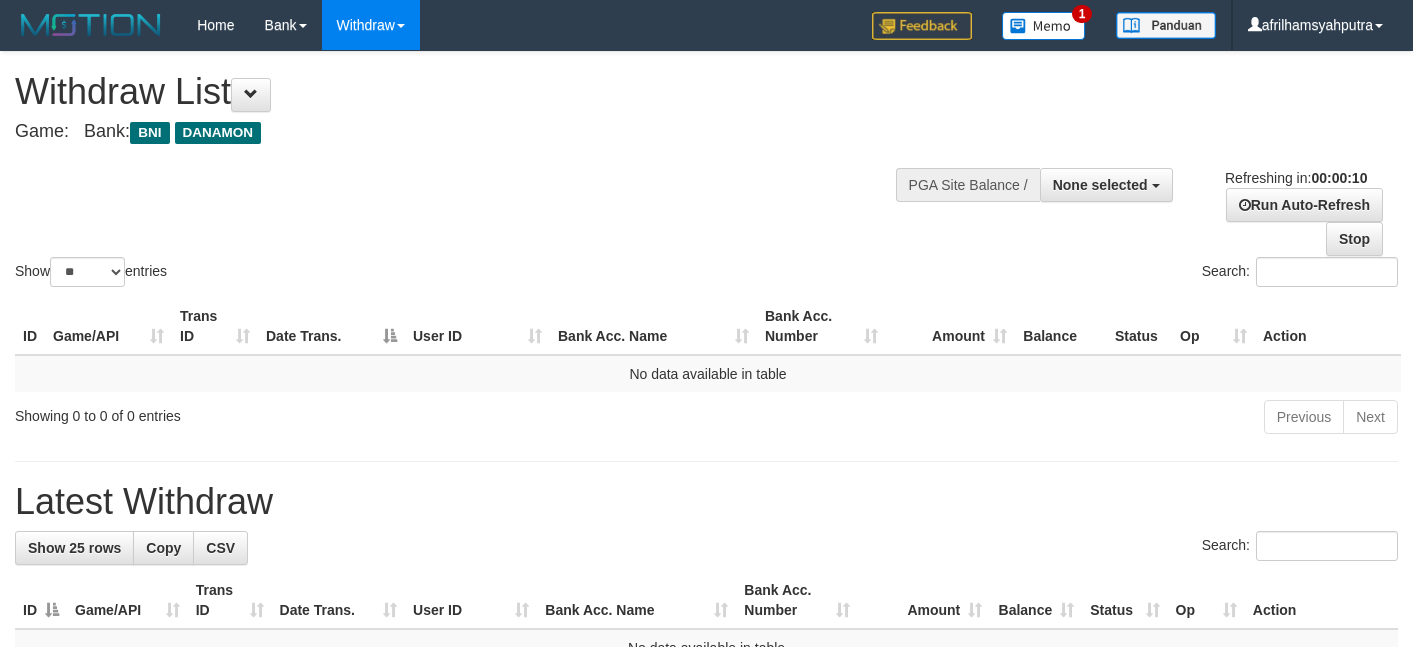 select 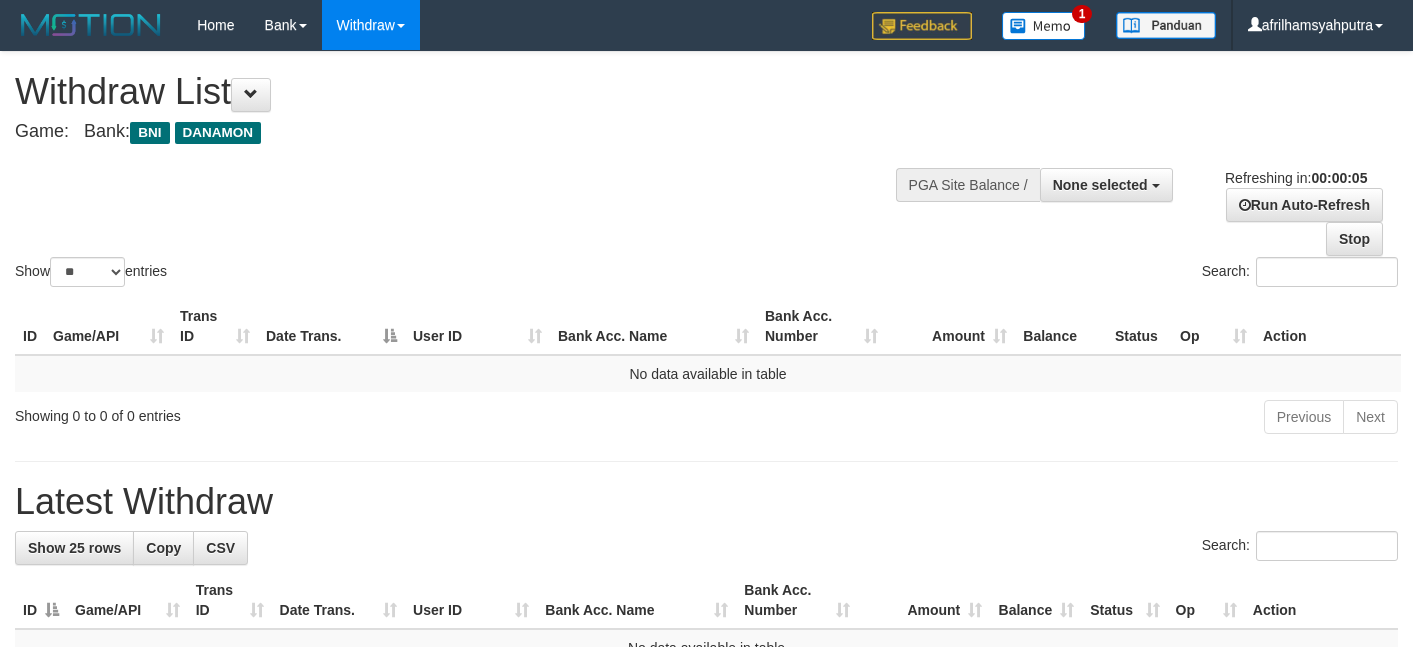 scroll, scrollTop: 0, scrollLeft: 0, axis: both 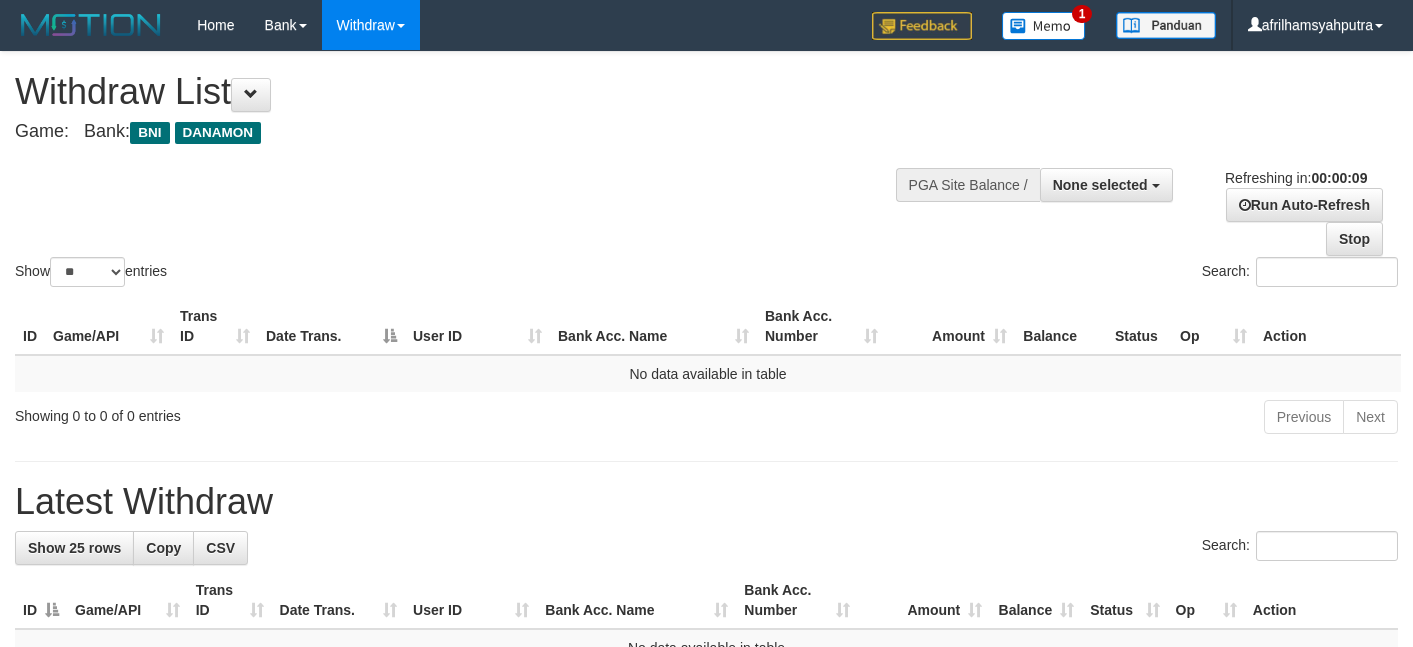 select 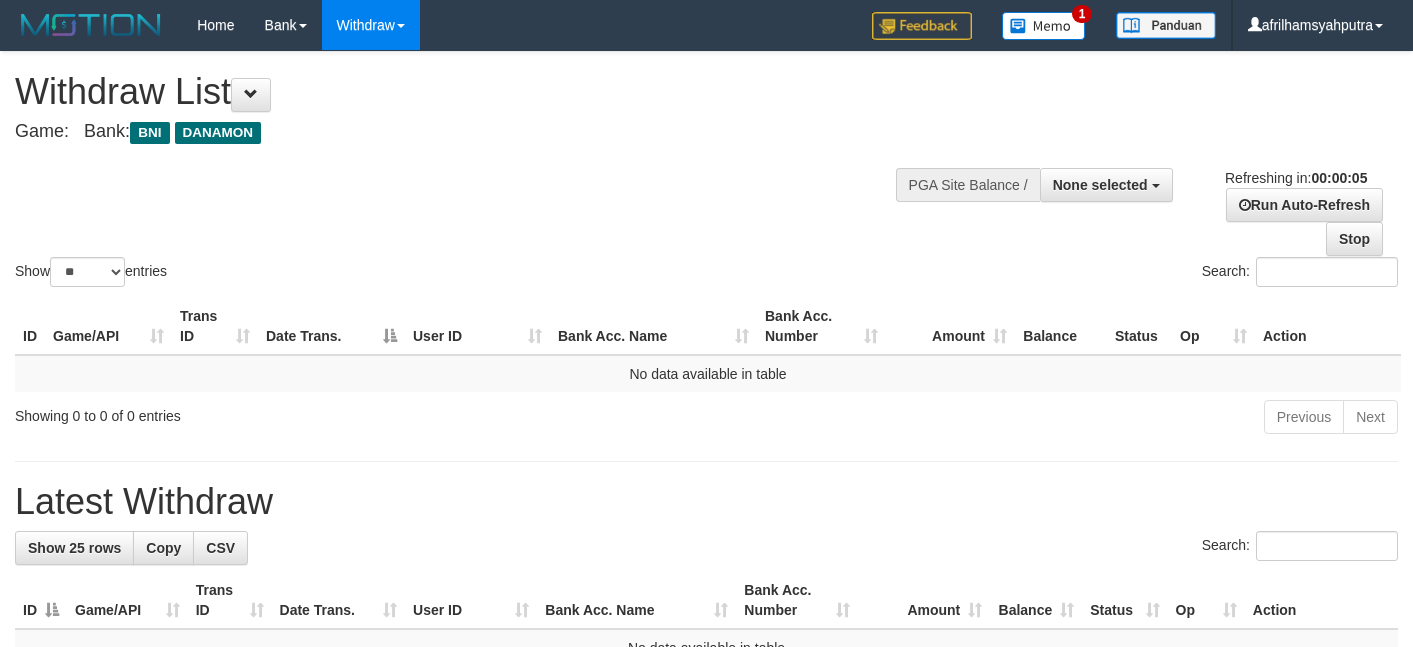 scroll, scrollTop: 0, scrollLeft: 0, axis: both 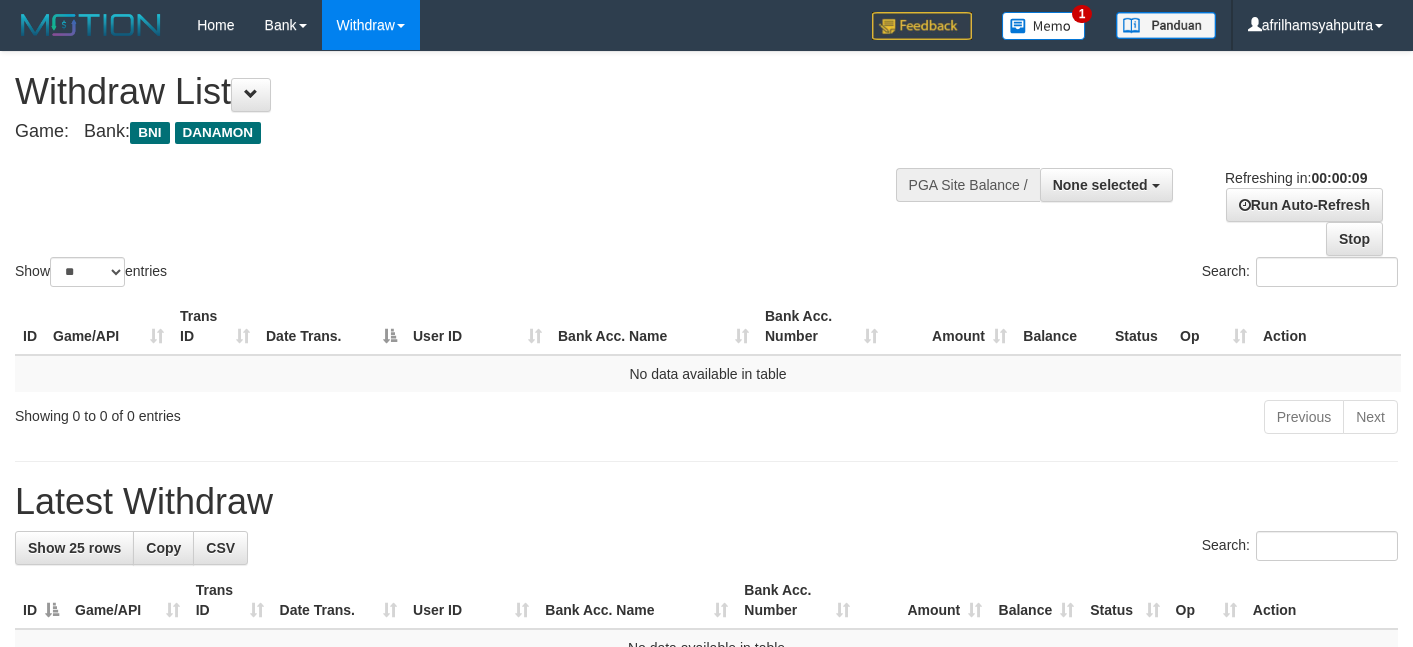 select 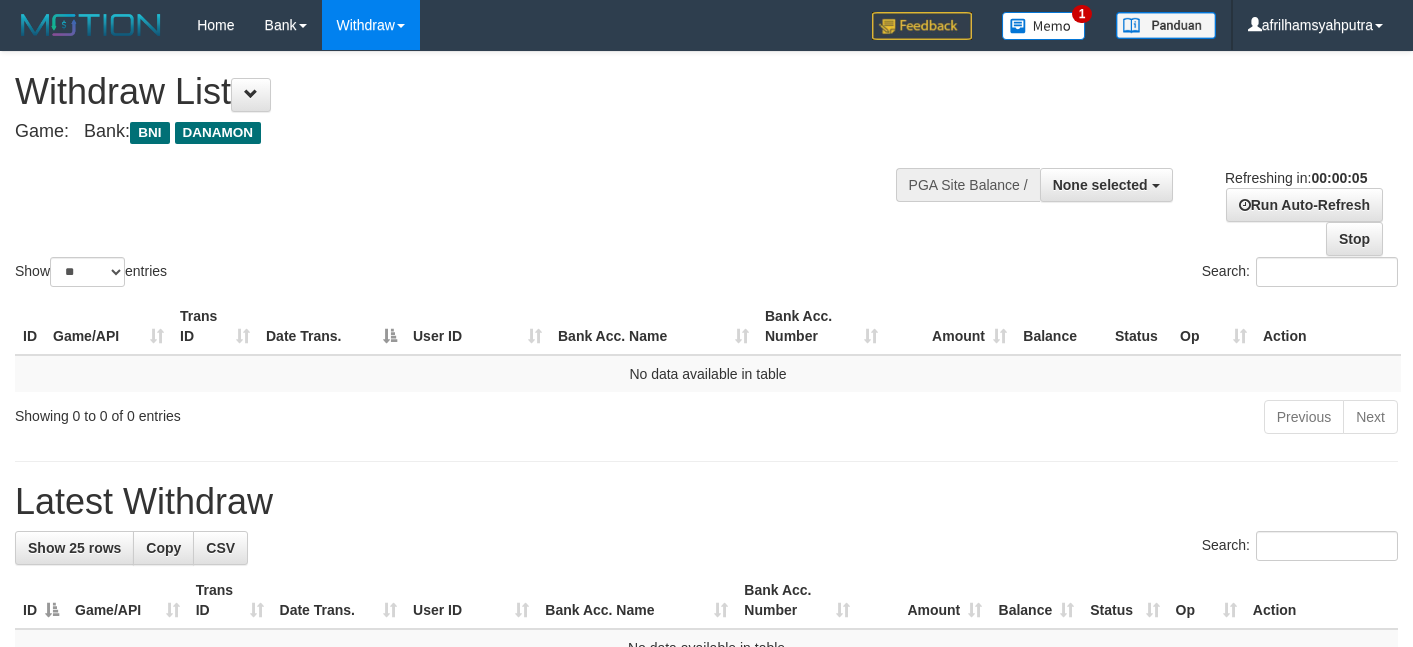 scroll, scrollTop: 0, scrollLeft: 0, axis: both 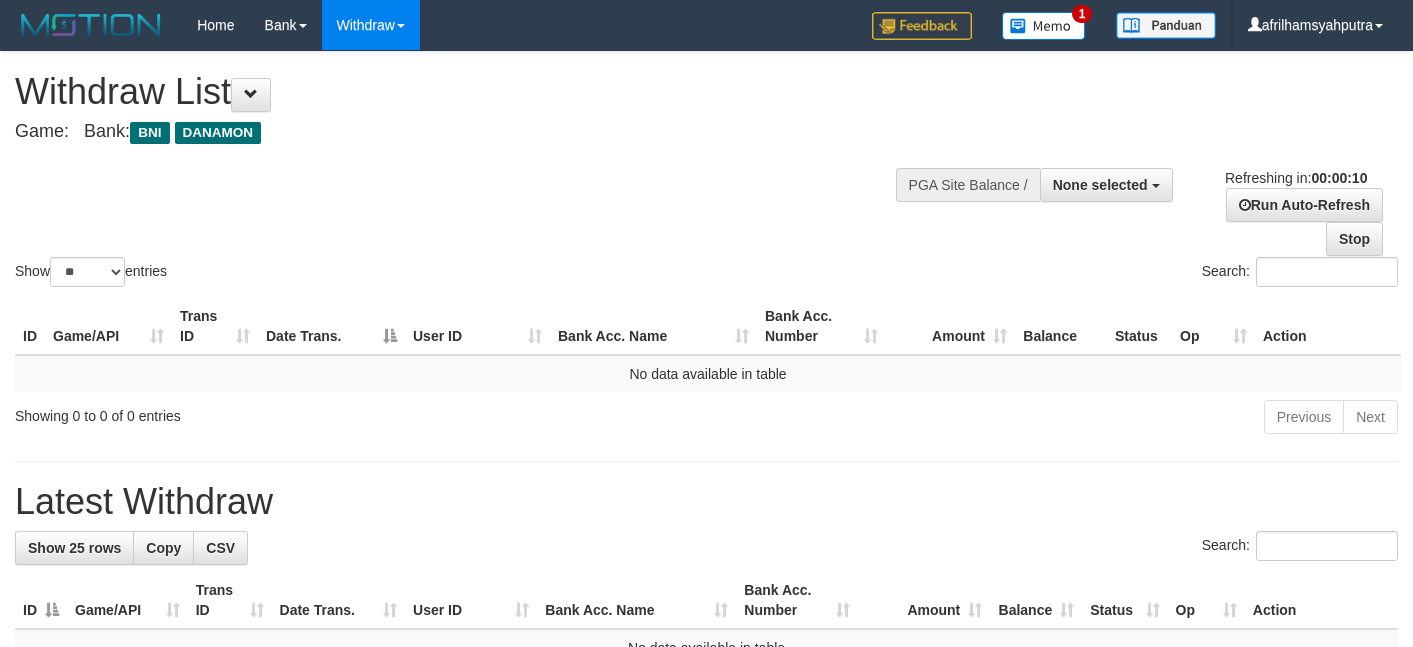 select 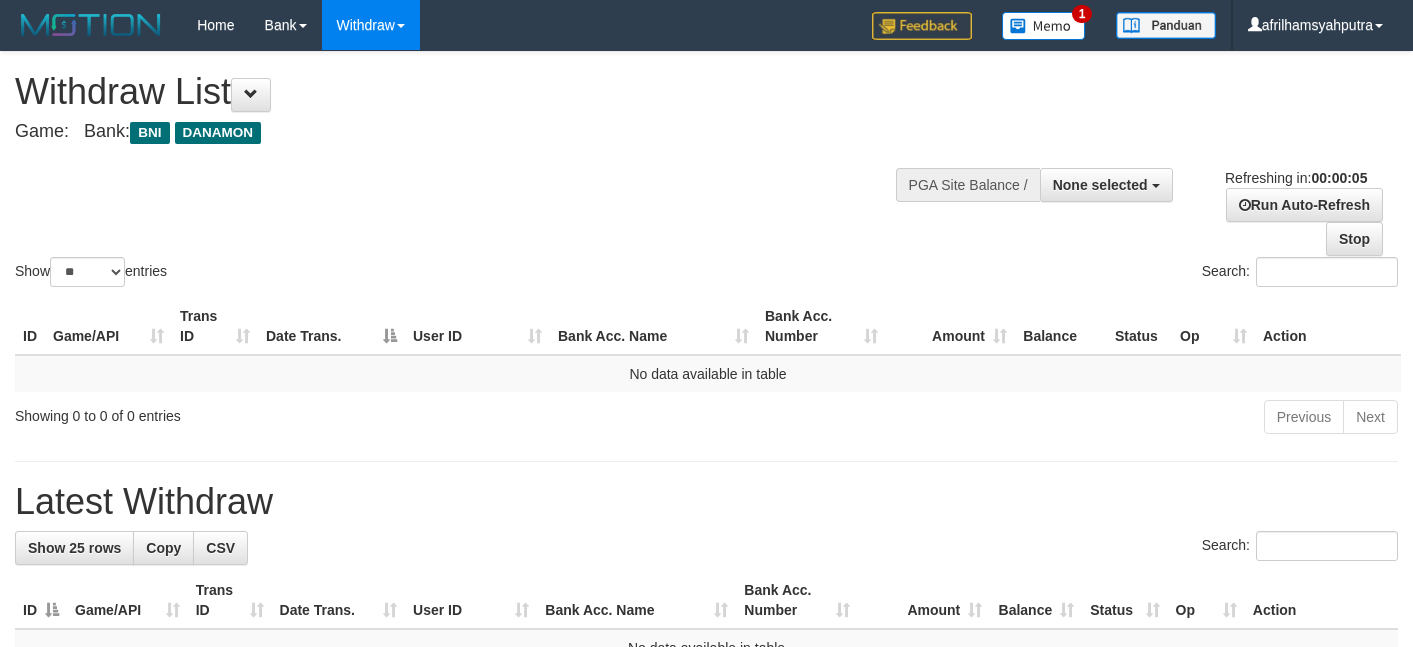scroll, scrollTop: 0, scrollLeft: 0, axis: both 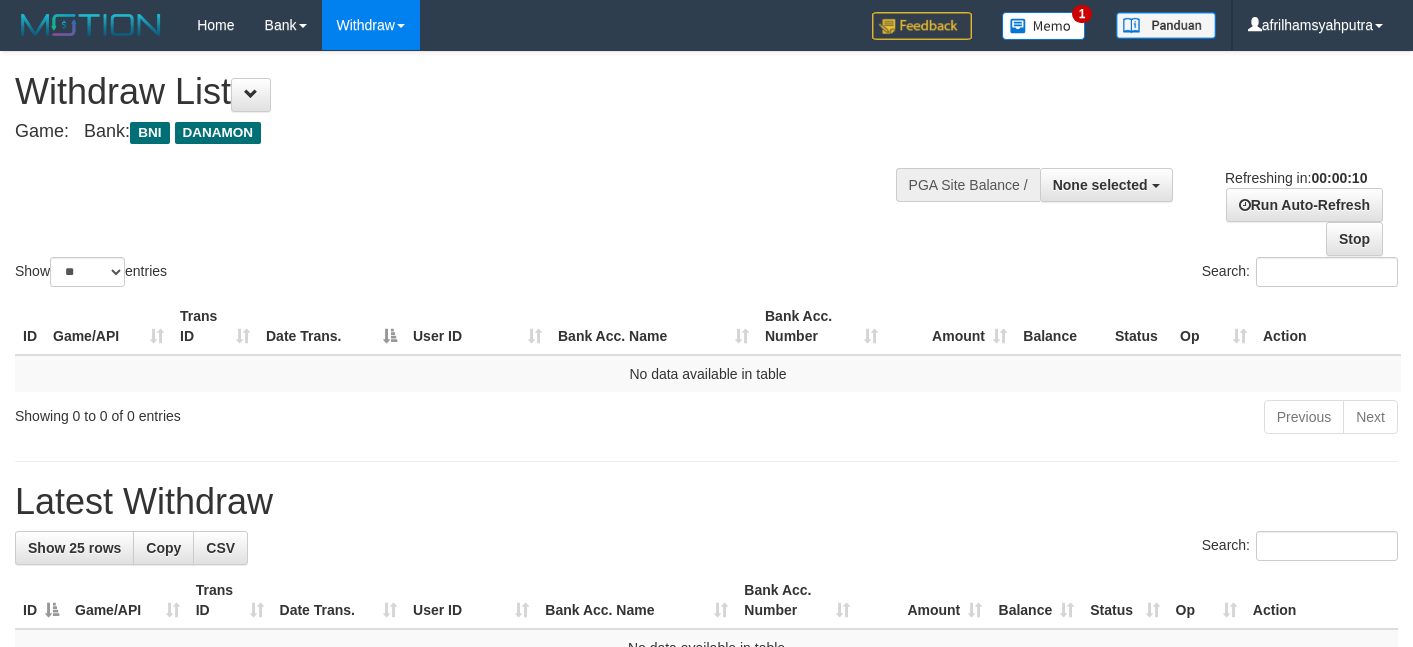 select 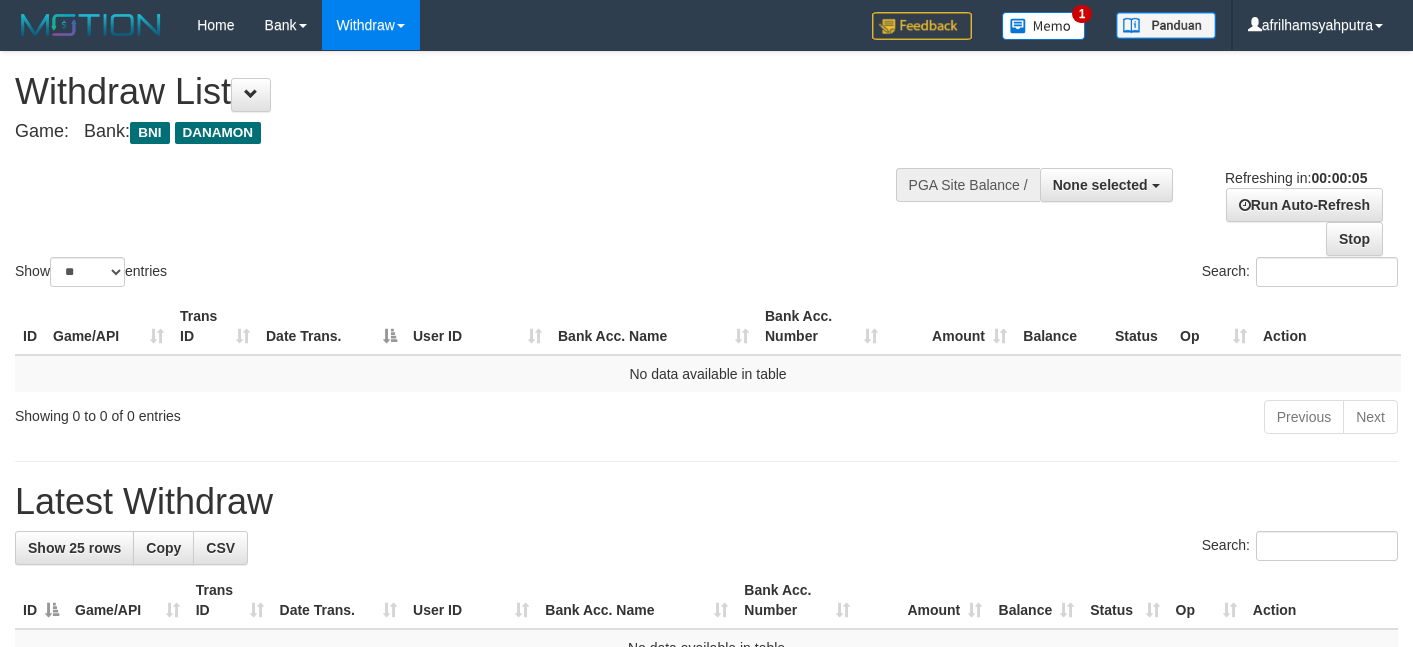 scroll, scrollTop: 0, scrollLeft: 0, axis: both 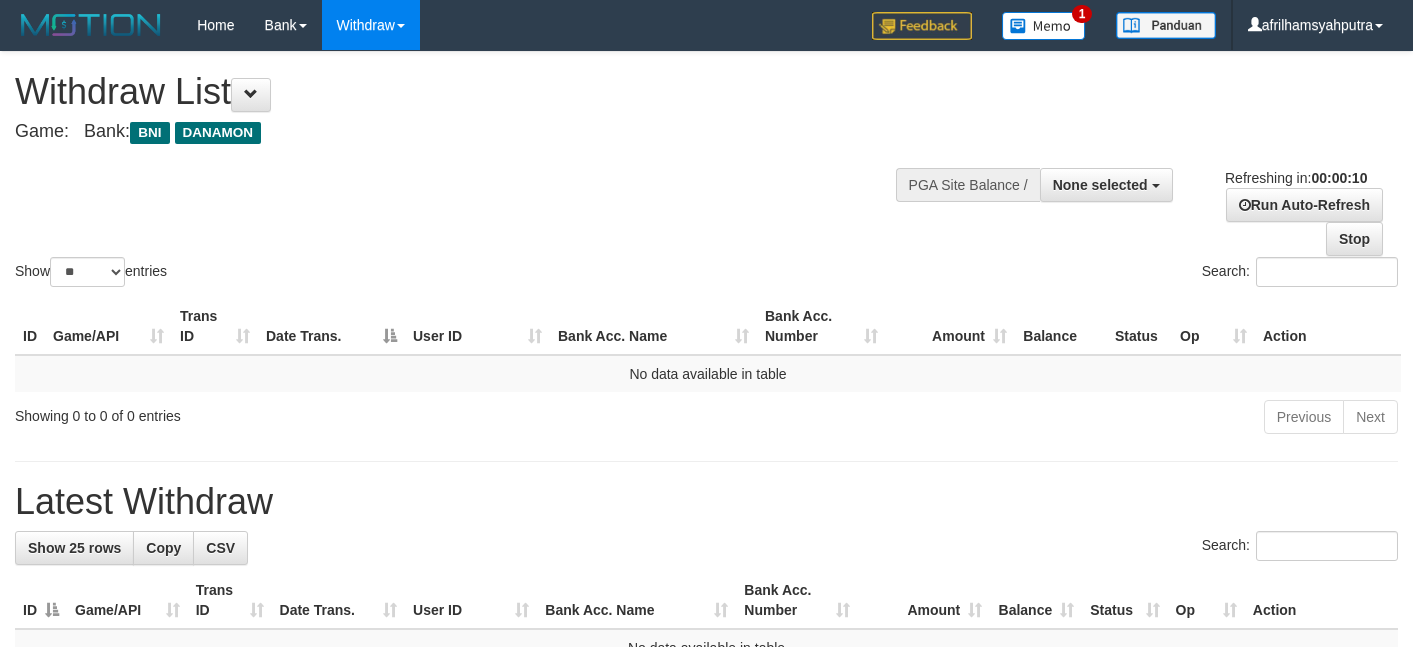 select 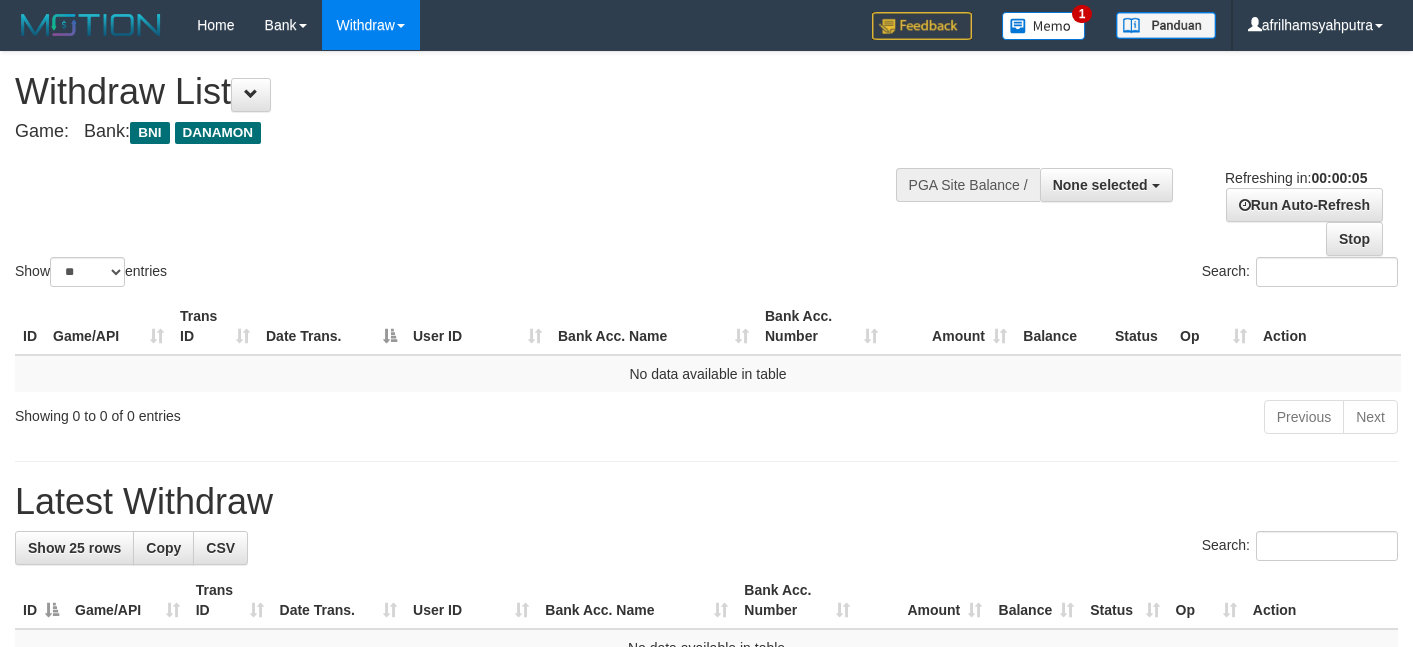 scroll, scrollTop: 0, scrollLeft: 0, axis: both 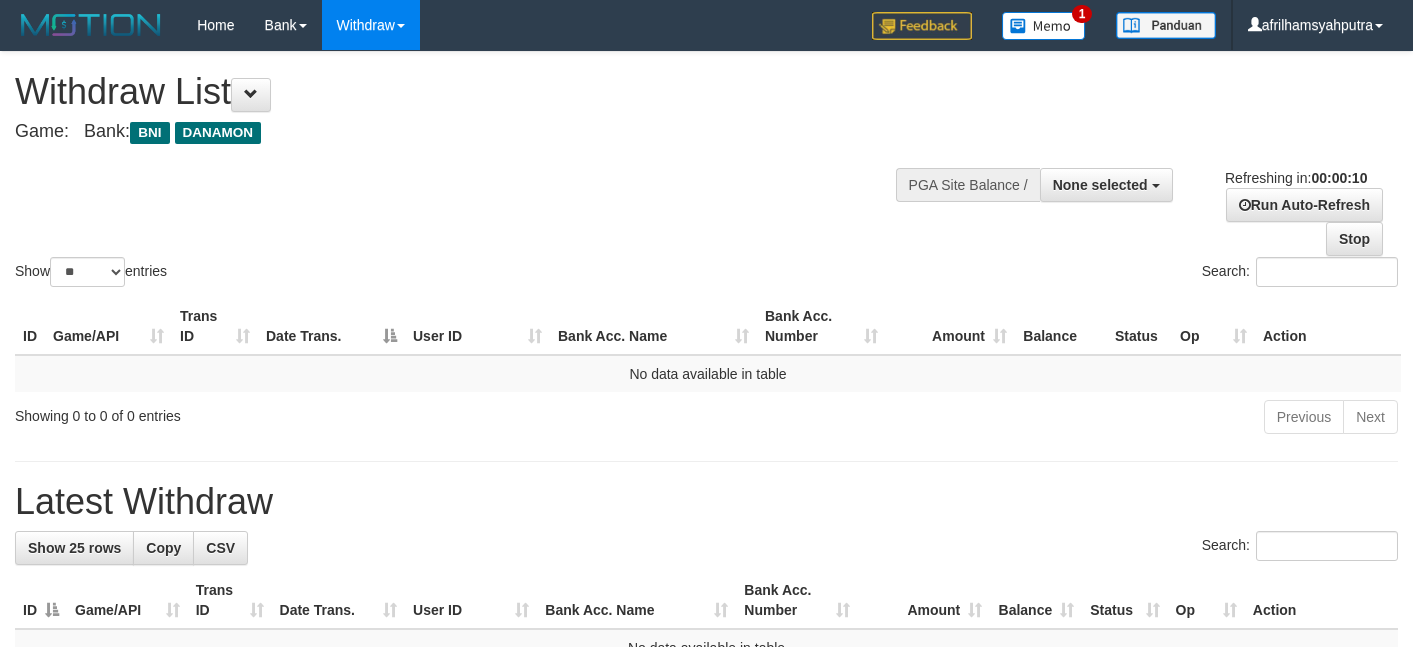 select 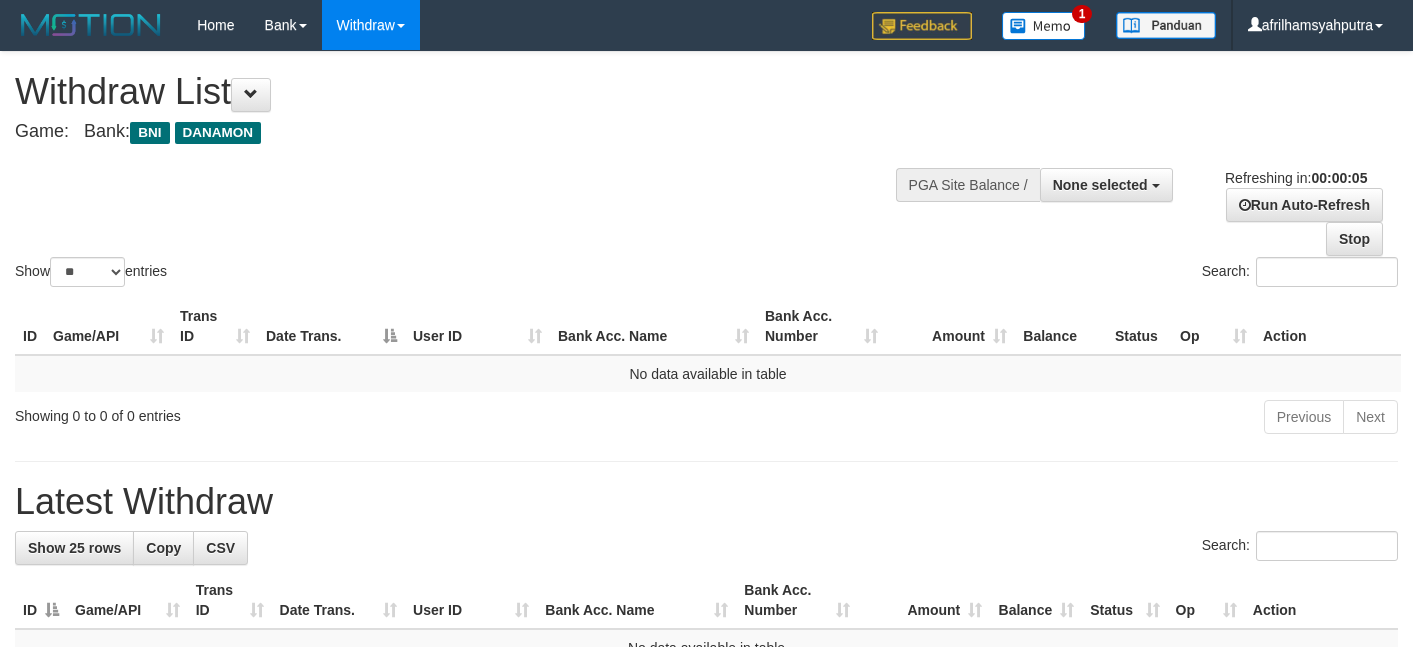 scroll, scrollTop: 0, scrollLeft: 0, axis: both 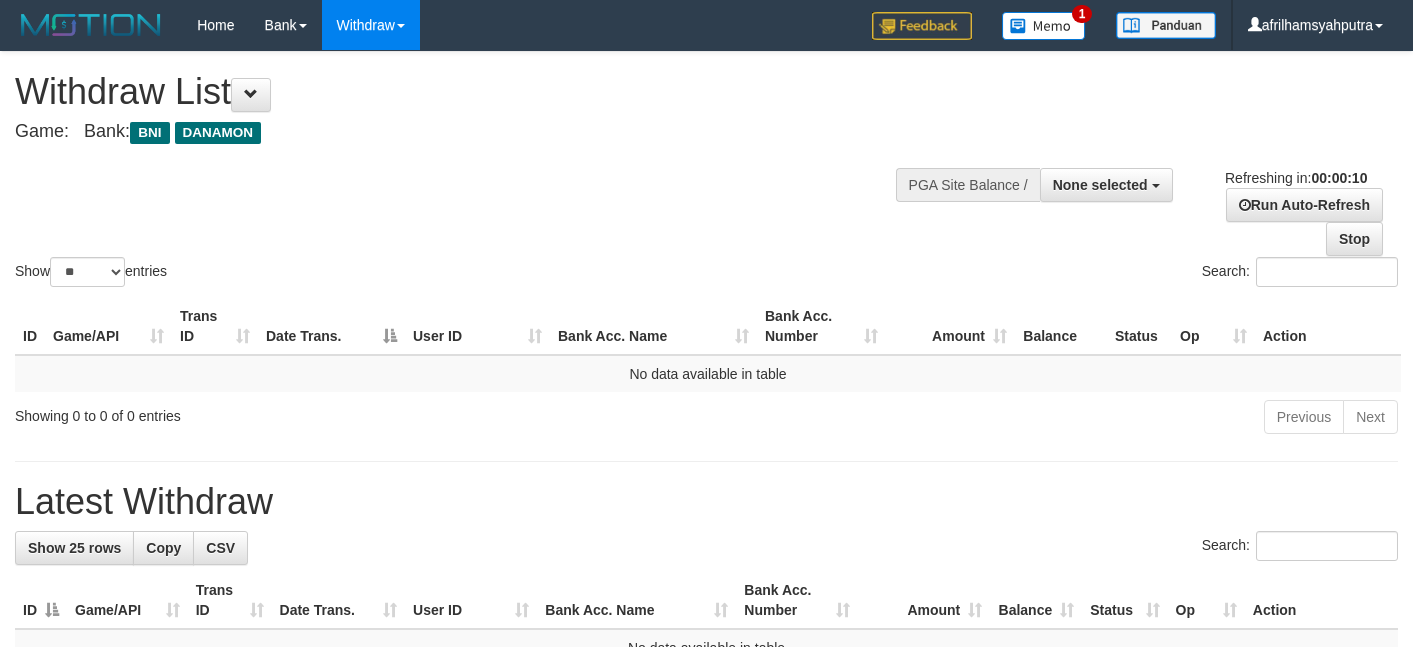 select 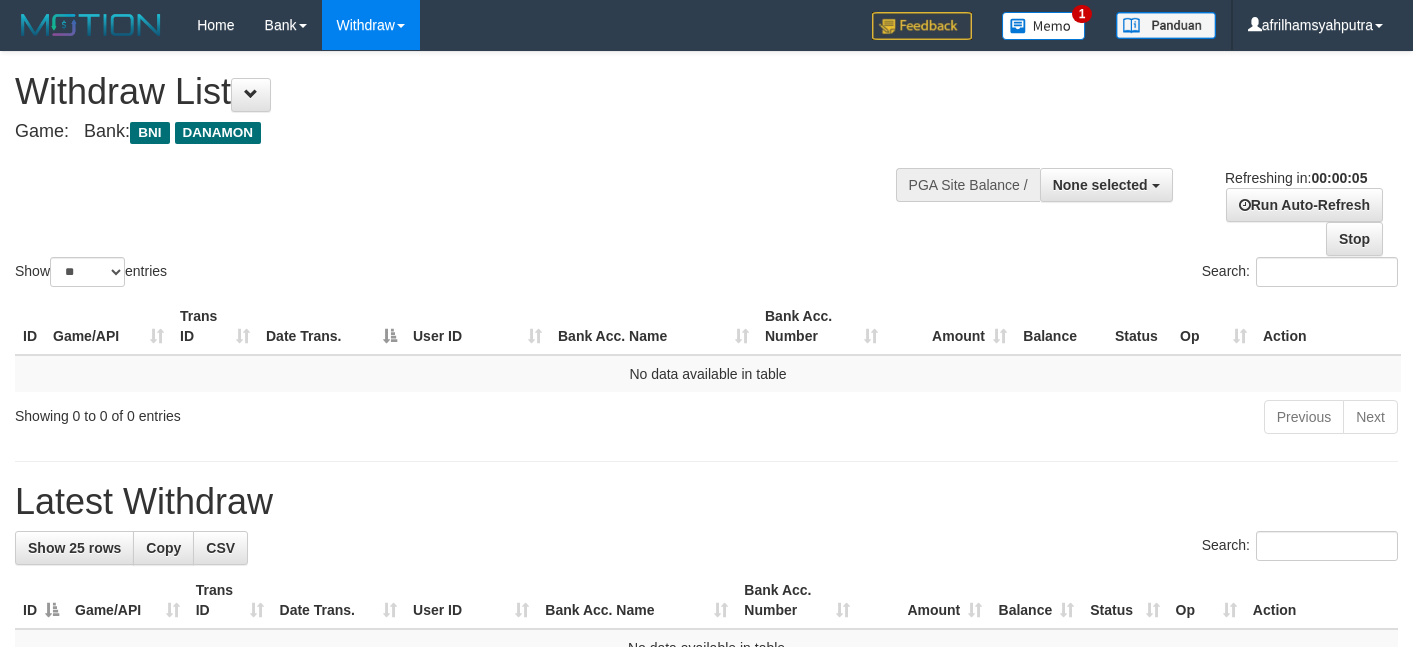 scroll, scrollTop: 0, scrollLeft: 0, axis: both 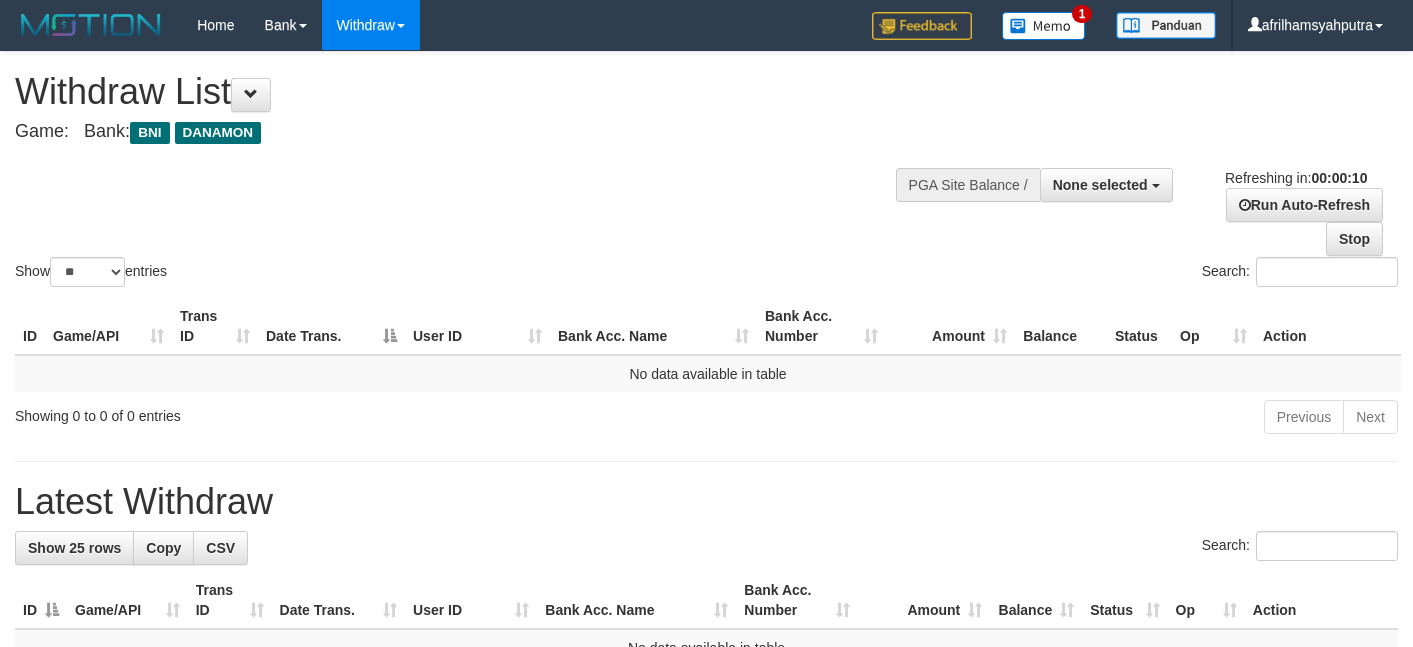 select 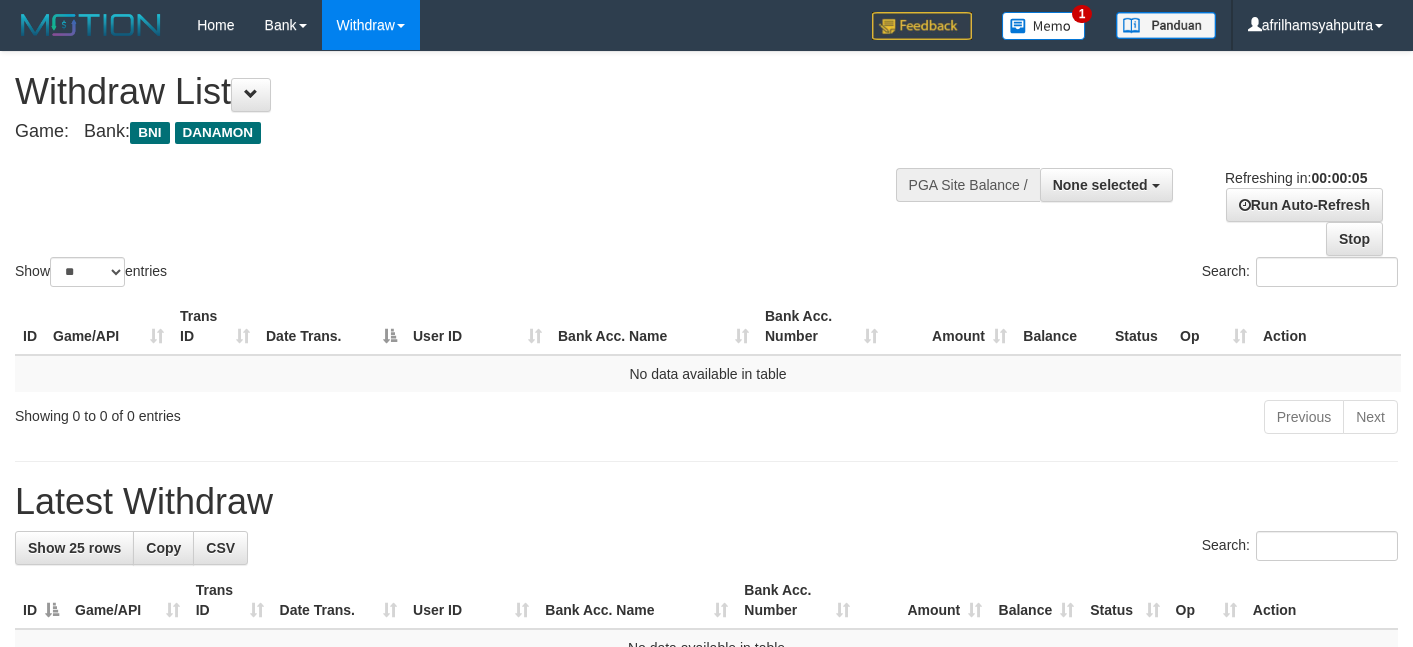 scroll, scrollTop: 0, scrollLeft: 0, axis: both 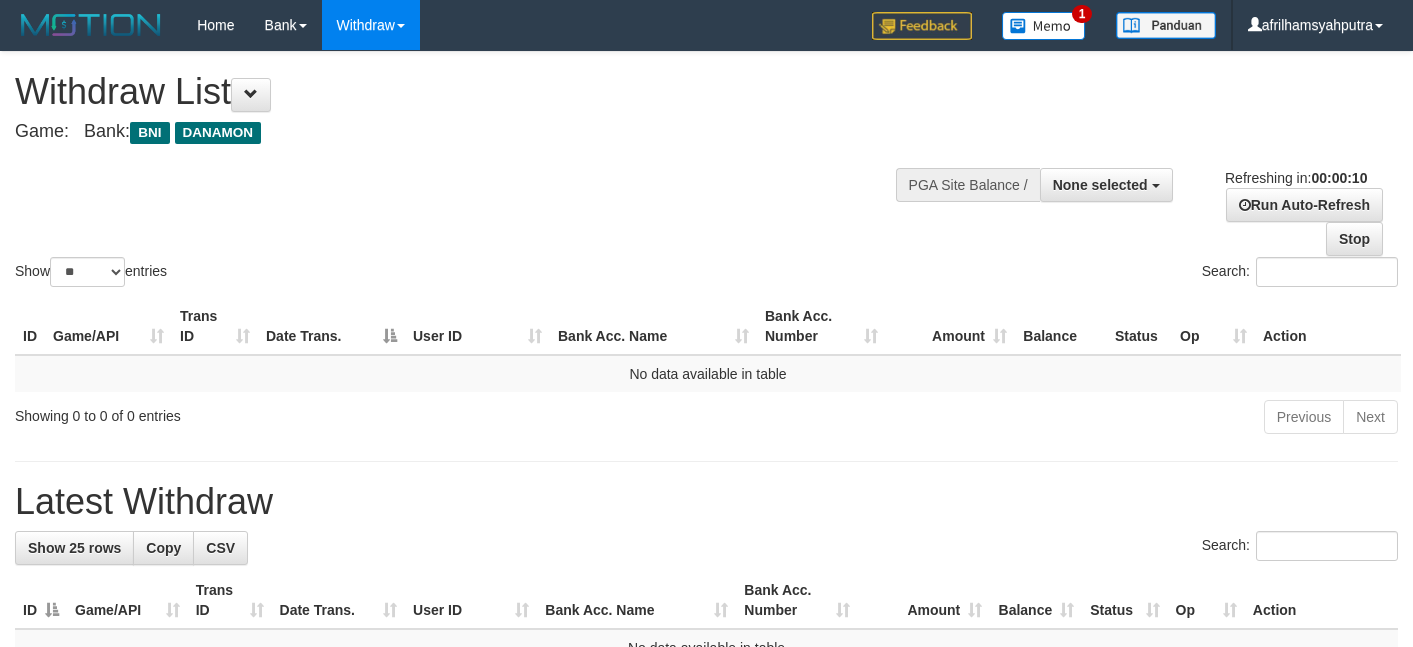 select 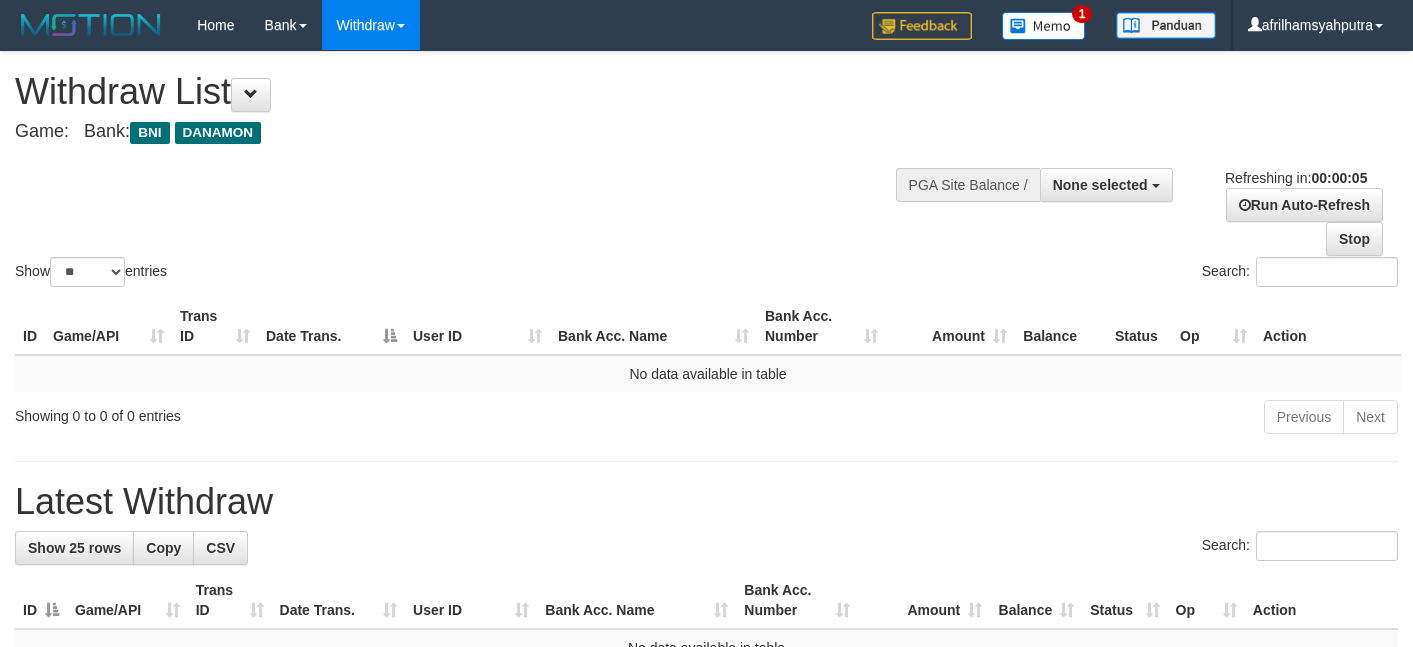 scroll, scrollTop: 0, scrollLeft: 0, axis: both 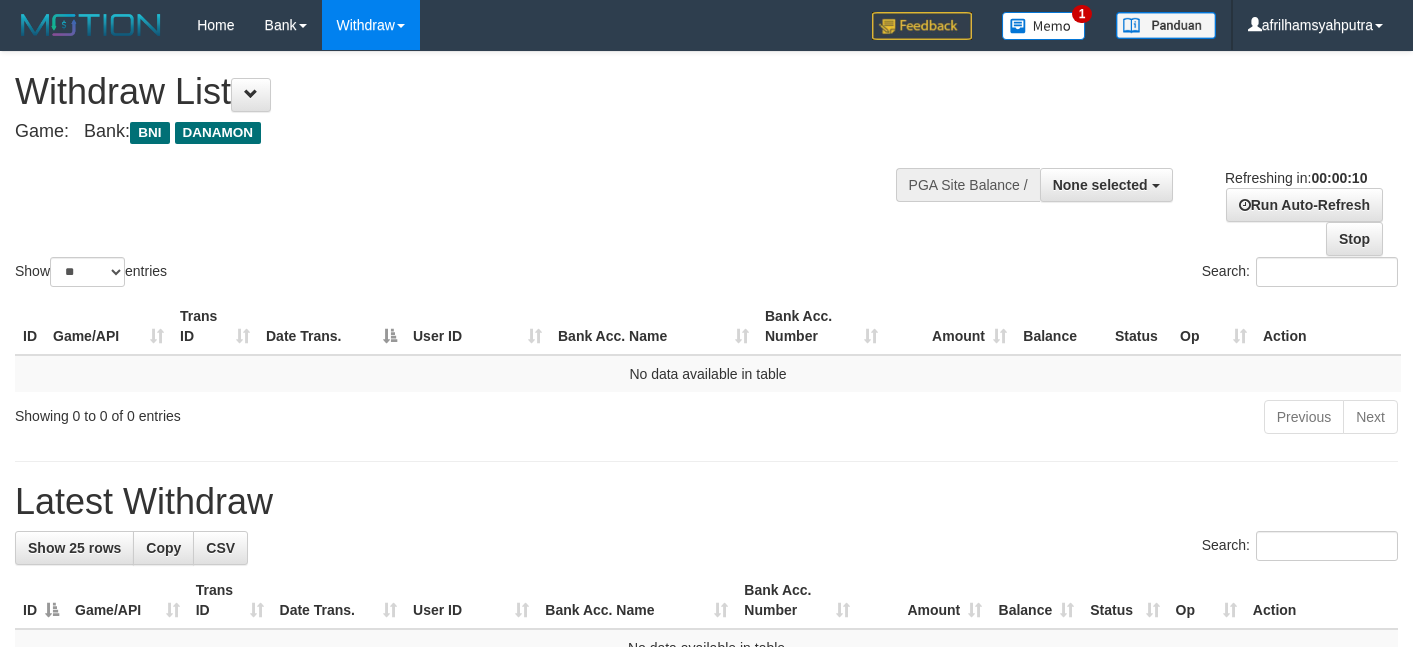 select 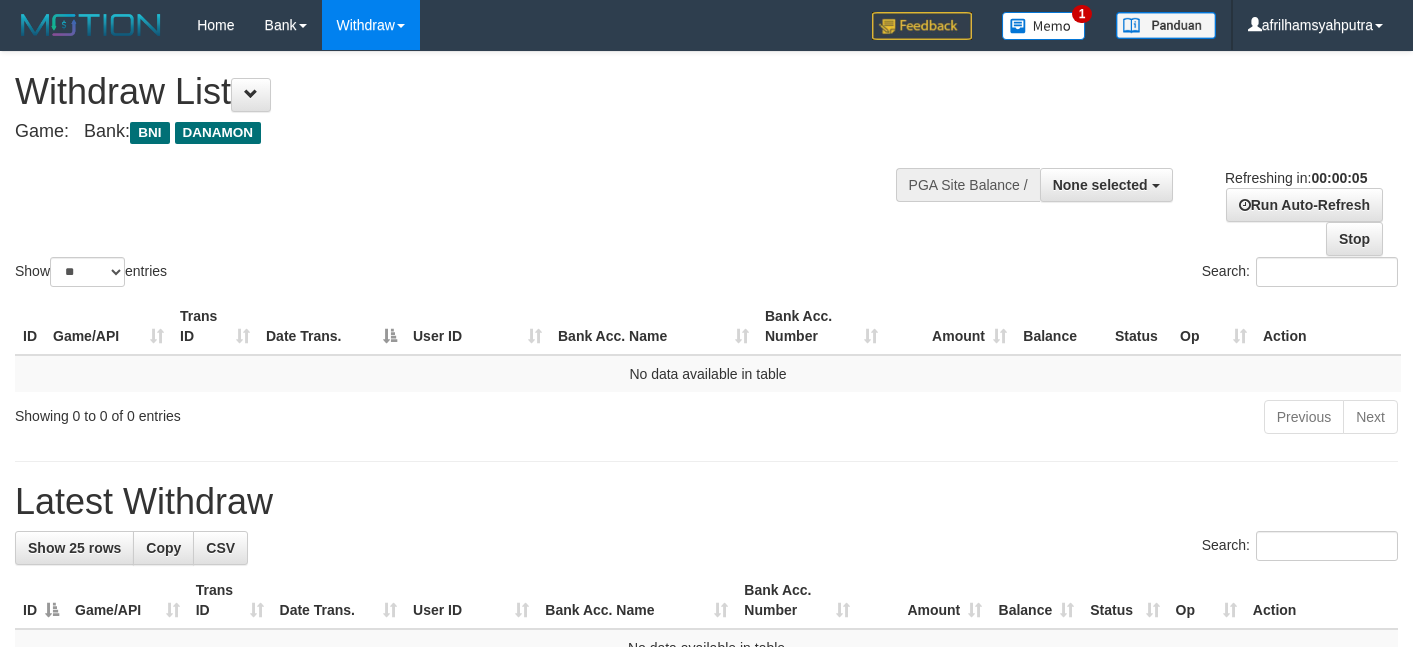 scroll, scrollTop: 0, scrollLeft: 0, axis: both 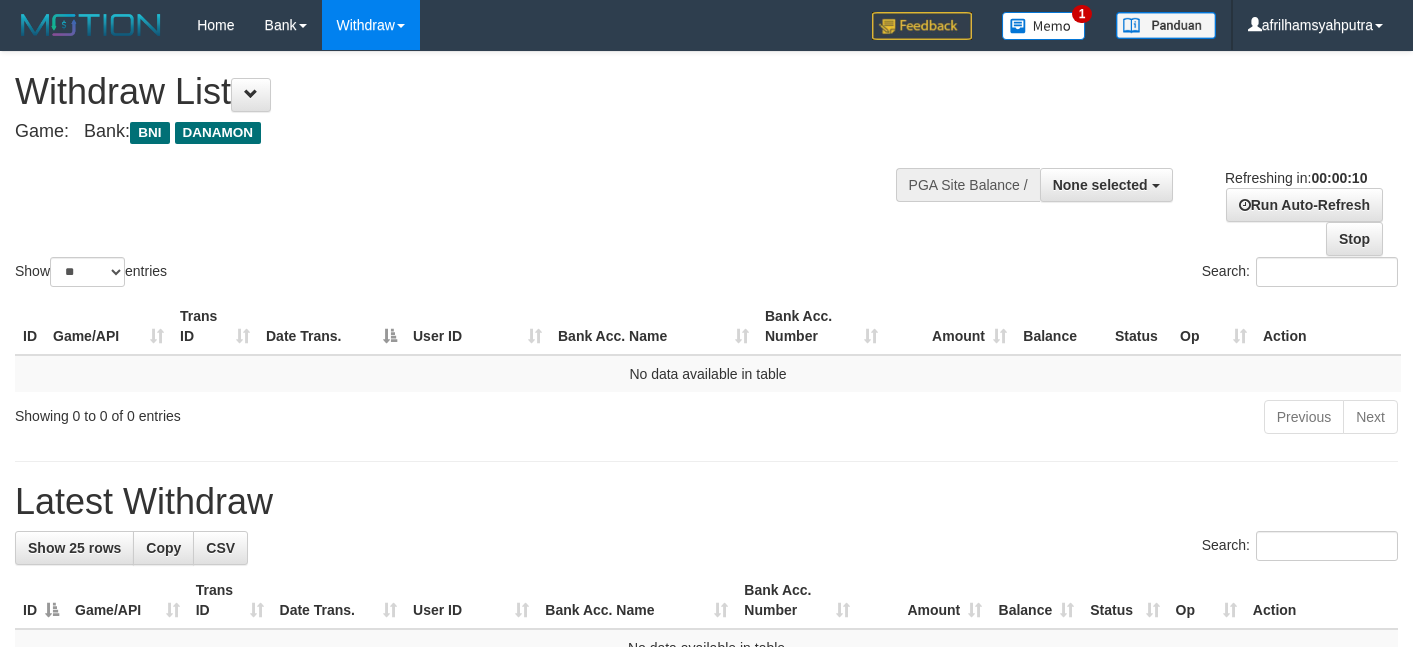 select 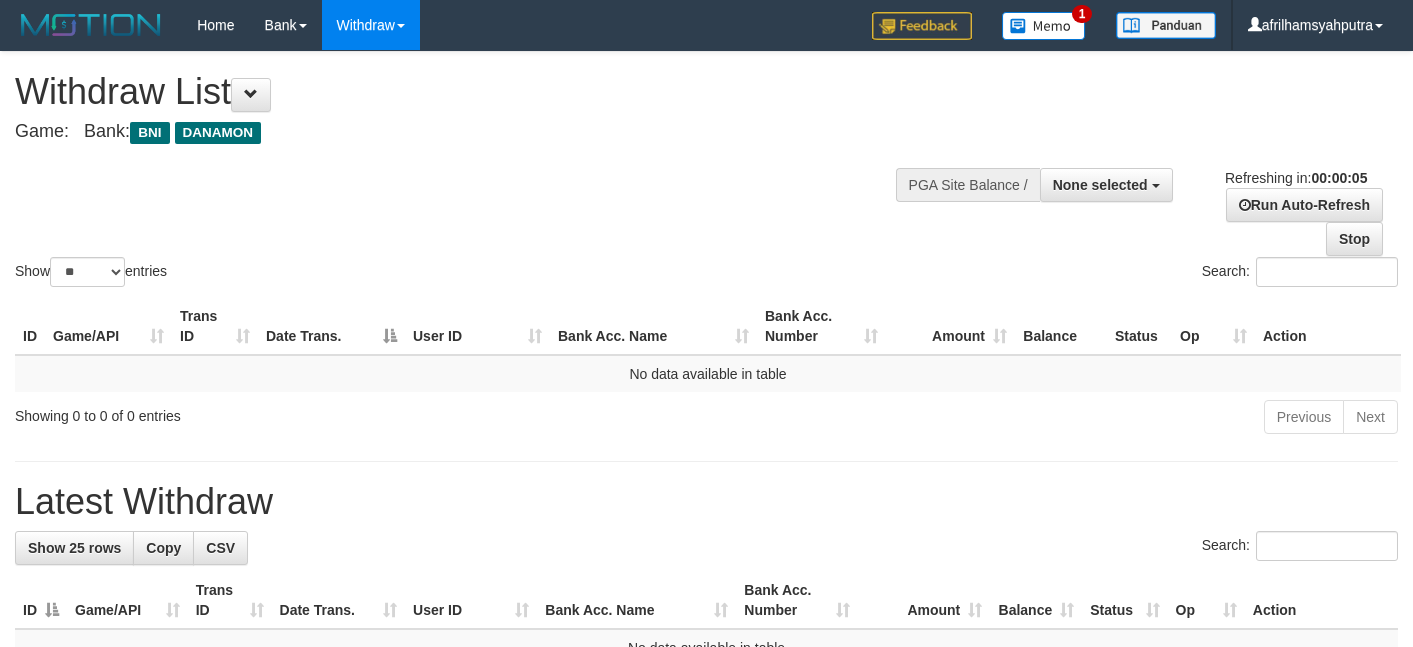 scroll, scrollTop: 0, scrollLeft: 0, axis: both 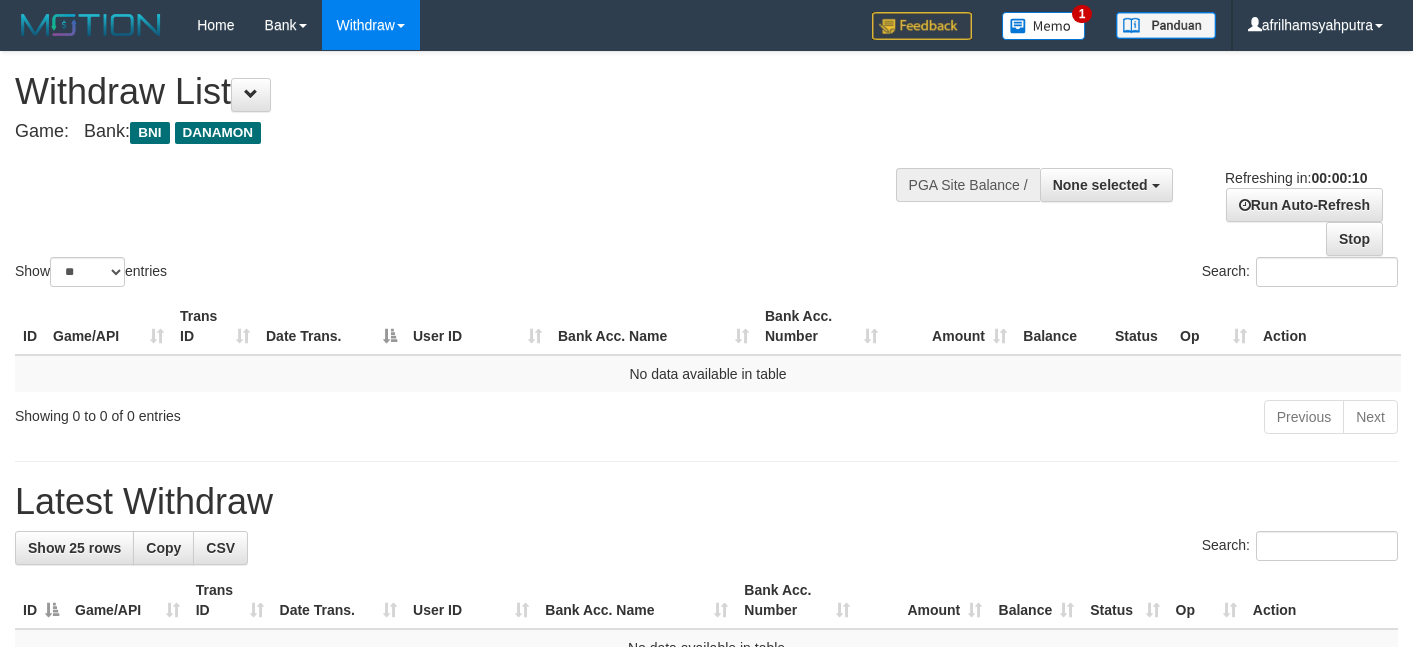 select 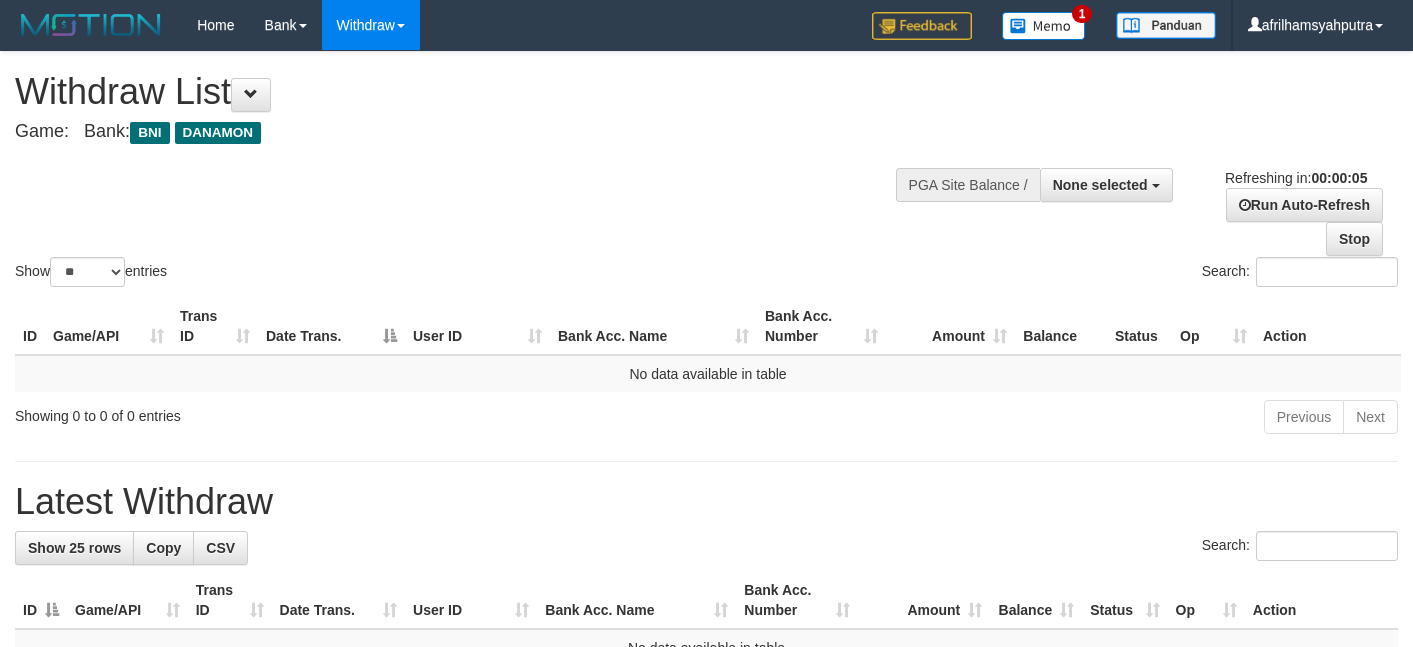scroll, scrollTop: 0, scrollLeft: 0, axis: both 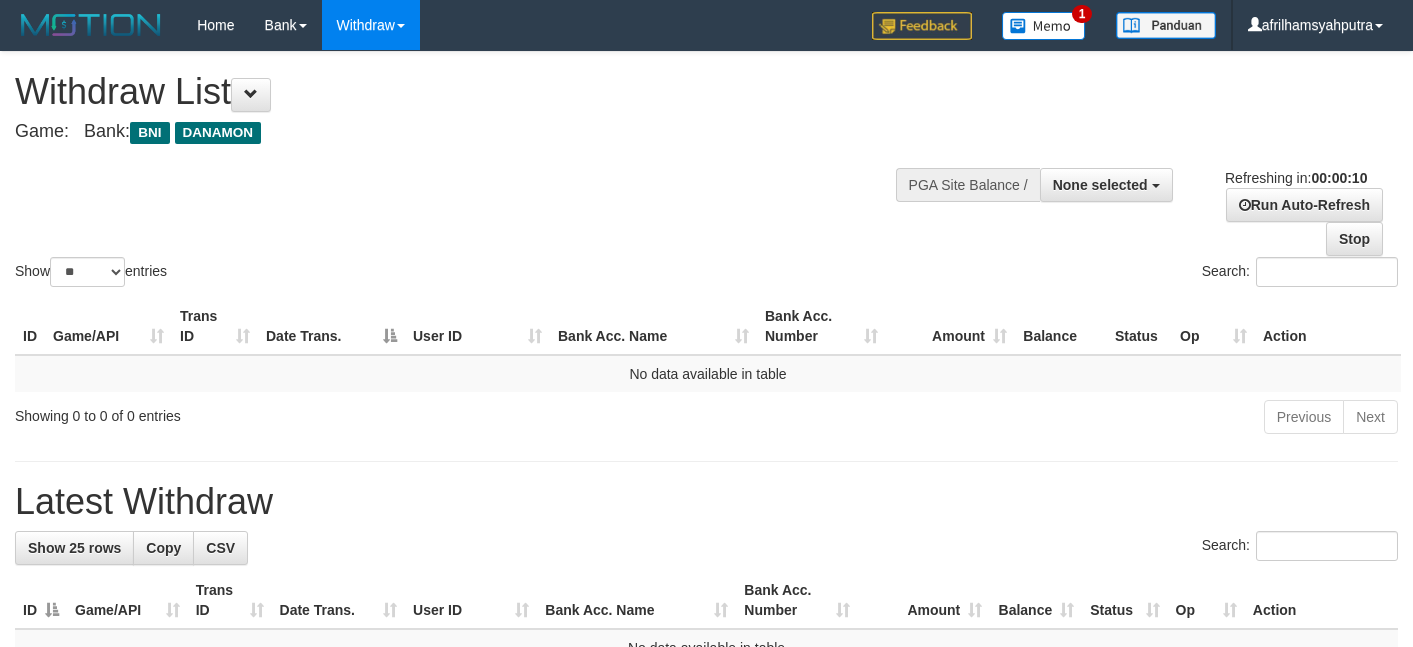 select 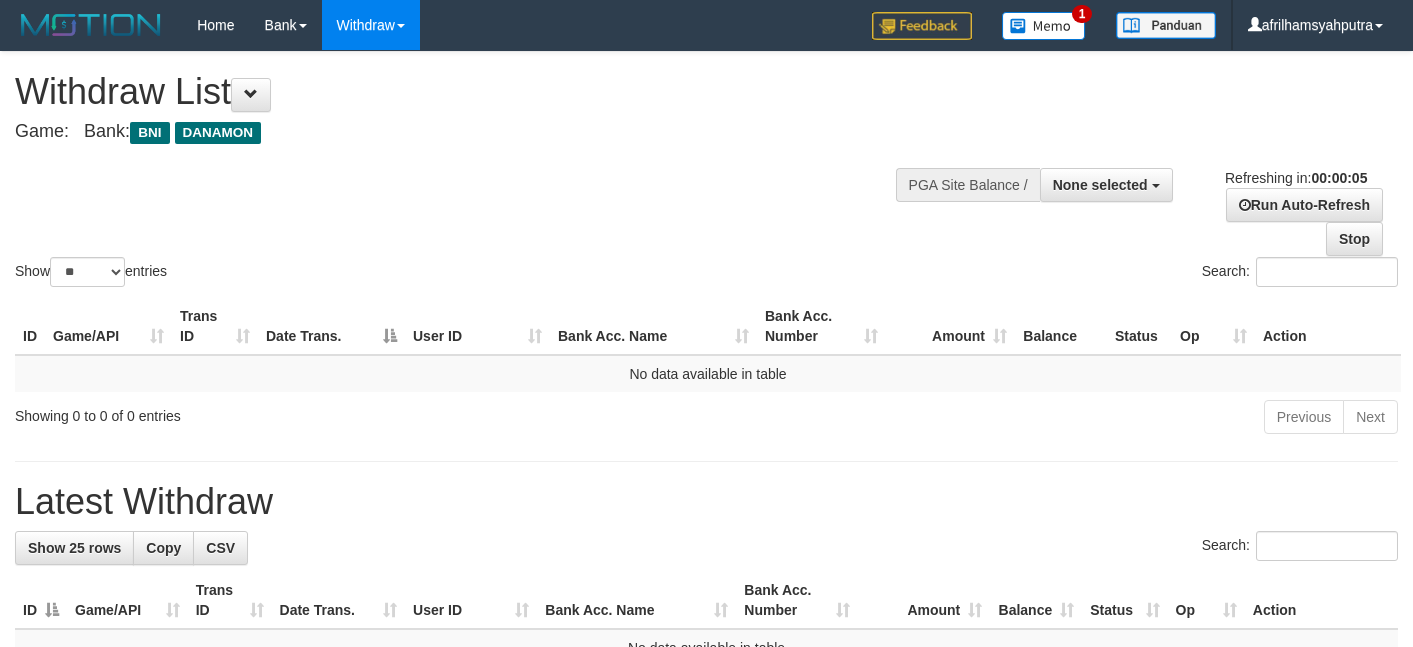 scroll, scrollTop: 0, scrollLeft: 0, axis: both 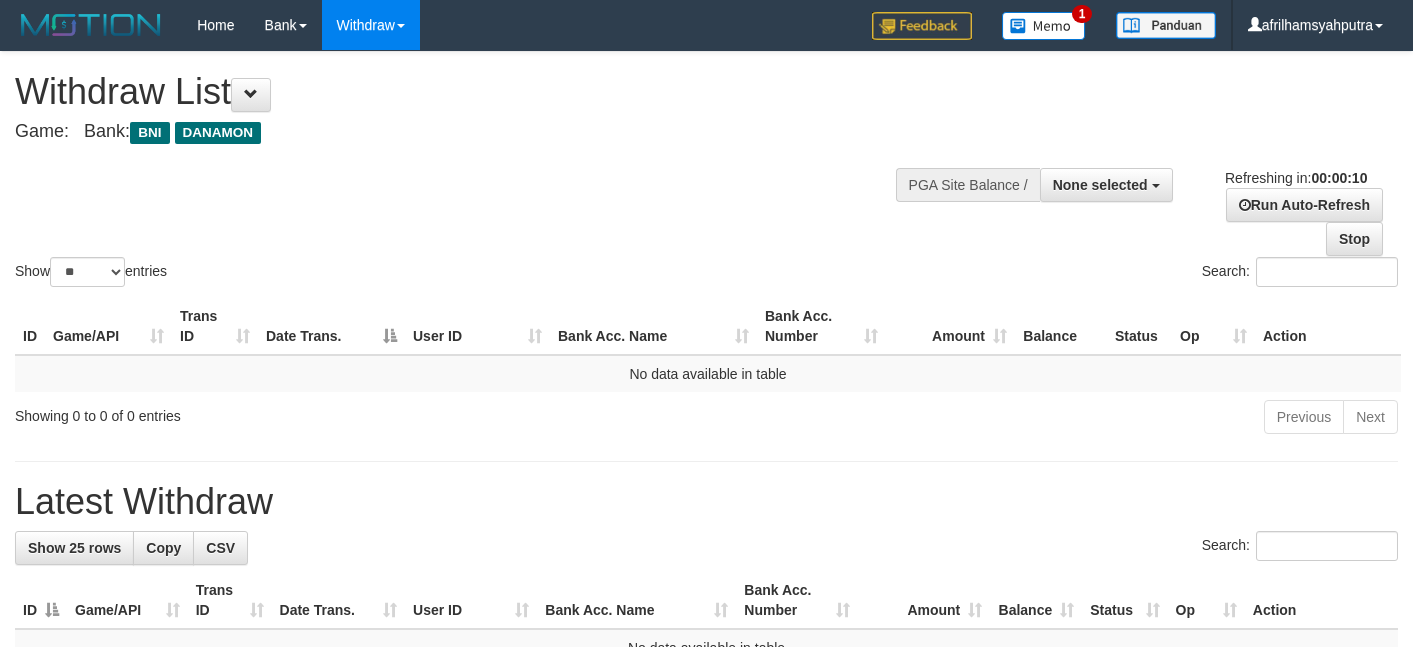 select 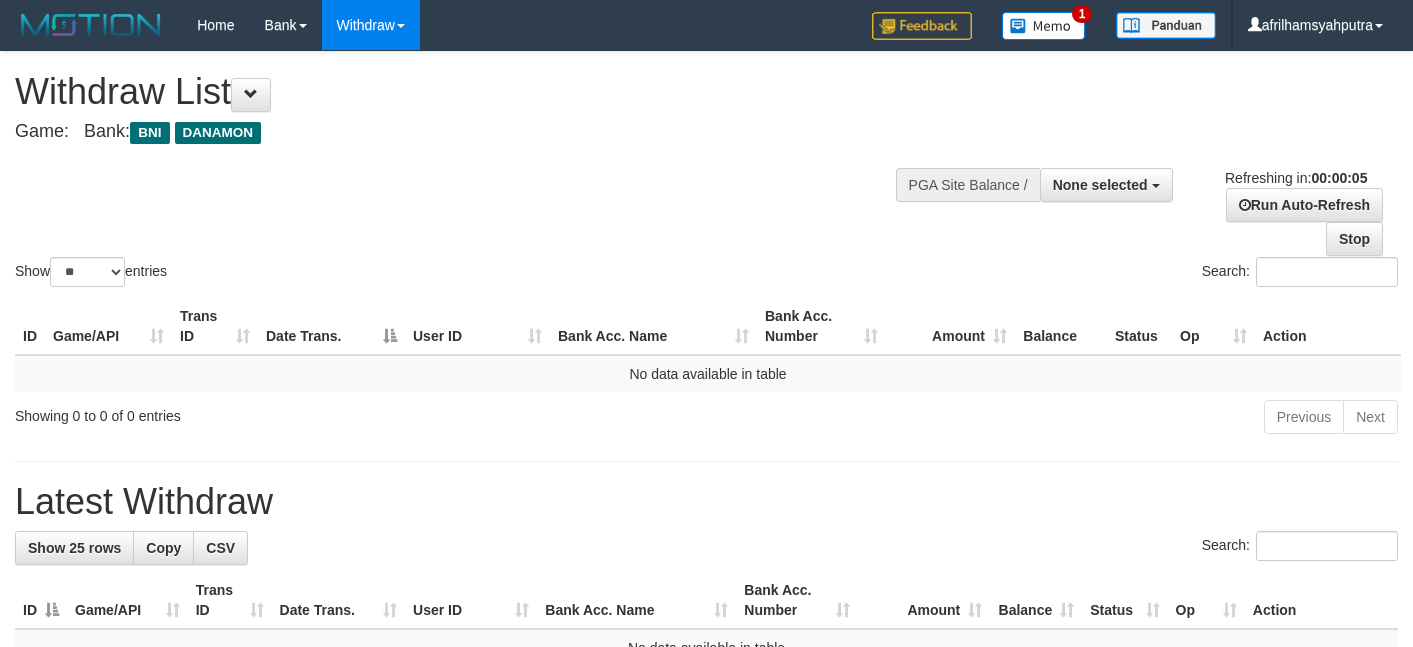 scroll, scrollTop: 0, scrollLeft: 0, axis: both 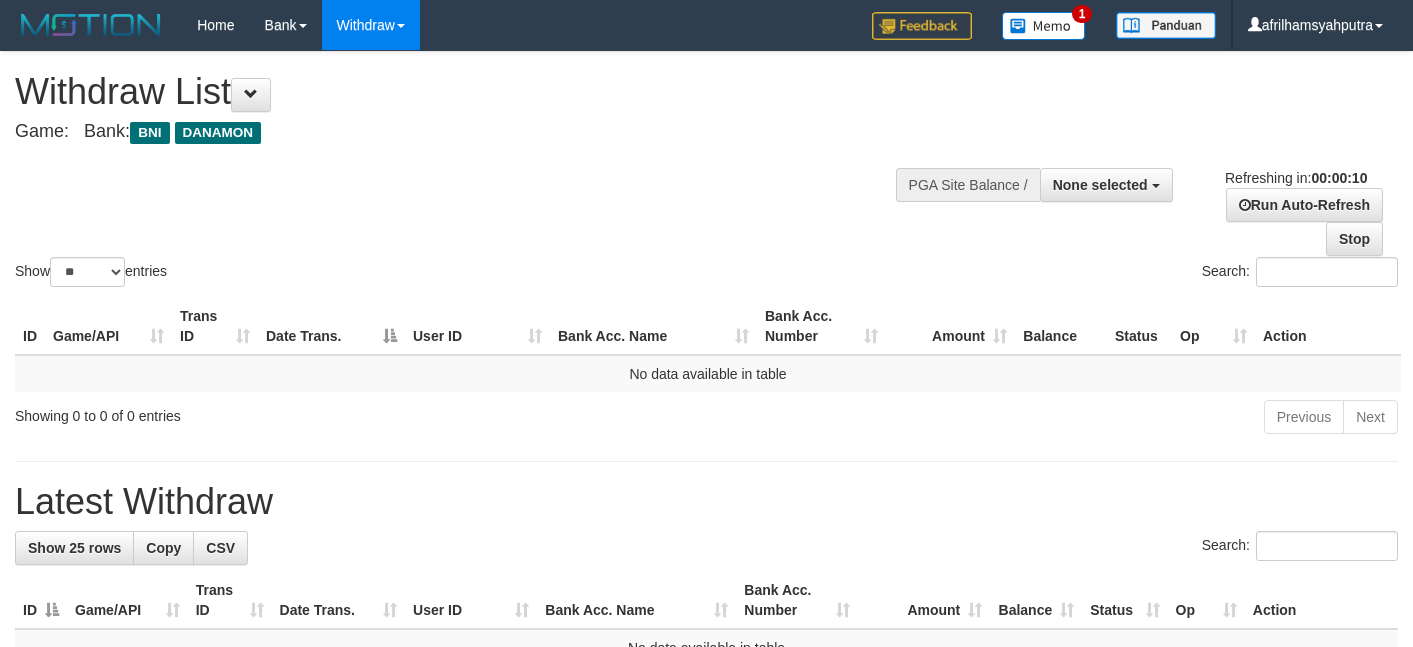 select 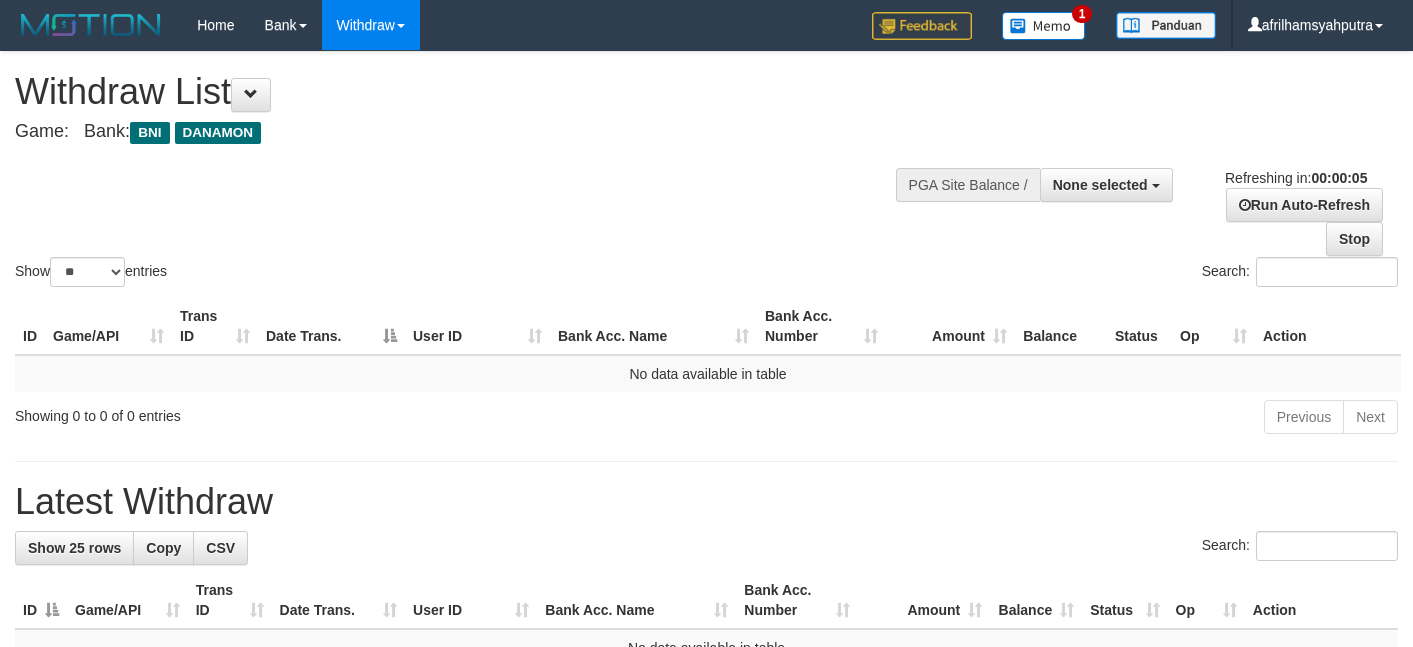 scroll, scrollTop: 0, scrollLeft: 0, axis: both 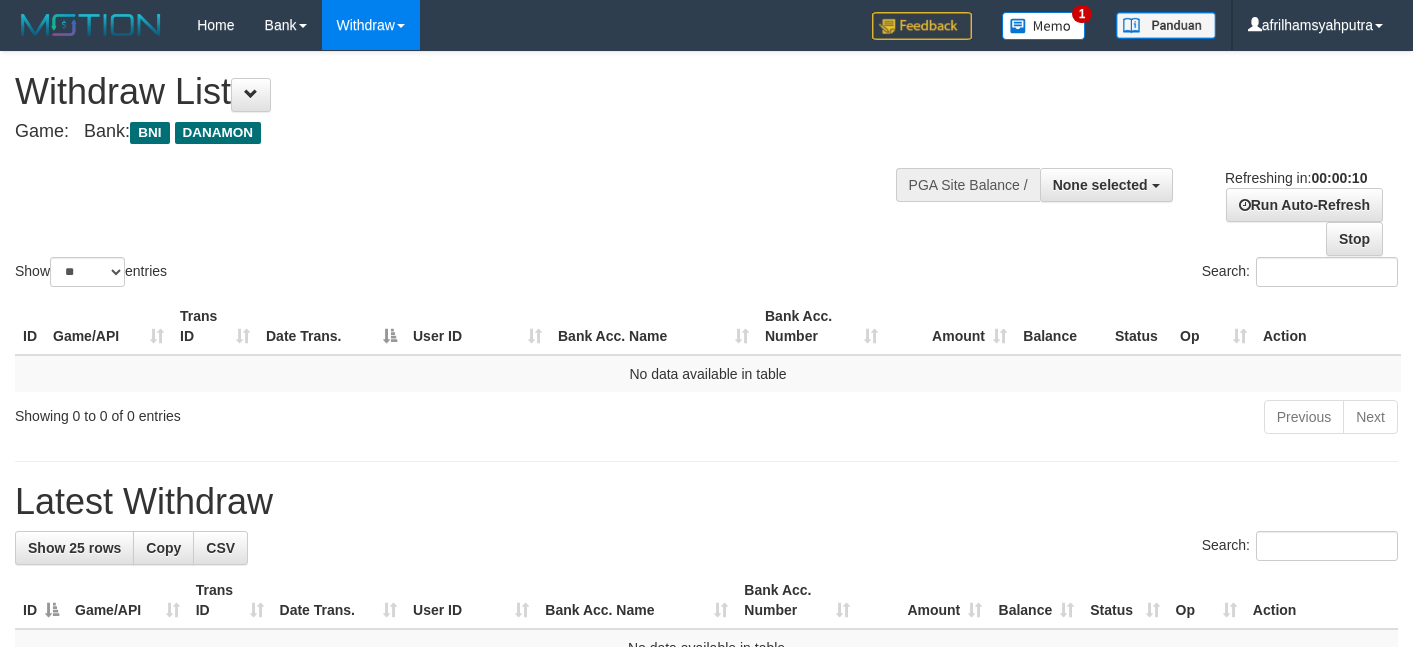 select 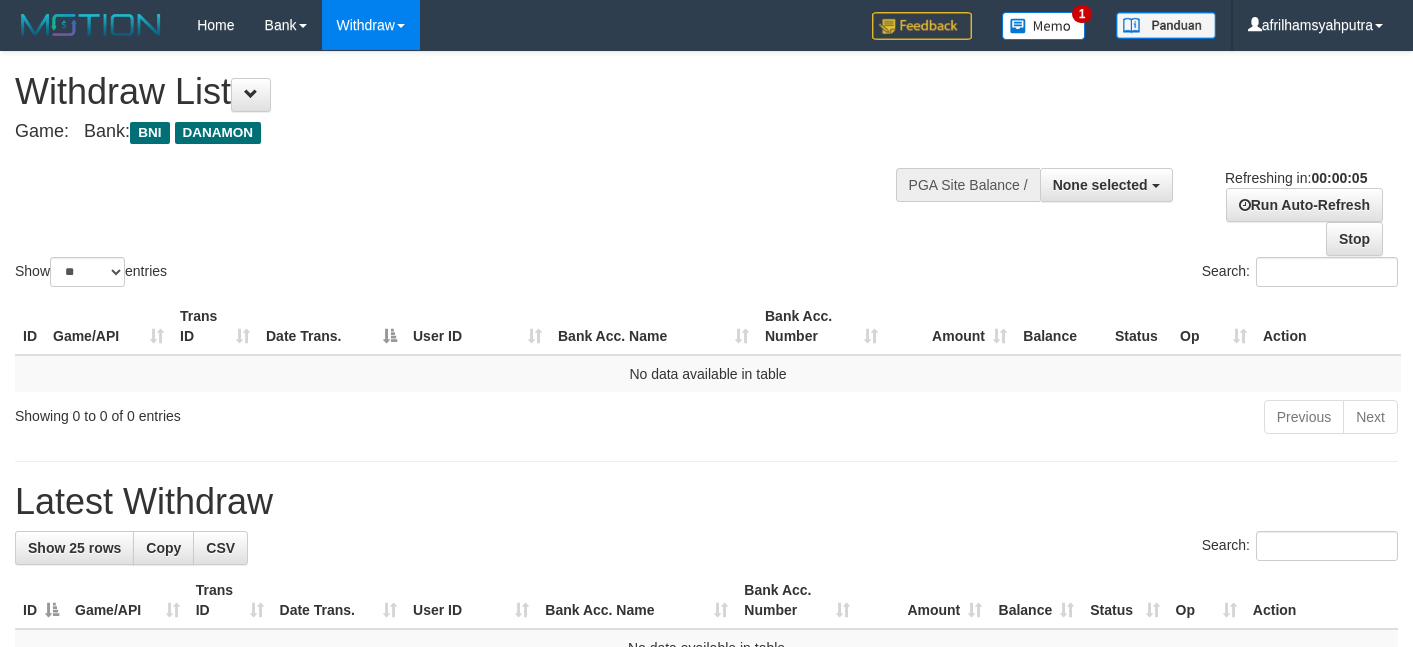 scroll, scrollTop: 0, scrollLeft: 0, axis: both 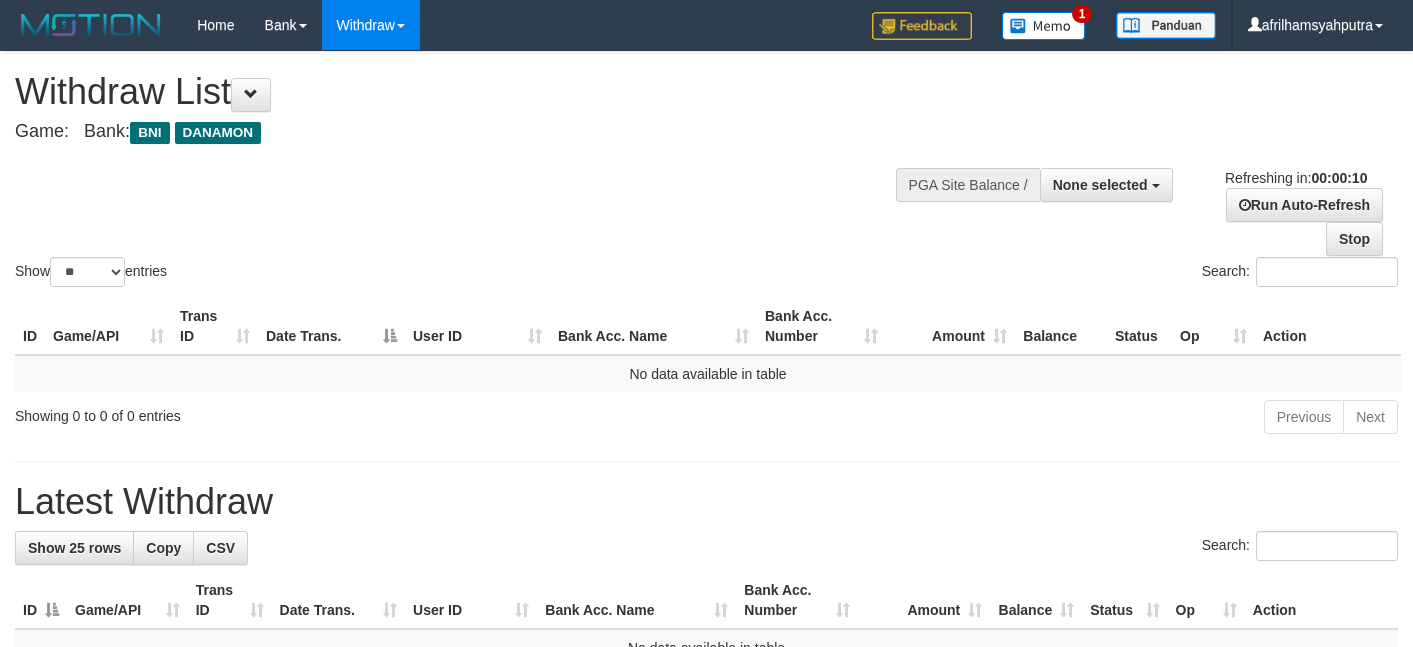 select 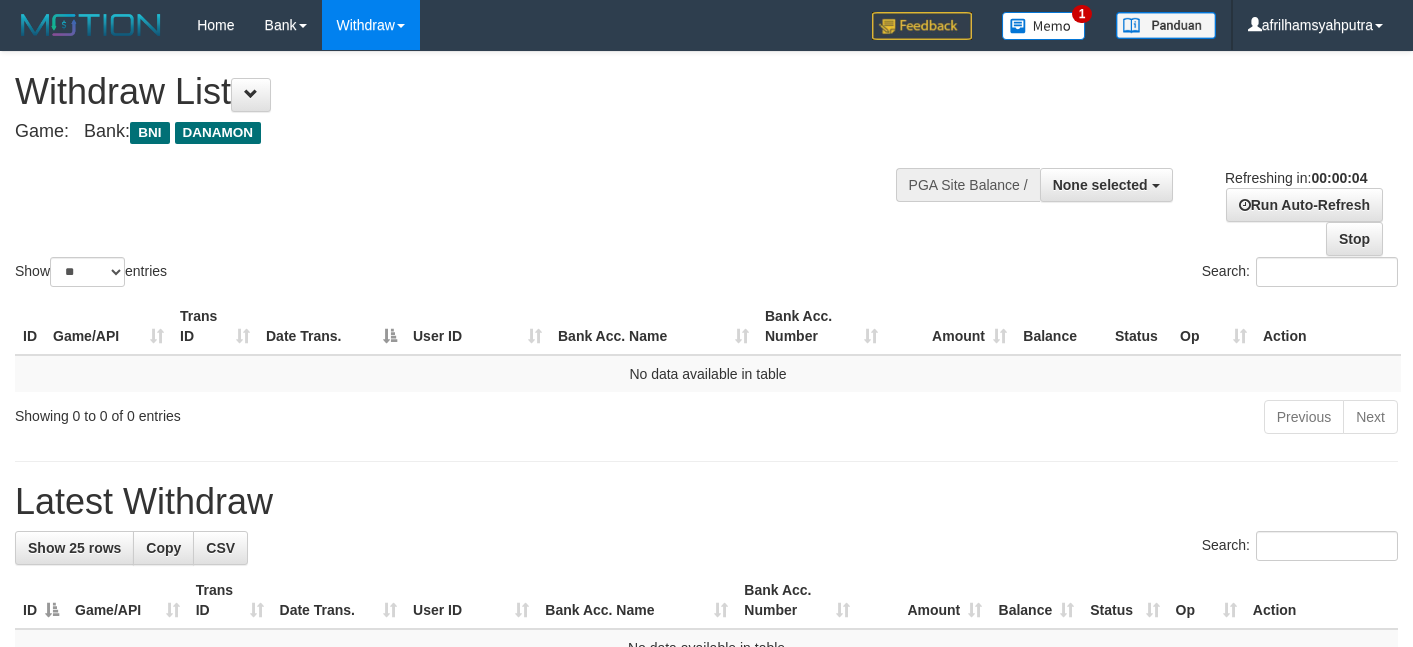 scroll, scrollTop: 0, scrollLeft: 0, axis: both 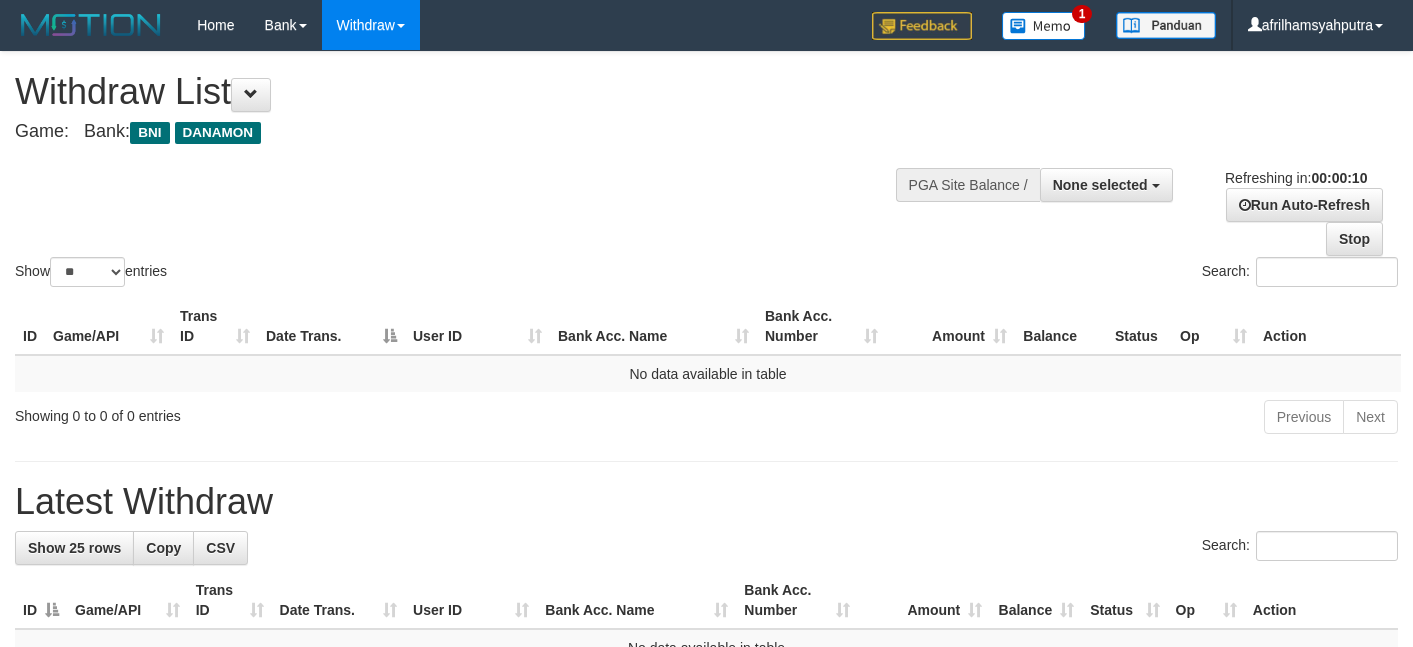 select 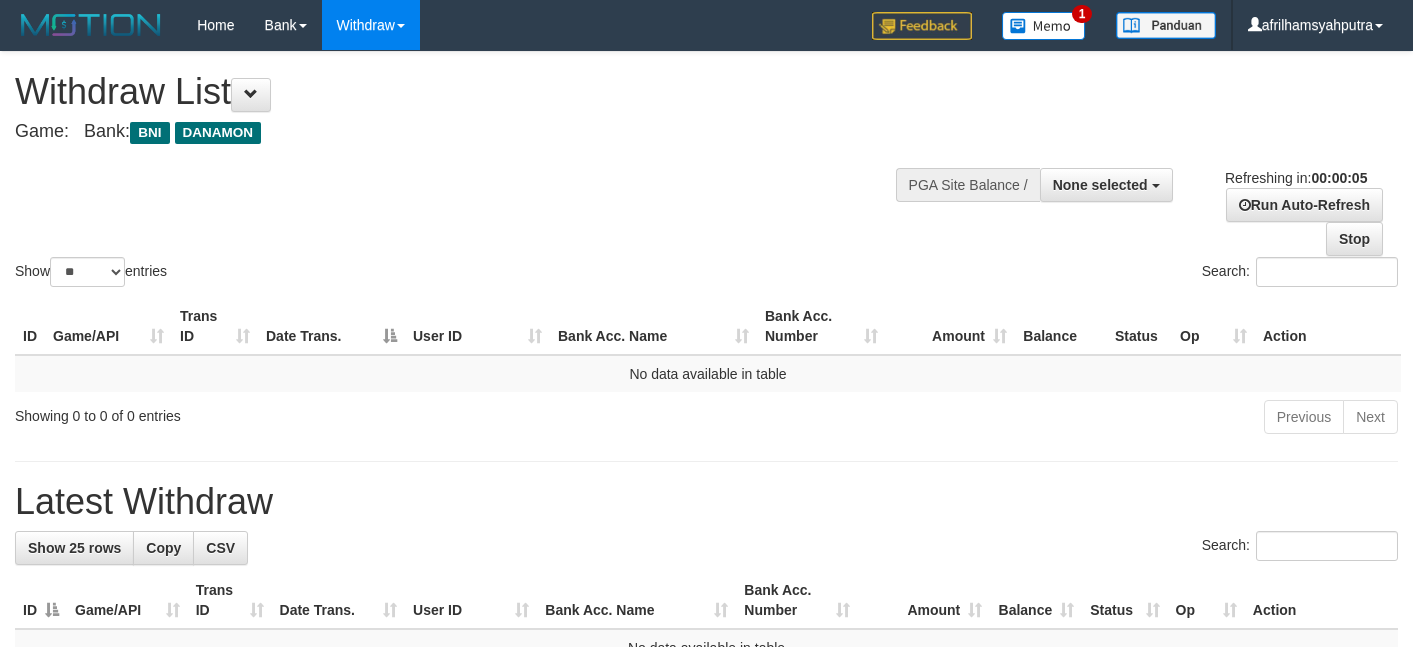 scroll, scrollTop: 0, scrollLeft: 0, axis: both 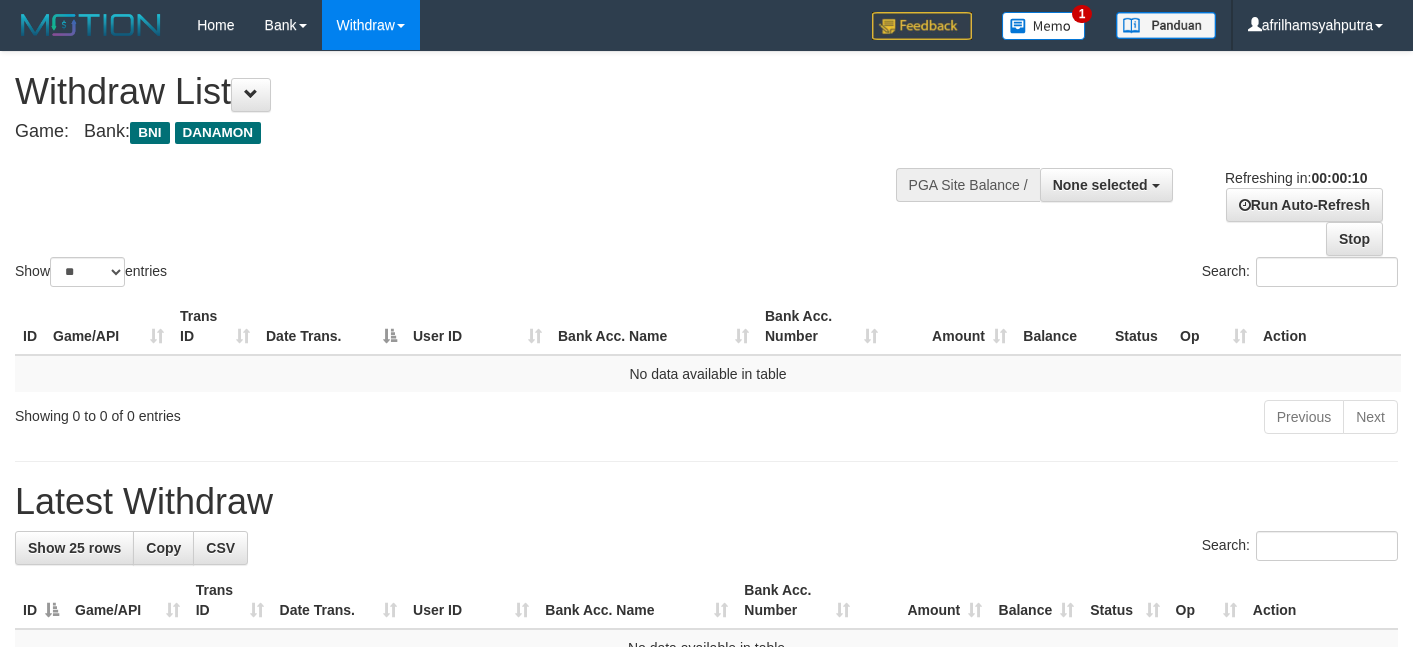 select 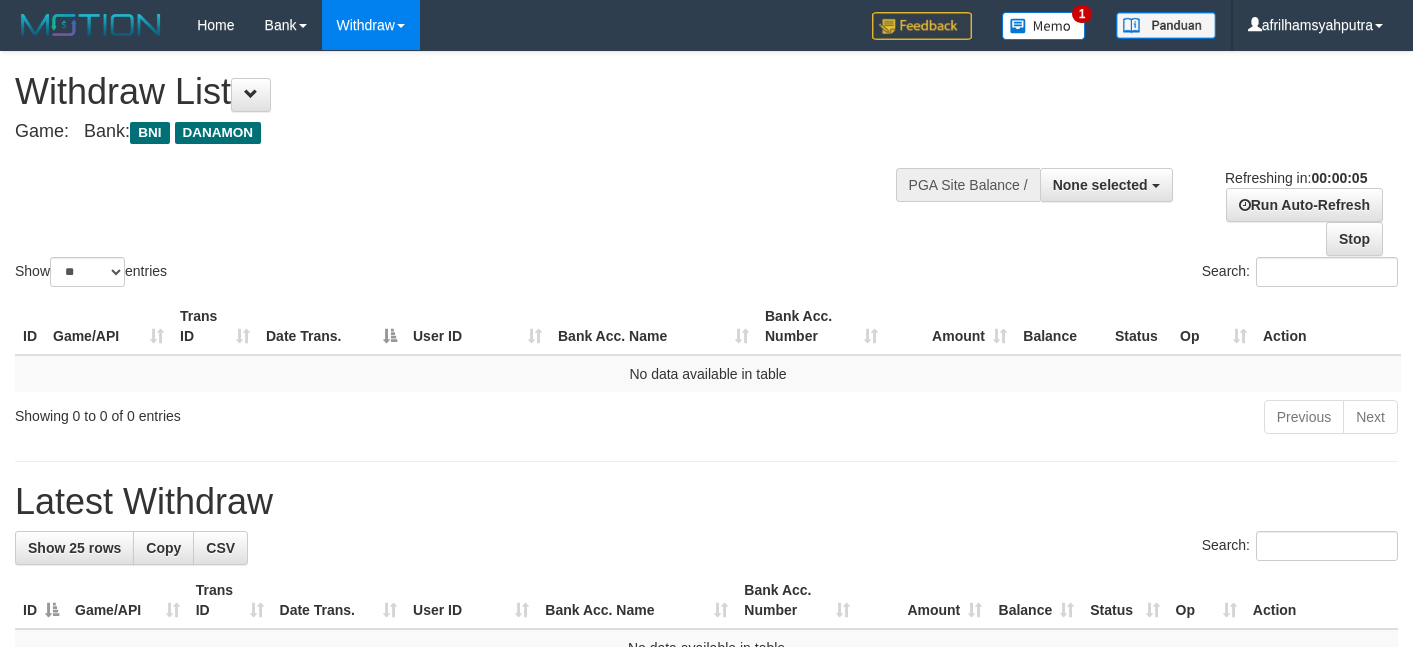 scroll, scrollTop: 0, scrollLeft: 0, axis: both 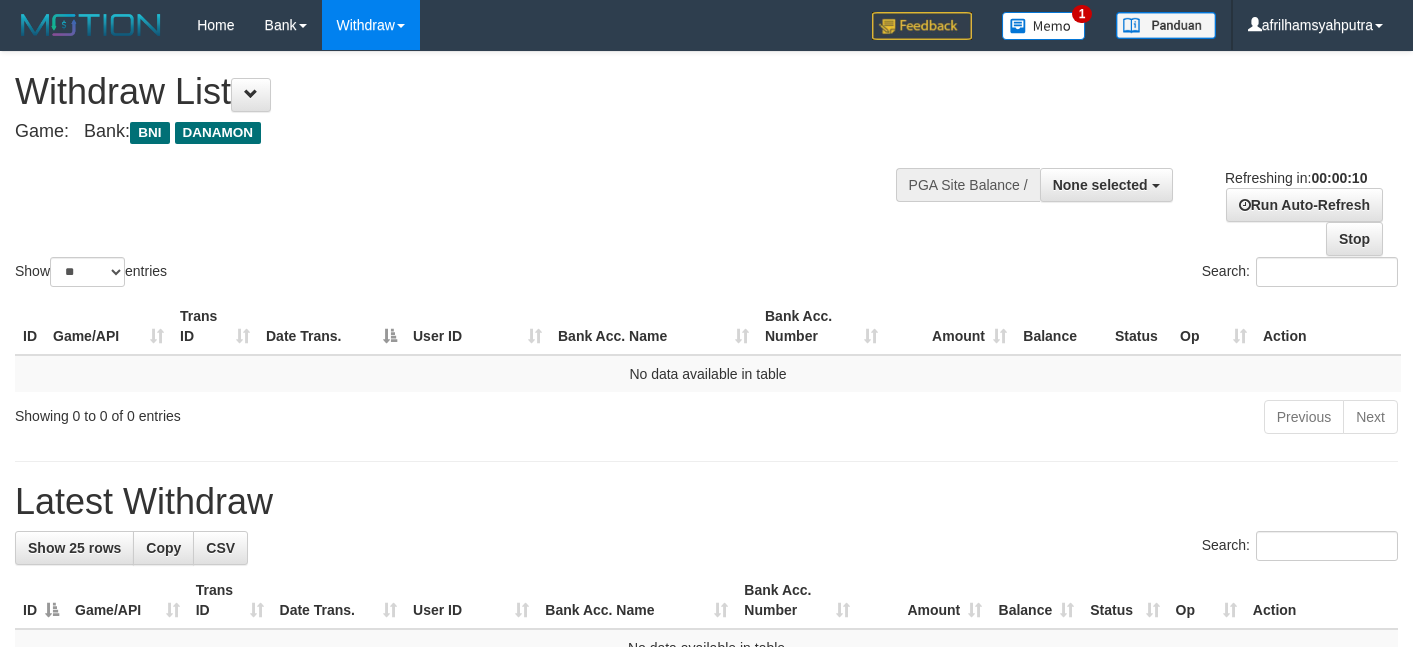 select 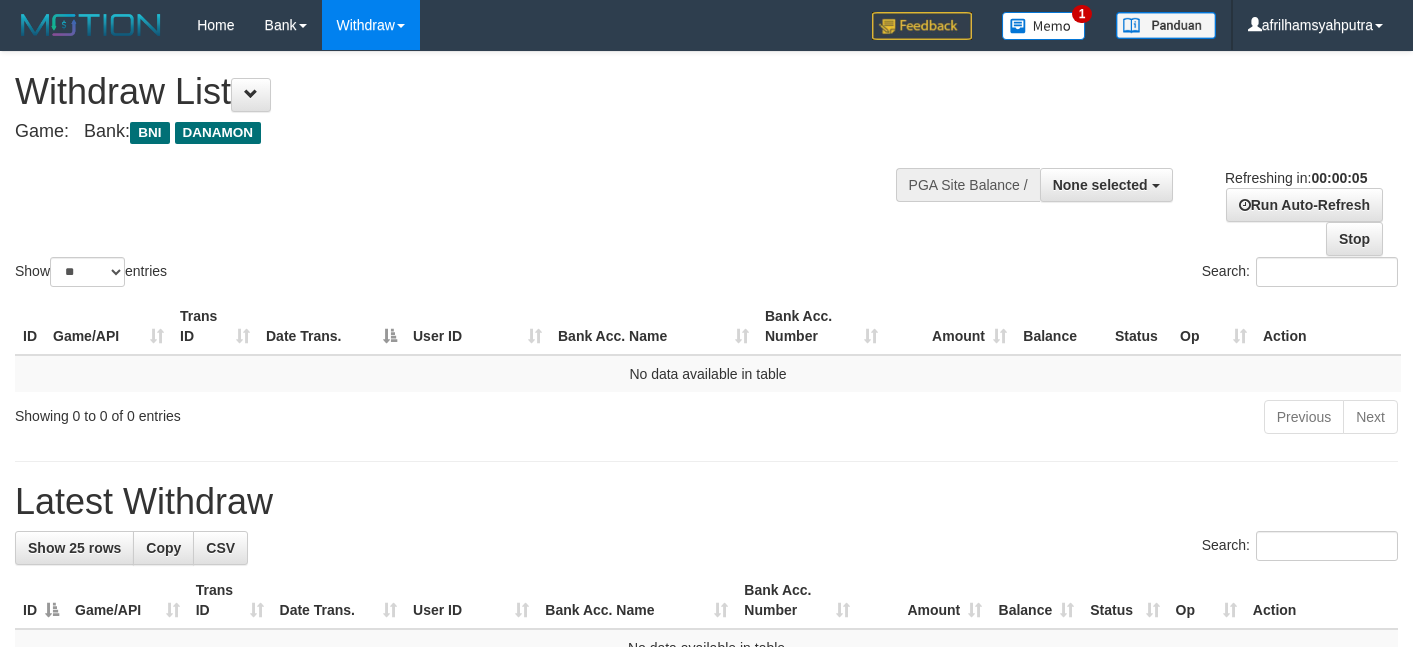 scroll, scrollTop: 0, scrollLeft: 0, axis: both 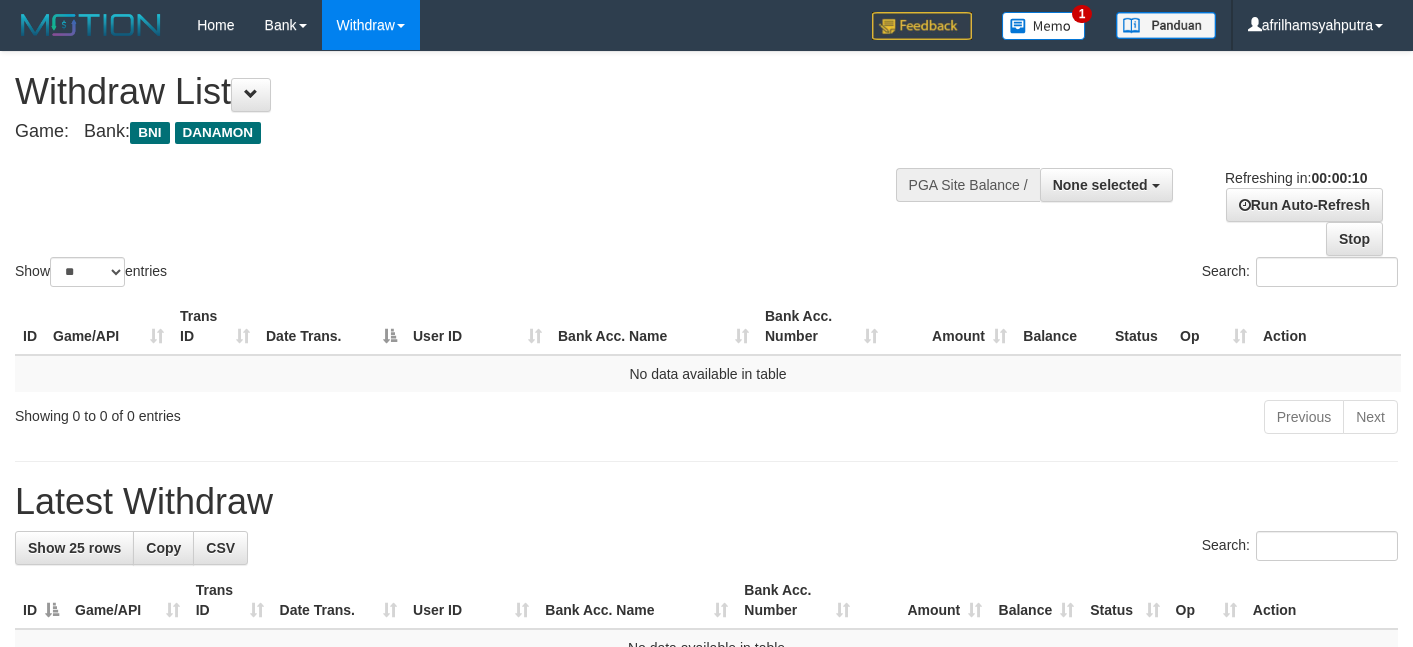 select 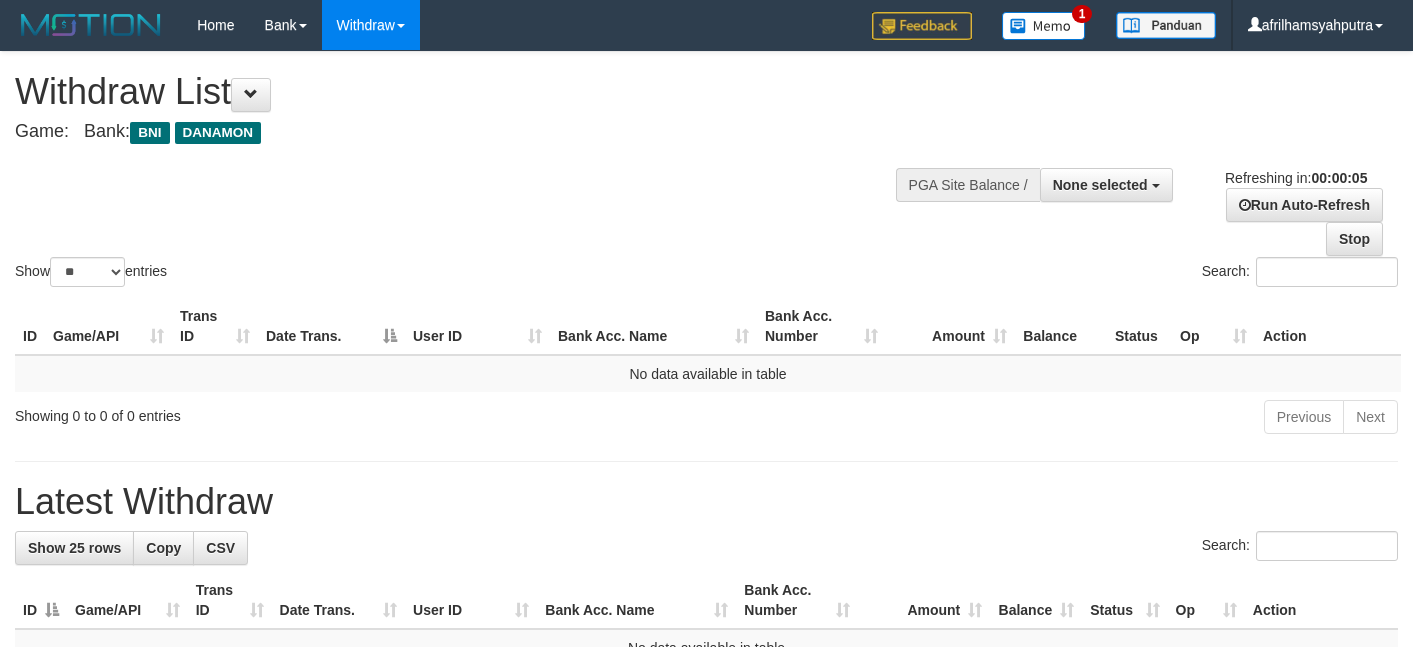 scroll, scrollTop: 0, scrollLeft: 0, axis: both 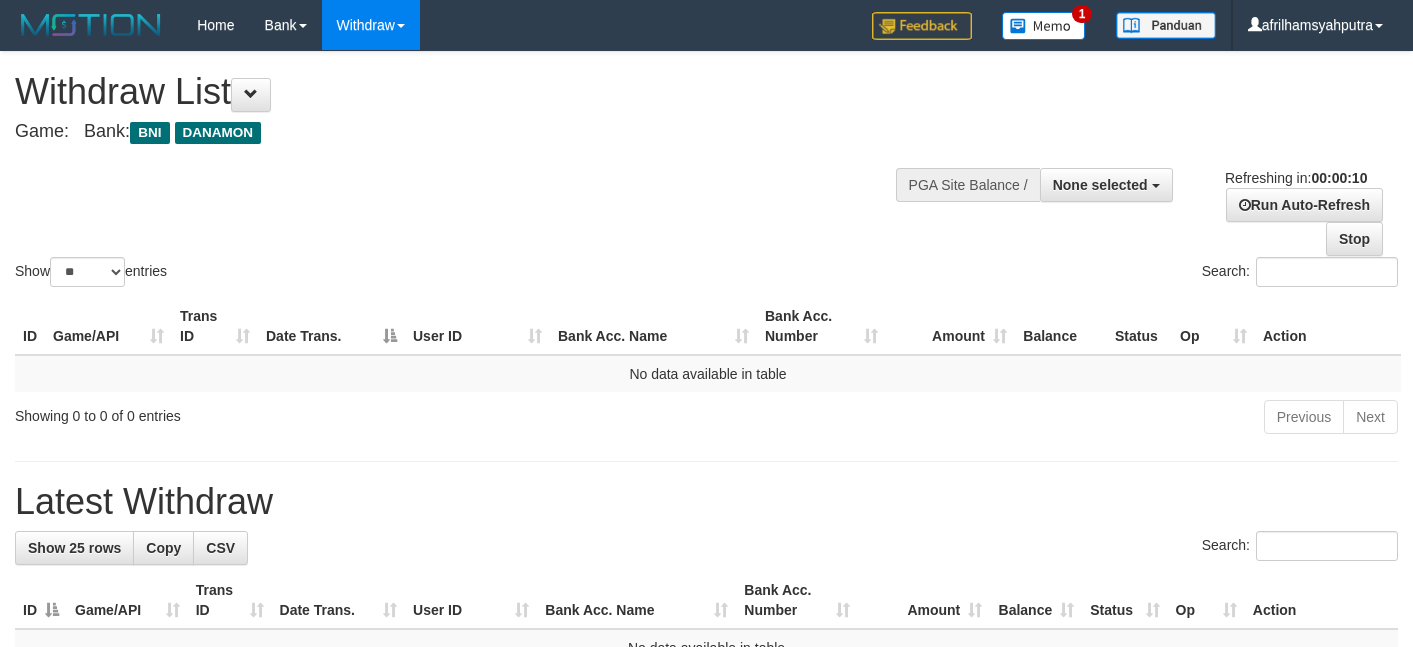 select 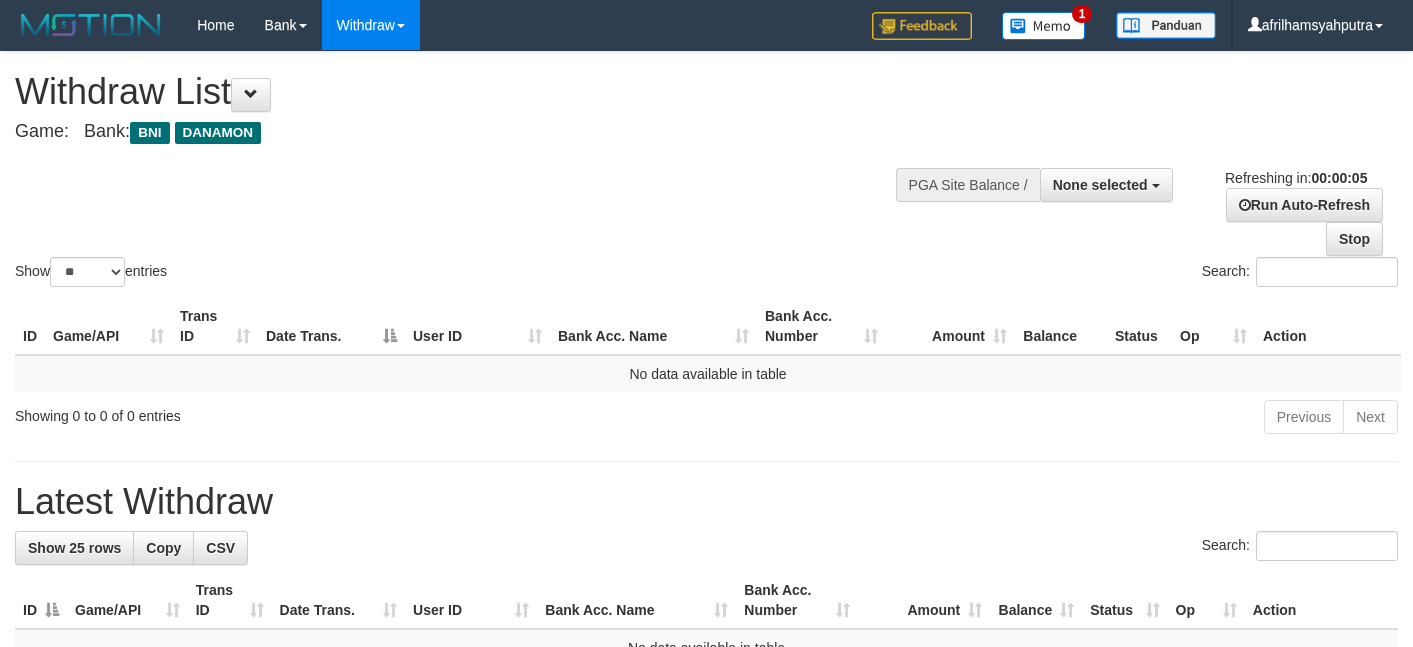 scroll, scrollTop: 0, scrollLeft: 0, axis: both 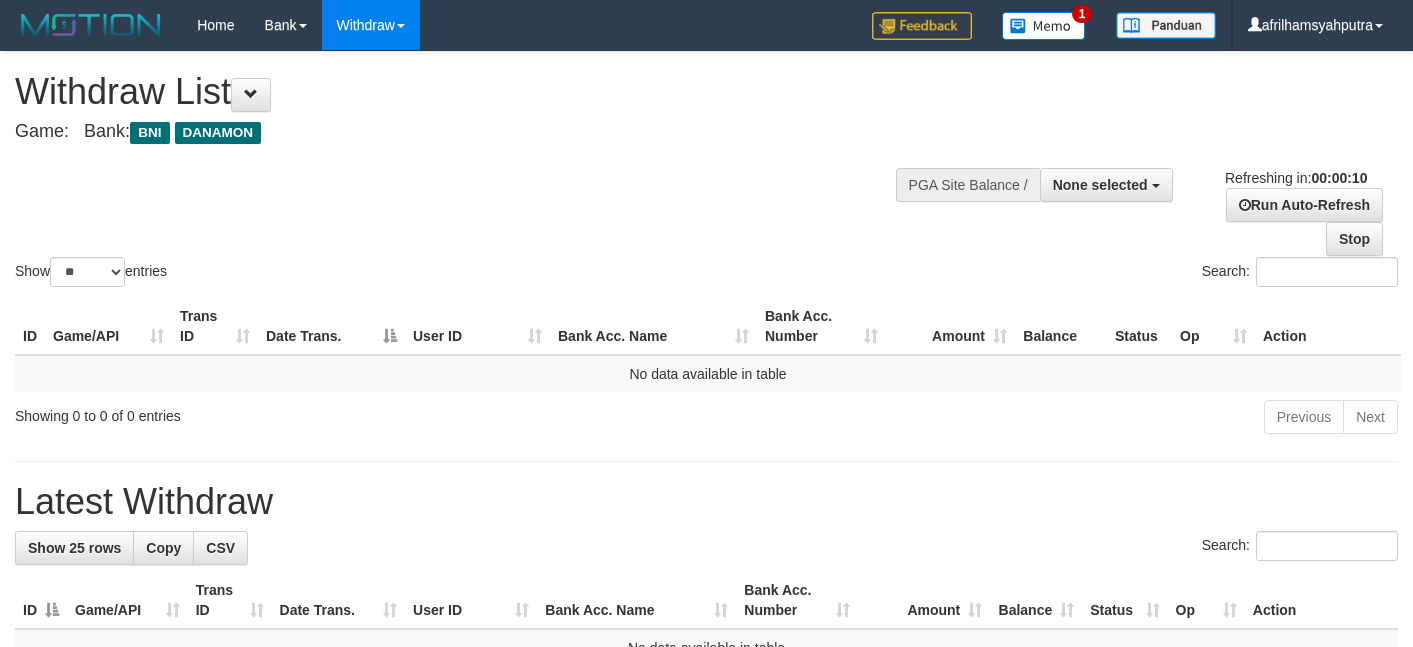 select 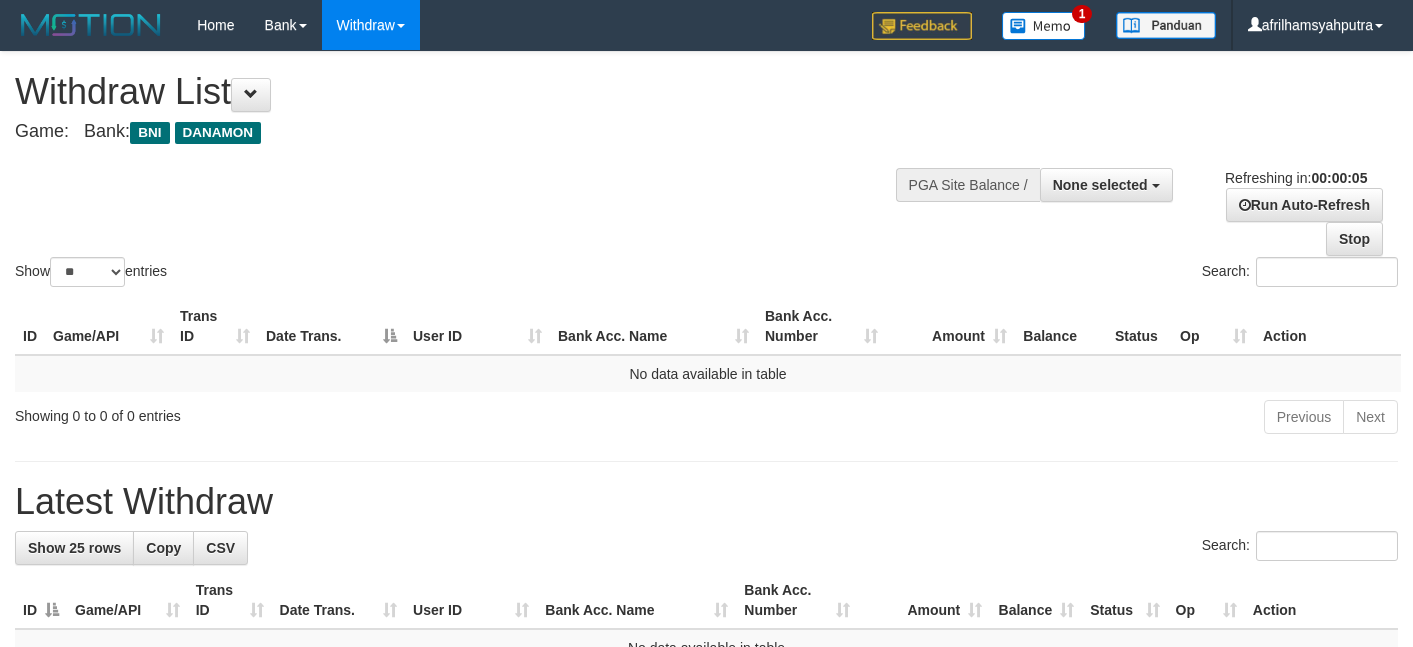 scroll, scrollTop: 0, scrollLeft: 0, axis: both 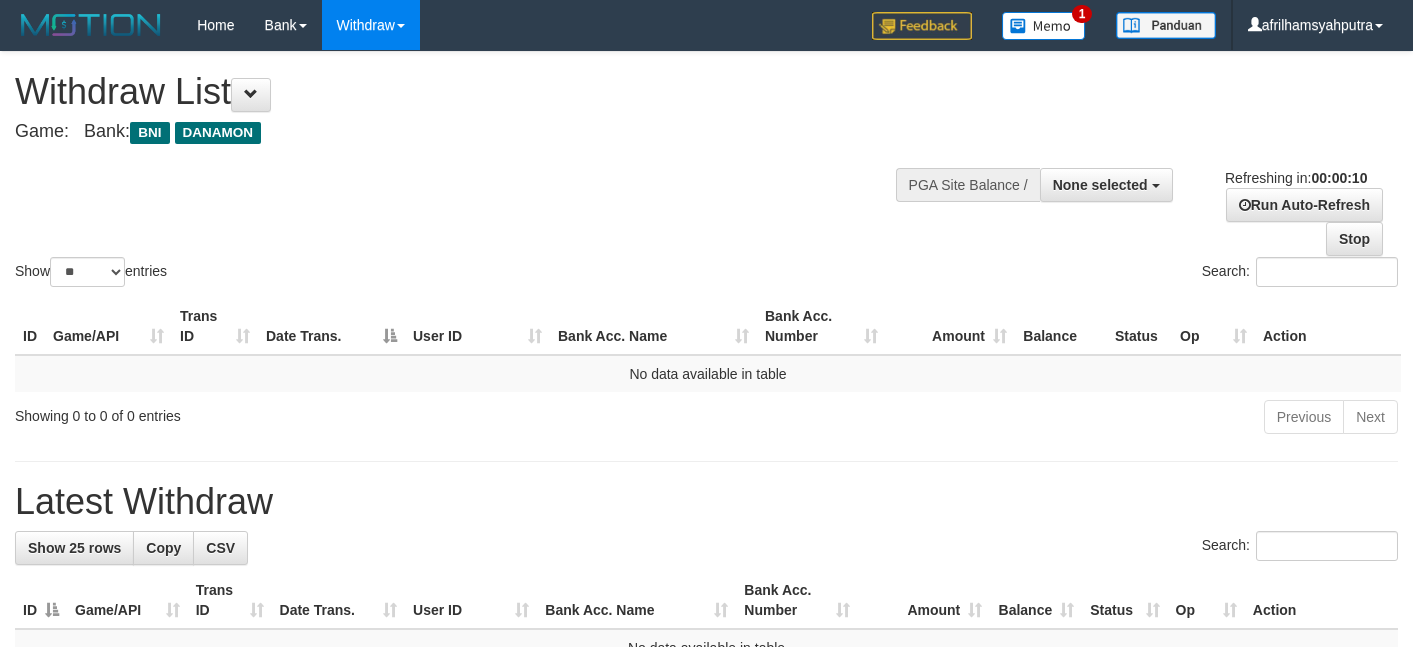 select 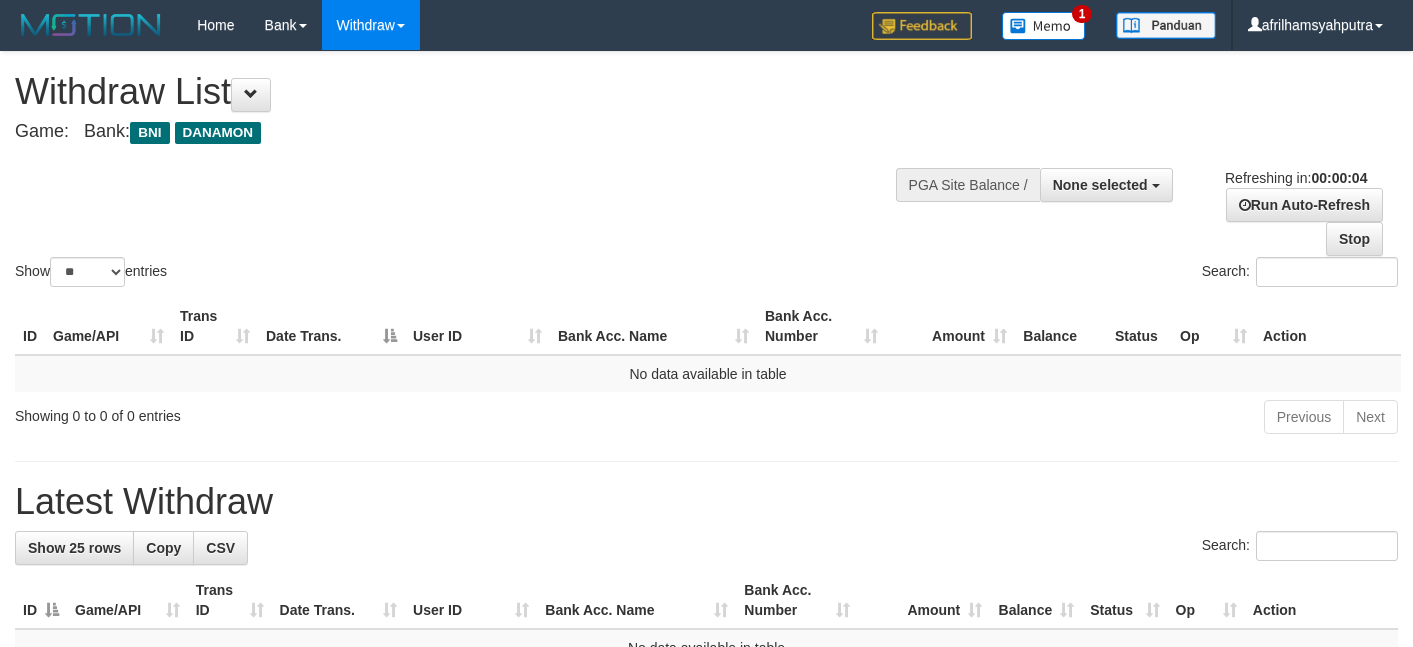 scroll, scrollTop: 0, scrollLeft: 0, axis: both 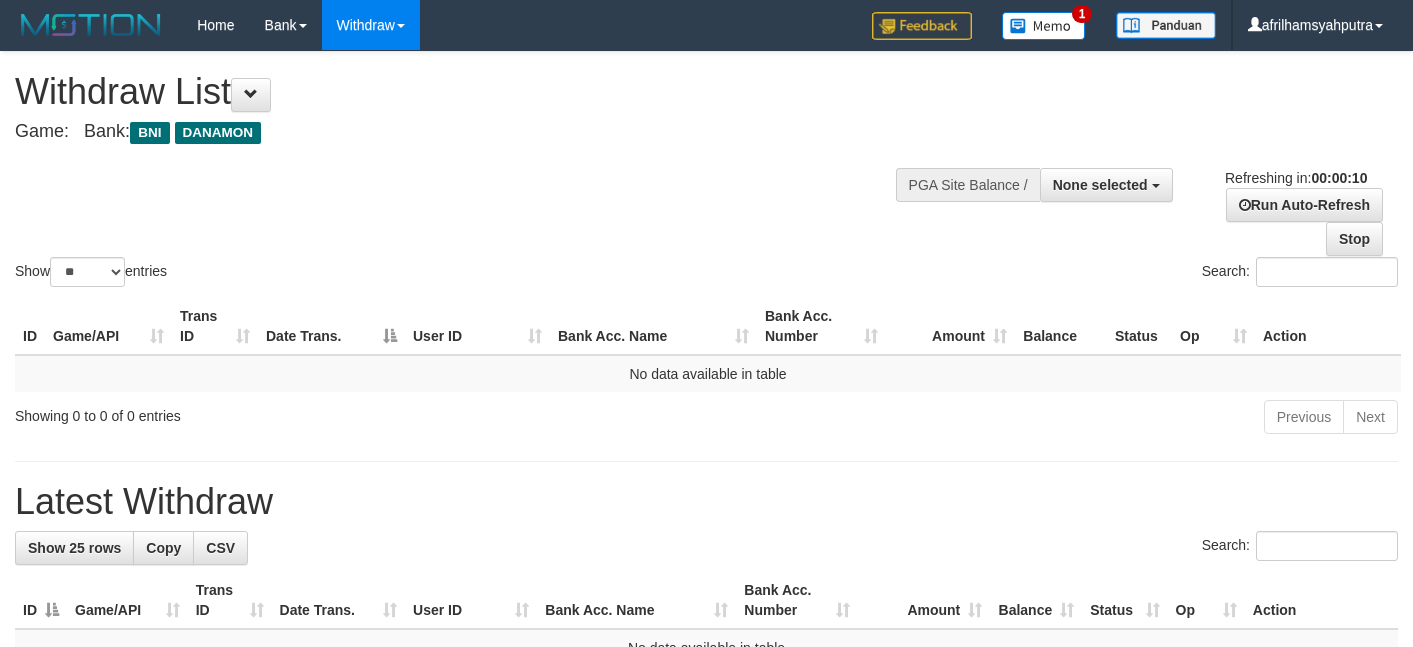select 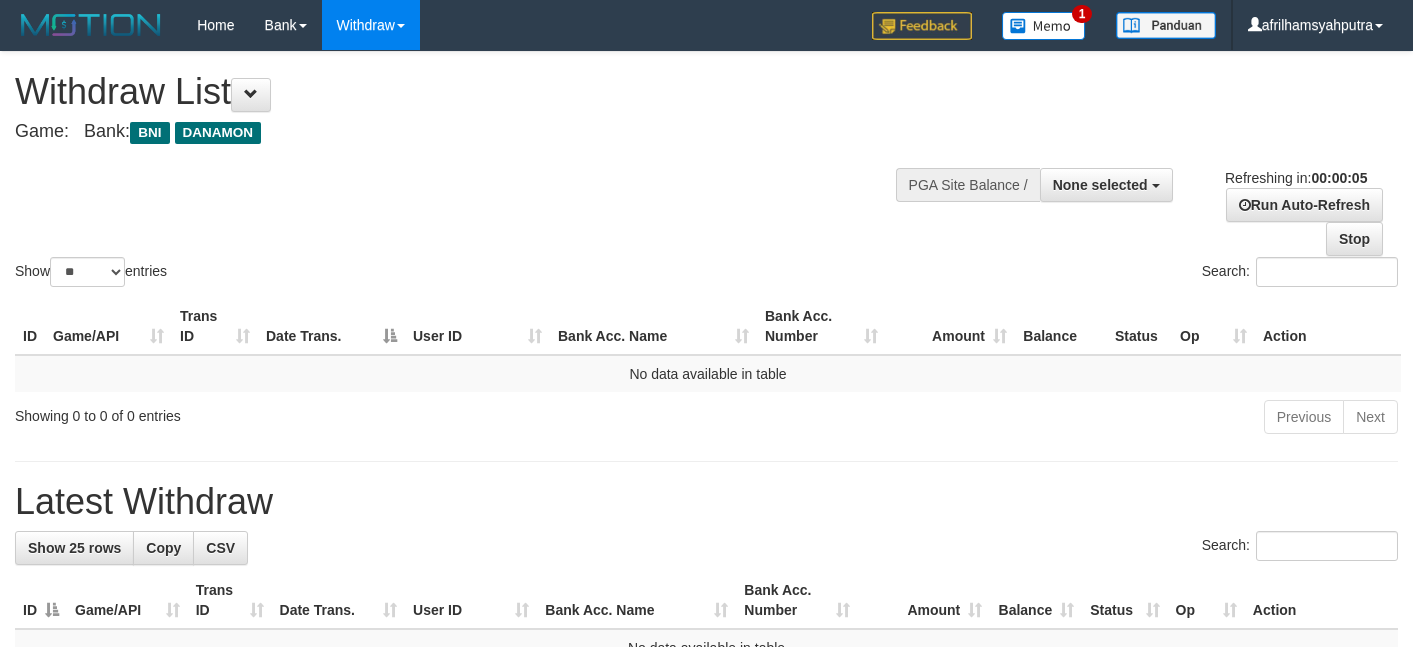 scroll, scrollTop: 0, scrollLeft: 0, axis: both 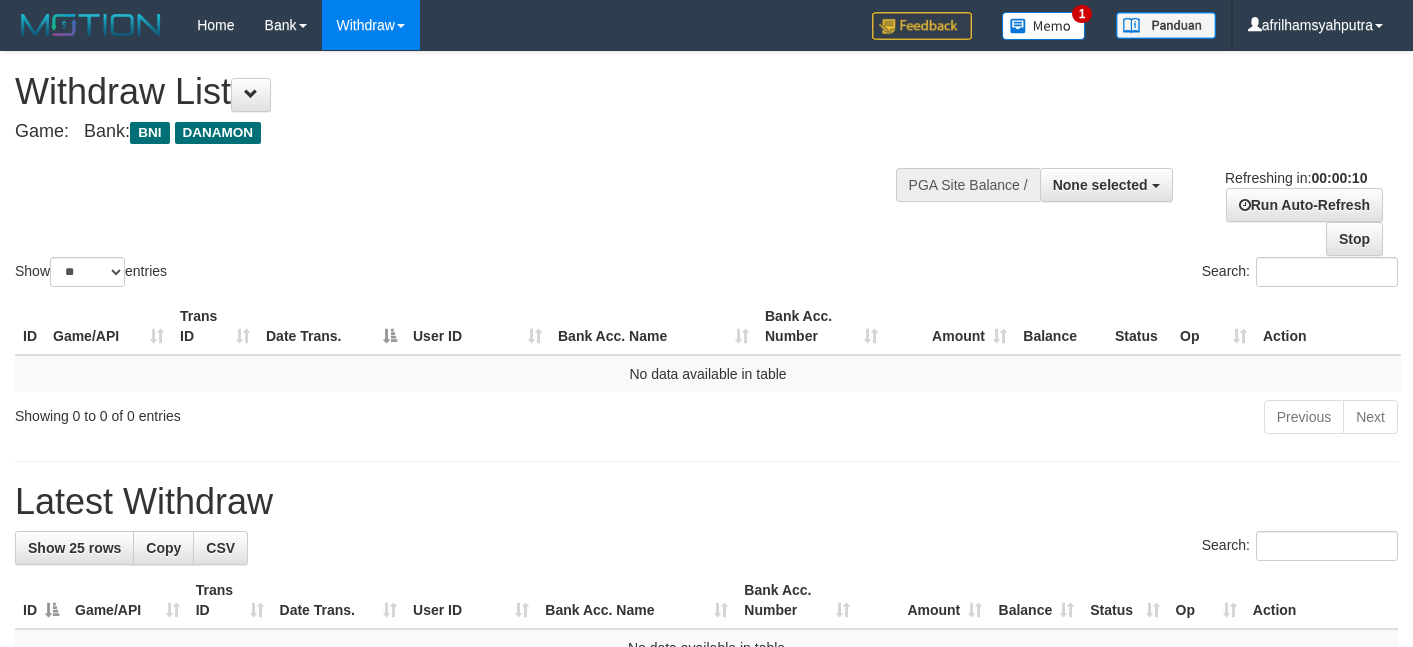 select 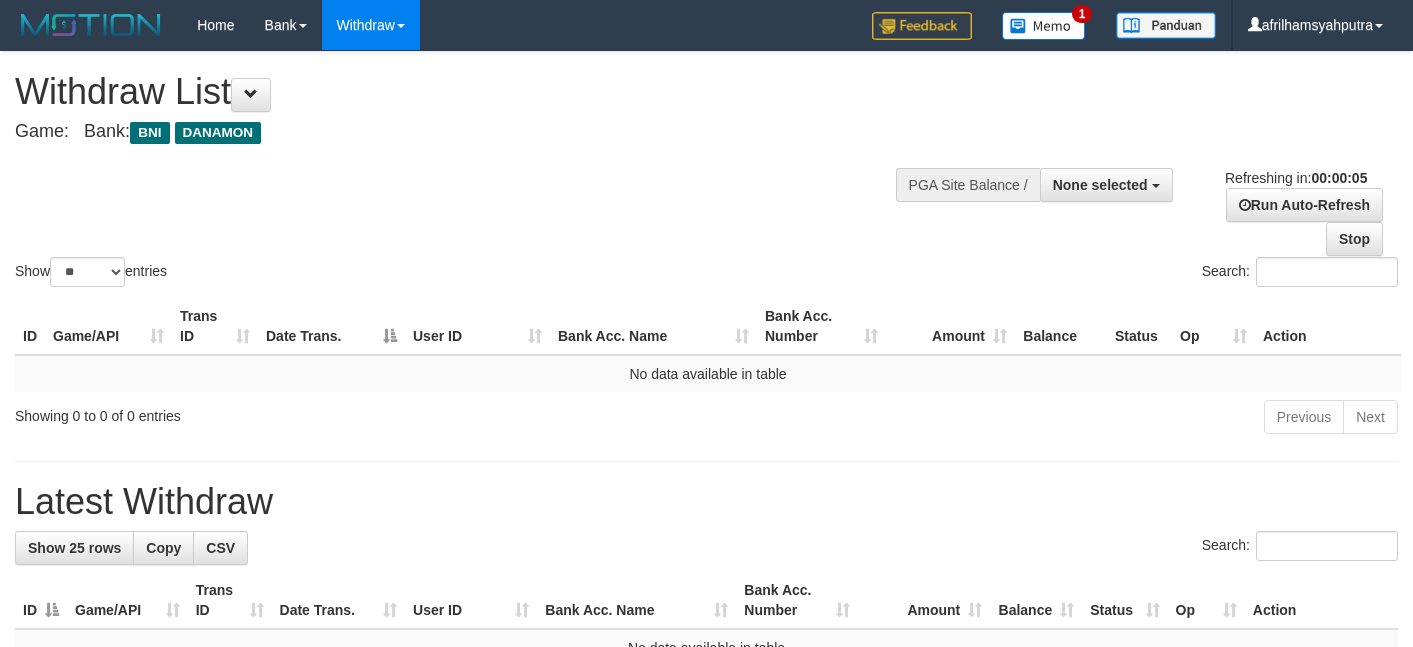scroll, scrollTop: 0, scrollLeft: 0, axis: both 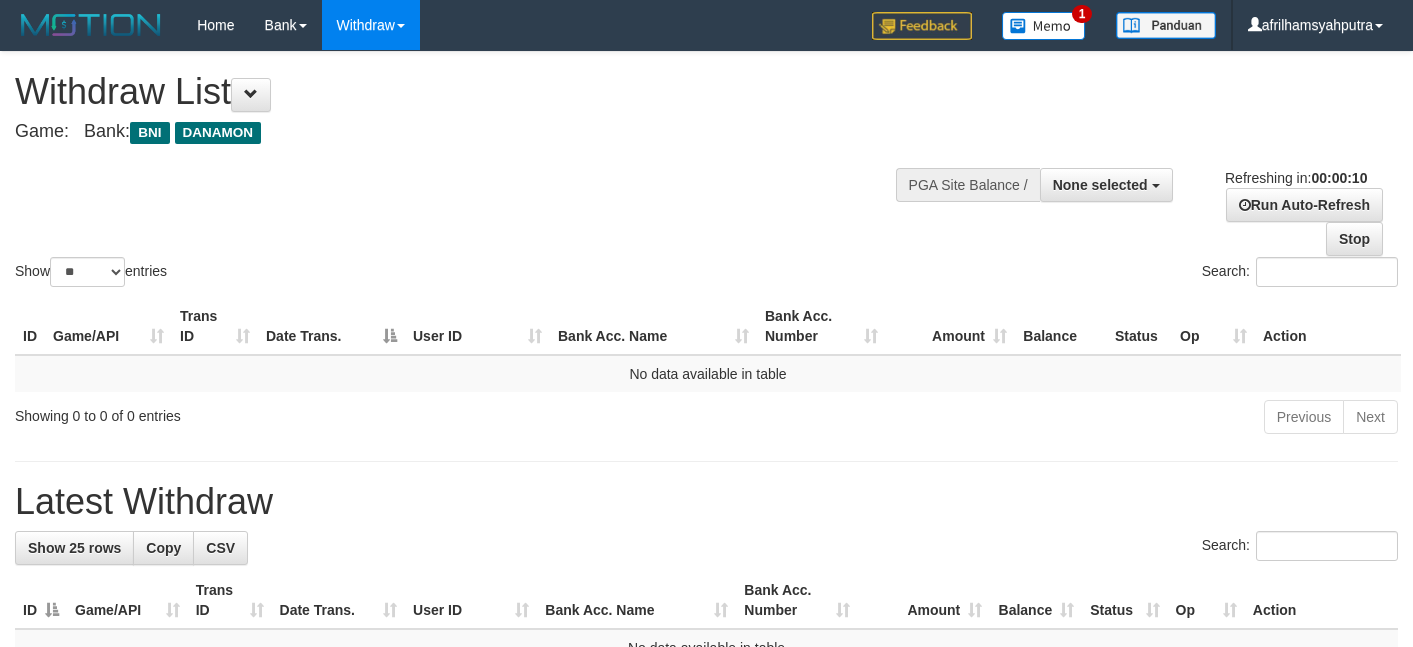 select 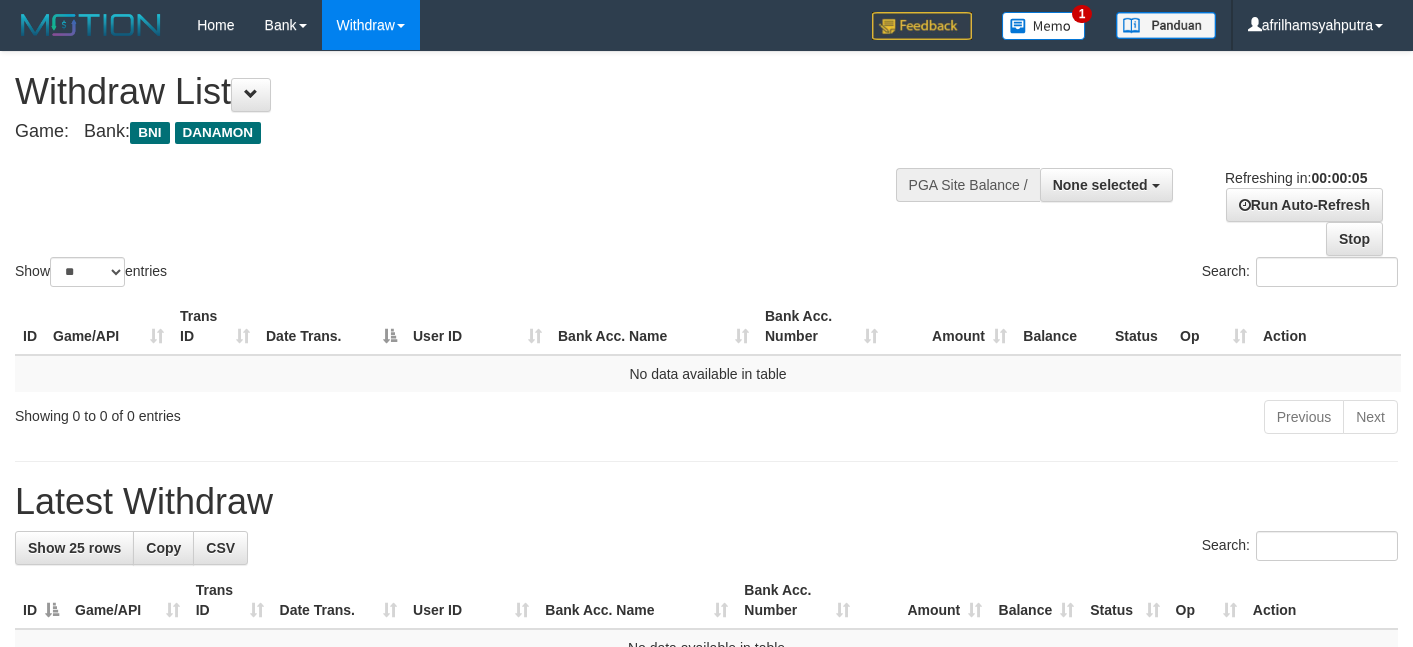scroll, scrollTop: 0, scrollLeft: 0, axis: both 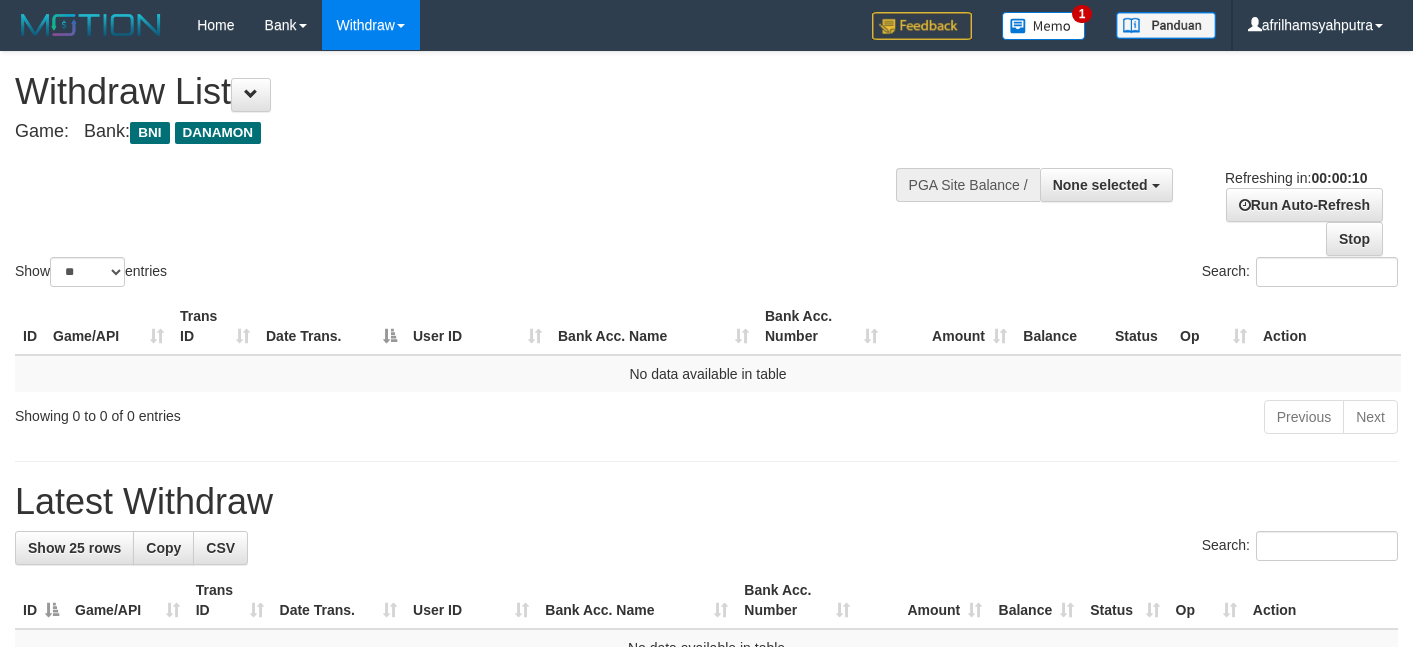select 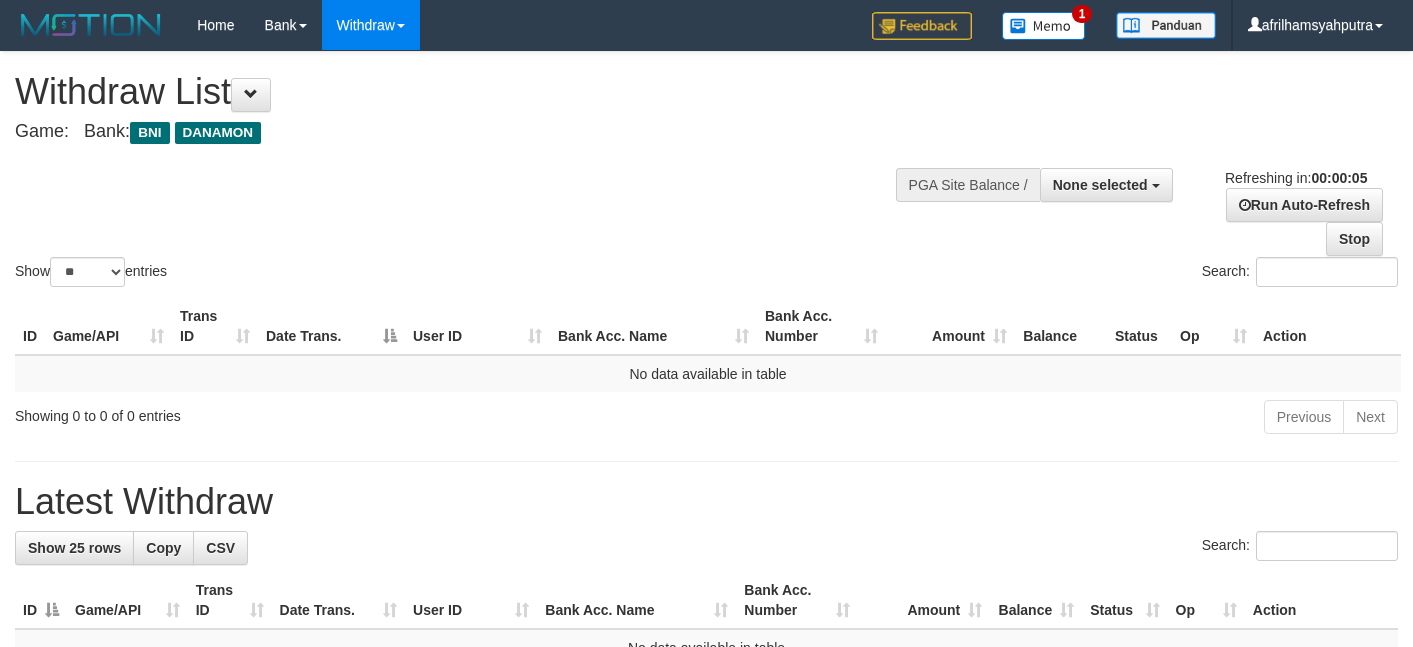 scroll, scrollTop: 0, scrollLeft: 0, axis: both 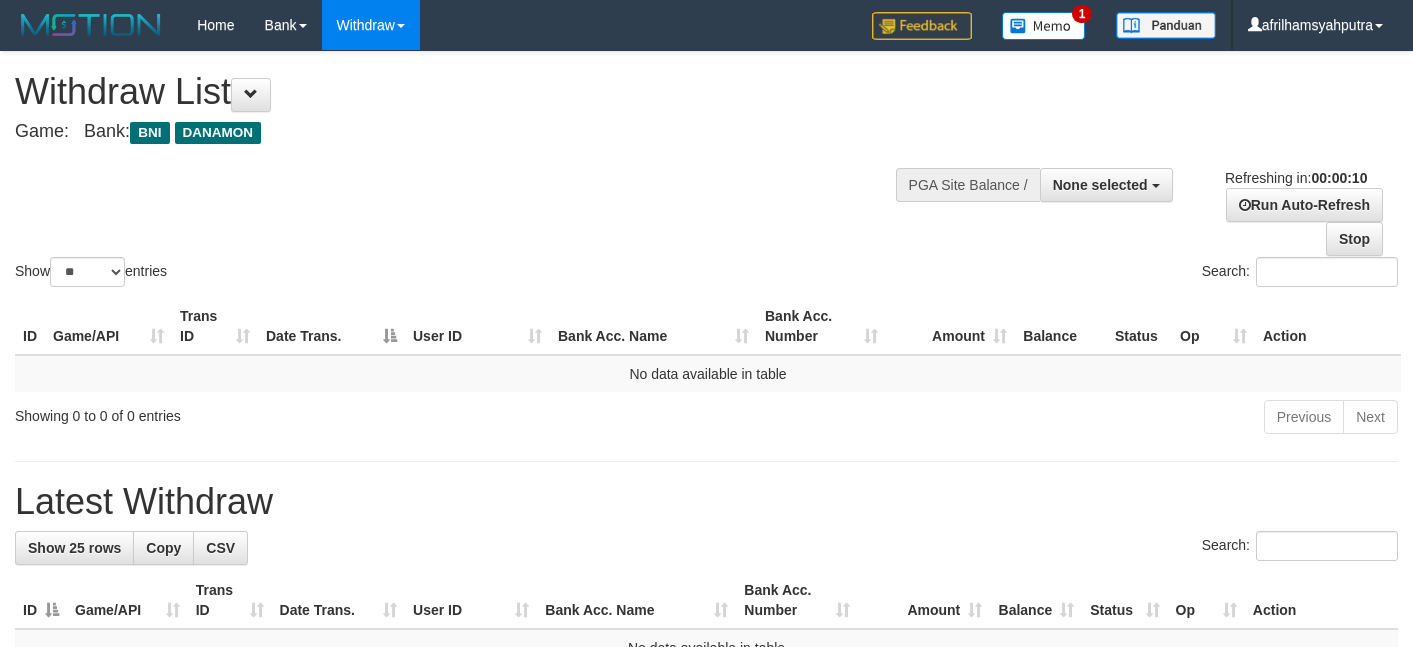 select 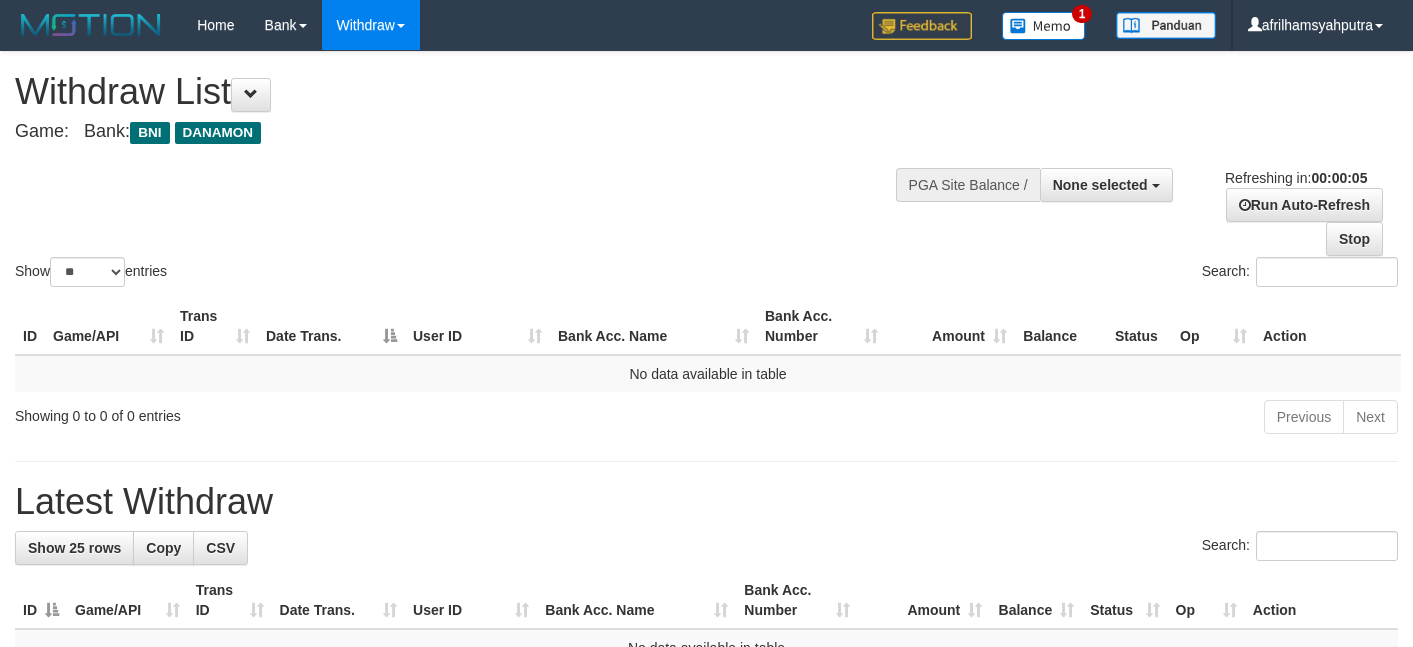 scroll, scrollTop: 0, scrollLeft: 0, axis: both 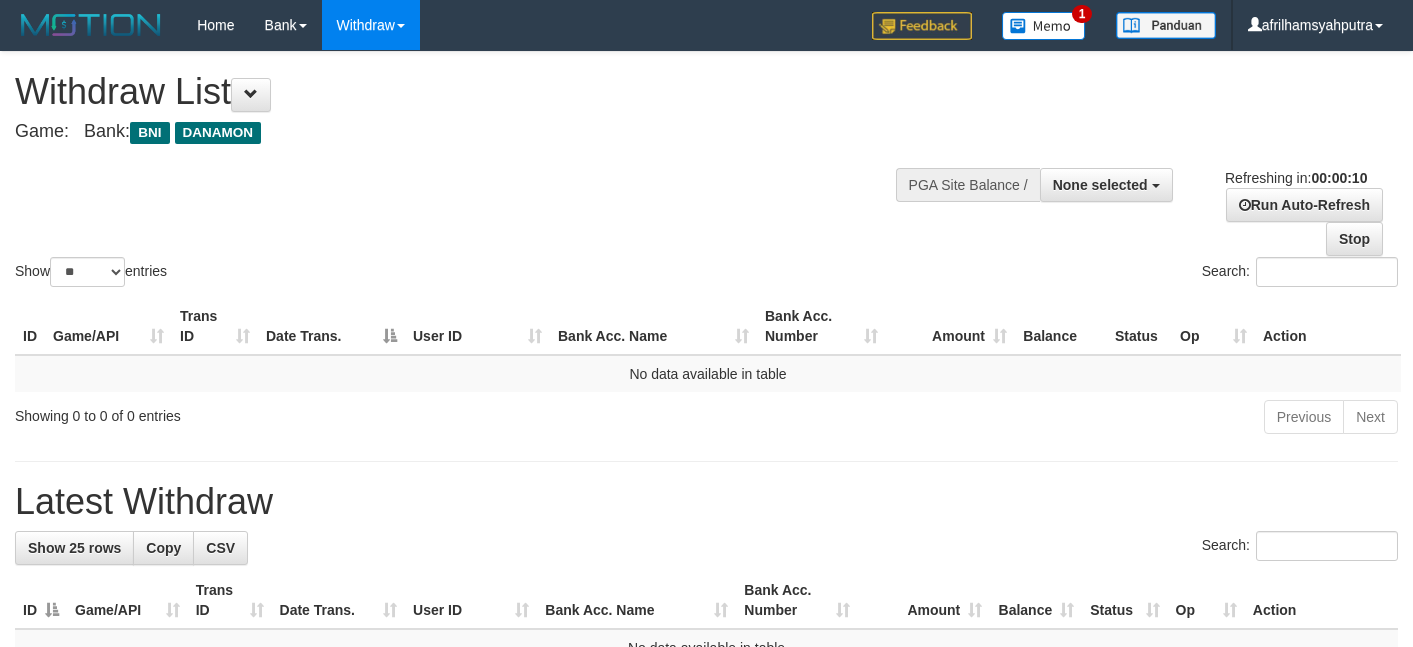 select 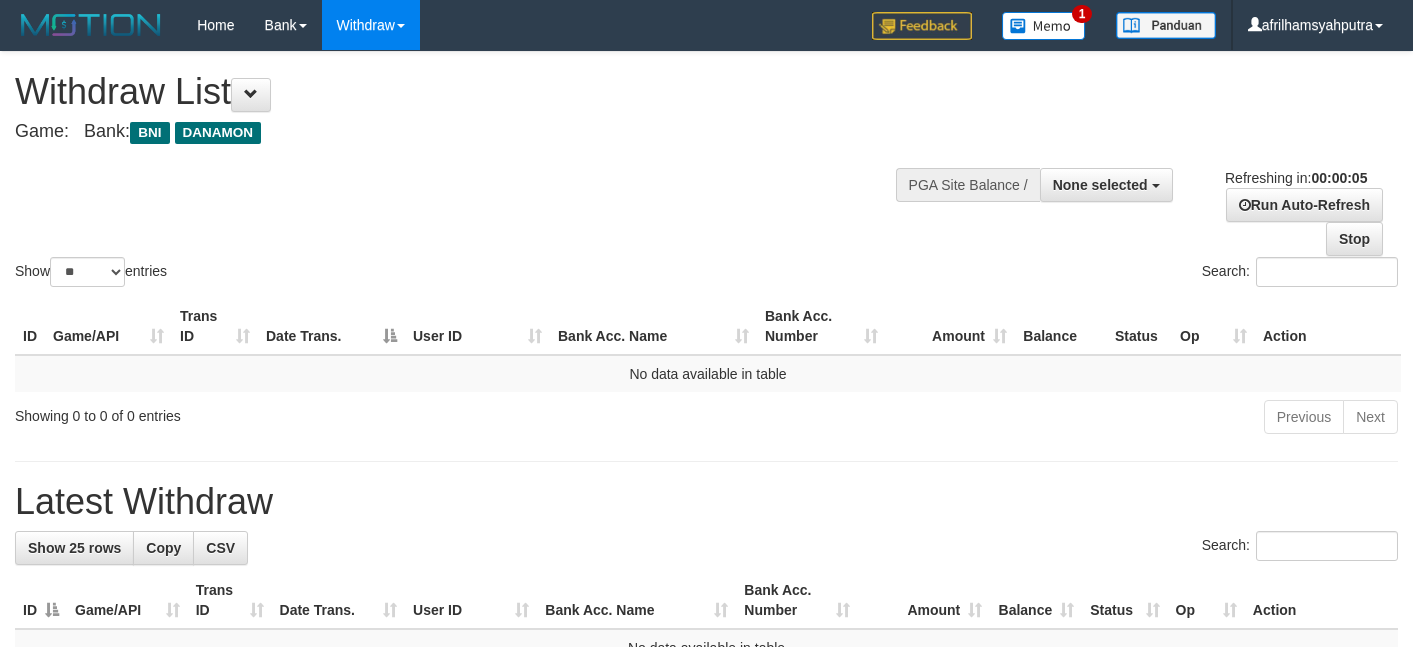 scroll, scrollTop: 0, scrollLeft: 0, axis: both 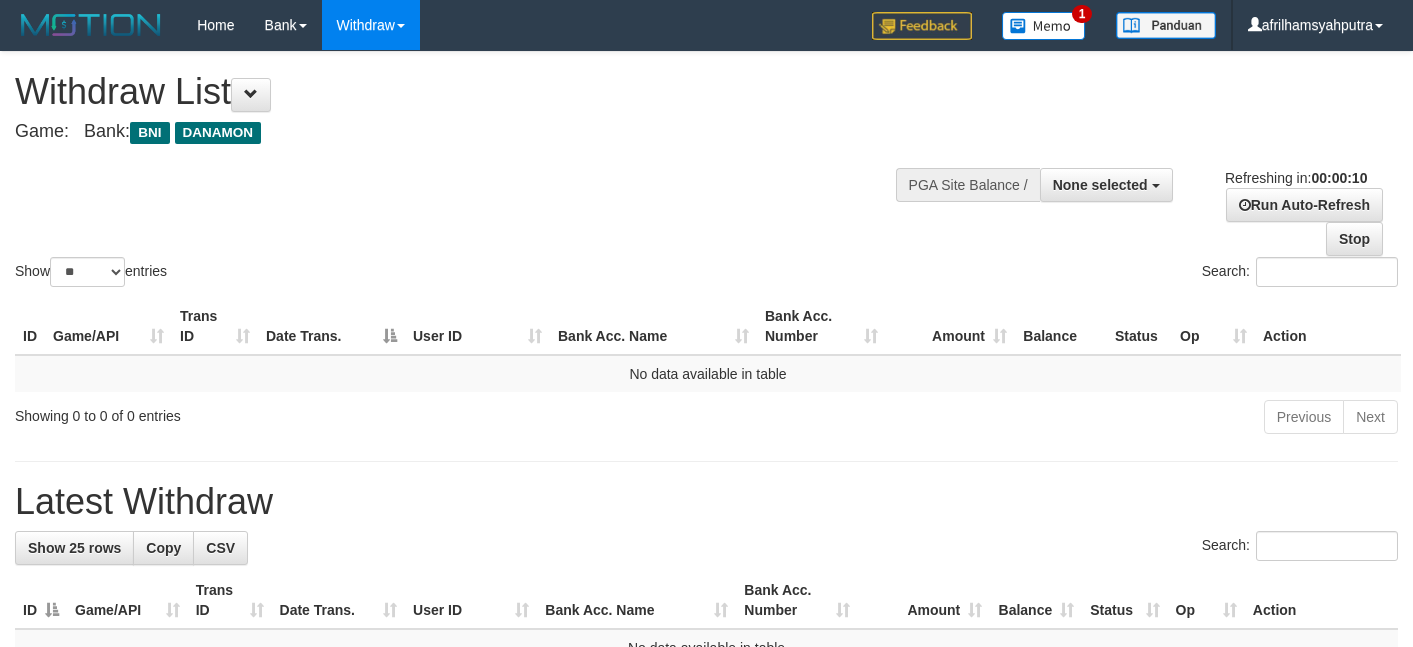 select 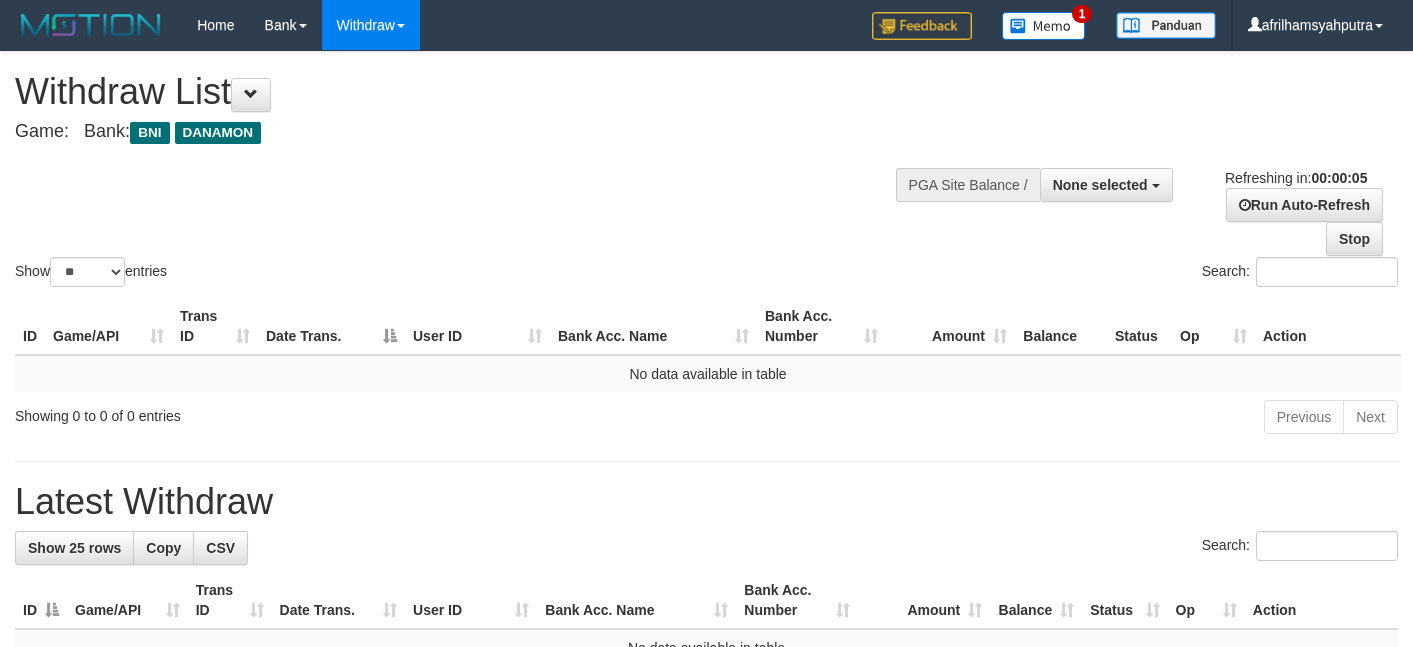 scroll, scrollTop: 0, scrollLeft: 0, axis: both 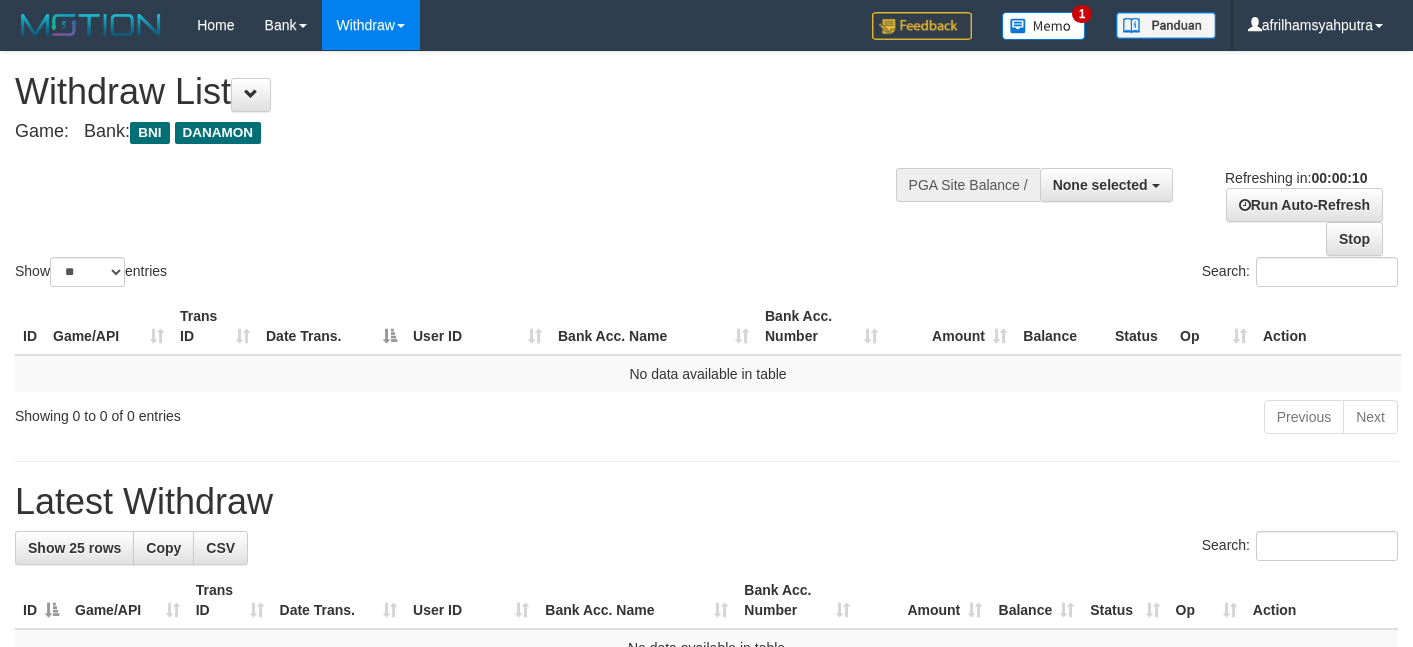 select 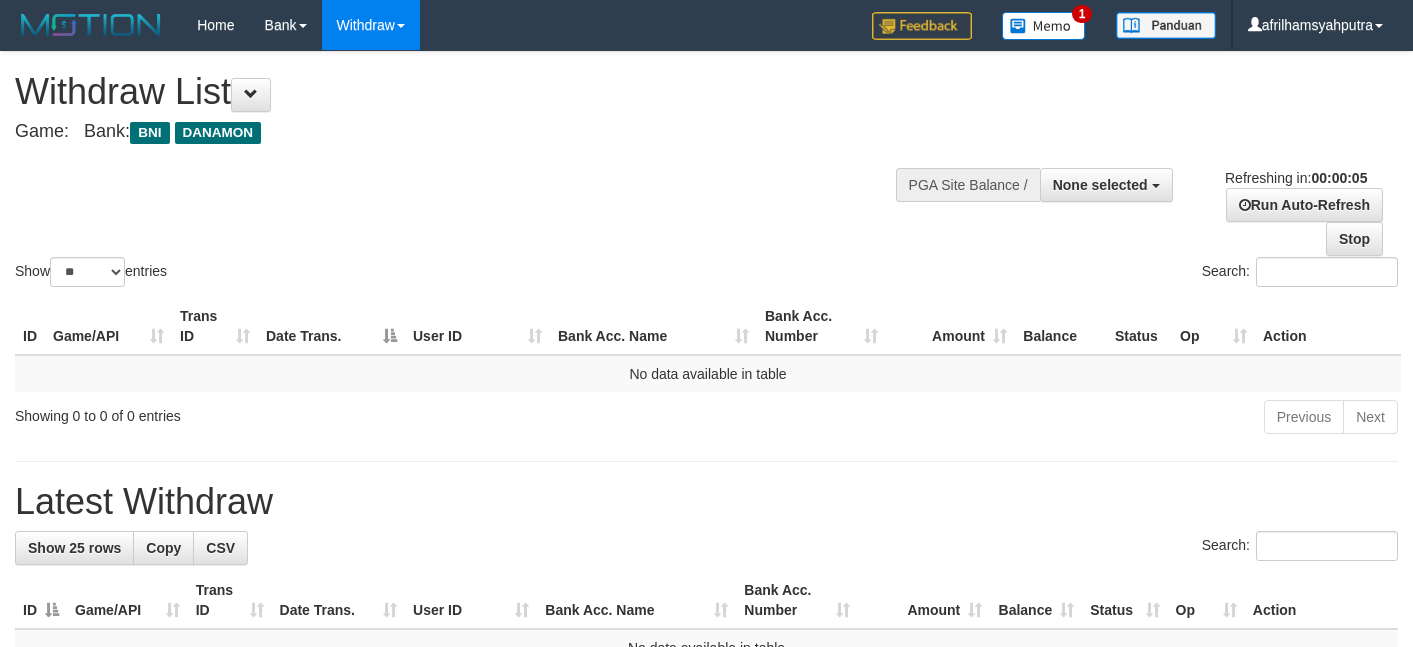 scroll, scrollTop: 0, scrollLeft: 0, axis: both 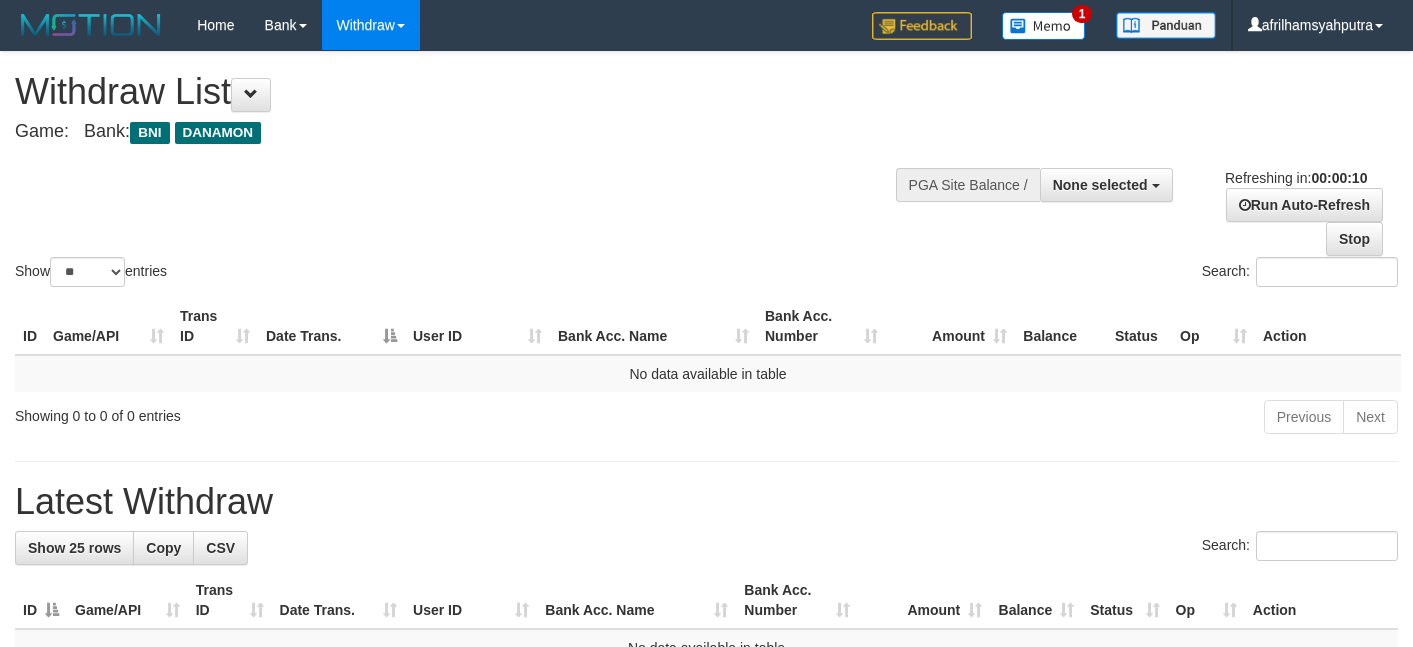 select 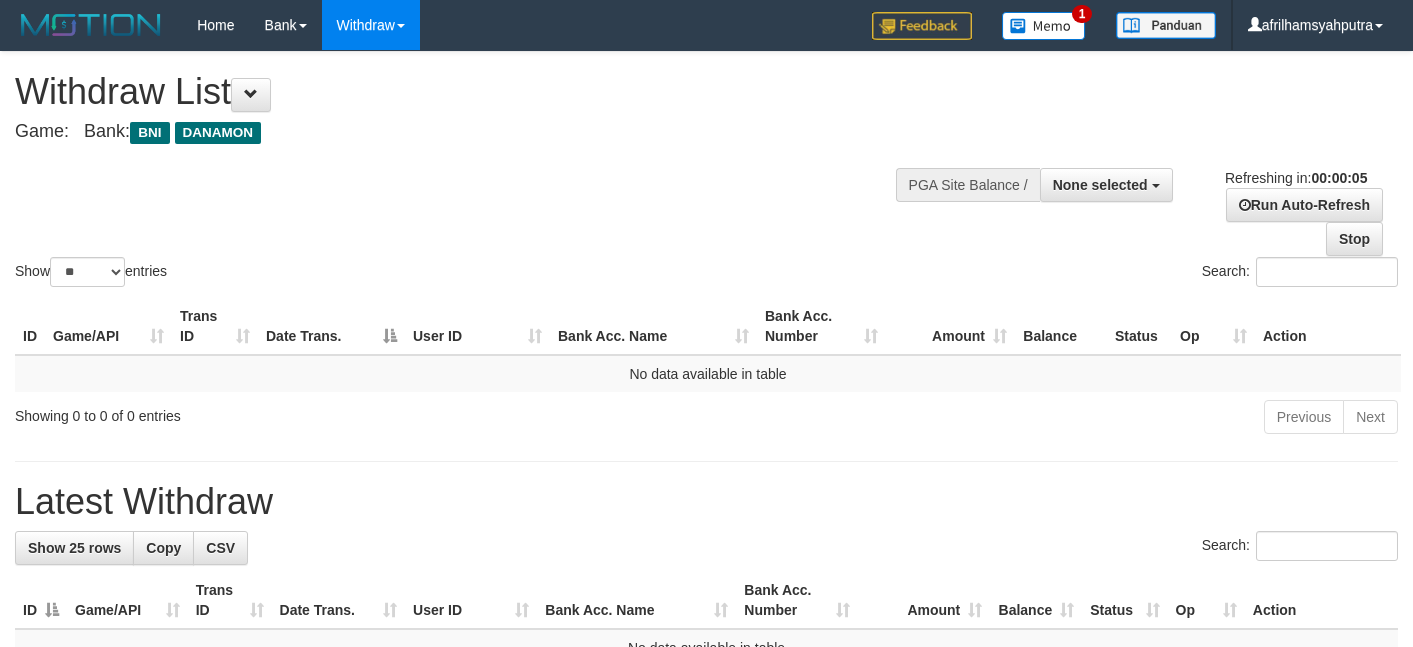 scroll, scrollTop: 0, scrollLeft: 0, axis: both 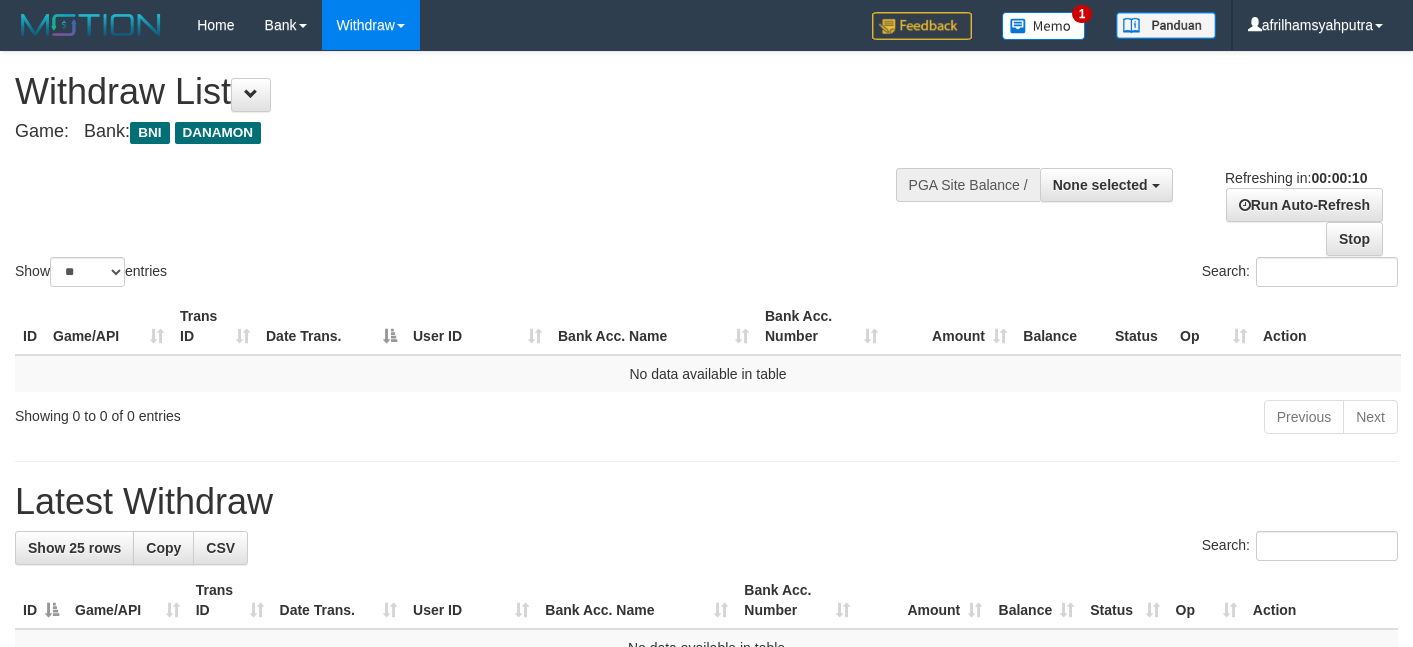 select 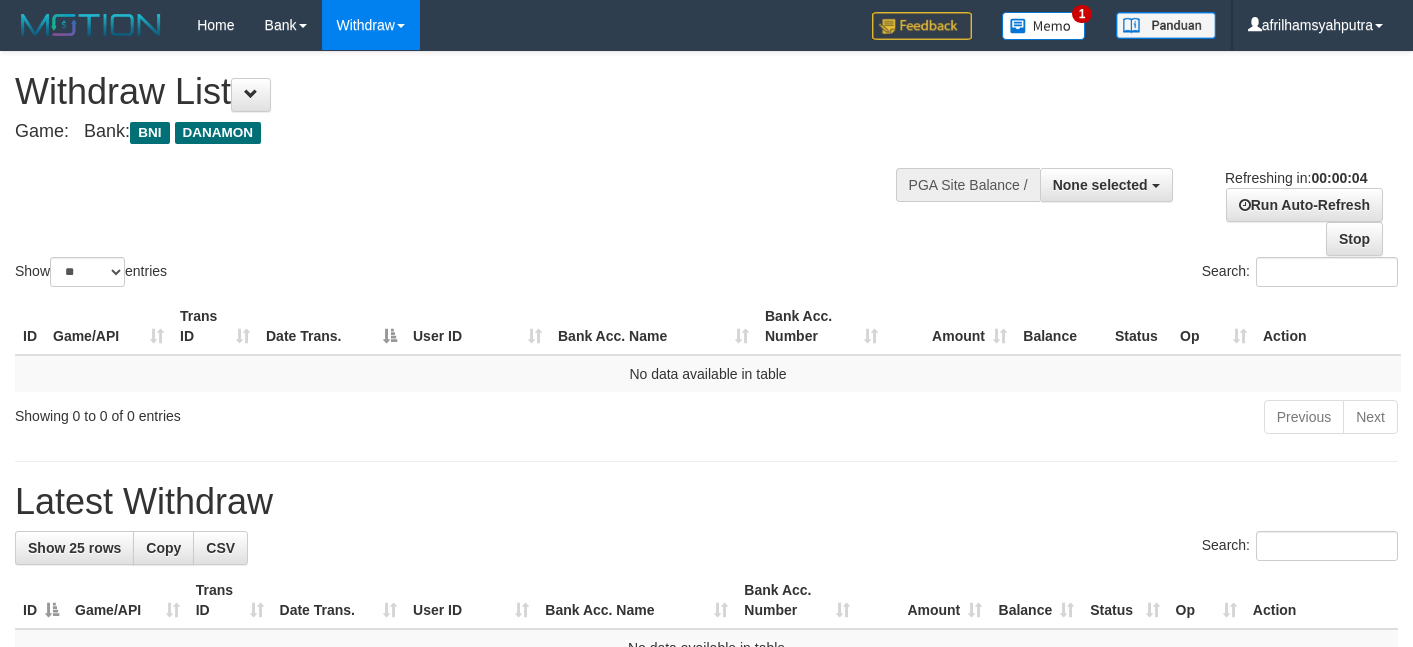 scroll, scrollTop: 0, scrollLeft: 0, axis: both 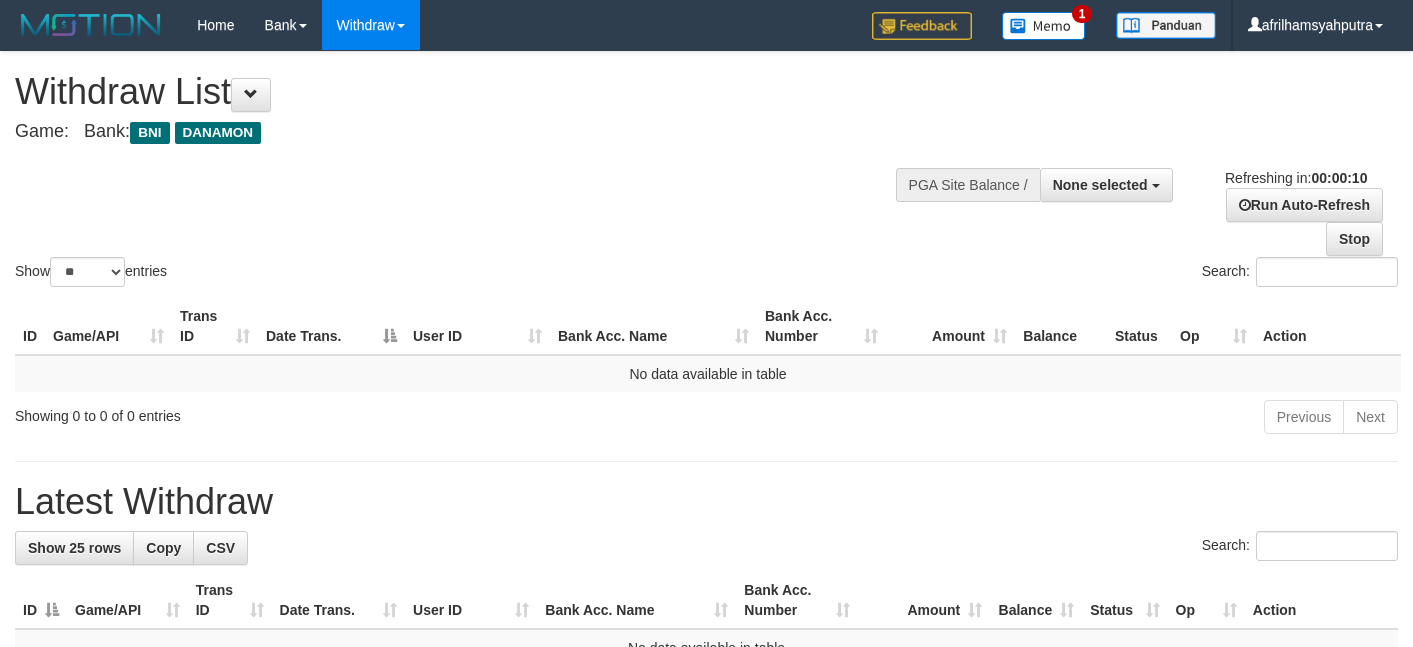 select 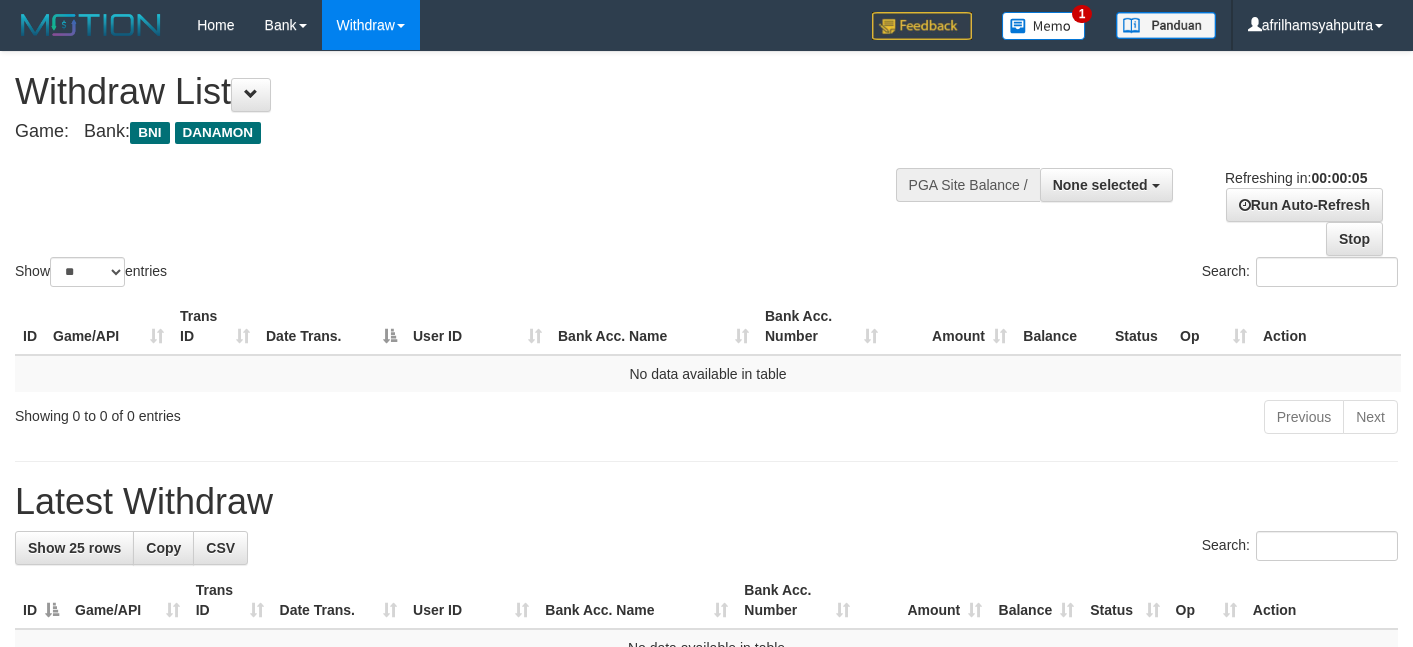 scroll, scrollTop: 0, scrollLeft: 0, axis: both 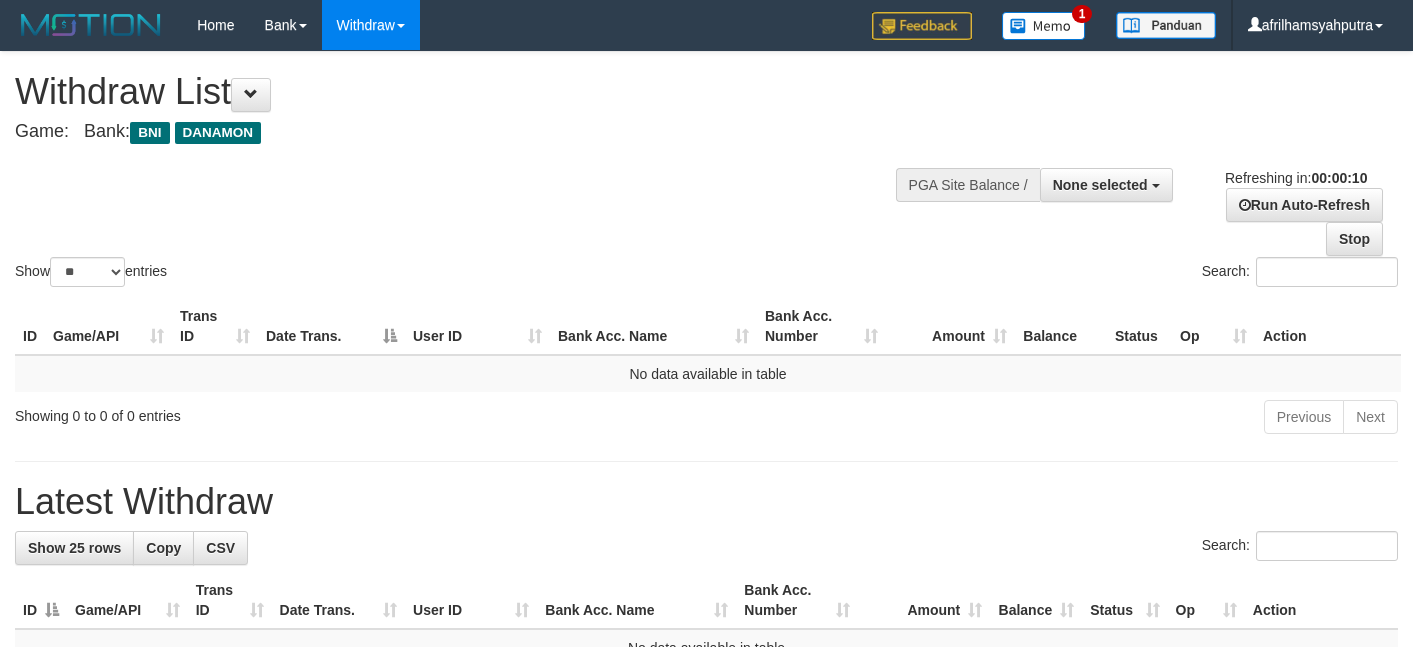 select 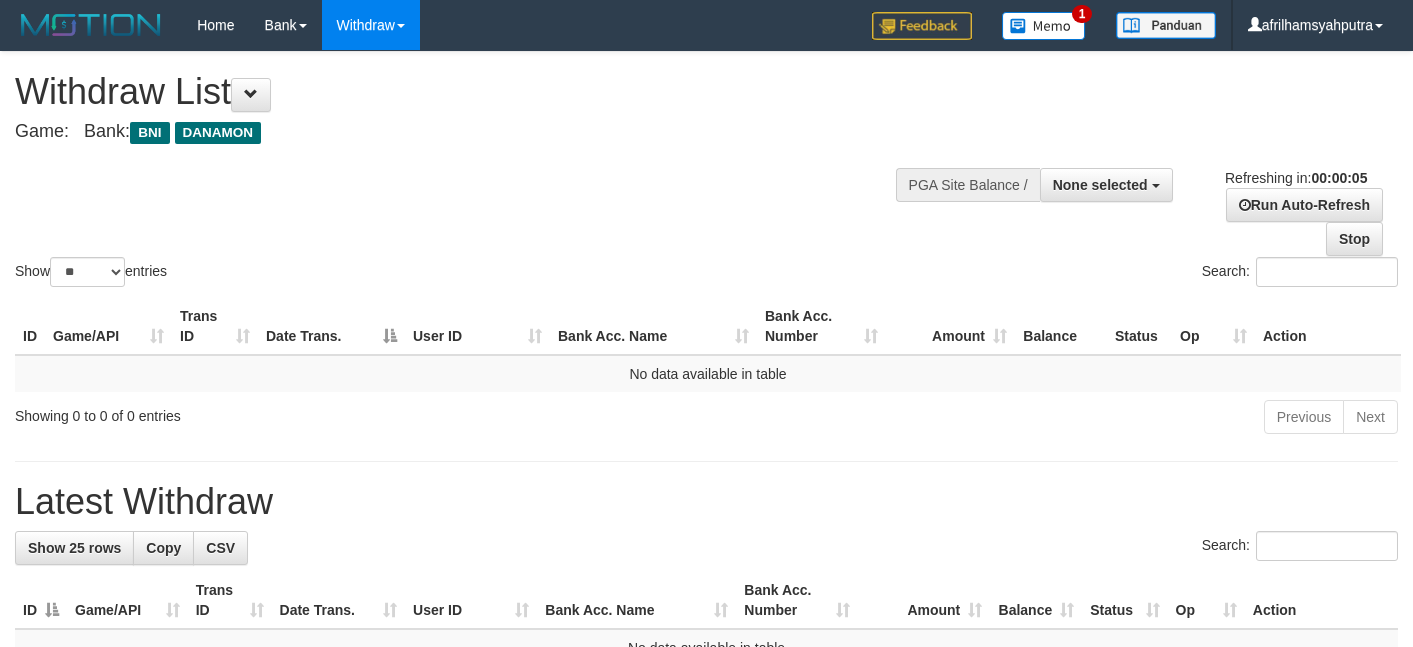 scroll, scrollTop: 0, scrollLeft: 0, axis: both 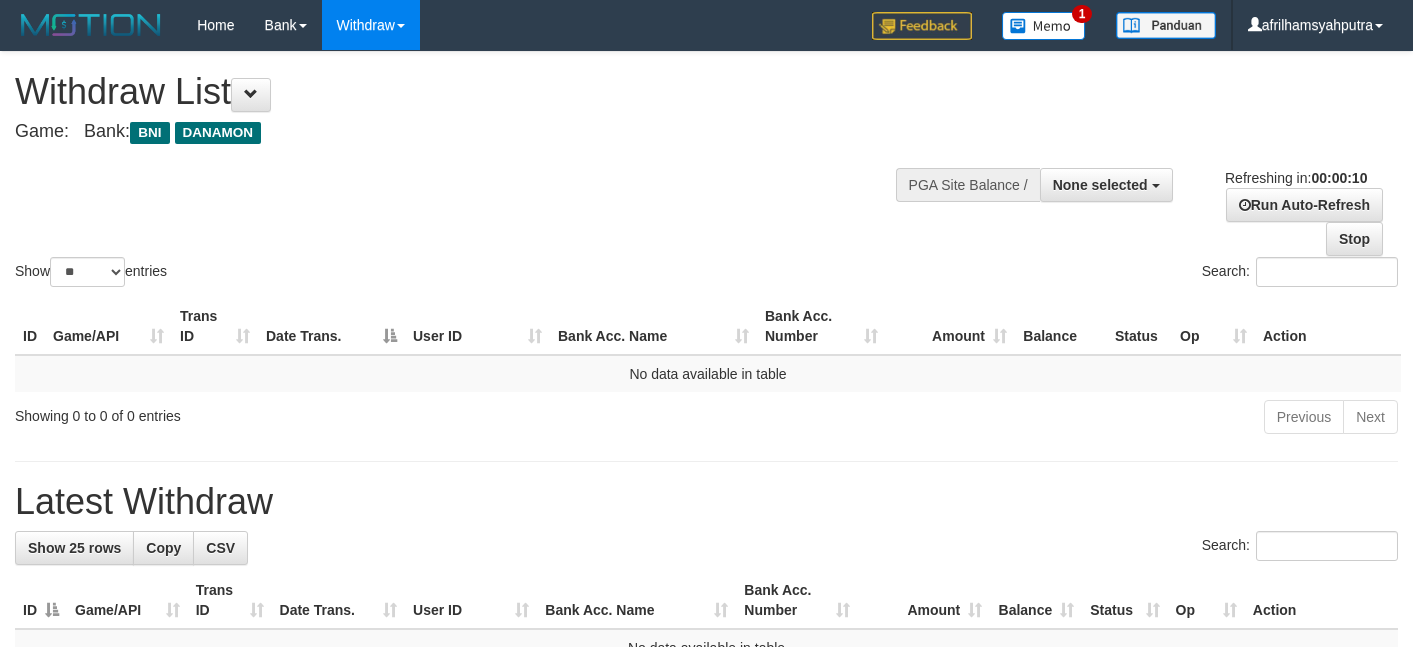 select 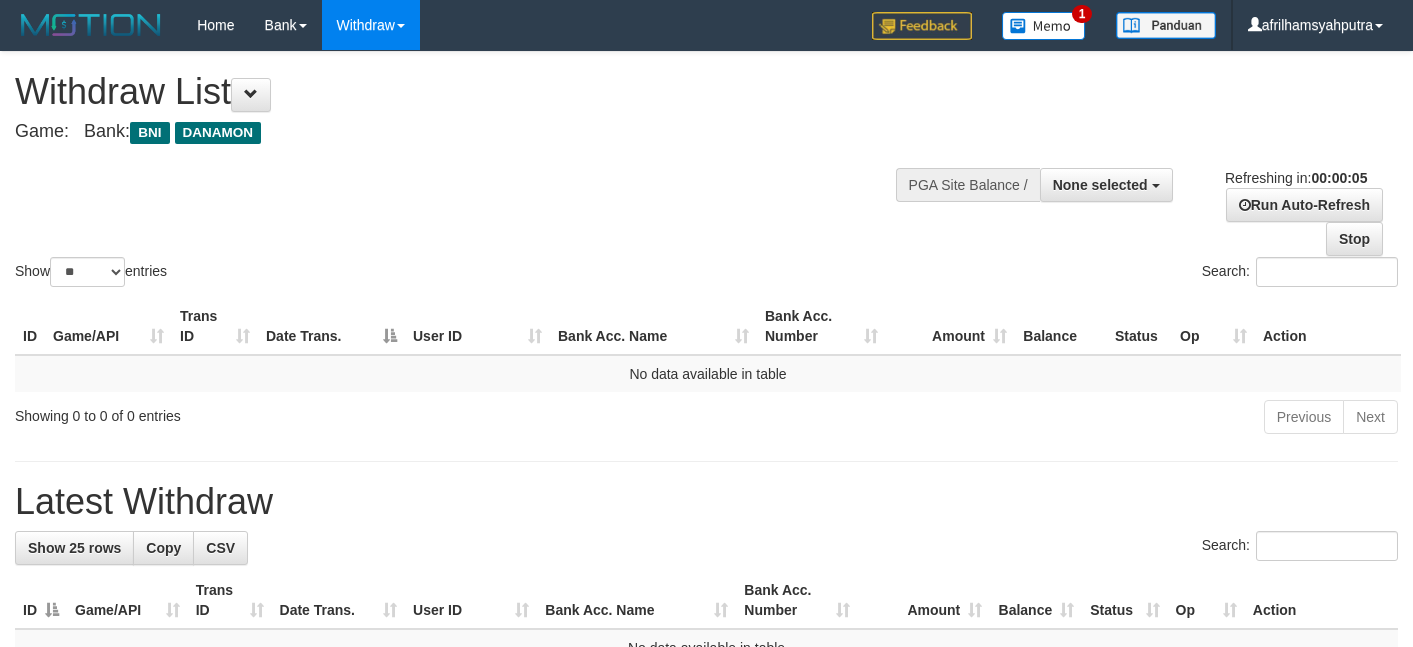 scroll, scrollTop: 0, scrollLeft: 0, axis: both 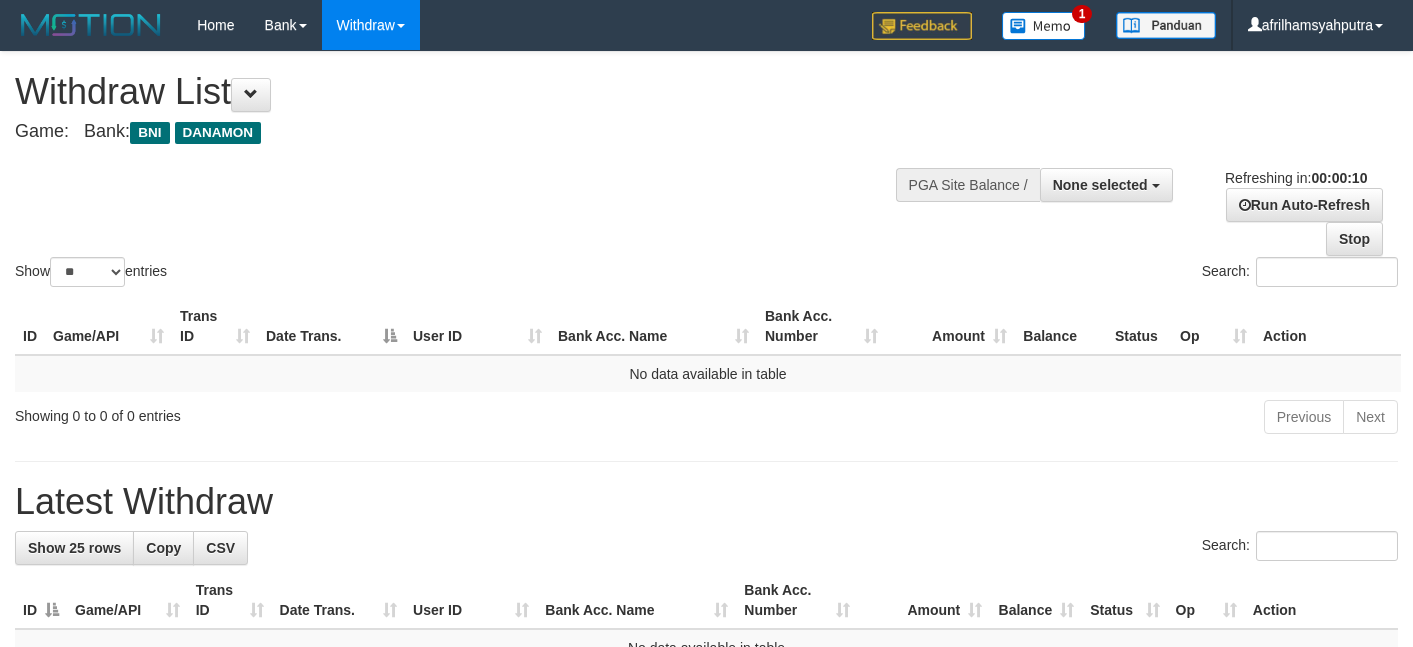select 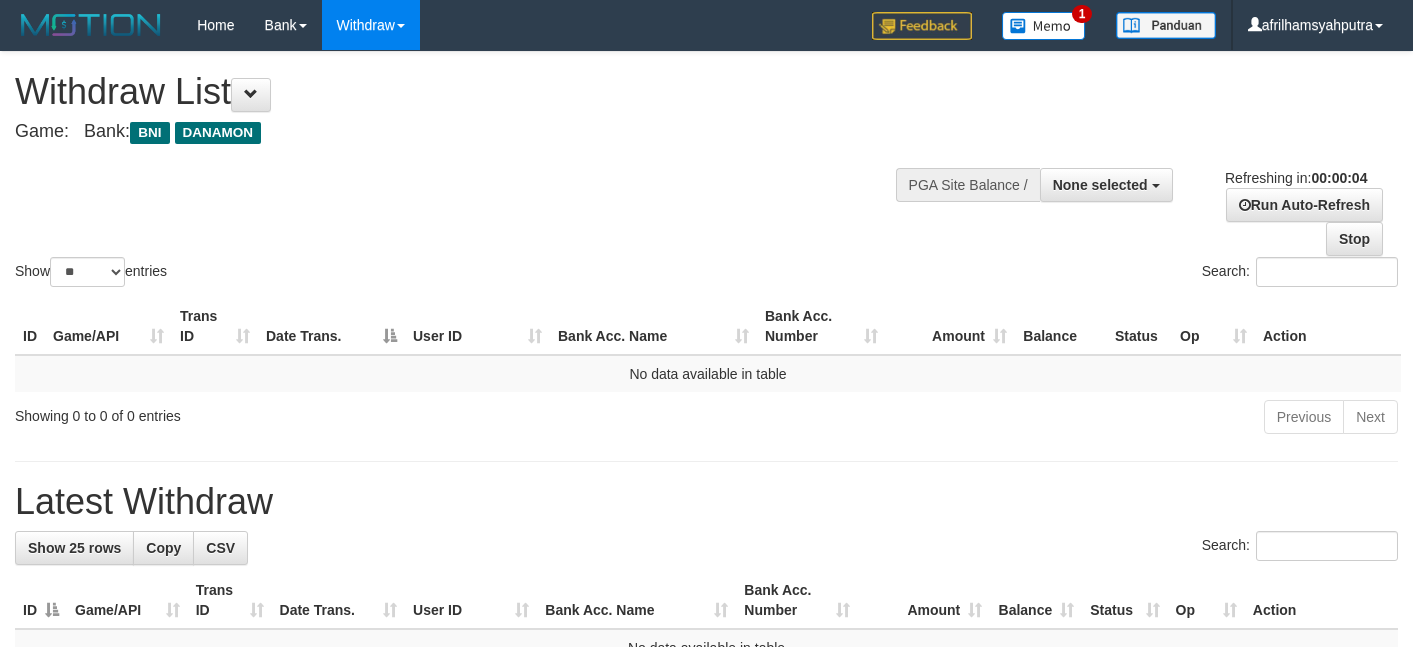 scroll, scrollTop: 0, scrollLeft: 0, axis: both 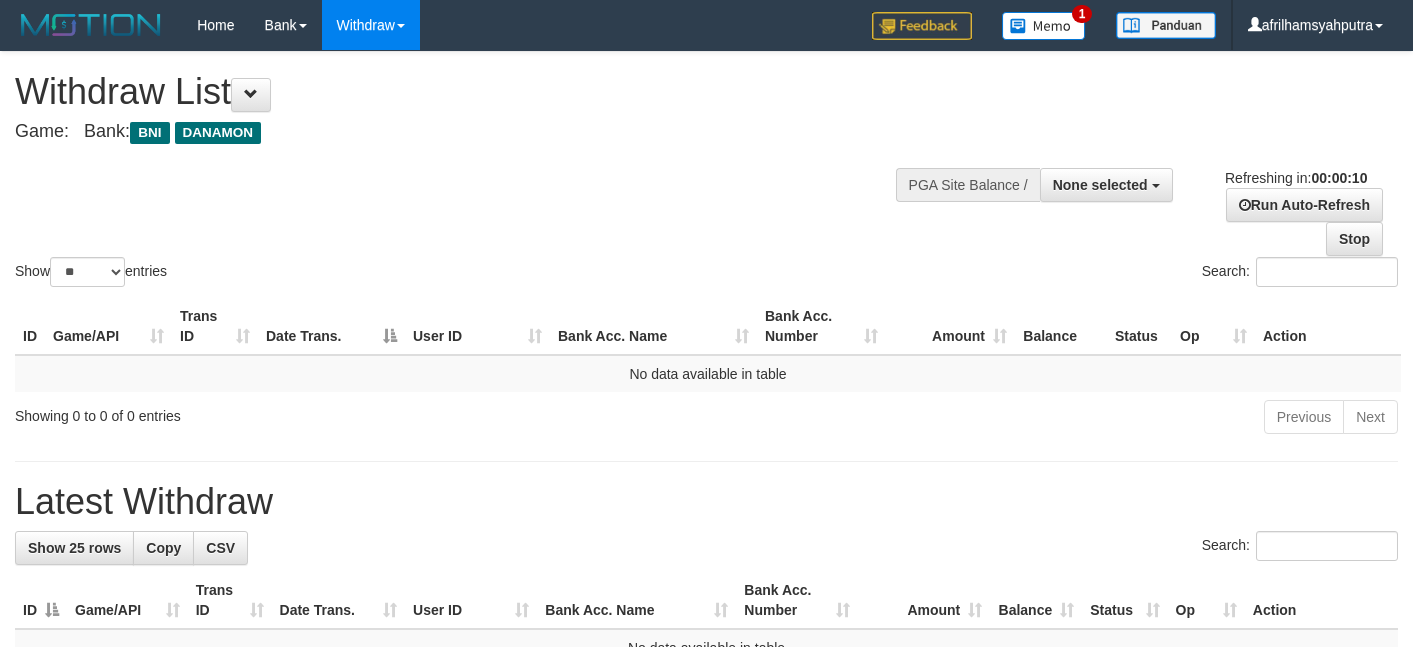select 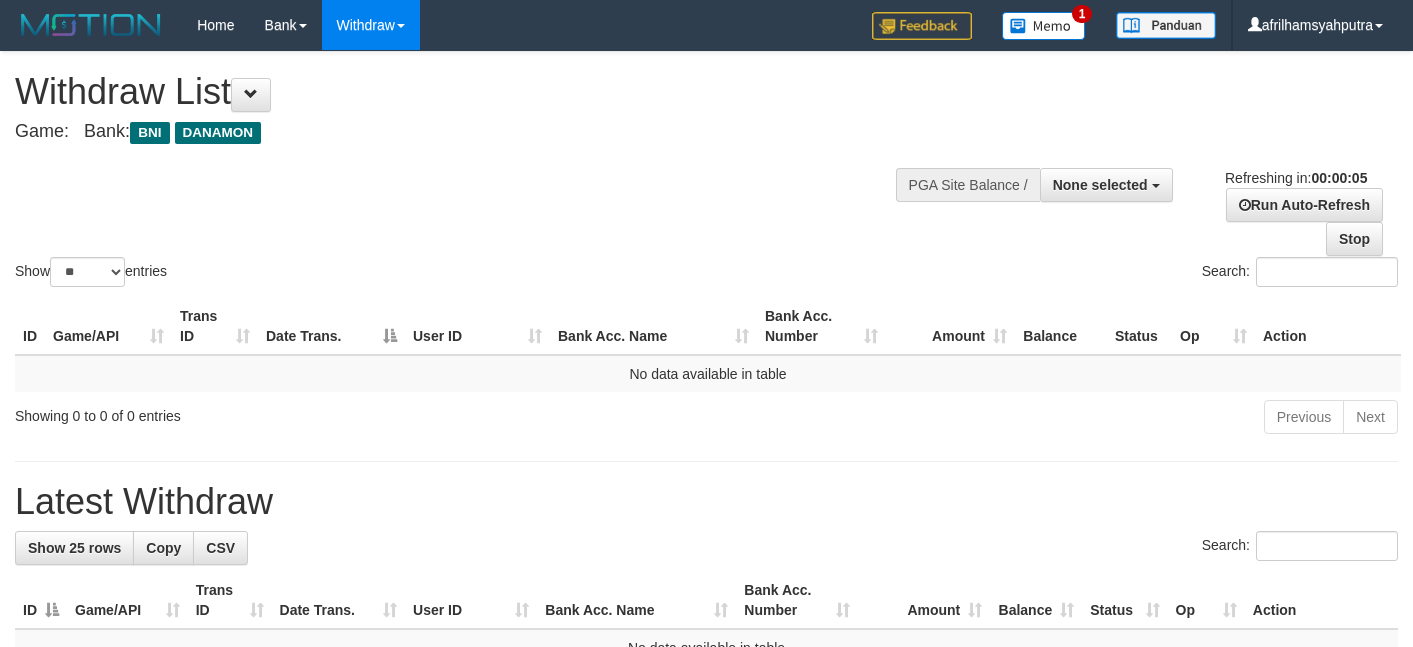 scroll, scrollTop: 0, scrollLeft: 0, axis: both 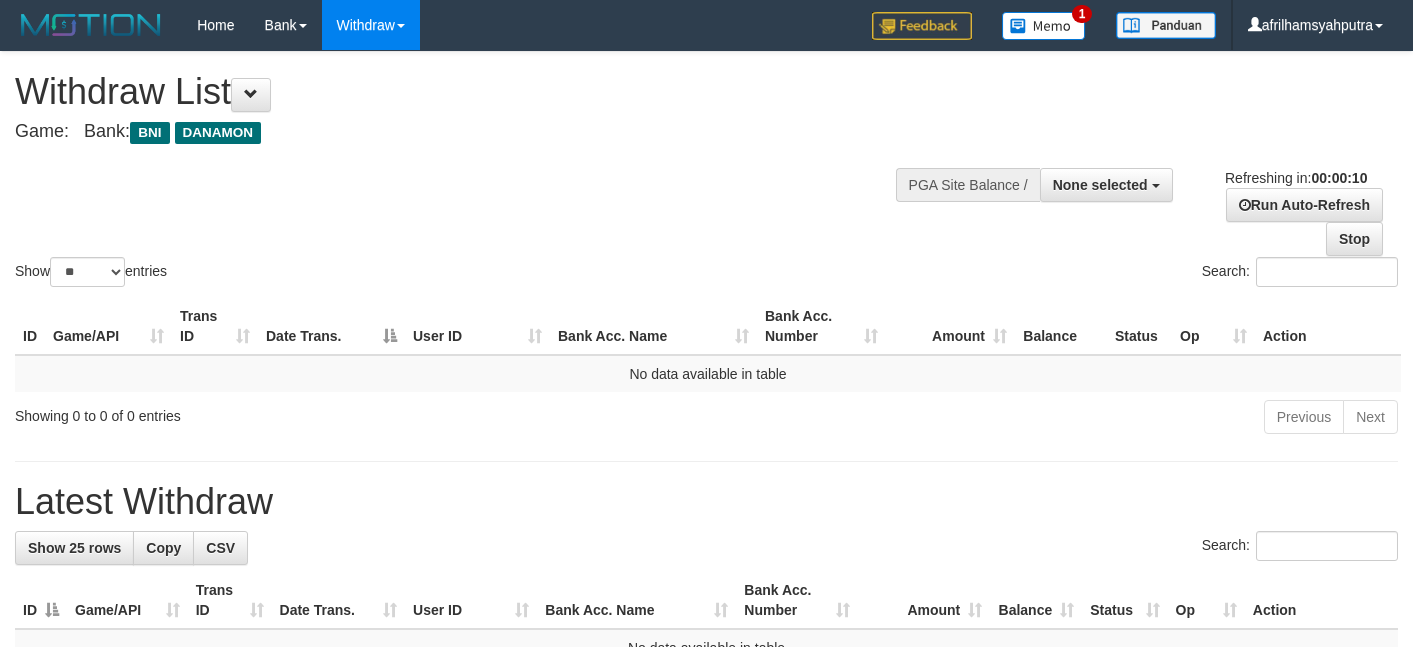 select 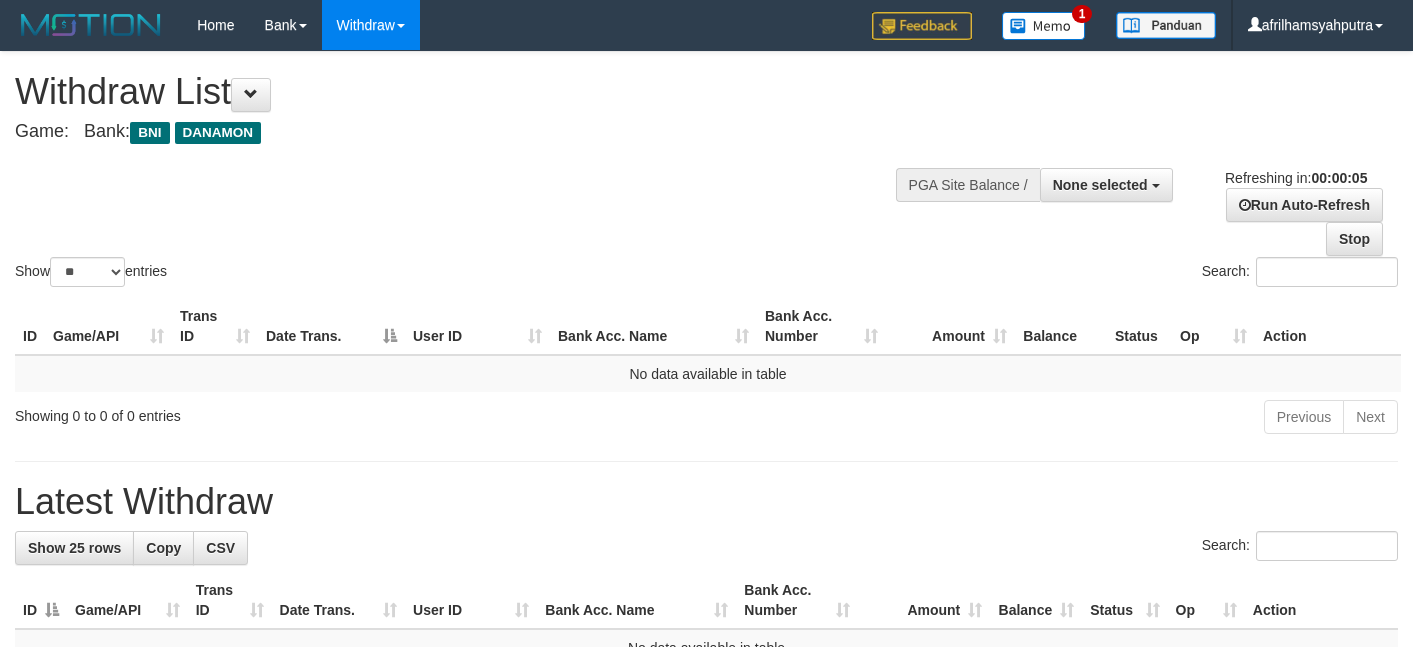 scroll, scrollTop: 0, scrollLeft: 0, axis: both 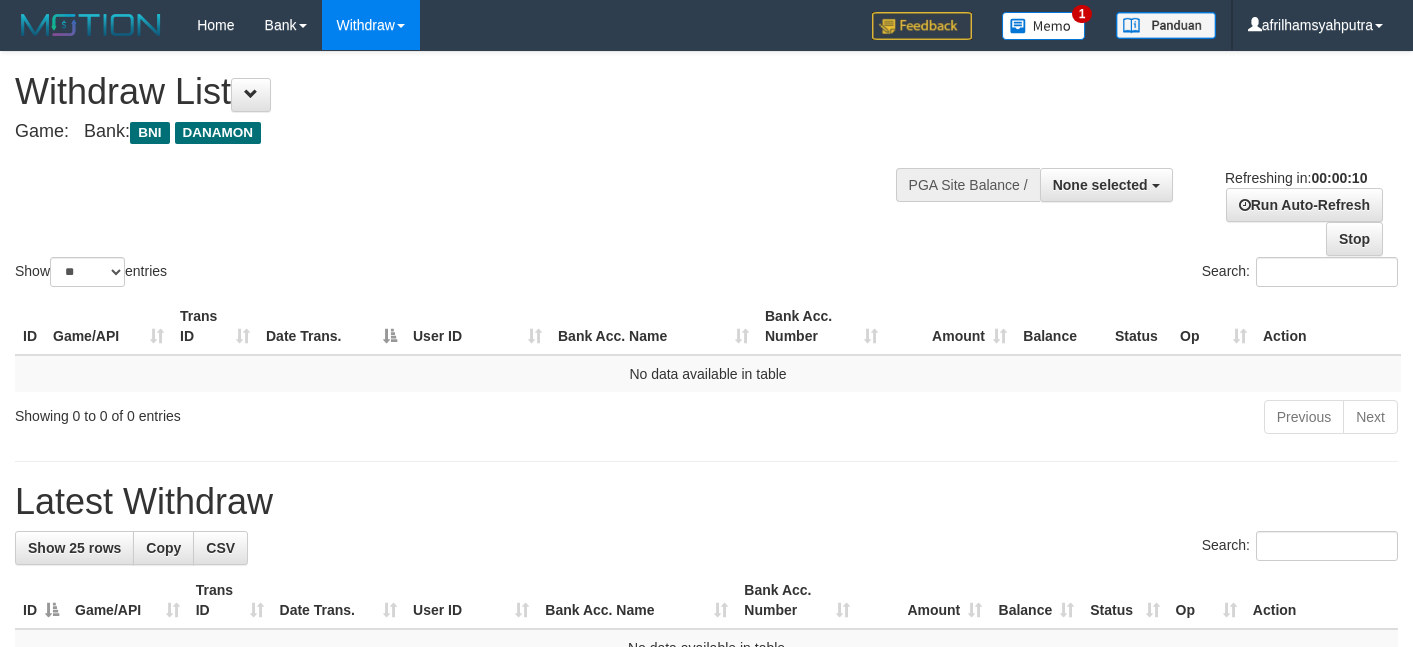 select 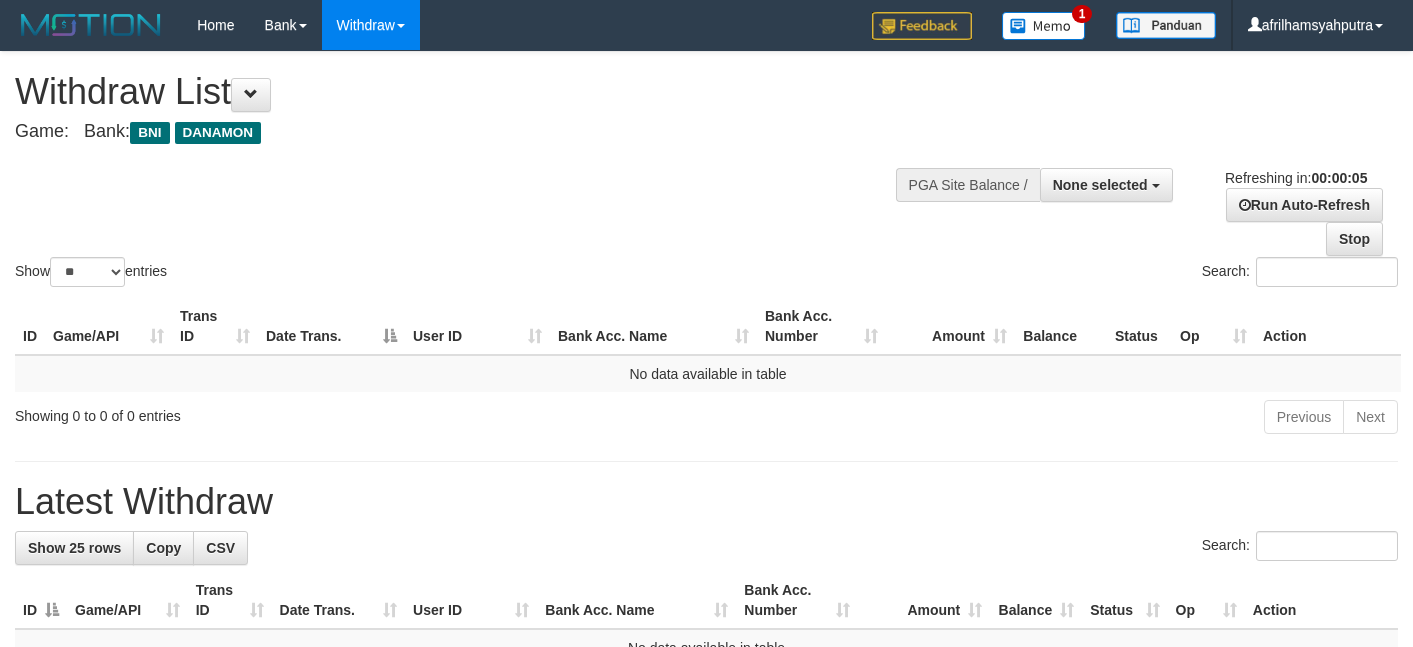 scroll, scrollTop: 0, scrollLeft: 0, axis: both 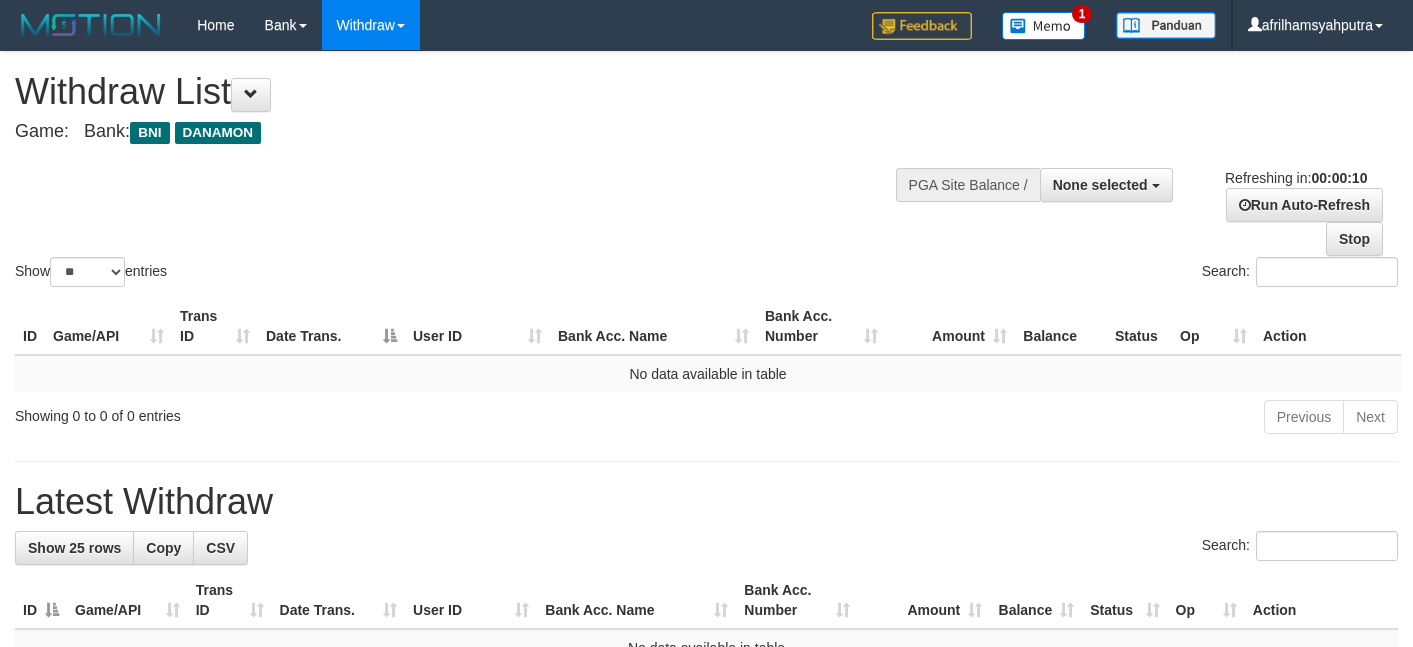select 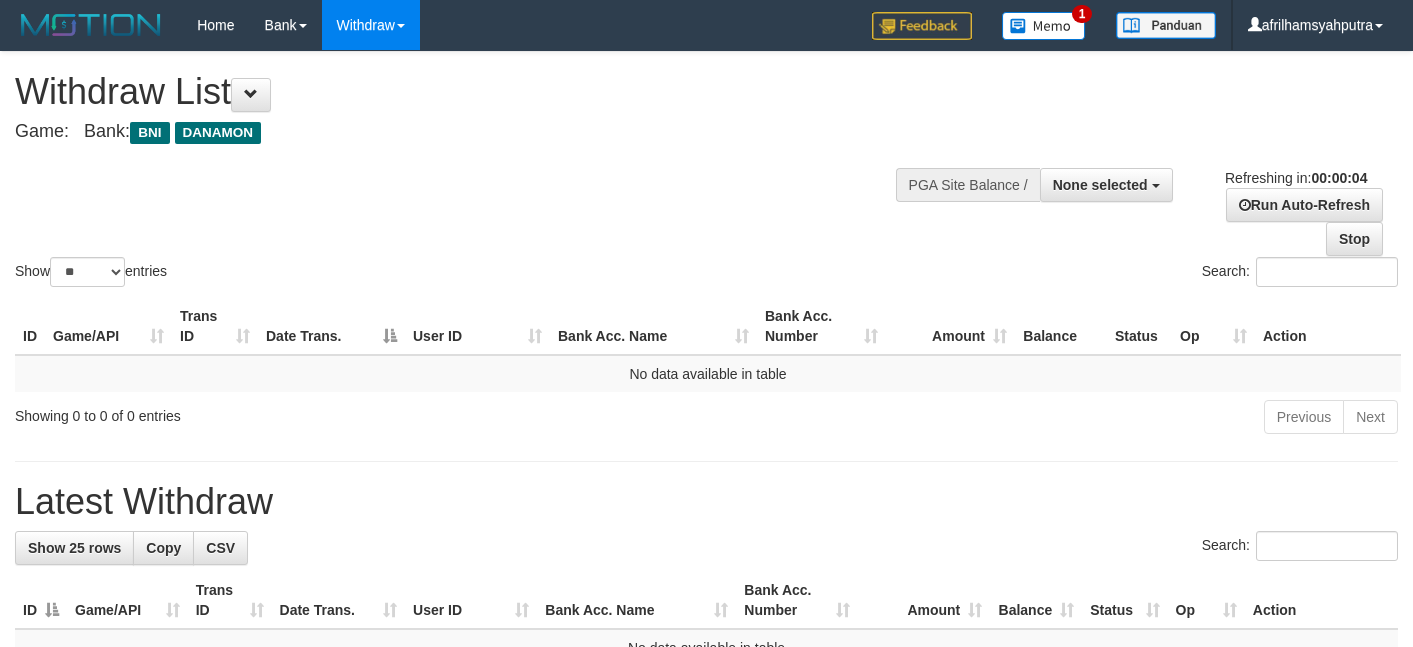 scroll, scrollTop: 0, scrollLeft: 0, axis: both 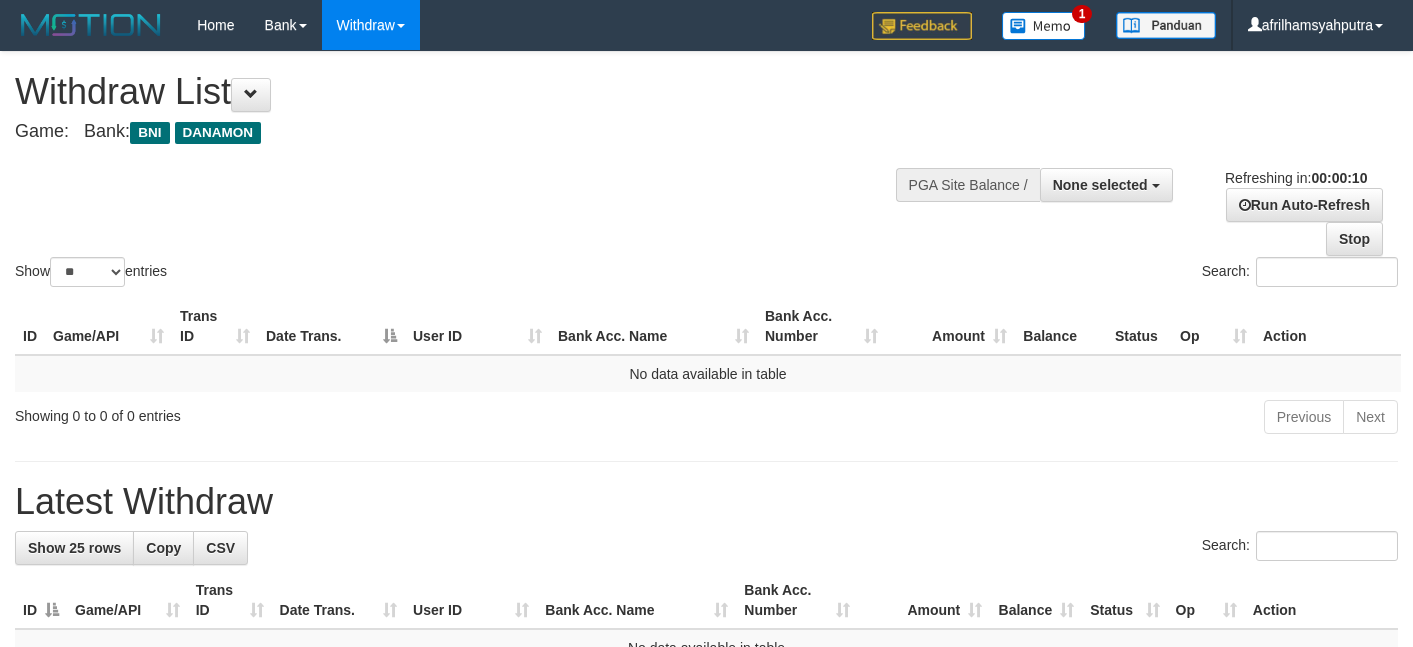select 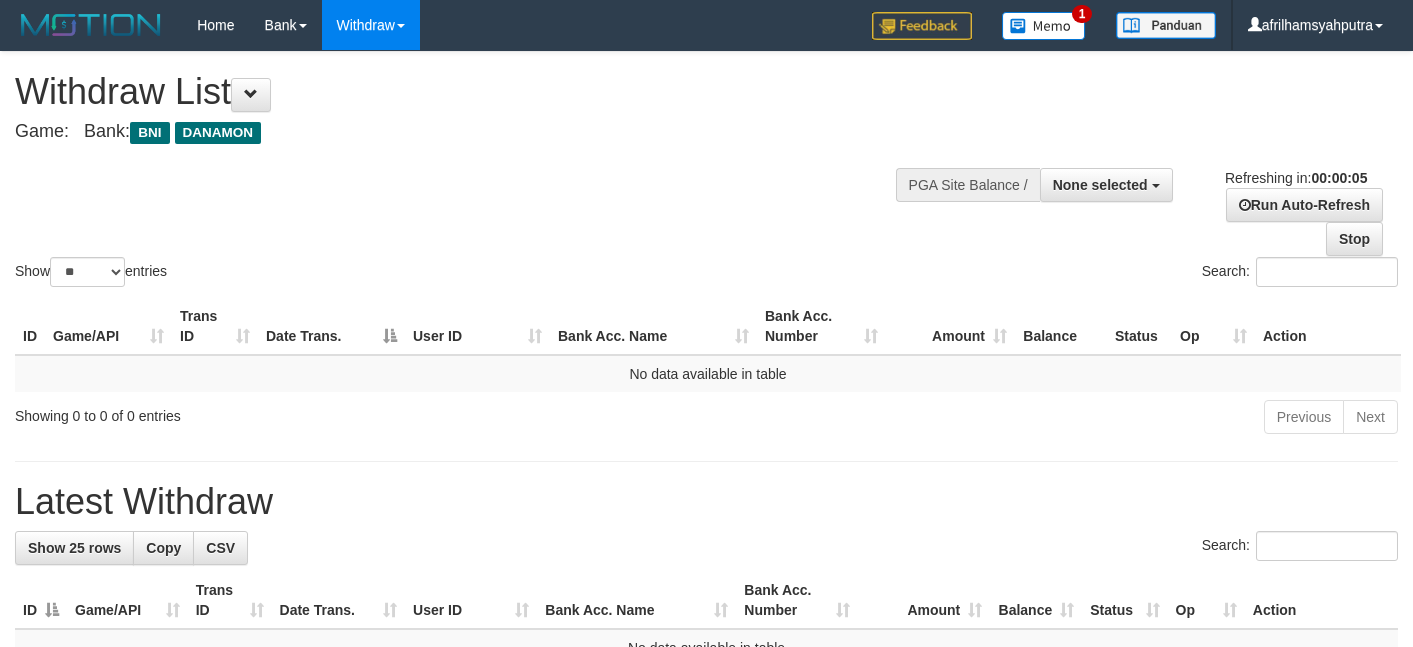 scroll, scrollTop: 0, scrollLeft: 0, axis: both 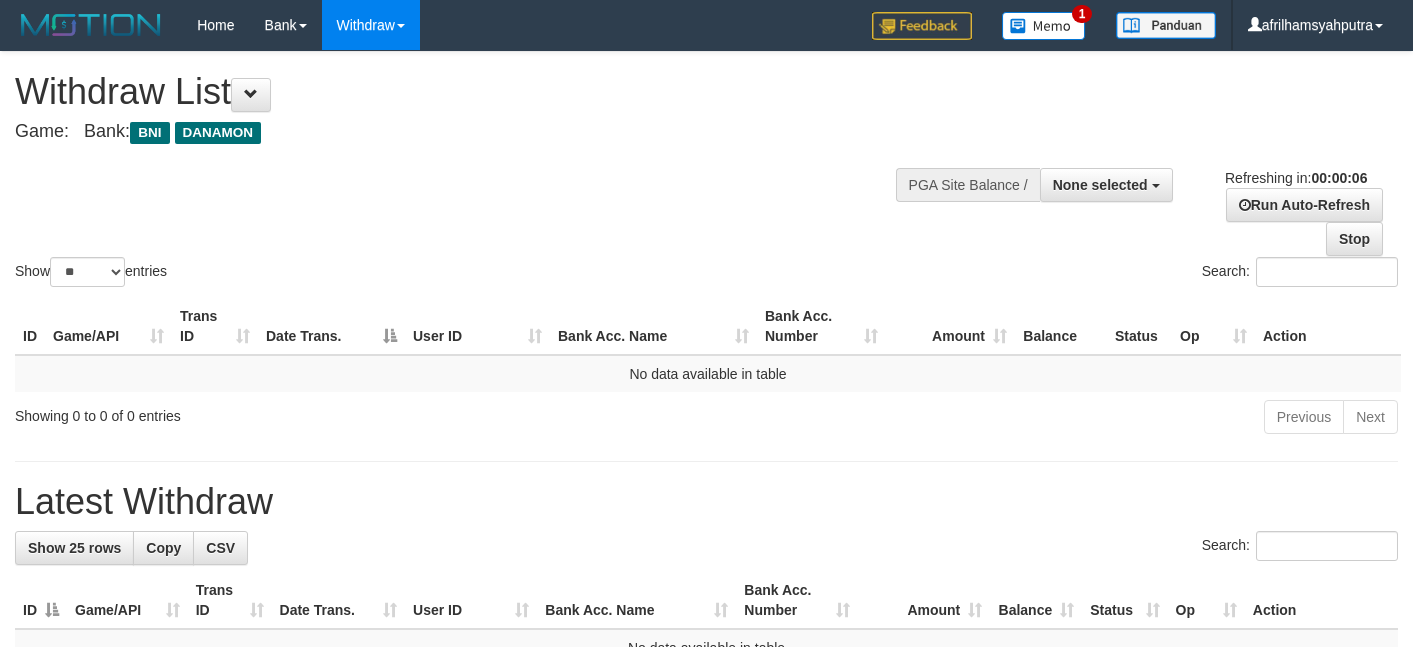 select 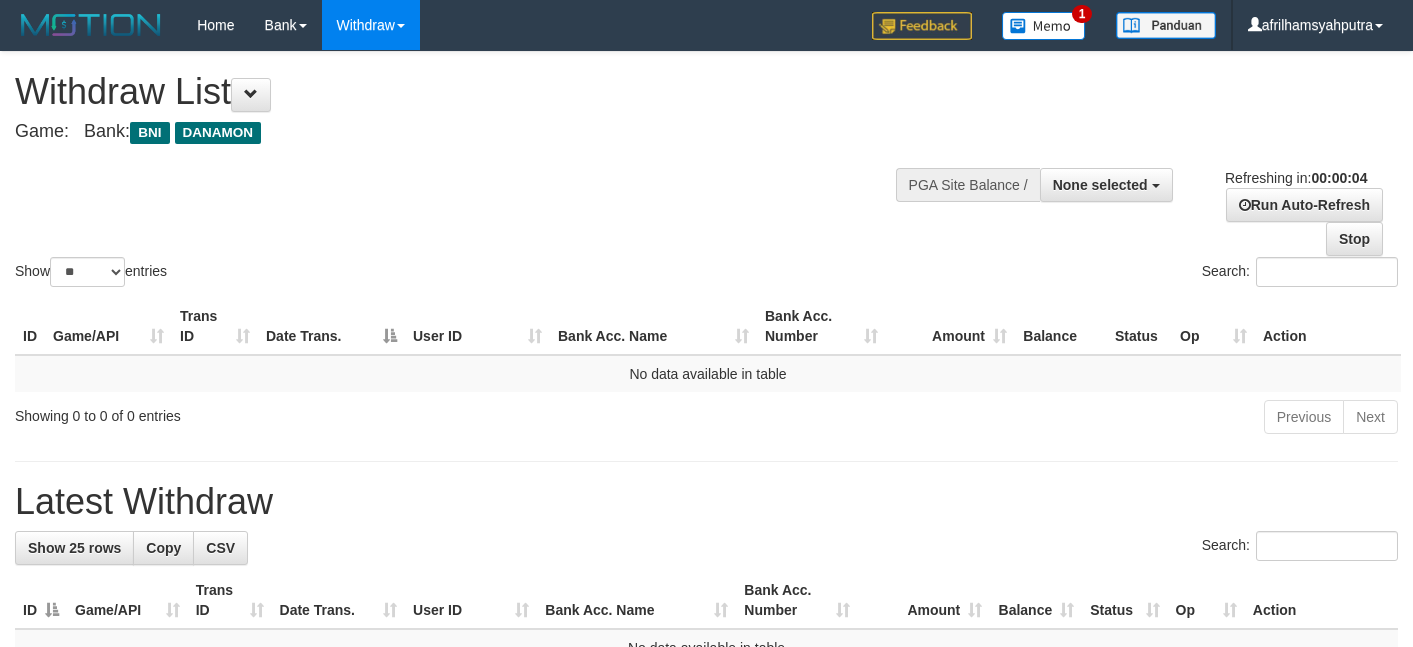 scroll, scrollTop: 0, scrollLeft: 0, axis: both 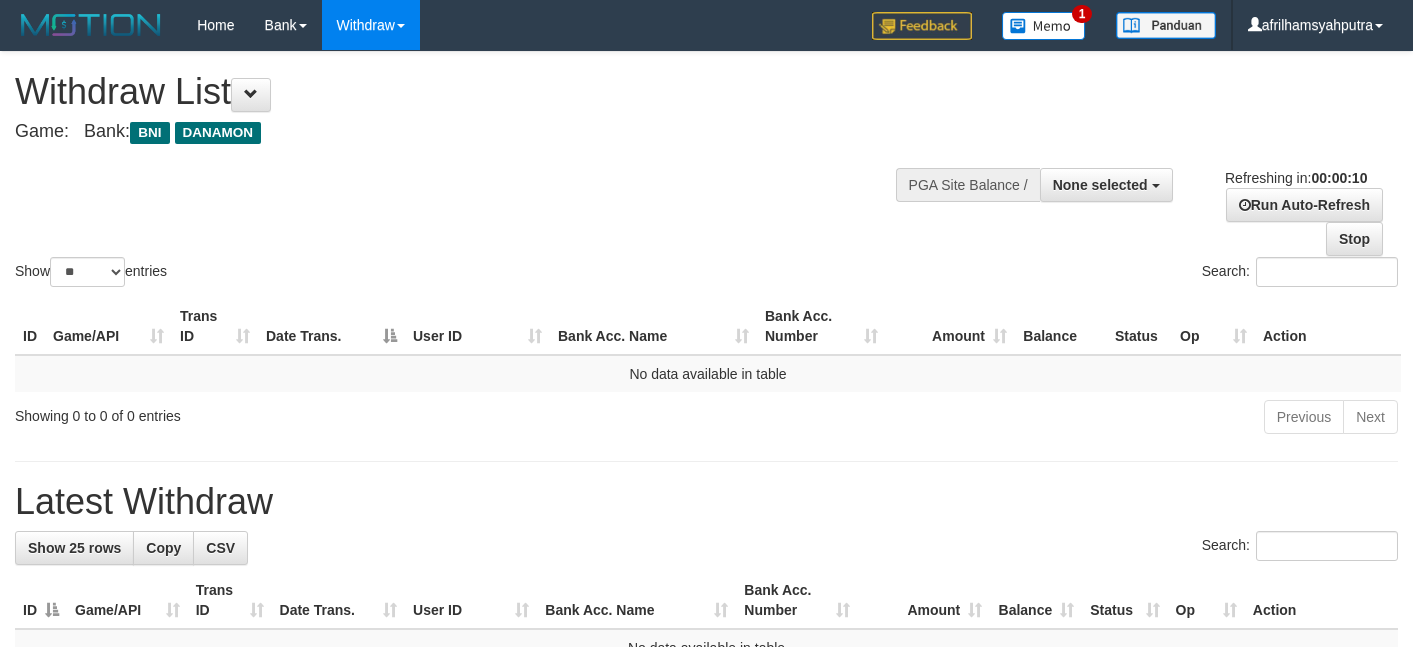 select 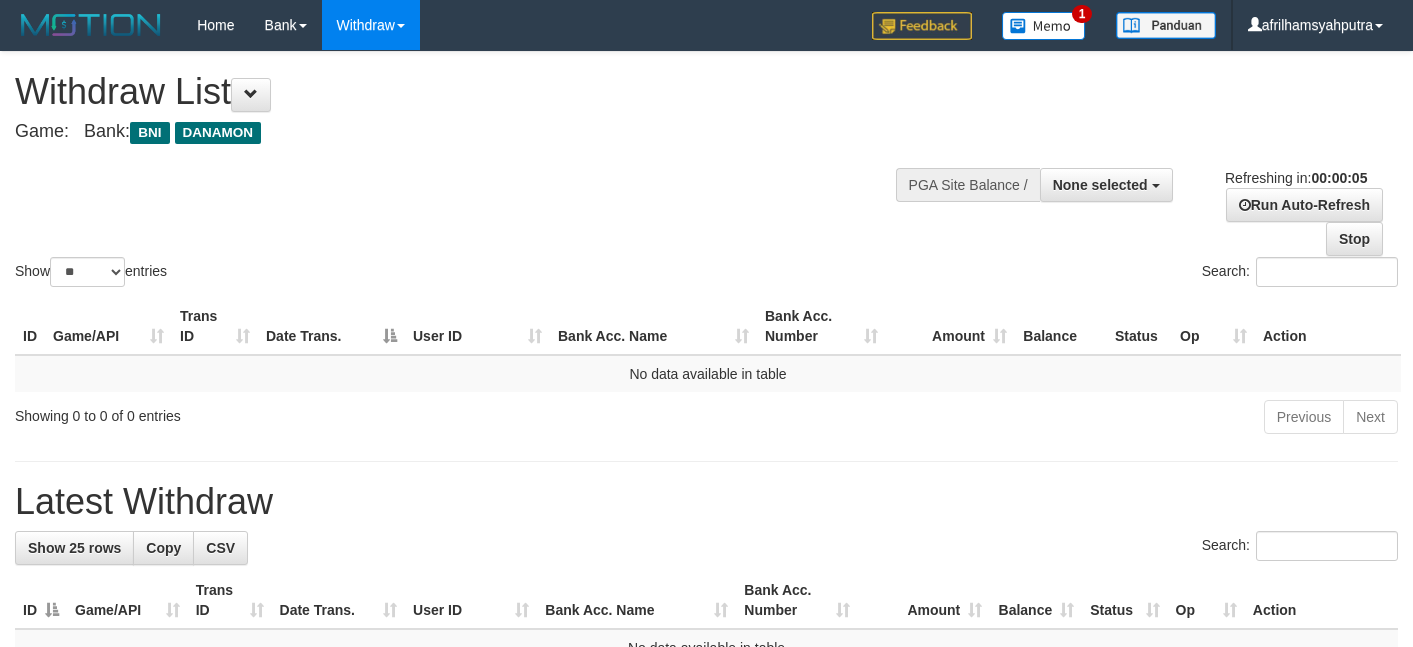 scroll, scrollTop: 0, scrollLeft: 0, axis: both 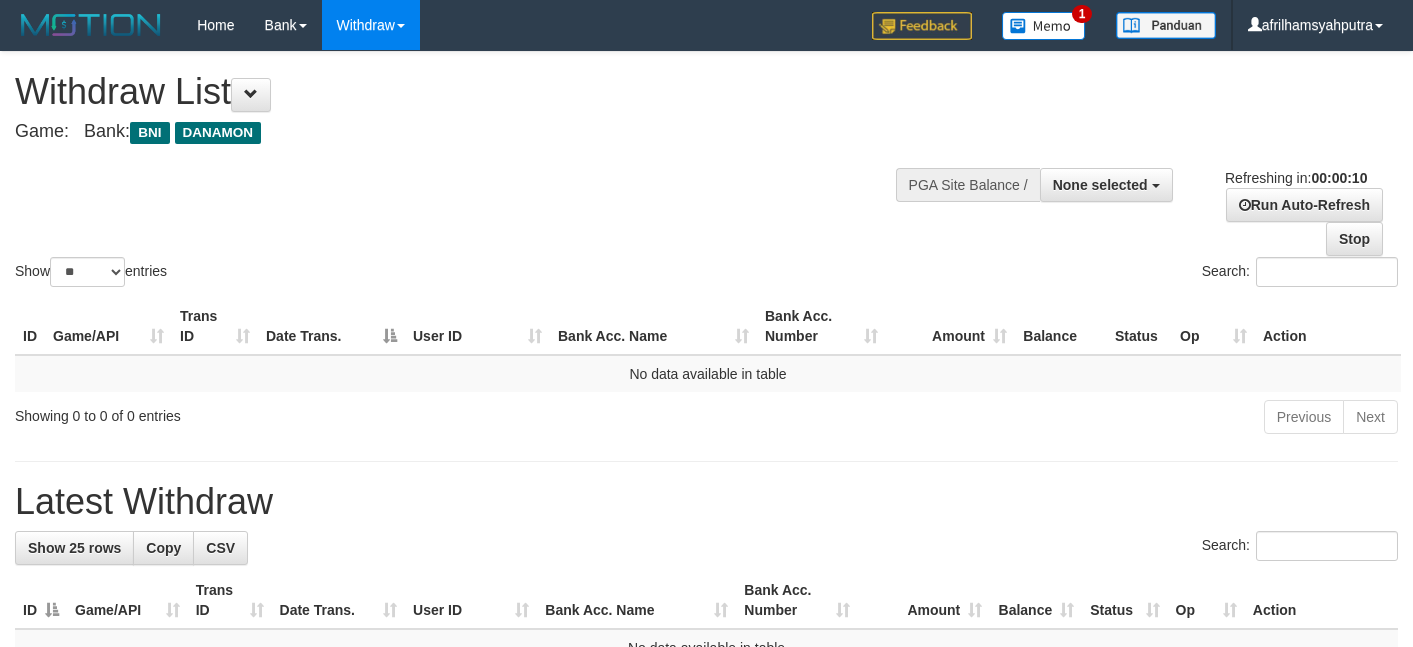 select 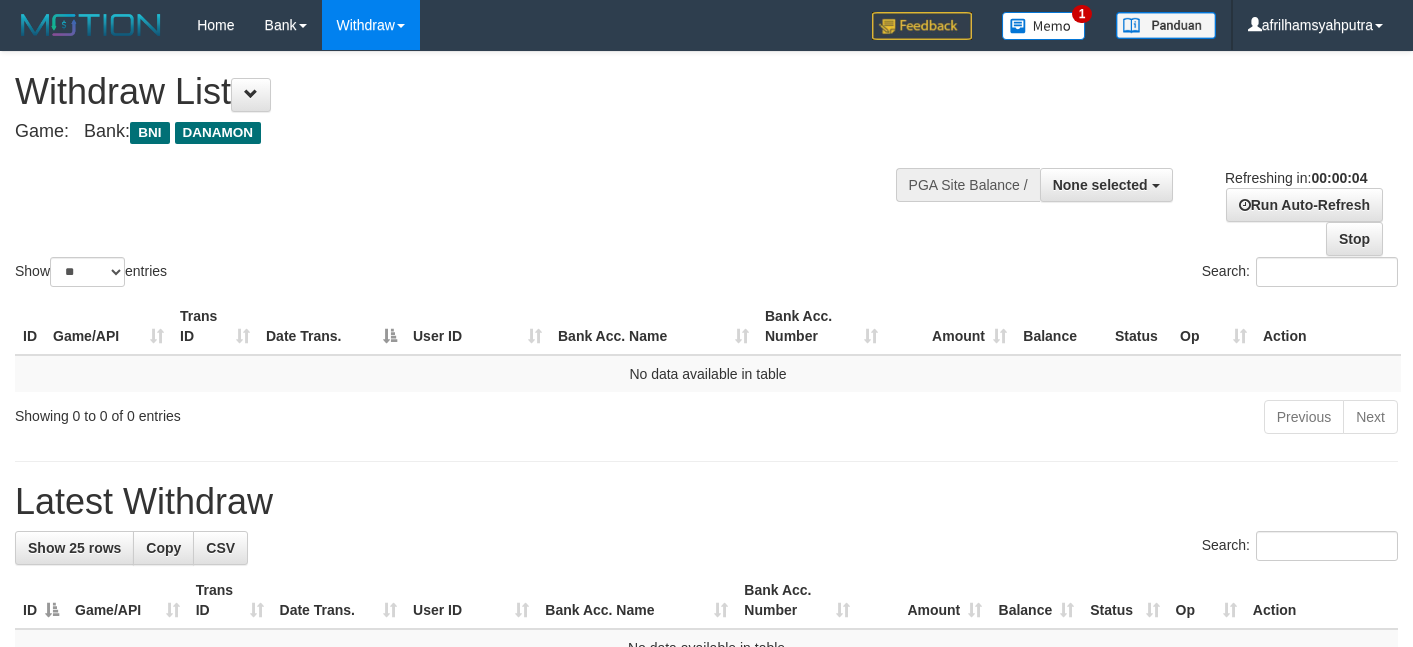 scroll, scrollTop: 0, scrollLeft: 0, axis: both 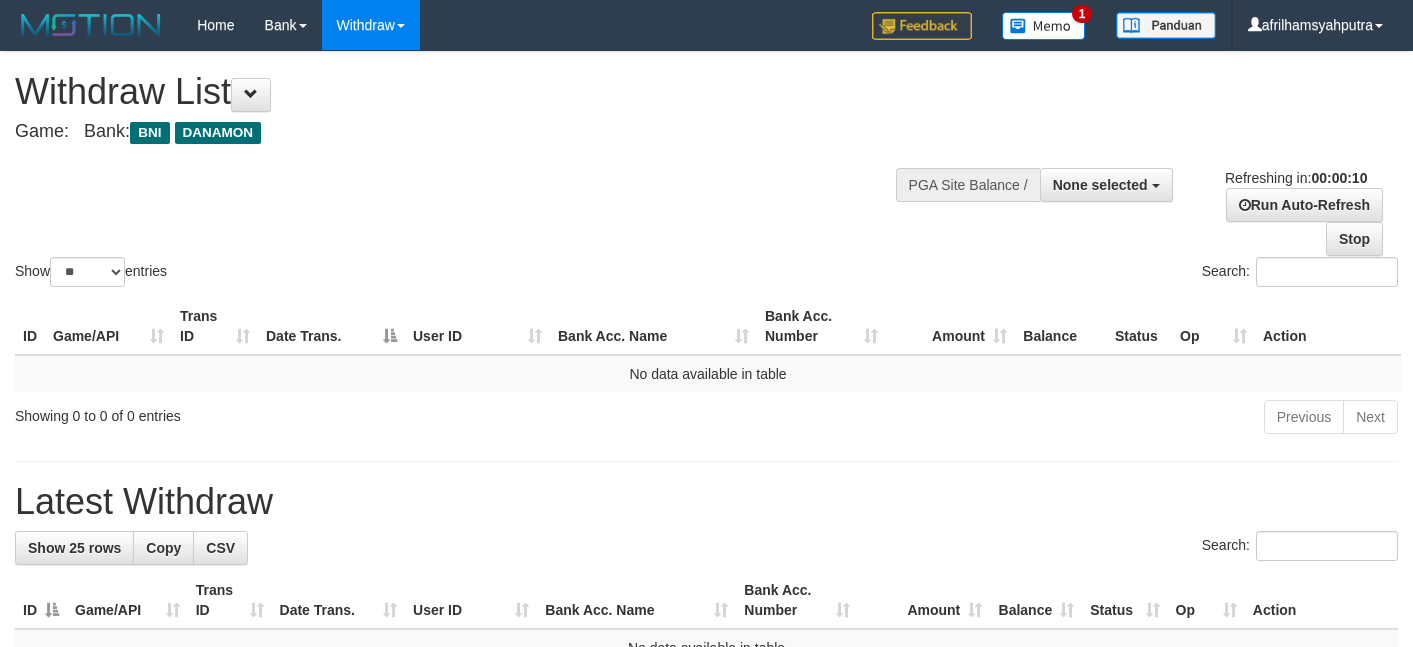 select 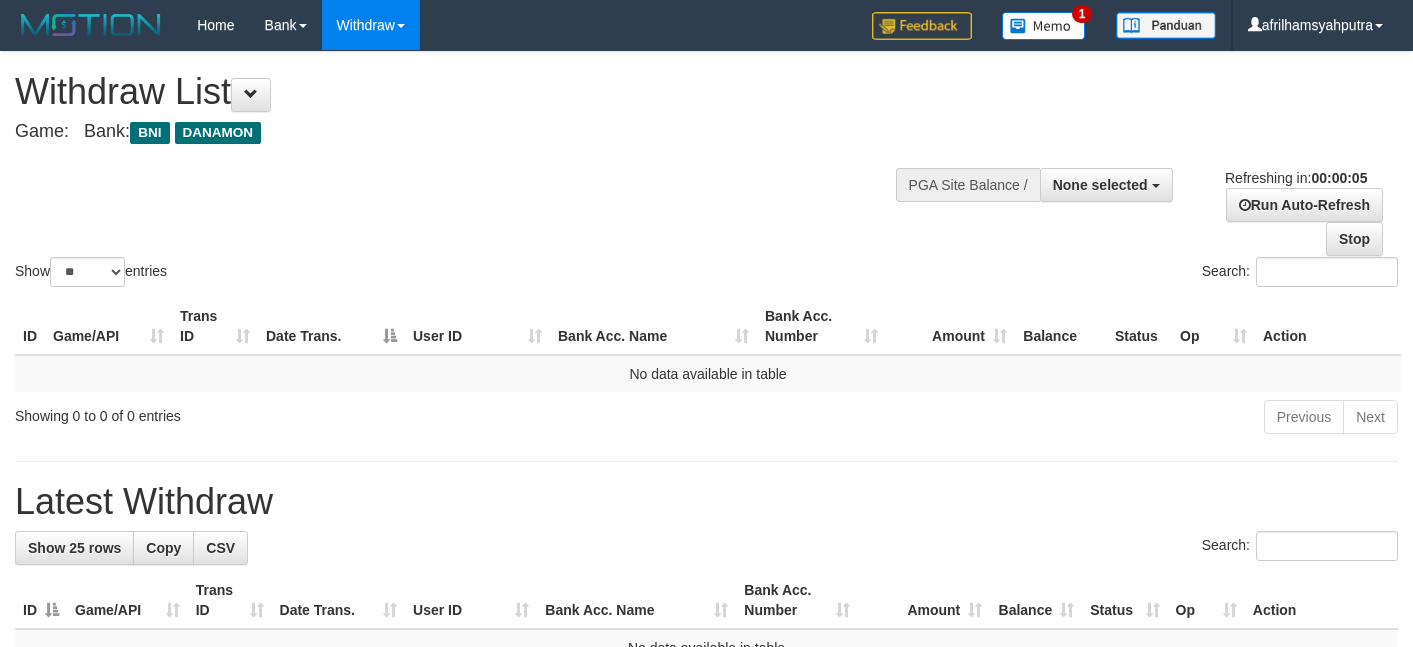 scroll, scrollTop: 0, scrollLeft: 0, axis: both 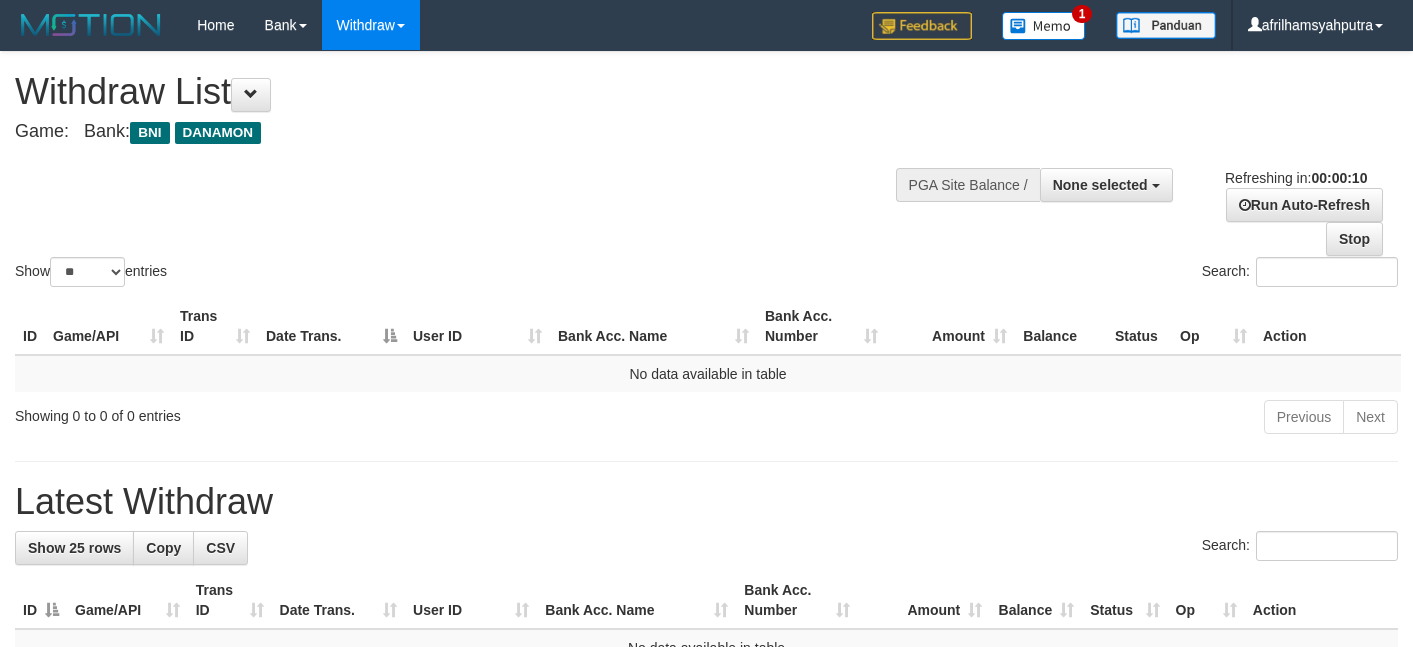 select 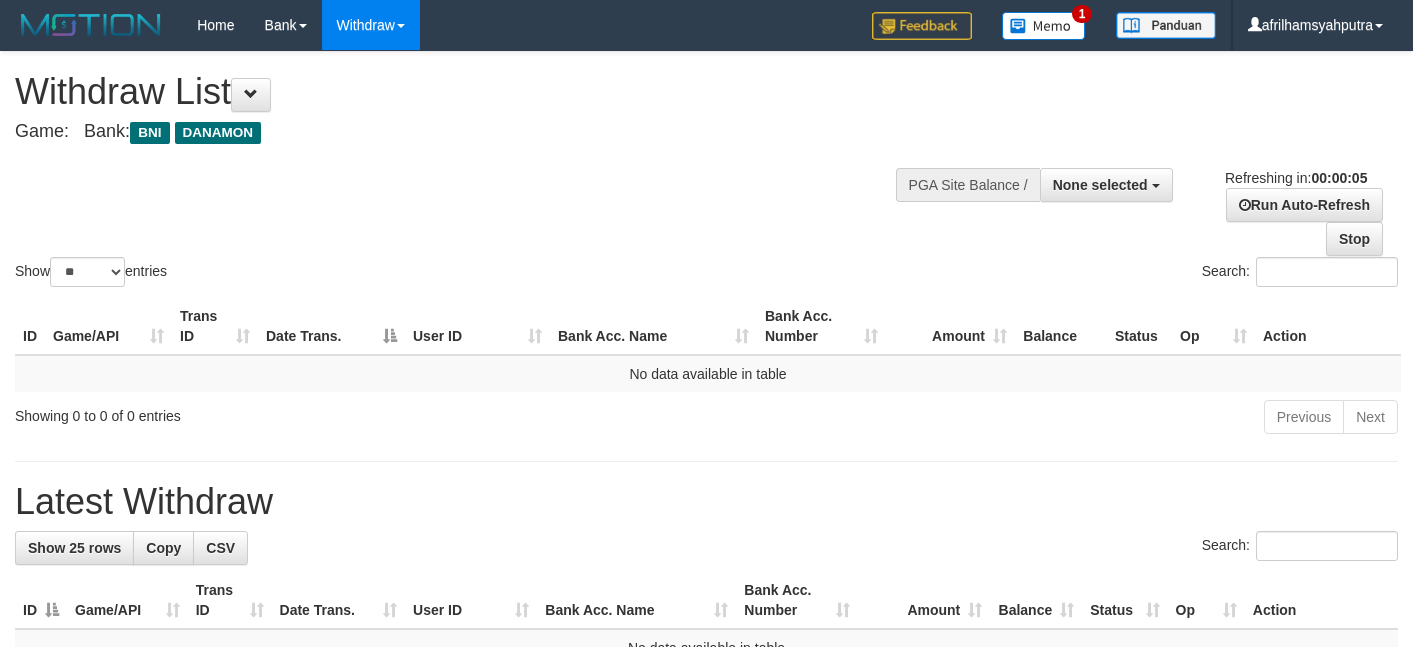 scroll, scrollTop: 0, scrollLeft: 0, axis: both 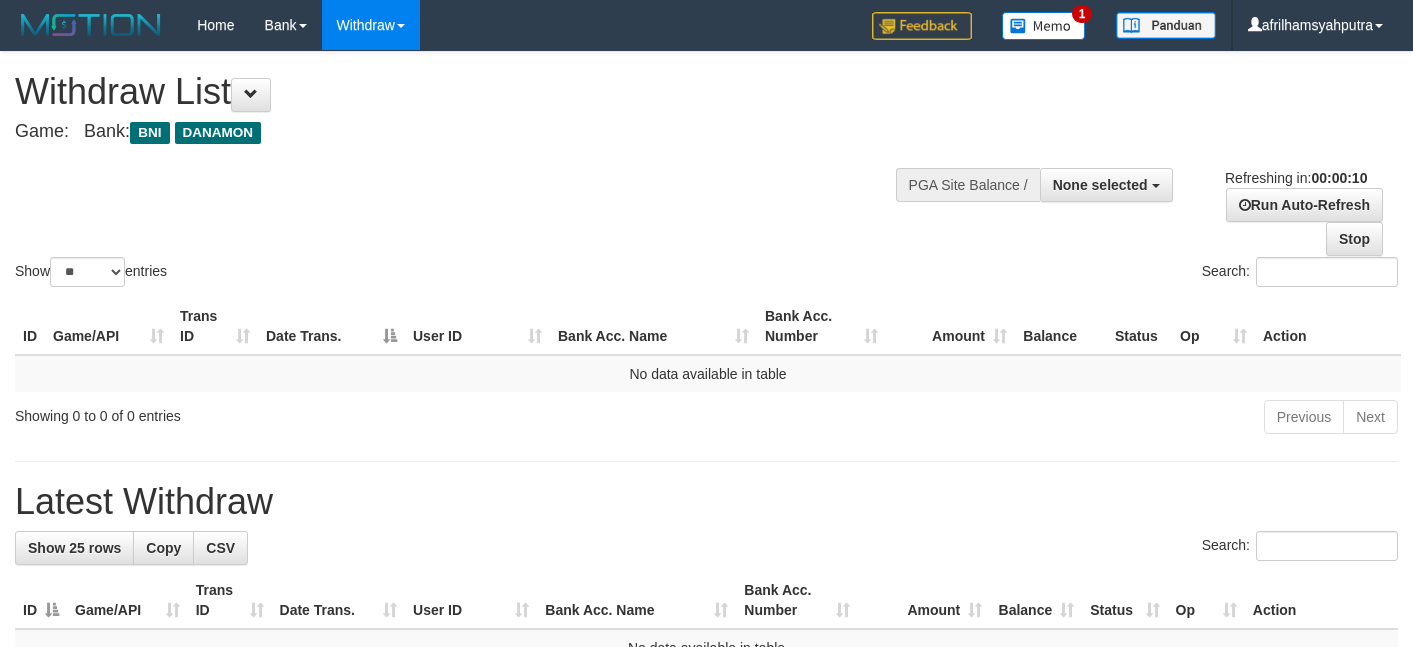select 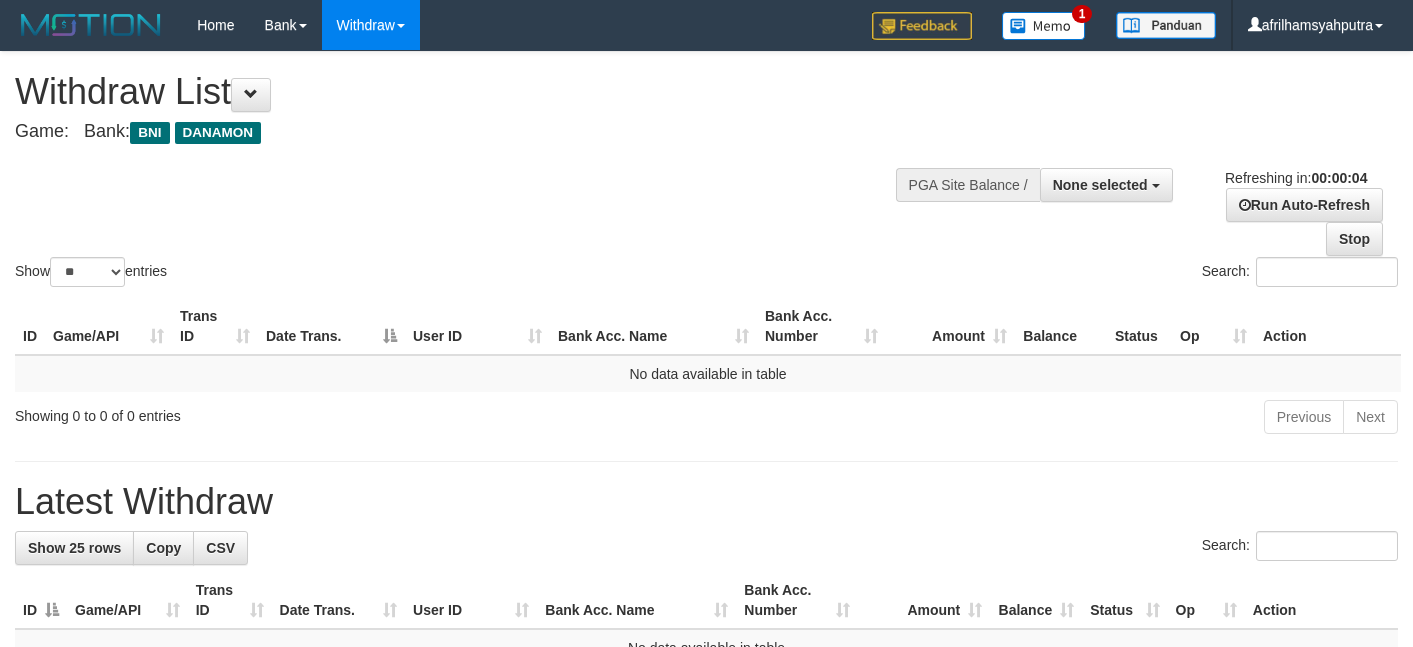 scroll, scrollTop: 0, scrollLeft: 0, axis: both 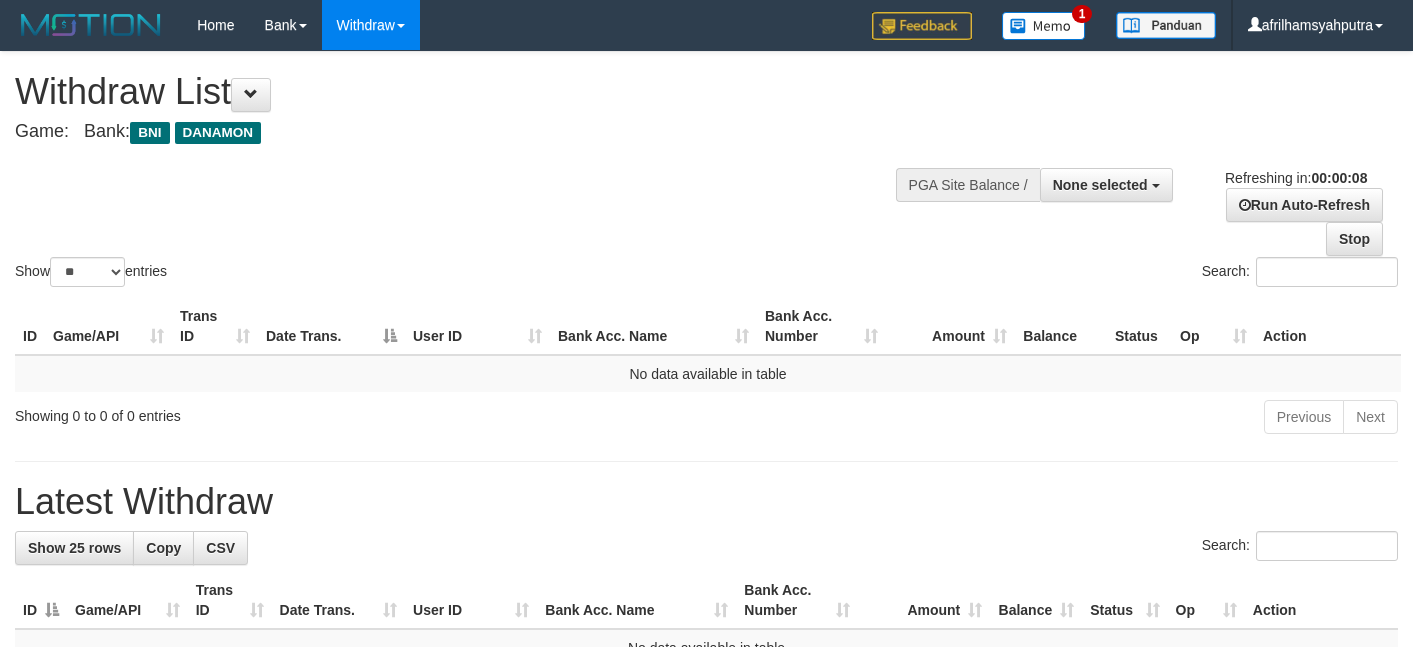 select 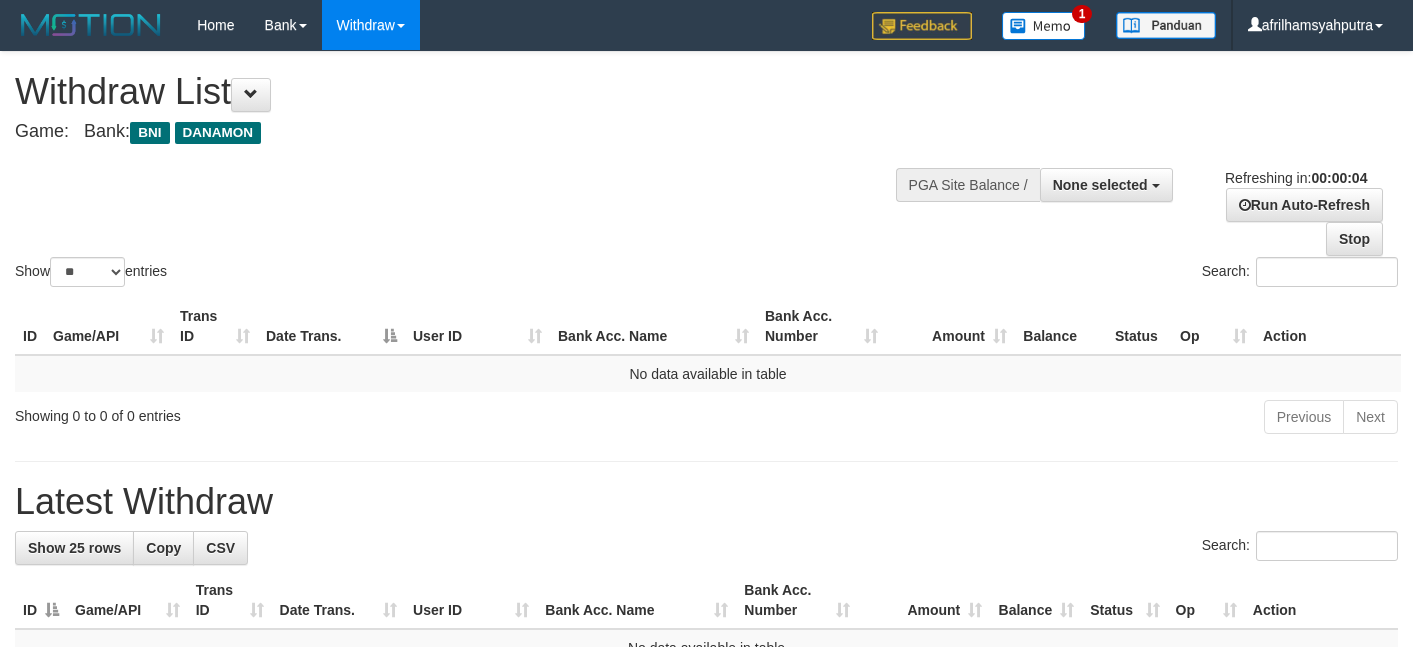 scroll, scrollTop: 0, scrollLeft: 0, axis: both 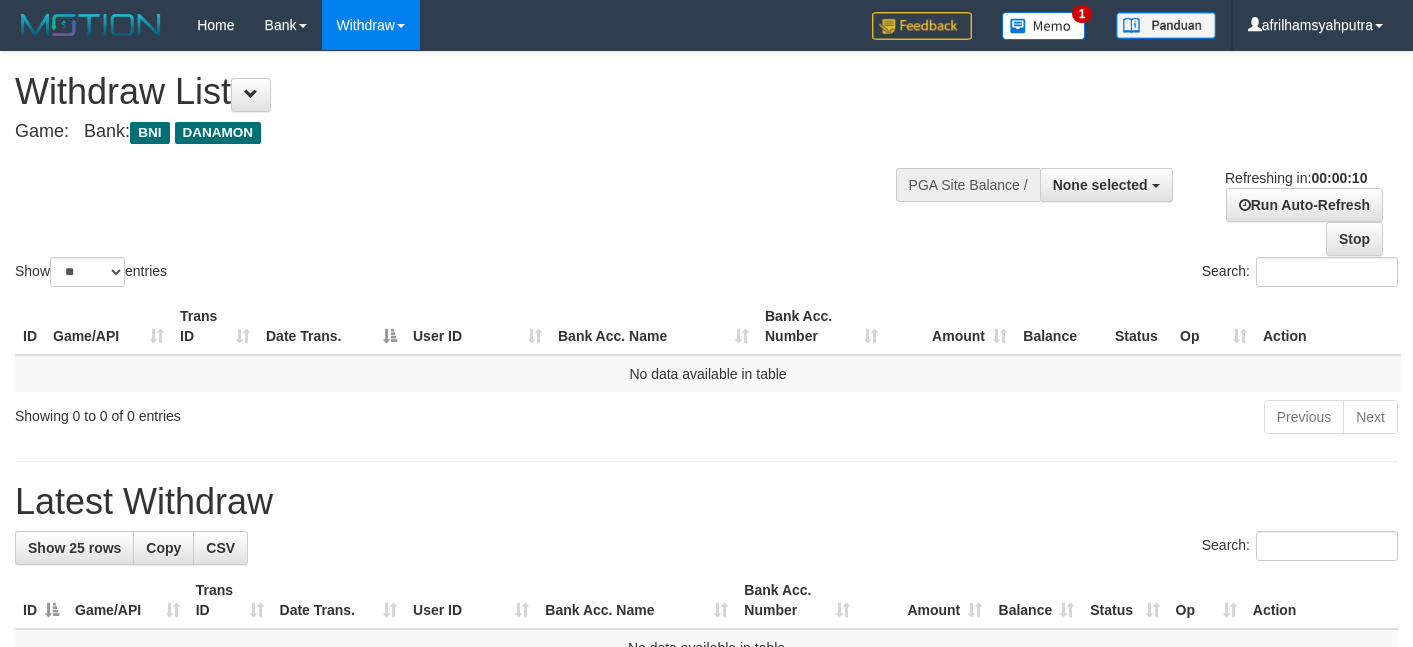 select 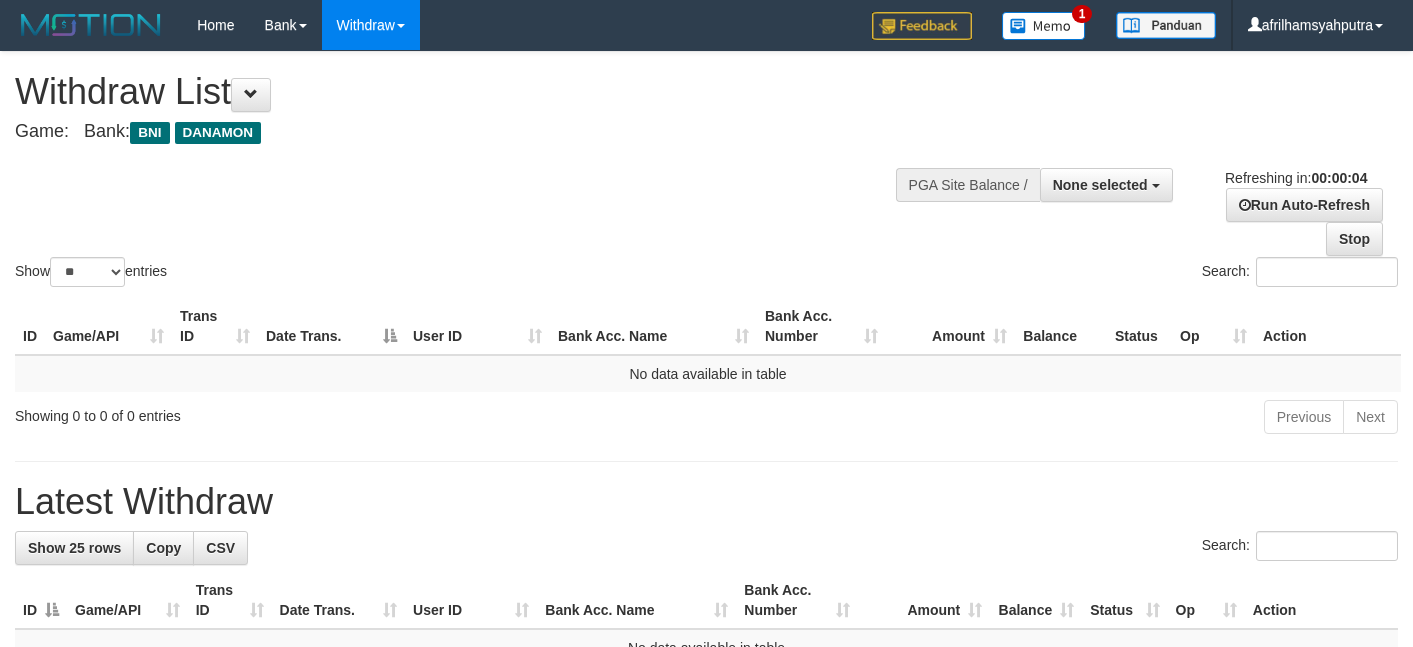 scroll, scrollTop: 0, scrollLeft: 0, axis: both 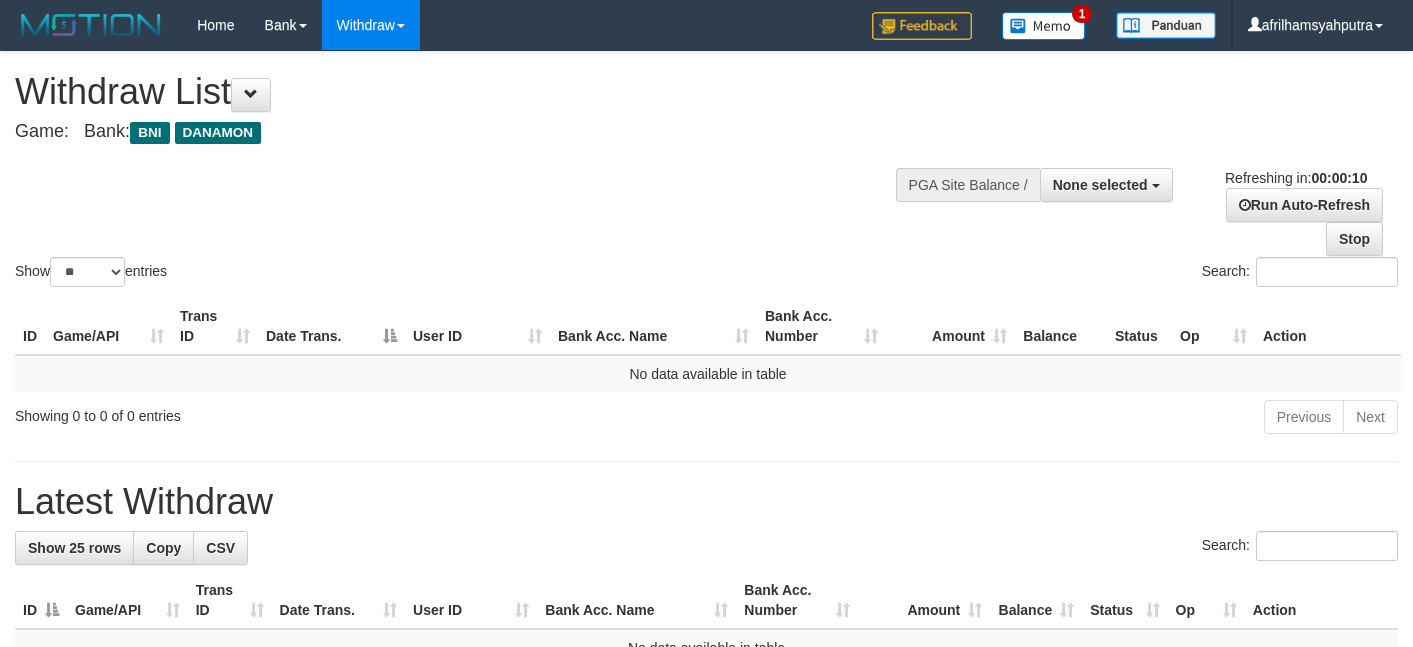 select 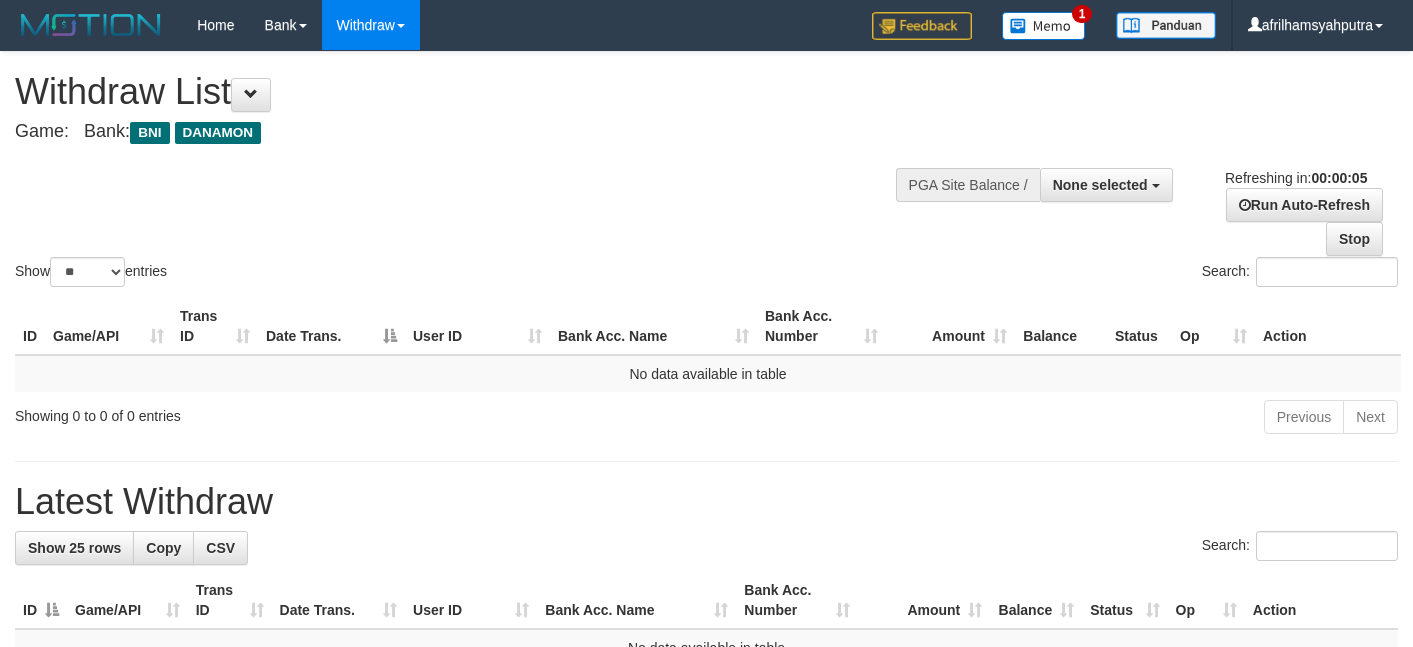 scroll, scrollTop: 0, scrollLeft: 0, axis: both 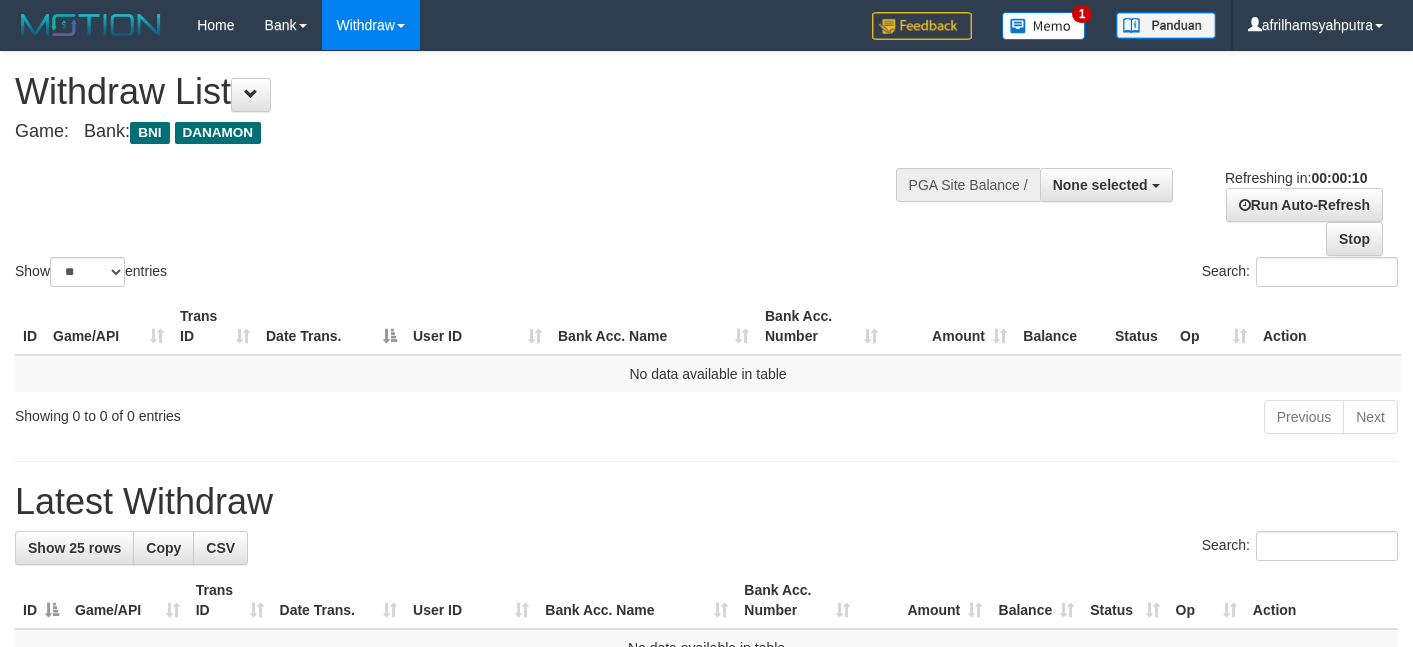 select 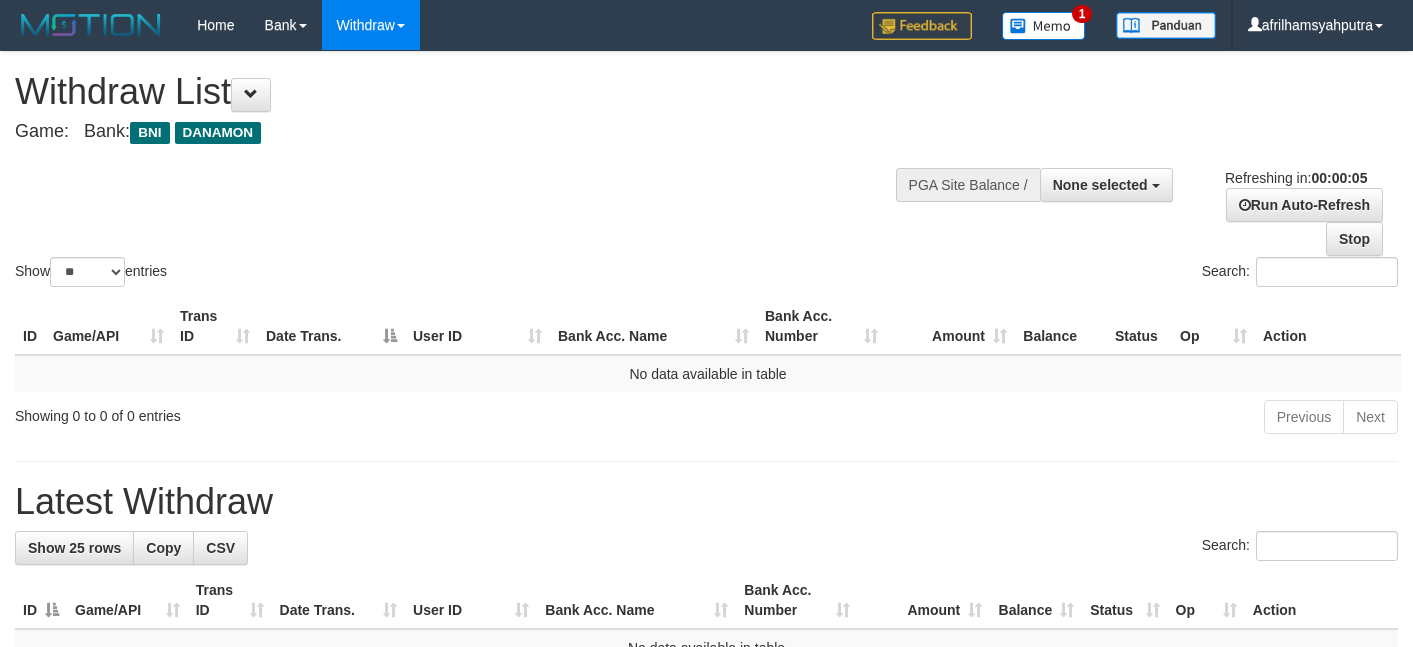scroll, scrollTop: 0, scrollLeft: 0, axis: both 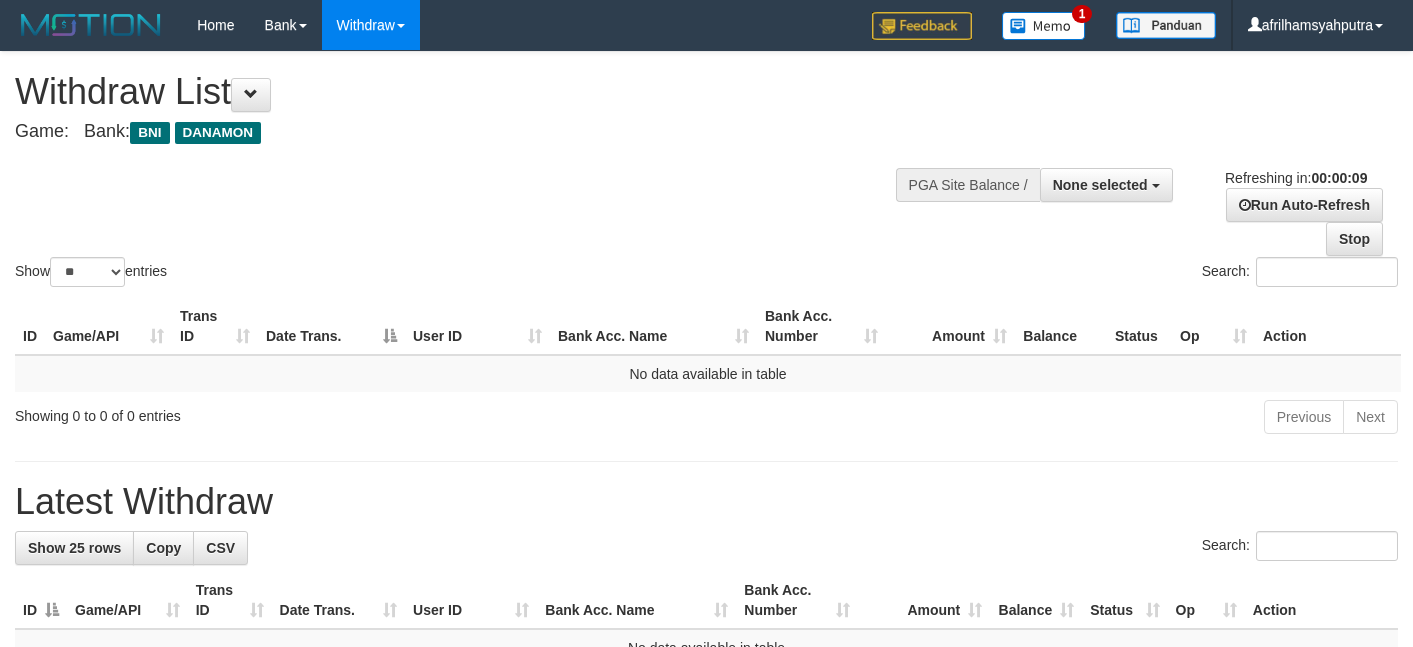 select 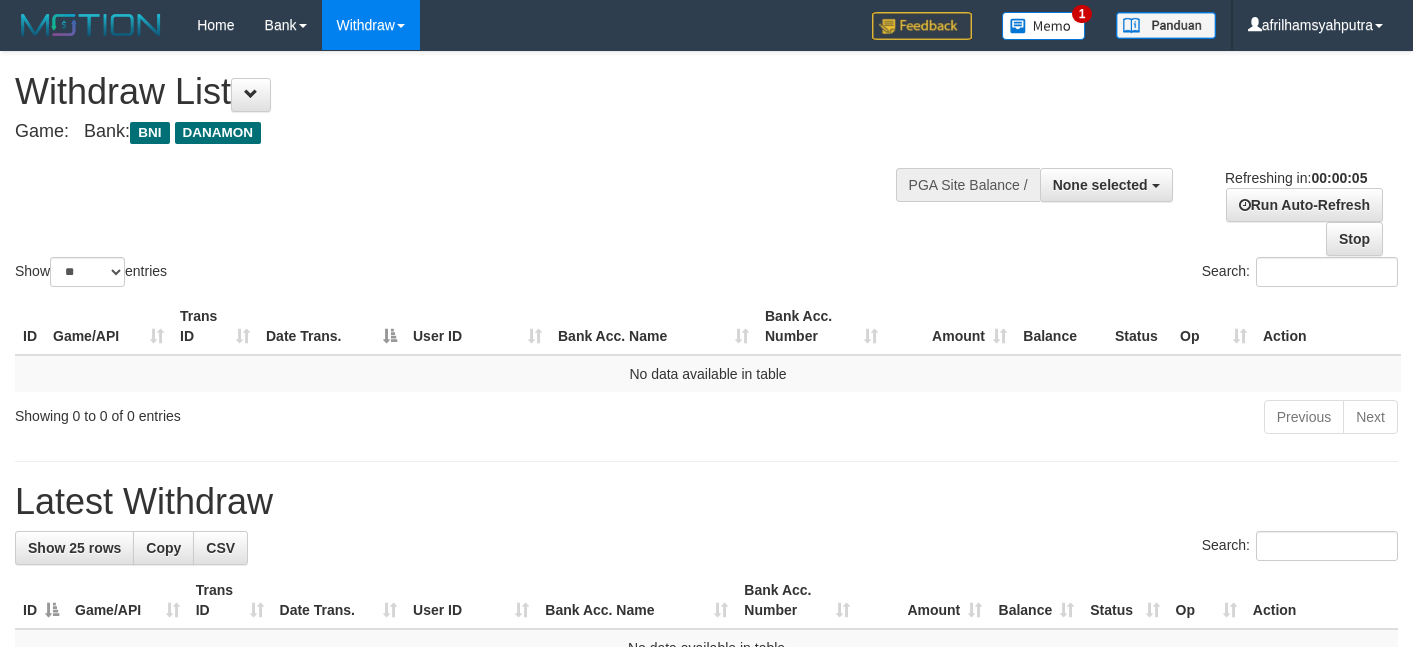 scroll, scrollTop: 0, scrollLeft: 0, axis: both 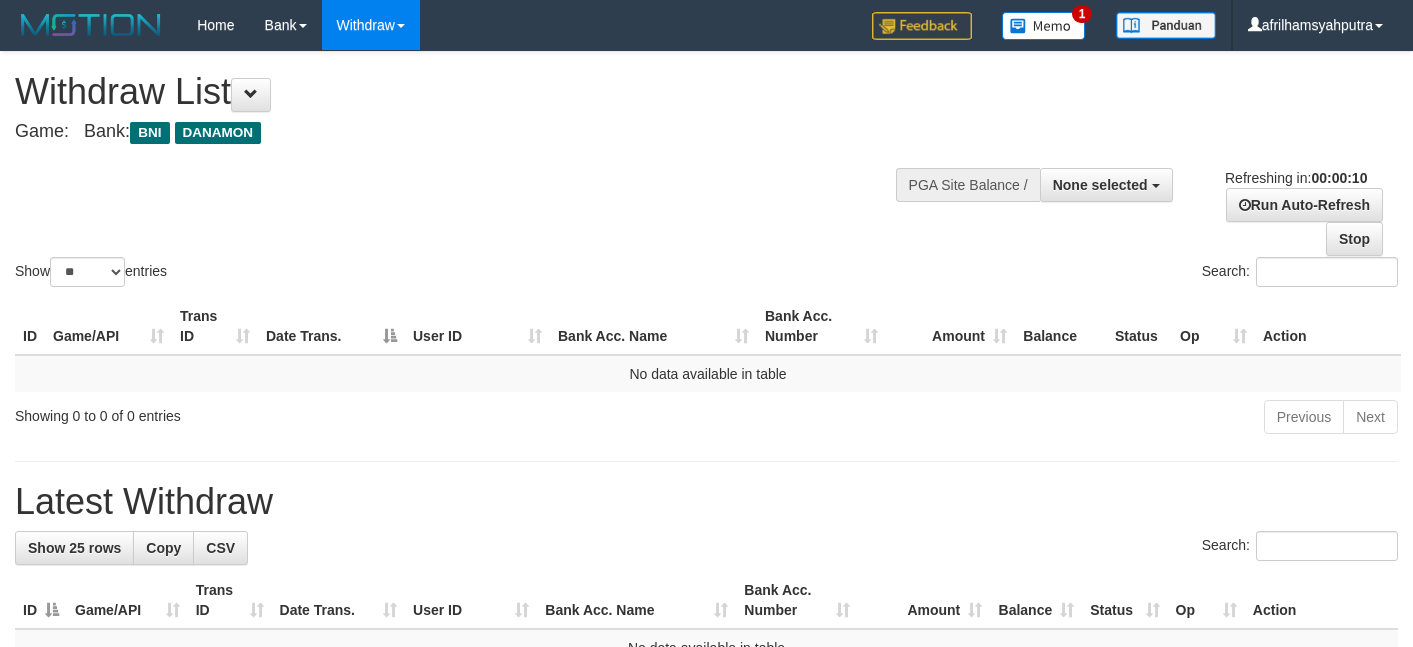 select 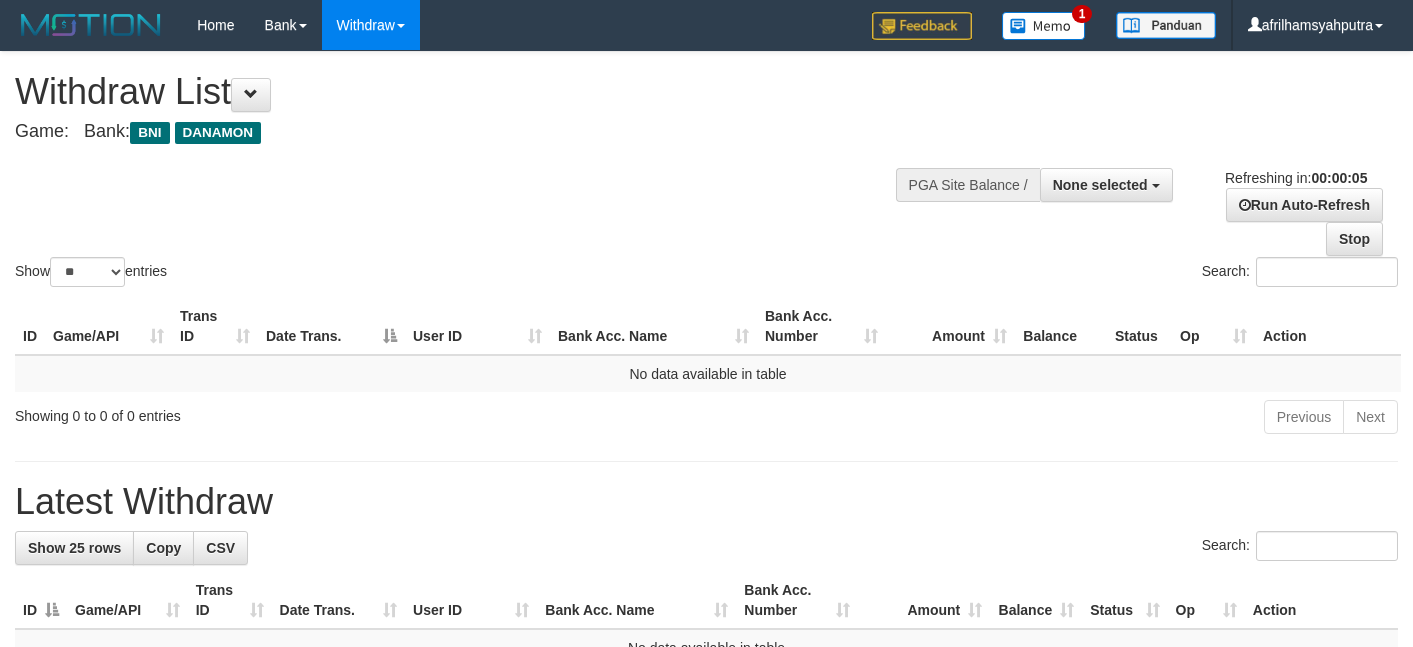 scroll, scrollTop: 0, scrollLeft: 0, axis: both 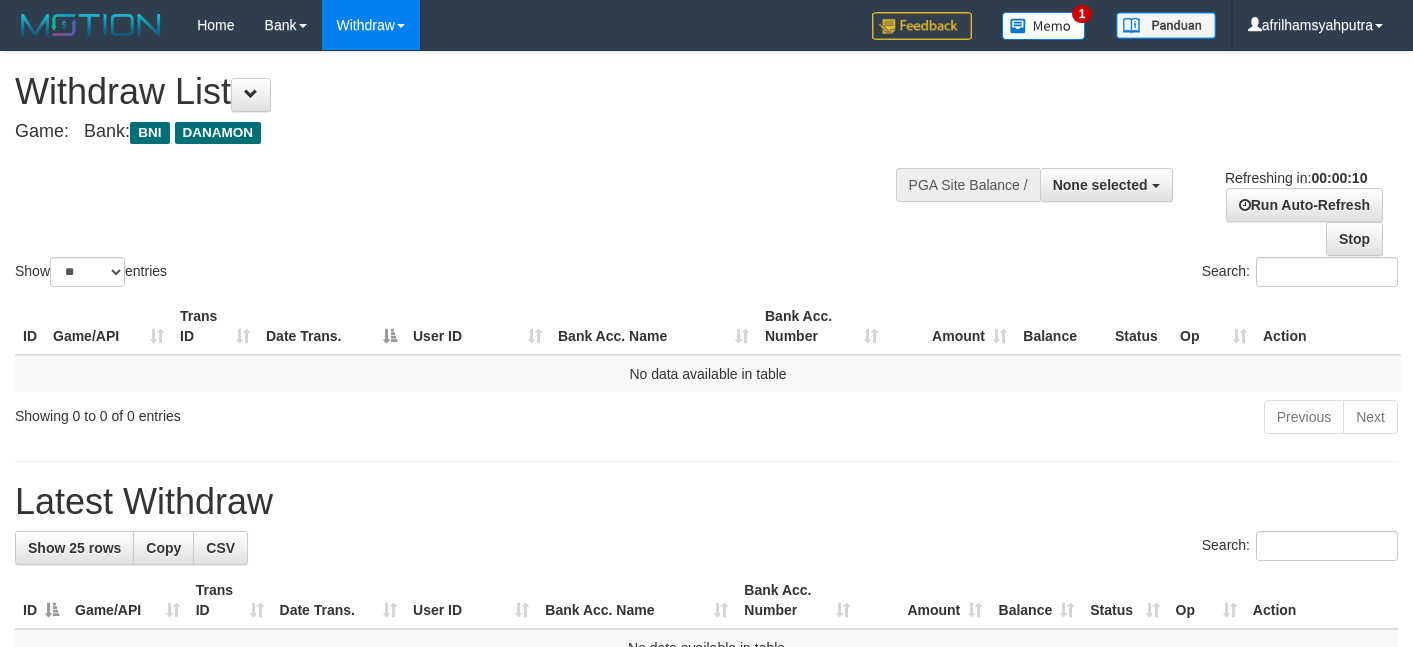 select 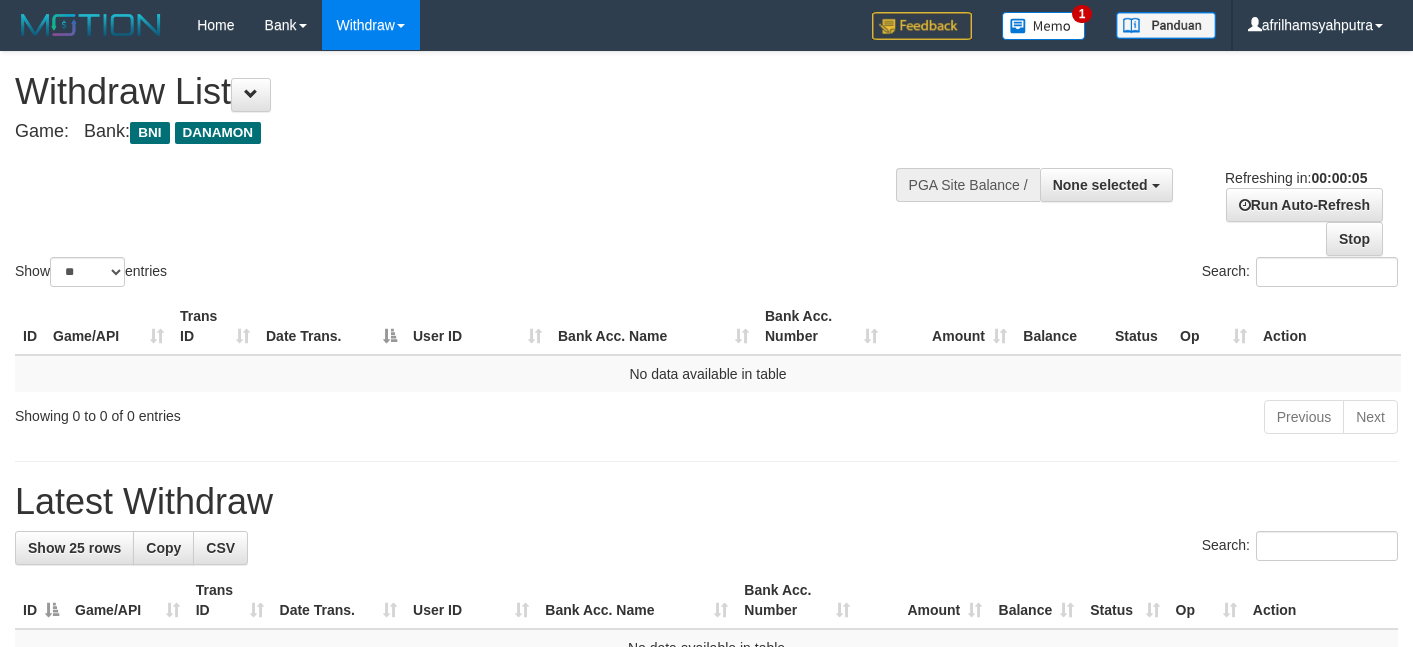 scroll, scrollTop: 0, scrollLeft: 0, axis: both 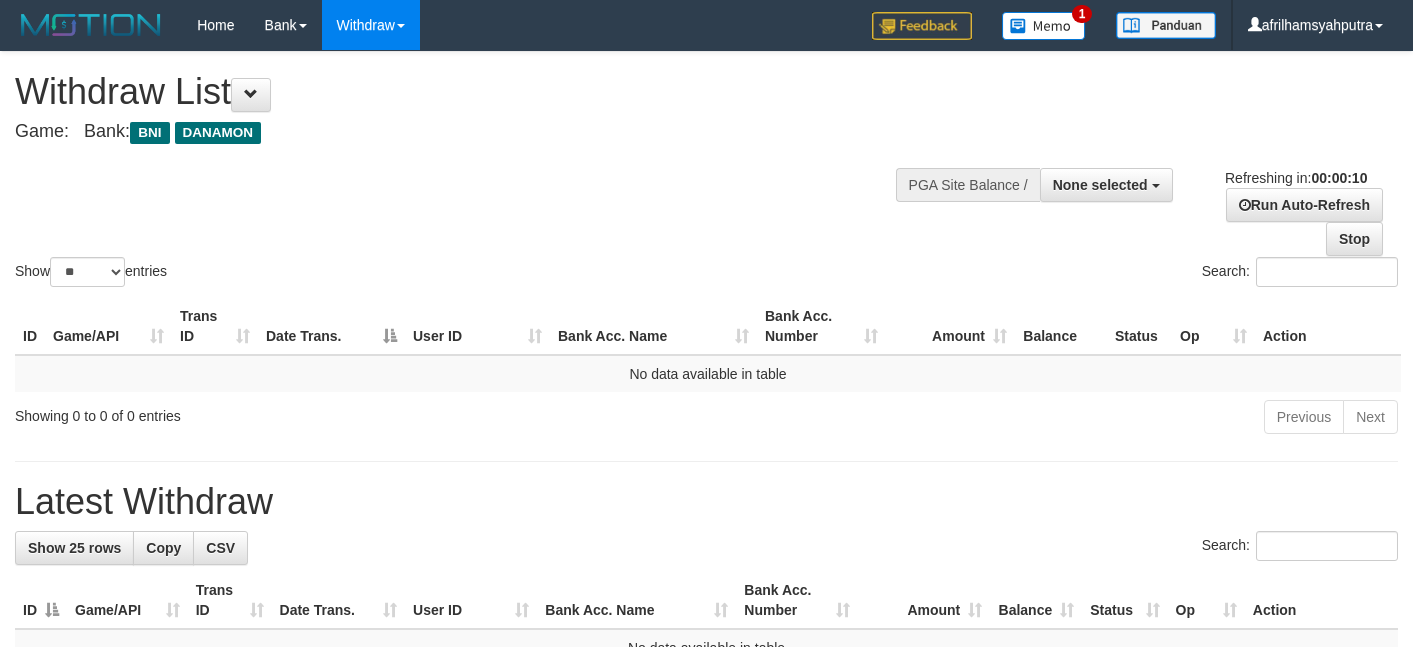select 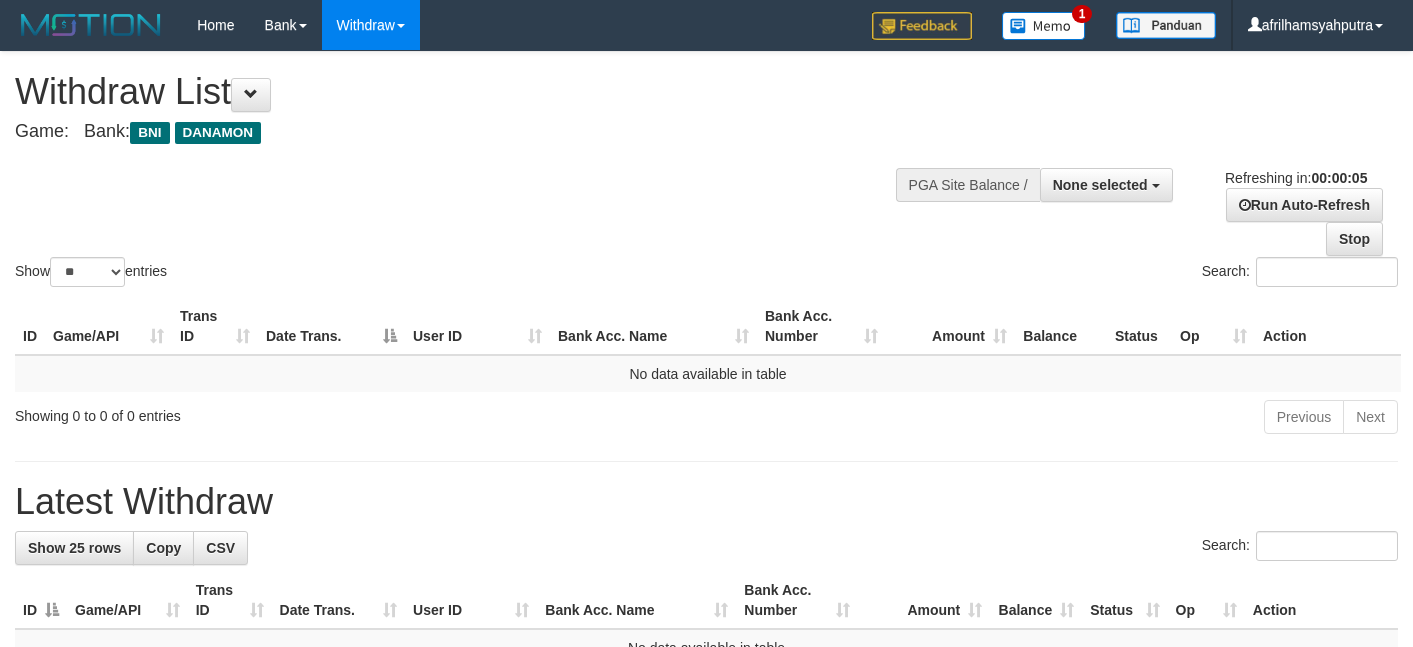 scroll, scrollTop: 0, scrollLeft: 0, axis: both 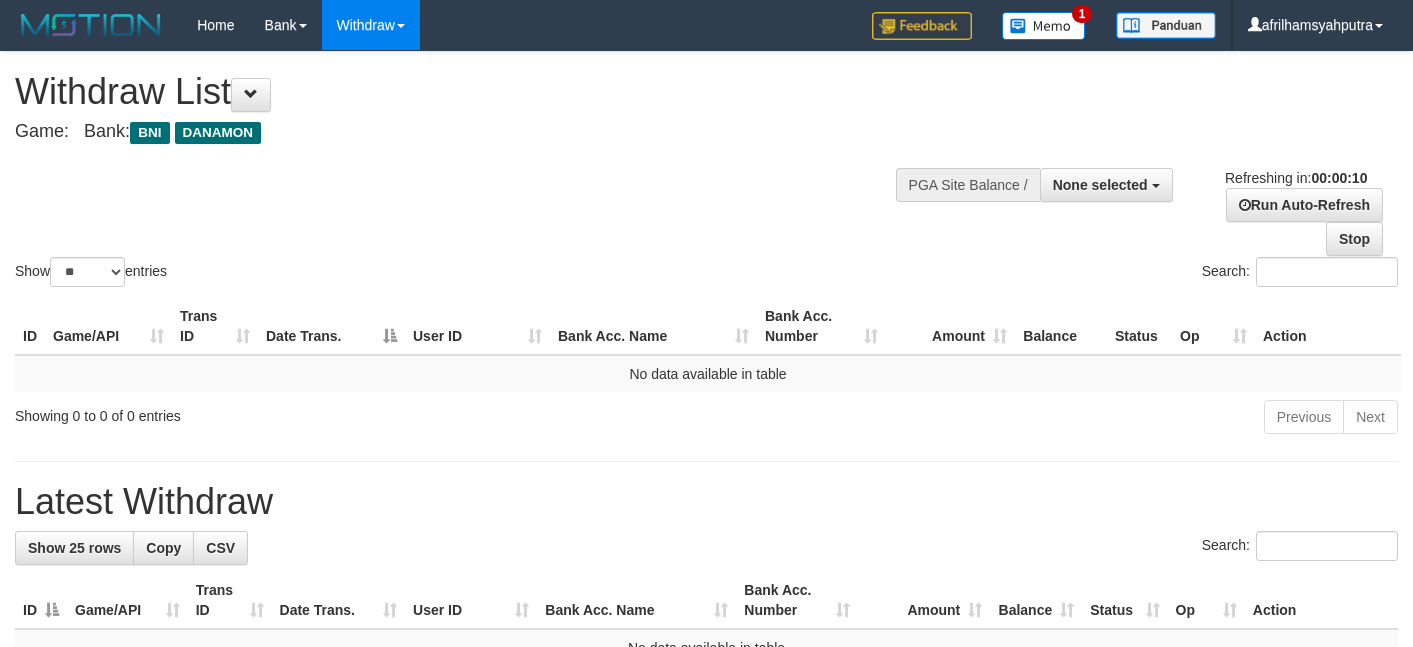 select 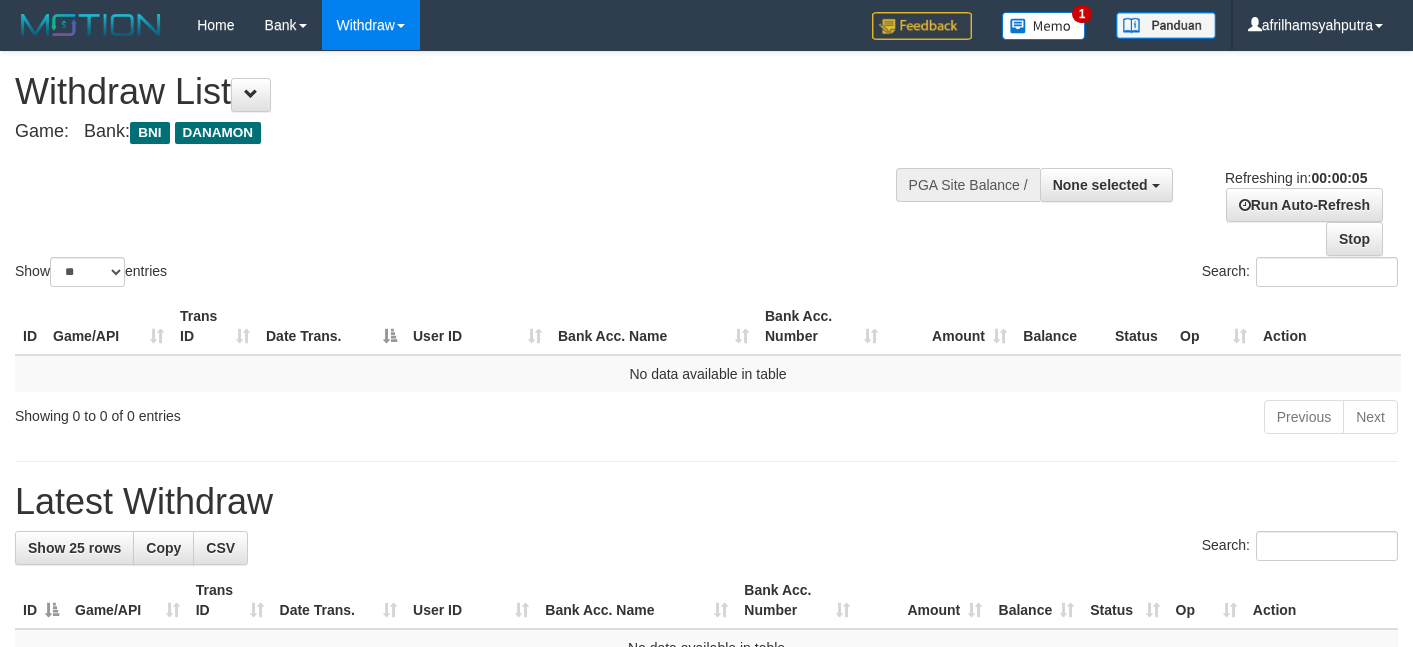scroll, scrollTop: 0, scrollLeft: 0, axis: both 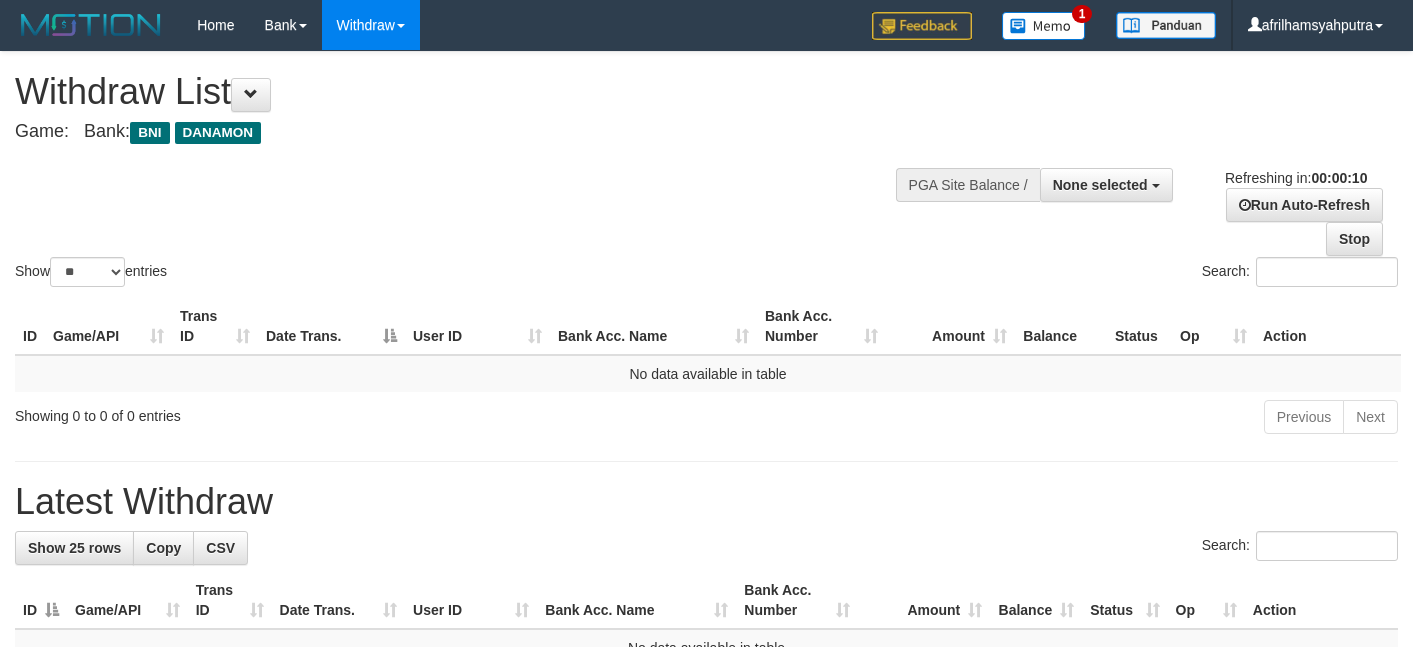 select 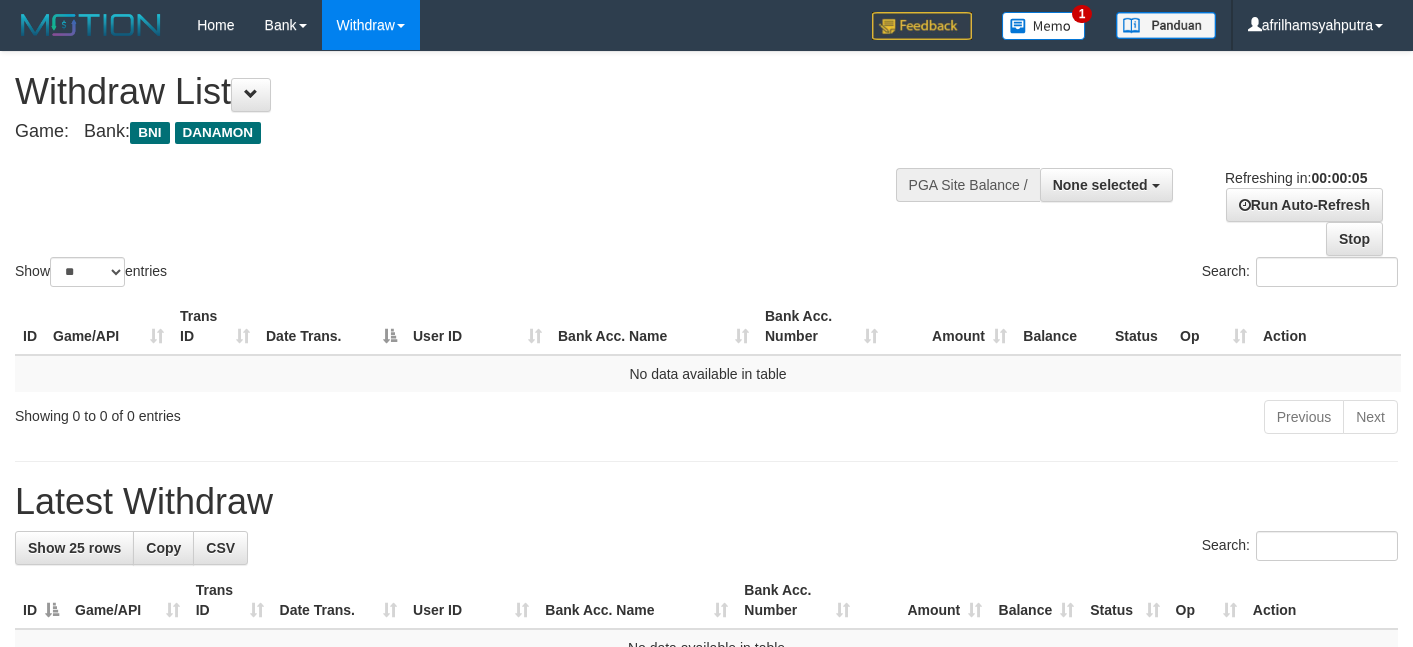 scroll, scrollTop: 0, scrollLeft: 0, axis: both 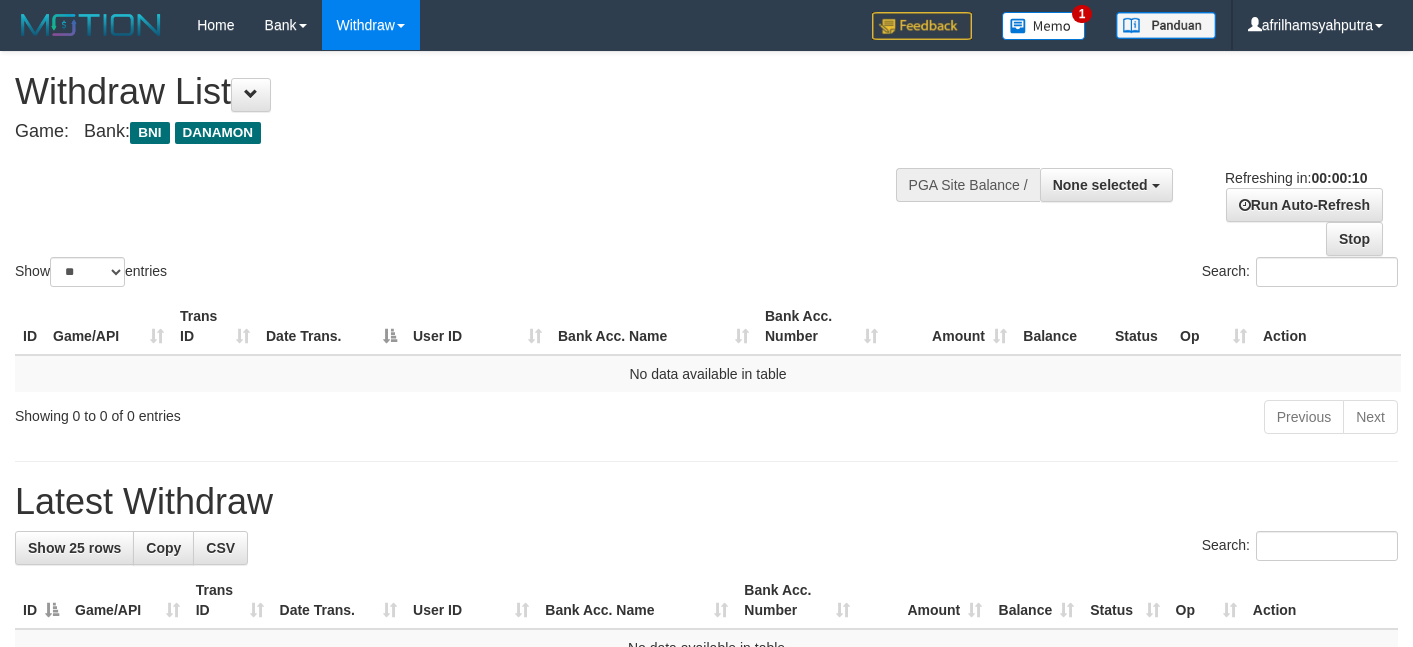 select 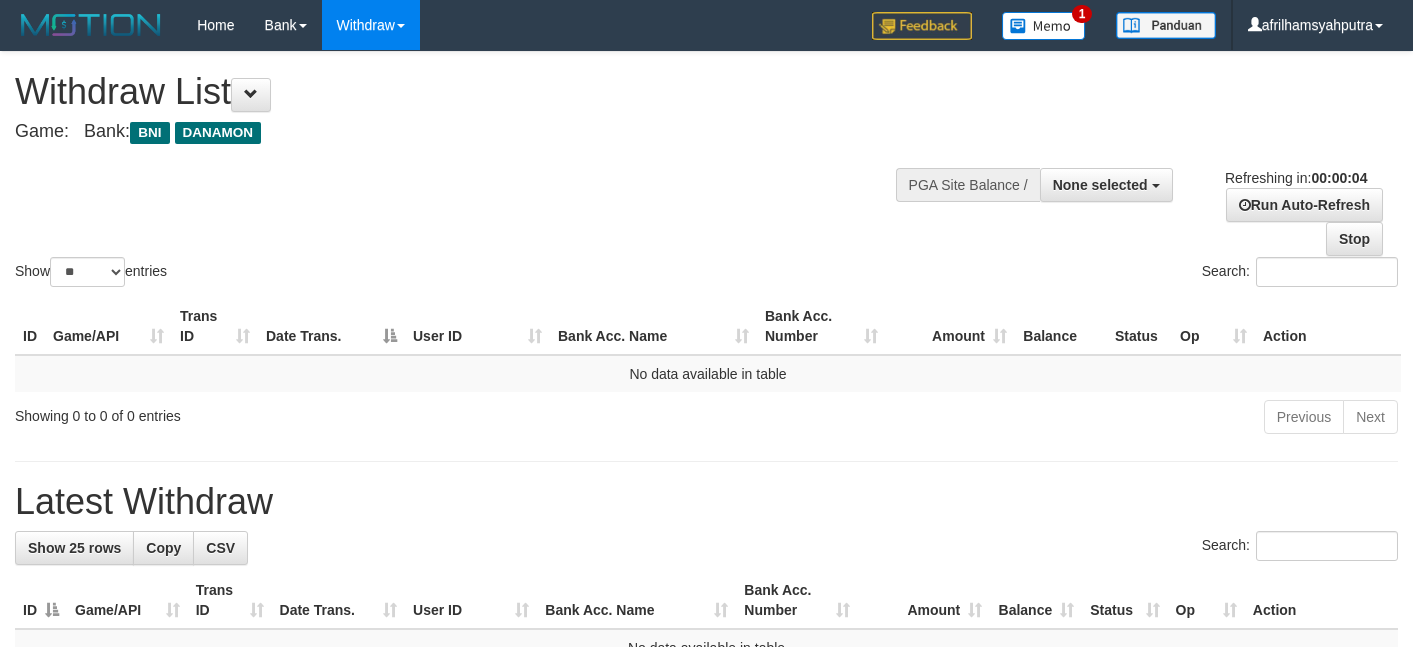 scroll, scrollTop: 0, scrollLeft: 0, axis: both 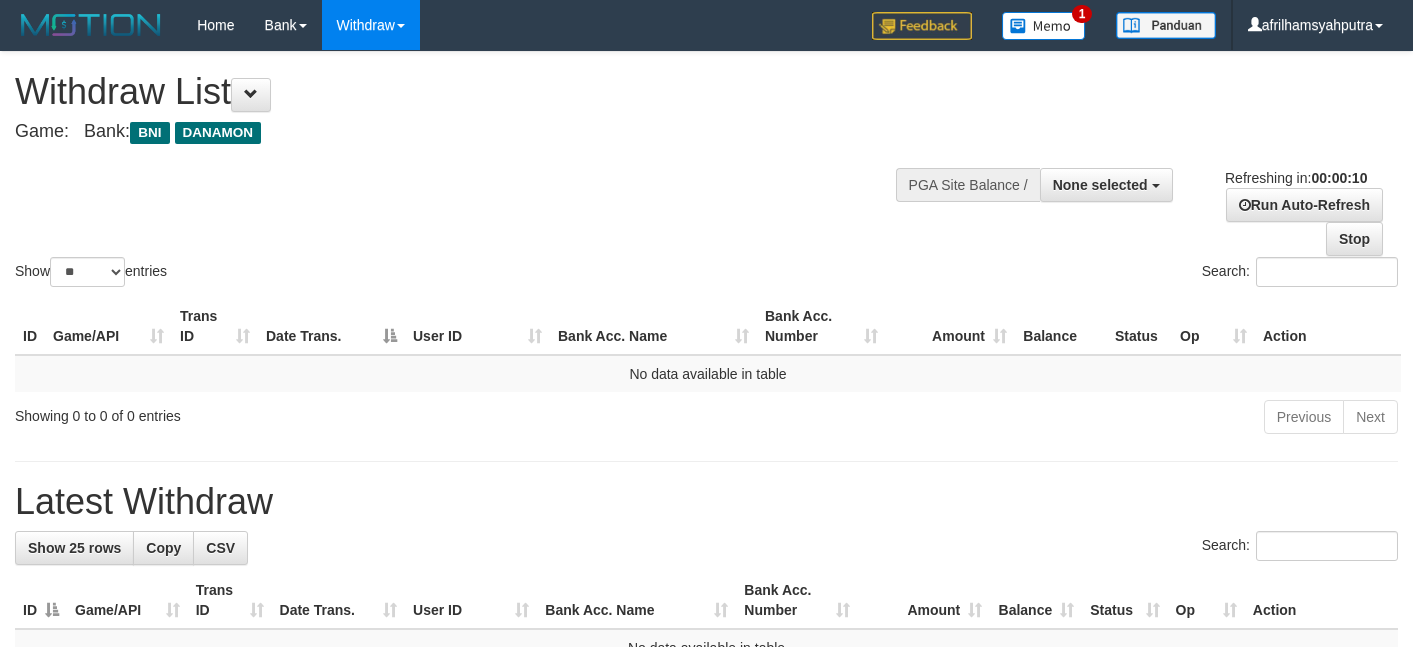 select 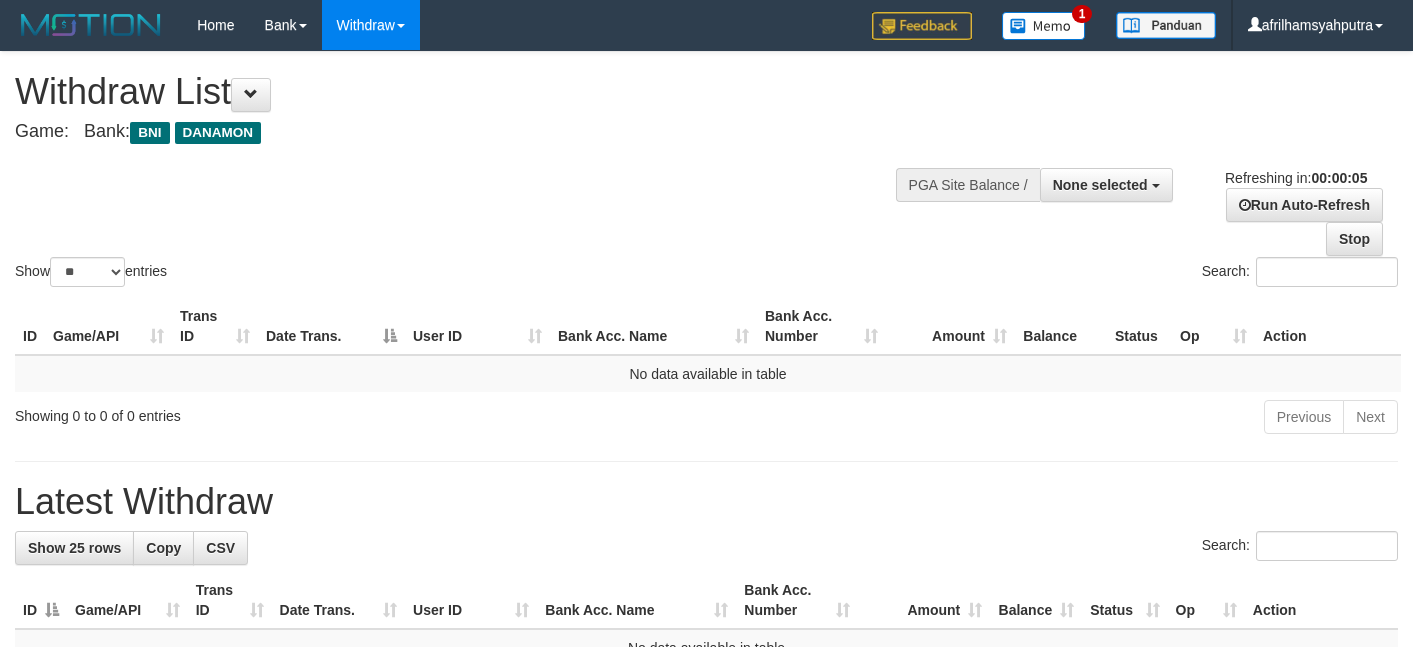 scroll, scrollTop: 0, scrollLeft: 0, axis: both 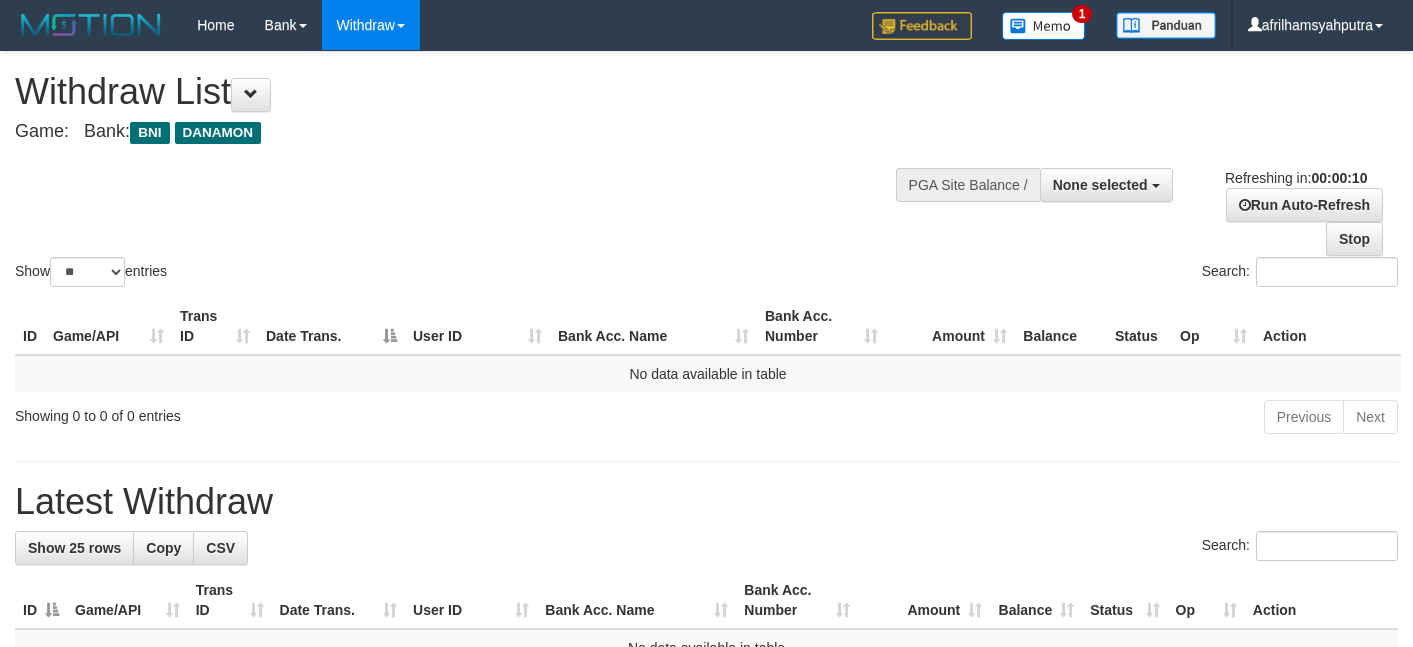 select 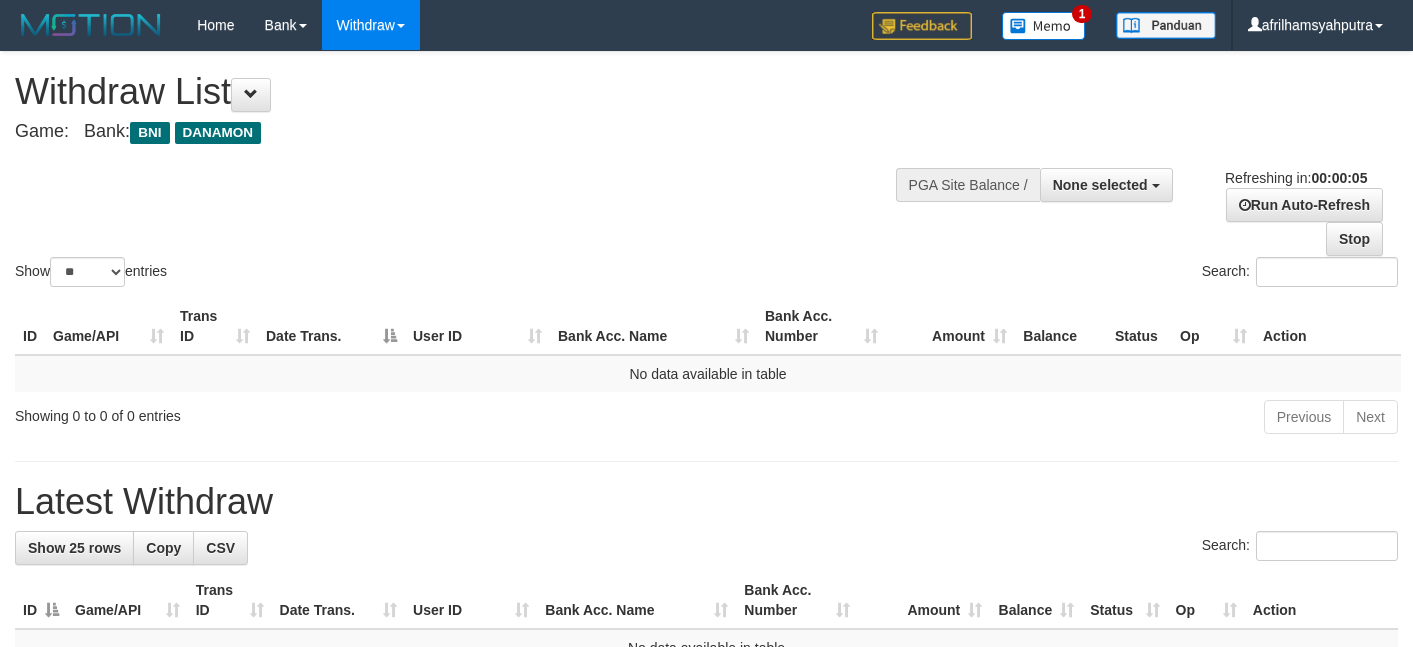 scroll, scrollTop: 0, scrollLeft: 0, axis: both 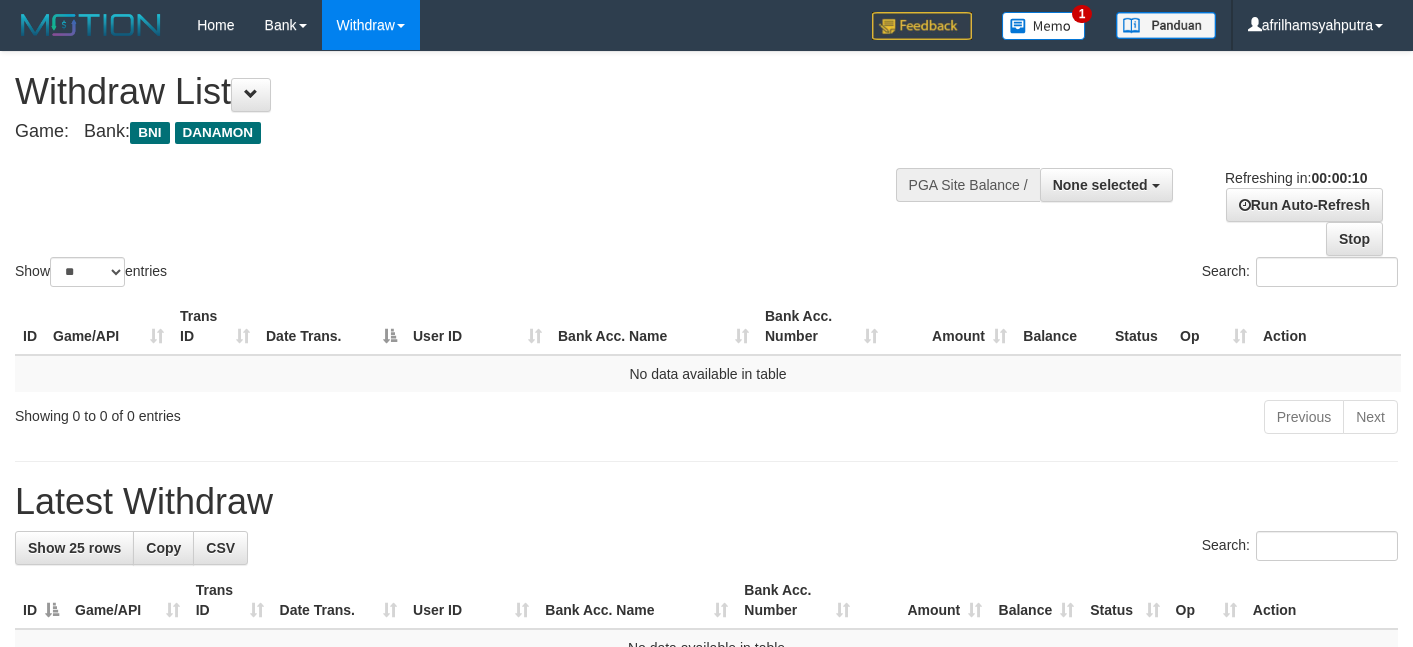 select 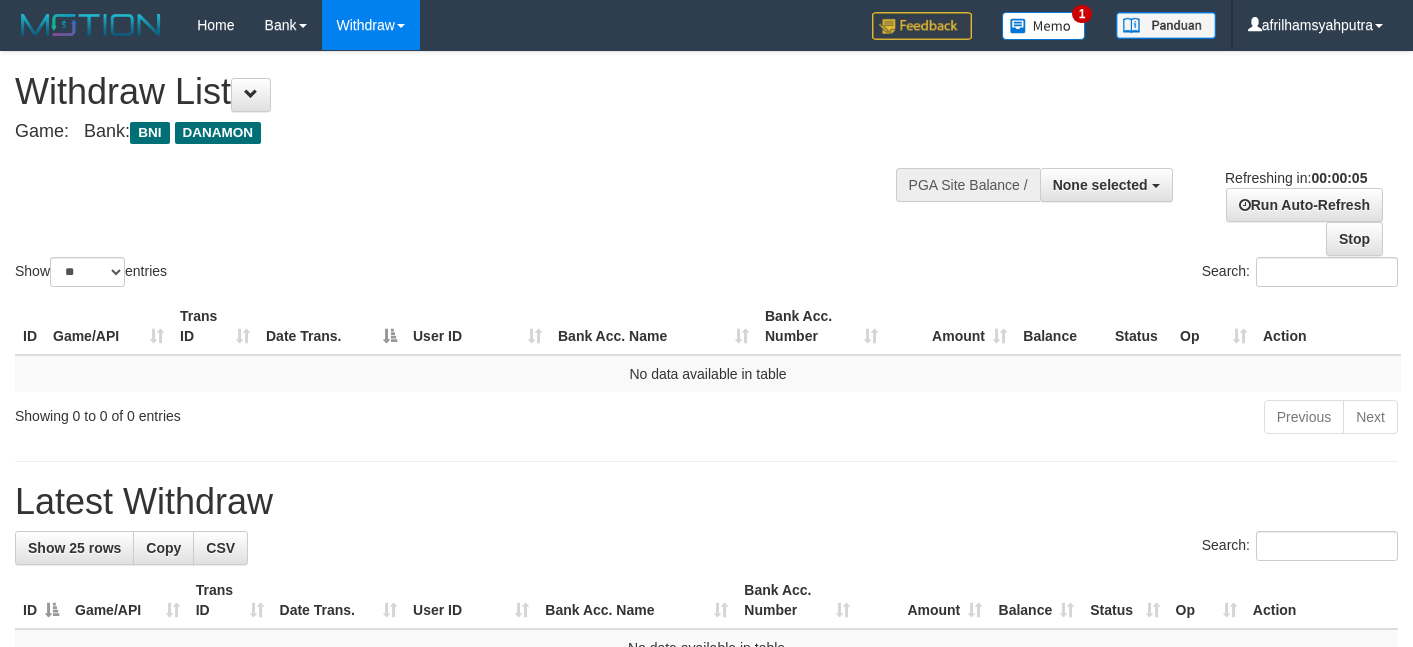 scroll, scrollTop: 0, scrollLeft: 0, axis: both 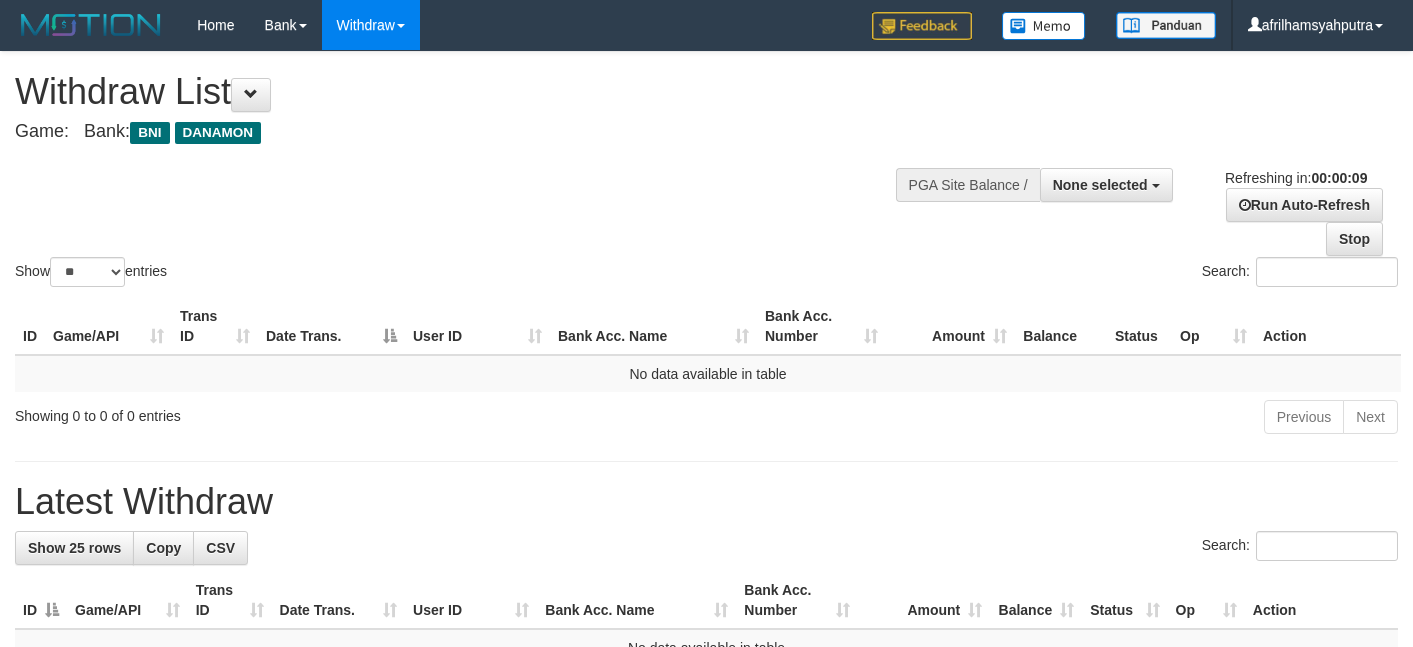select 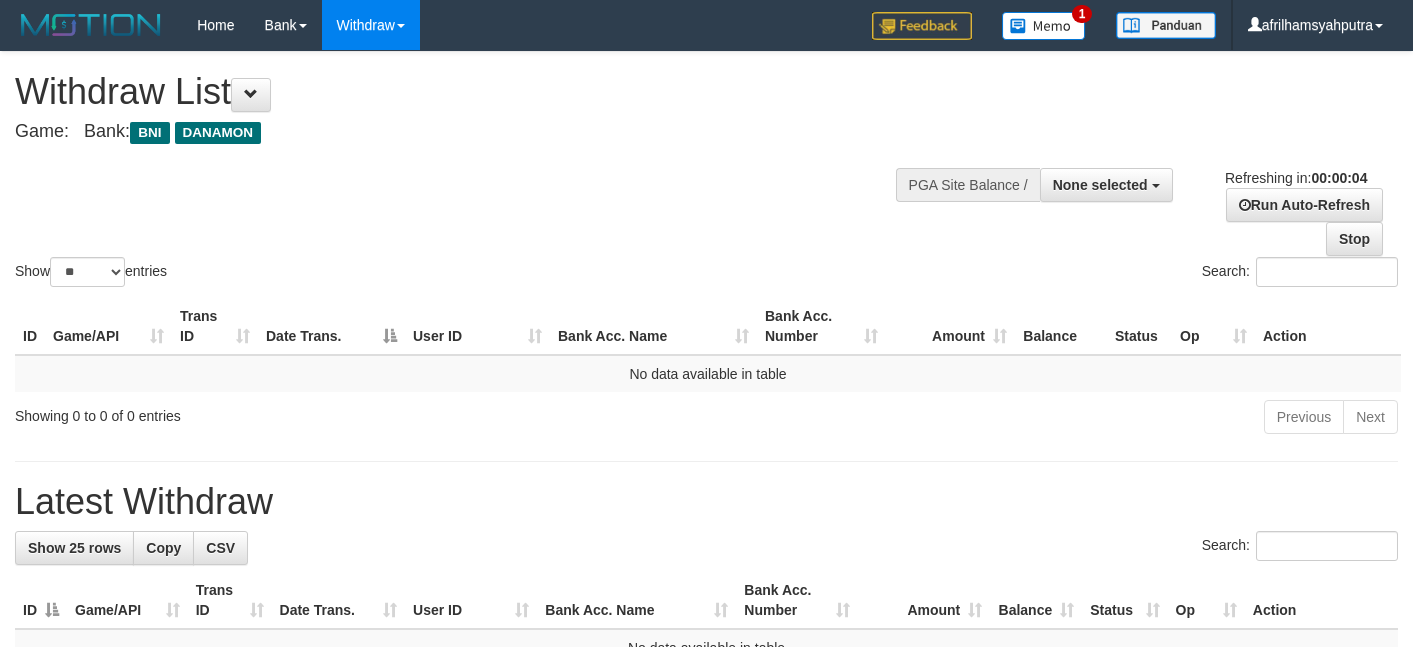 scroll, scrollTop: 0, scrollLeft: 0, axis: both 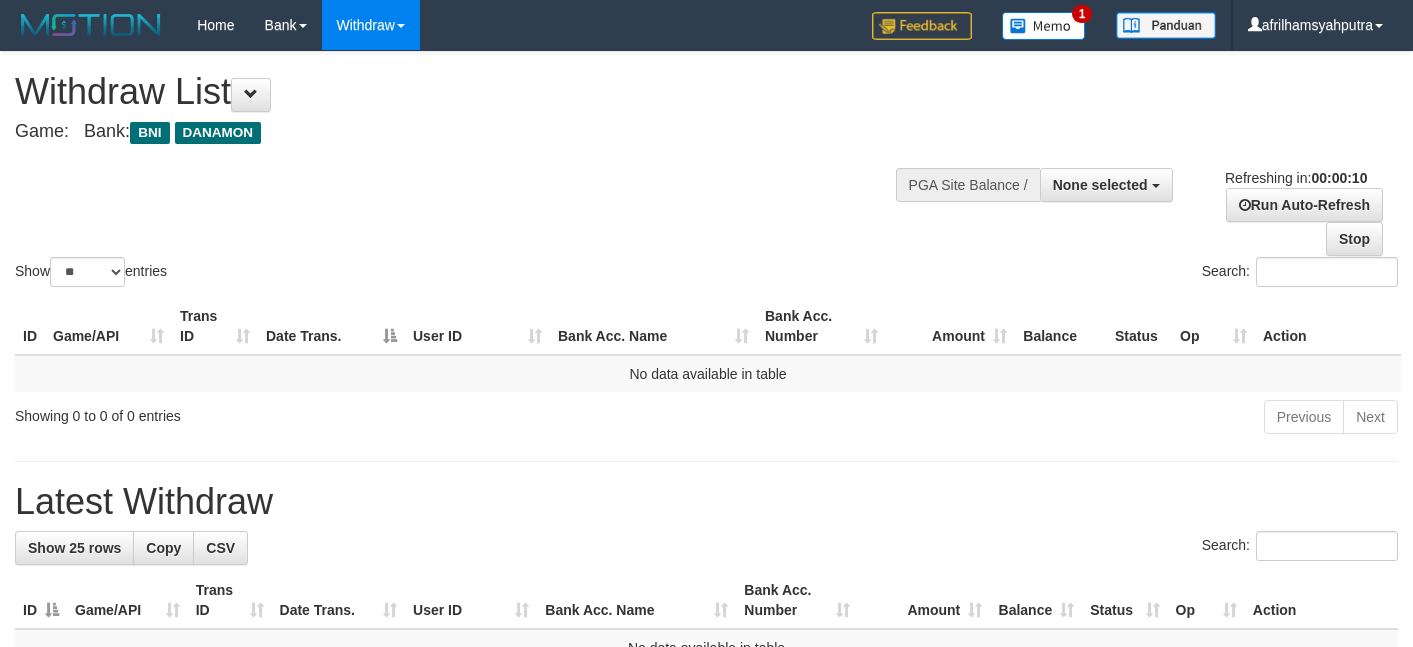 select 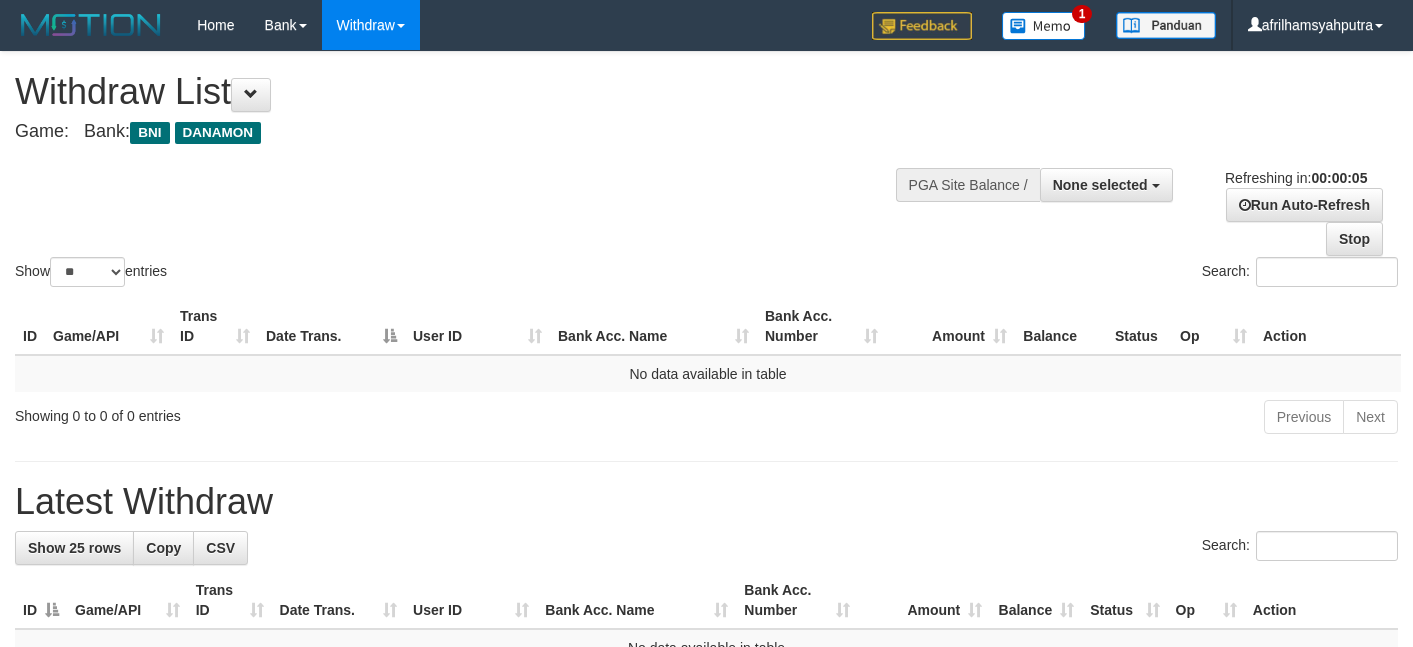 scroll, scrollTop: 0, scrollLeft: 0, axis: both 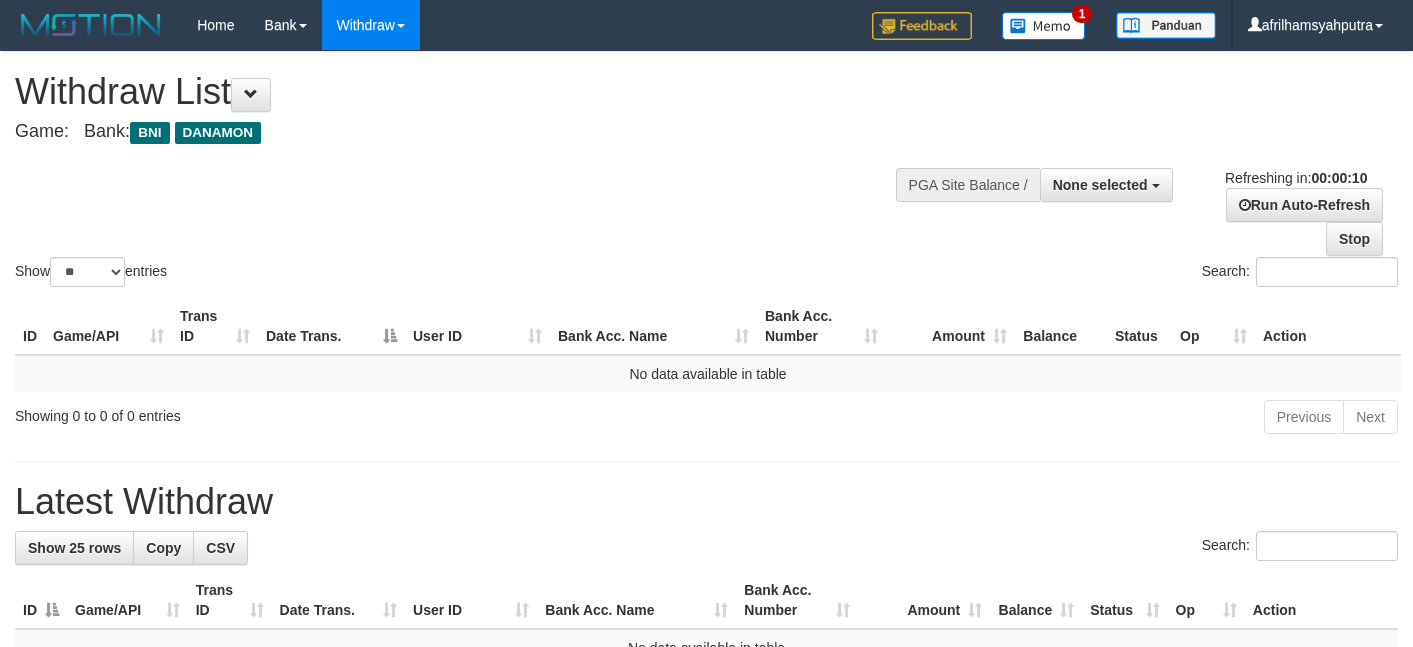 select 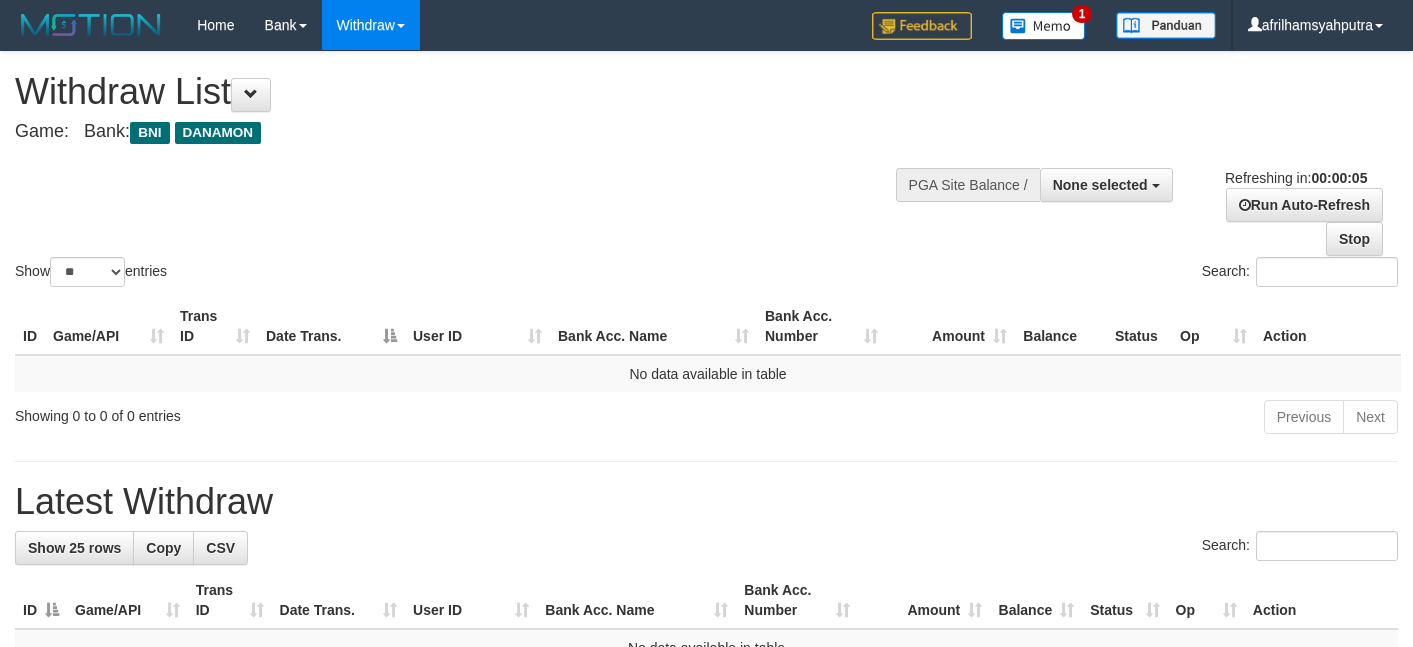scroll, scrollTop: 0, scrollLeft: 0, axis: both 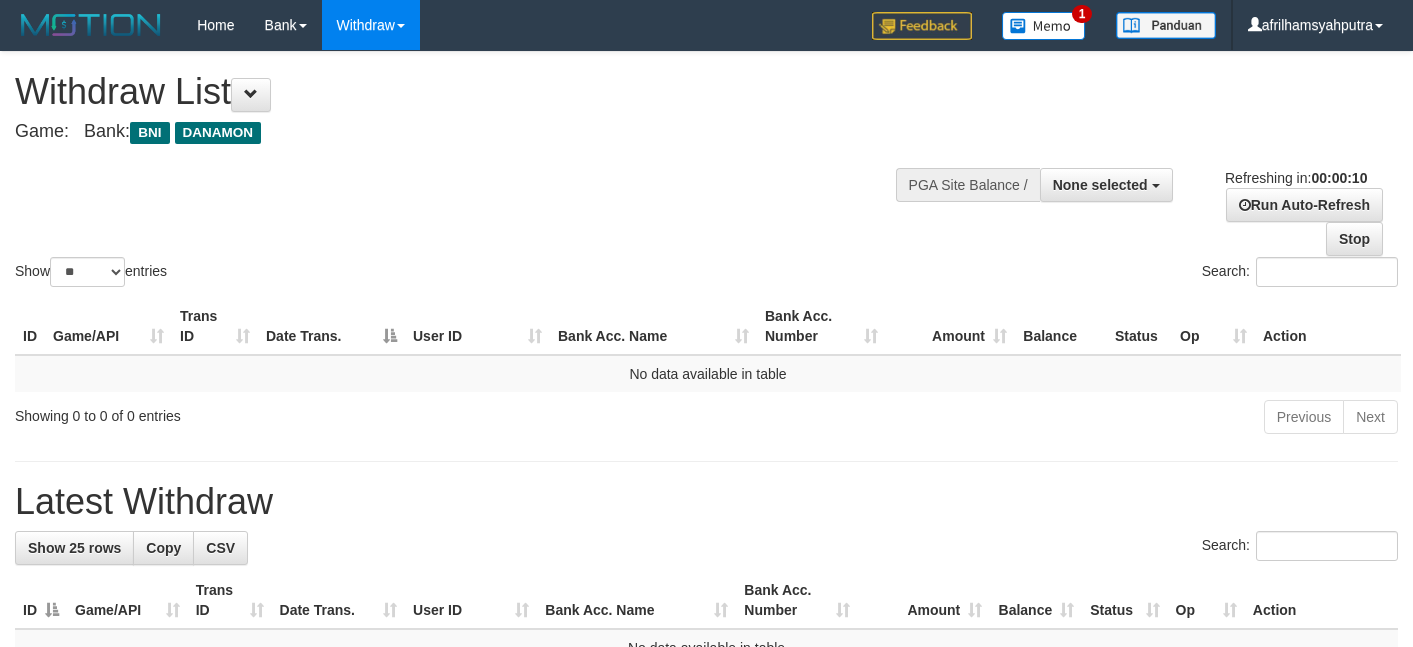 select 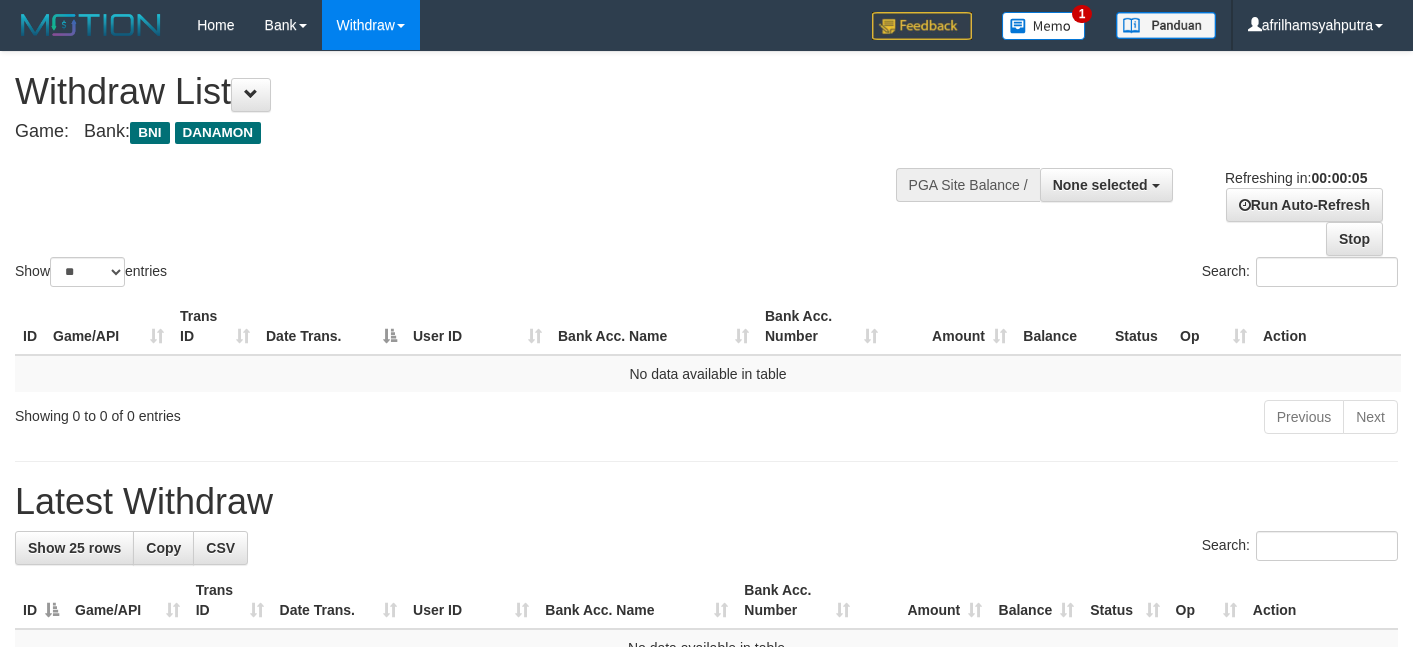 scroll, scrollTop: 0, scrollLeft: 0, axis: both 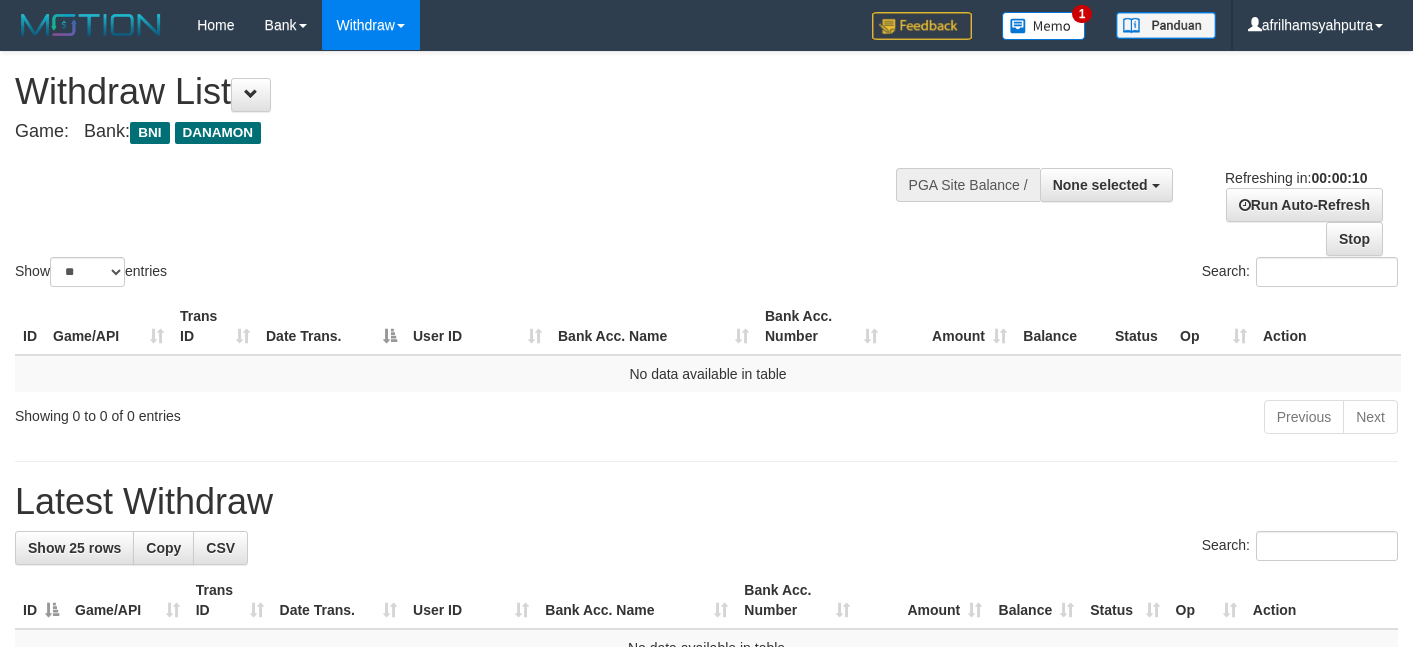 select 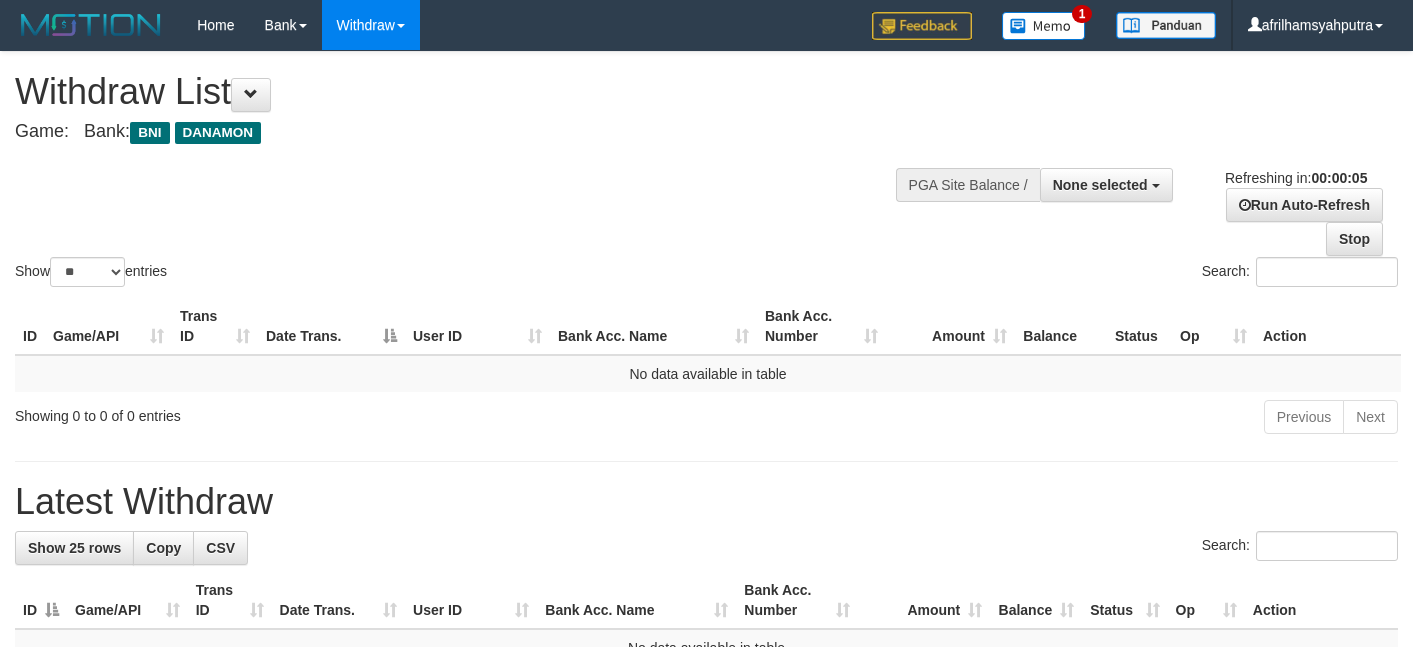 scroll, scrollTop: 0, scrollLeft: 0, axis: both 